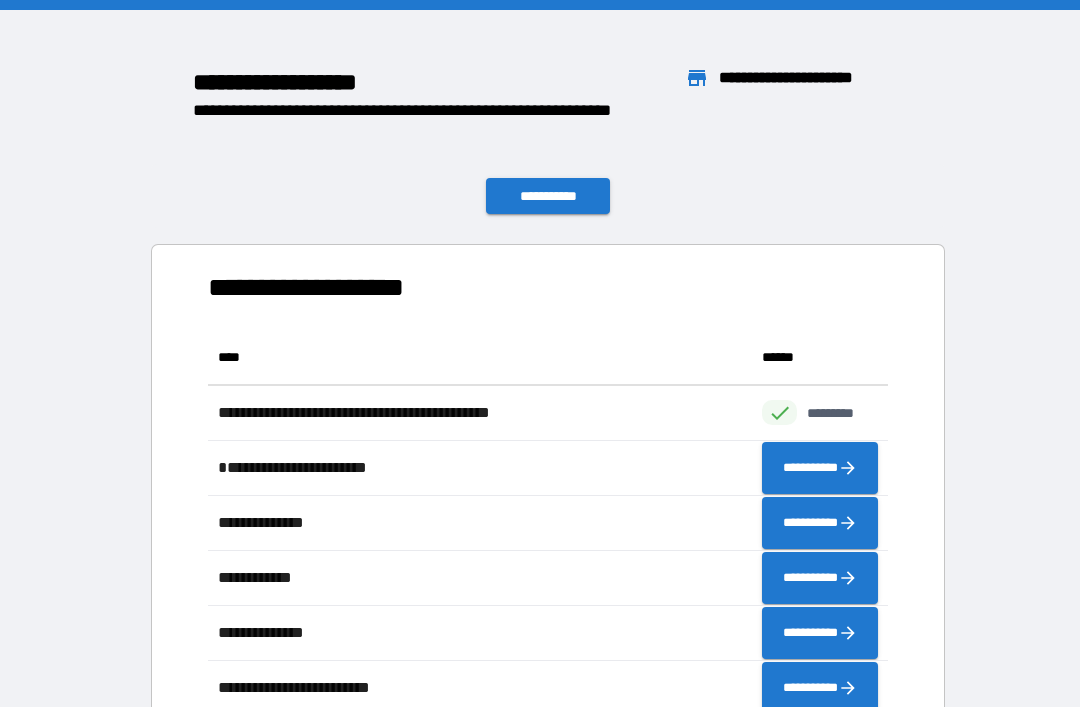 scroll, scrollTop: 0, scrollLeft: 0, axis: both 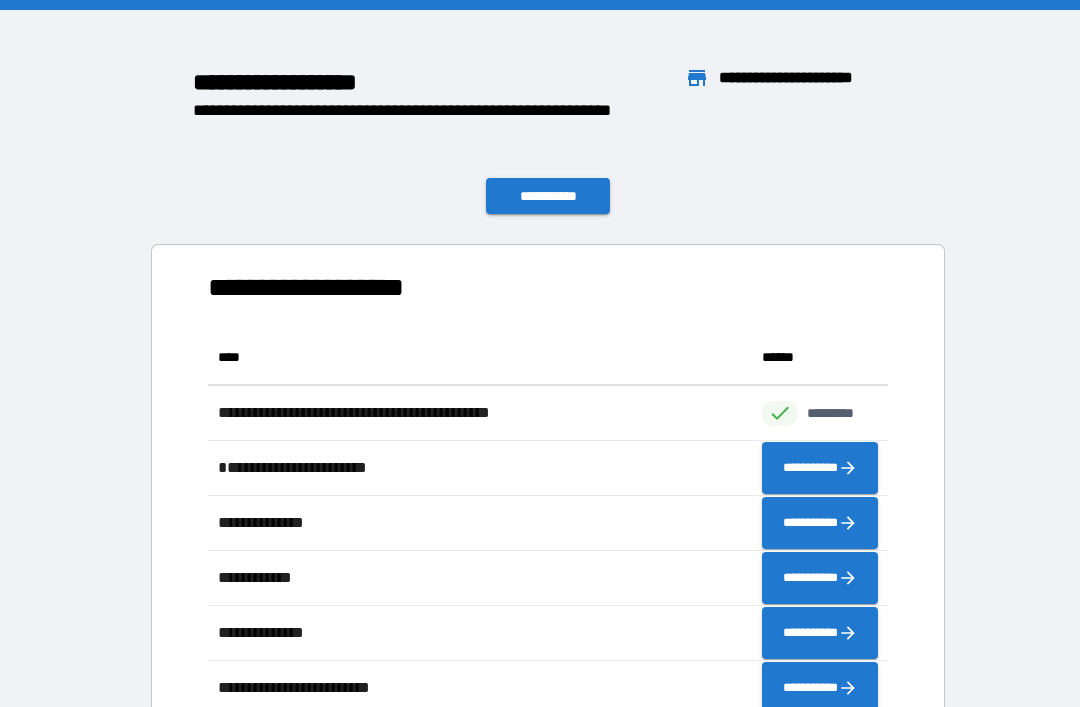 click on "**********" at bounding box center [548, 196] 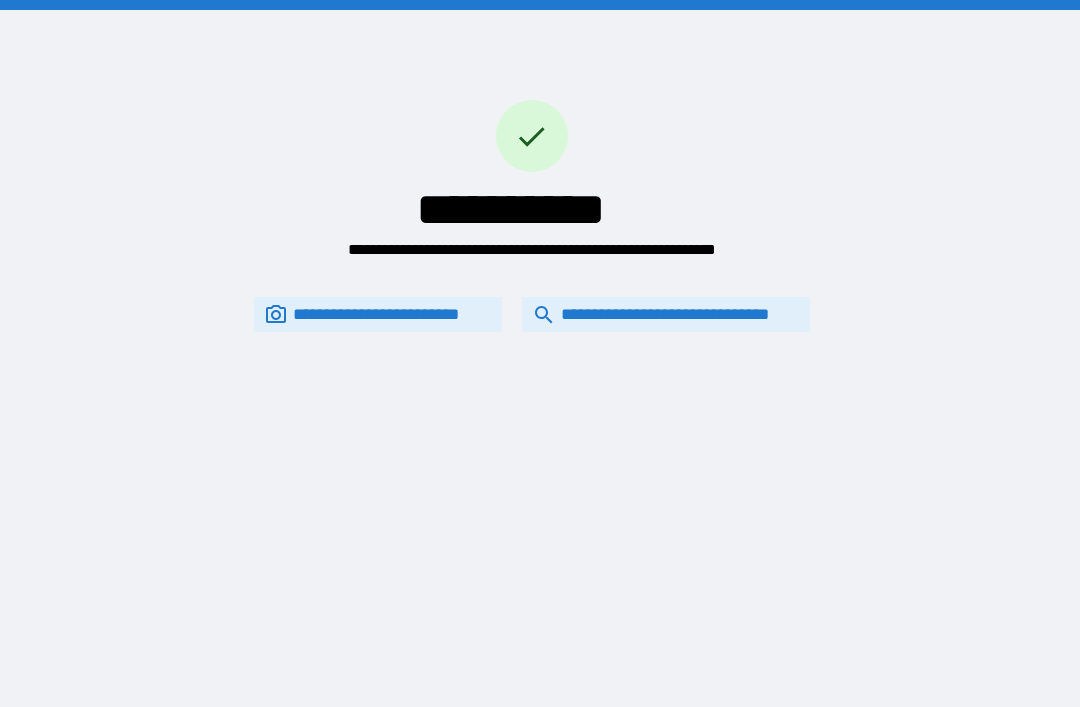 click on "**********" at bounding box center (666, 314) 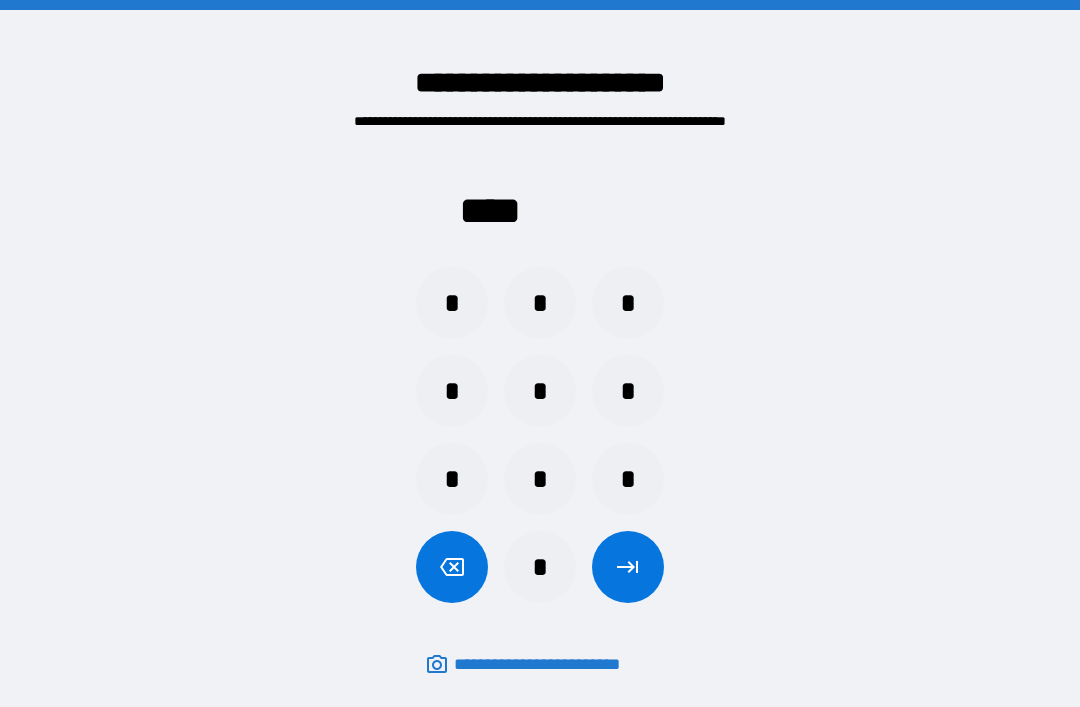 click on "*" at bounding box center [540, 567] 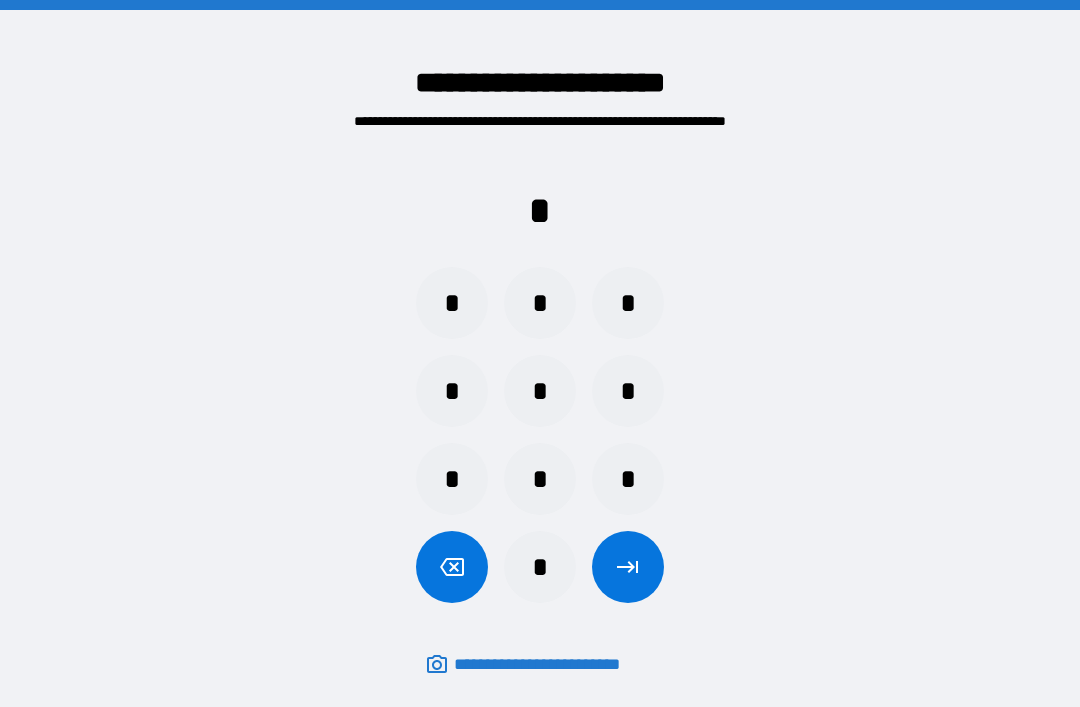 click on "*" at bounding box center (452, 391) 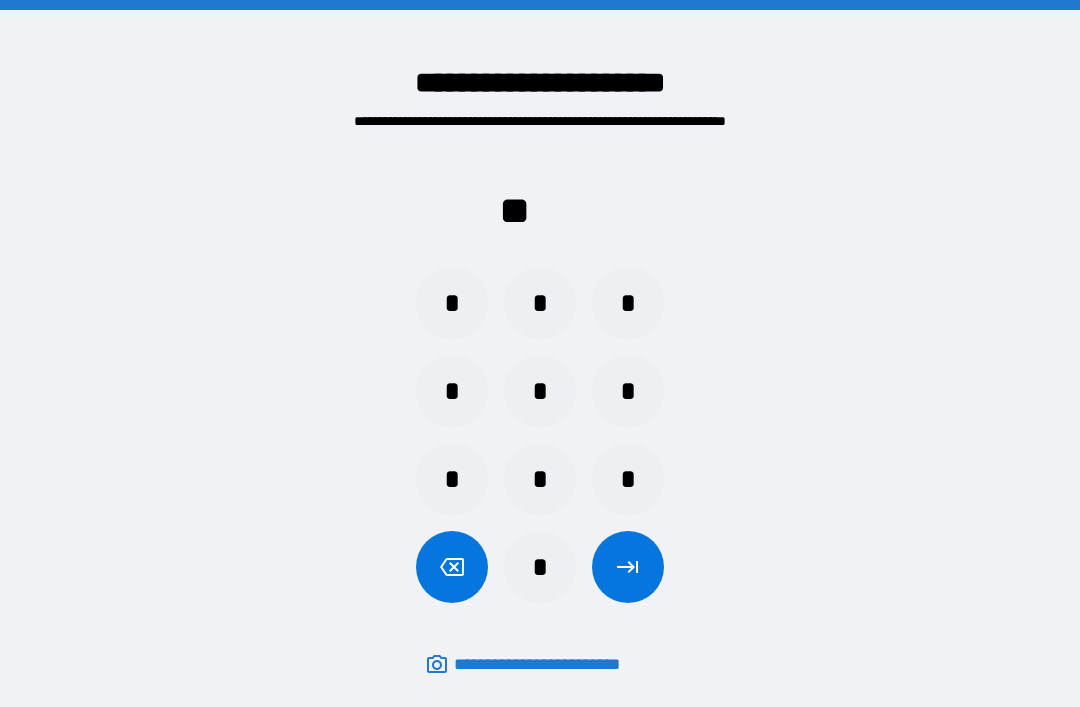 click on "*" at bounding box center (628, 303) 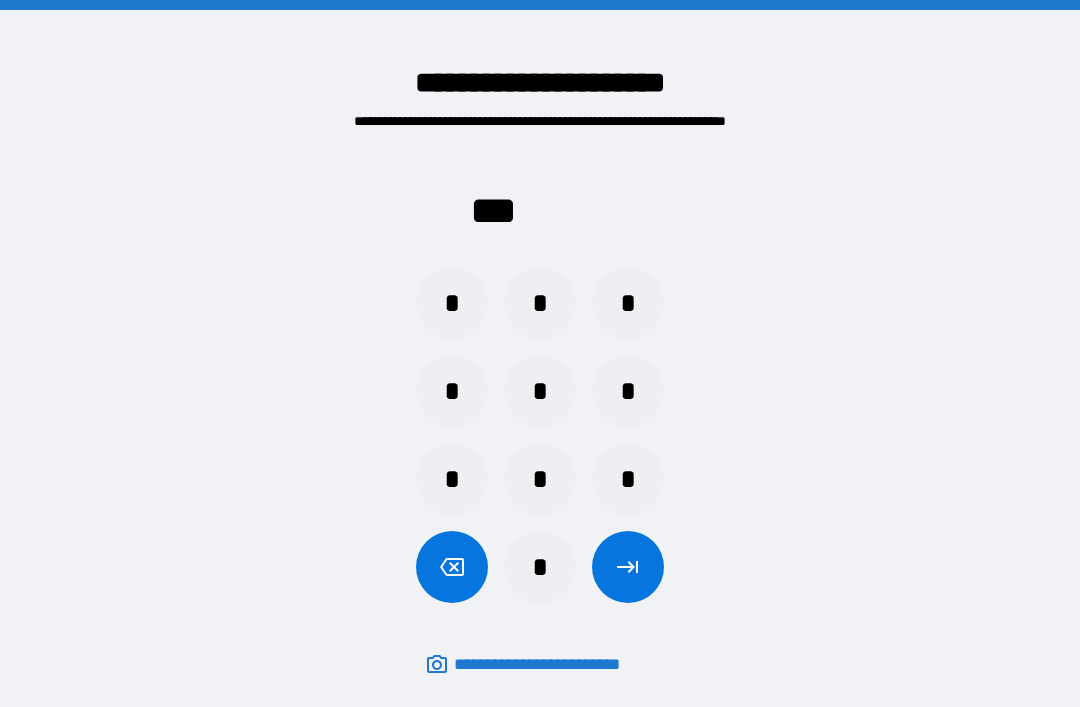 click on "*" at bounding box center (628, 479) 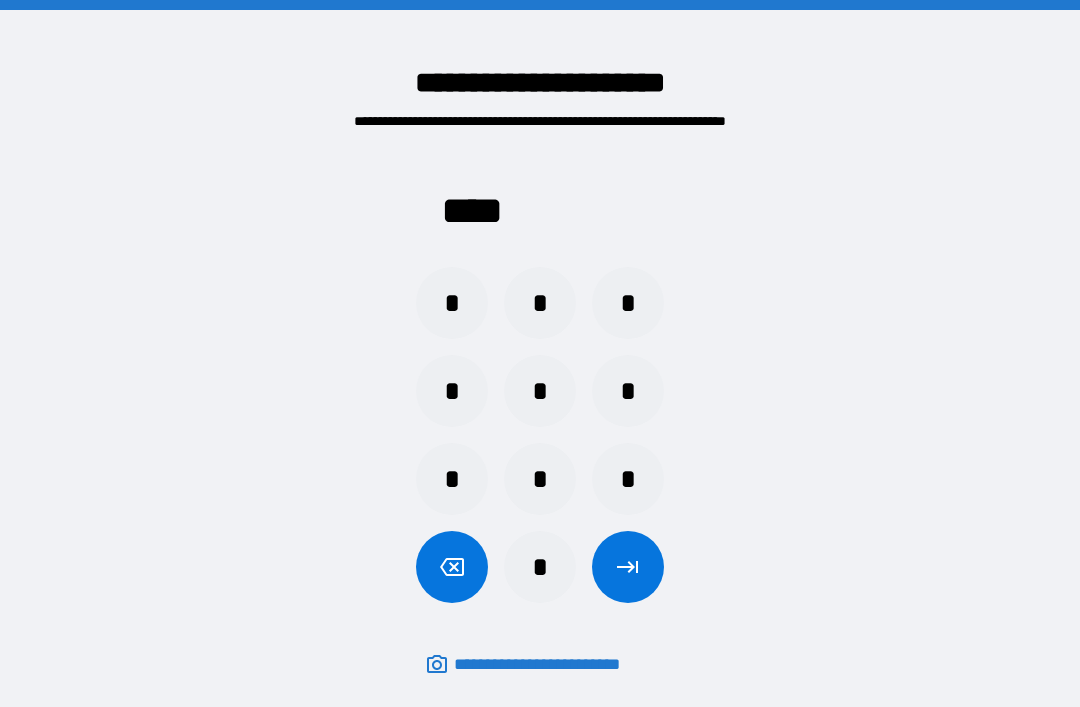 click 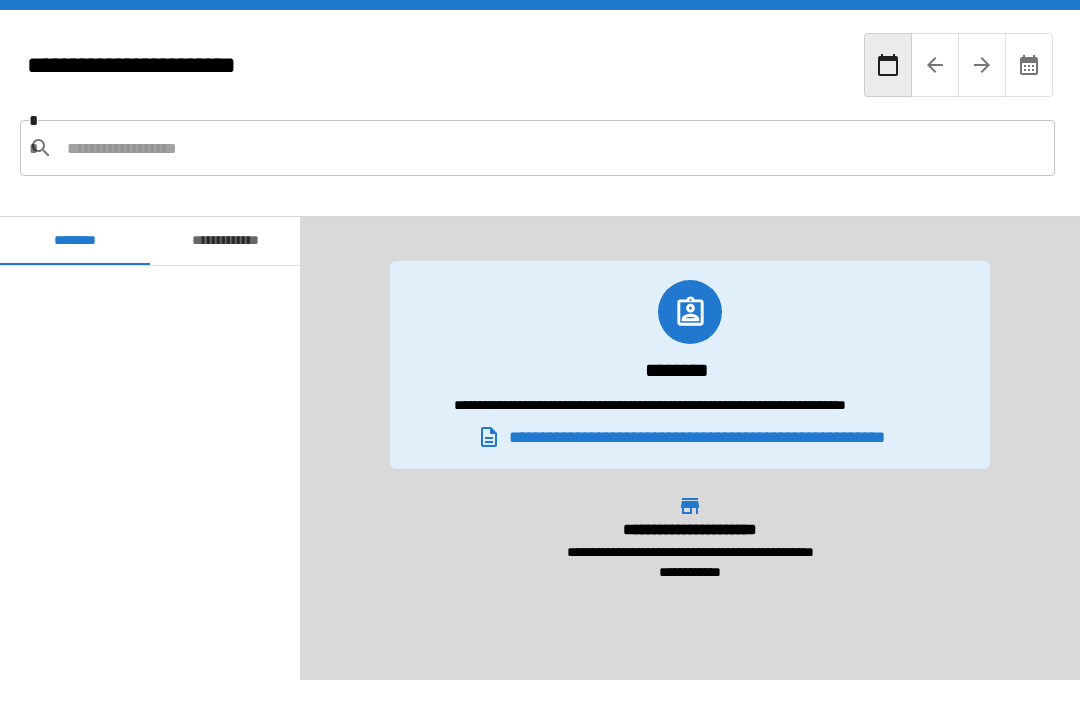 scroll, scrollTop: 600, scrollLeft: 0, axis: vertical 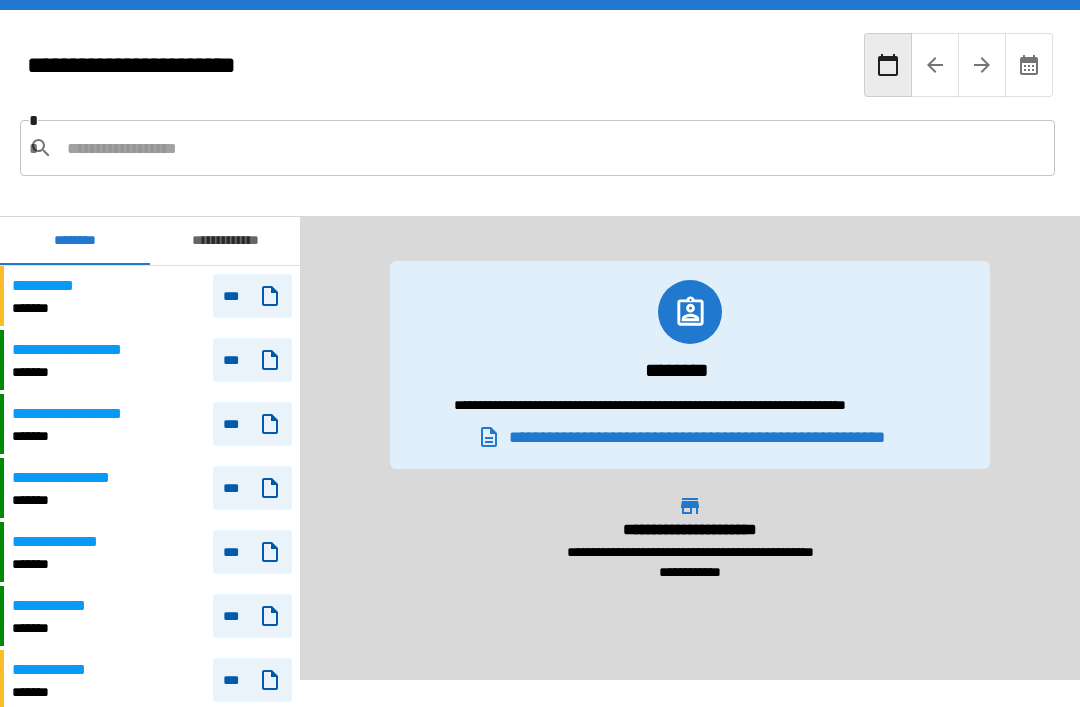 click 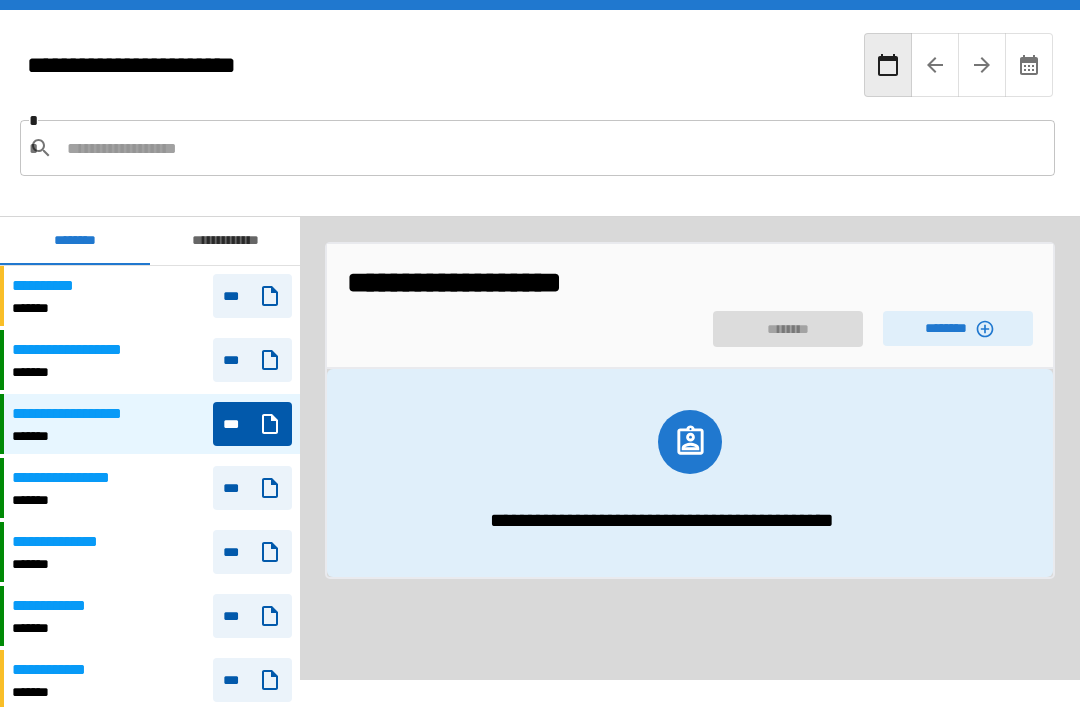 click 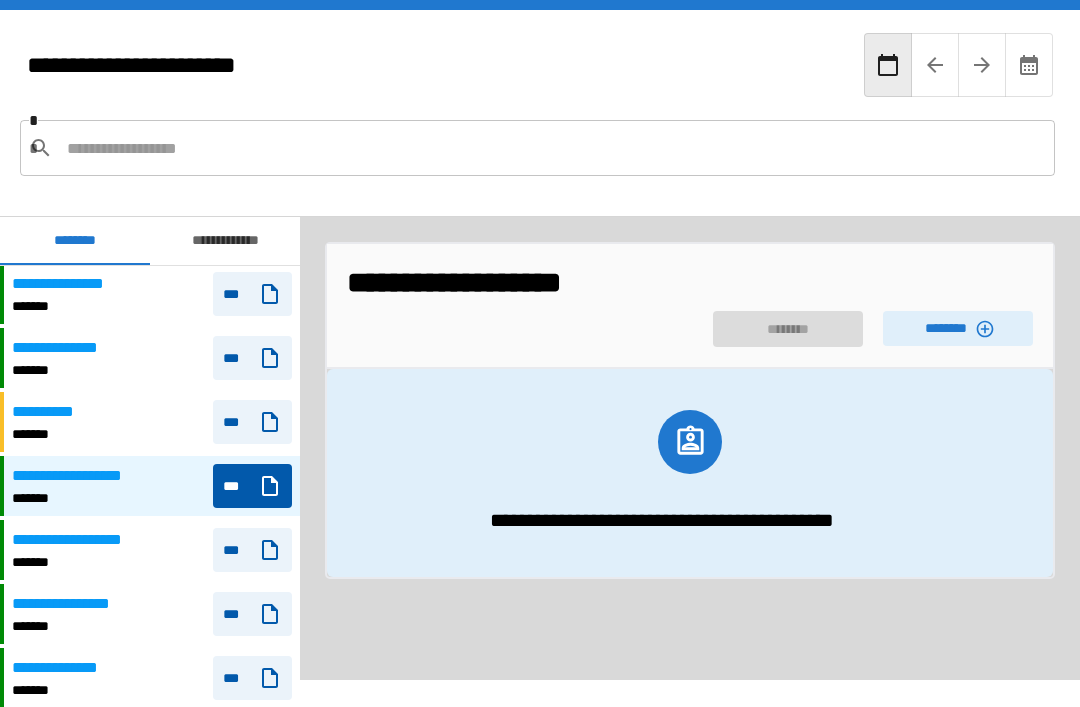 scroll, scrollTop: 481, scrollLeft: 0, axis: vertical 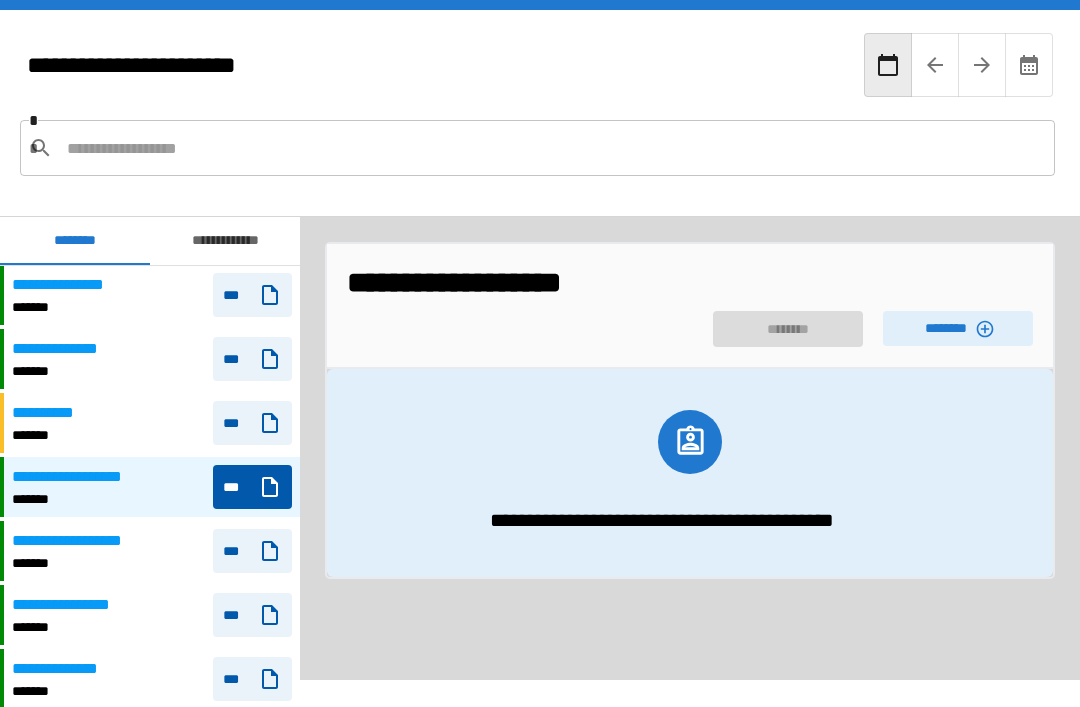 click 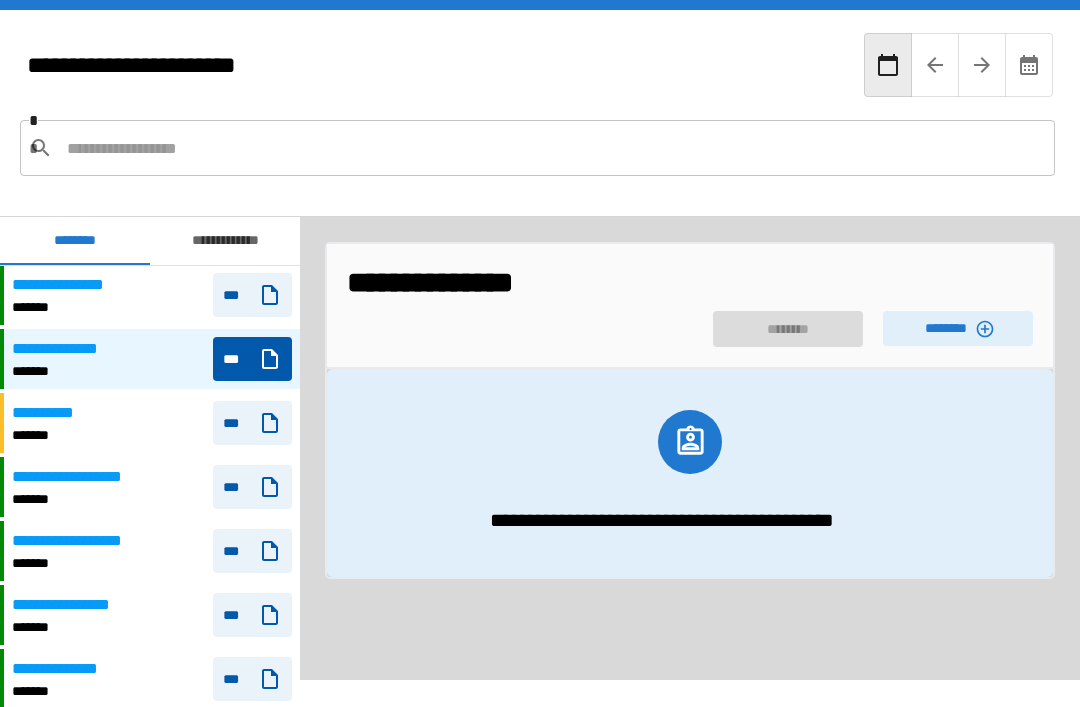 click on "********" at bounding box center (958, 328) 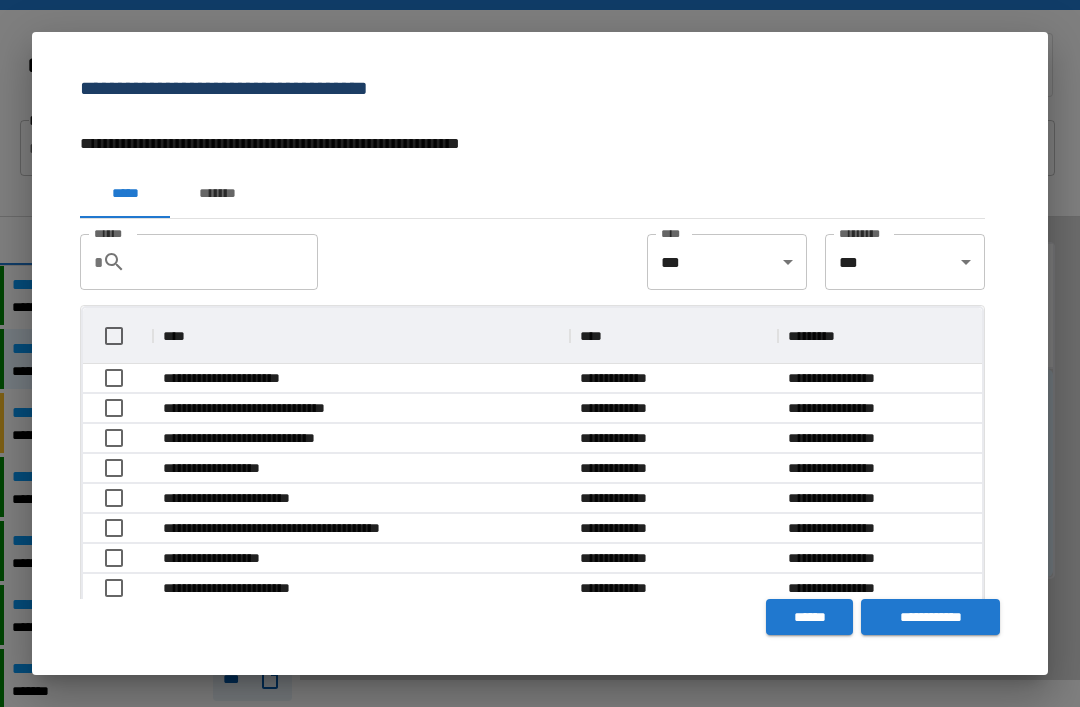 scroll, scrollTop: 1, scrollLeft: 1, axis: both 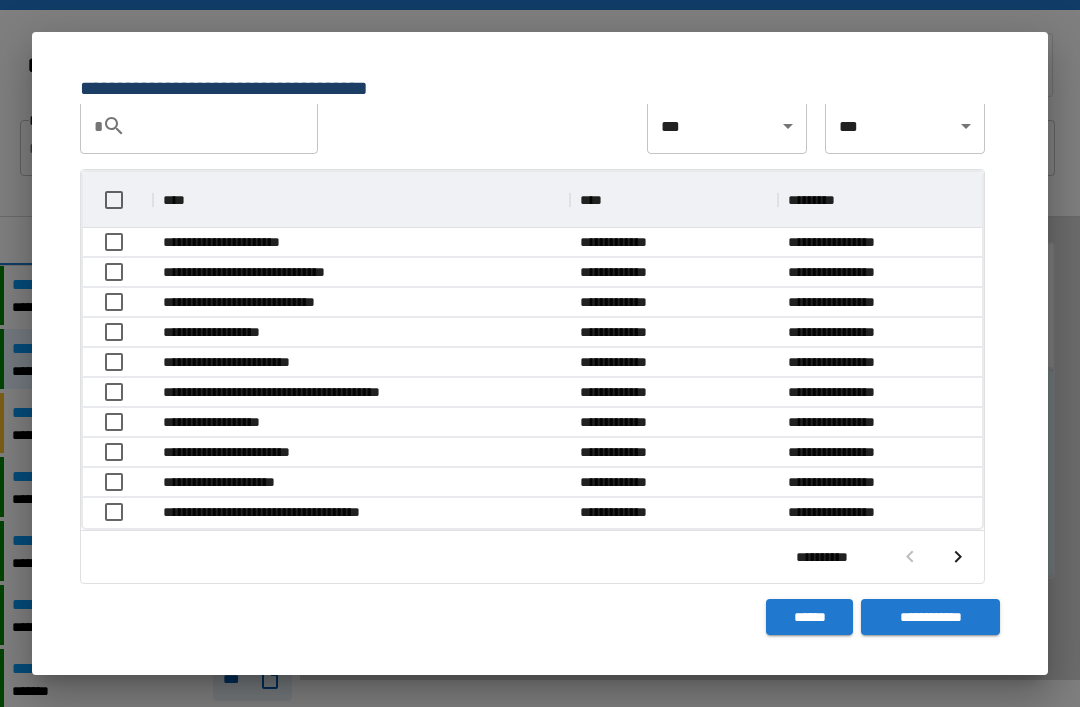 click 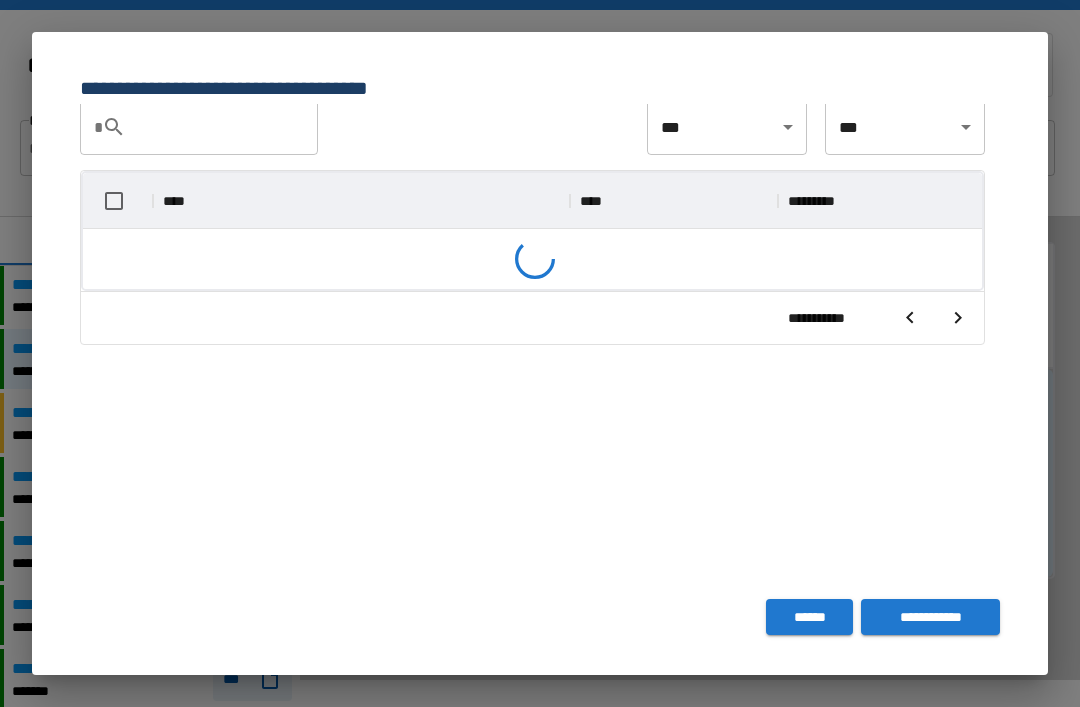 scroll, scrollTop: 116, scrollLeft: 899, axis: both 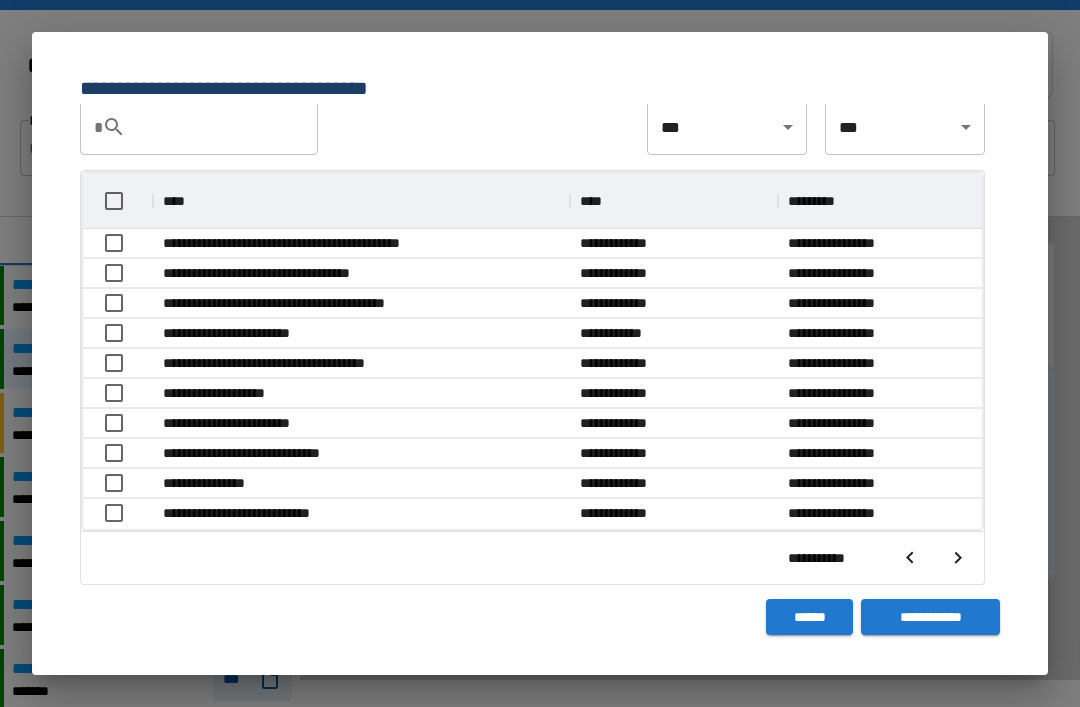 click 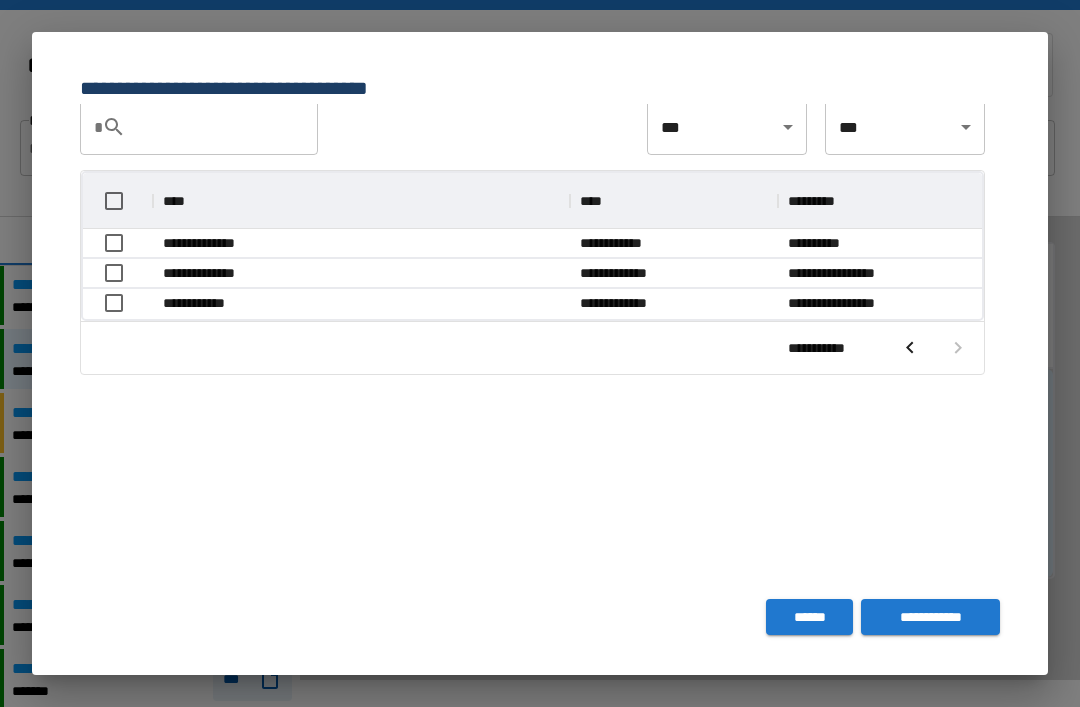 scroll, scrollTop: 146, scrollLeft: 899, axis: both 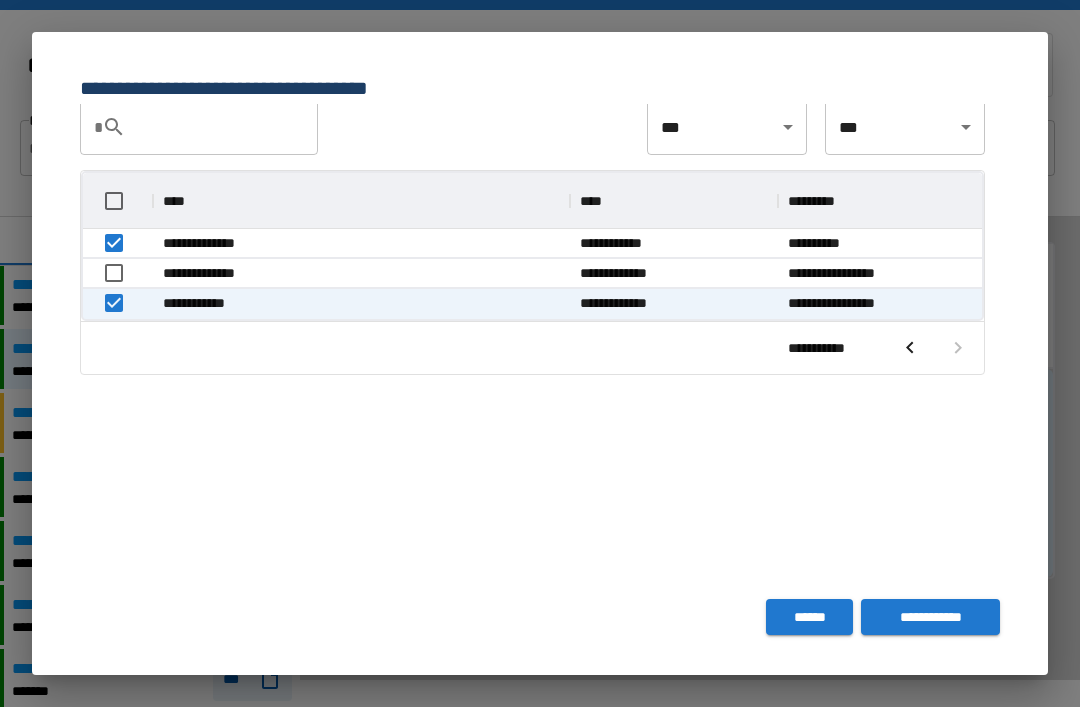 click on "**********" at bounding box center (930, 617) 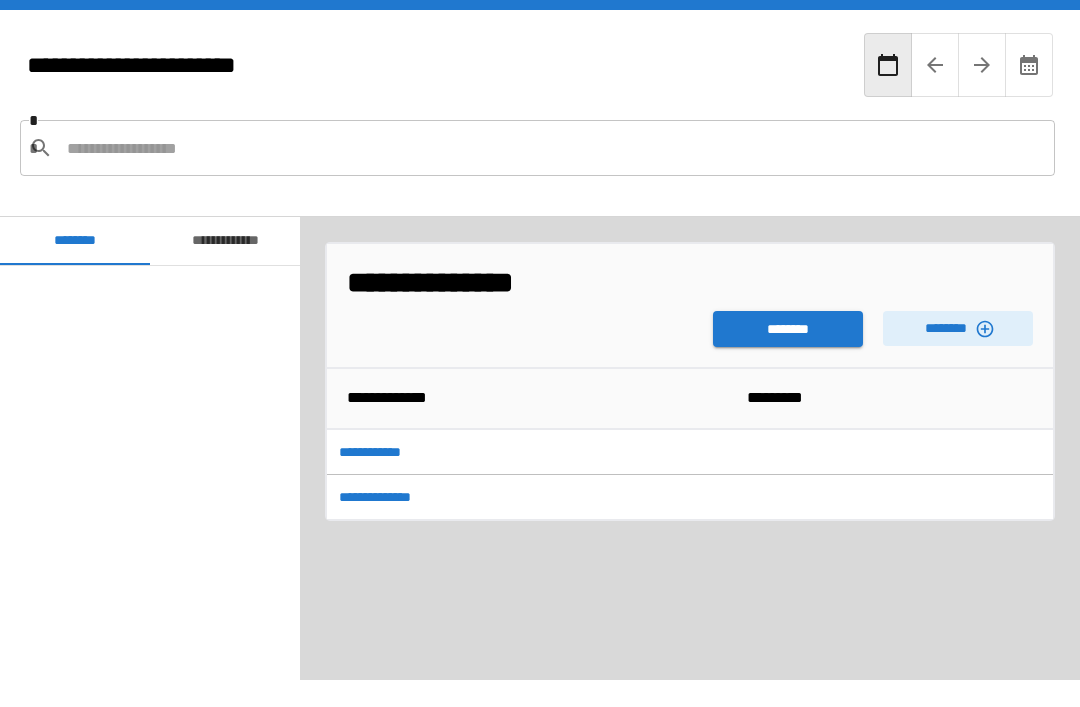 scroll, scrollTop: 600, scrollLeft: 0, axis: vertical 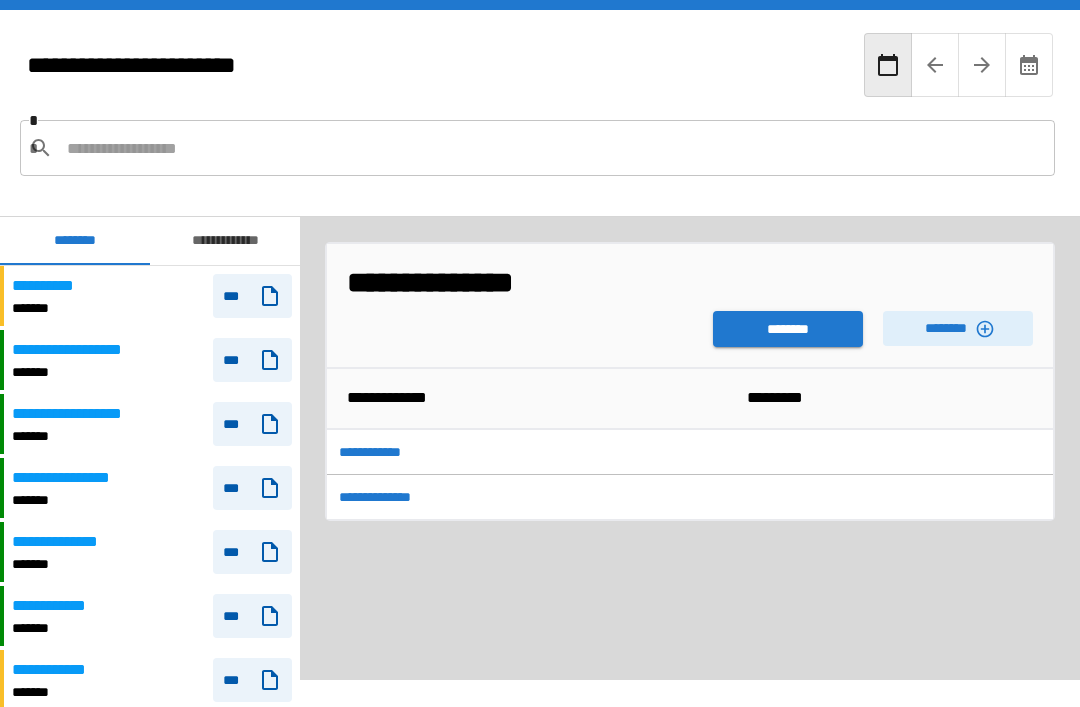 click on "***" at bounding box center (252, 424) 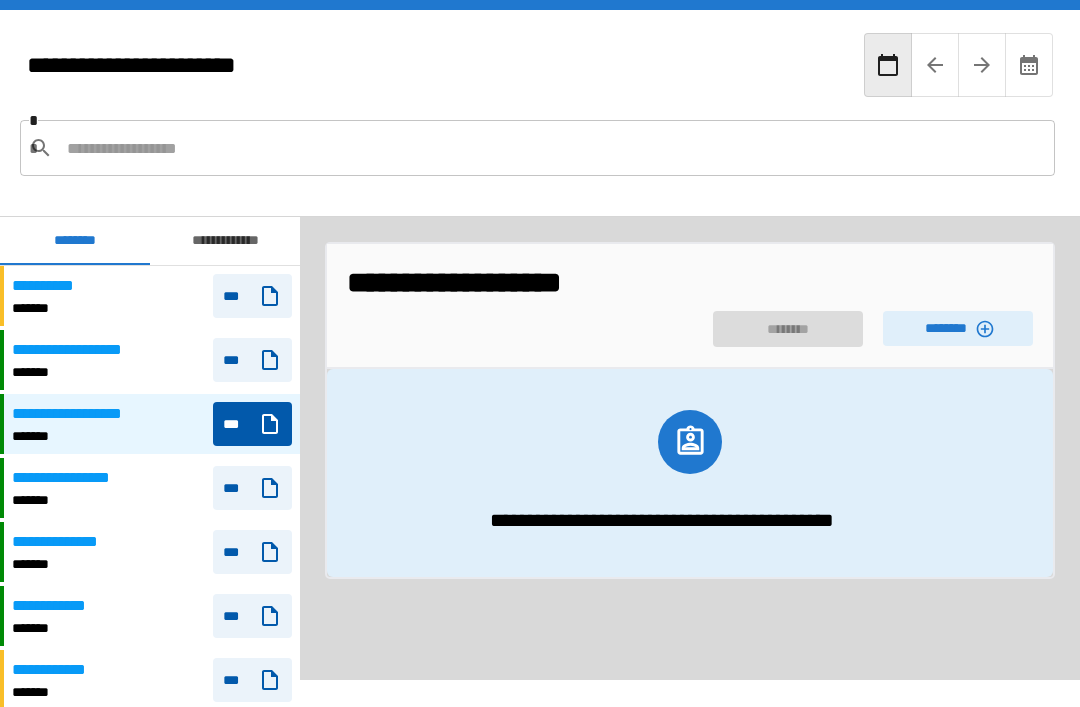 click on "***" at bounding box center (252, 424) 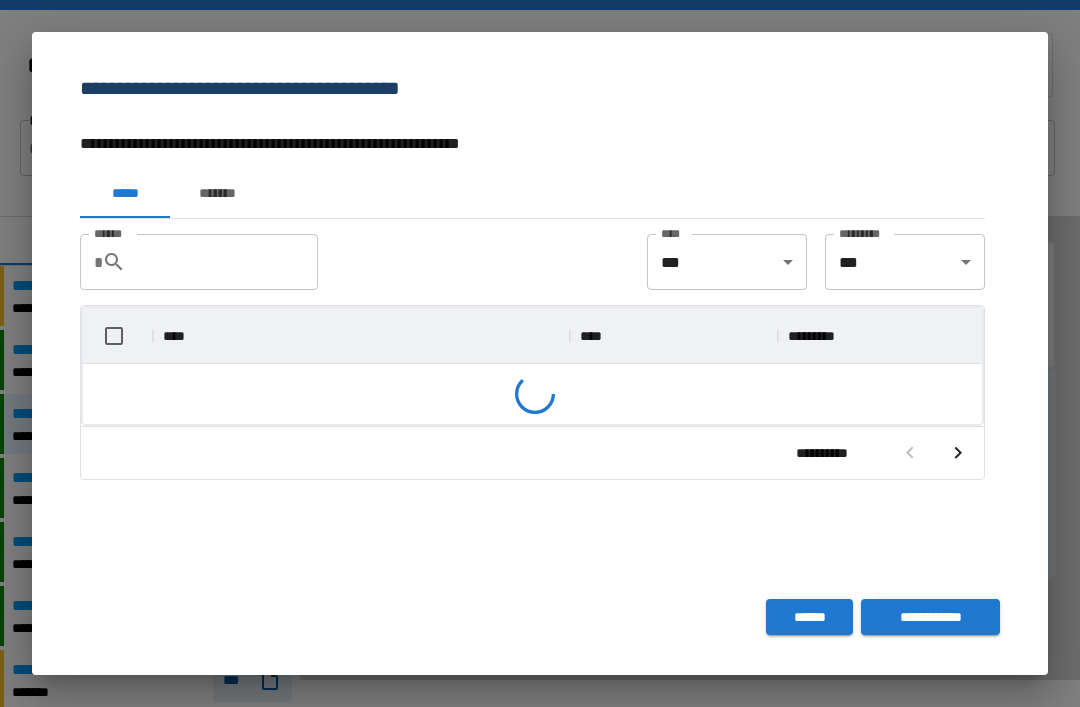 scroll, scrollTop: 356, scrollLeft: 899, axis: both 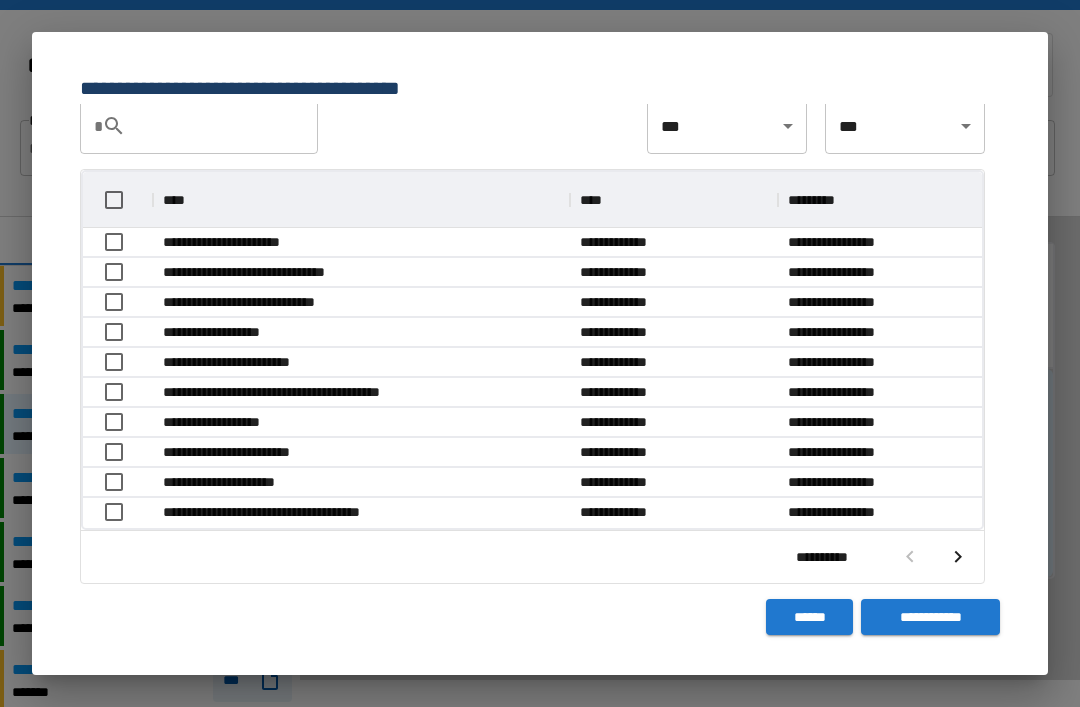 click 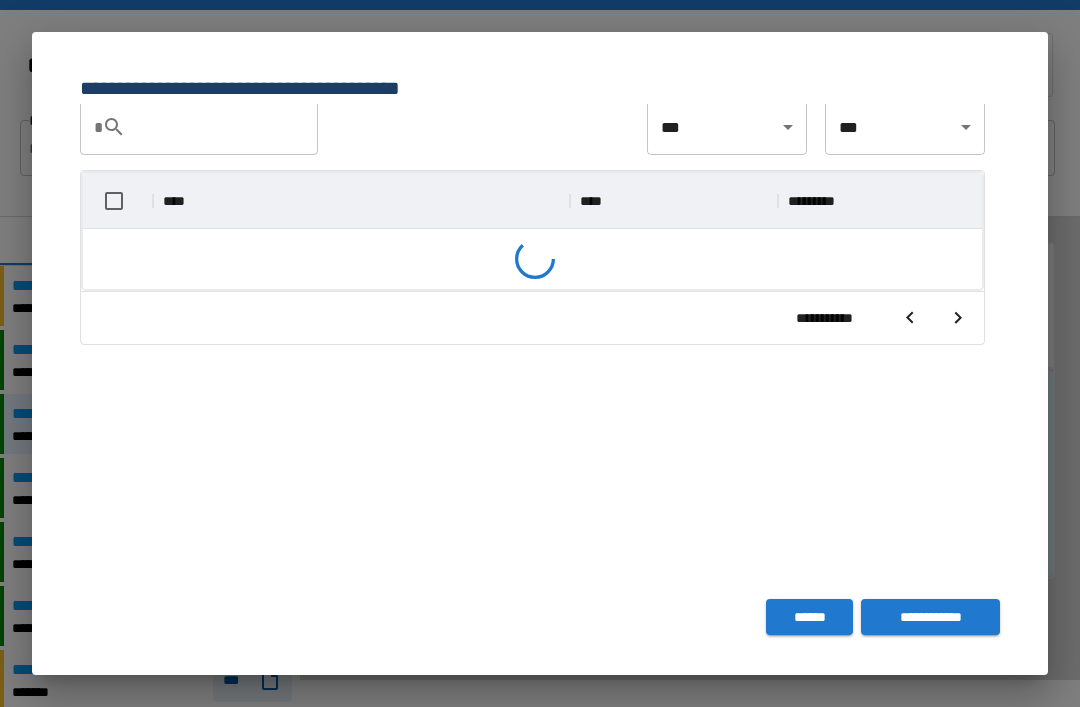 scroll, scrollTop: 356, scrollLeft: 899, axis: both 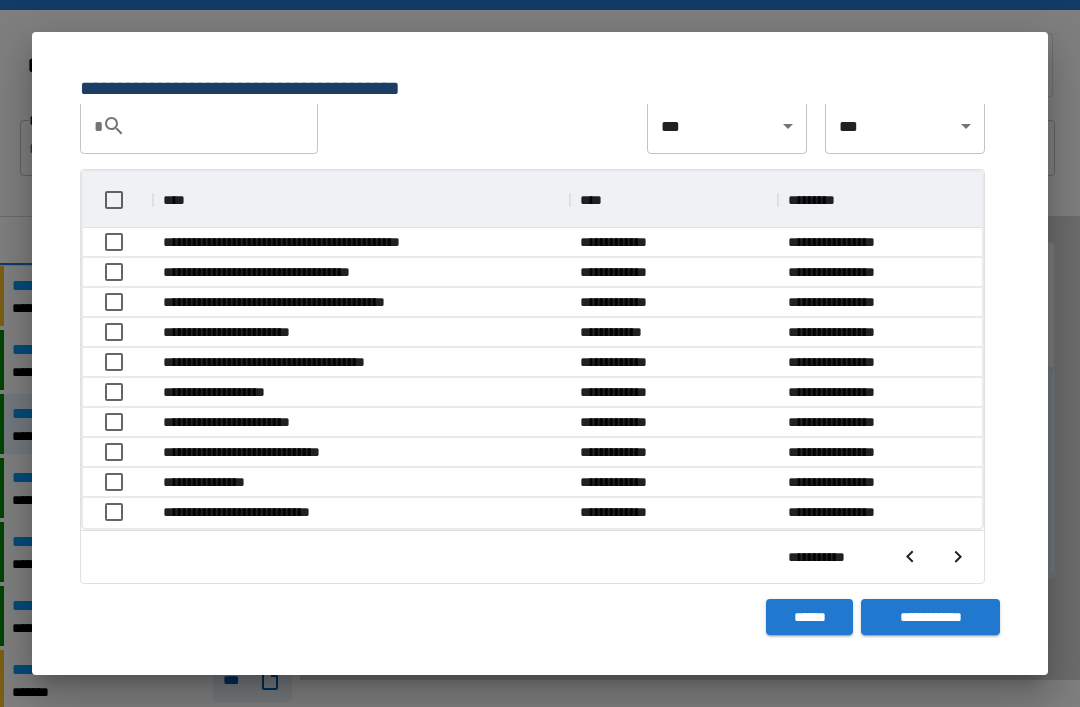 click 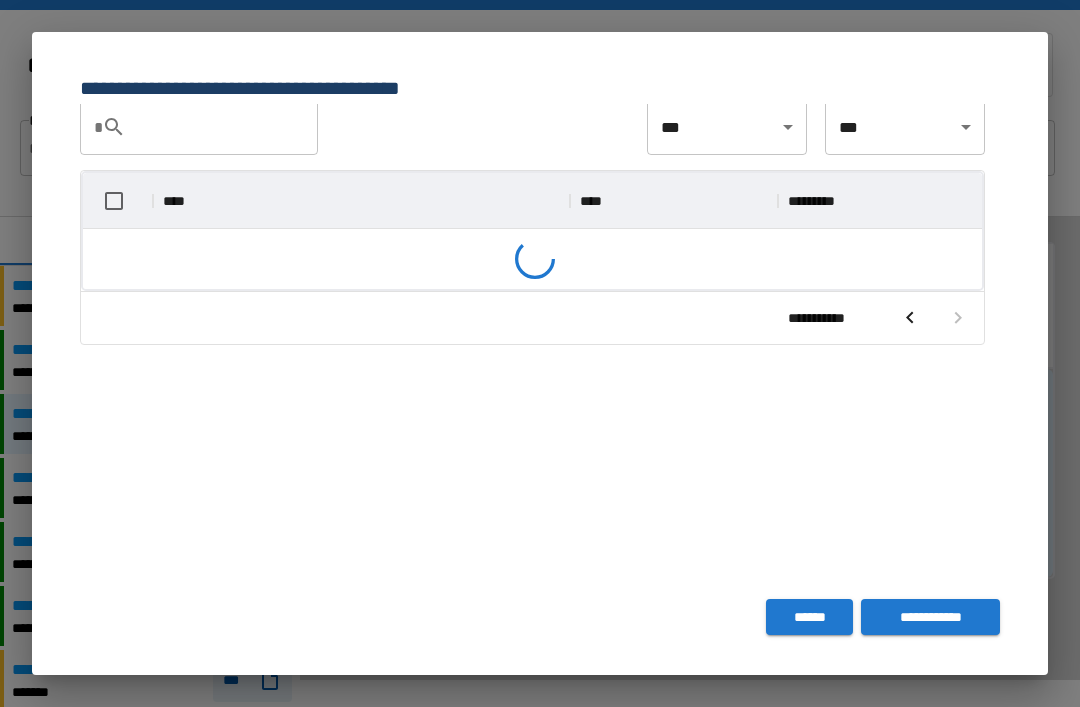 scroll, scrollTop: 146, scrollLeft: 899, axis: both 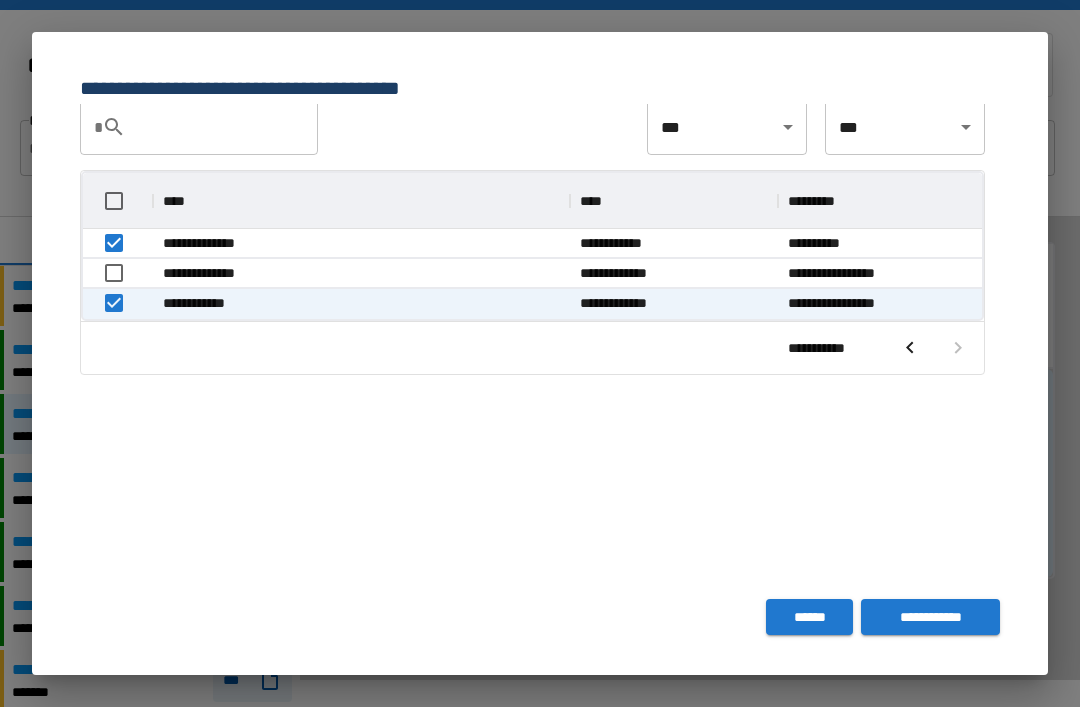 click on "**********" at bounding box center [930, 617] 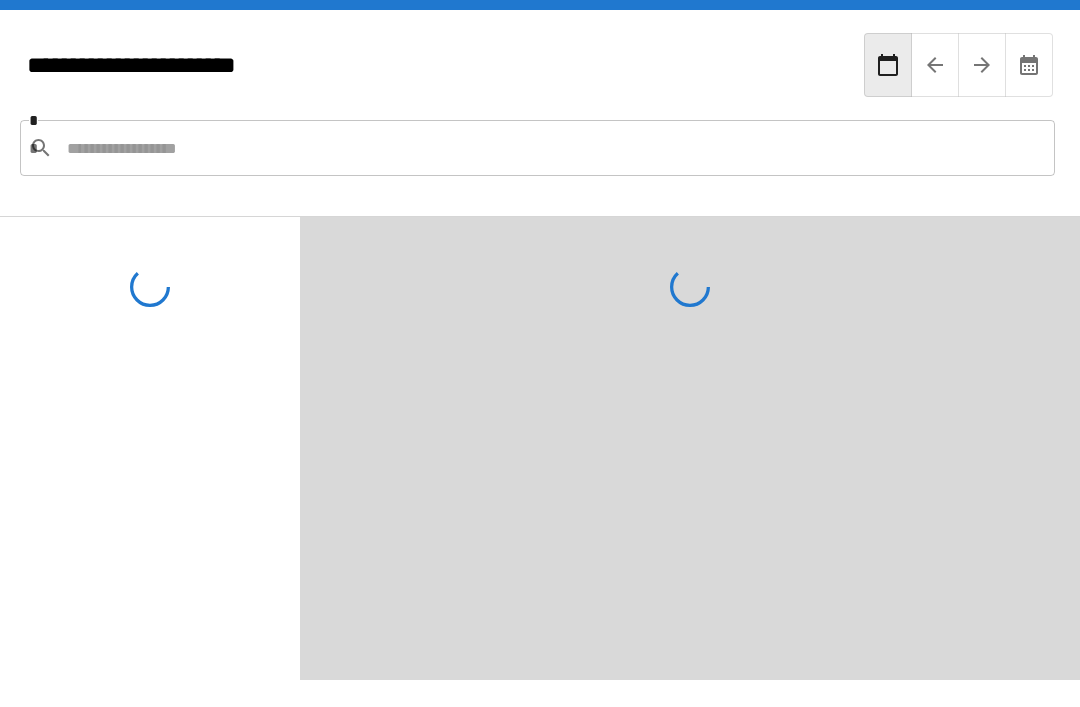 scroll, scrollTop: 135, scrollLeft: 0, axis: vertical 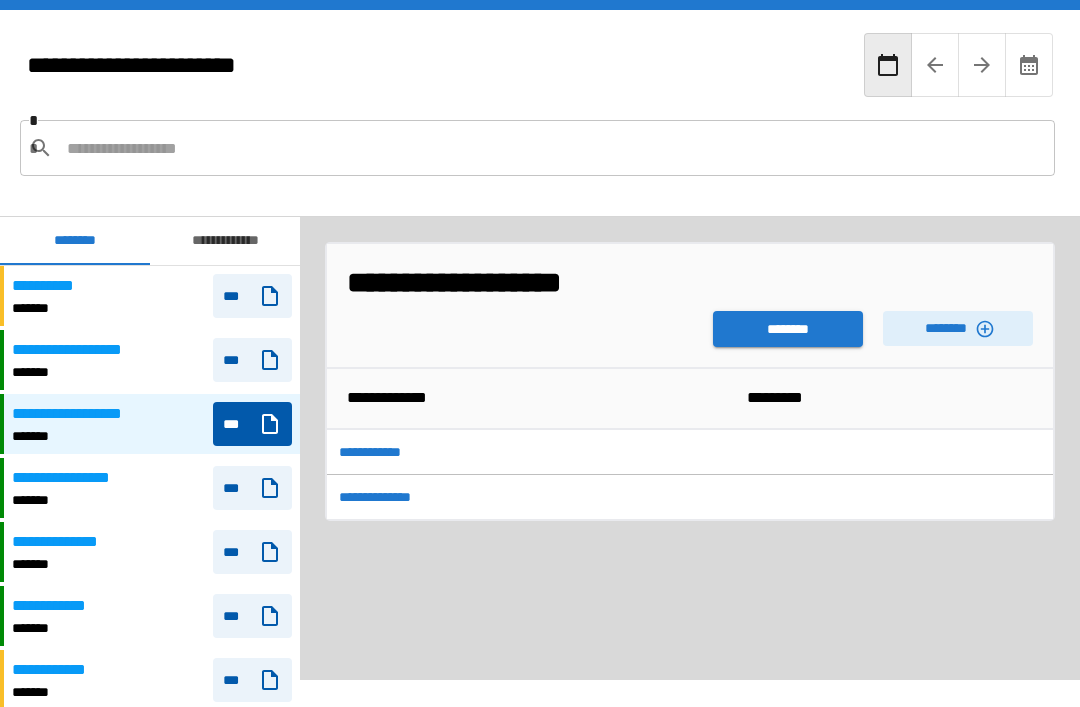 click on "***" at bounding box center [252, 360] 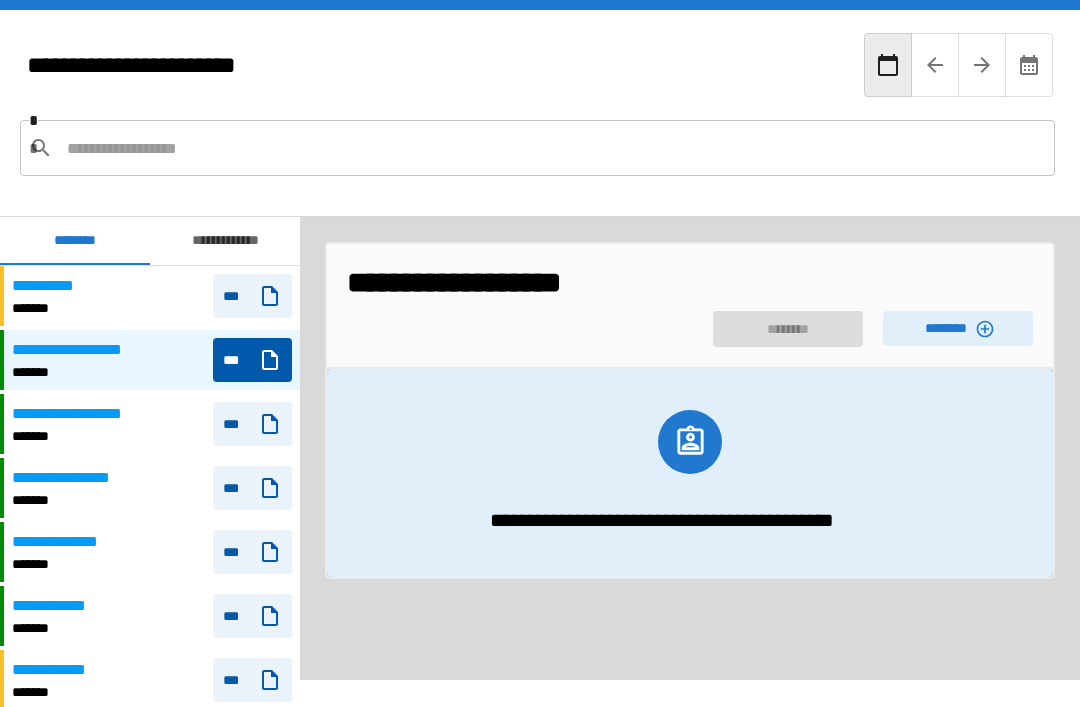 click on "********" at bounding box center [958, 328] 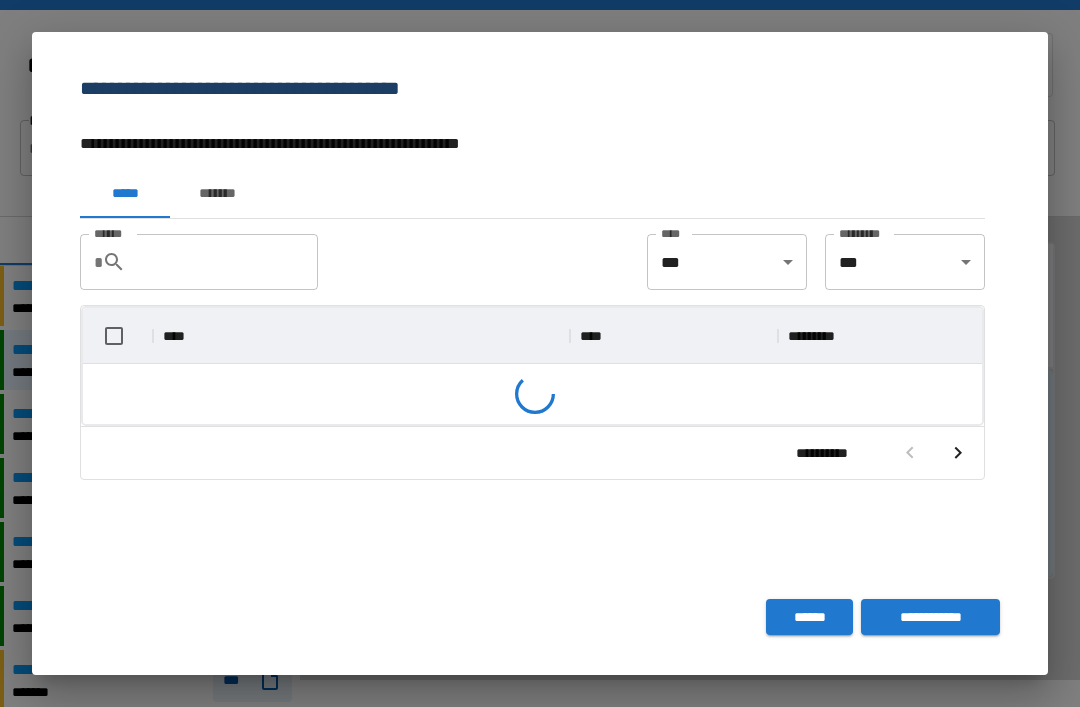 scroll, scrollTop: 356, scrollLeft: 899, axis: both 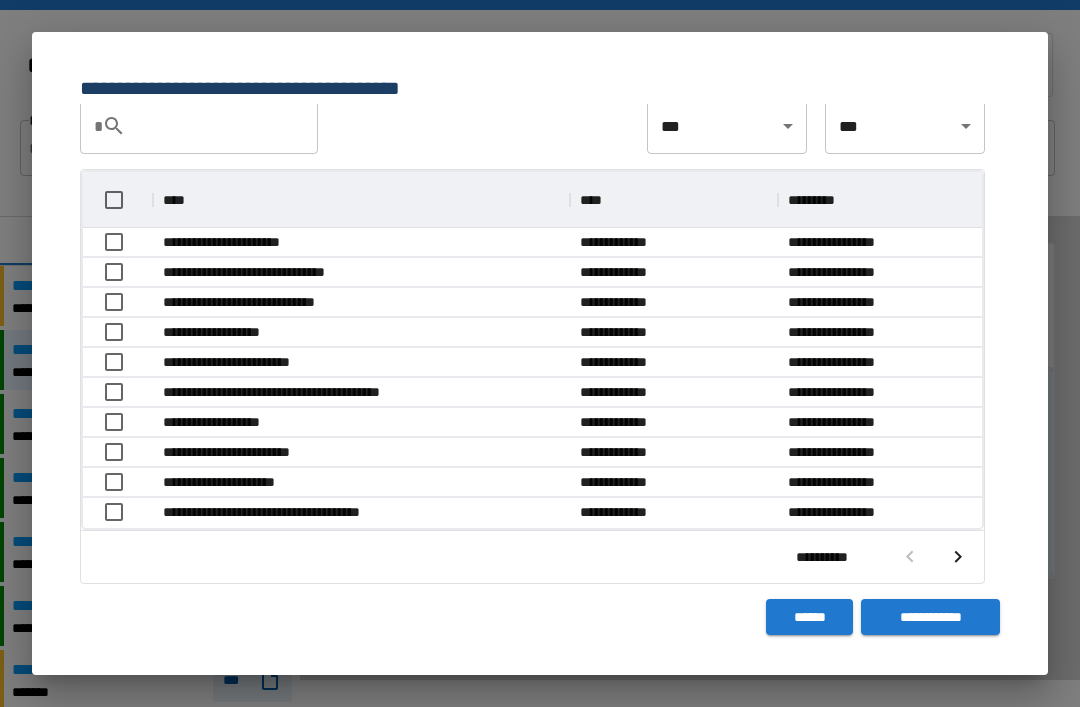 click 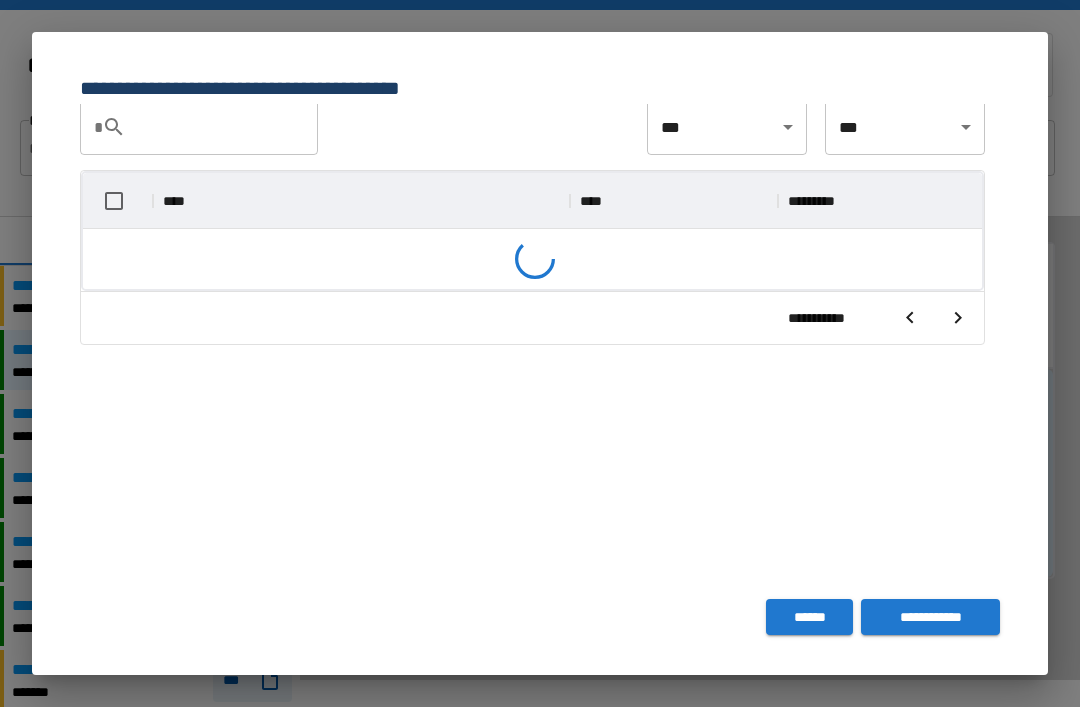 scroll, scrollTop: 135, scrollLeft: 0, axis: vertical 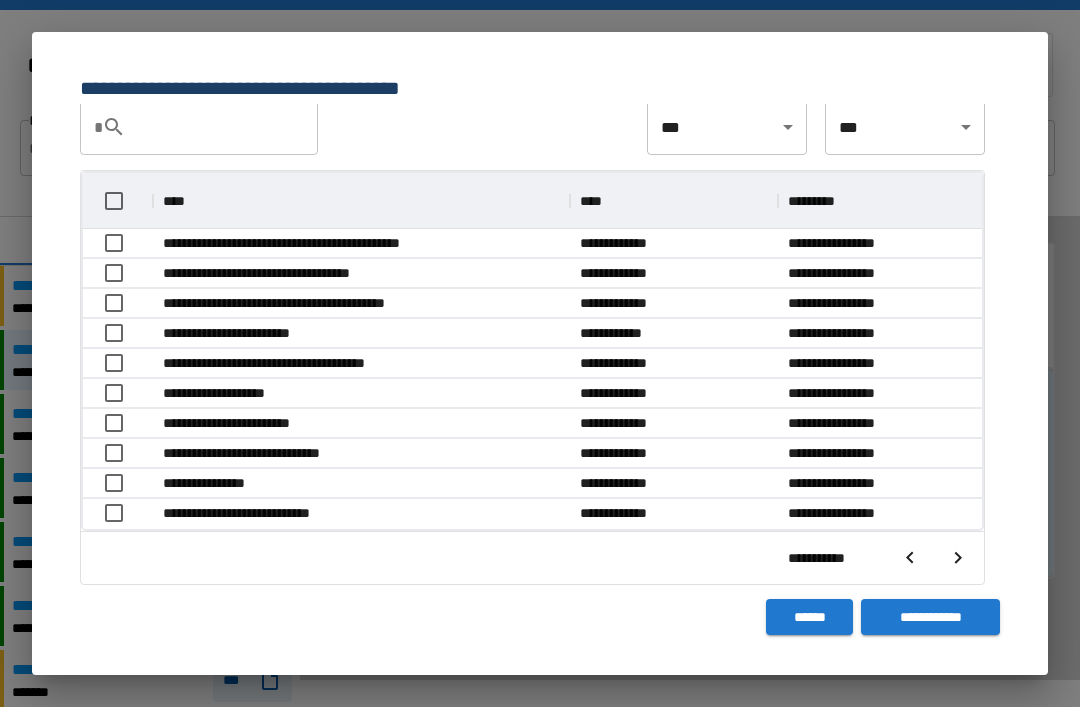 click 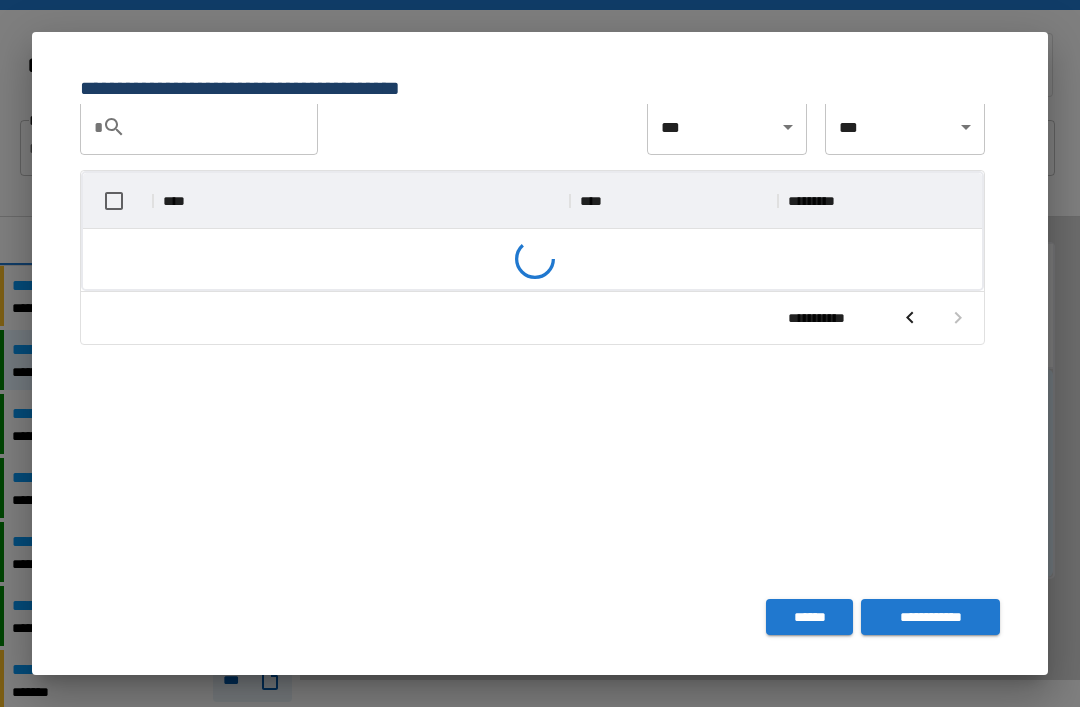 scroll, scrollTop: 146, scrollLeft: 899, axis: both 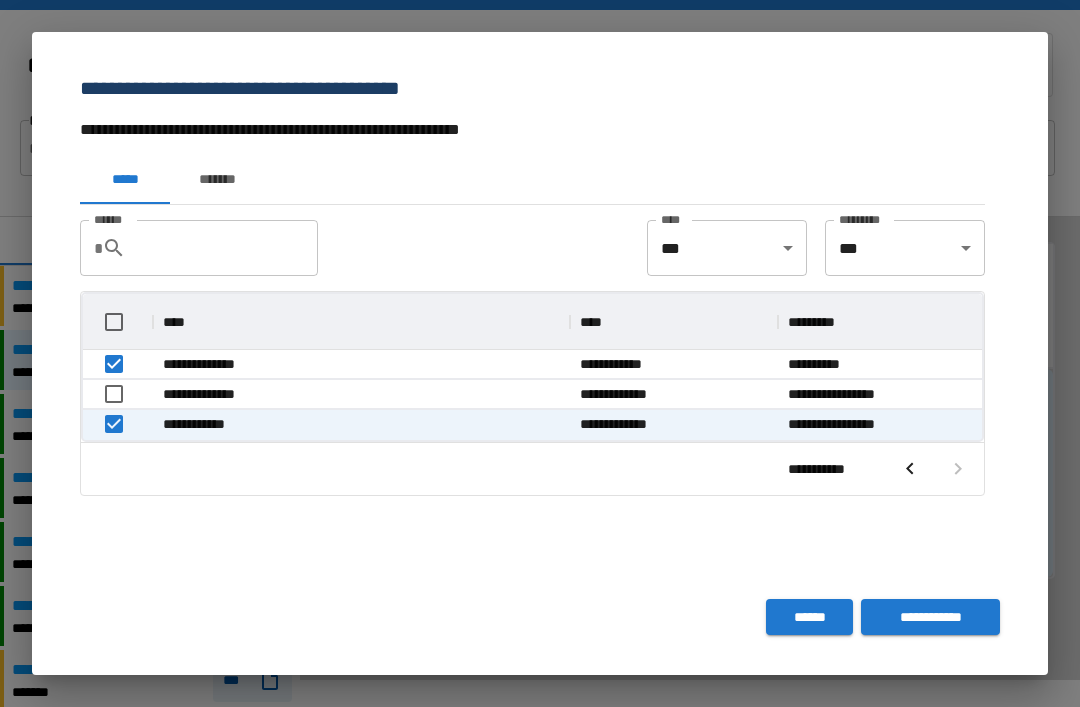 click on "**********" at bounding box center (930, 617) 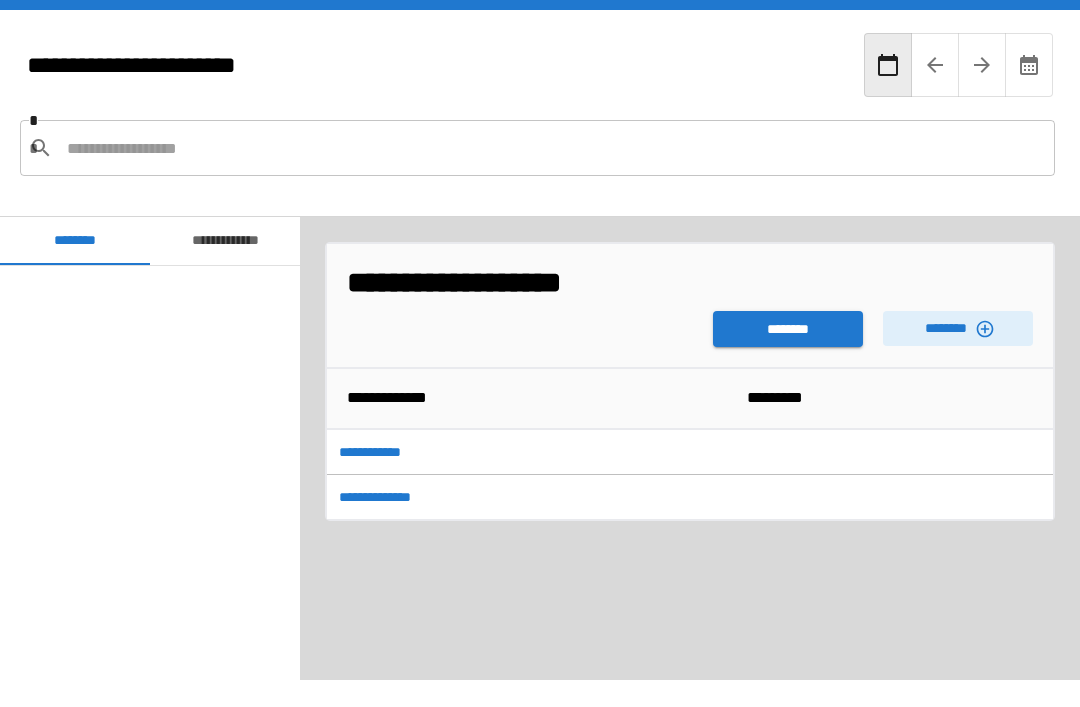 scroll, scrollTop: 600, scrollLeft: 0, axis: vertical 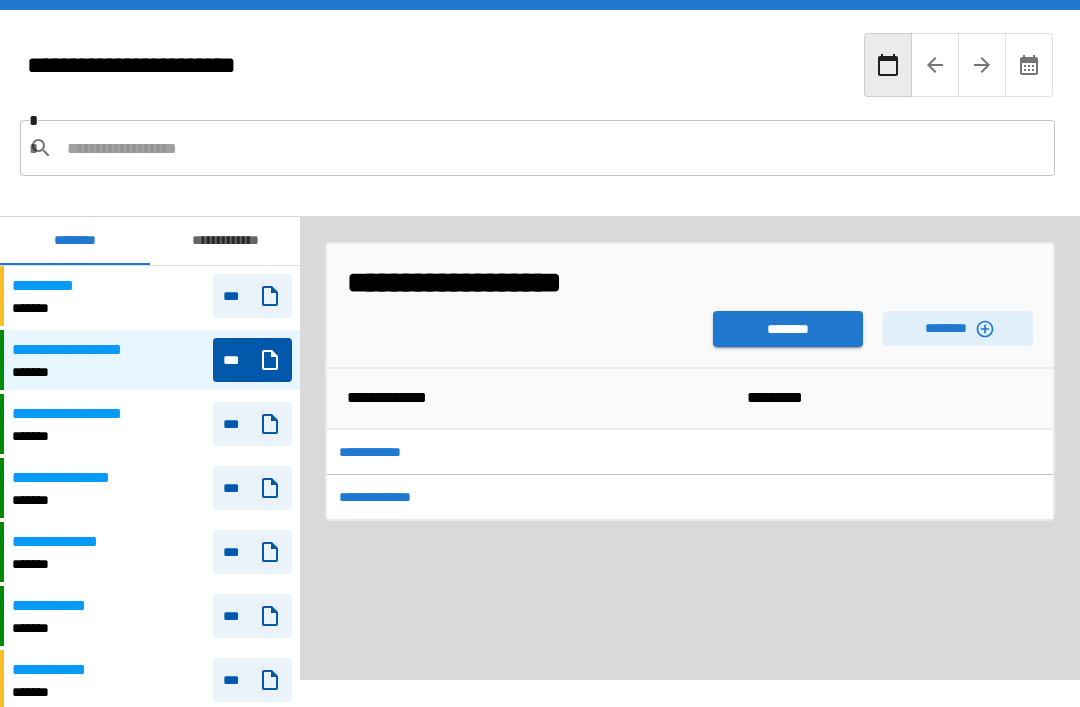 click on "********" at bounding box center (788, 329) 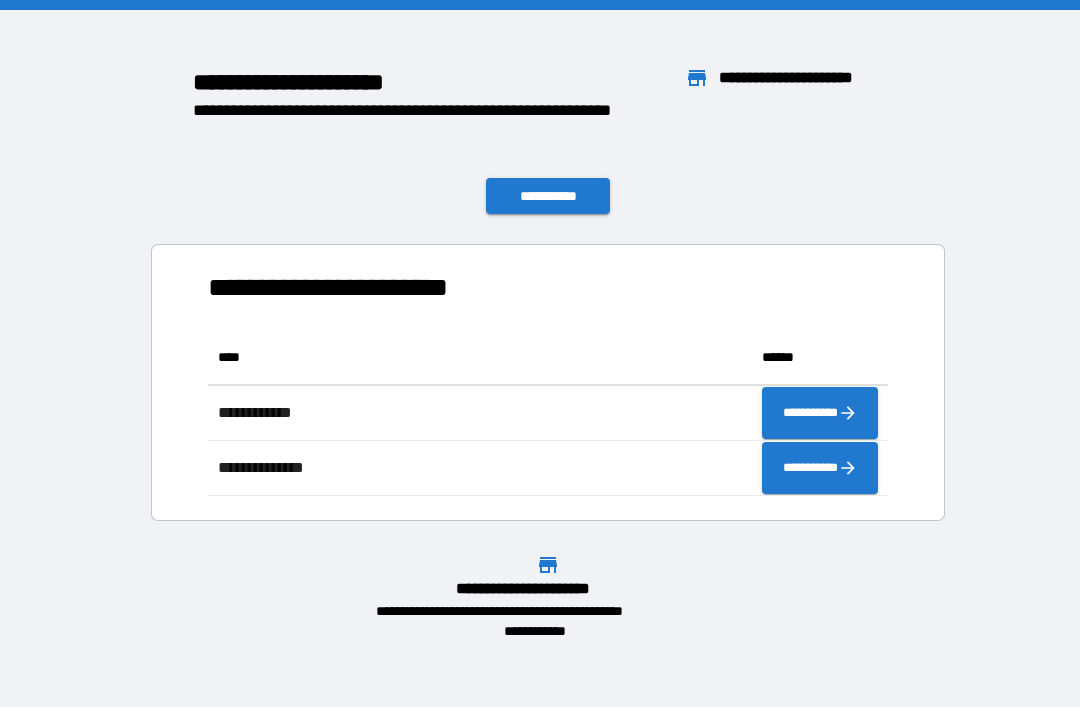 scroll, scrollTop: 1, scrollLeft: 1, axis: both 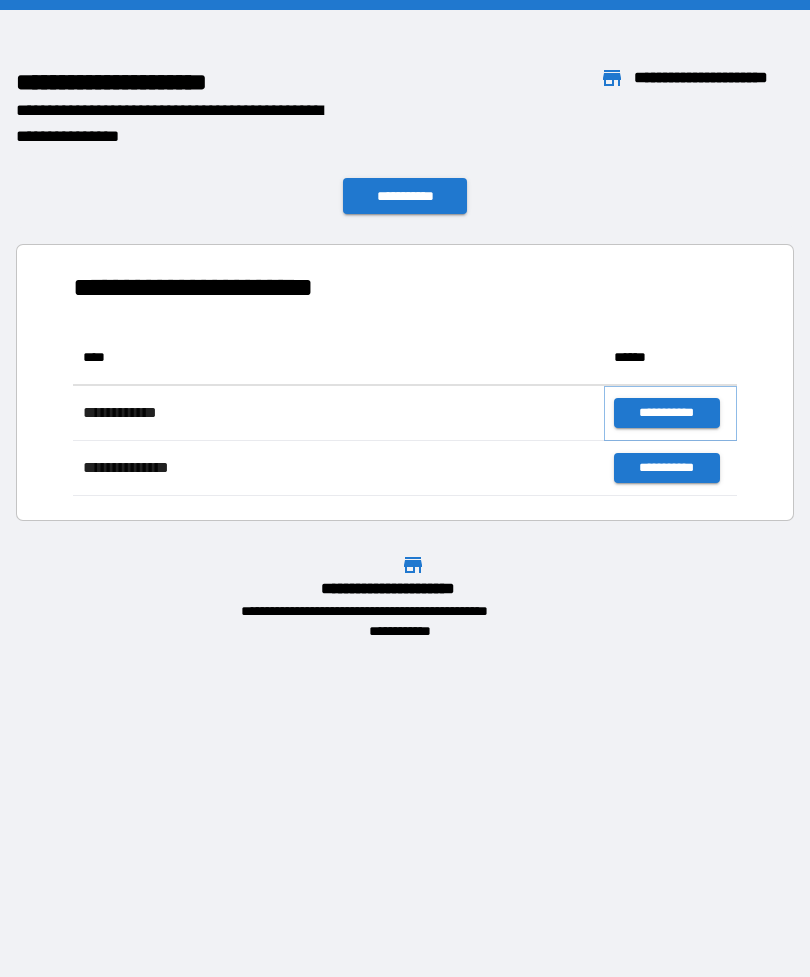 click on "**********" at bounding box center (666, 413) 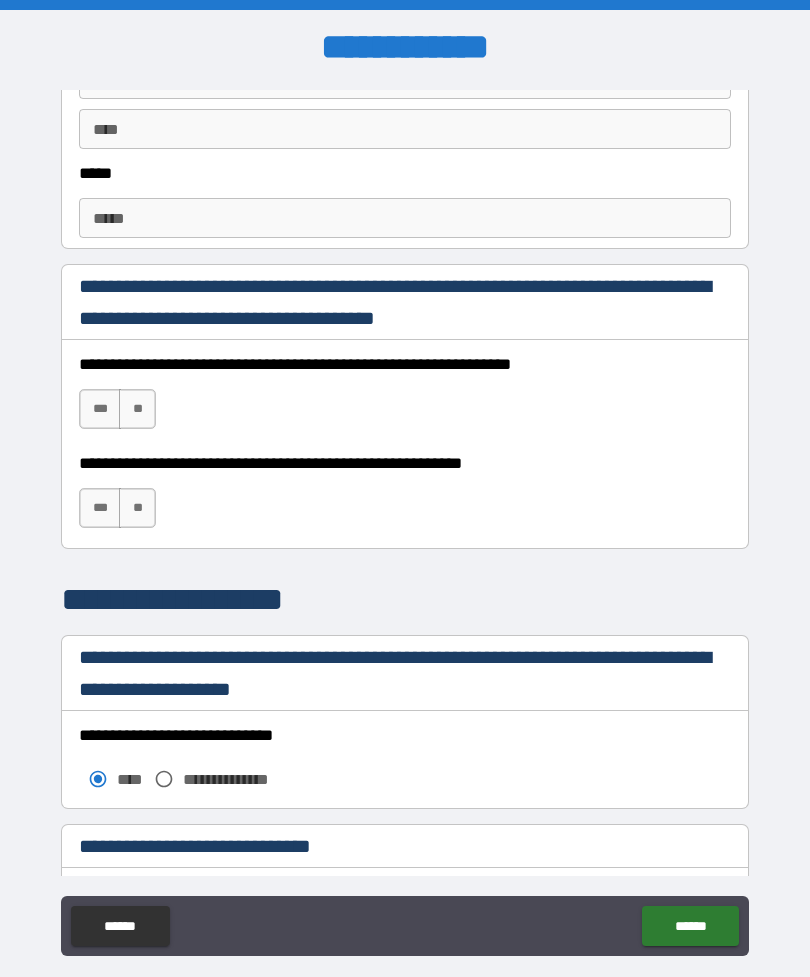 scroll, scrollTop: 1208, scrollLeft: 0, axis: vertical 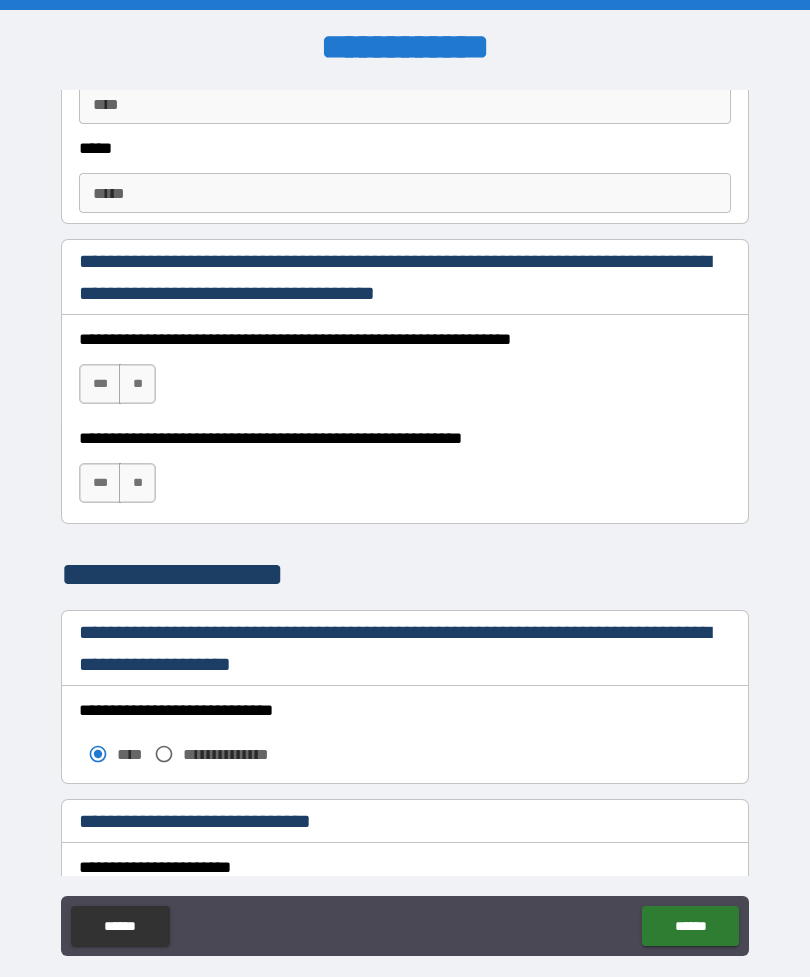 click on "***" at bounding box center (100, 384) 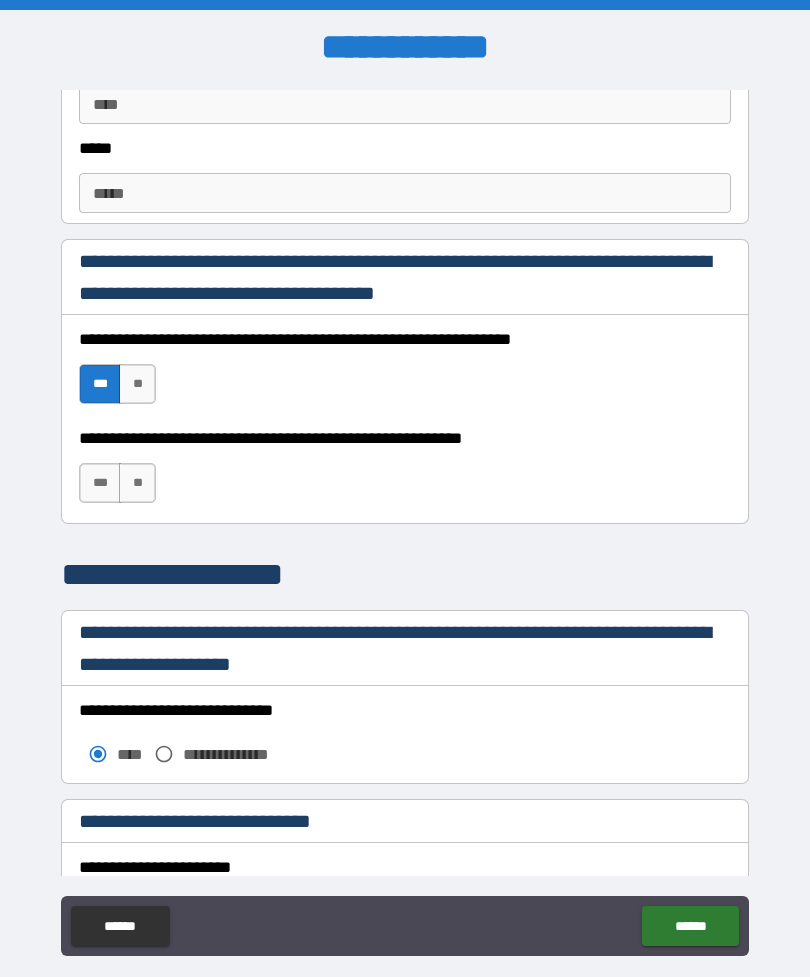 click on "**********" at bounding box center (405, 474) 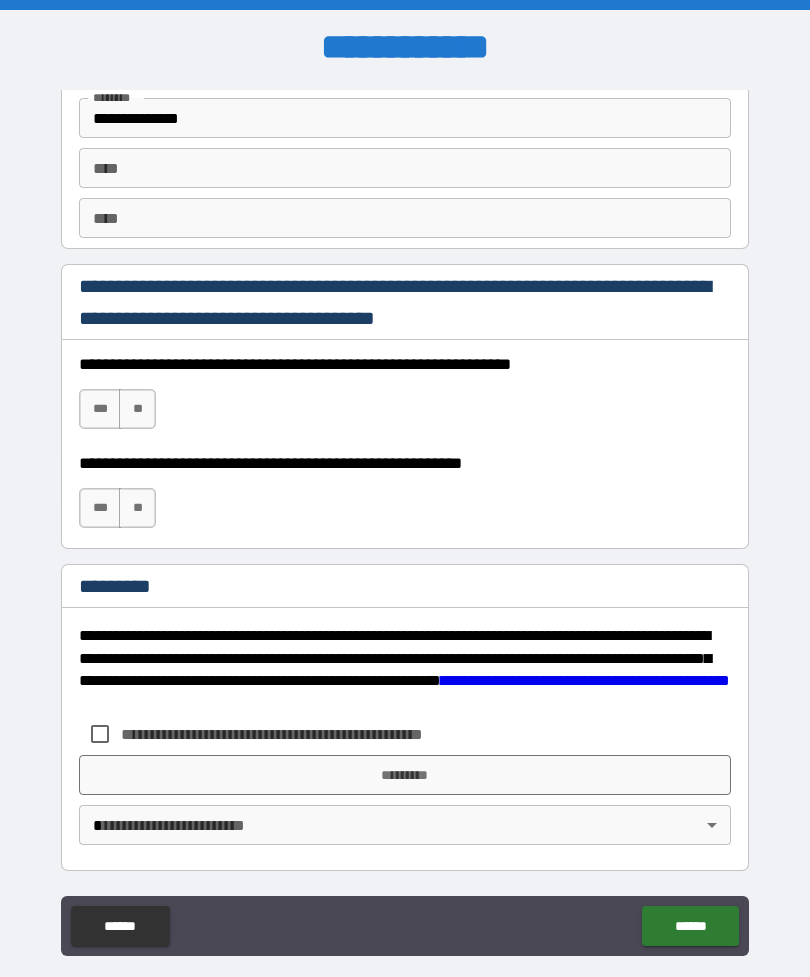 scroll, scrollTop: 2820, scrollLeft: 0, axis: vertical 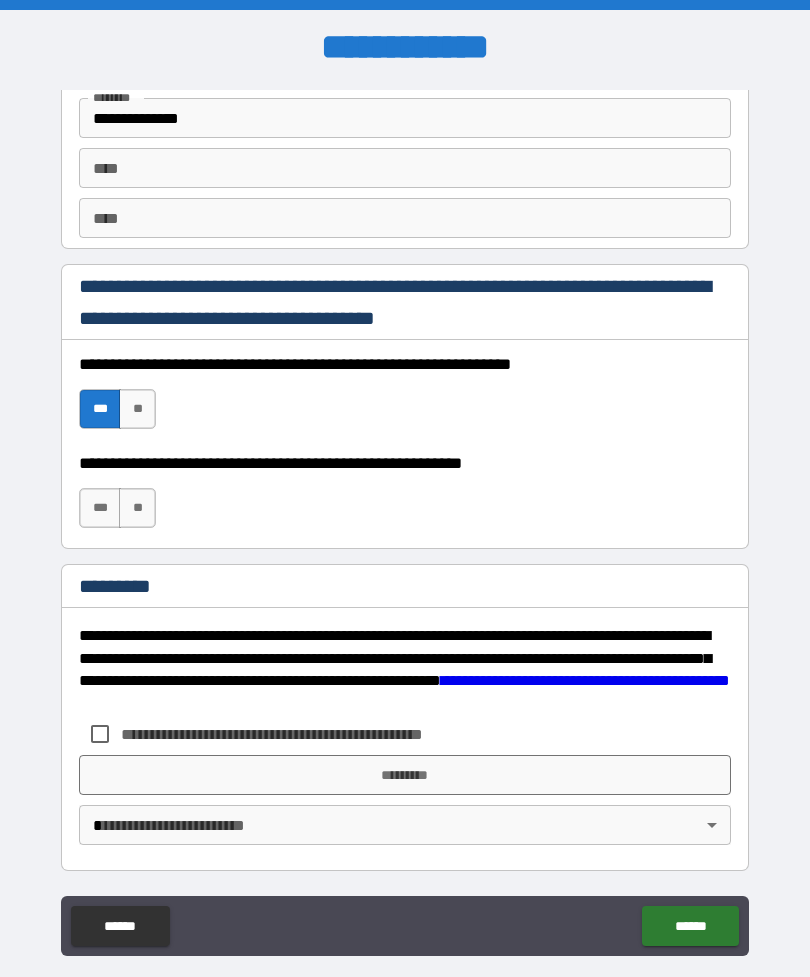 click on "***" at bounding box center [100, 508] 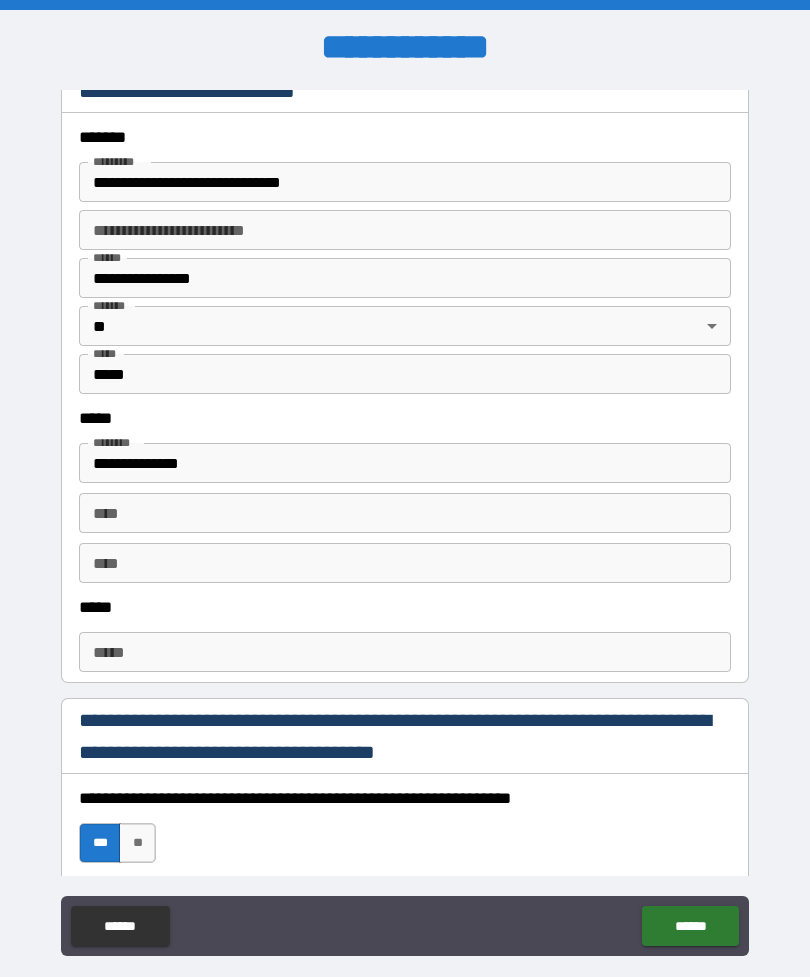 scroll, scrollTop: 750, scrollLeft: 0, axis: vertical 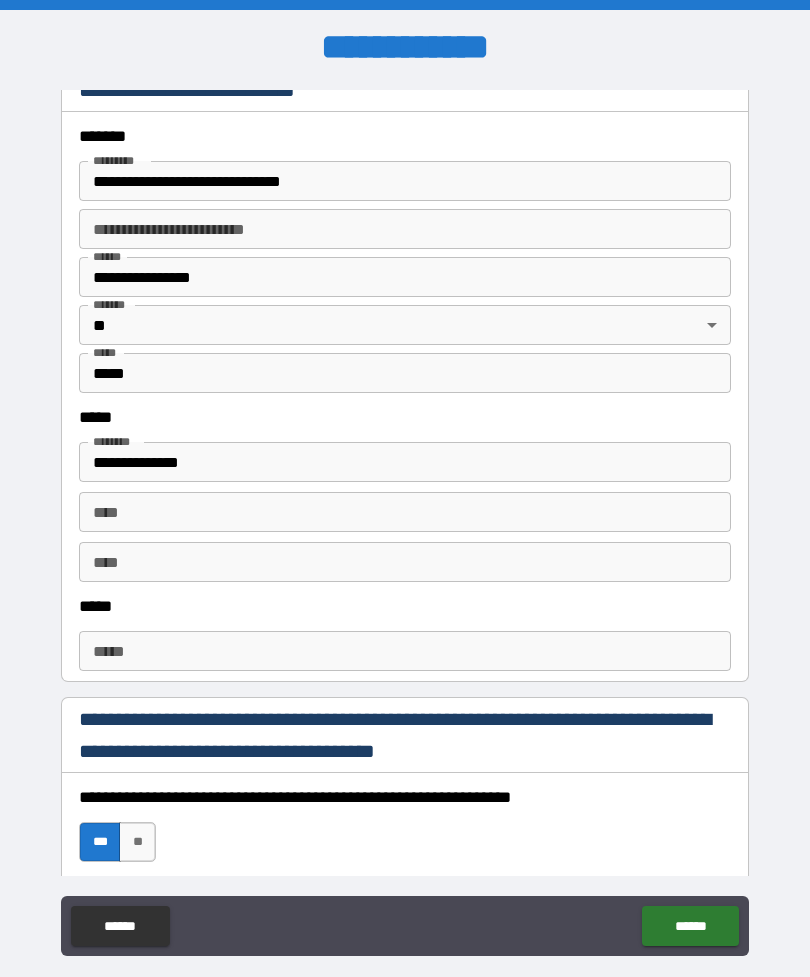 click on "*****" at bounding box center [405, 651] 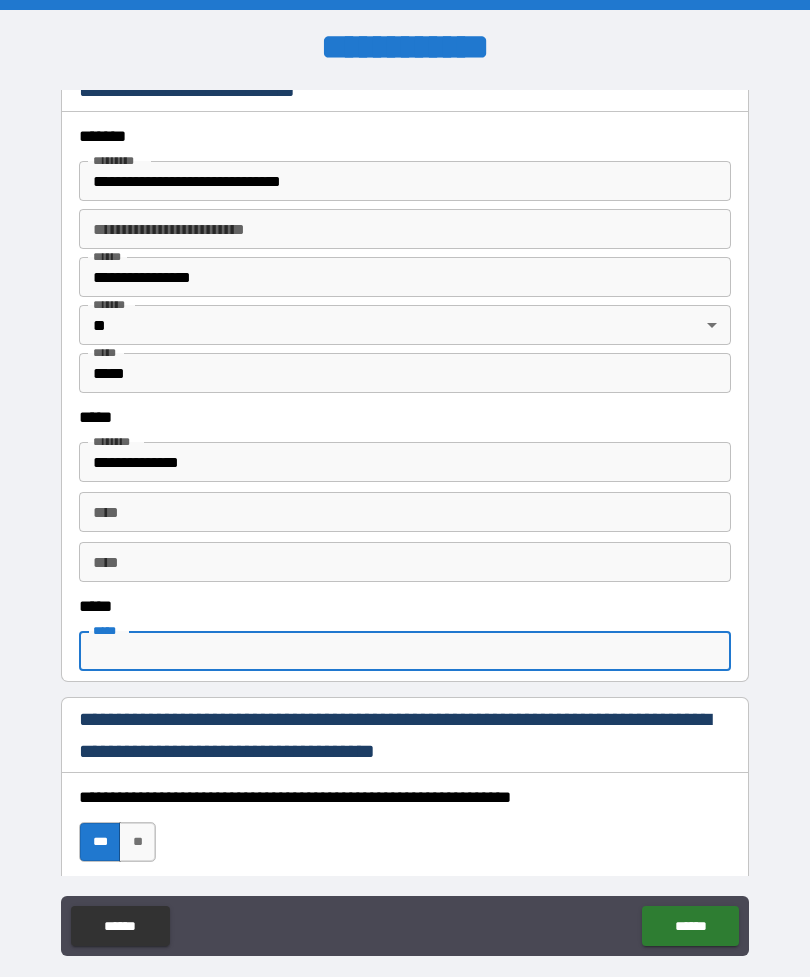 scroll, scrollTop: 4, scrollLeft: 0, axis: vertical 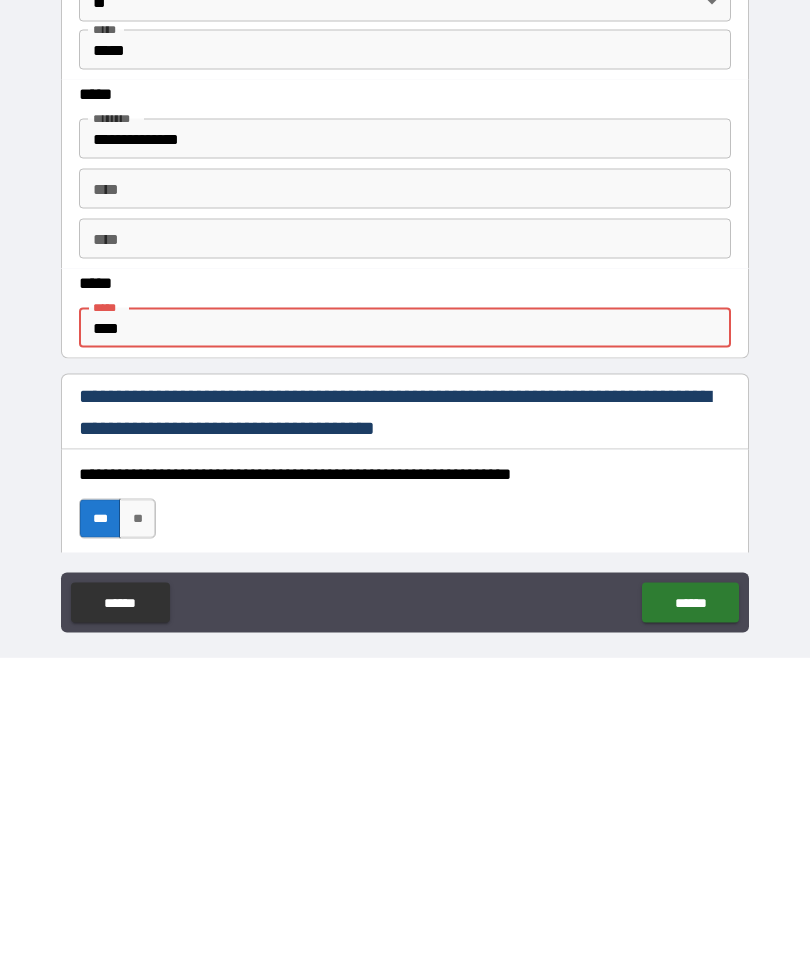 type on "****" 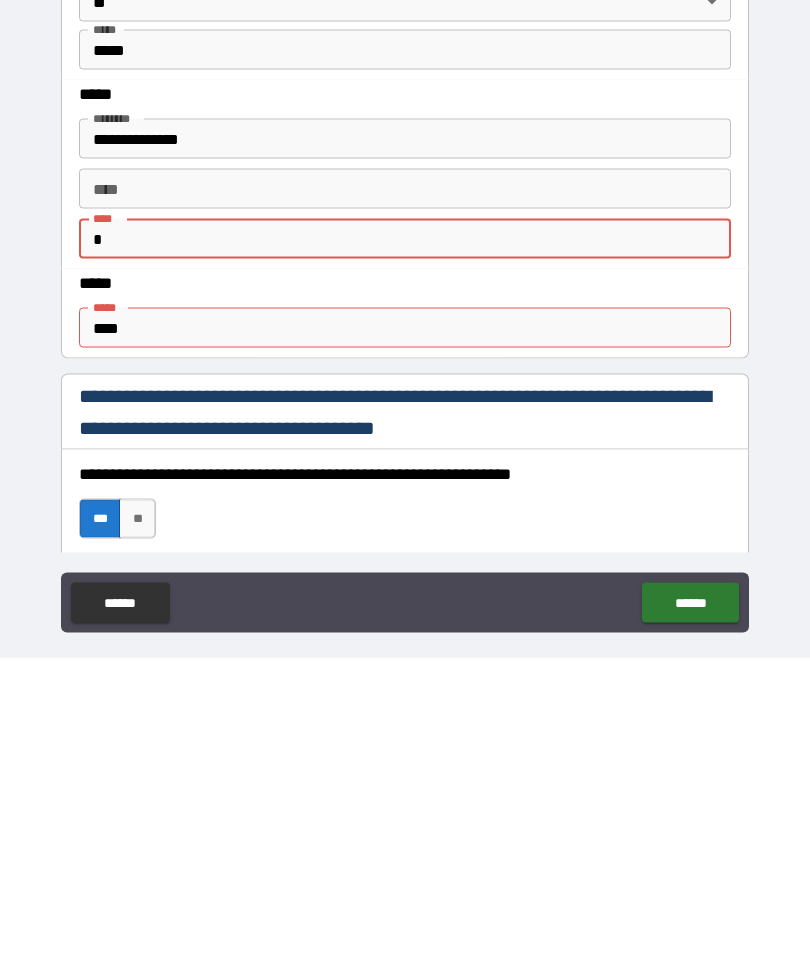 type on "*" 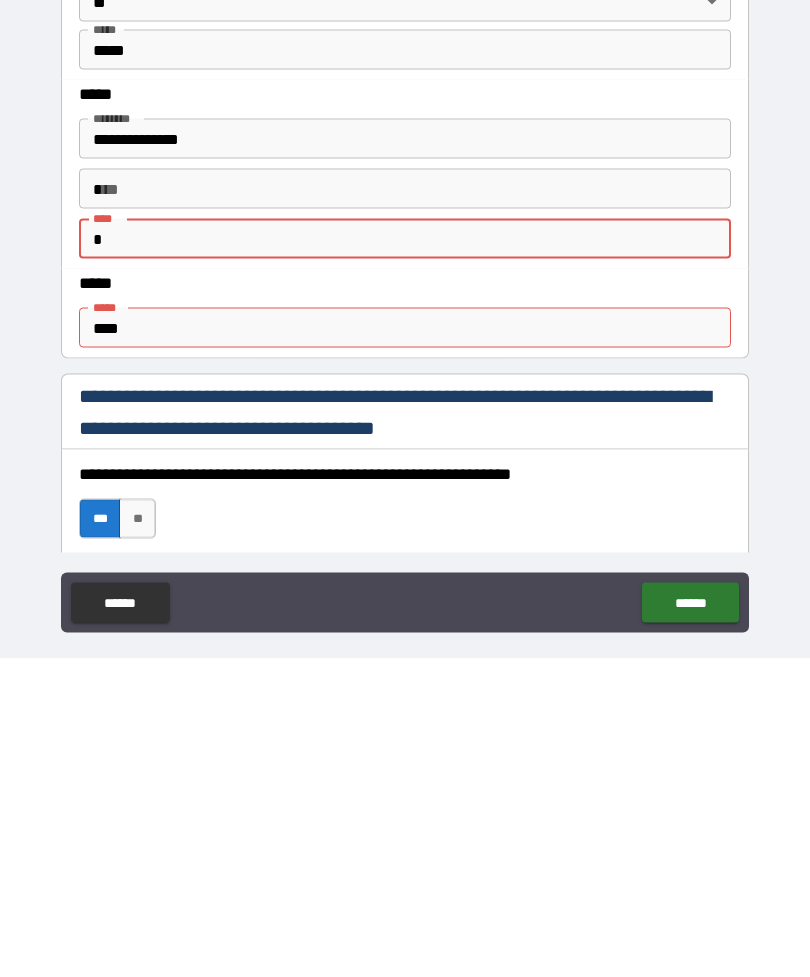 type 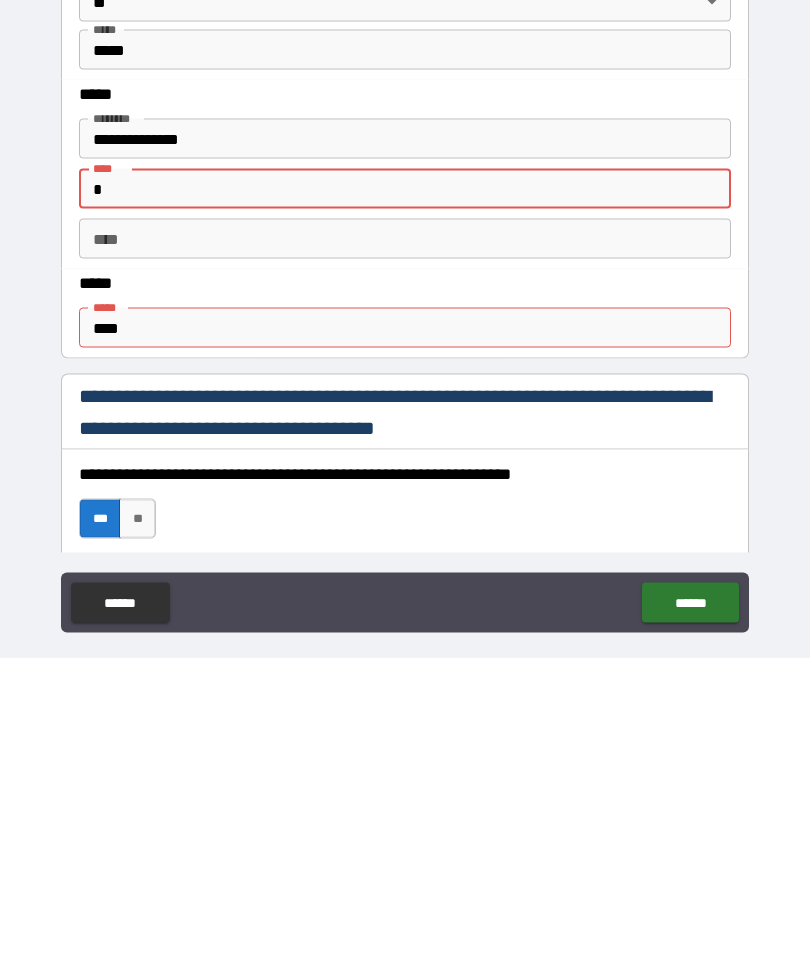 click on "****" at bounding box center [405, 647] 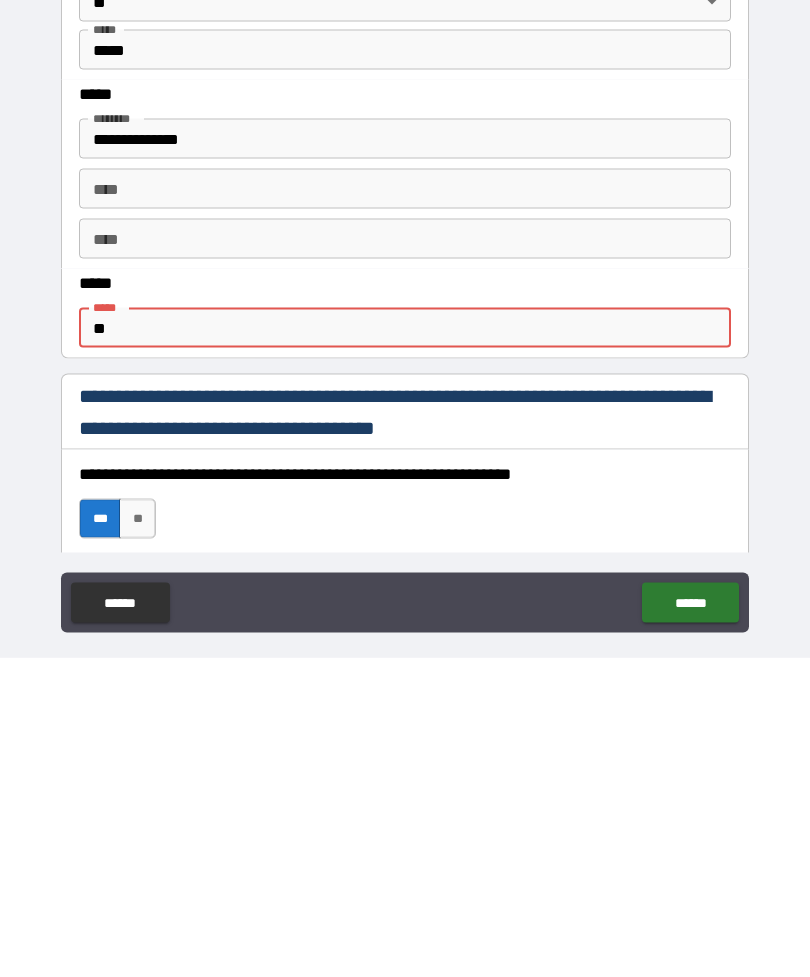 type on "*" 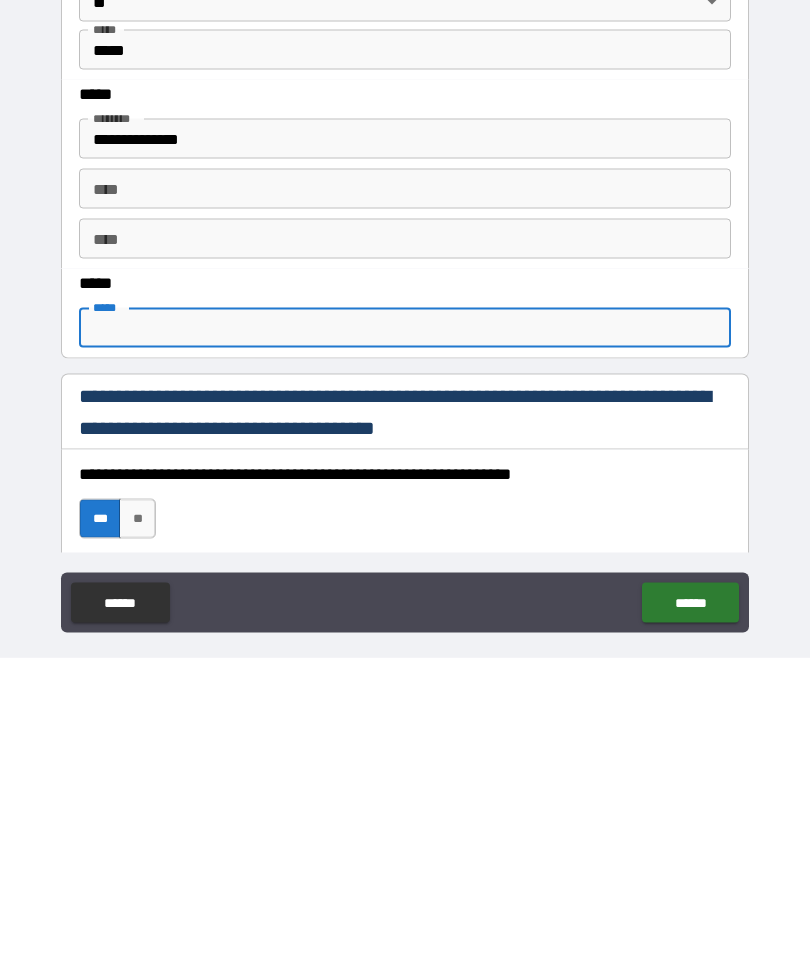 type 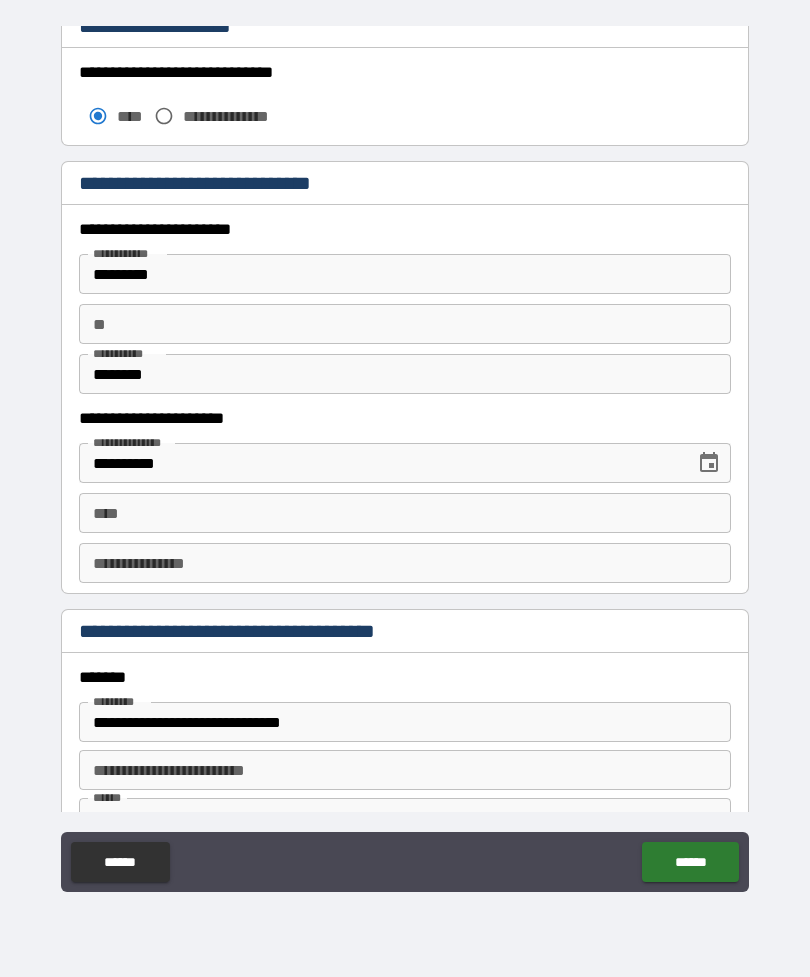 scroll, scrollTop: 1783, scrollLeft: 0, axis: vertical 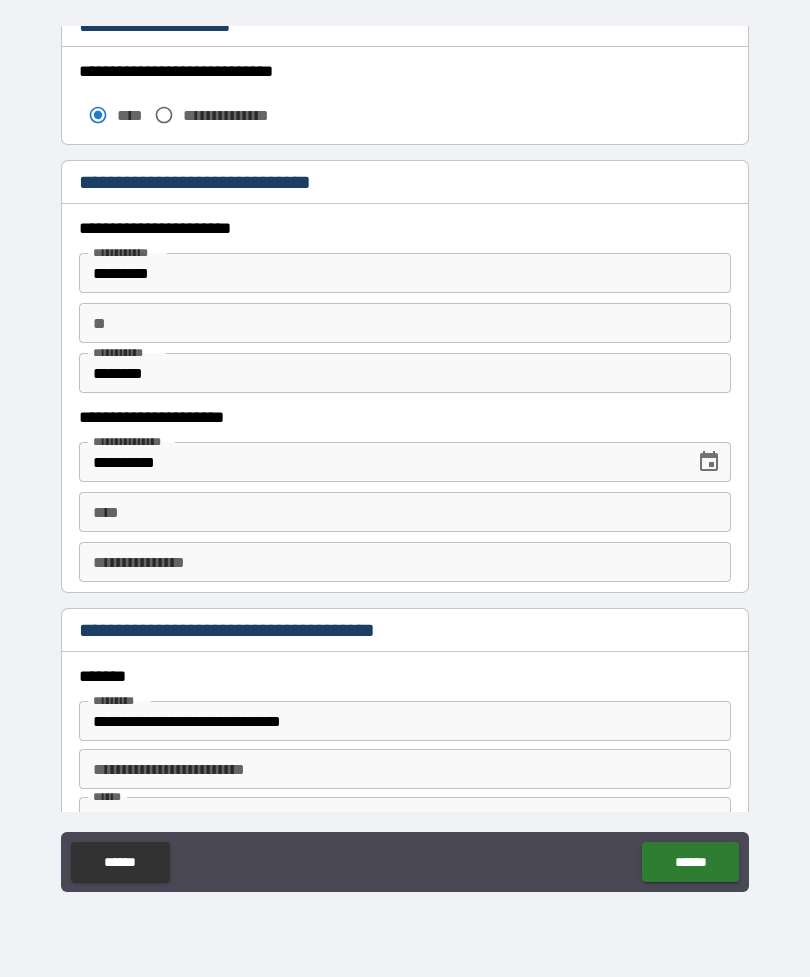 click on "********" at bounding box center [405, 373] 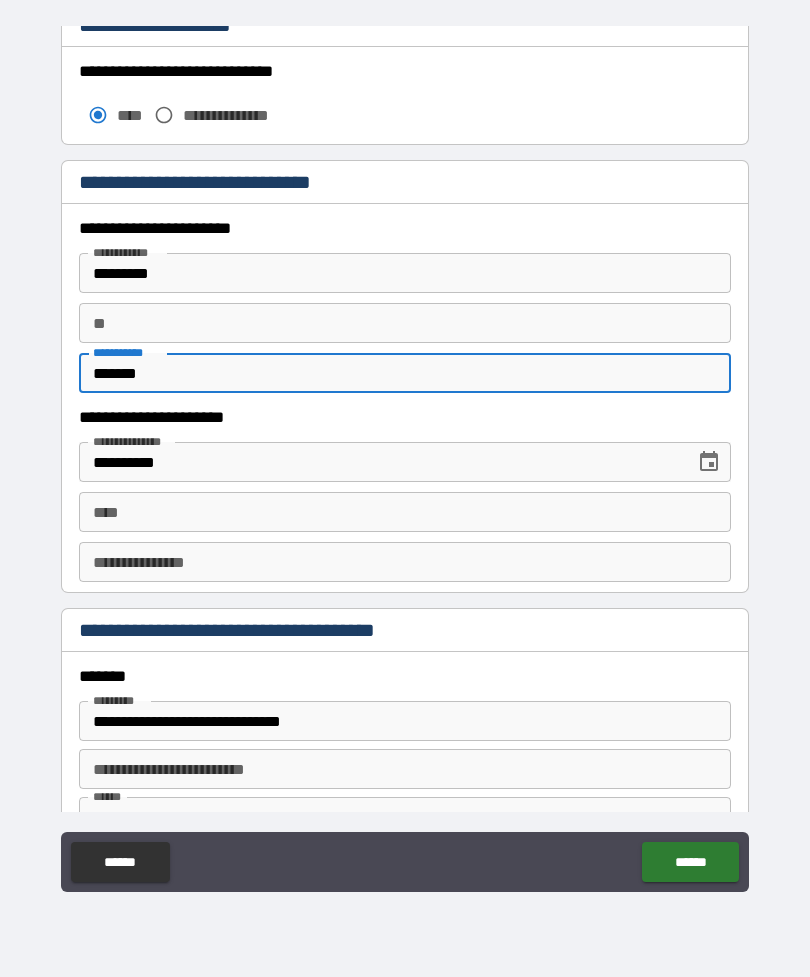 type on "*******" 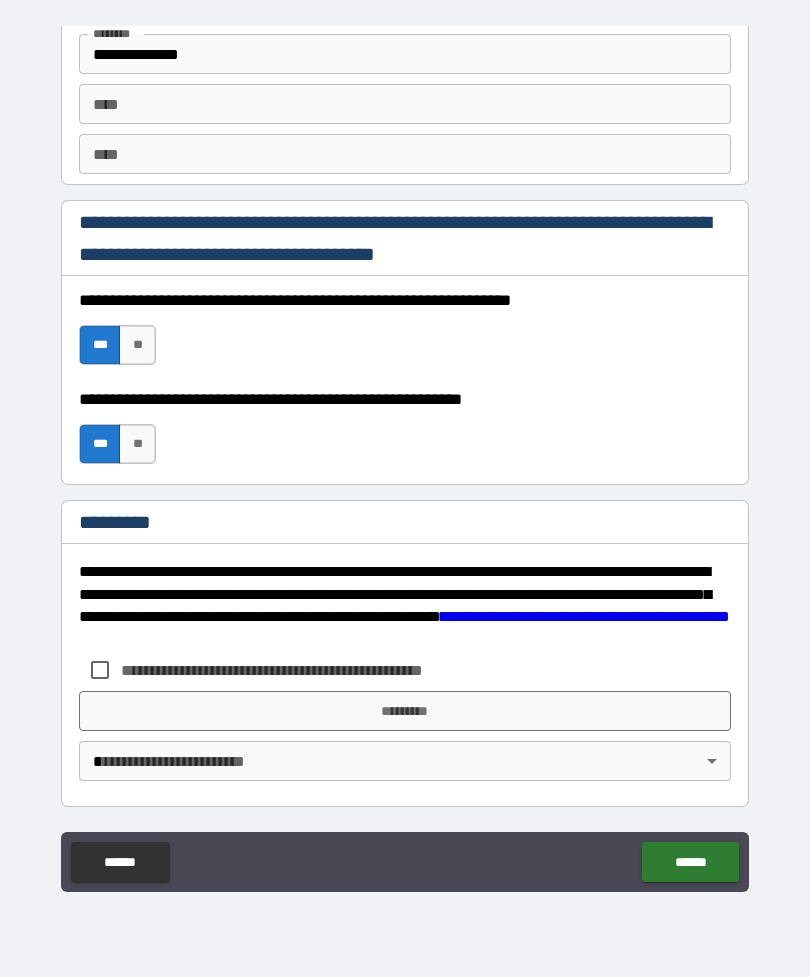 scroll, scrollTop: 2820, scrollLeft: 0, axis: vertical 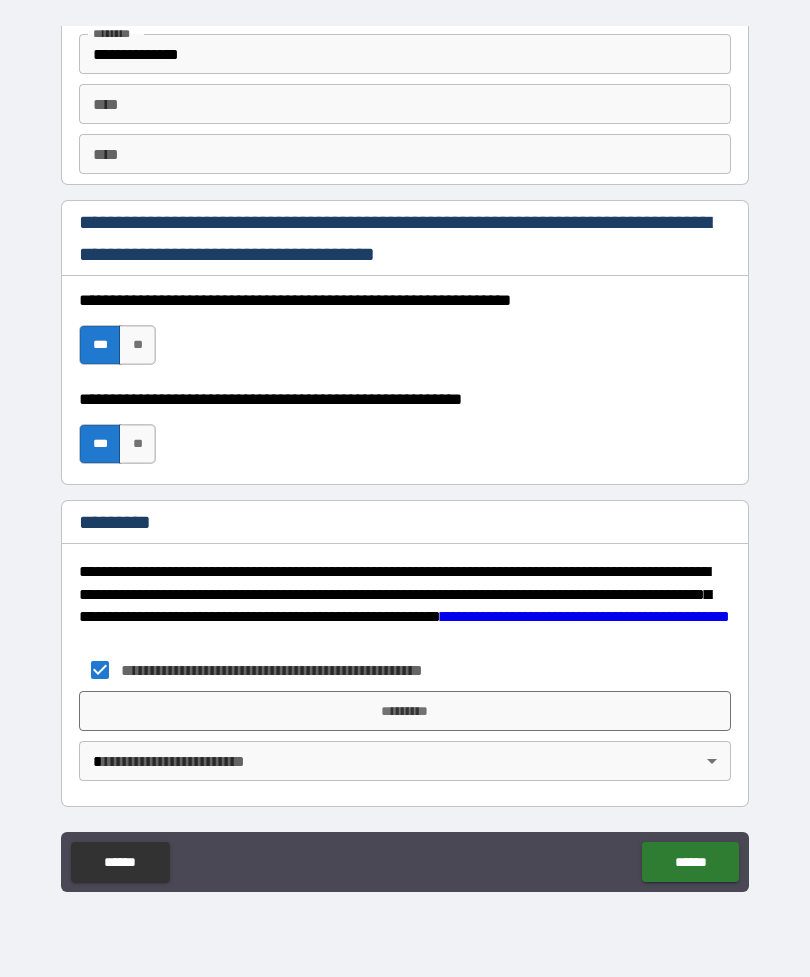 click on "*********" at bounding box center [405, 711] 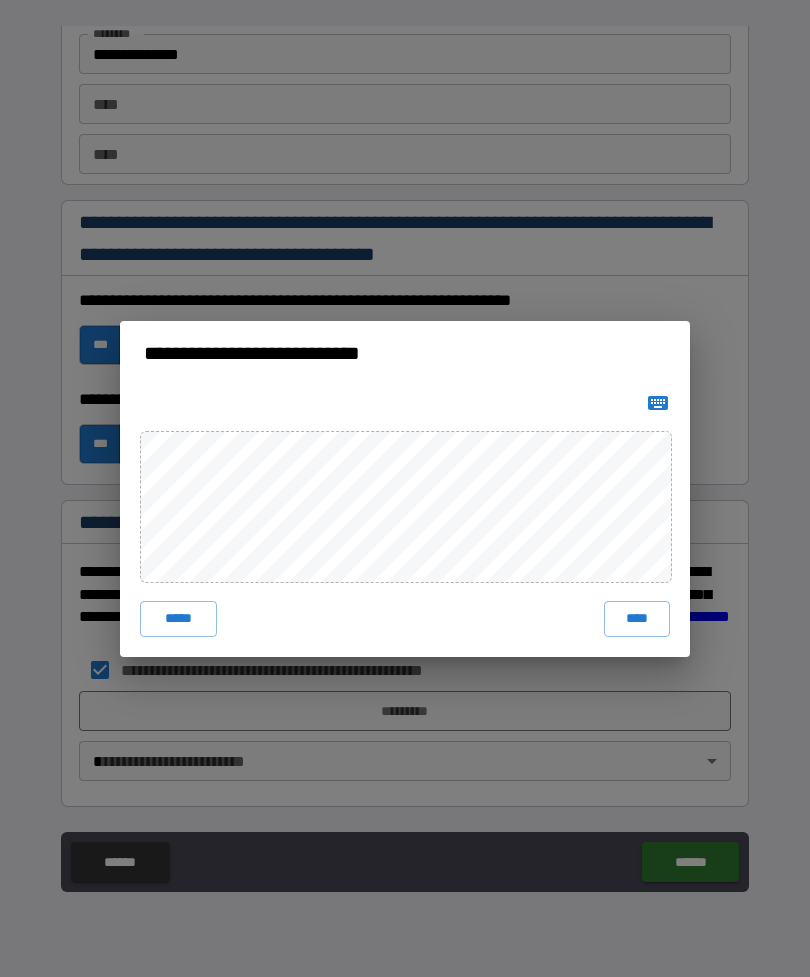 click on "****" at bounding box center [637, 619] 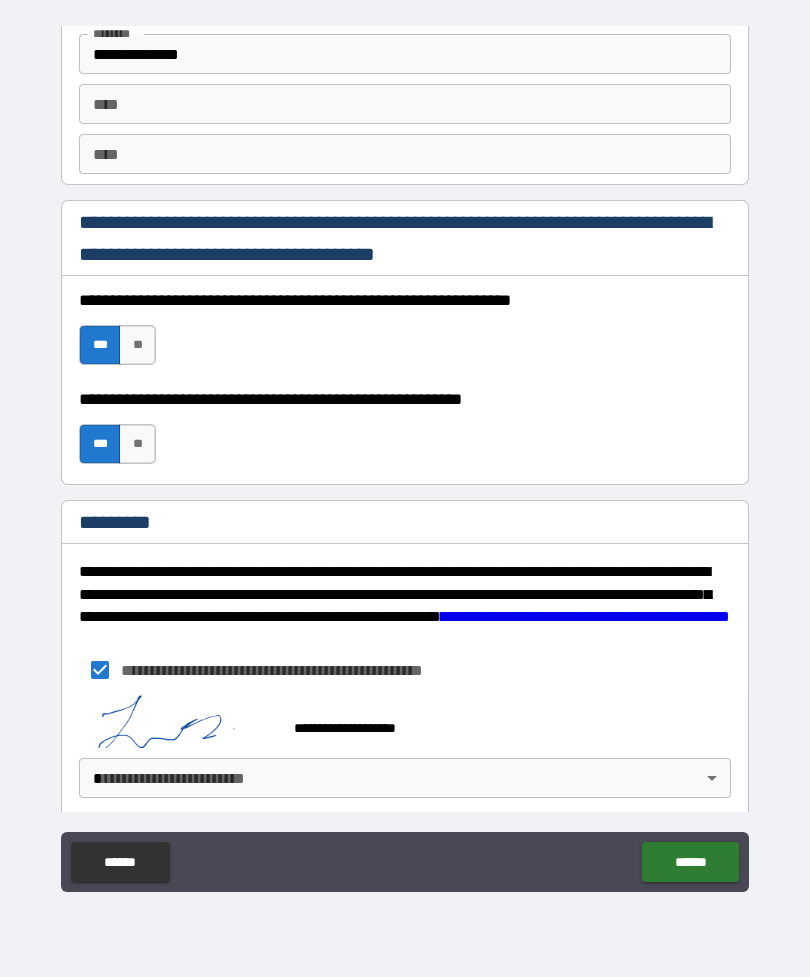 scroll, scrollTop: 2810, scrollLeft: 0, axis: vertical 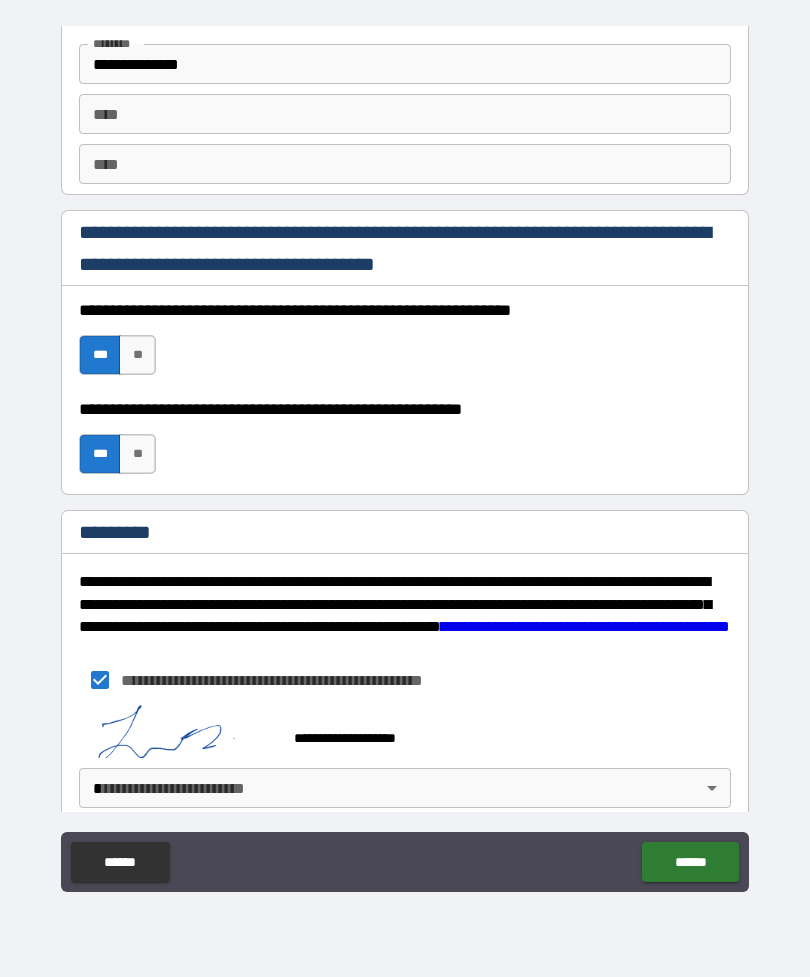click on "******" at bounding box center (690, 862) 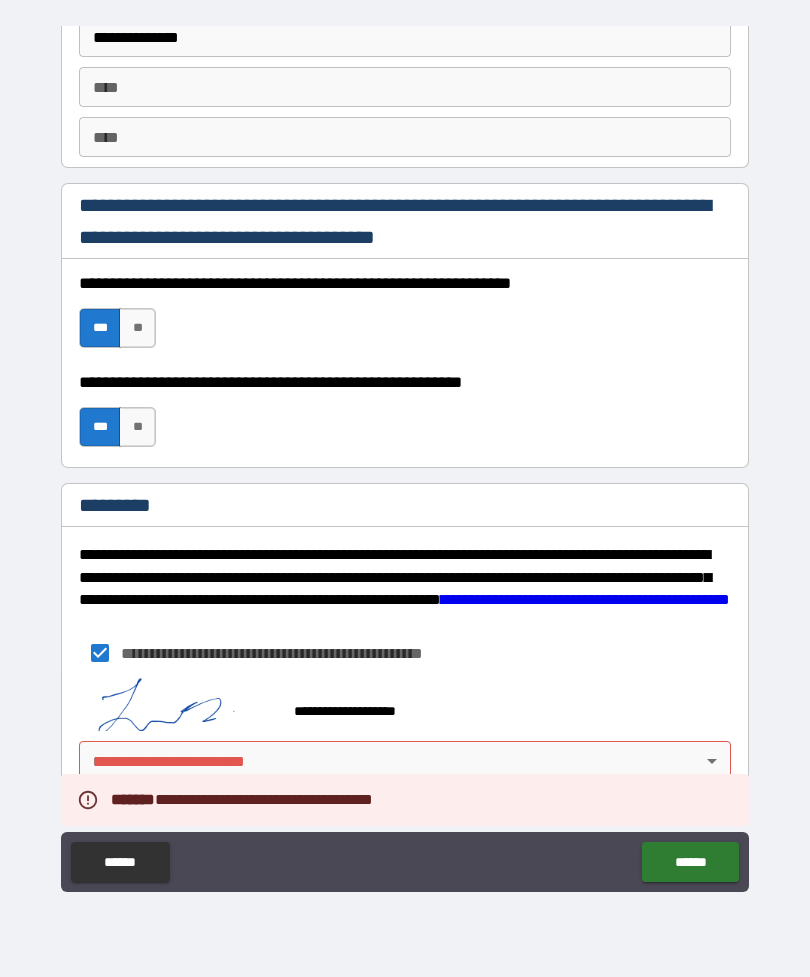 scroll, scrollTop: 2837, scrollLeft: 0, axis: vertical 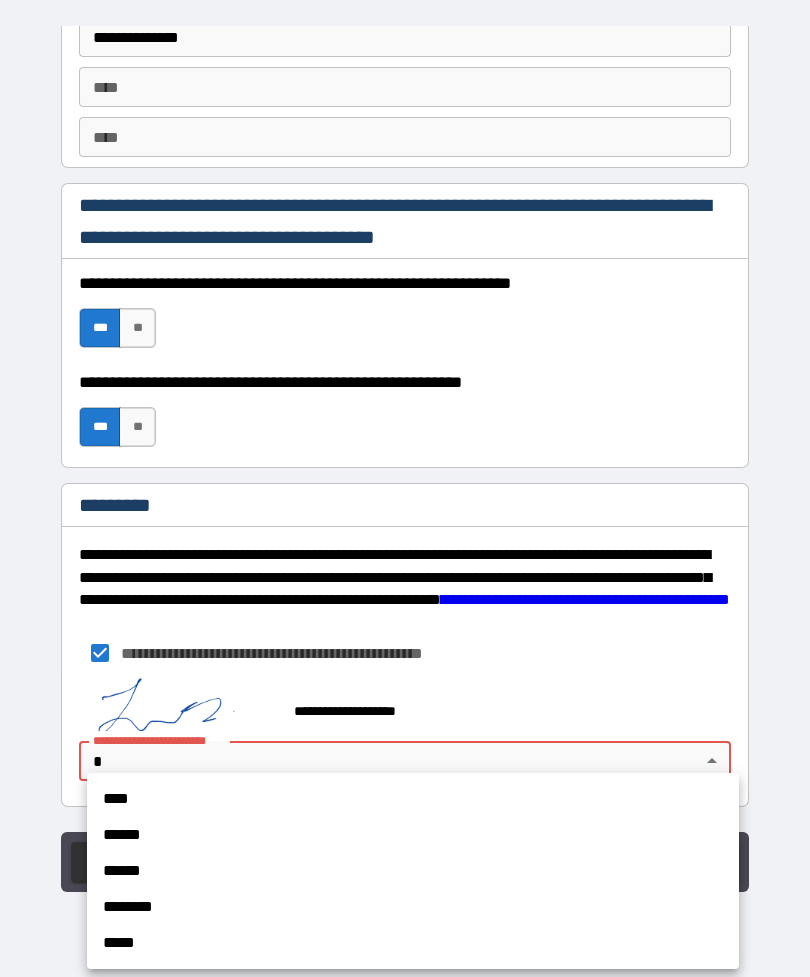 click on "******" at bounding box center [413, 835] 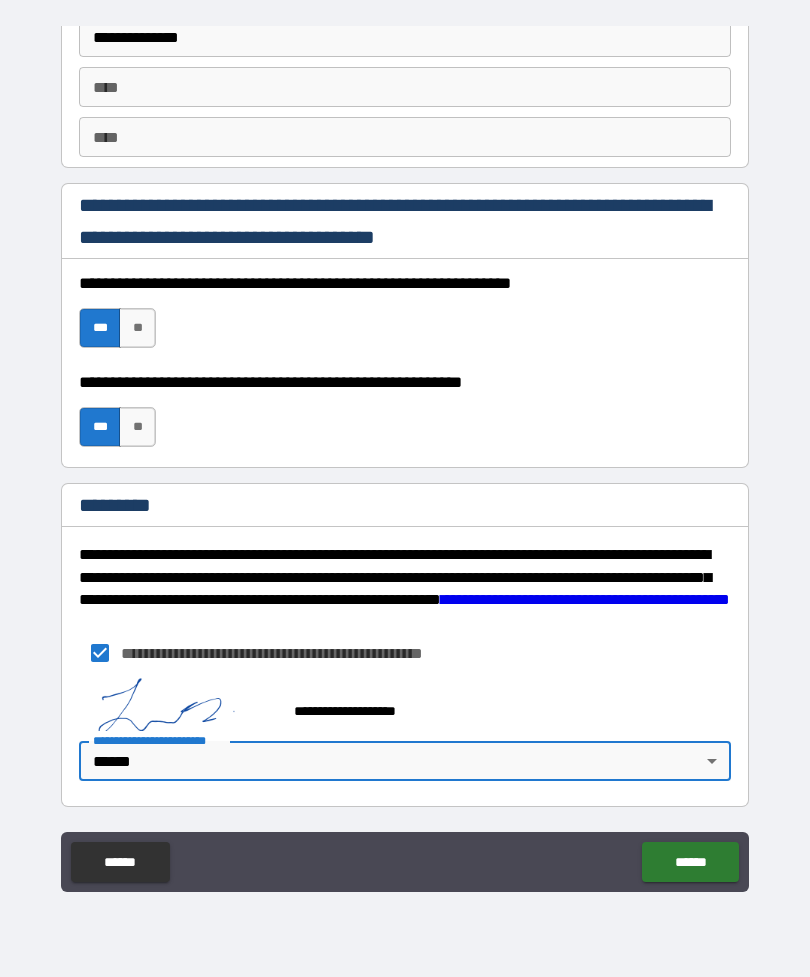 click on "******" at bounding box center (690, 862) 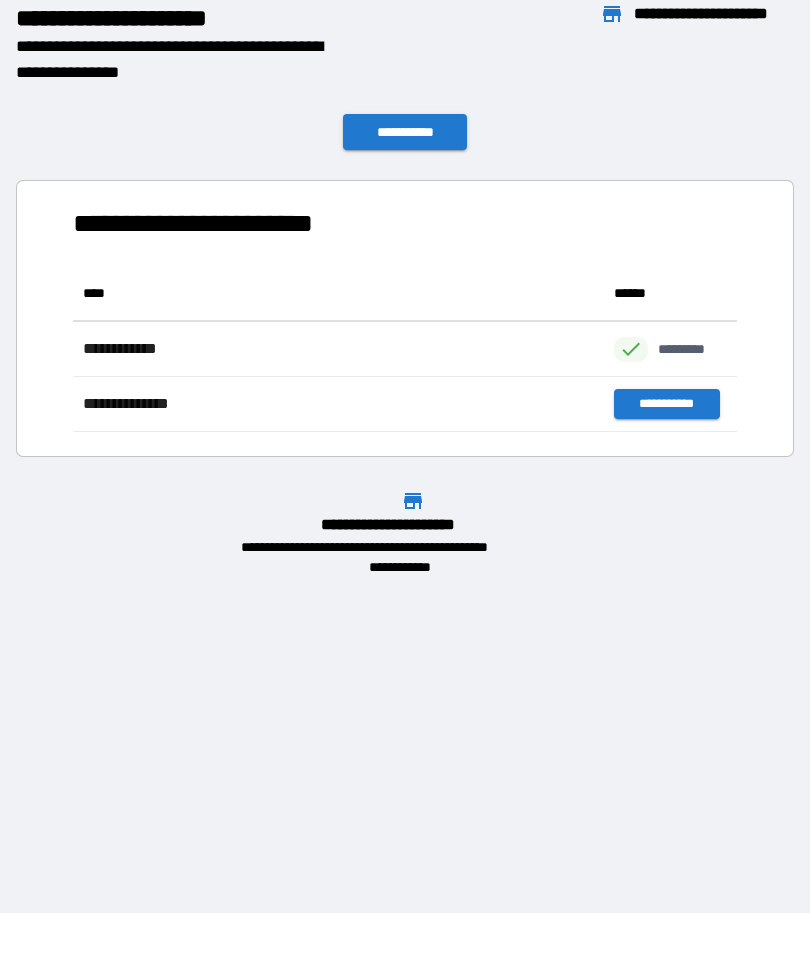 scroll, scrollTop: 1, scrollLeft: 1, axis: both 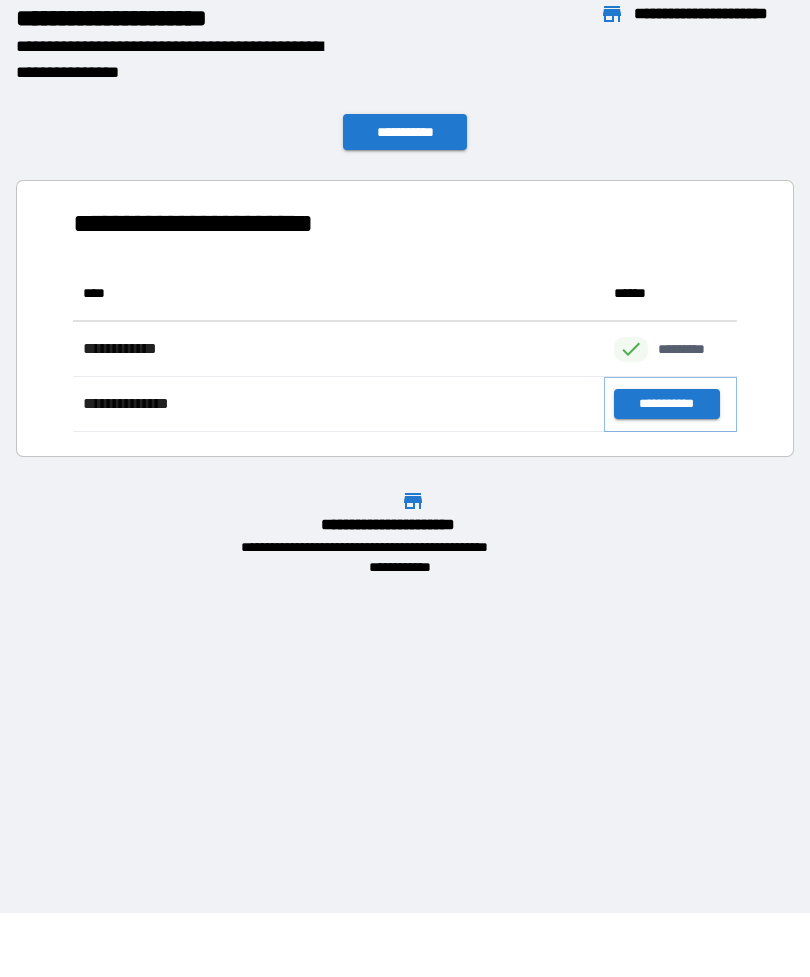click on "**********" at bounding box center [666, 404] 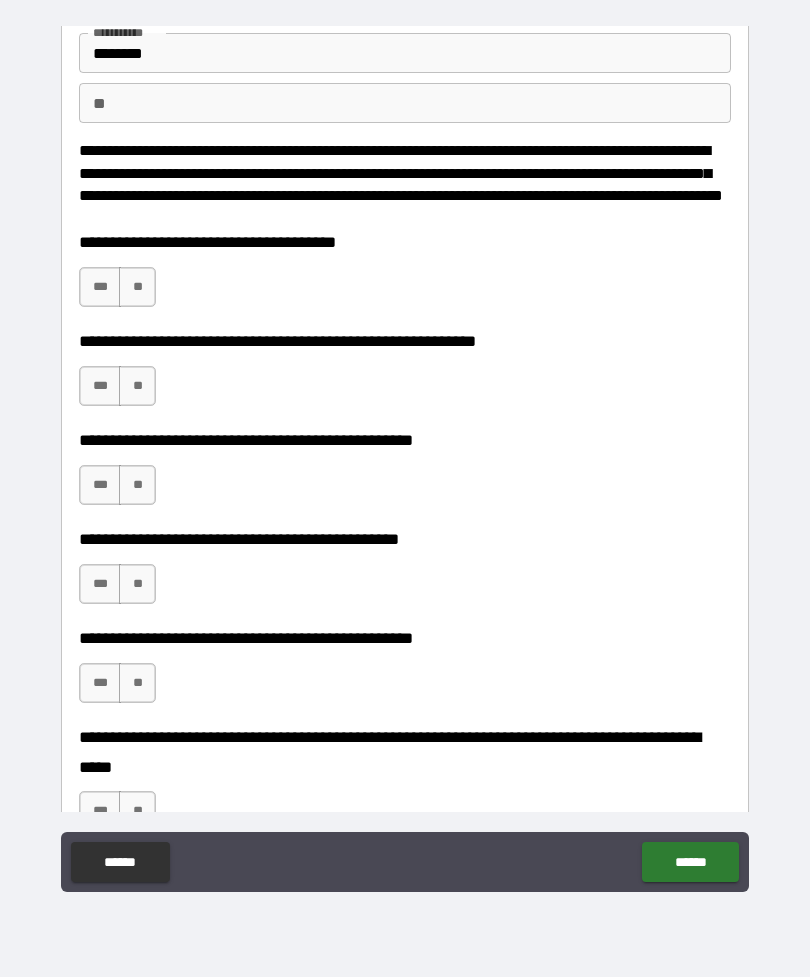 scroll, scrollTop: 152, scrollLeft: 0, axis: vertical 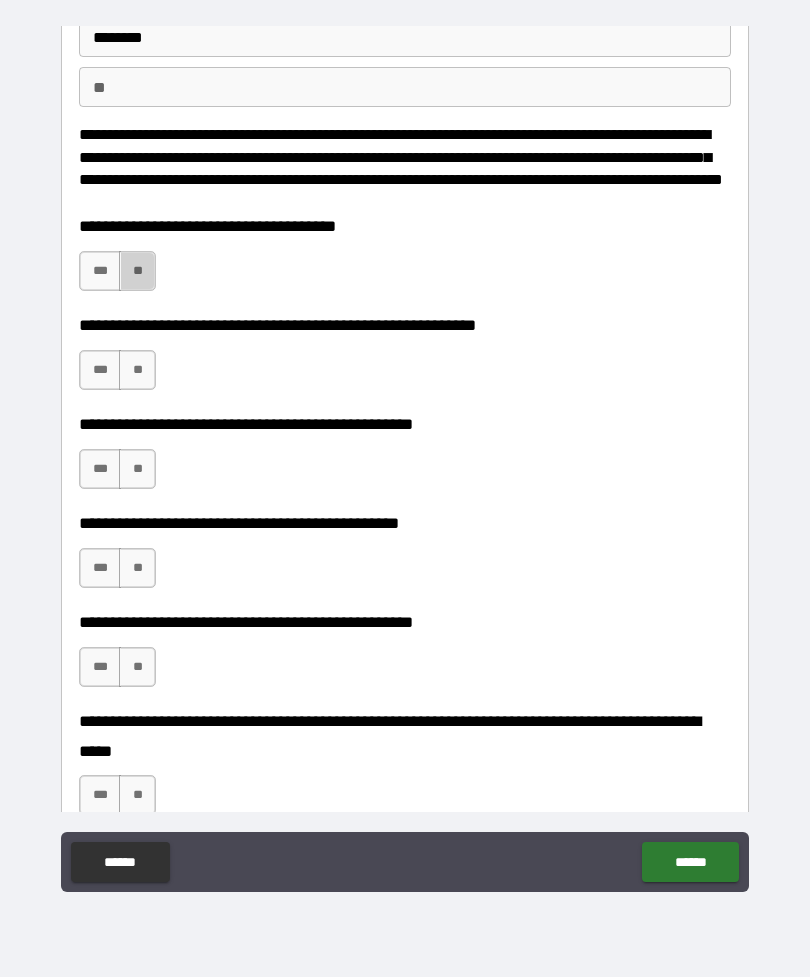 click on "**" at bounding box center [137, 271] 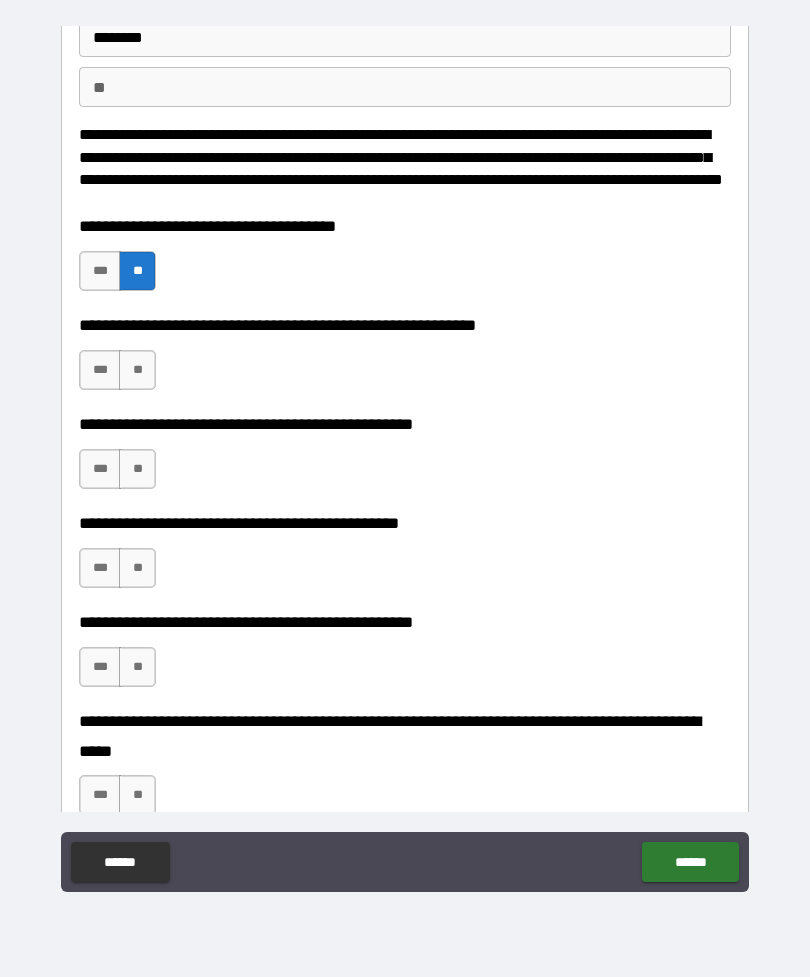click on "**" at bounding box center [137, 370] 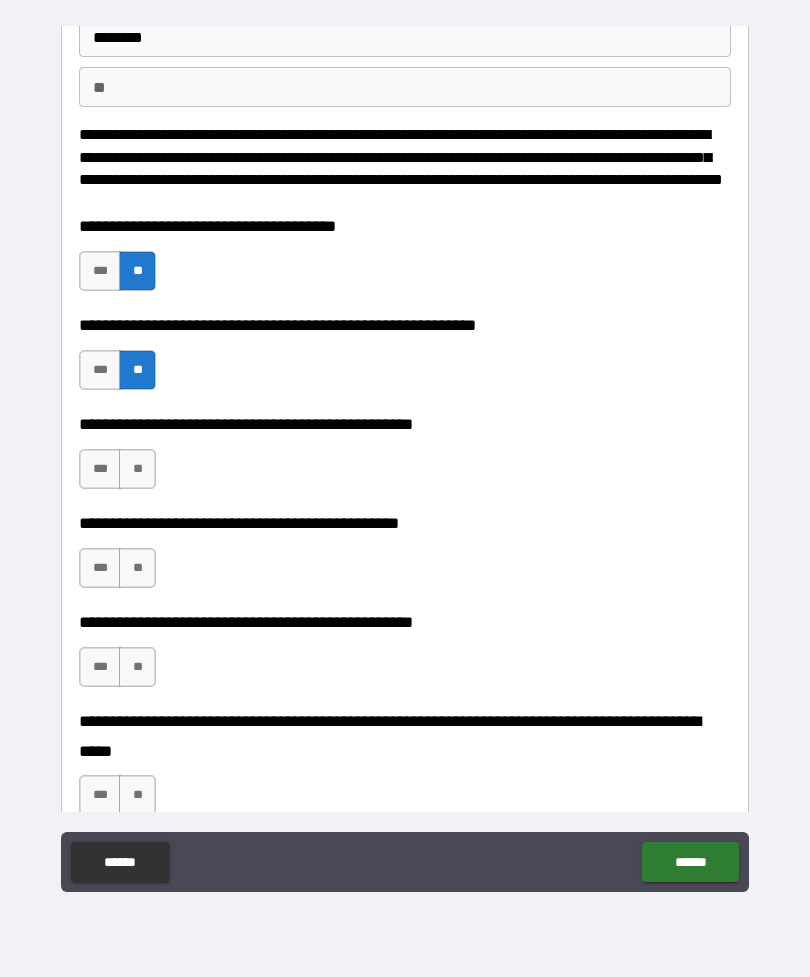 click on "**" at bounding box center (137, 469) 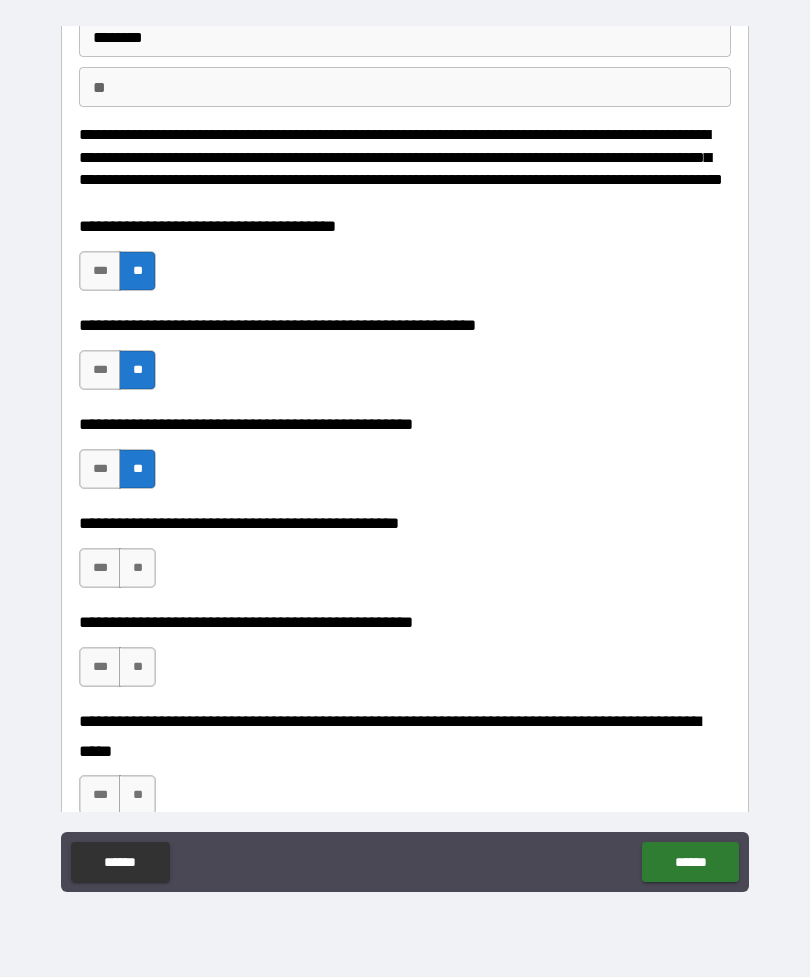 click on "**" at bounding box center [137, 568] 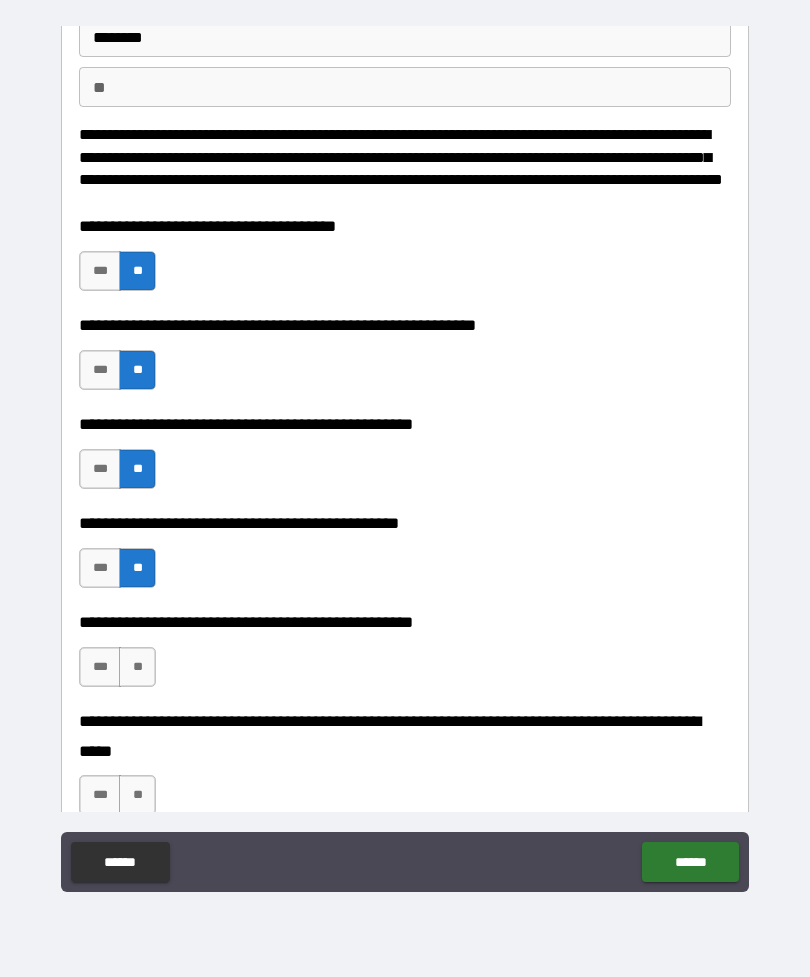 click on "**" at bounding box center [137, 667] 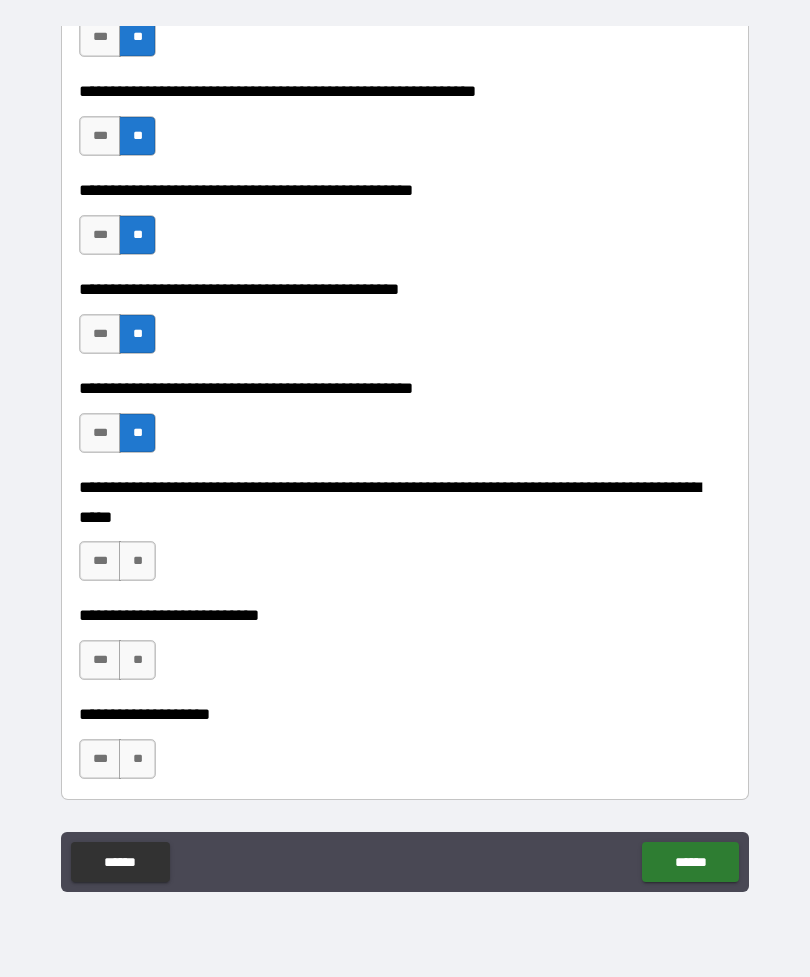 scroll, scrollTop: 439, scrollLeft: 0, axis: vertical 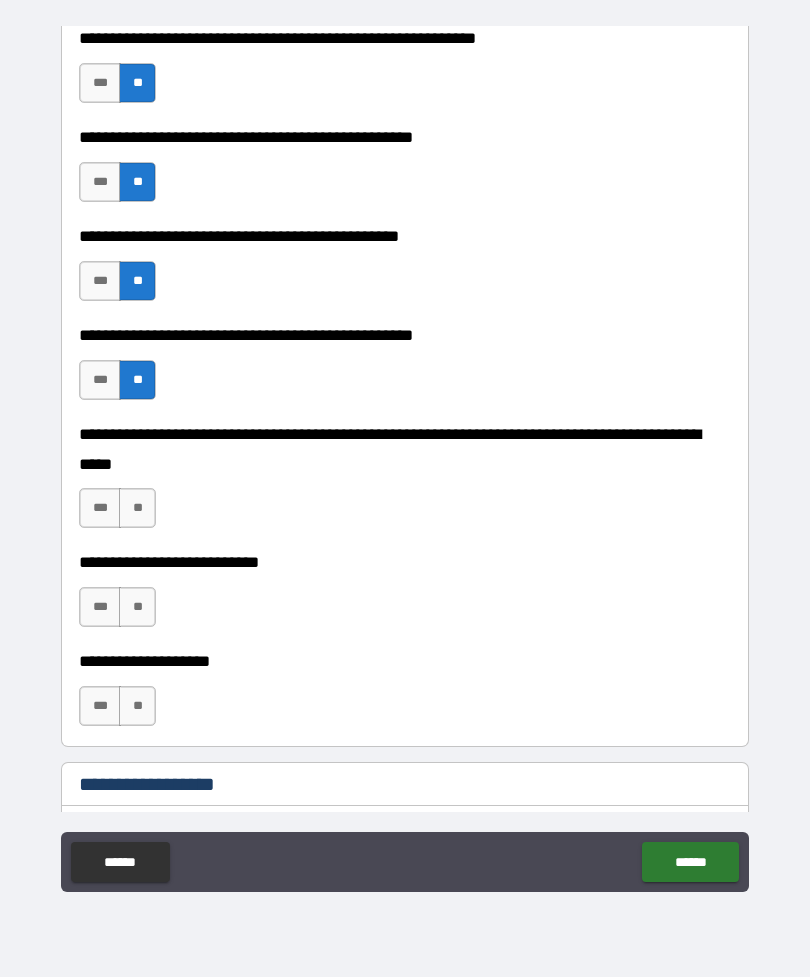 click on "**" at bounding box center (137, 508) 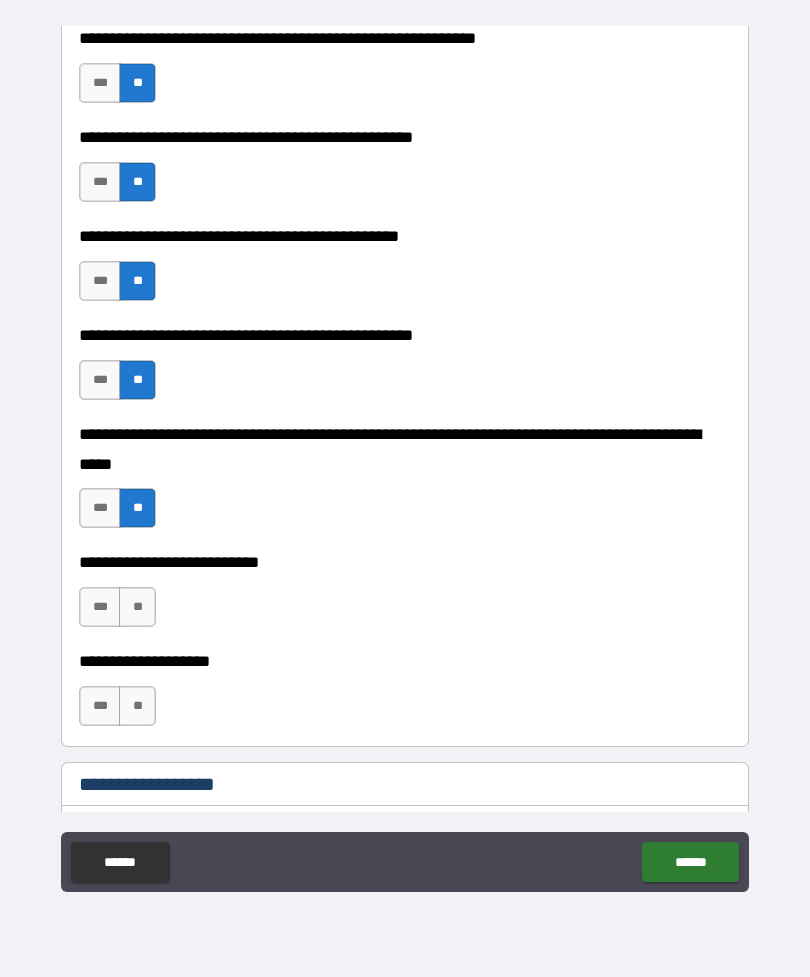 click on "**" at bounding box center (137, 607) 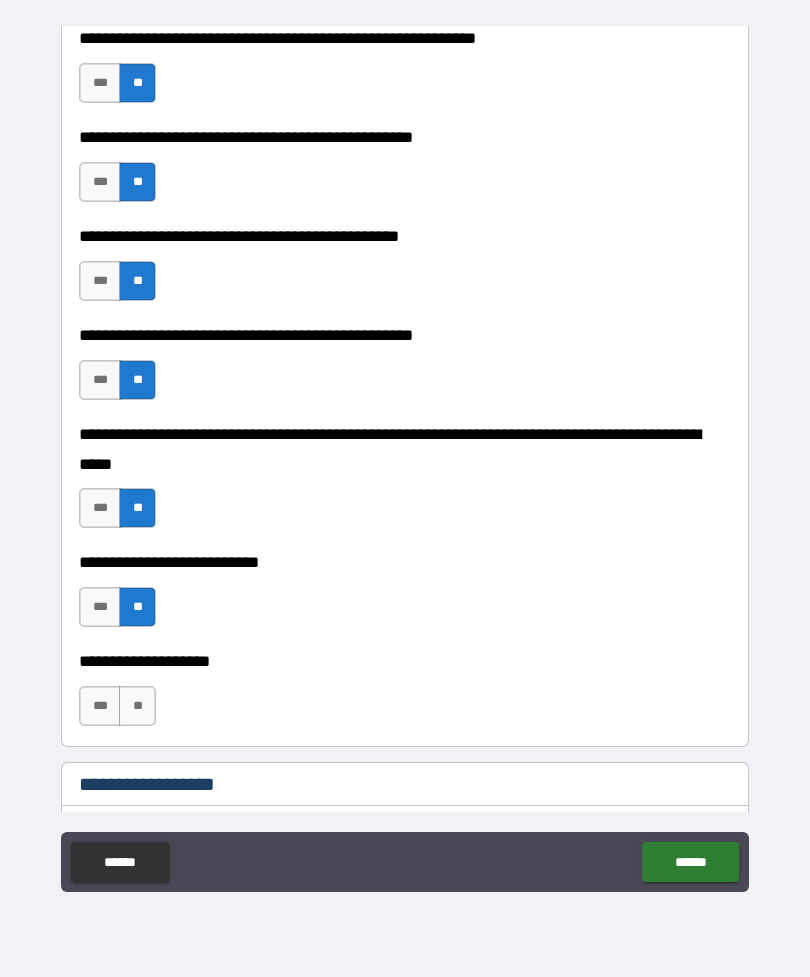 click on "**" at bounding box center [137, 706] 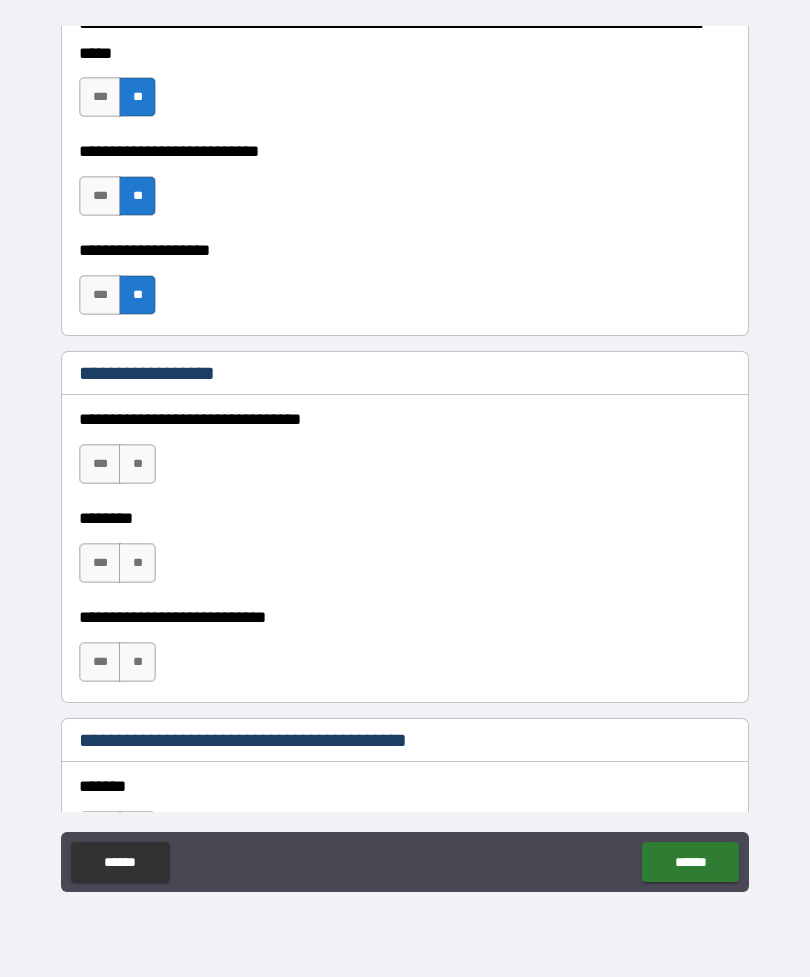 scroll, scrollTop: 851, scrollLeft: 0, axis: vertical 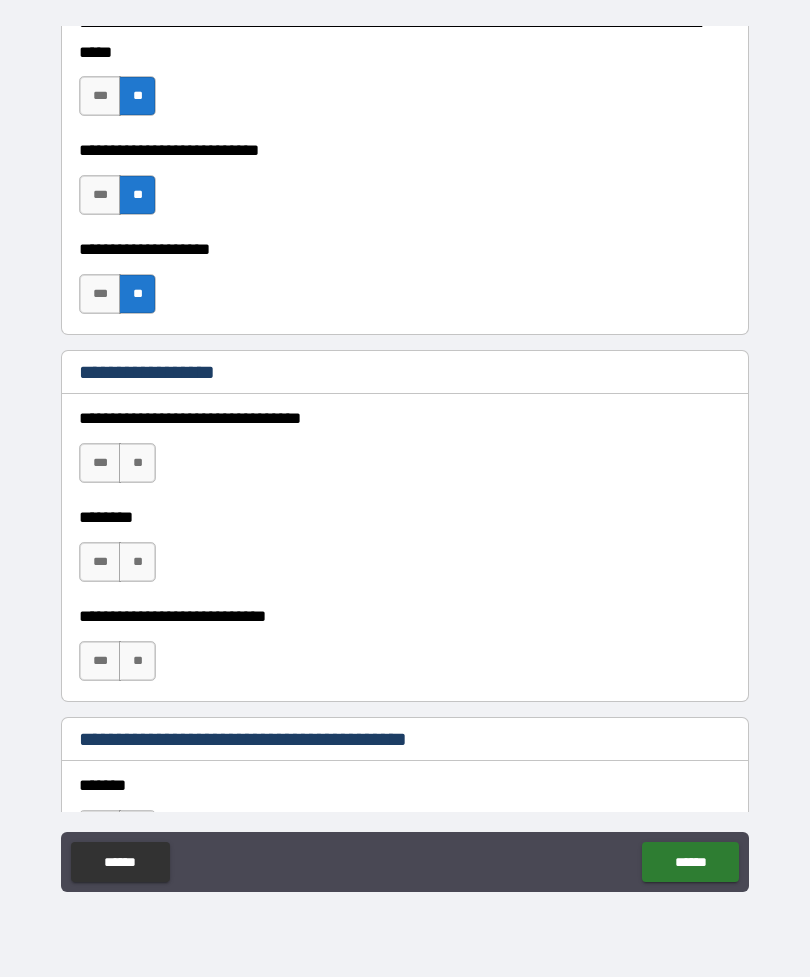 click on "**" at bounding box center (137, 463) 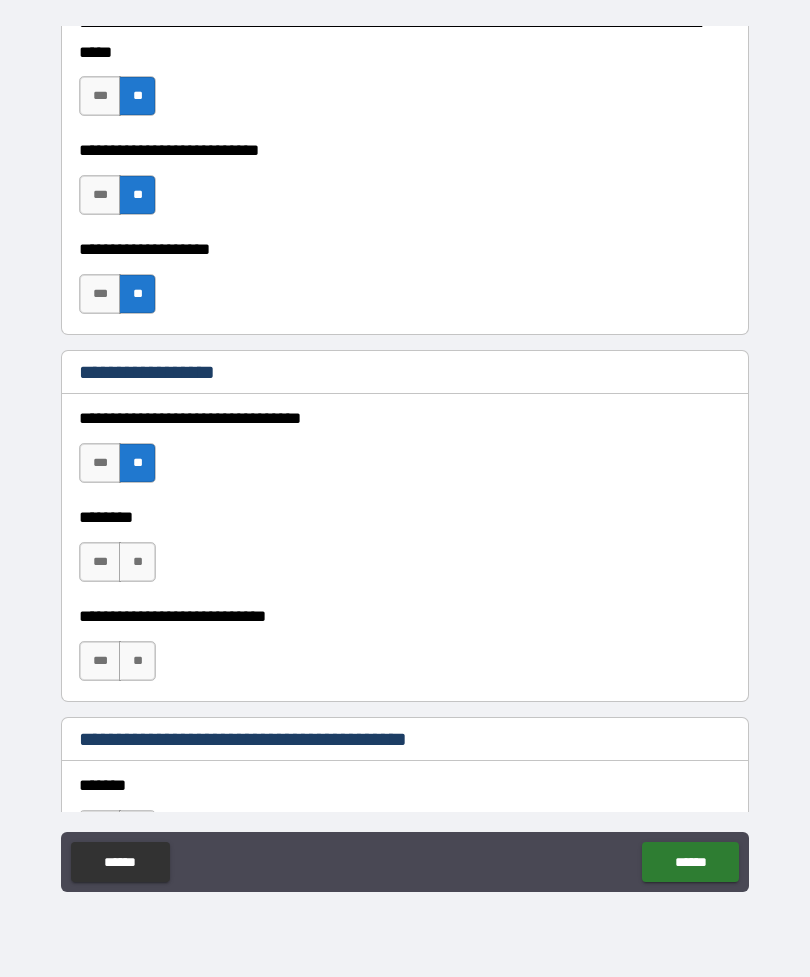 click on "**" at bounding box center [137, 562] 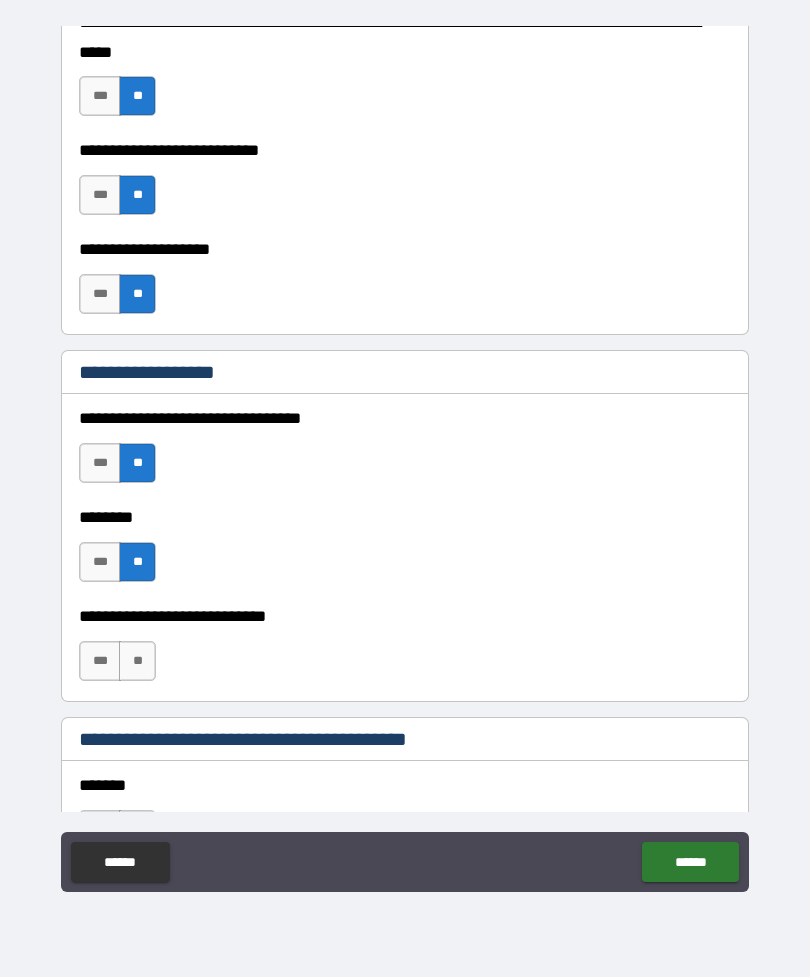 click on "**********" at bounding box center [405, 616] 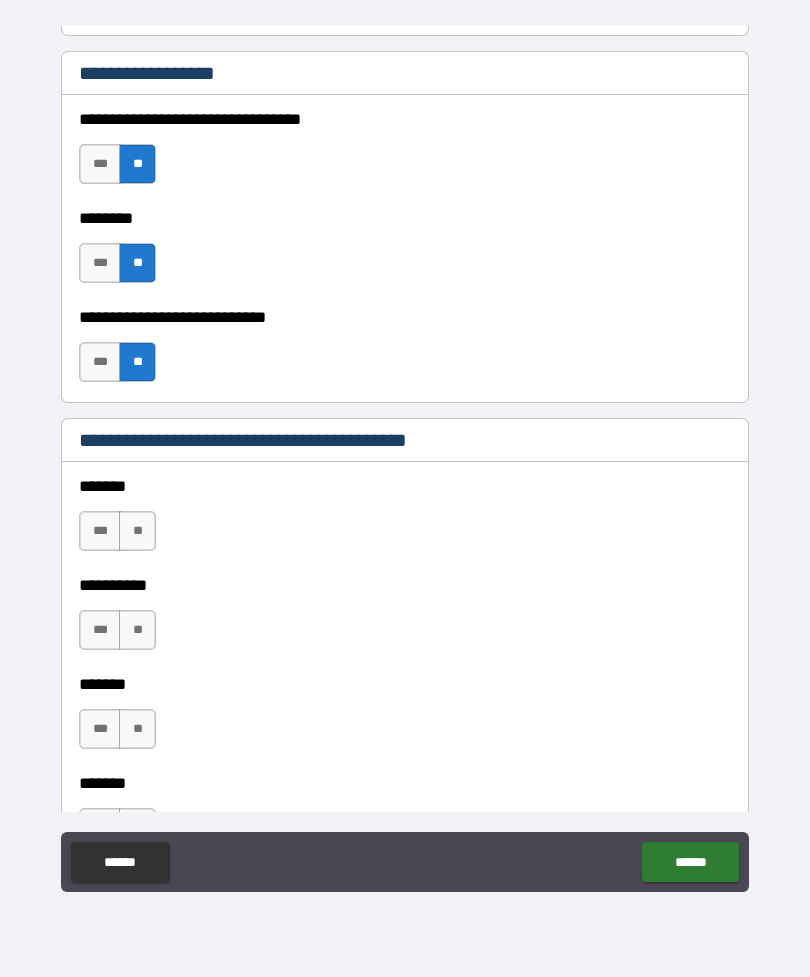 scroll, scrollTop: 1171, scrollLeft: 0, axis: vertical 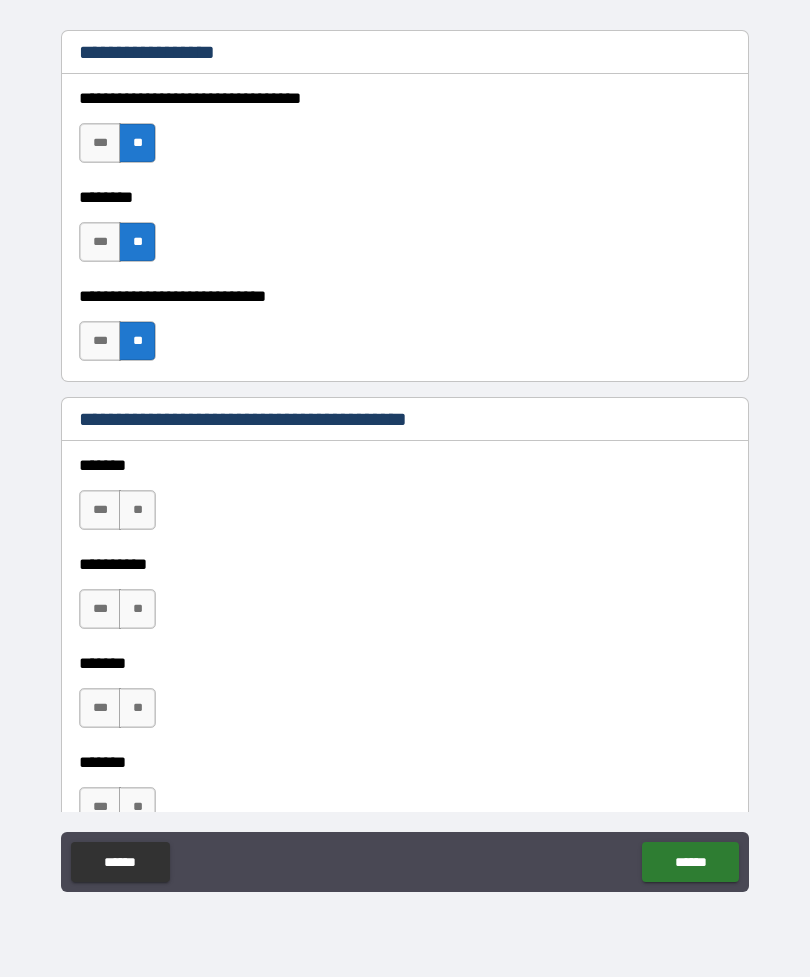 click on "**" at bounding box center [137, 510] 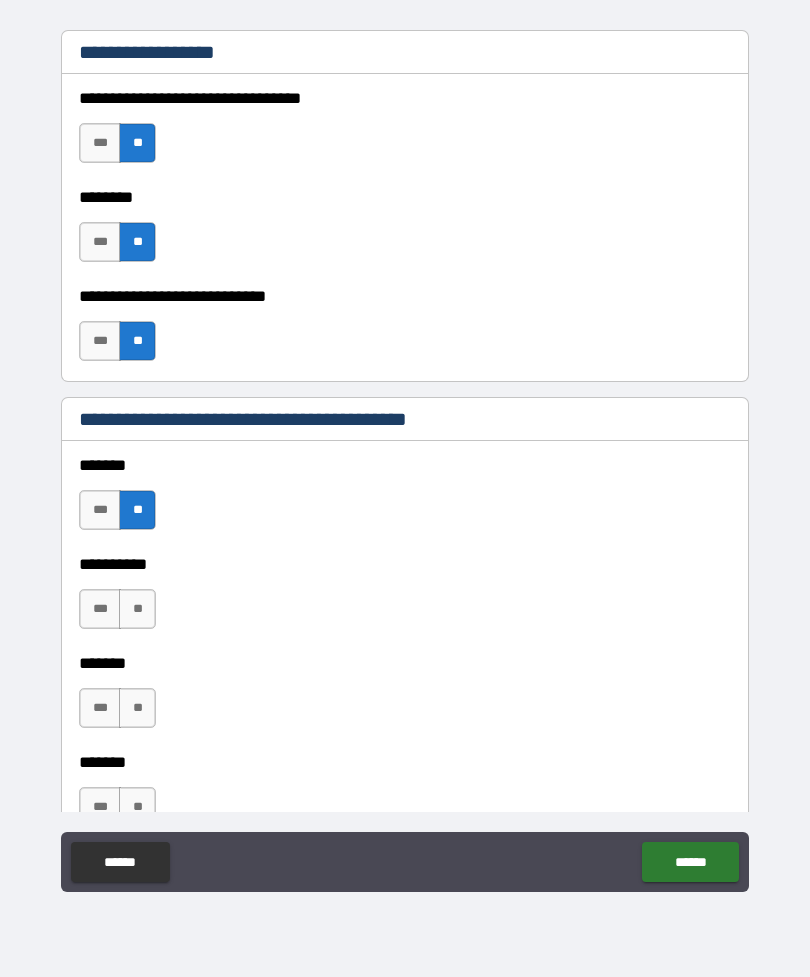 click on "**" at bounding box center [137, 609] 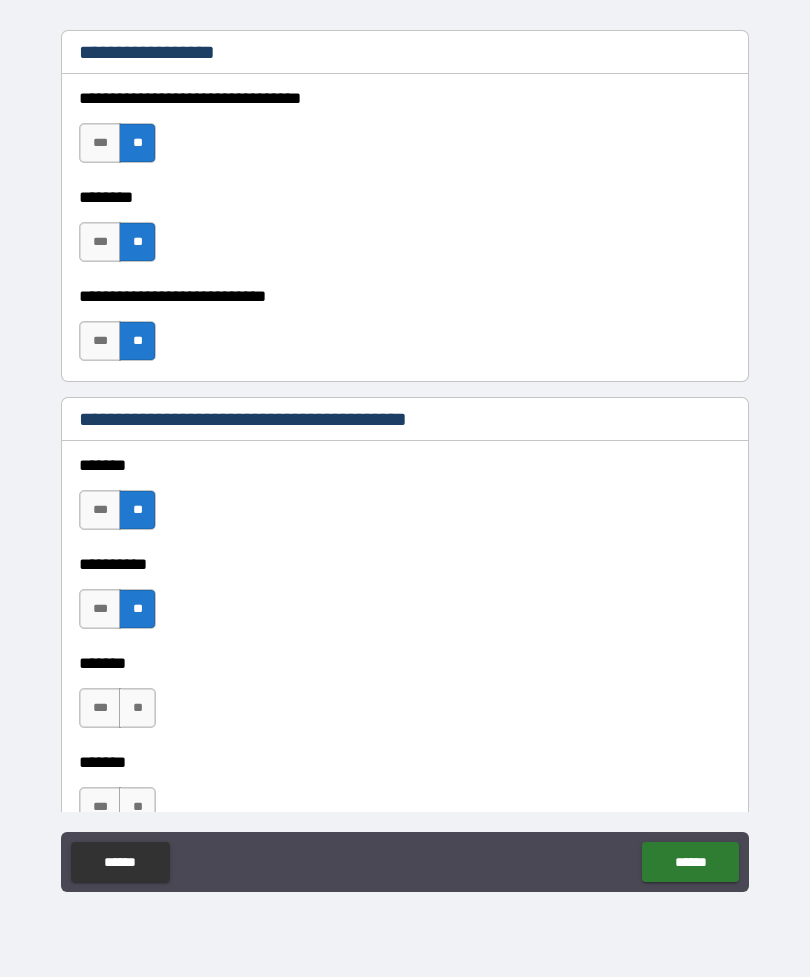 click on "**" at bounding box center (137, 708) 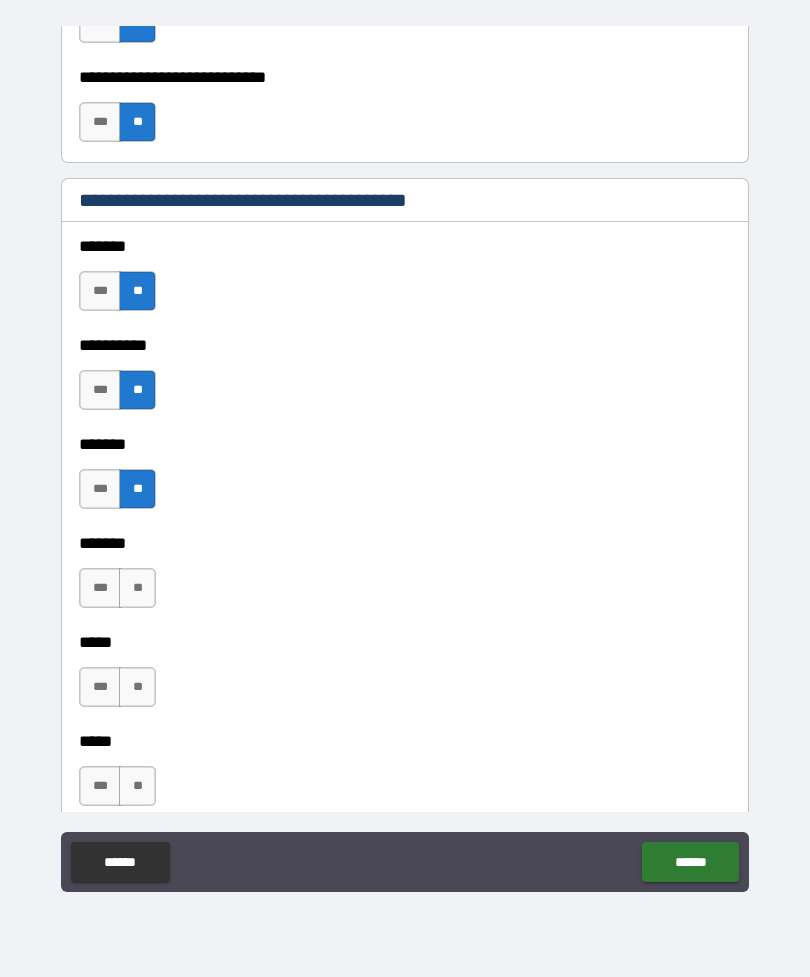 scroll, scrollTop: 1385, scrollLeft: 0, axis: vertical 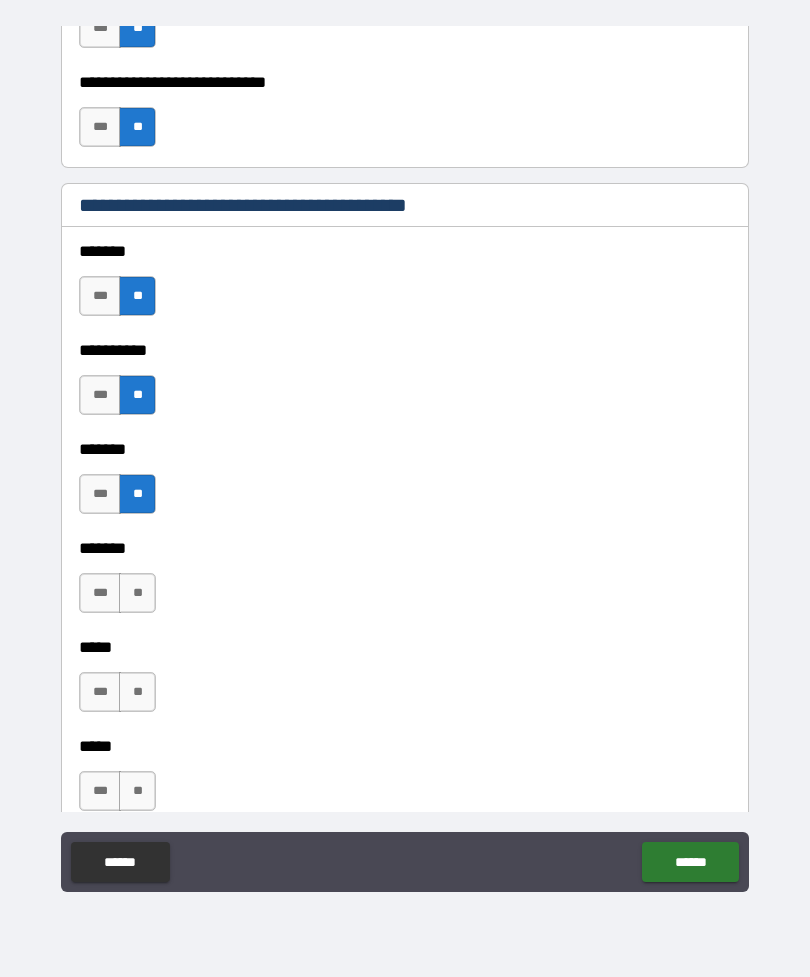 click on "**" at bounding box center [137, 593] 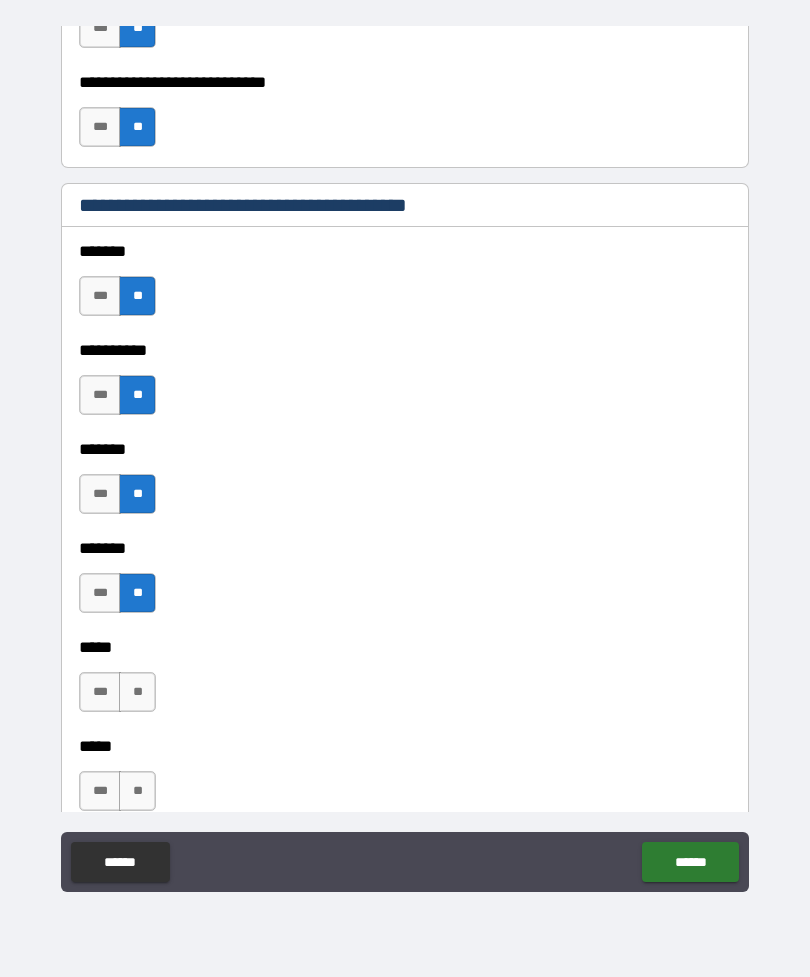 click on "**" at bounding box center [137, 692] 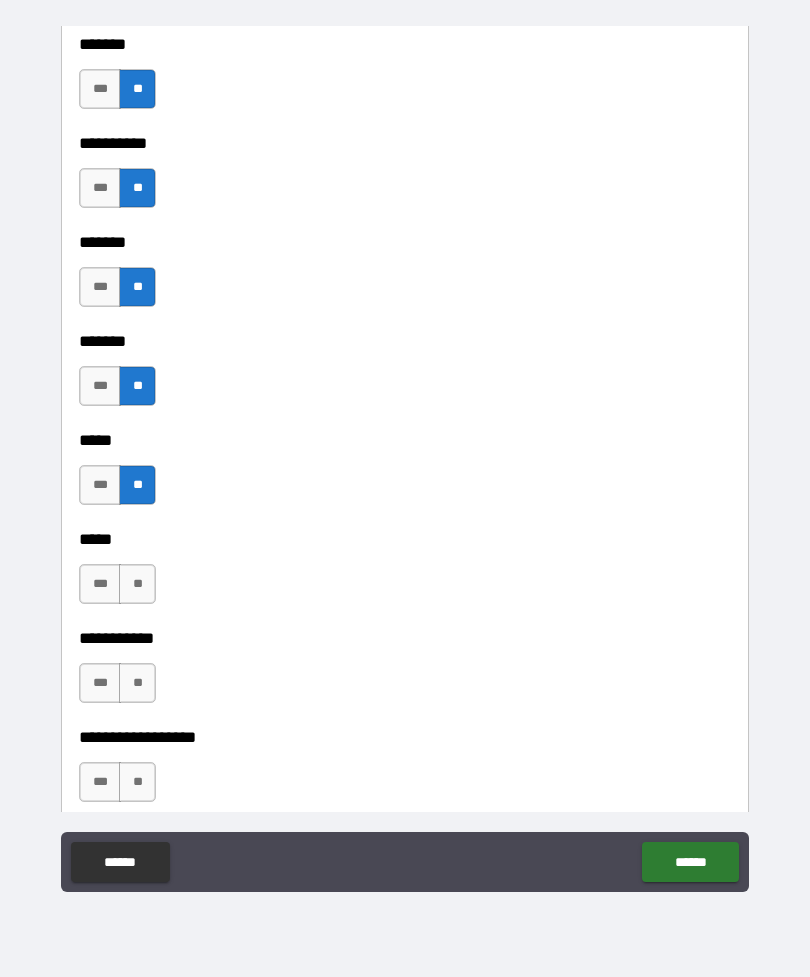 scroll, scrollTop: 1590, scrollLeft: 0, axis: vertical 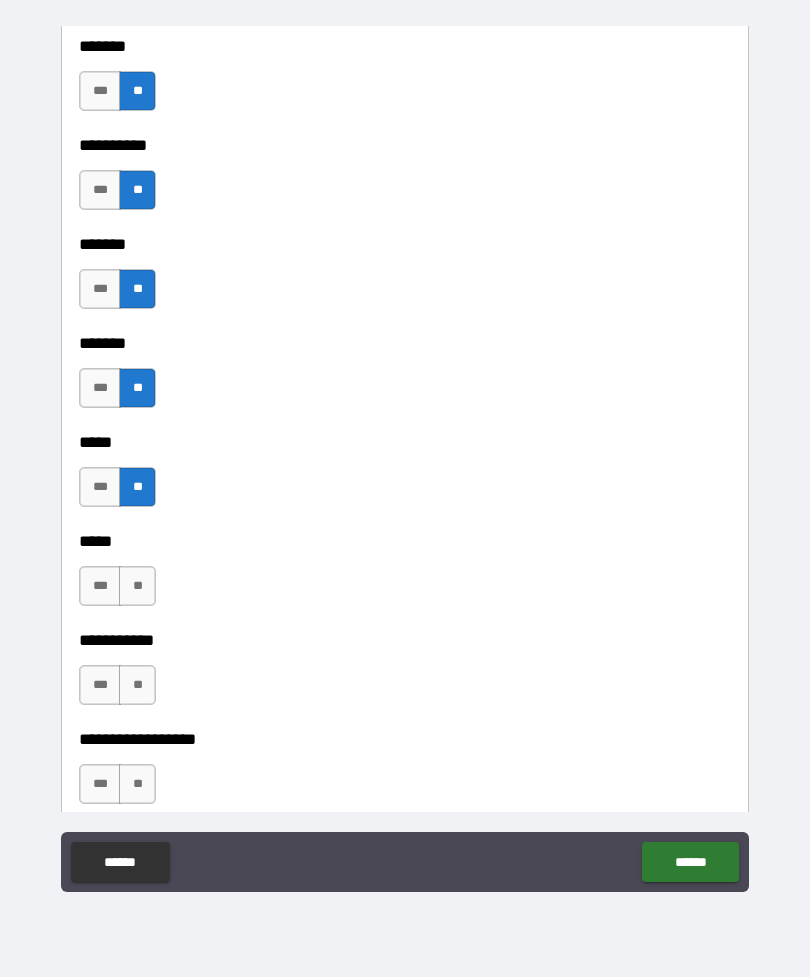 click on "**" at bounding box center (137, 586) 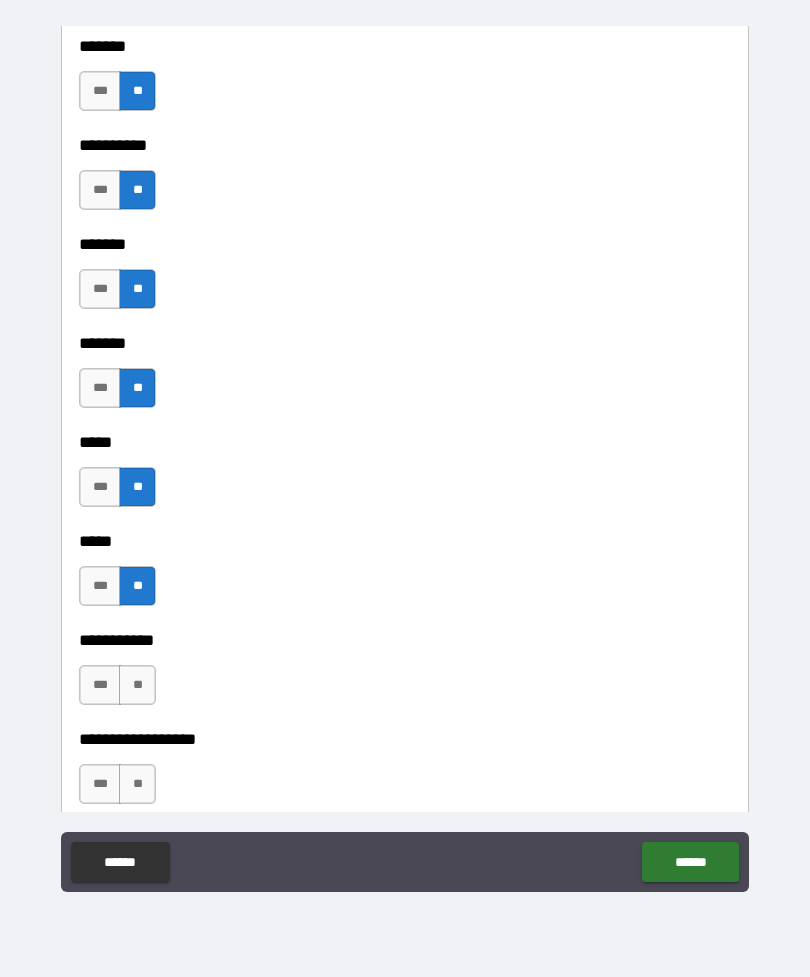 click on "**" at bounding box center [137, 685] 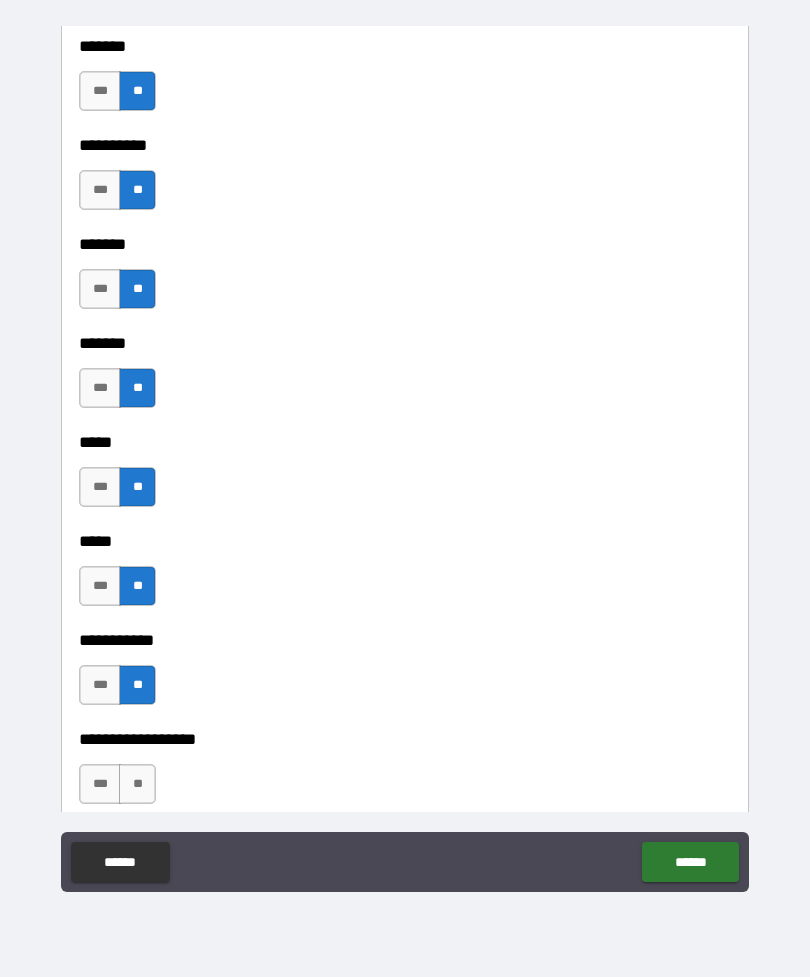 click on "**" at bounding box center [137, 784] 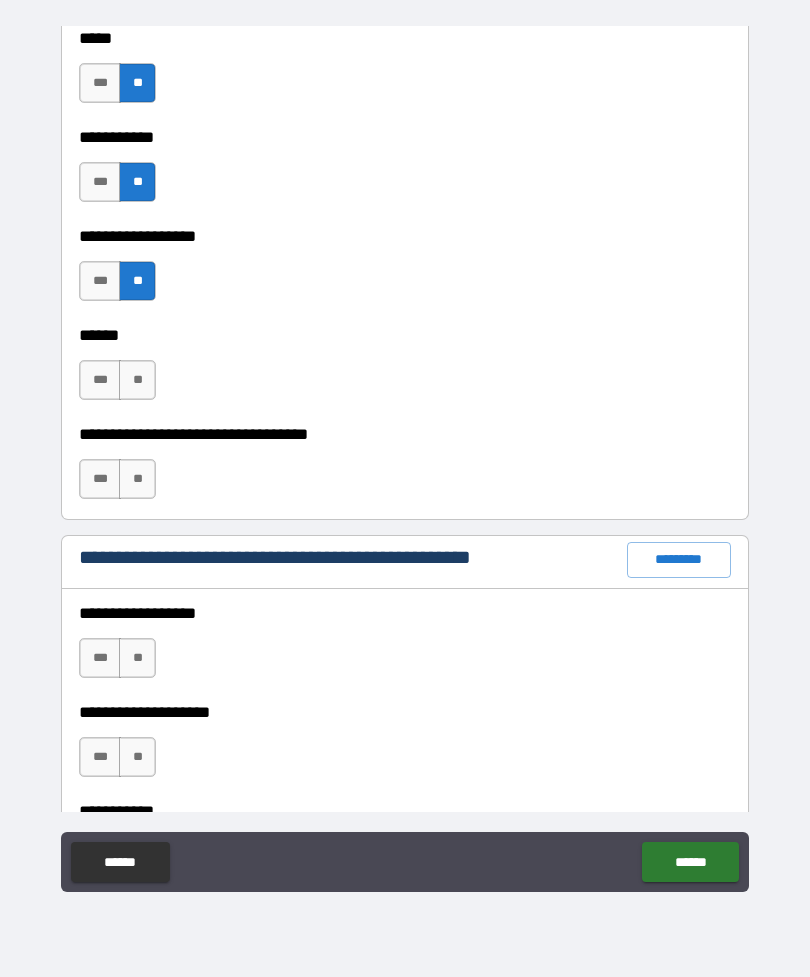 scroll, scrollTop: 2094, scrollLeft: 0, axis: vertical 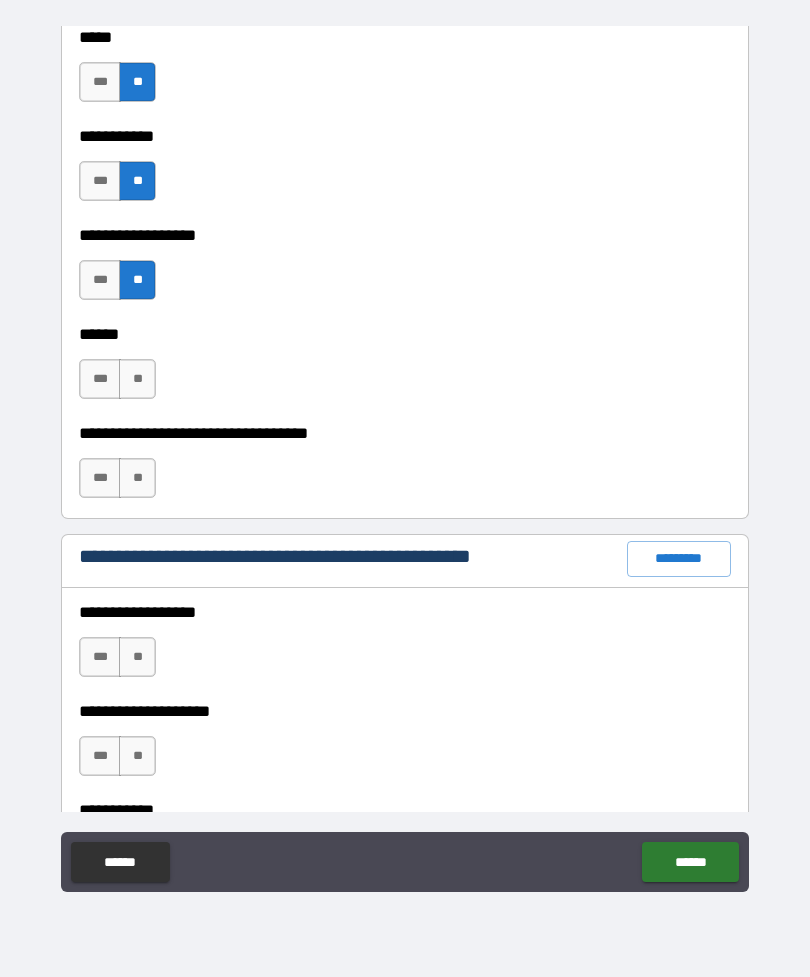 click on "**" at bounding box center [137, 379] 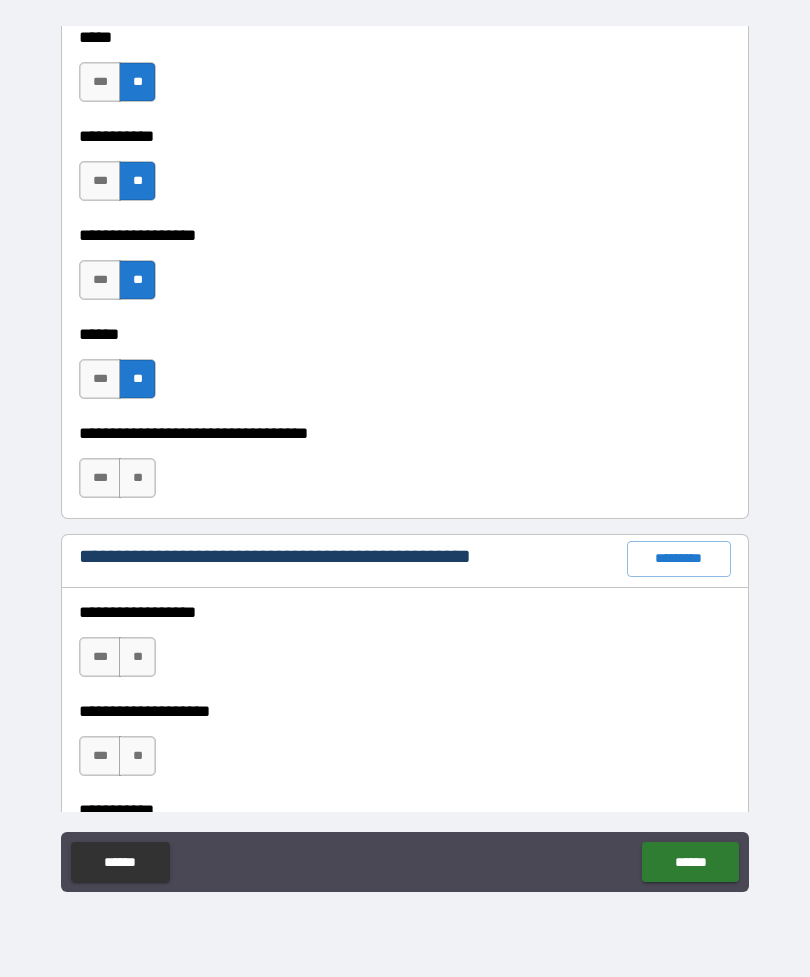 click on "**" at bounding box center (137, 478) 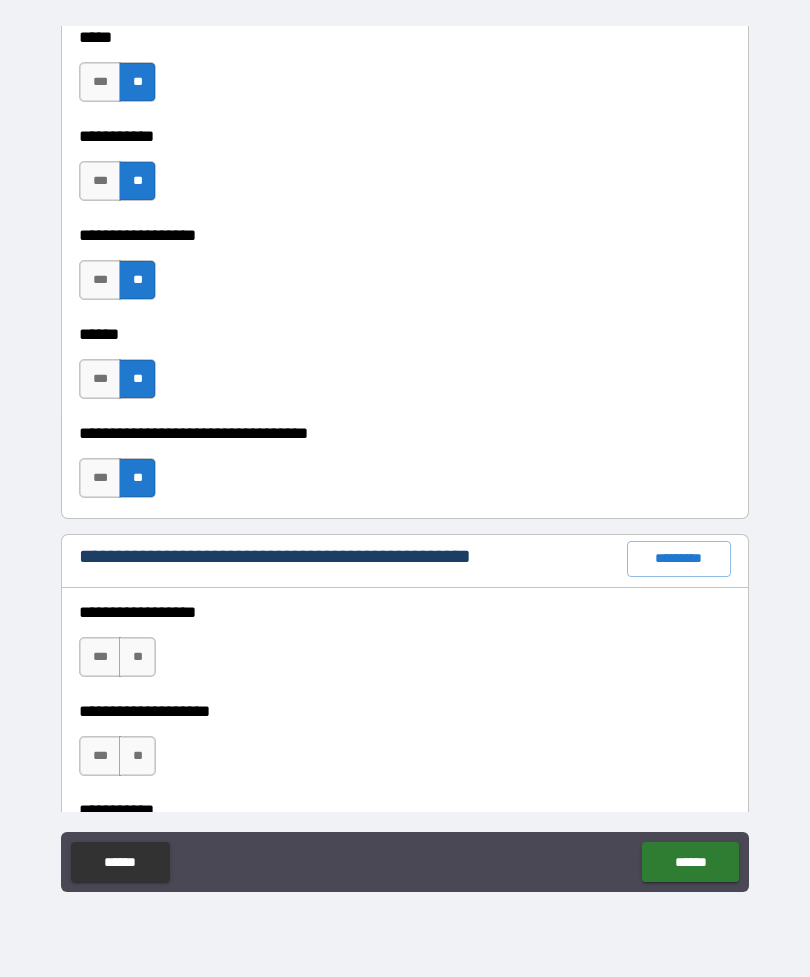 click on "**********" at bounding box center [405, 697] 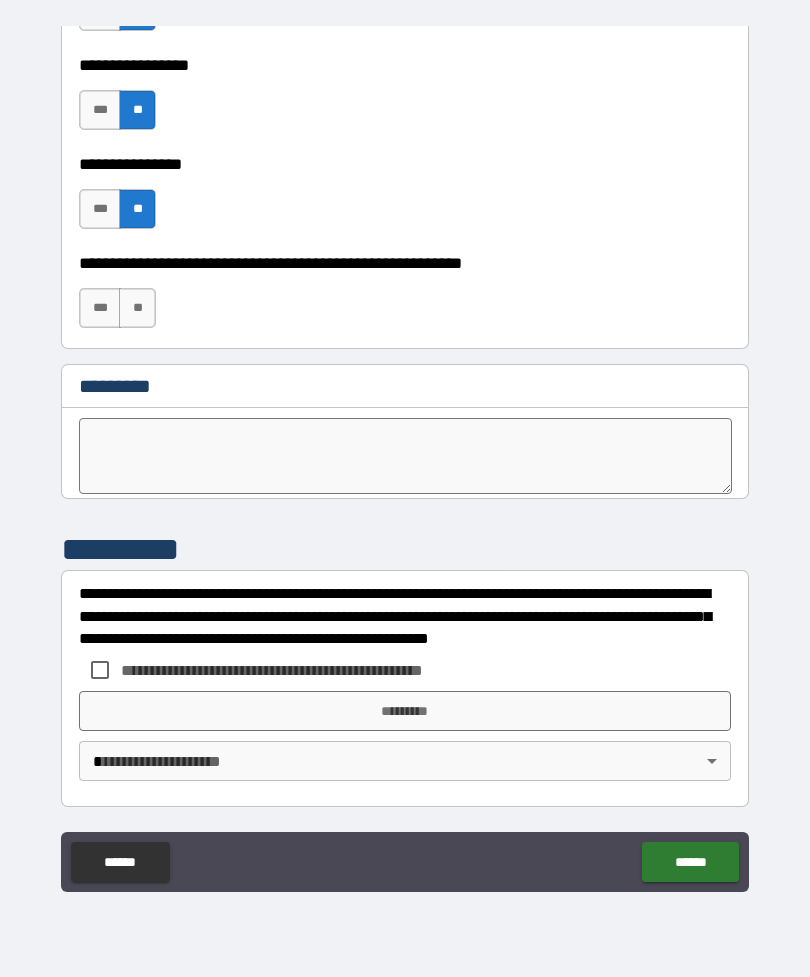 scroll, scrollTop: 10066, scrollLeft: 0, axis: vertical 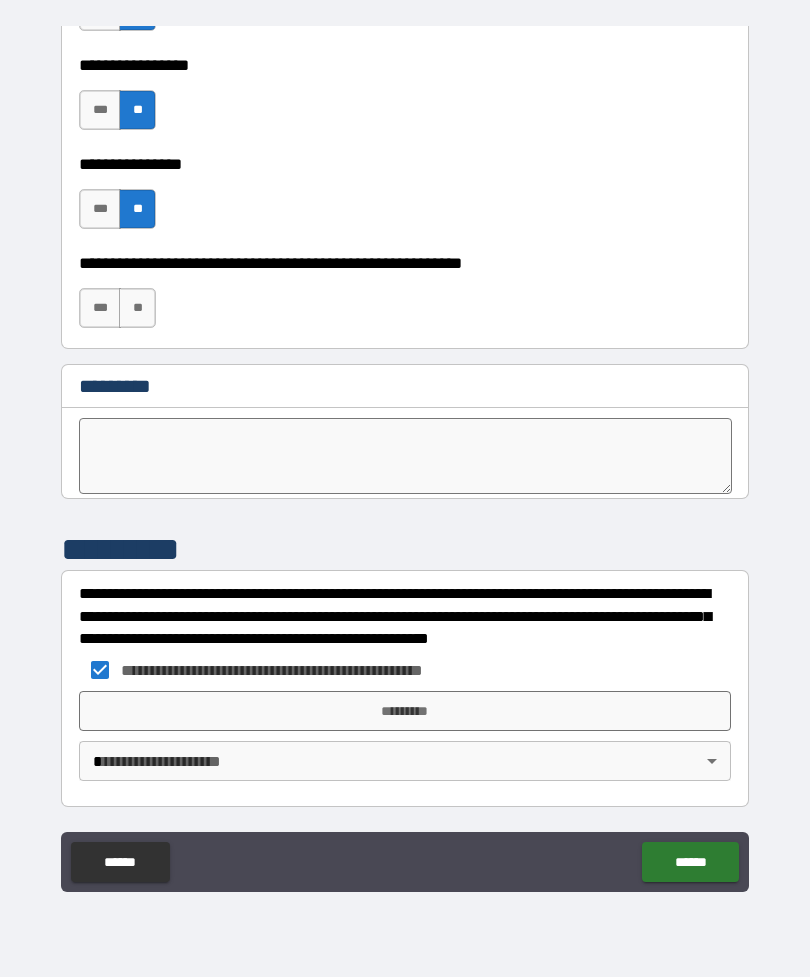 click on "*********" at bounding box center [405, 711] 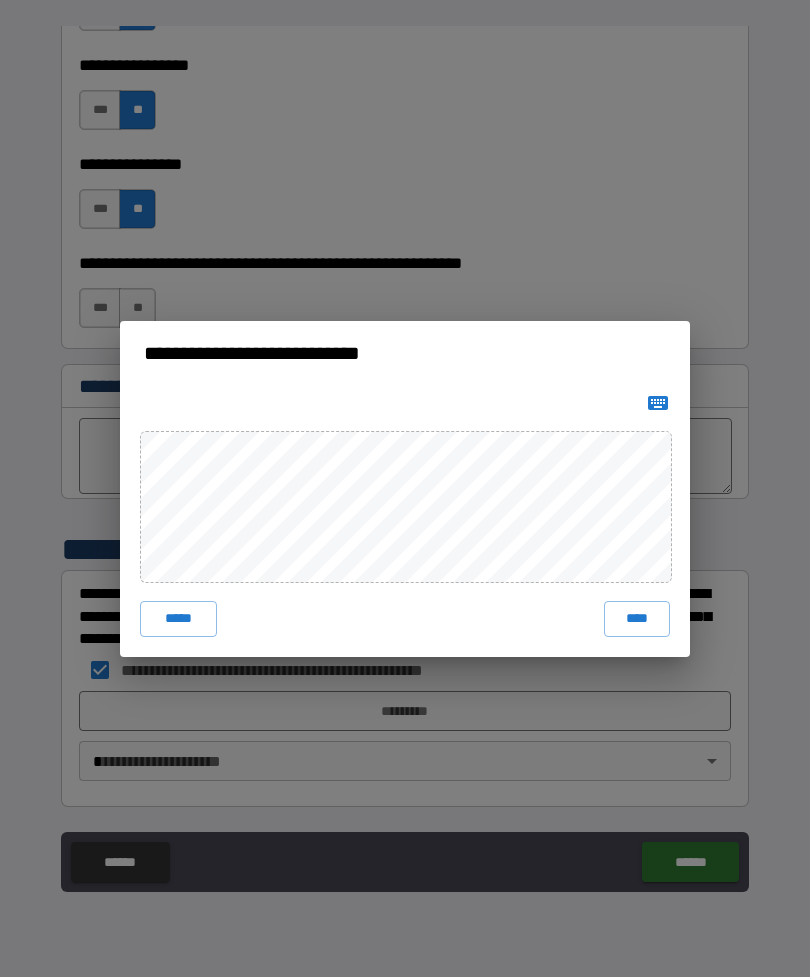 click on "****" at bounding box center [637, 619] 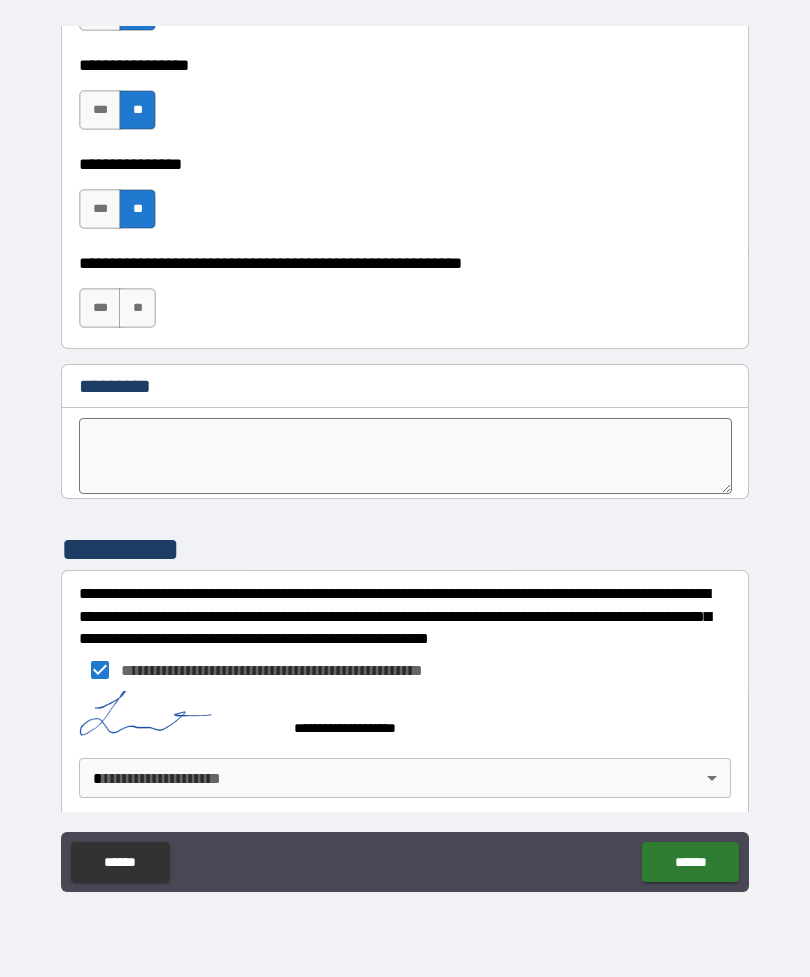 scroll, scrollTop: 10056, scrollLeft: 0, axis: vertical 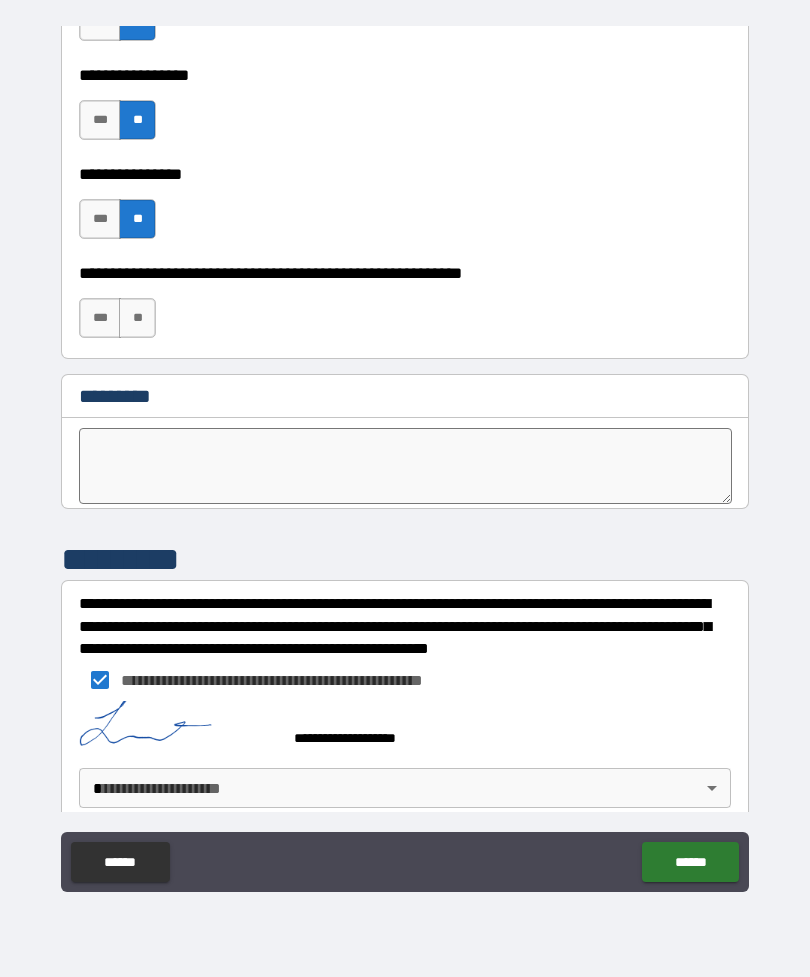 click on "**********" at bounding box center [405, 456] 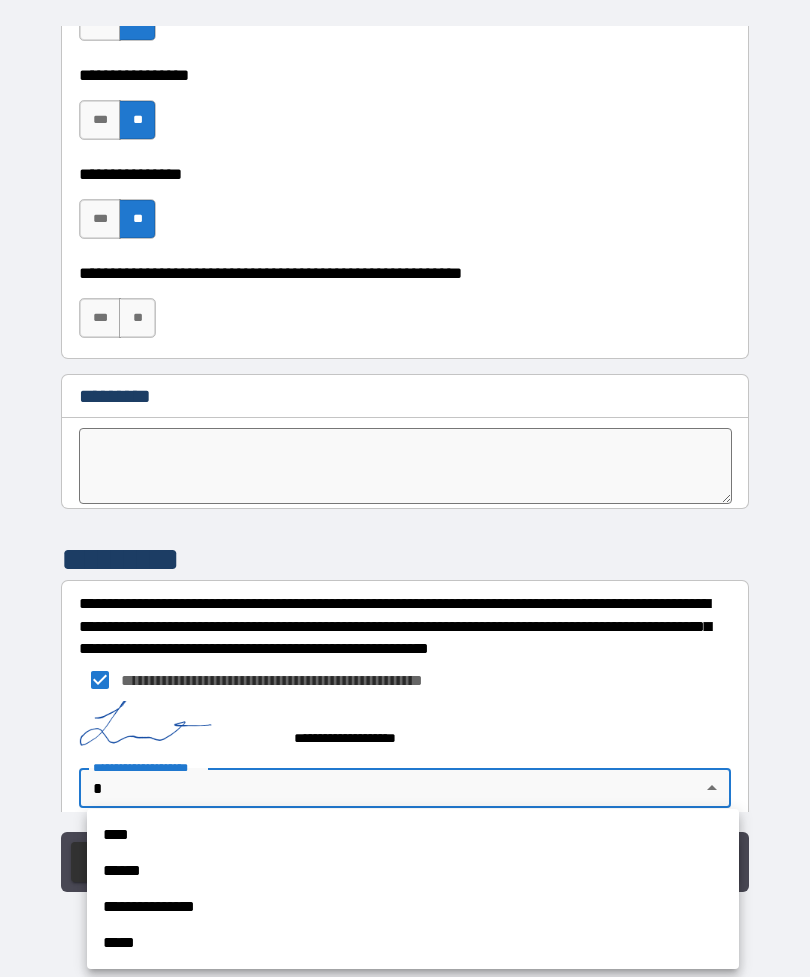 click on "**********" at bounding box center (413, 907) 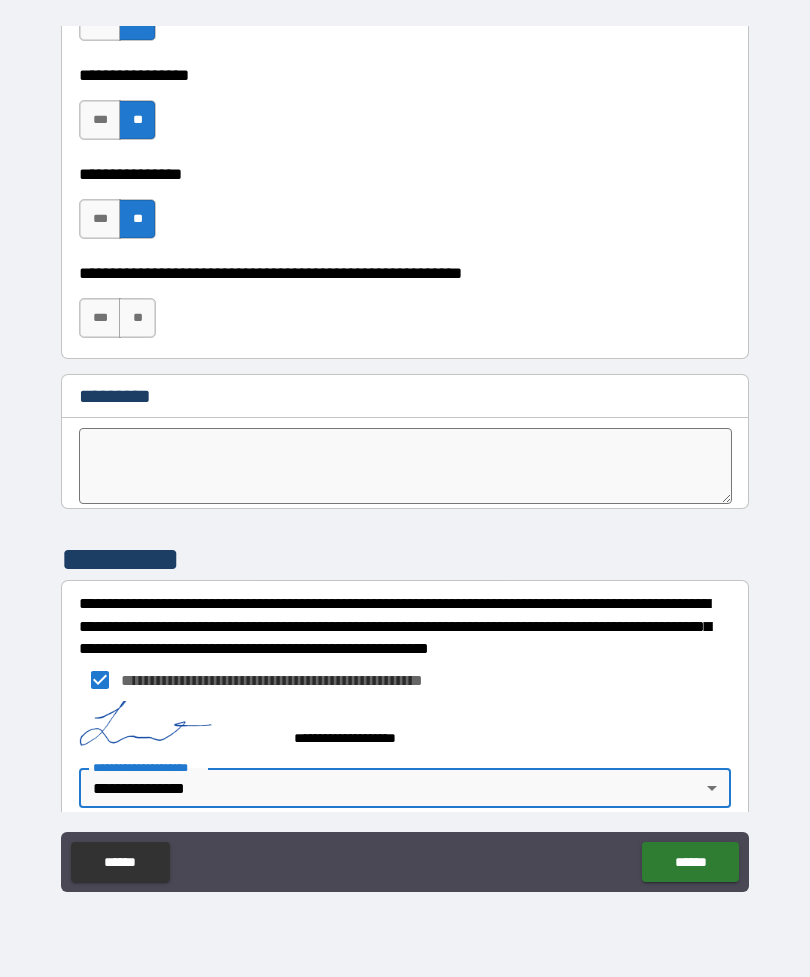 click on "******" at bounding box center (690, 862) 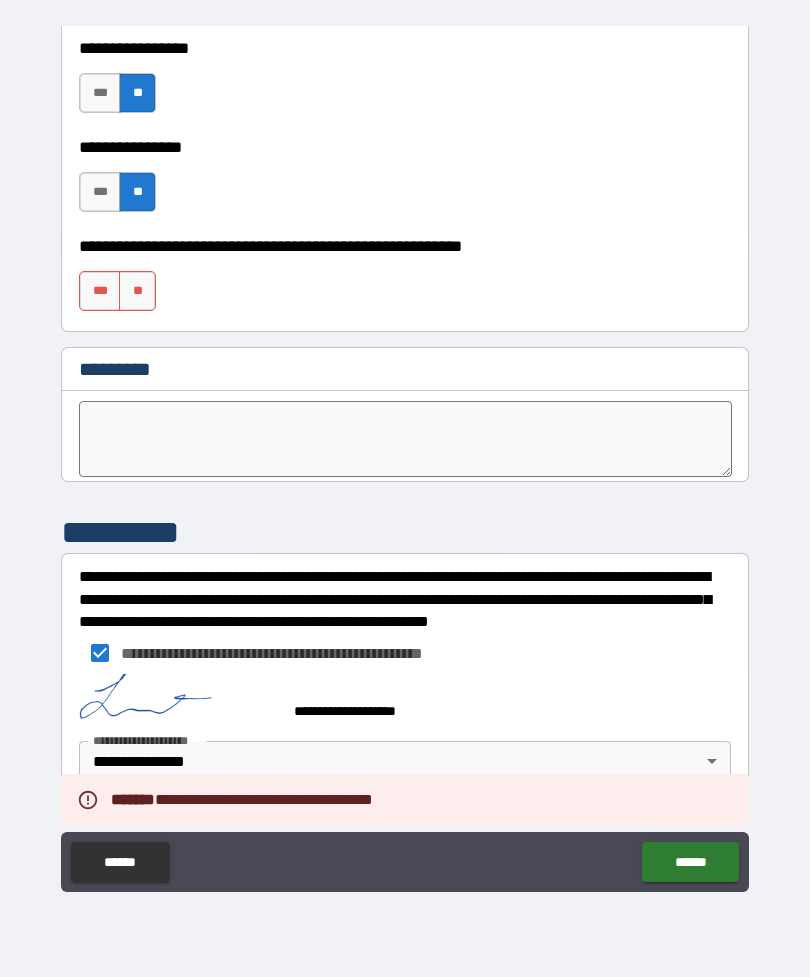 scroll, scrollTop: 10083, scrollLeft: 0, axis: vertical 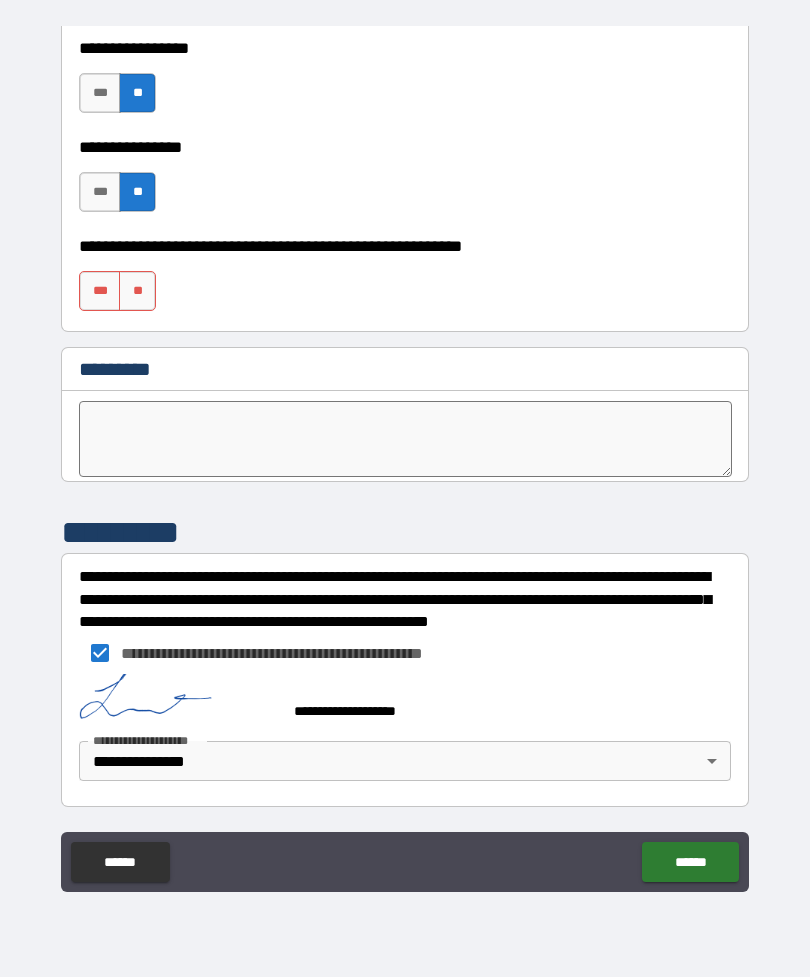 click on "**" at bounding box center (137, 291) 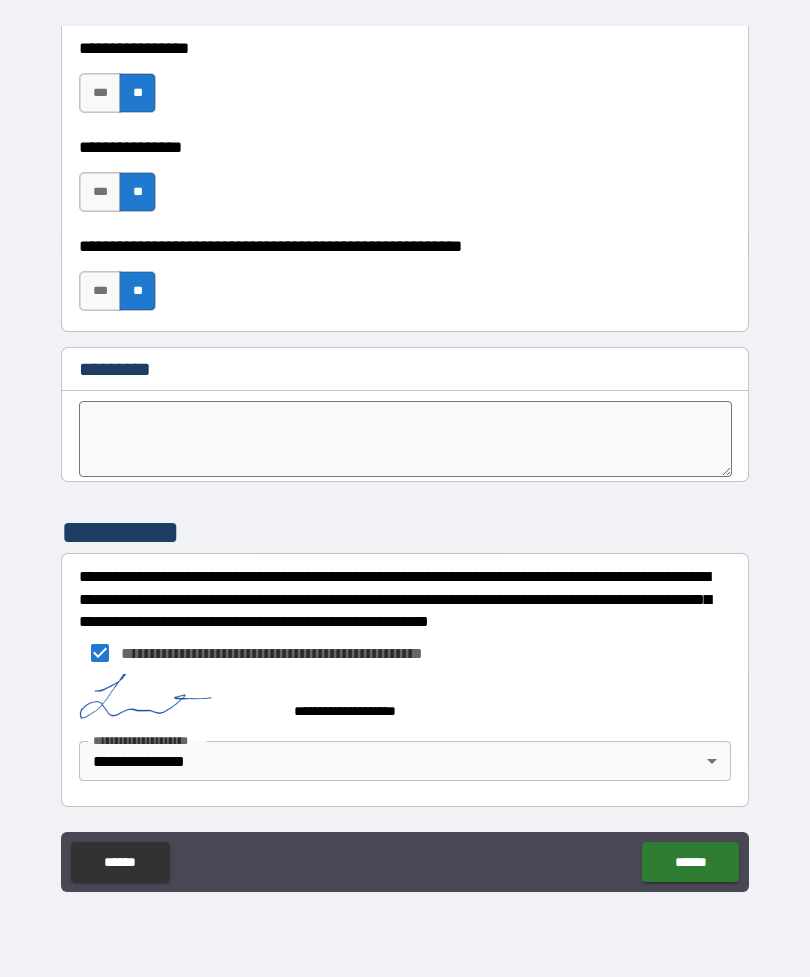 click on "******" at bounding box center (690, 862) 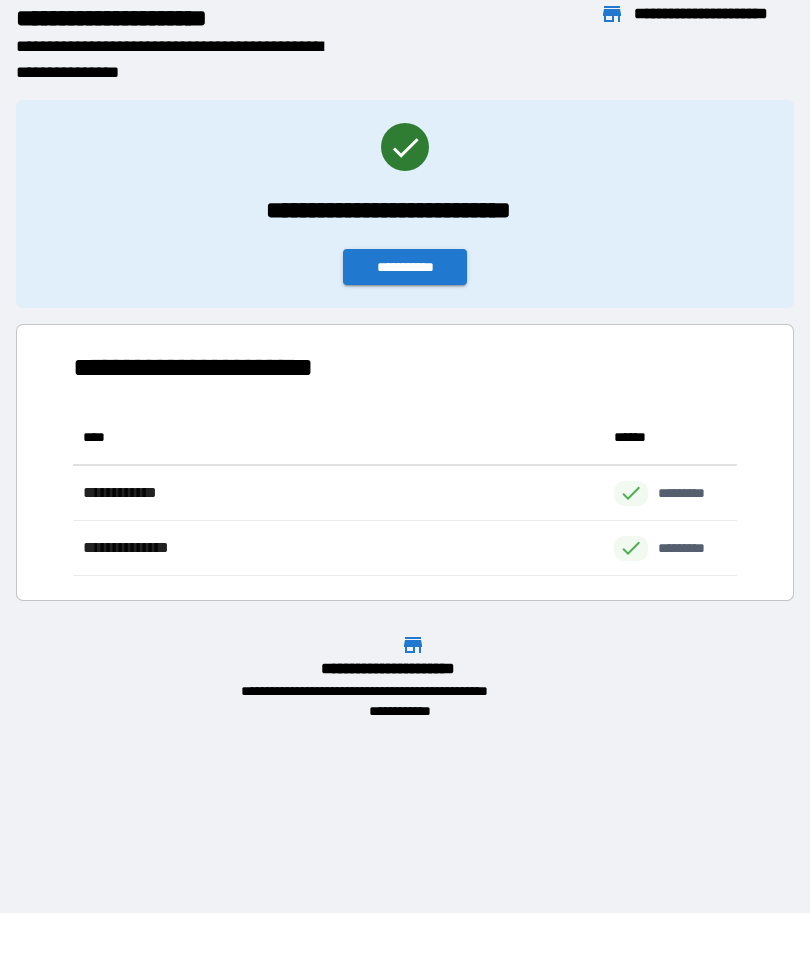 scroll, scrollTop: 1, scrollLeft: 1, axis: both 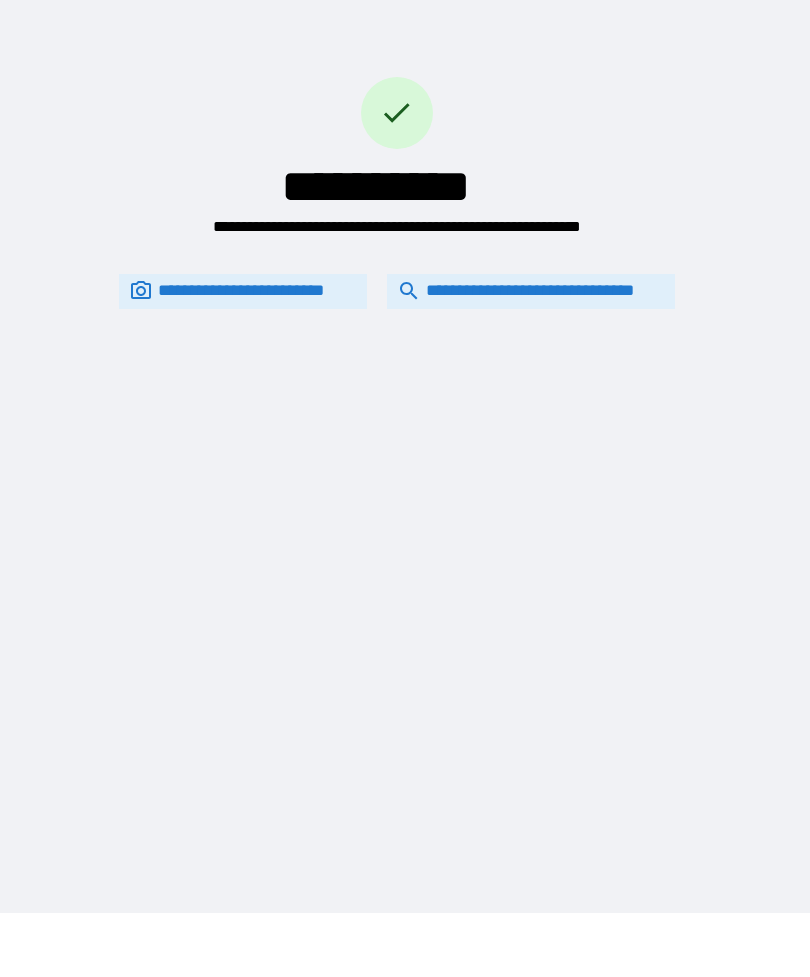 click on "**********" at bounding box center (531, 291) 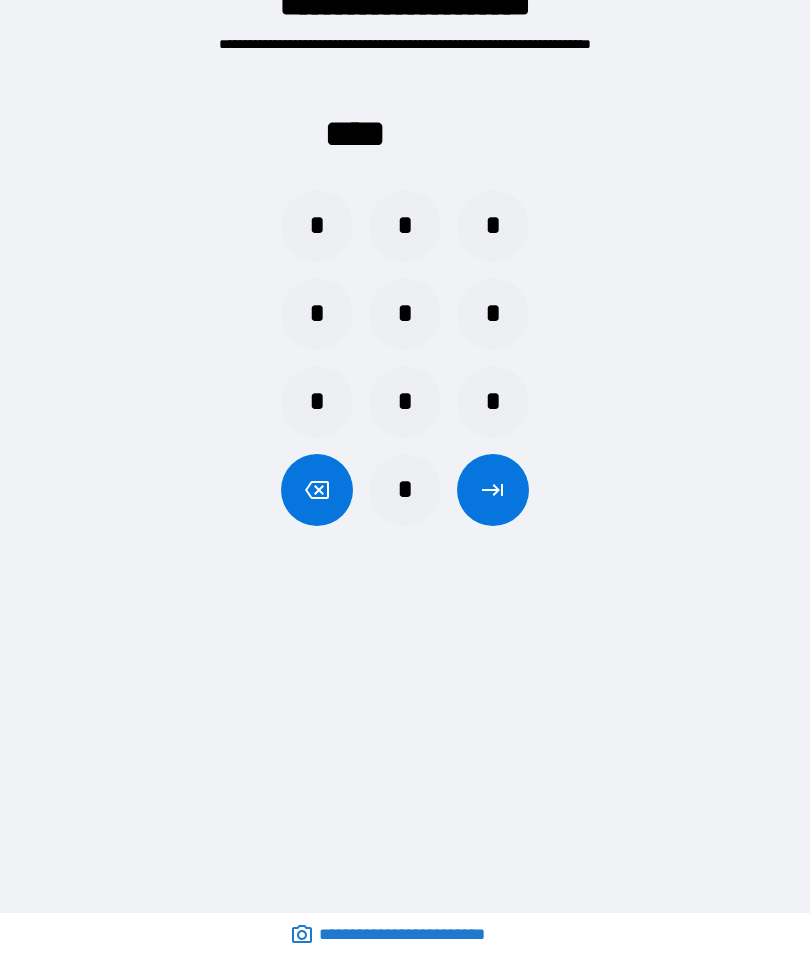 click on "*" at bounding box center [405, 490] 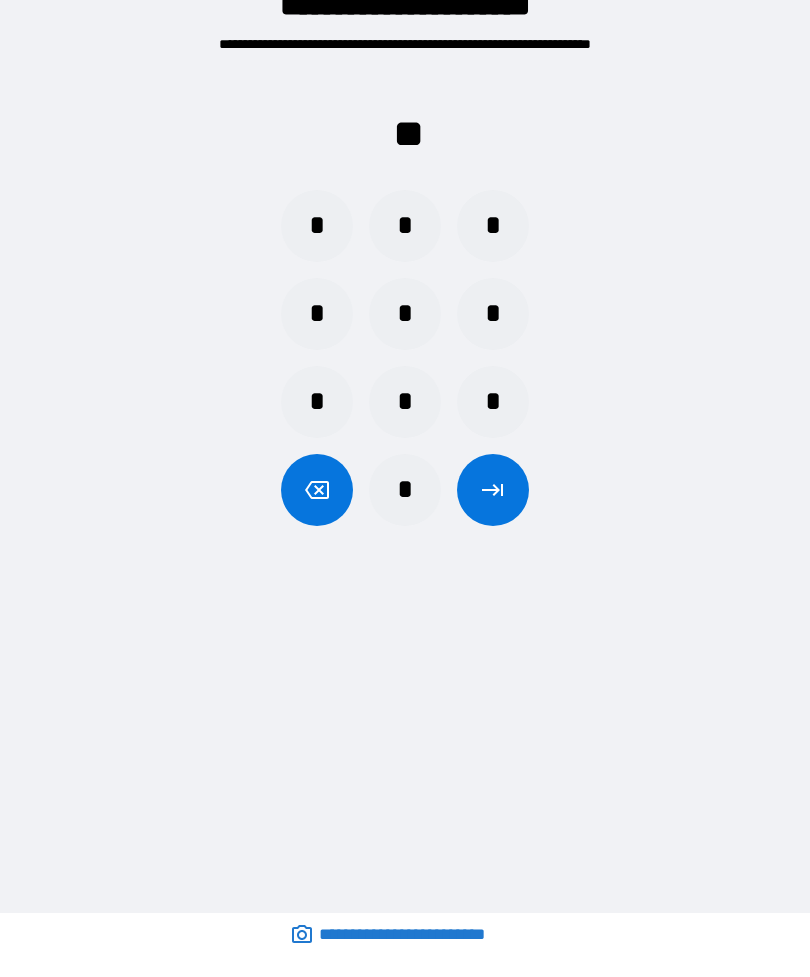 click on "*" at bounding box center (493, 226) 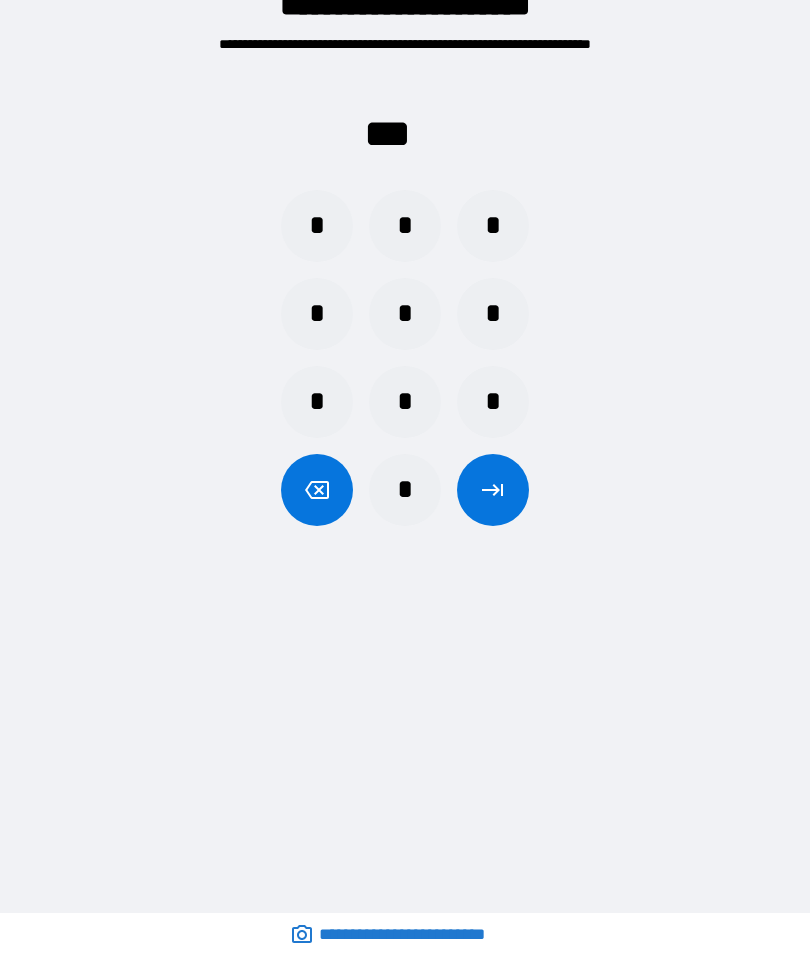 click on "*" at bounding box center [493, 402] 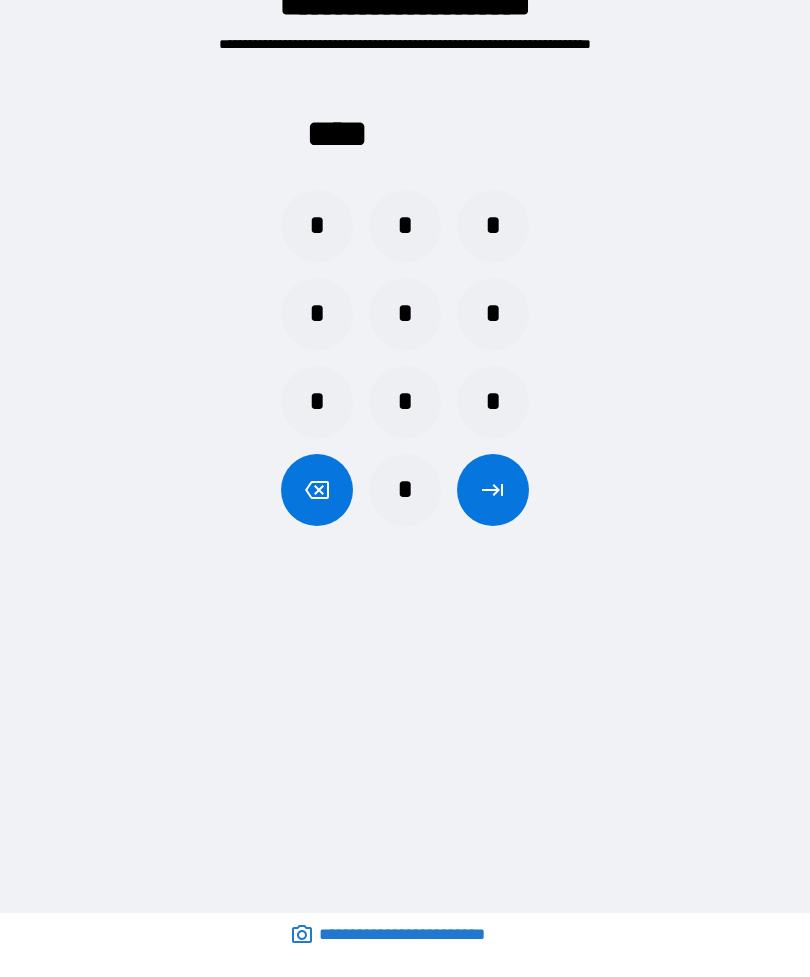 click 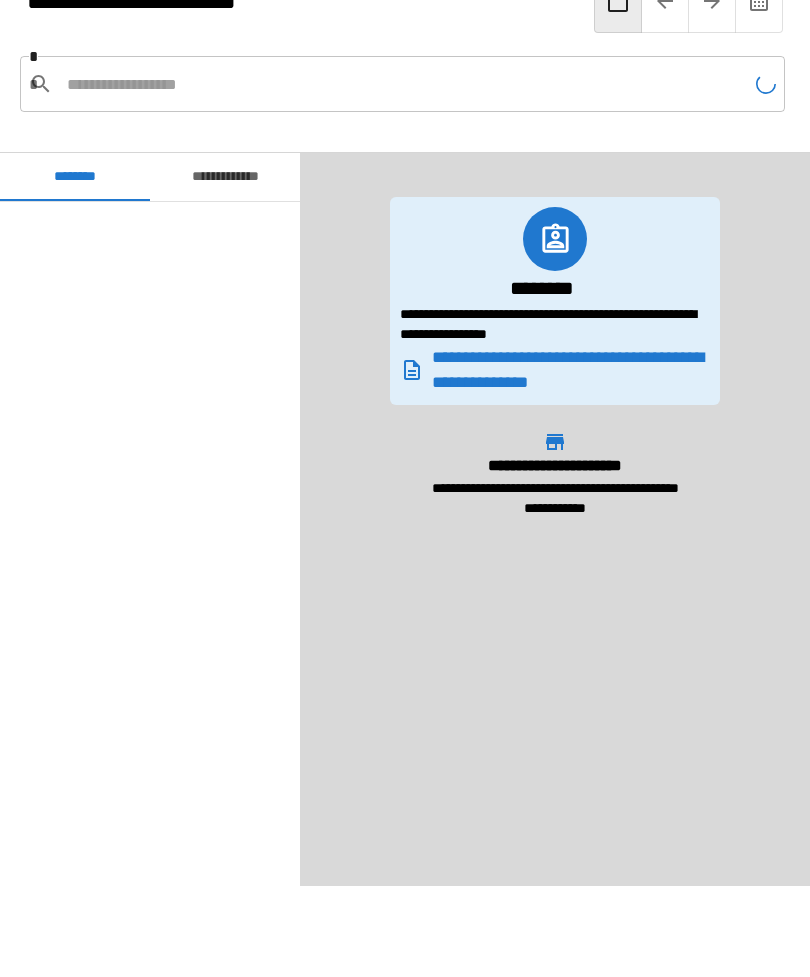 scroll, scrollTop: 660, scrollLeft: 0, axis: vertical 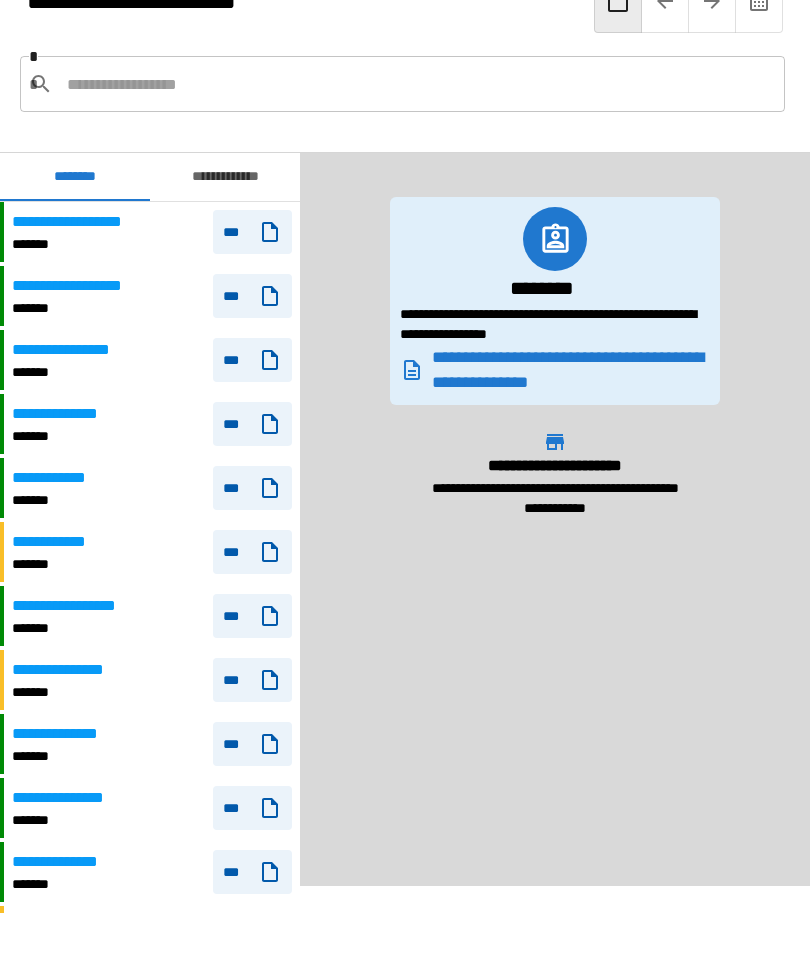 click 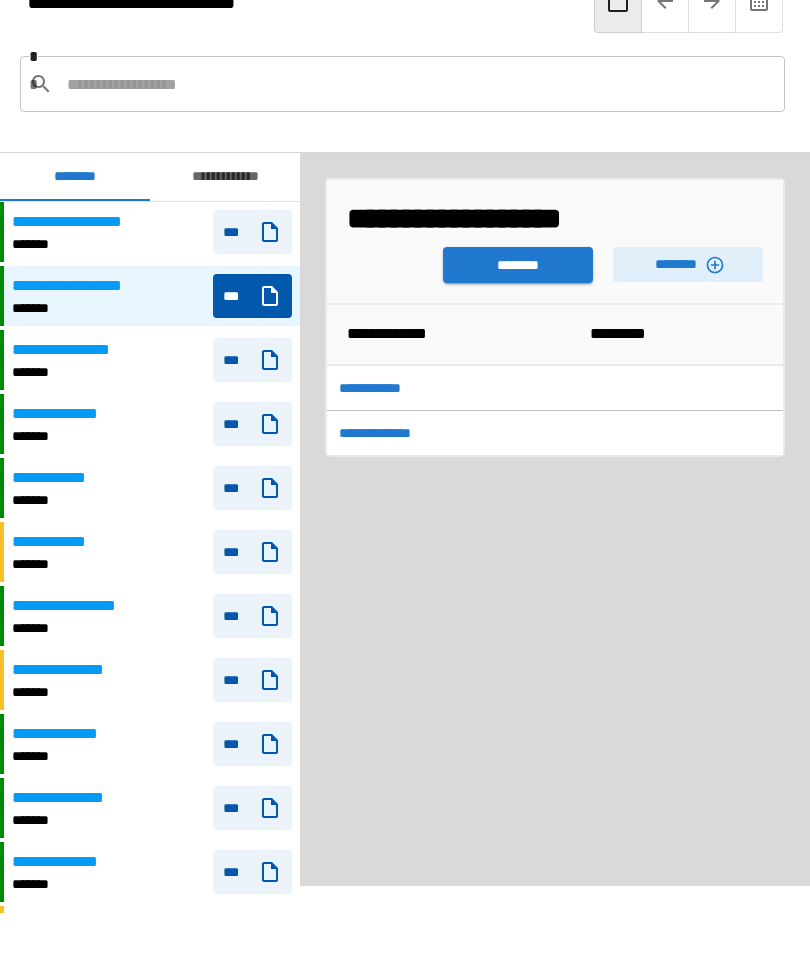 click on "********" at bounding box center [518, 265] 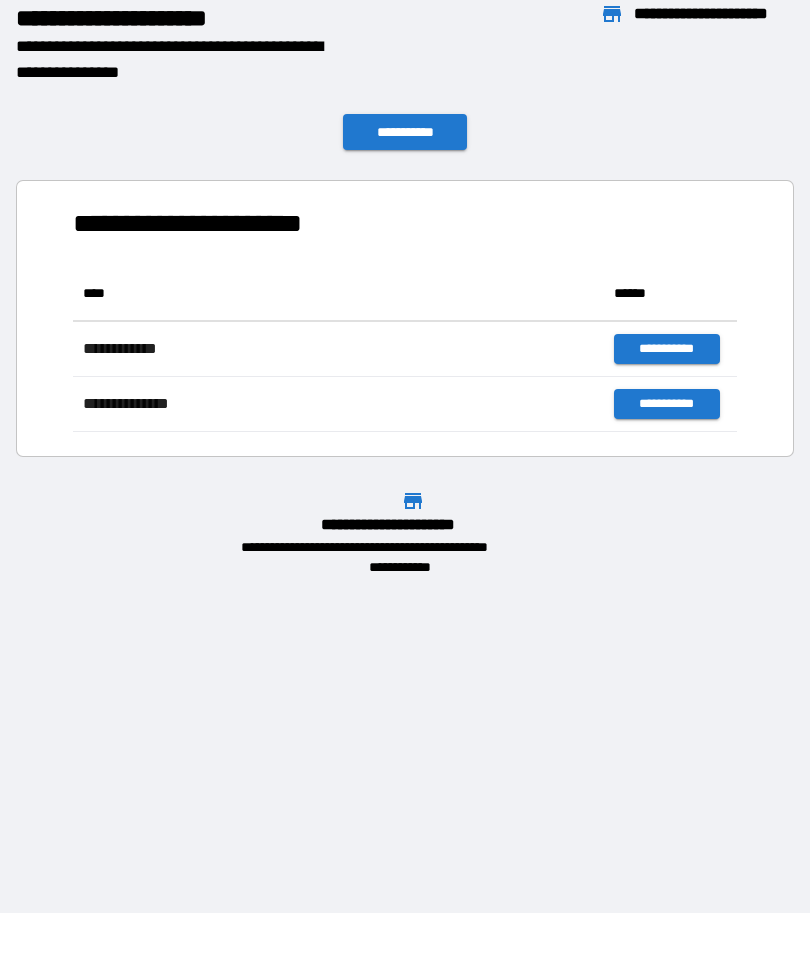 scroll, scrollTop: 1, scrollLeft: 1, axis: both 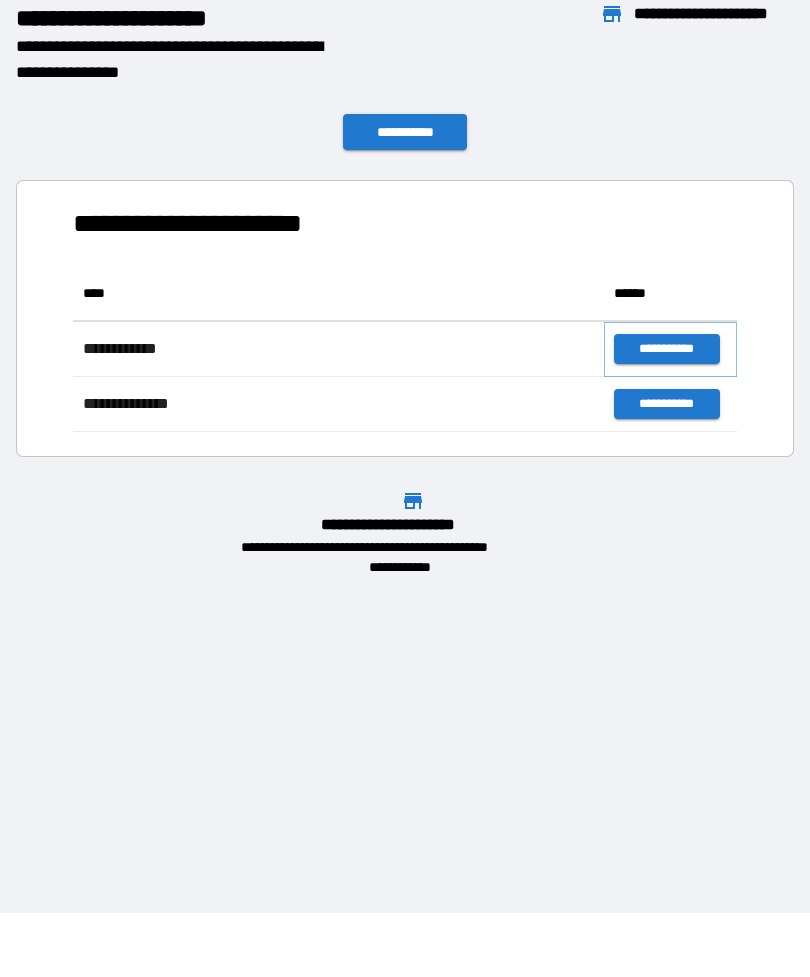 click on "**********" at bounding box center [666, 349] 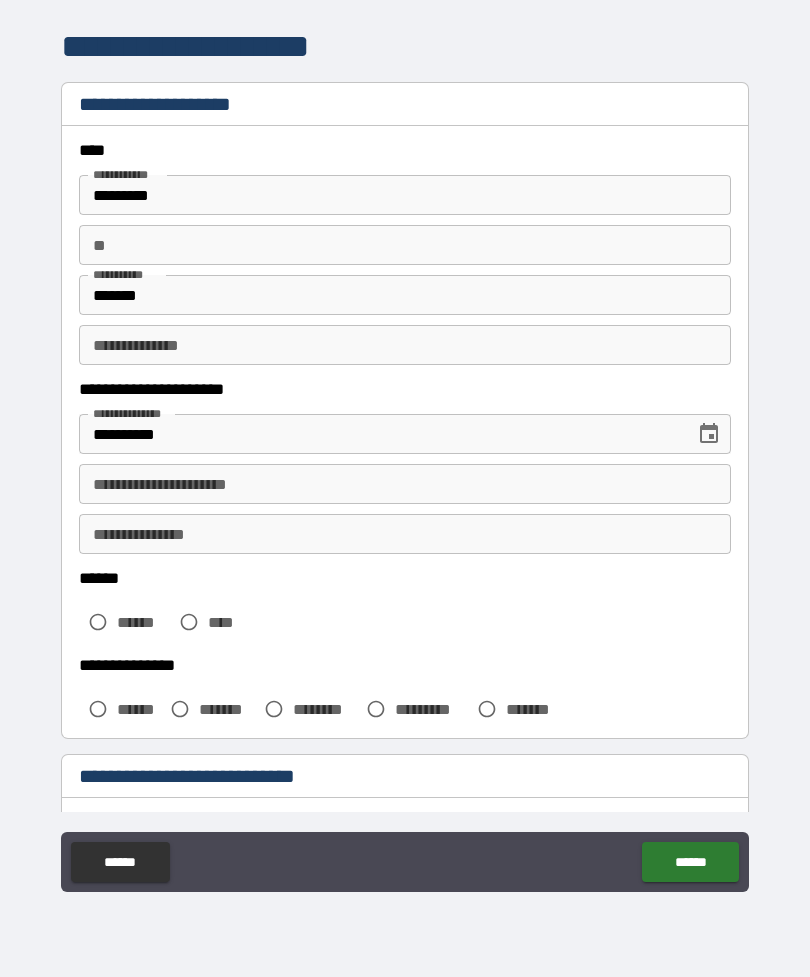 click on "*********" at bounding box center (405, 195) 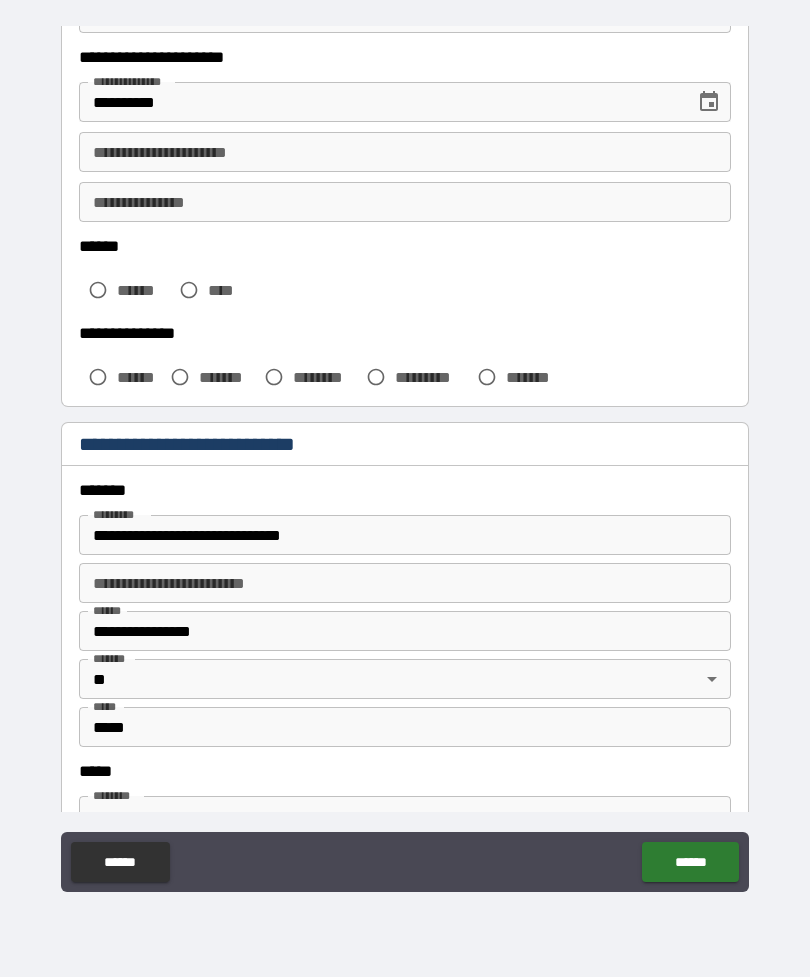 scroll, scrollTop: 334, scrollLeft: 0, axis: vertical 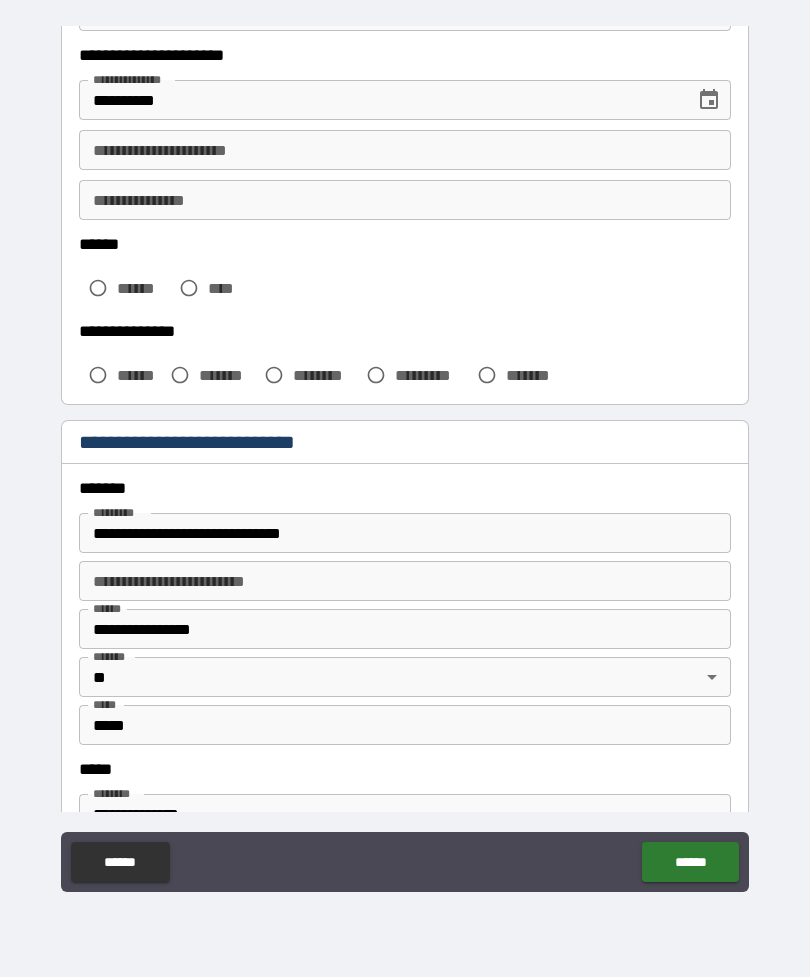 type on "********" 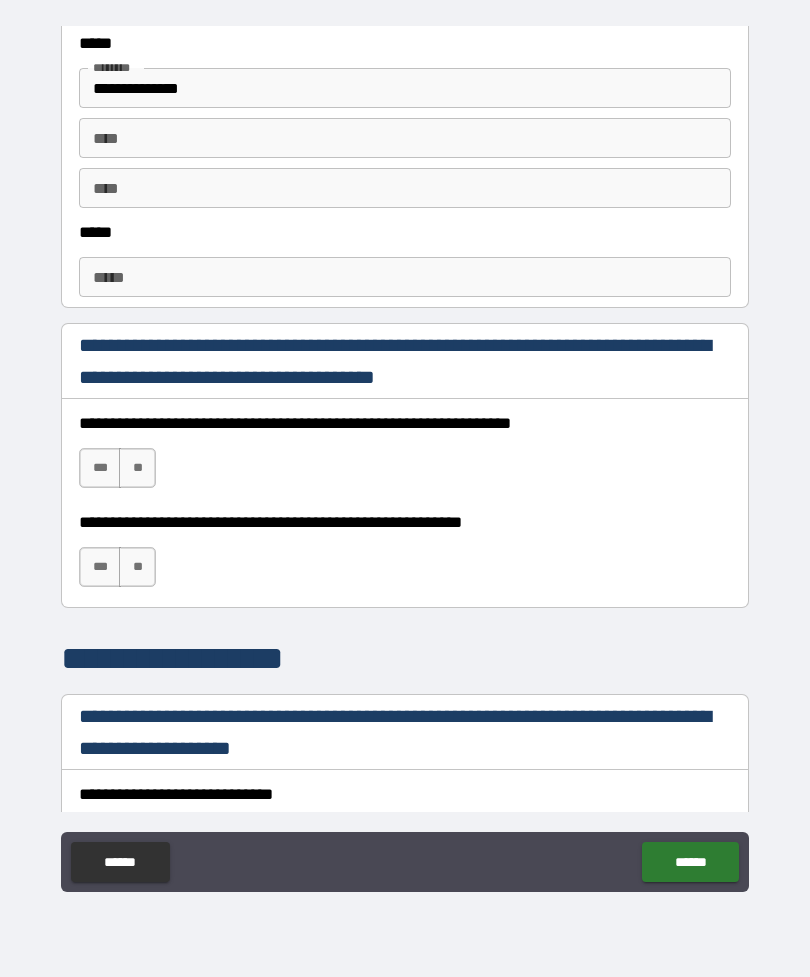 scroll, scrollTop: 1058, scrollLeft: 0, axis: vertical 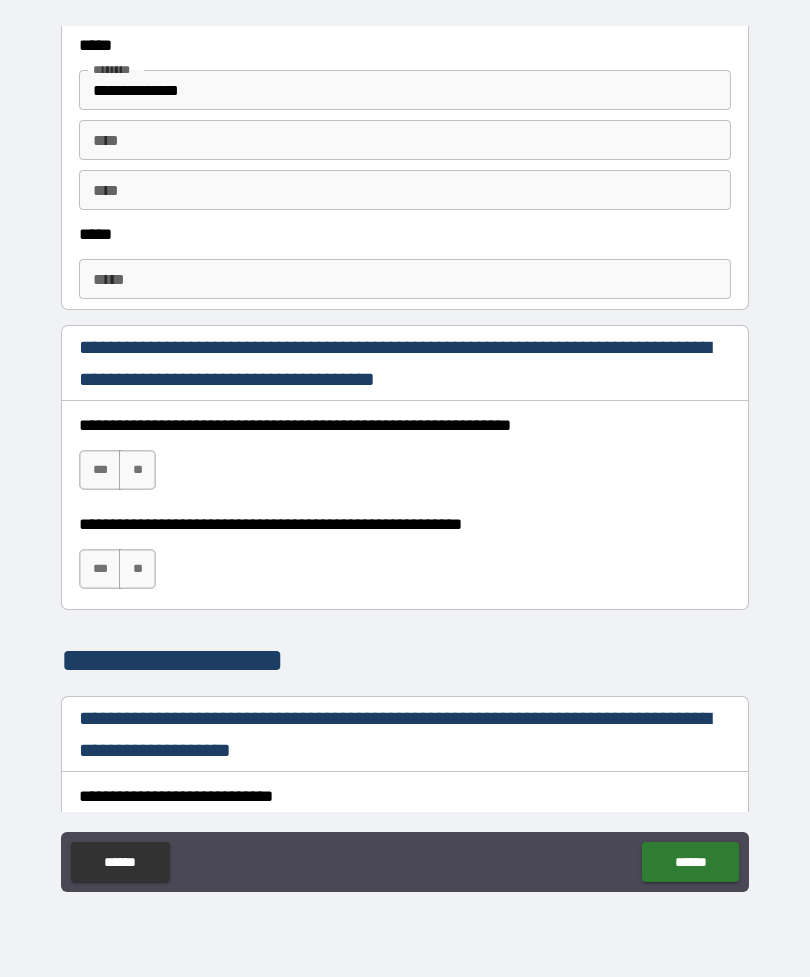click on "***" at bounding box center (100, 470) 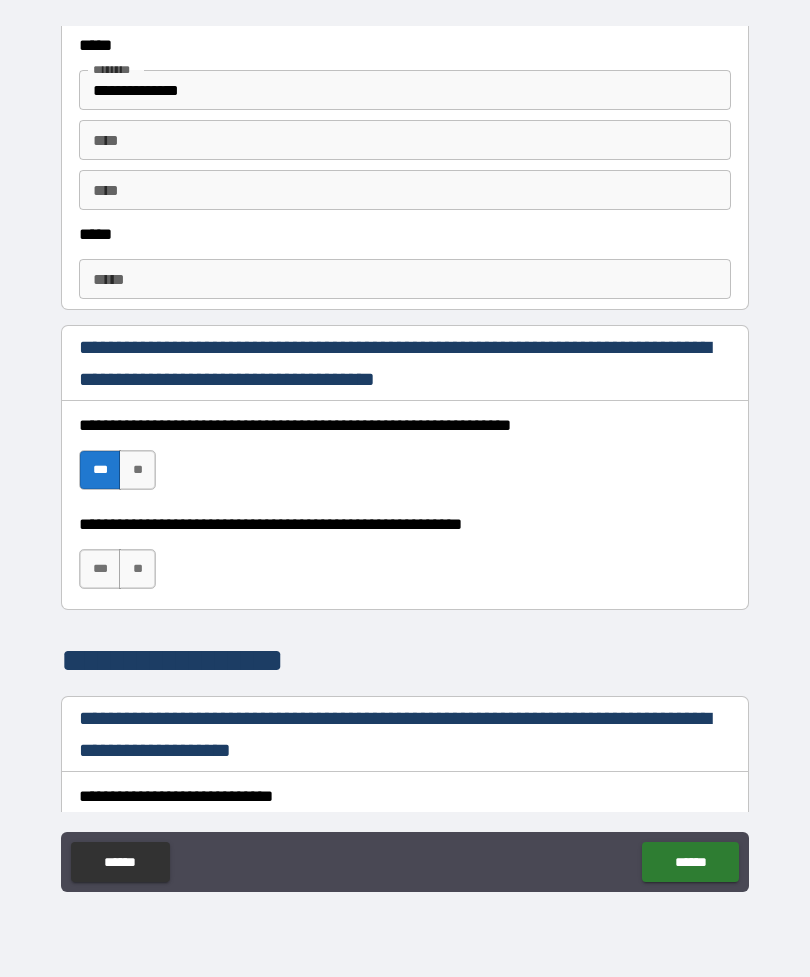 click on "***" at bounding box center (100, 569) 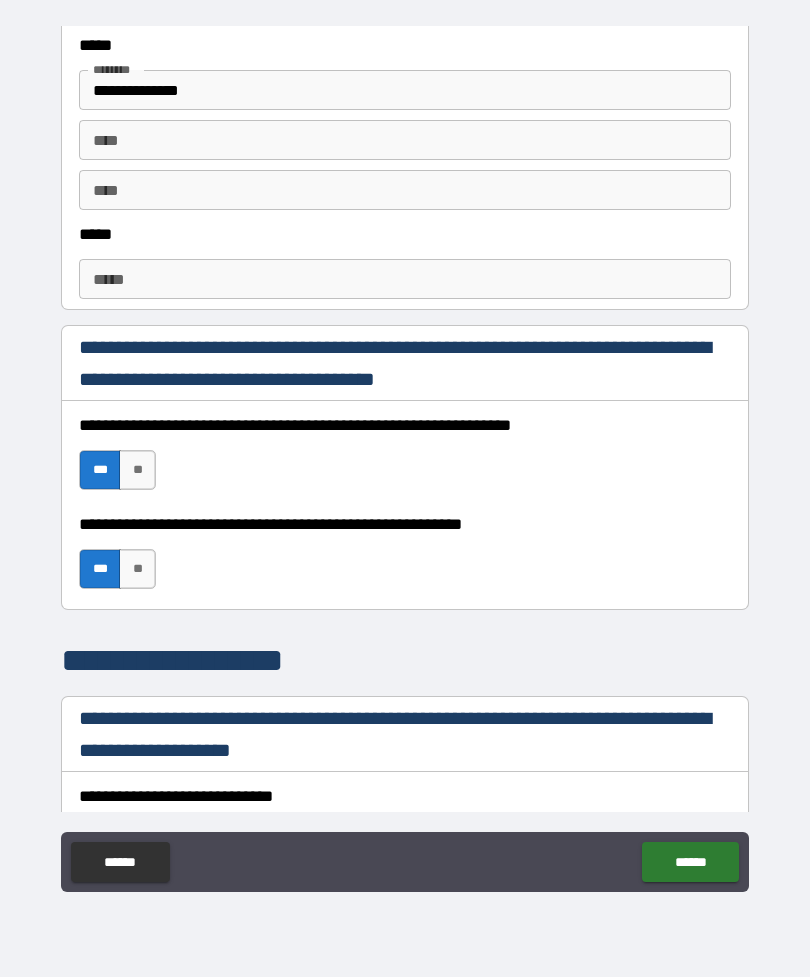 click on "***" at bounding box center (100, 569) 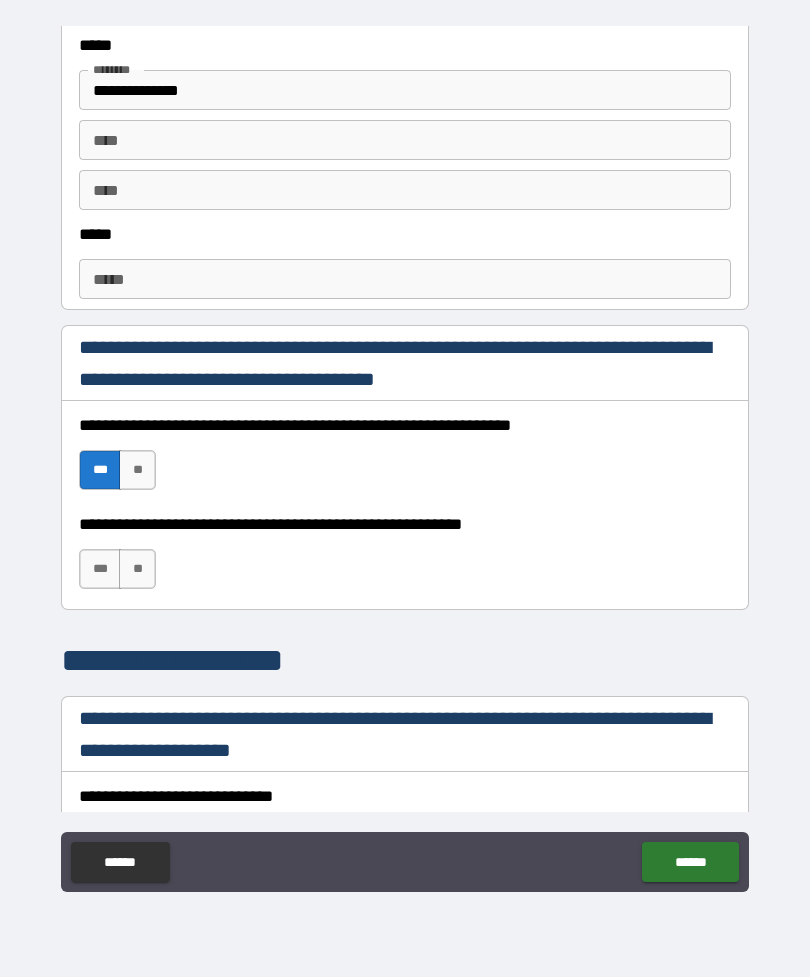click on "**" at bounding box center (137, 569) 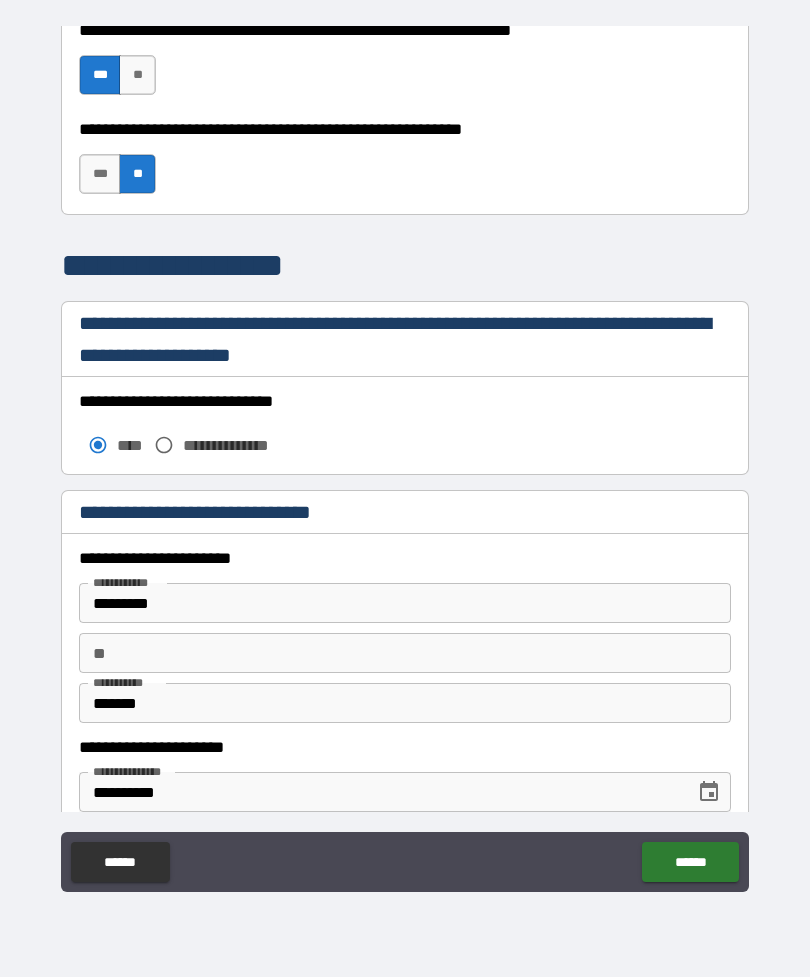 scroll, scrollTop: 1449, scrollLeft: 0, axis: vertical 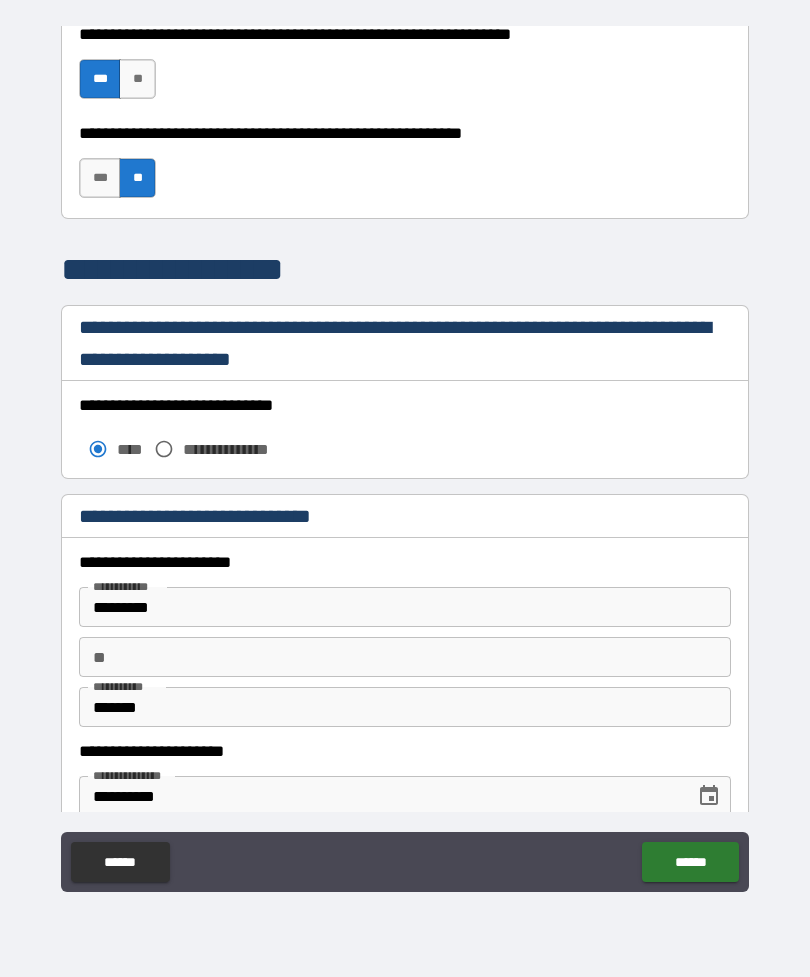 click on "***" at bounding box center [100, 178] 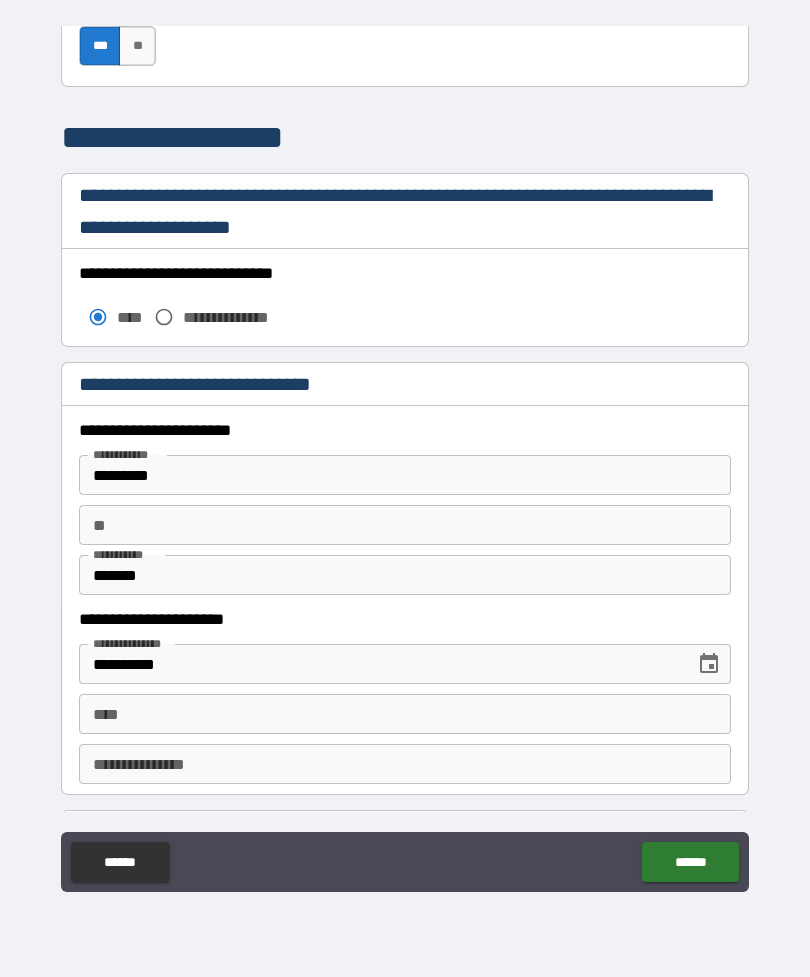 scroll, scrollTop: 1592, scrollLeft: 0, axis: vertical 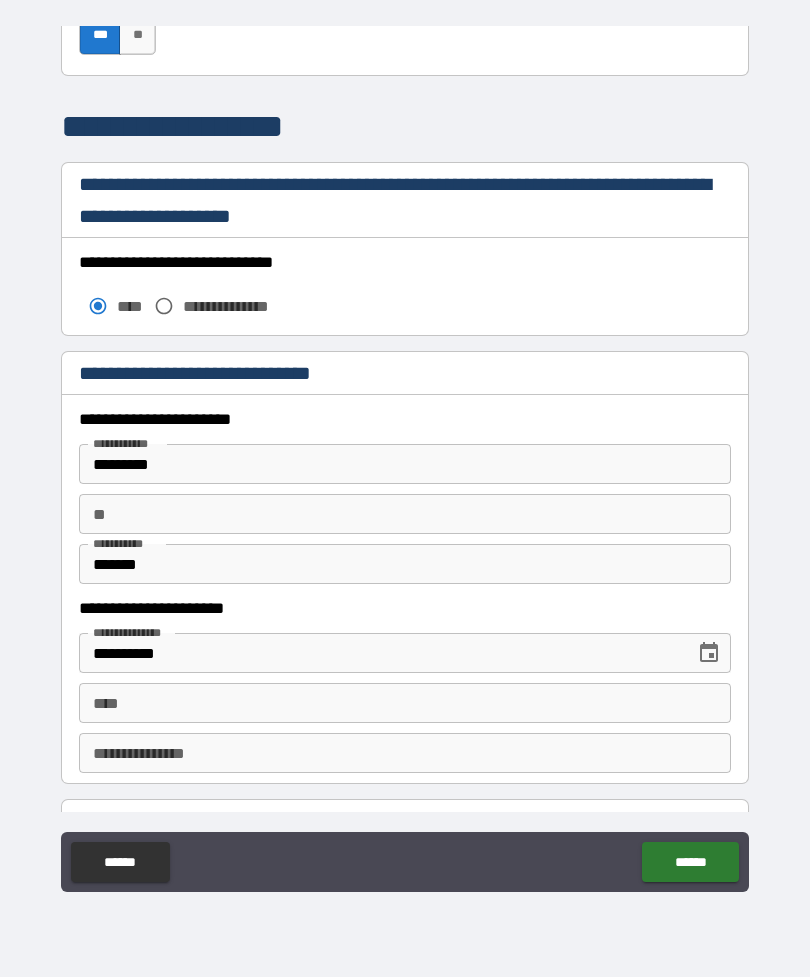 click on "*********" at bounding box center (405, 464) 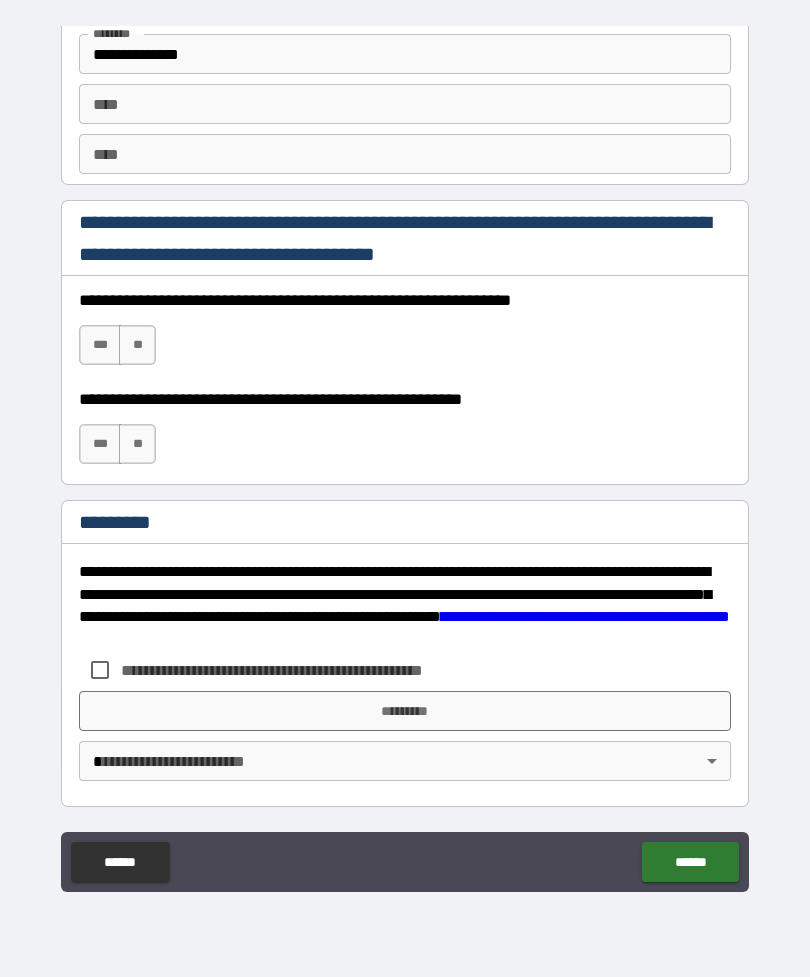 type on "********" 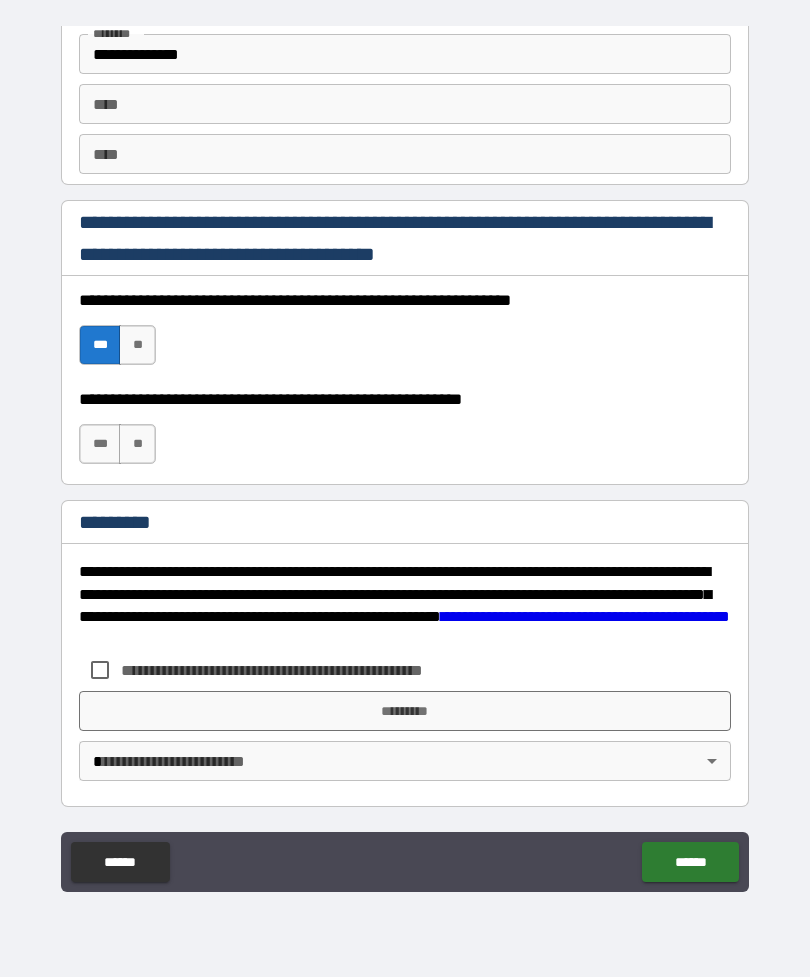 click on "***" at bounding box center (100, 444) 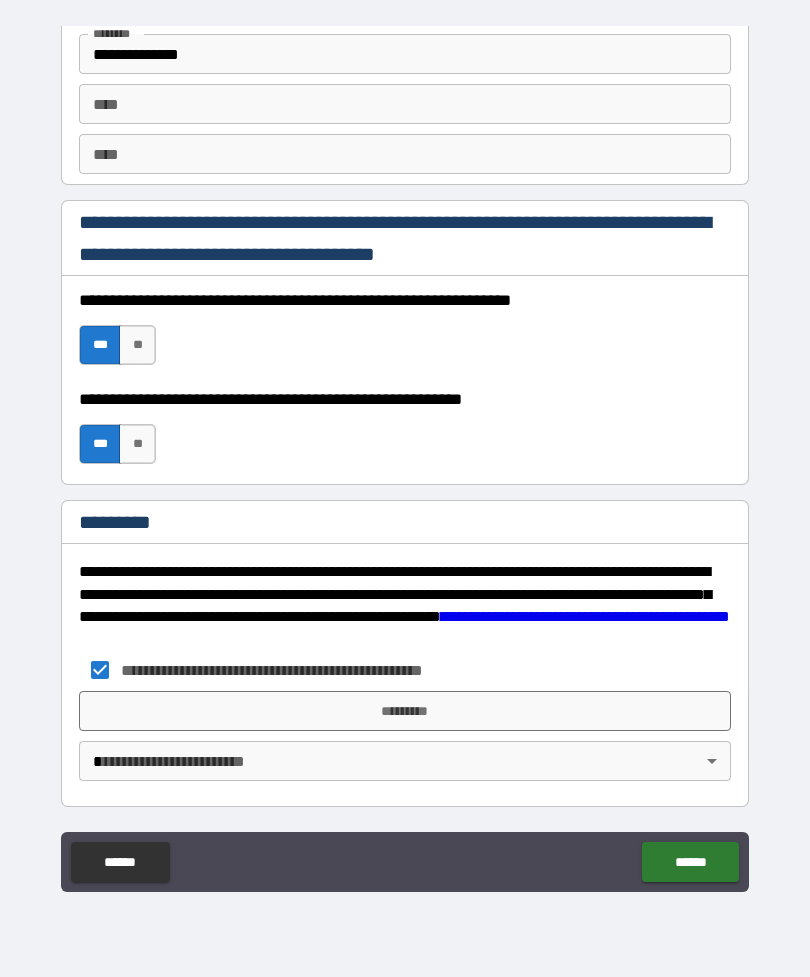 click on "**********" at bounding box center (405, 456) 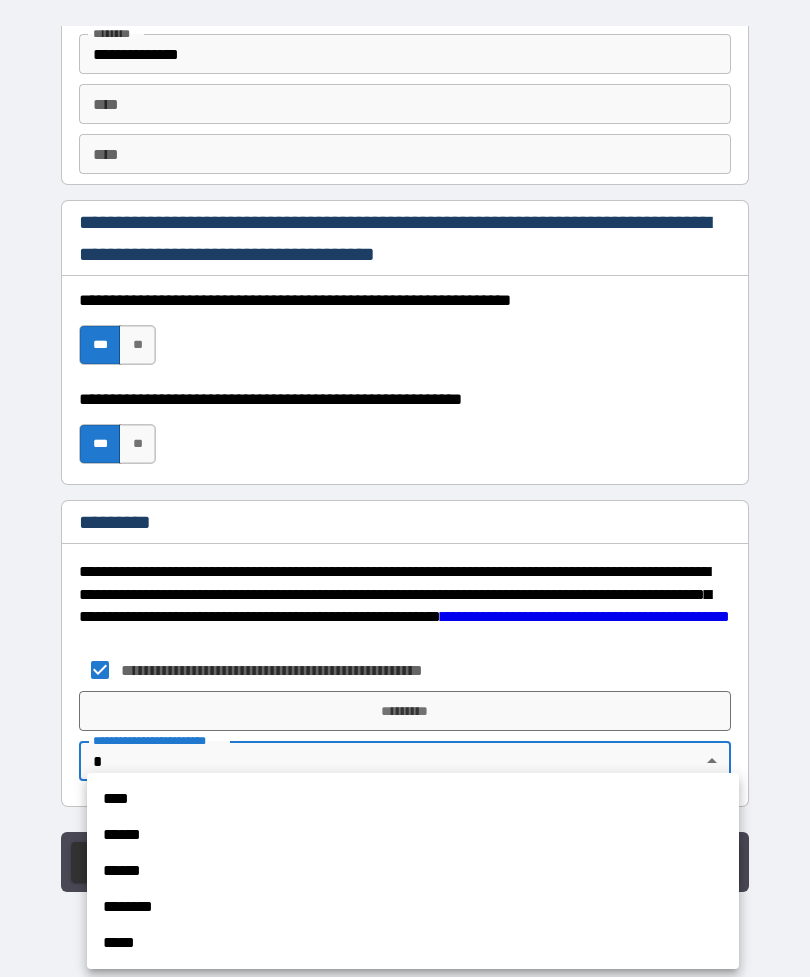 click on "******" at bounding box center (413, 835) 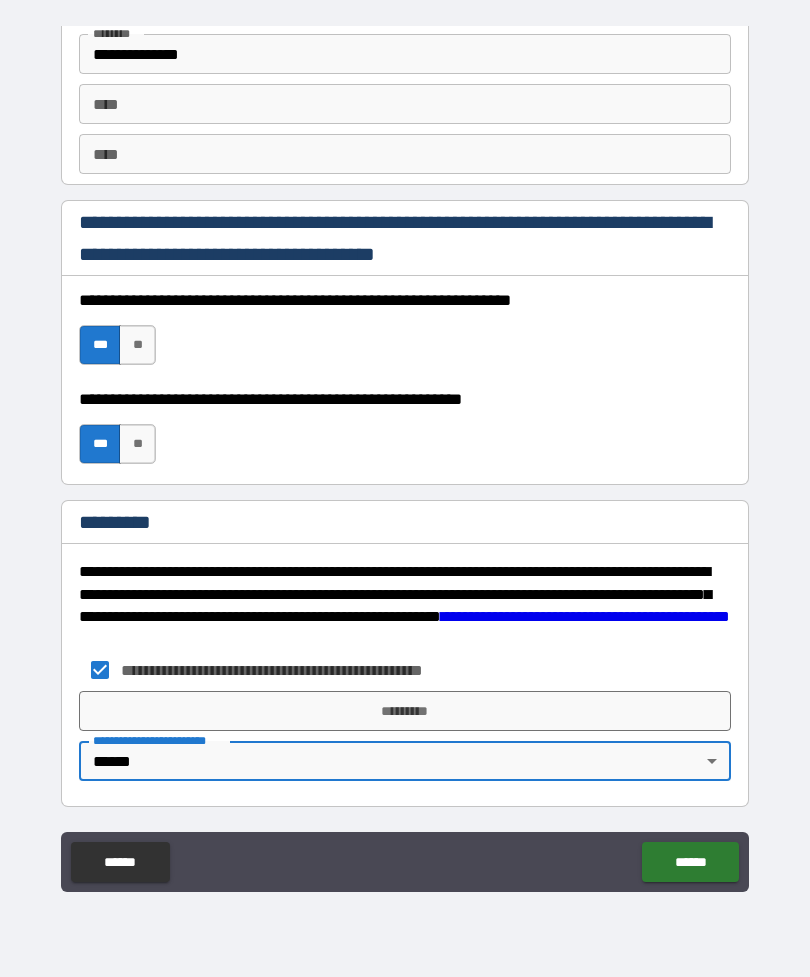 type on "*" 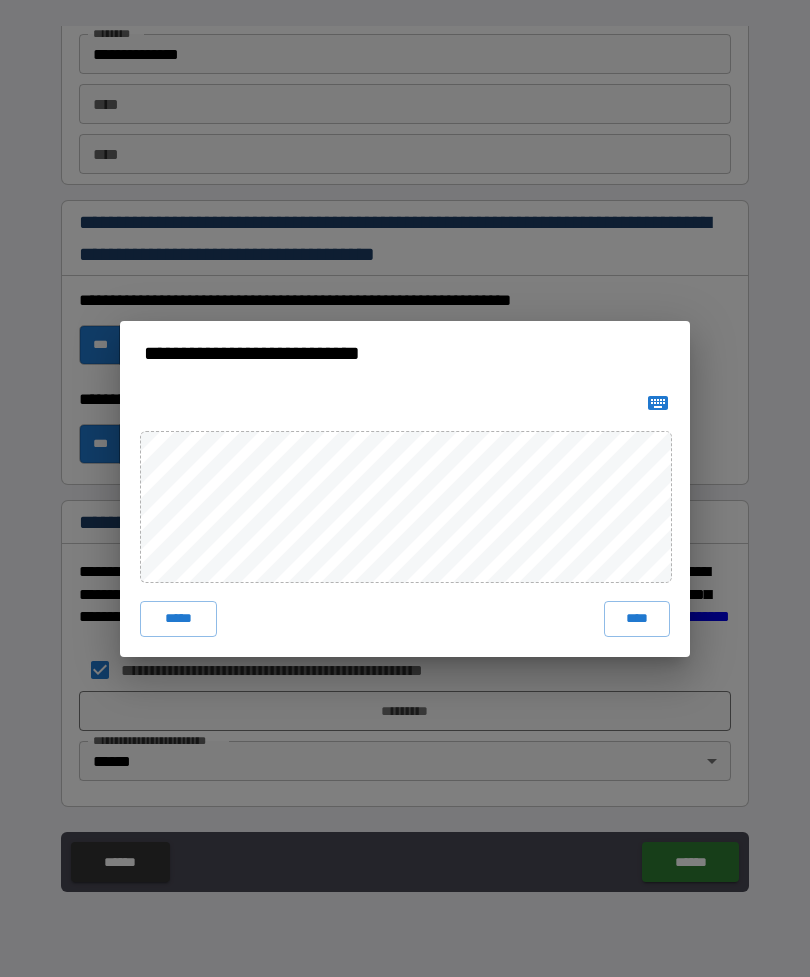 click on "****" at bounding box center (637, 619) 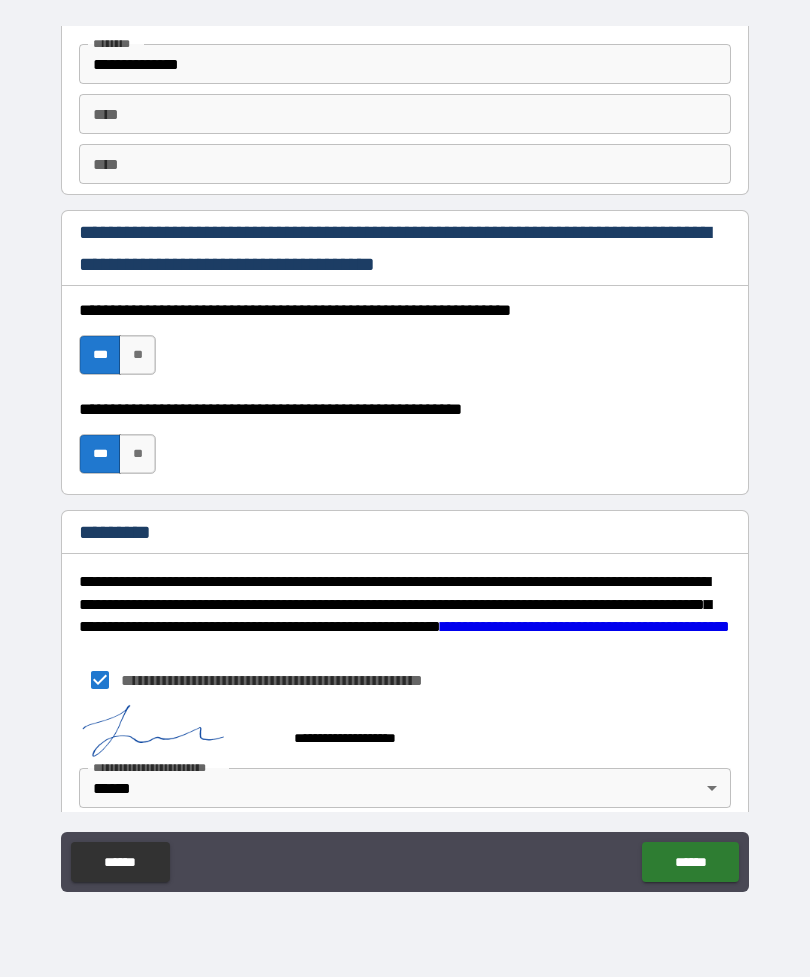 click on "******" at bounding box center (690, 862) 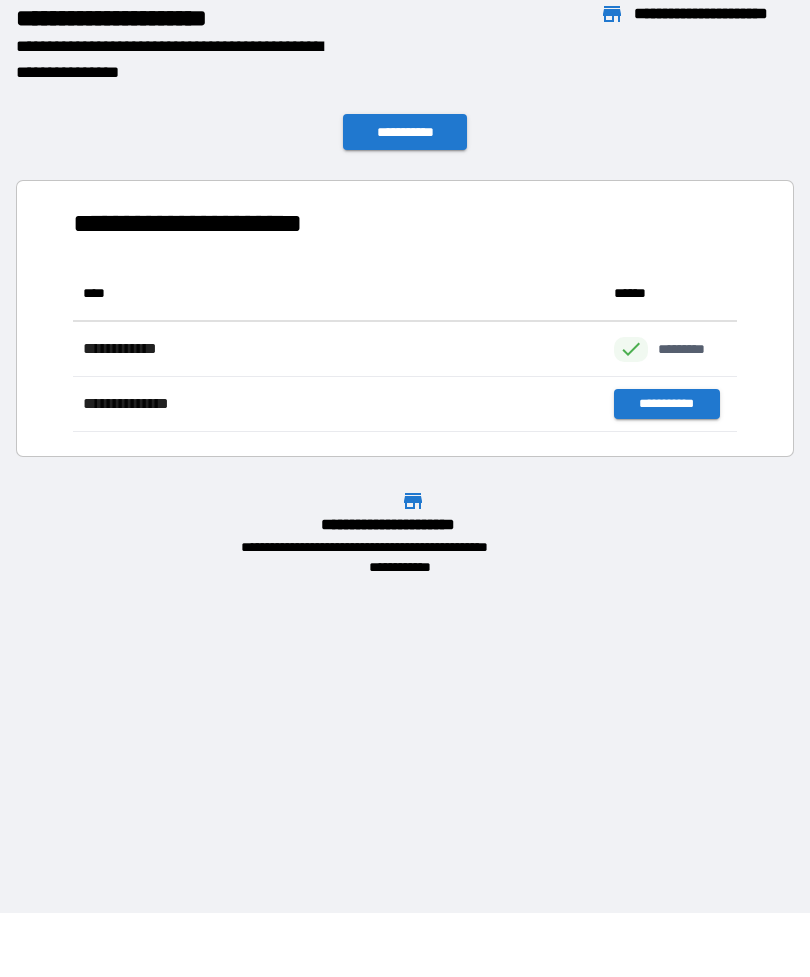 scroll, scrollTop: 1, scrollLeft: 1, axis: both 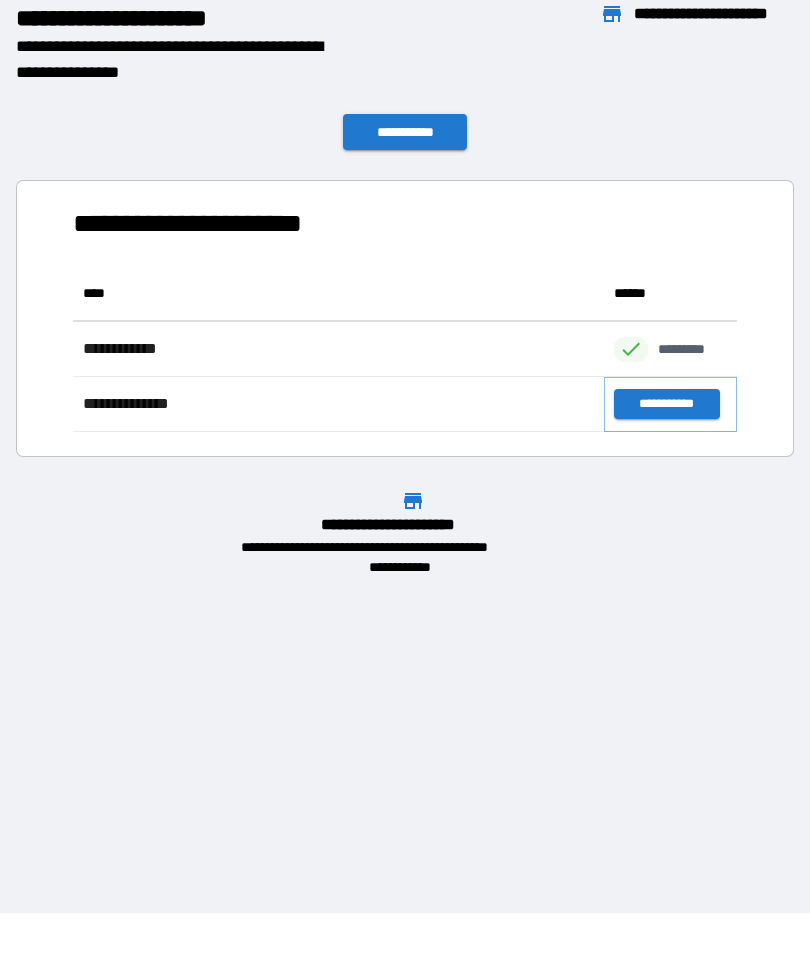 click on "**********" at bounding box center (666, 404) 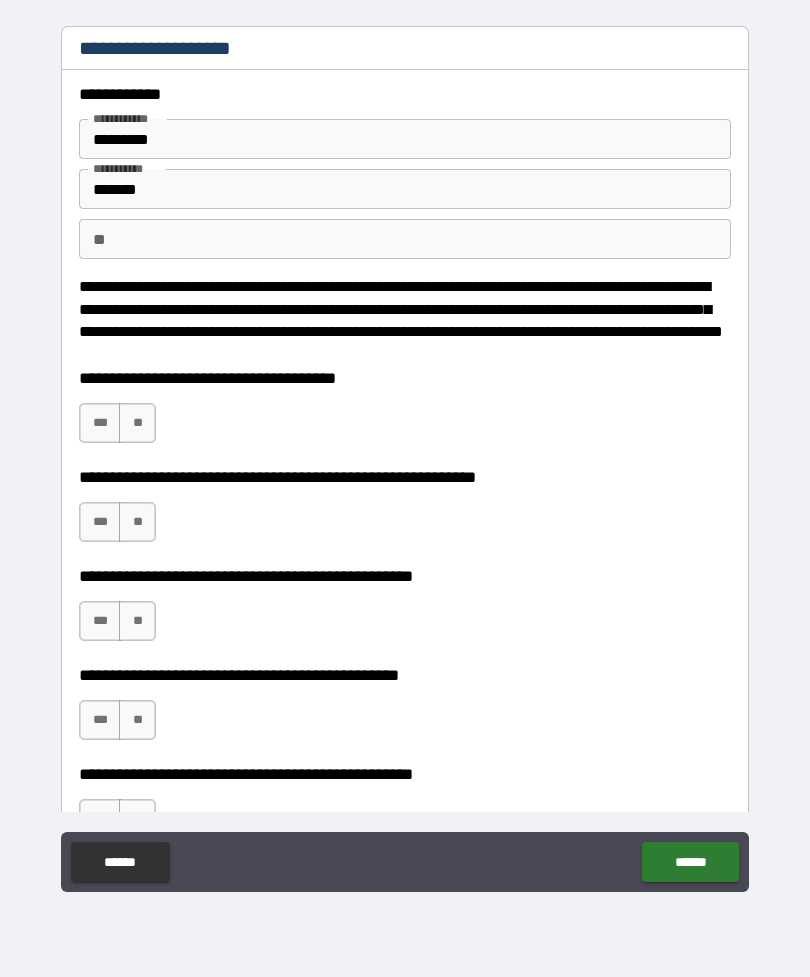 click on "*********" at bounding box center [405, 139] 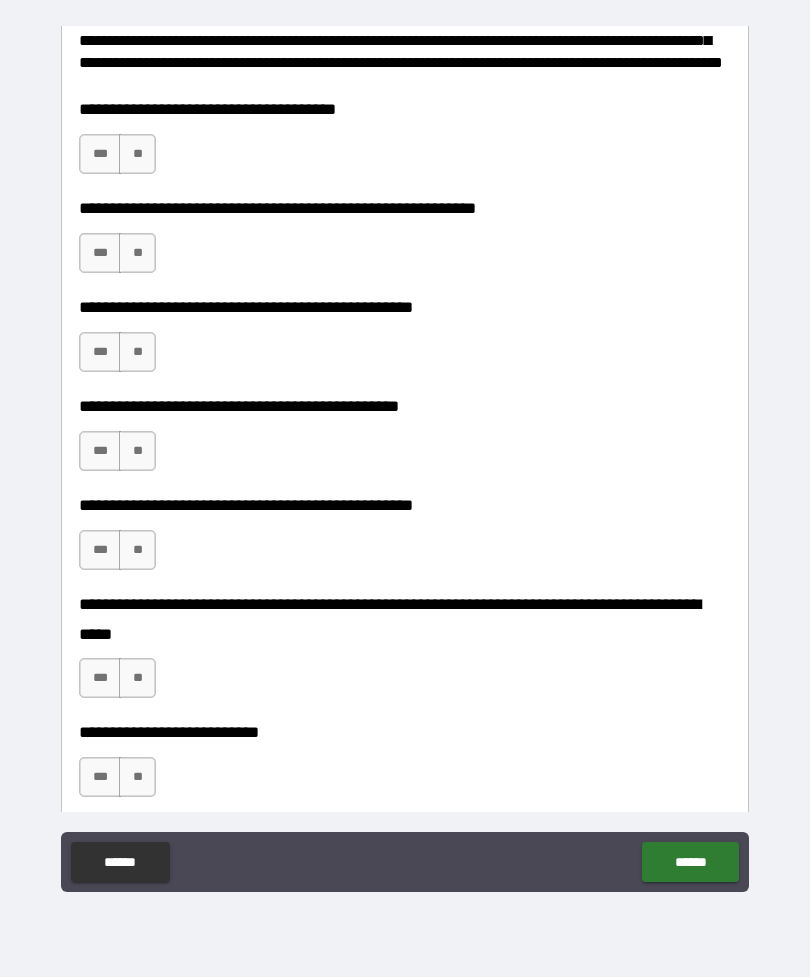 scroll, scrollTop: 285, scrollLeft: 0, axis: vertical 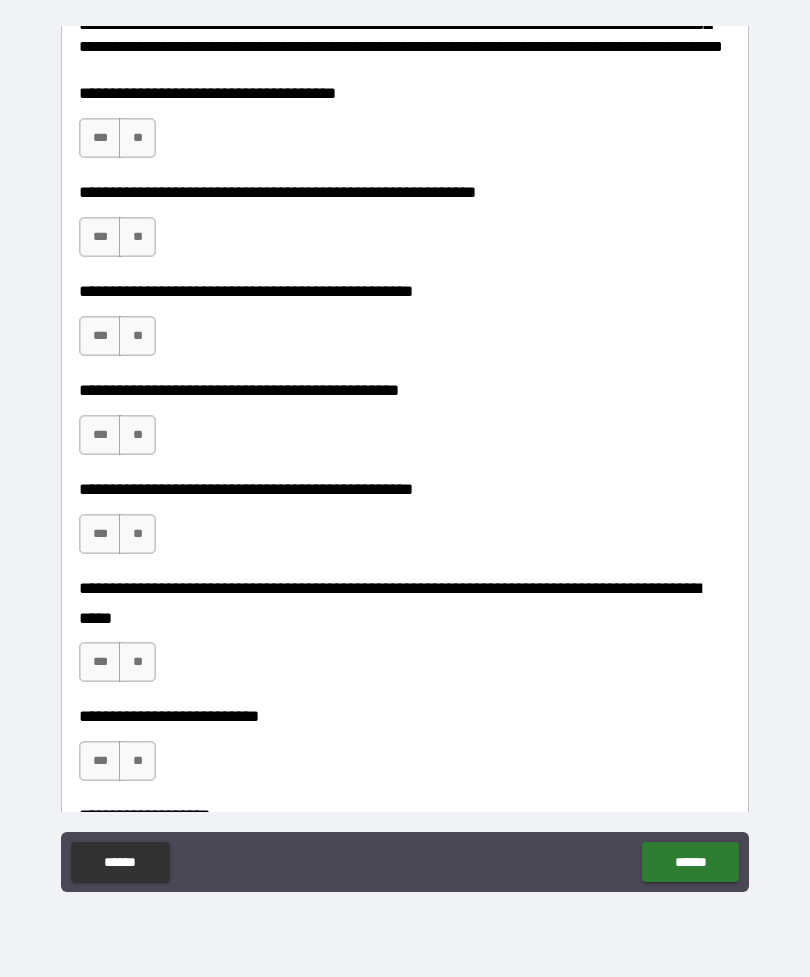 type on "********" 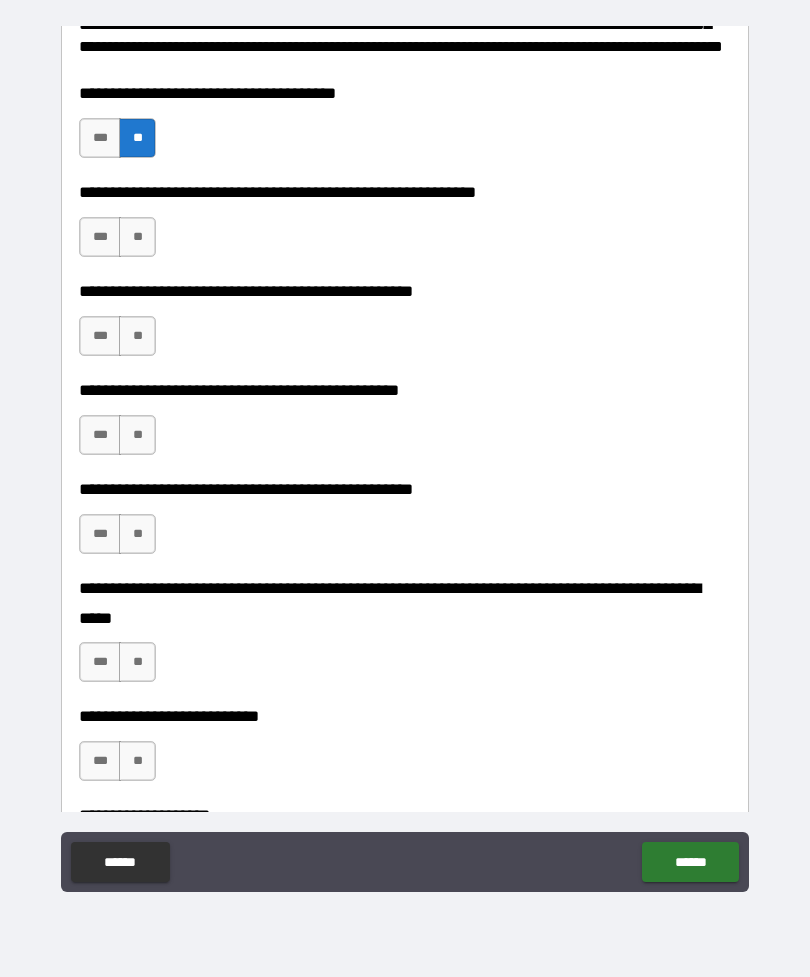 click on "**" at bounding box center (137, 237) 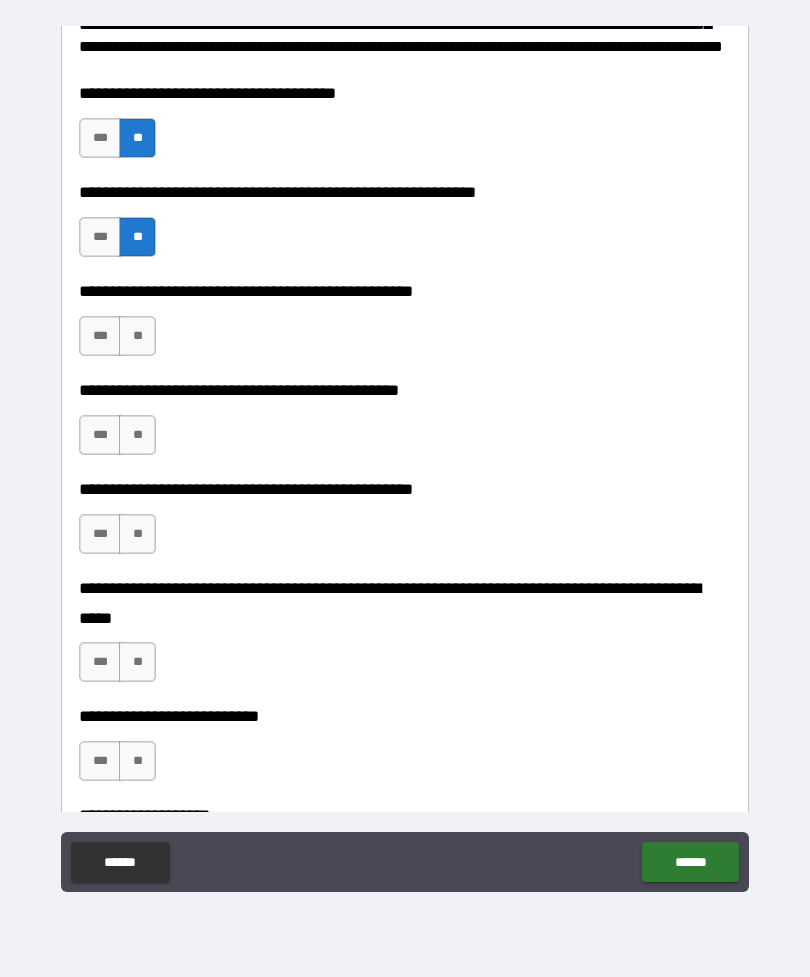 click on "**" at bounding box center (137, 336) 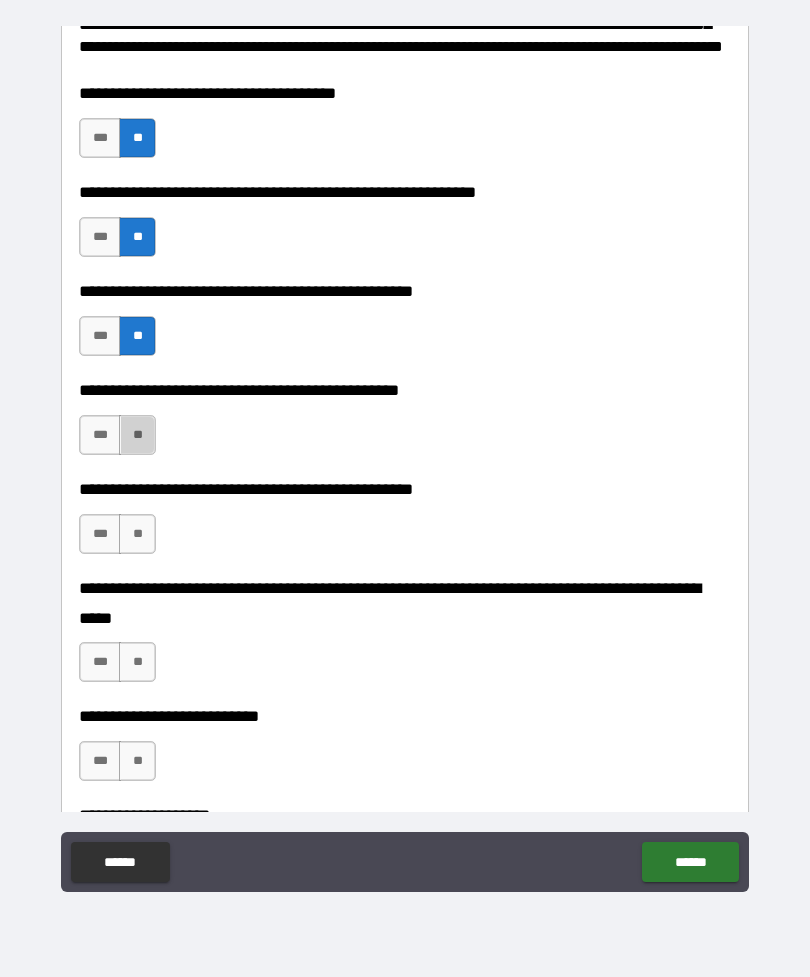 click on "**" at bounding box center (137, 435) 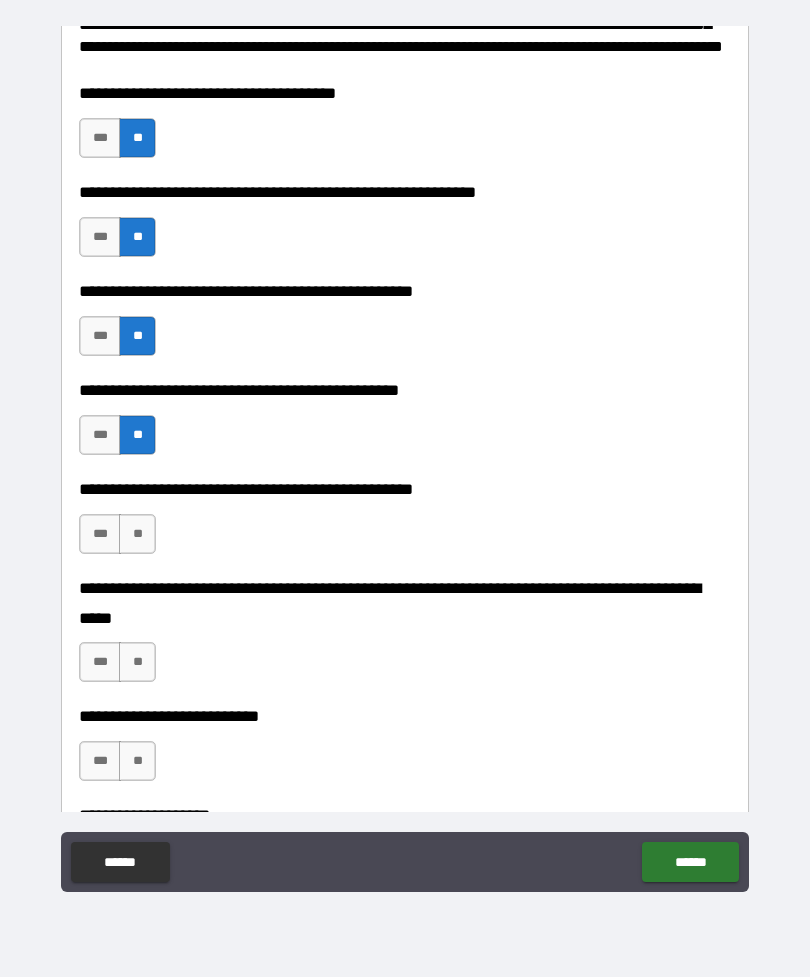 click on "**" at bounding box center (137, 534) 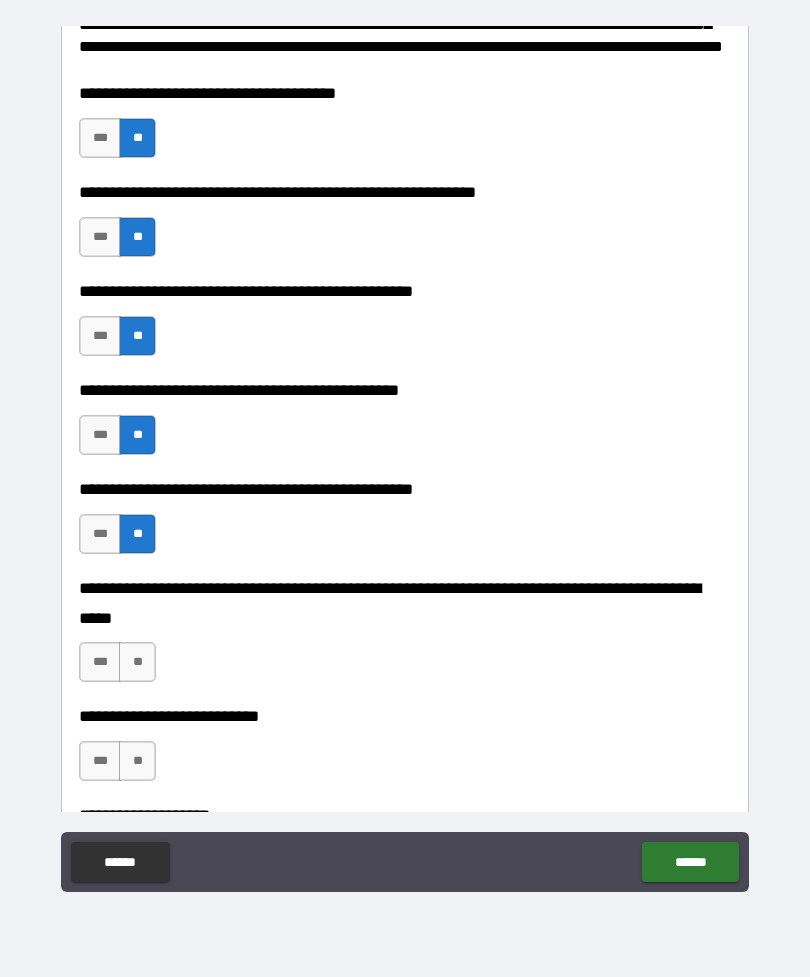 click on "**" at bounding box center (137, 662) 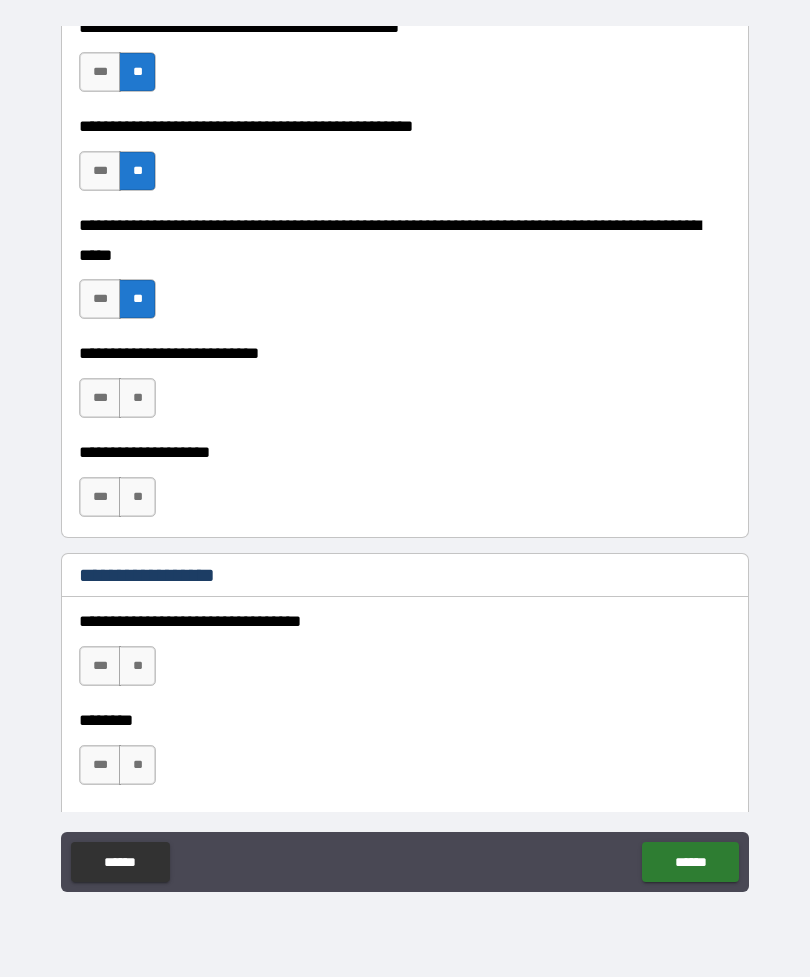 scroll, scrollTop: 657, scrollLeft: 0, axis: vertical 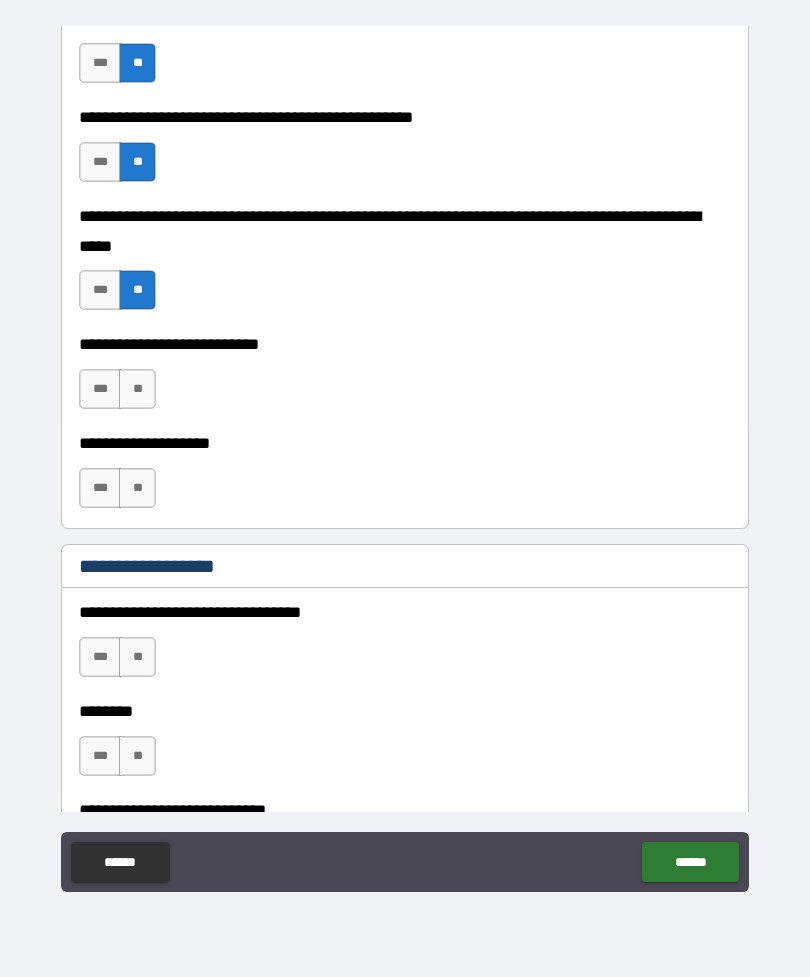 click on "**" at bounding box center [137, 389] 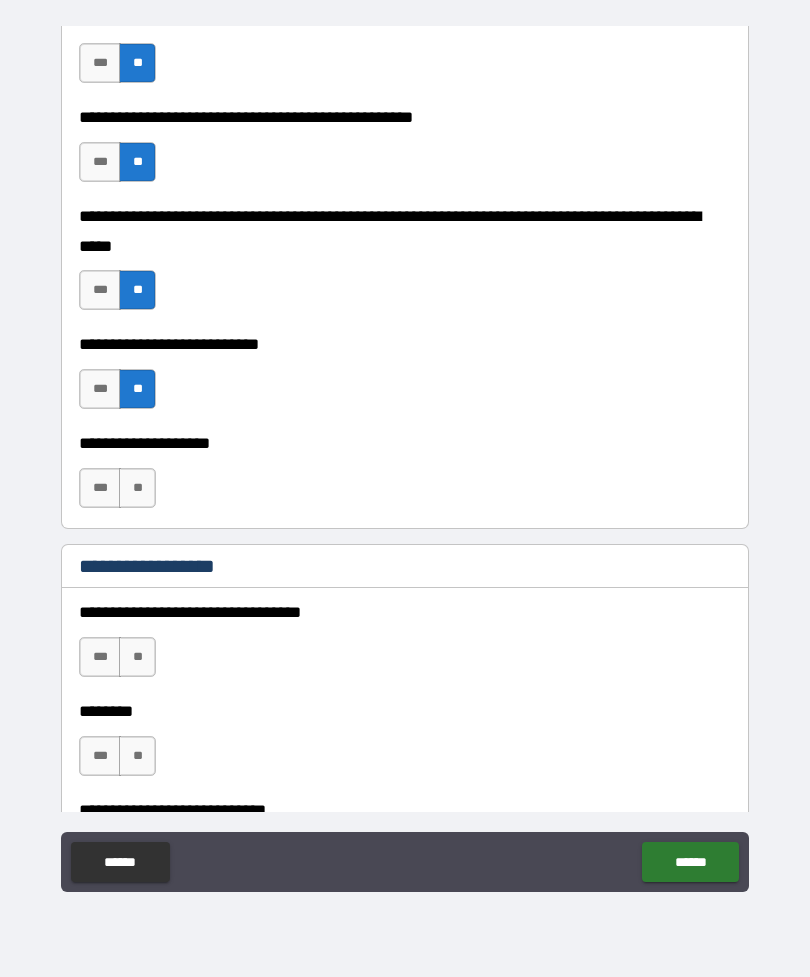click on "**" at bounding box center [137, 488] 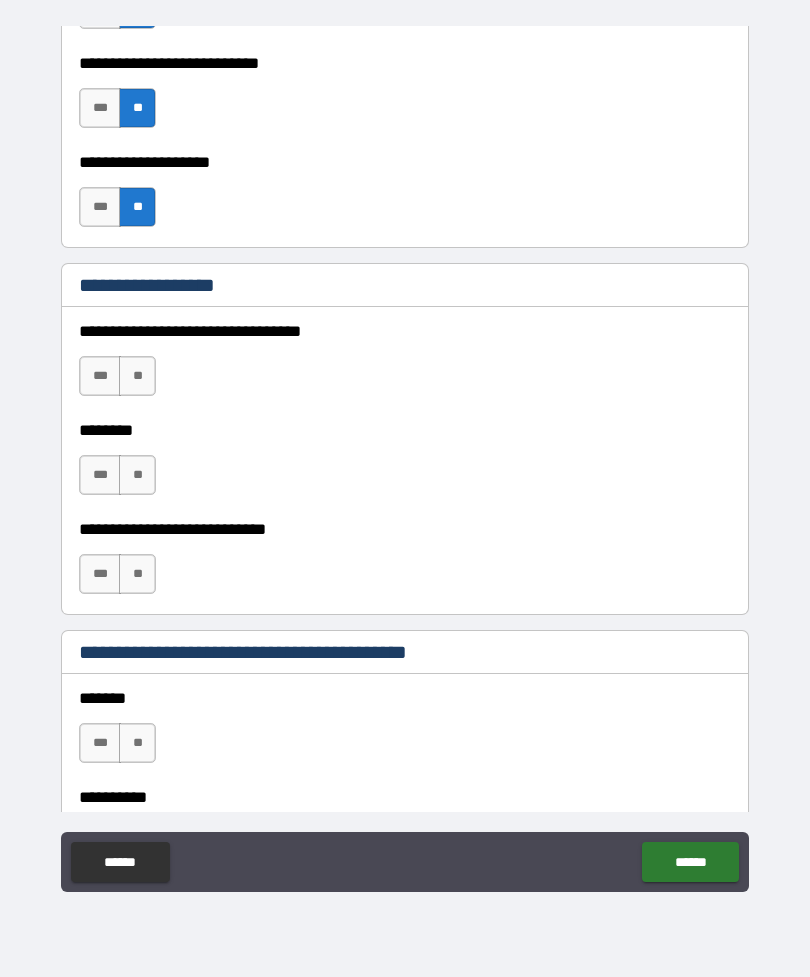 scroll, scrollTop: 976, scrollLeft: 0, axis: vertical 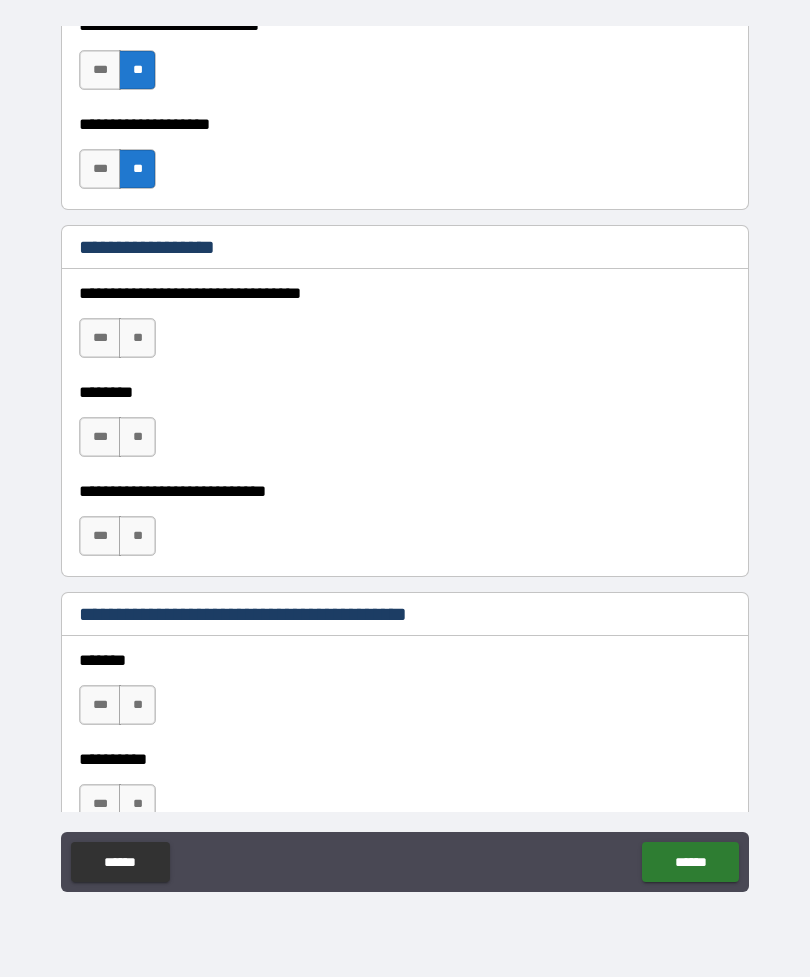 click on "**" at bounding box center [137, 338] 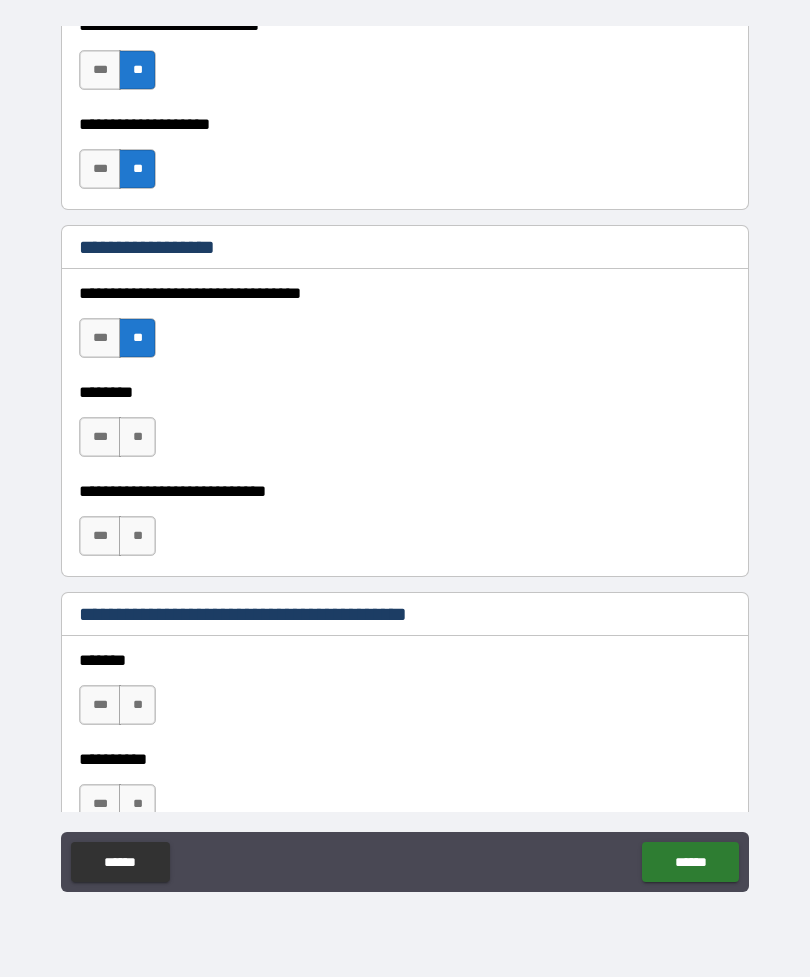 click on "**" at bounding box center [137, 437] 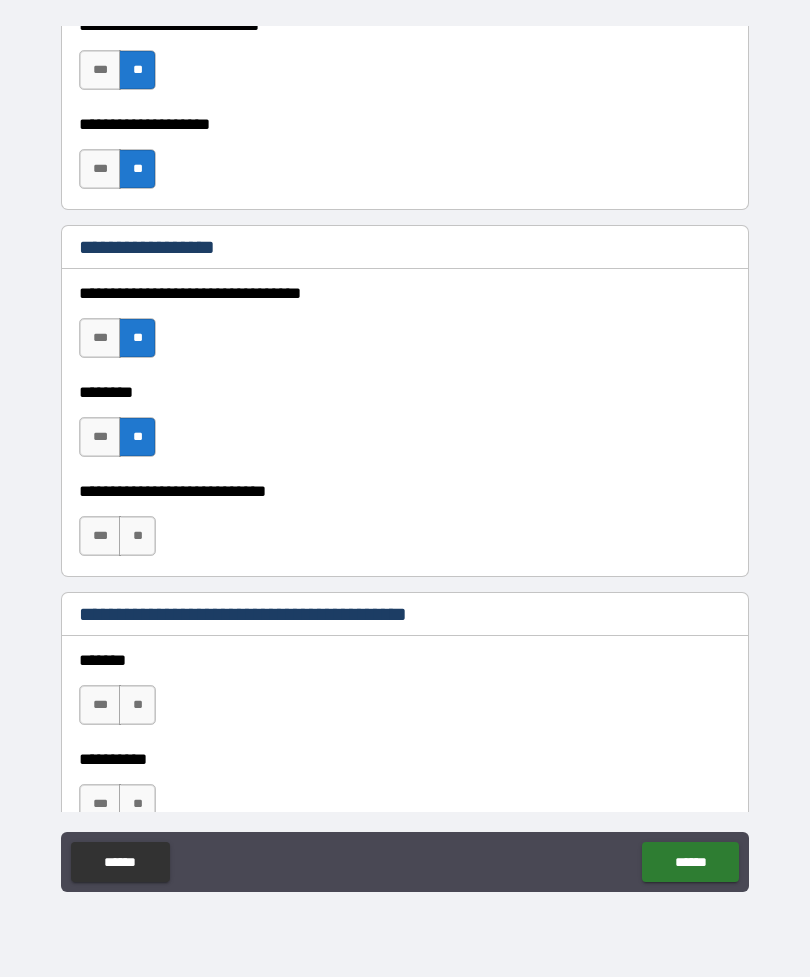 click on "**" at bounding box center [137, 536] 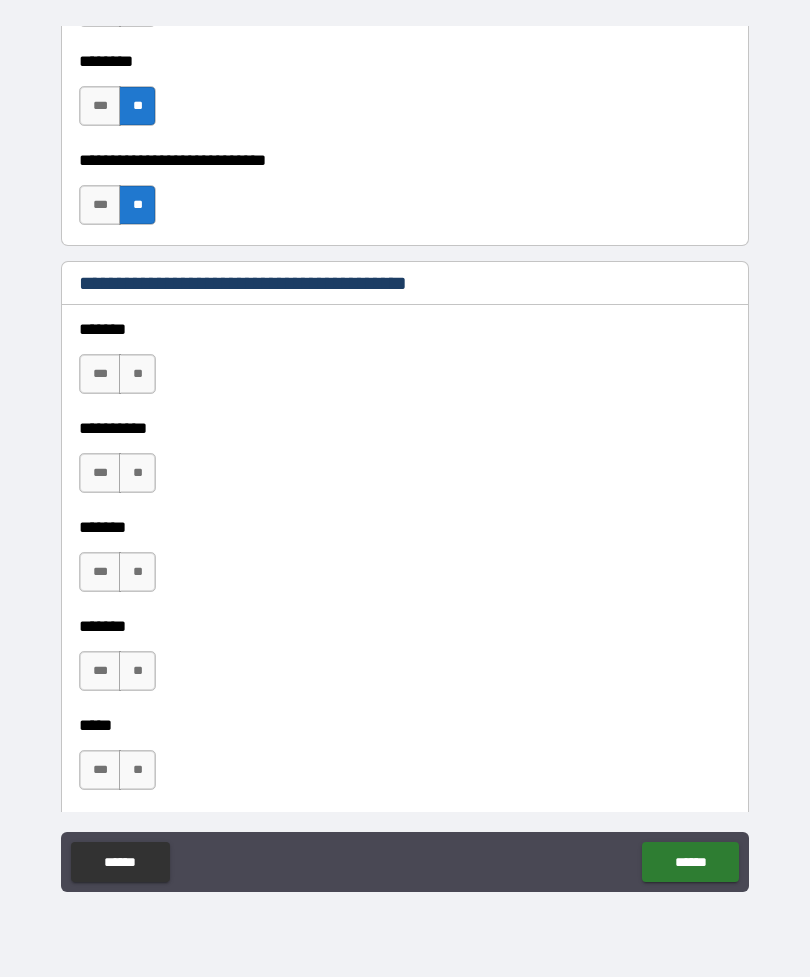 scroll, scrollTop: 1308, scrollLeft: 0, axis: vertical 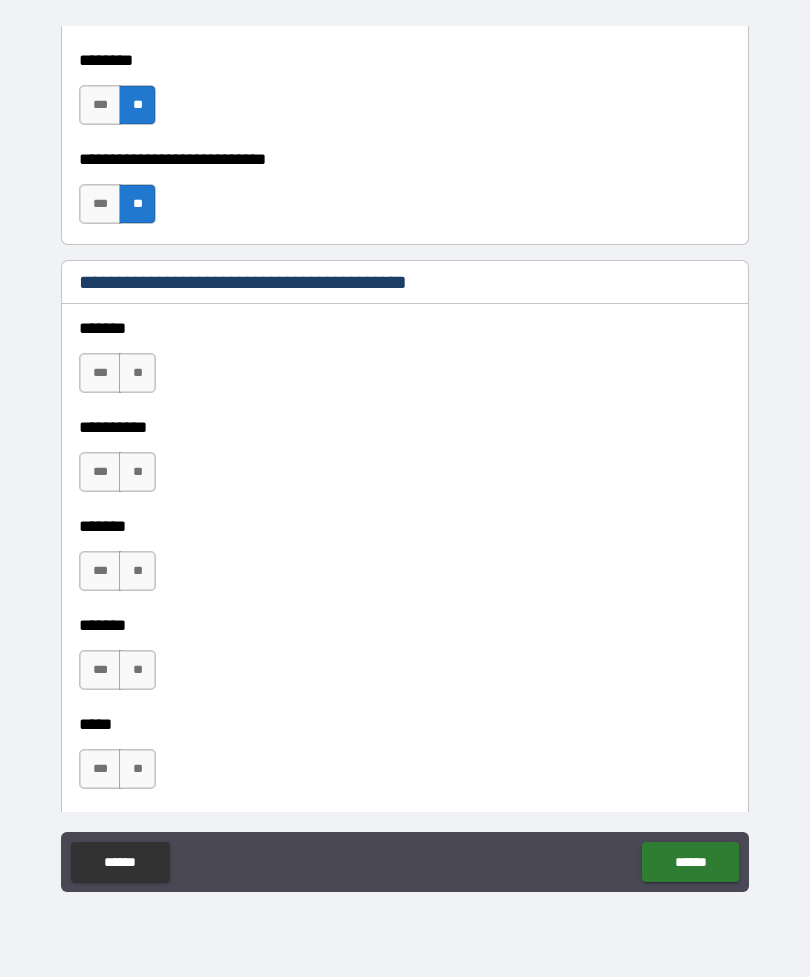 click on "**" at bounding box center [137, 373] 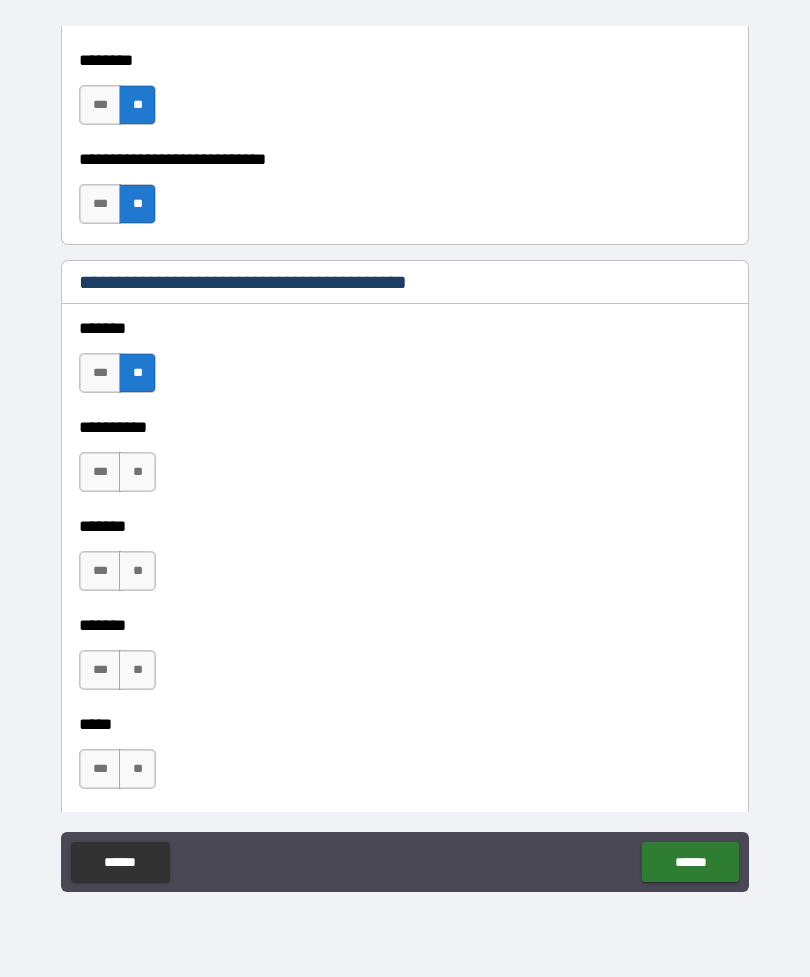 click on "**" at bounding box center [137, 472] 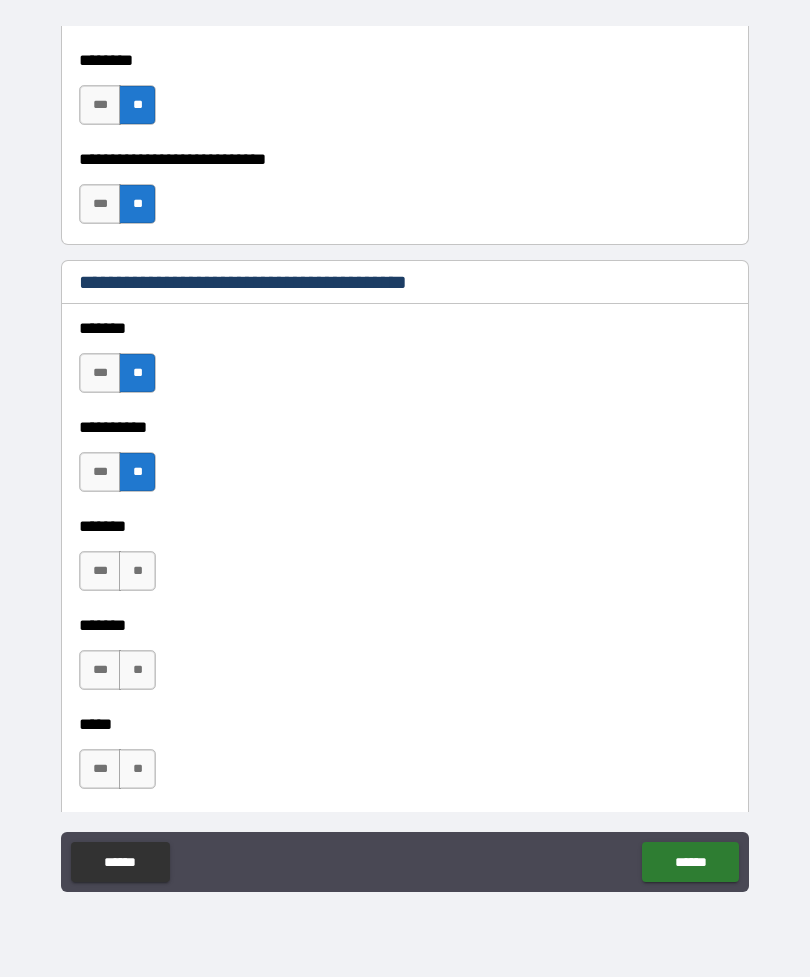 click on "**" at bounding box center (137, 571) 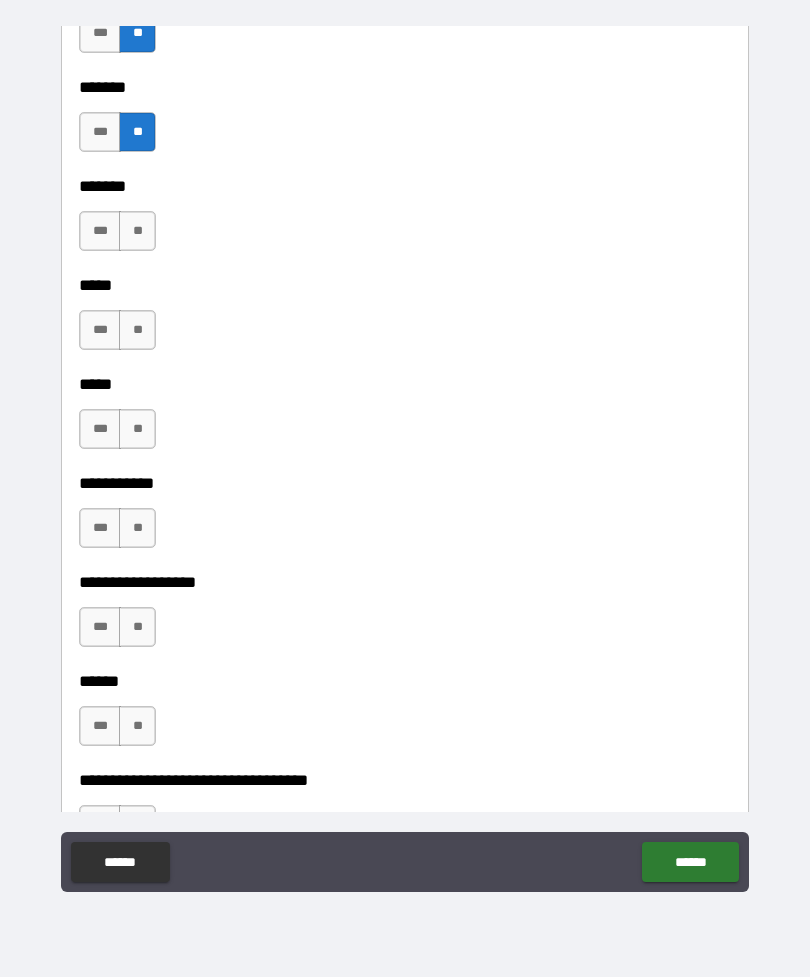 scroll, scrollTop: 1743, scrollLeft: 0, axis: vertical 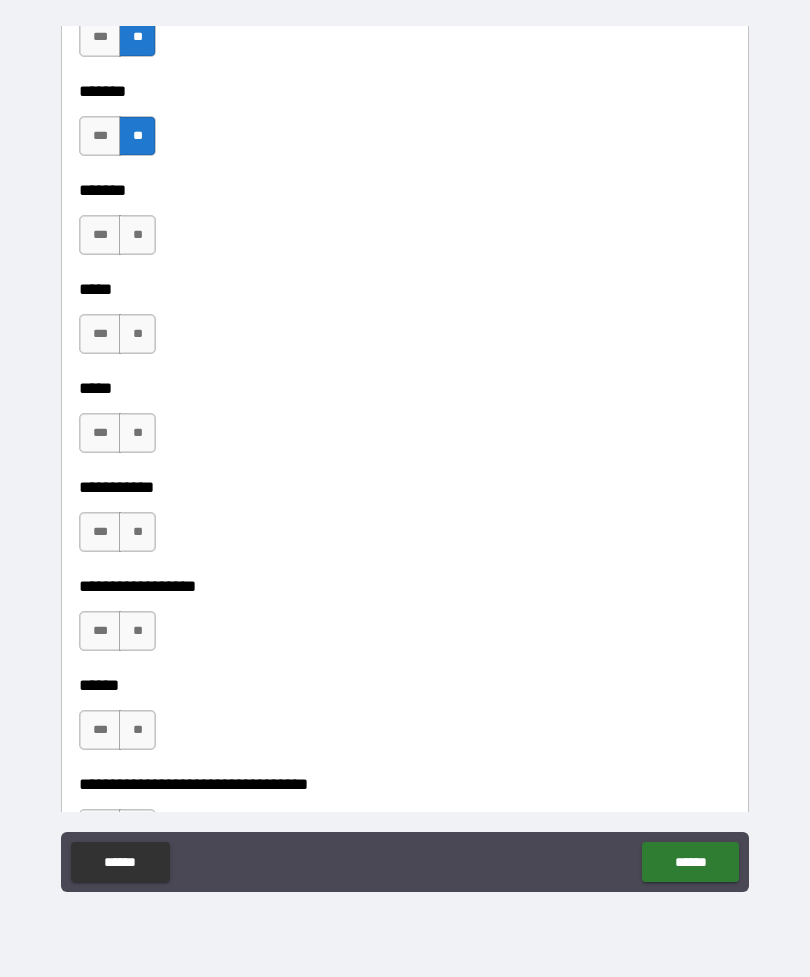 click on "**" at bounding box center [137, 235] 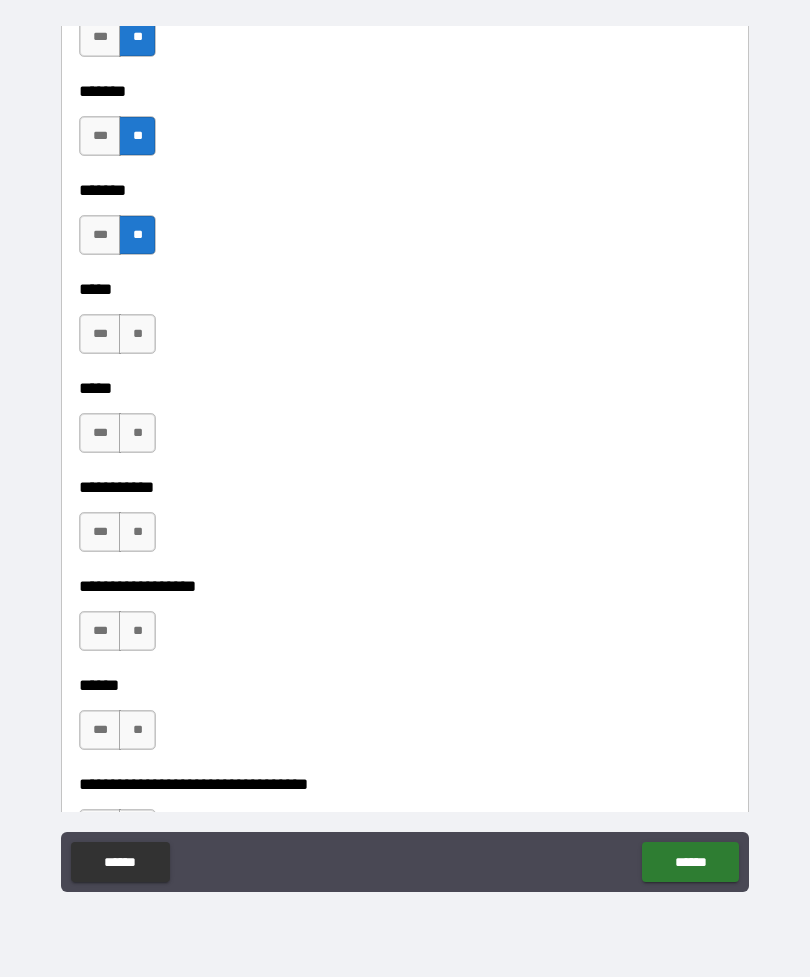 click on "**" at bounding box center [137, 334] 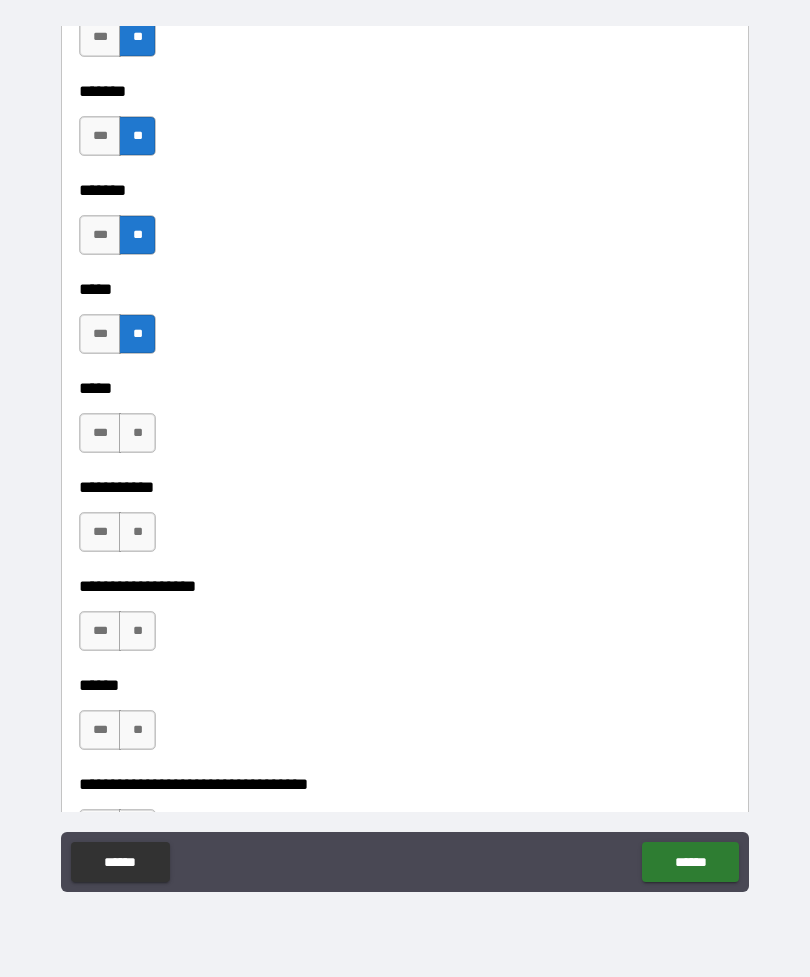 click on "**" at bounding box center [137, 433] 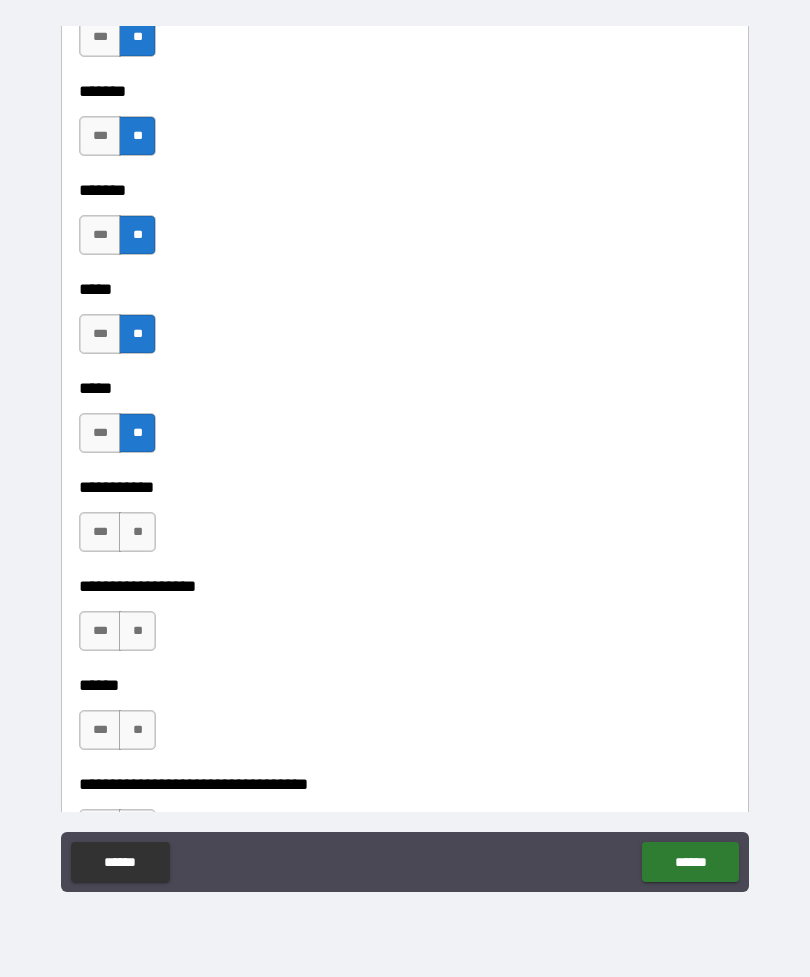 click on "**" at bounding box center [137, 532] 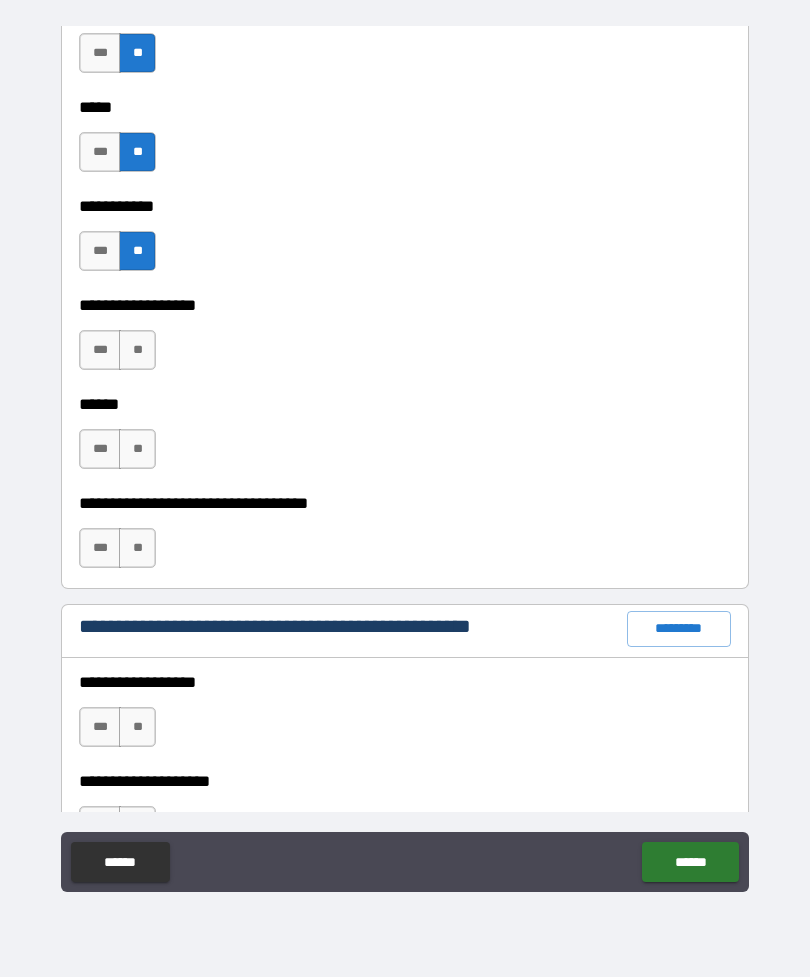 scroll, scrollTop: 2025, scrollLeft: 0, axis: vertical 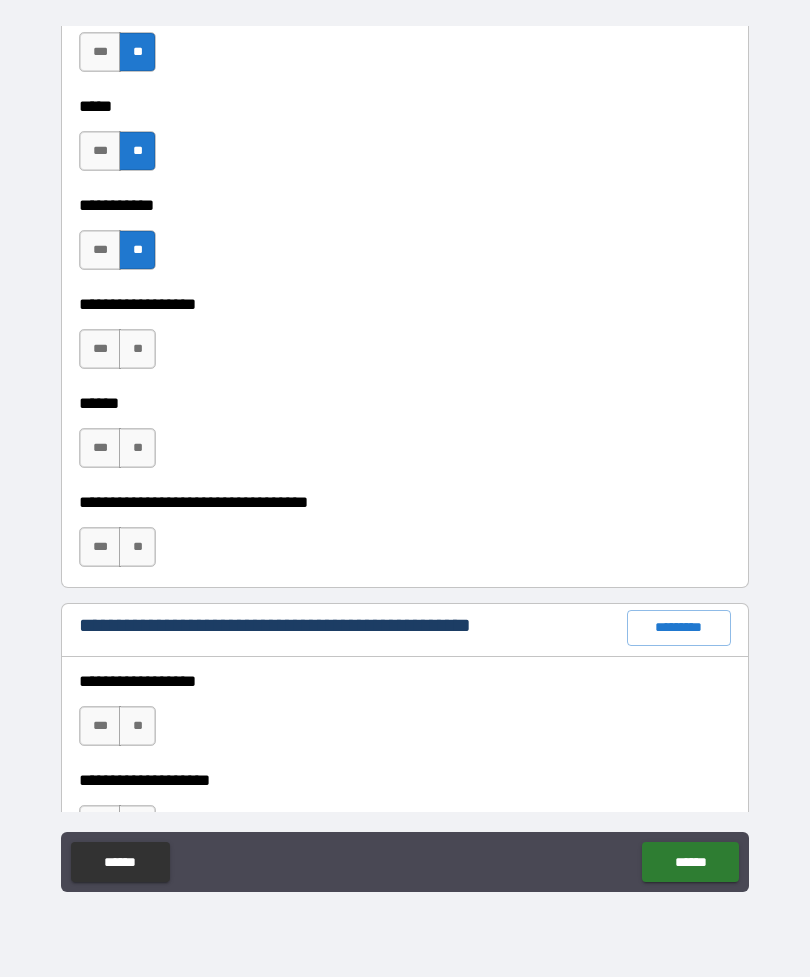 click on "**" at bounding box center (137, 349) 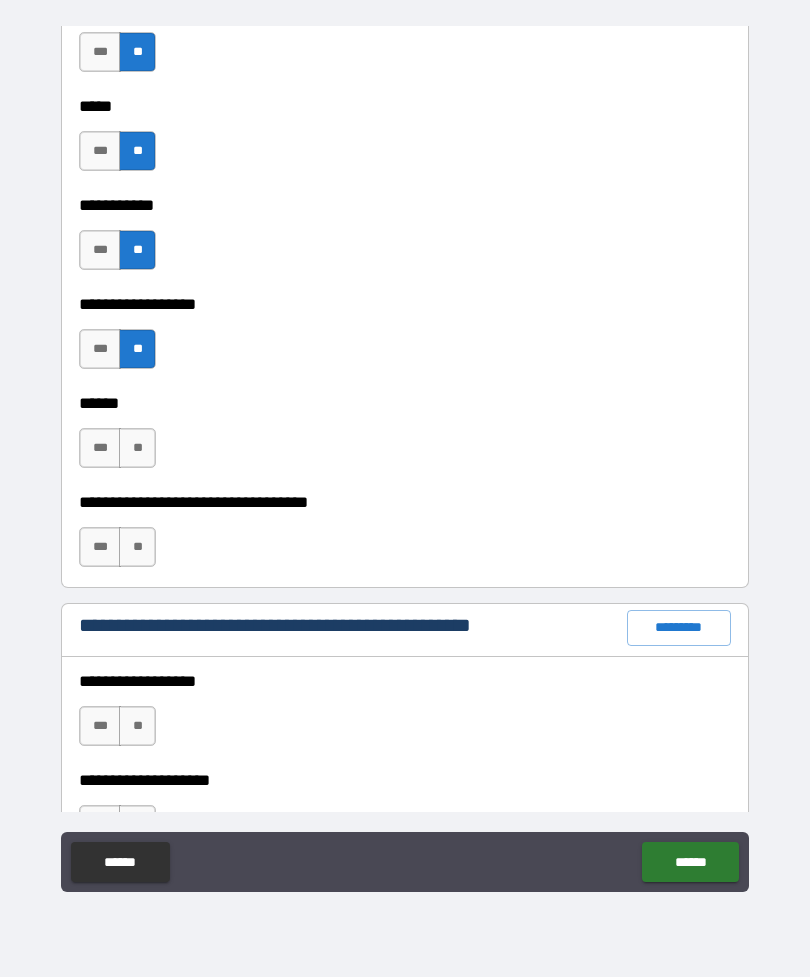 click on "**" at bounding box center (137, 448) 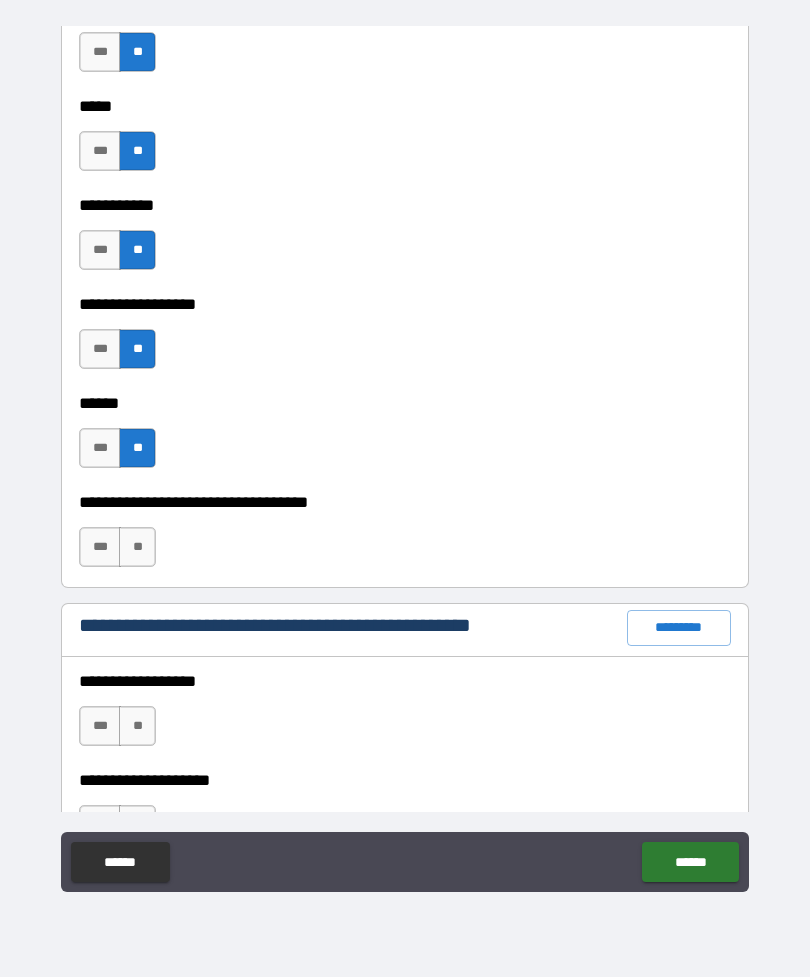 click on "**" at bounding box center [137, 547] 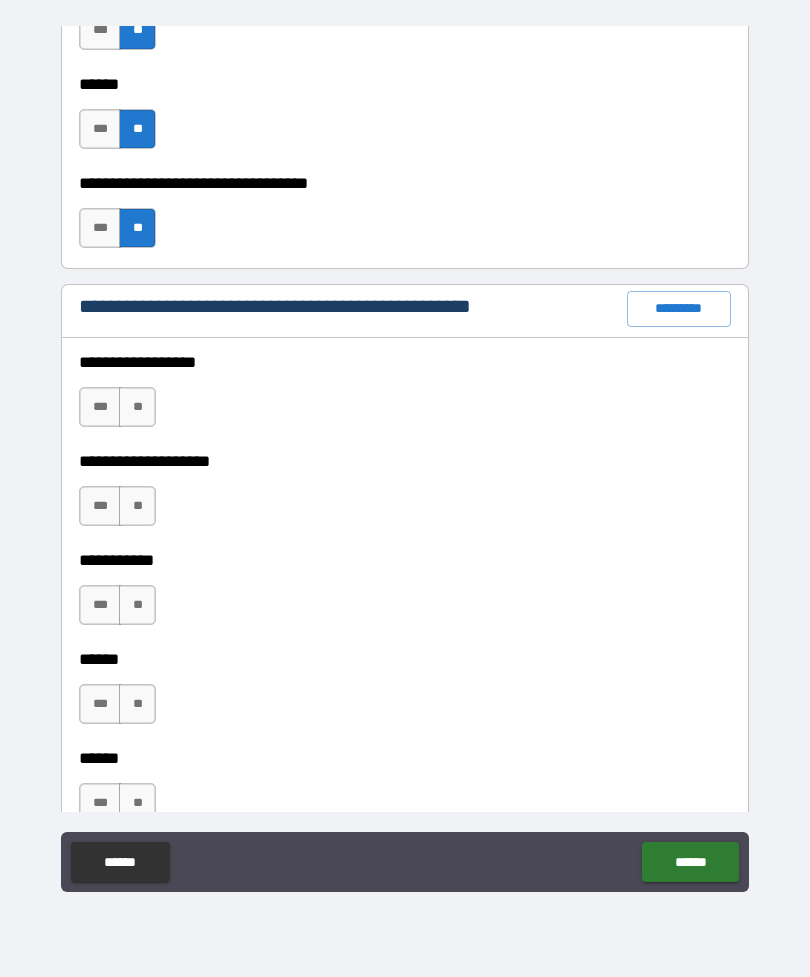 scroll, scrollTop: 2345, scrollLeft: 0, axis: vertical 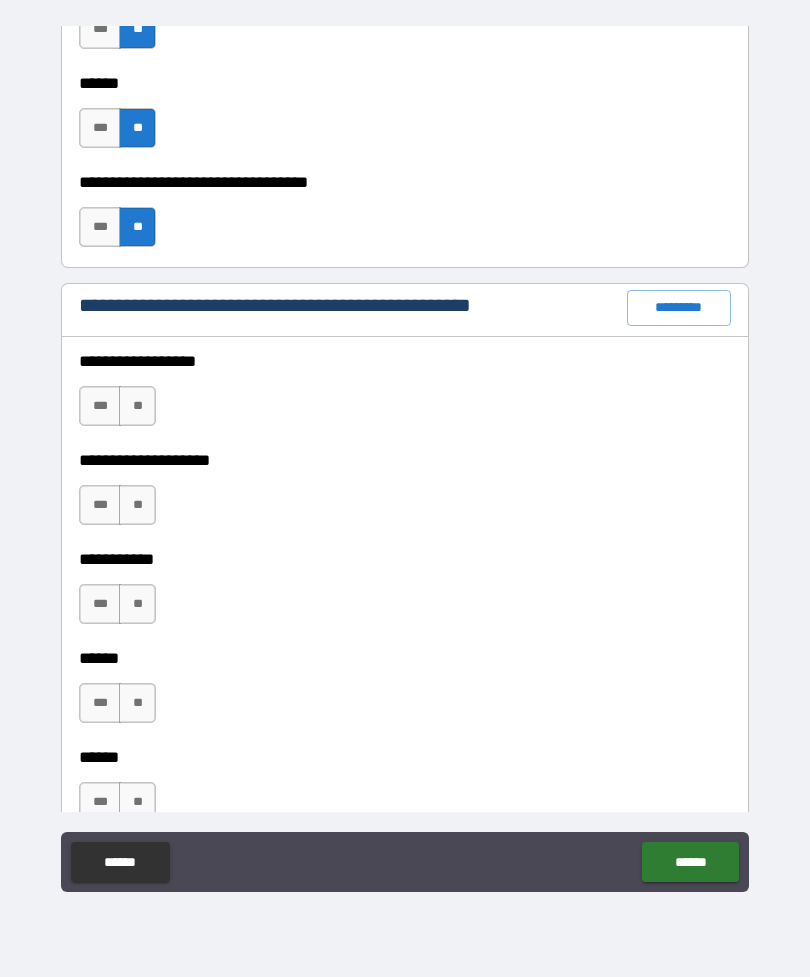click on "**" at bounding box center [137, 406] 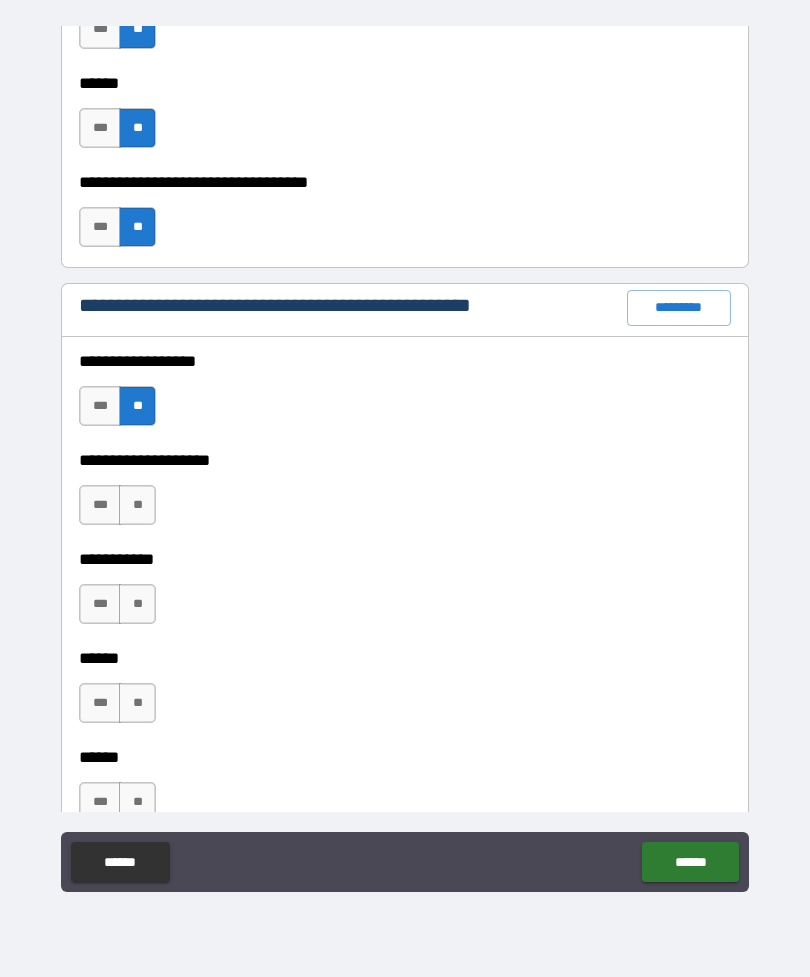 click on "**" at bounding box center [137, 505] 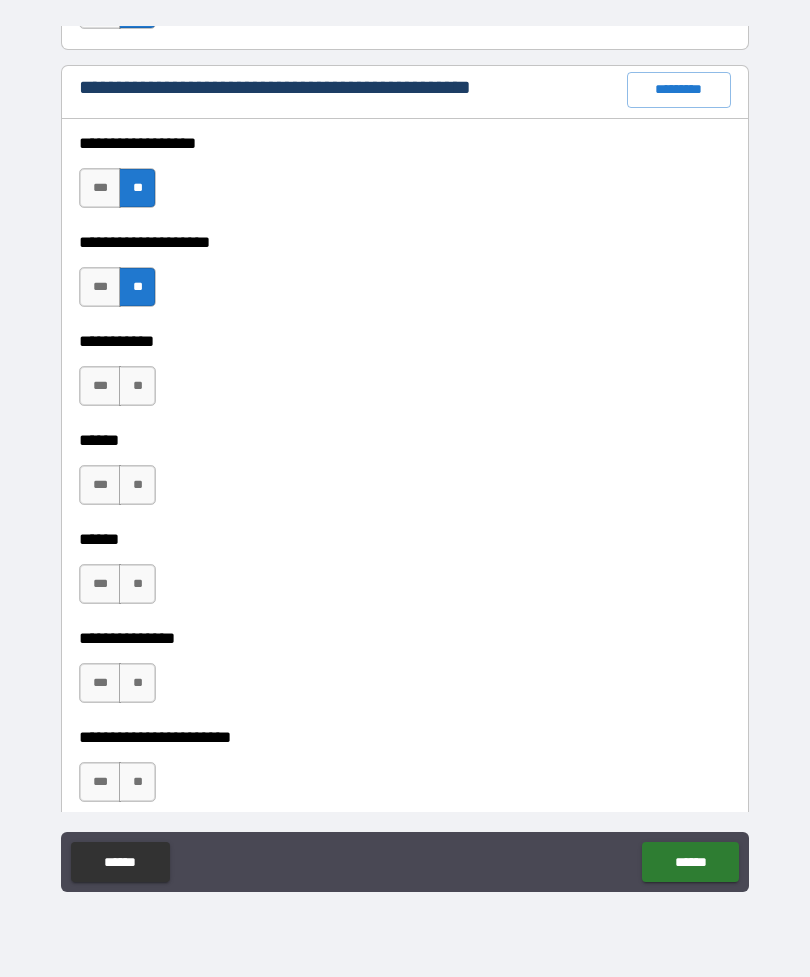 scroll, scrollTop: 2564, scrollLeft: 0, axis: vertical 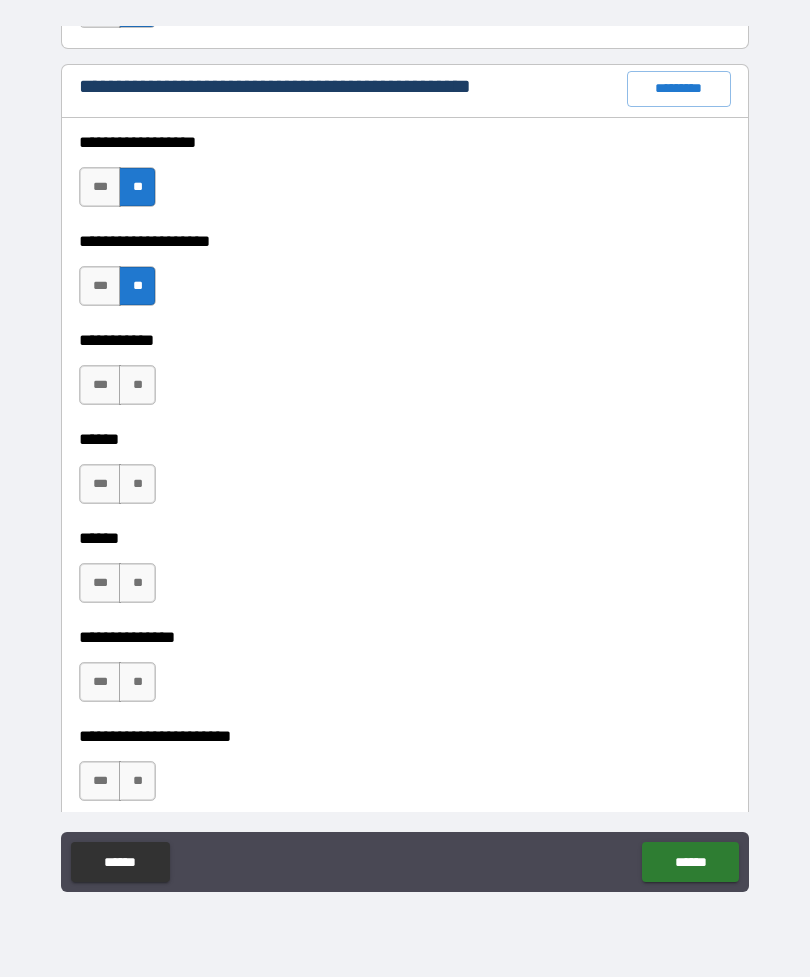 click on "**" at bounding box center (137, 385) 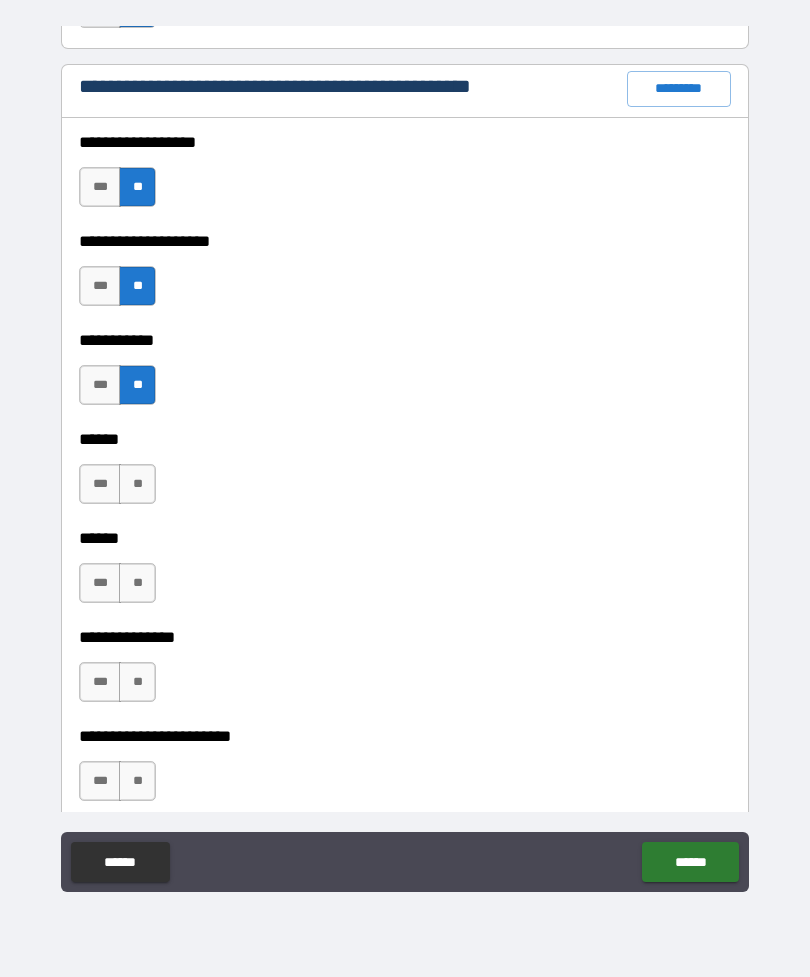 click on "**" at bounding box center (137, 484) 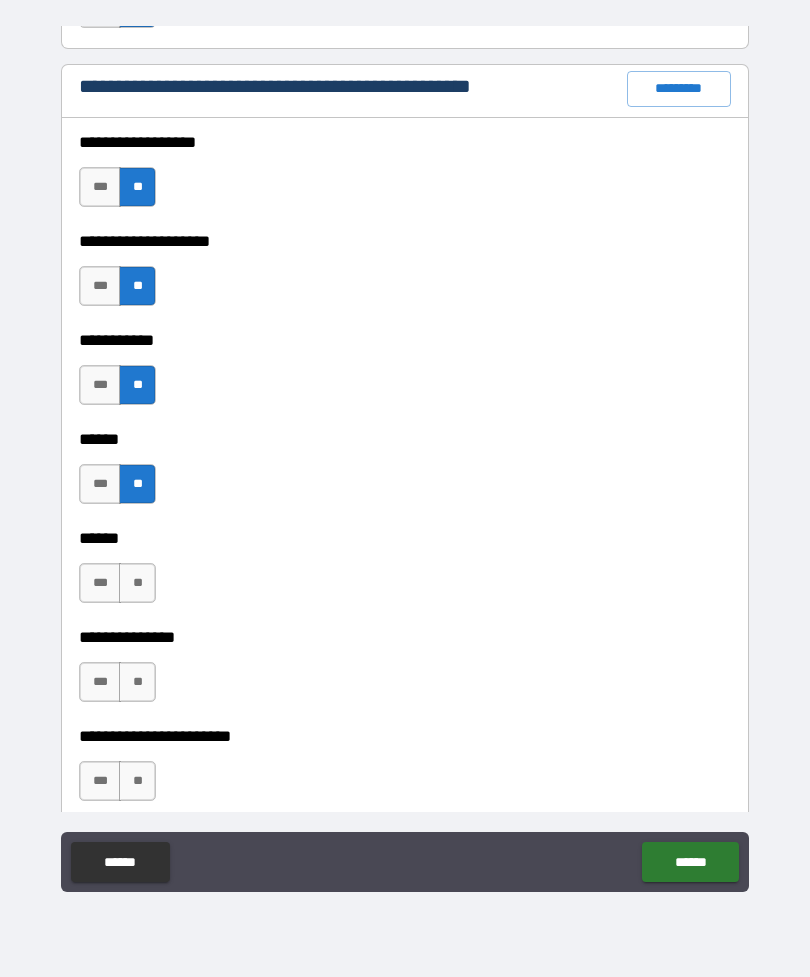 click on "**" at bounding box center (137, 583) 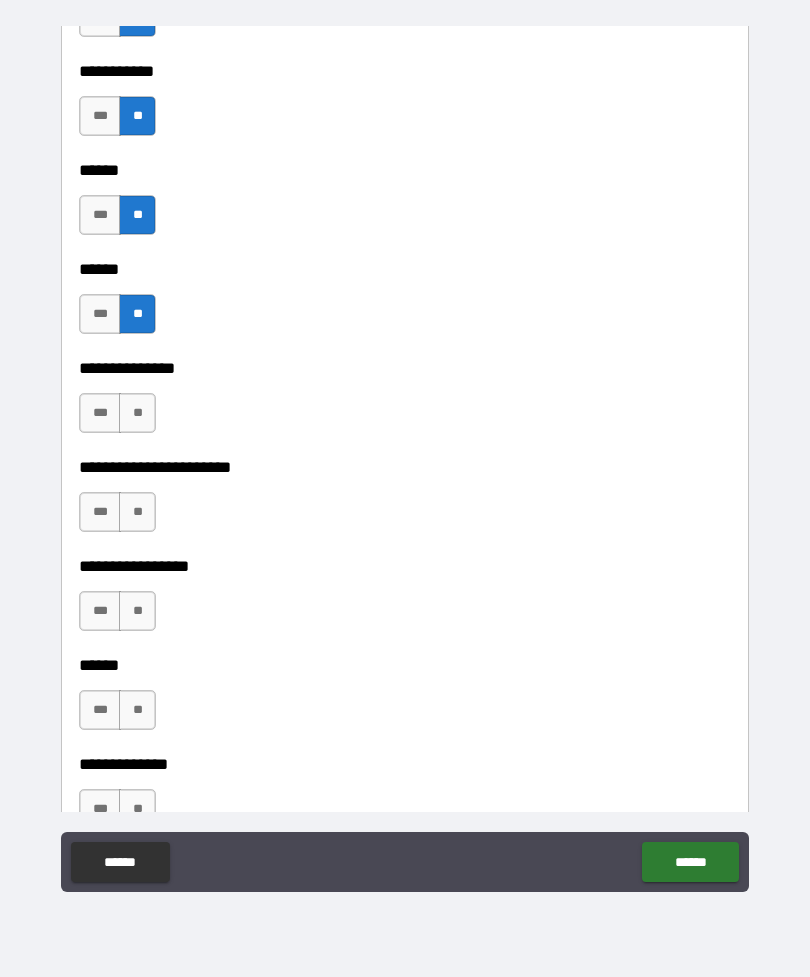 scroll, scrollTop: 2858, scrollLeft: 0, axis: vertical 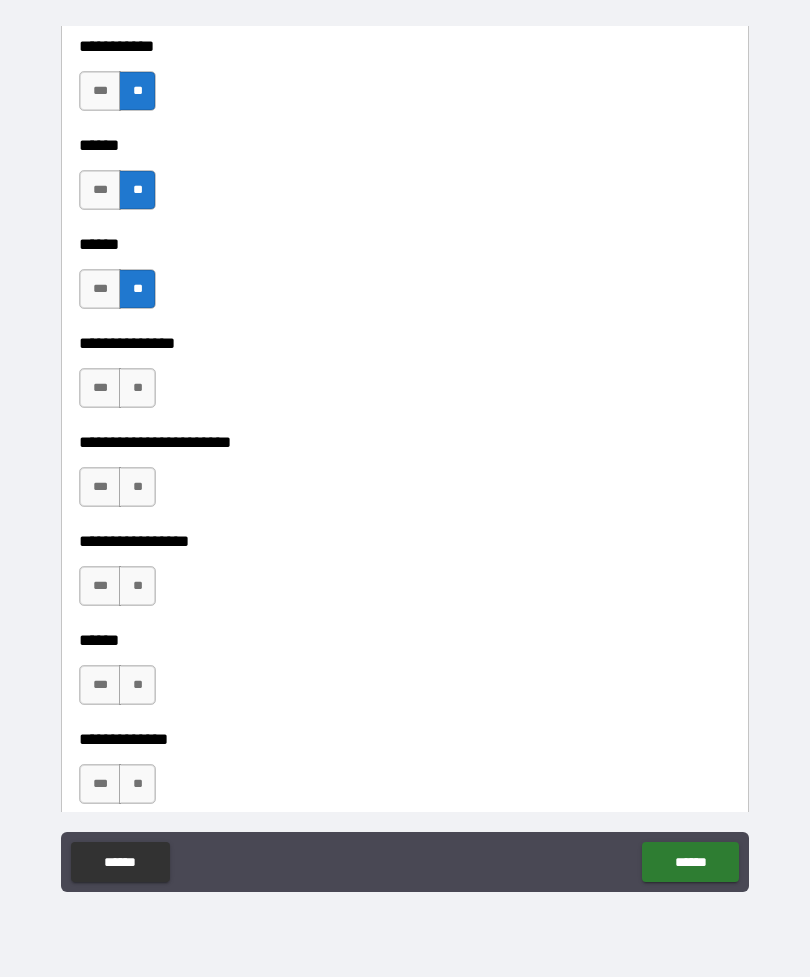click on "**" at bounding box center [137, 388] 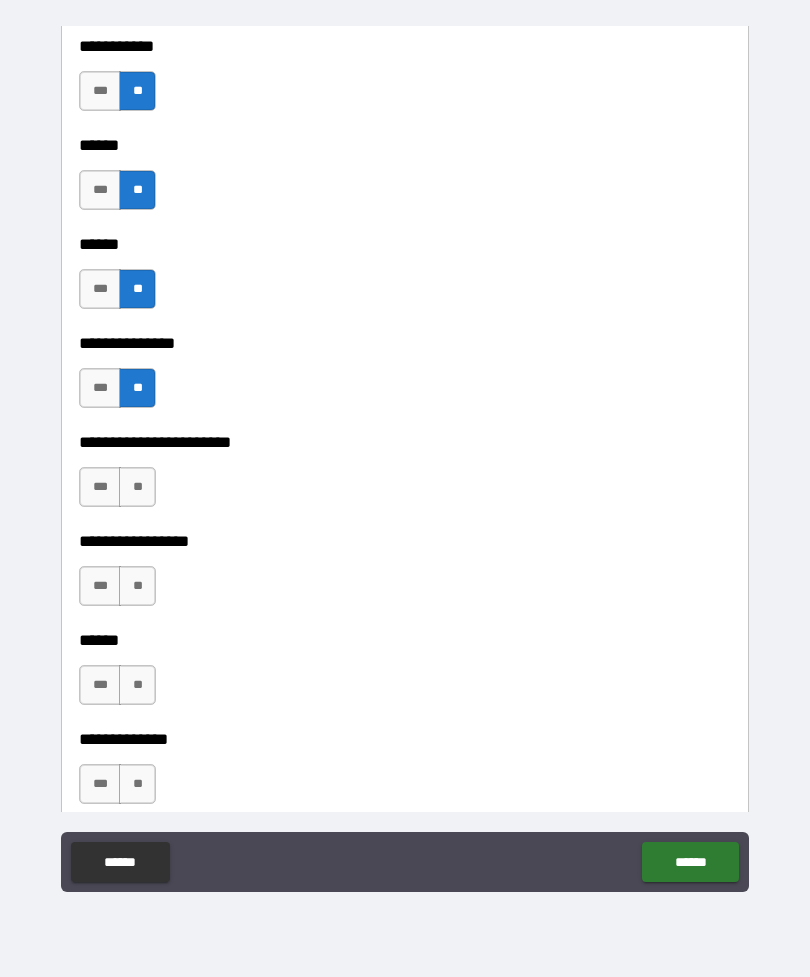 click on "**" at bounding box center (137, 487) 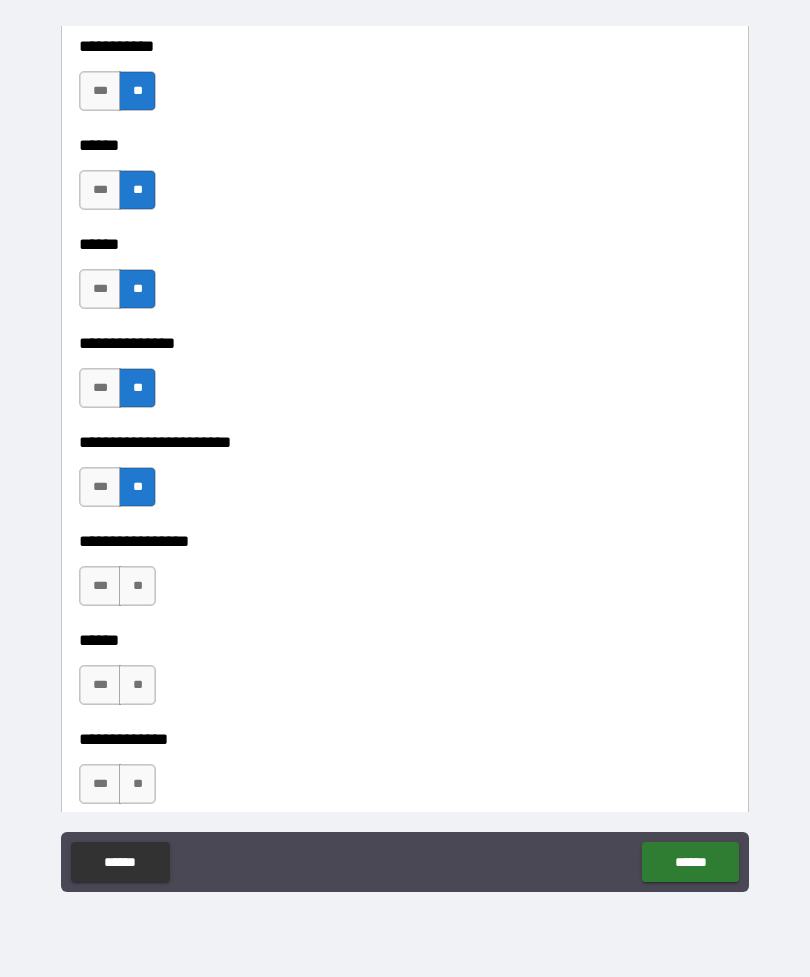 click on "**" at bounding box center (137, 586) 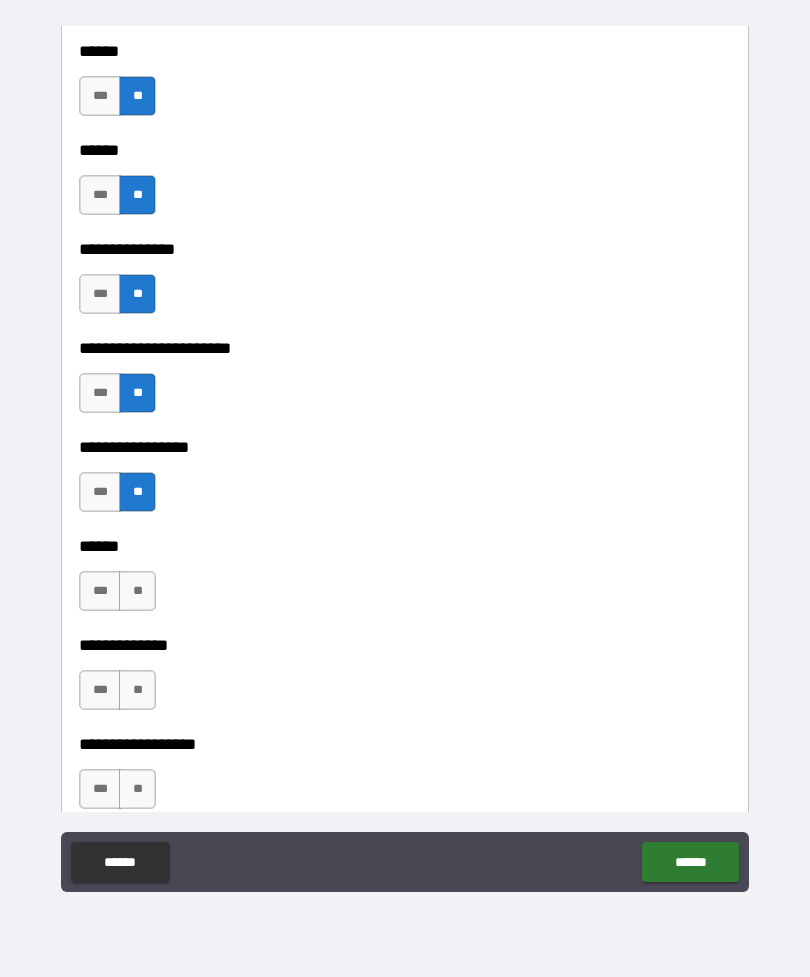 scroll, scrollTop: 3082, scrollLeft: 0, axis: vertical 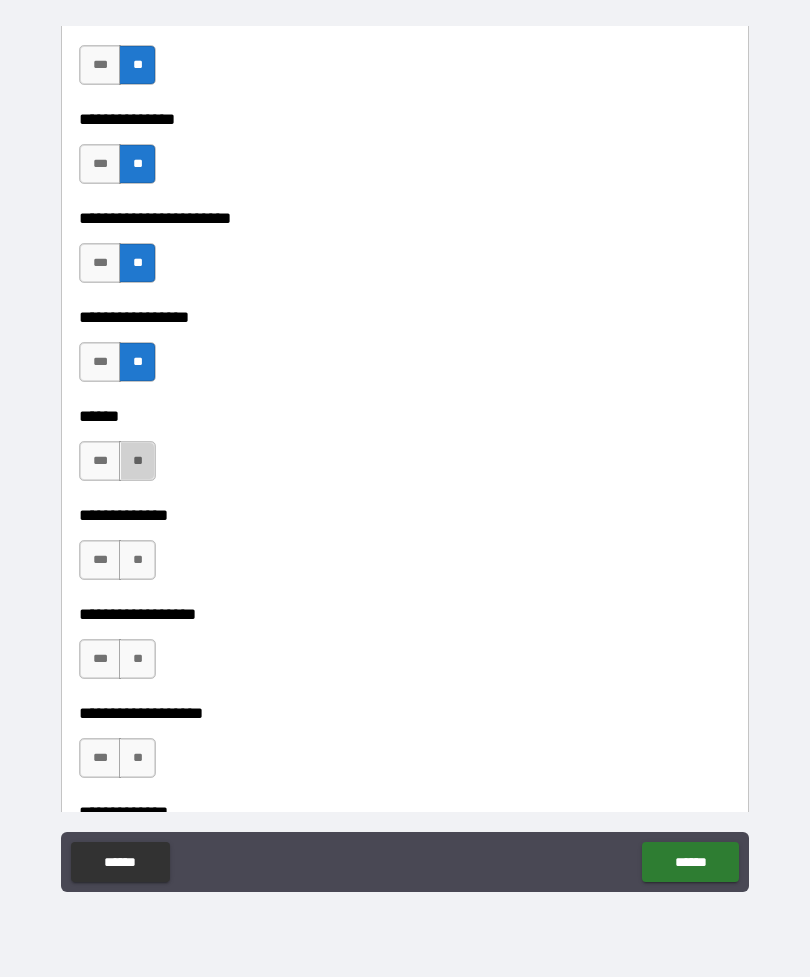 click on "**" at bounding box center (137, 461) 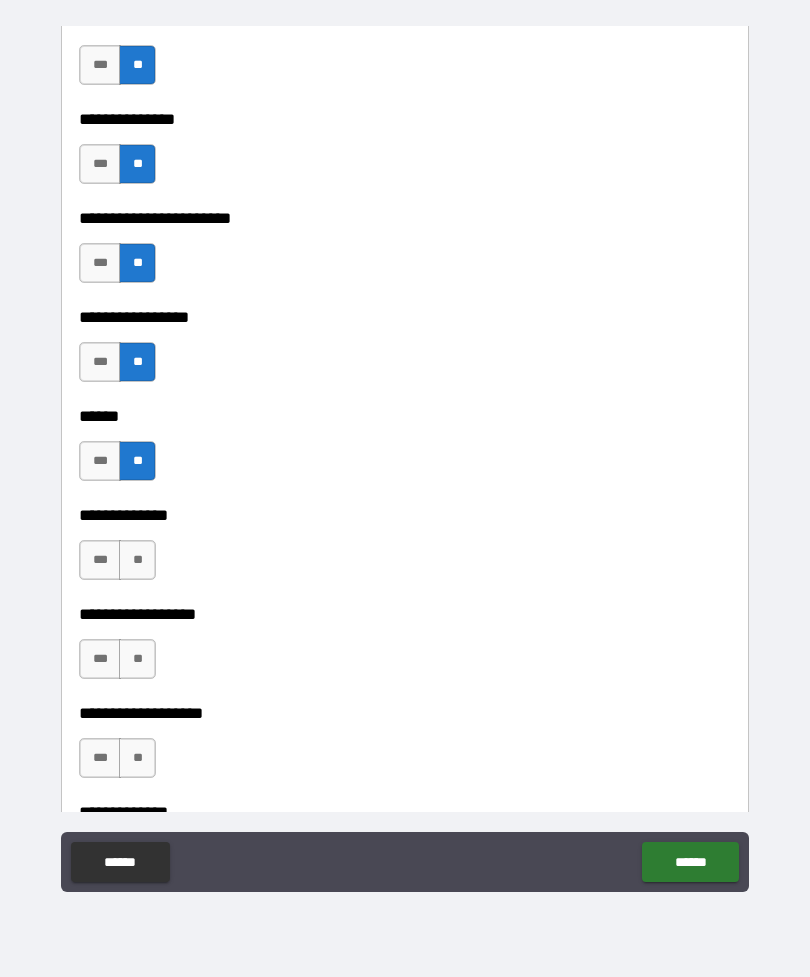click on "**" at bounding box center [137, 560] 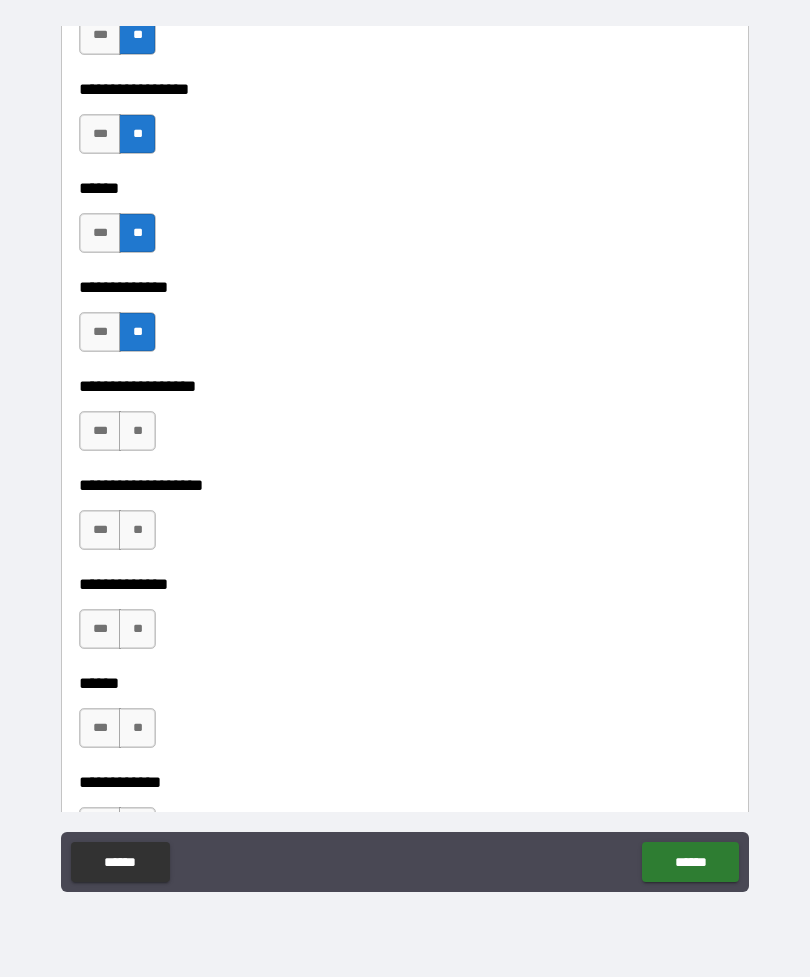 scroll, scrollTop: 3333, scrollLeft: 0, axis: vertical 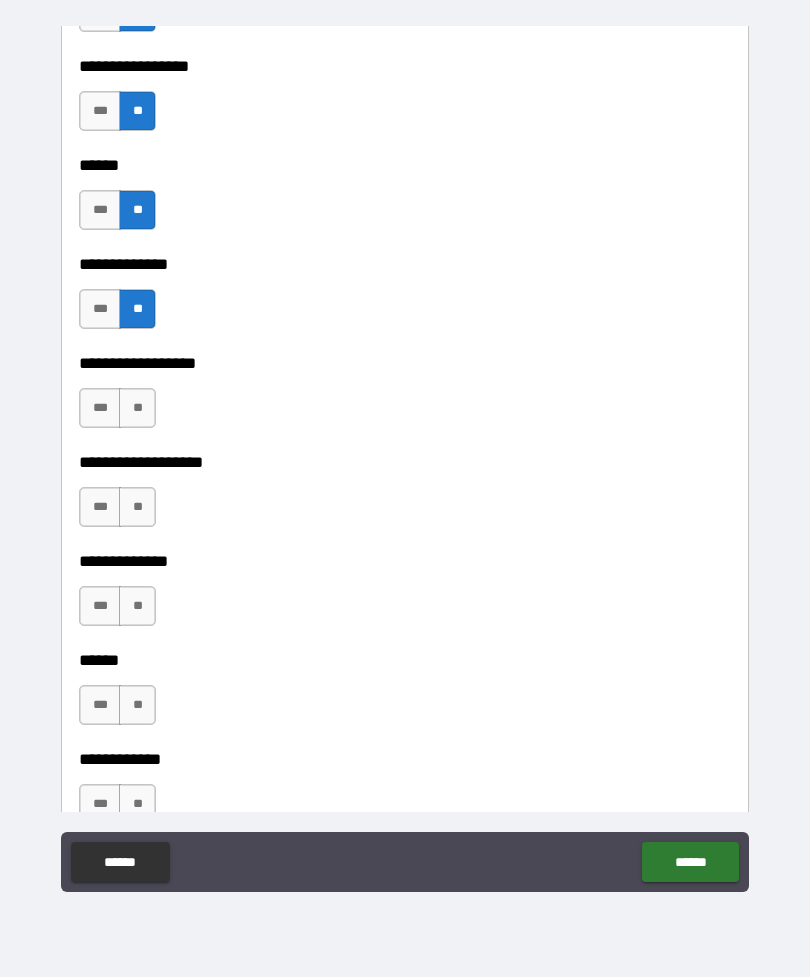 click on "**" at bounding box center [137, 408] 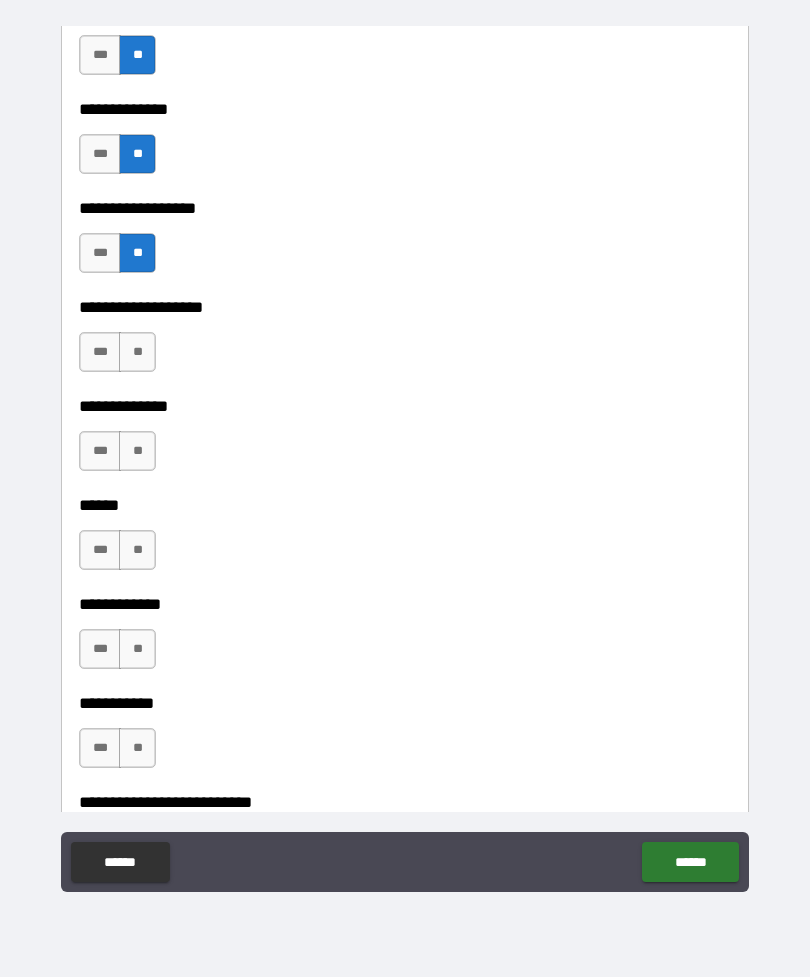 scroll, scrollTop: 3528, scrollLeft: 0, axis: vertical 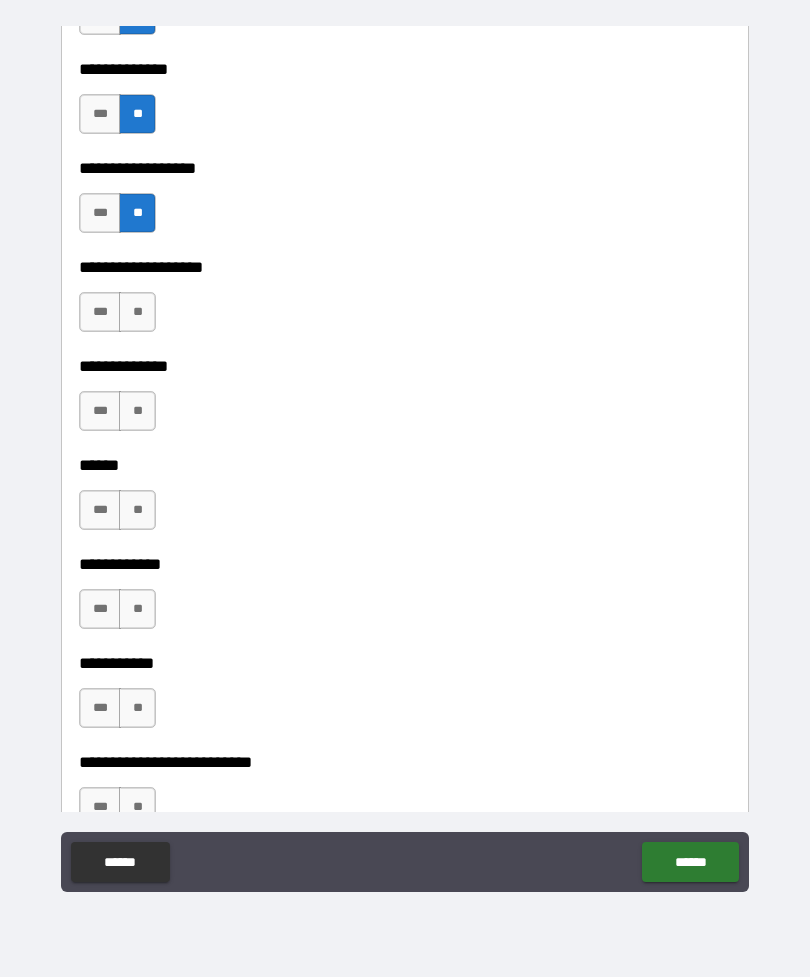 click on "**" at bounding box center (137, 312) 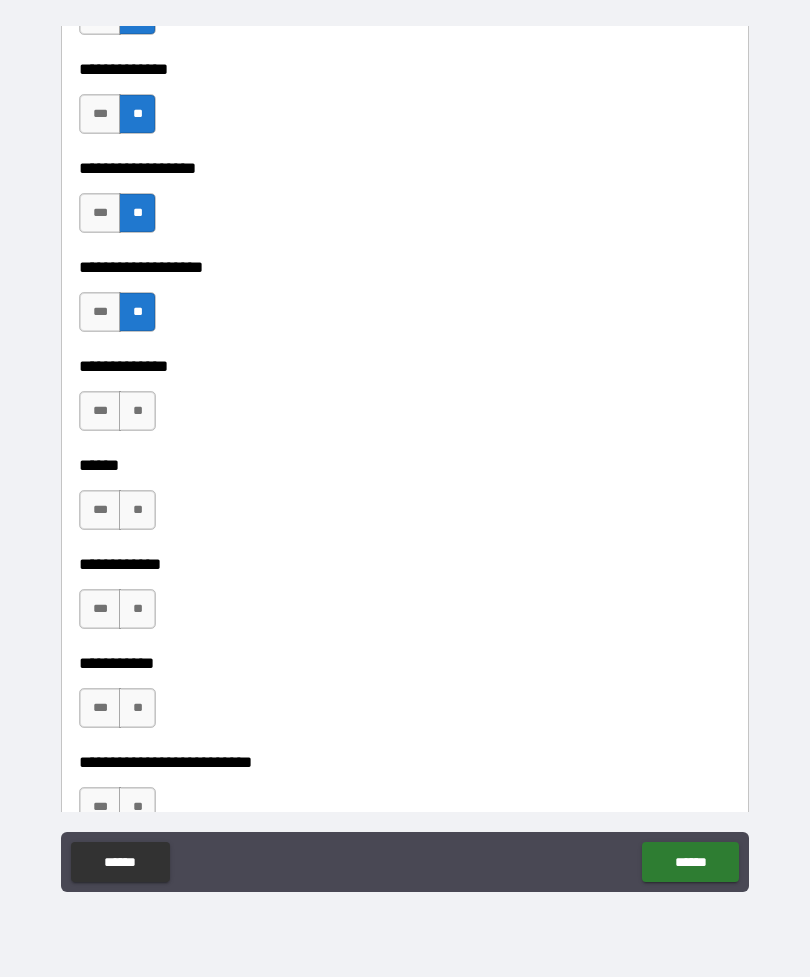click on "**" at bounding box center [137, 411] 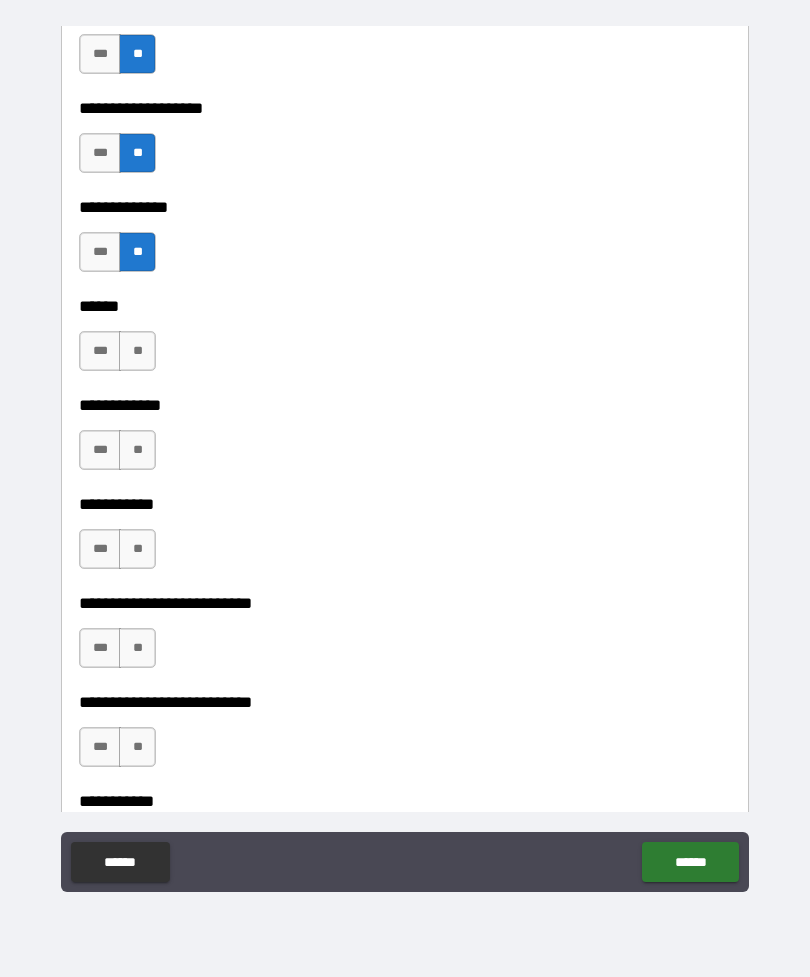 scroll, scrollTop: 3716, scrollLeft: 0, axis: vertical 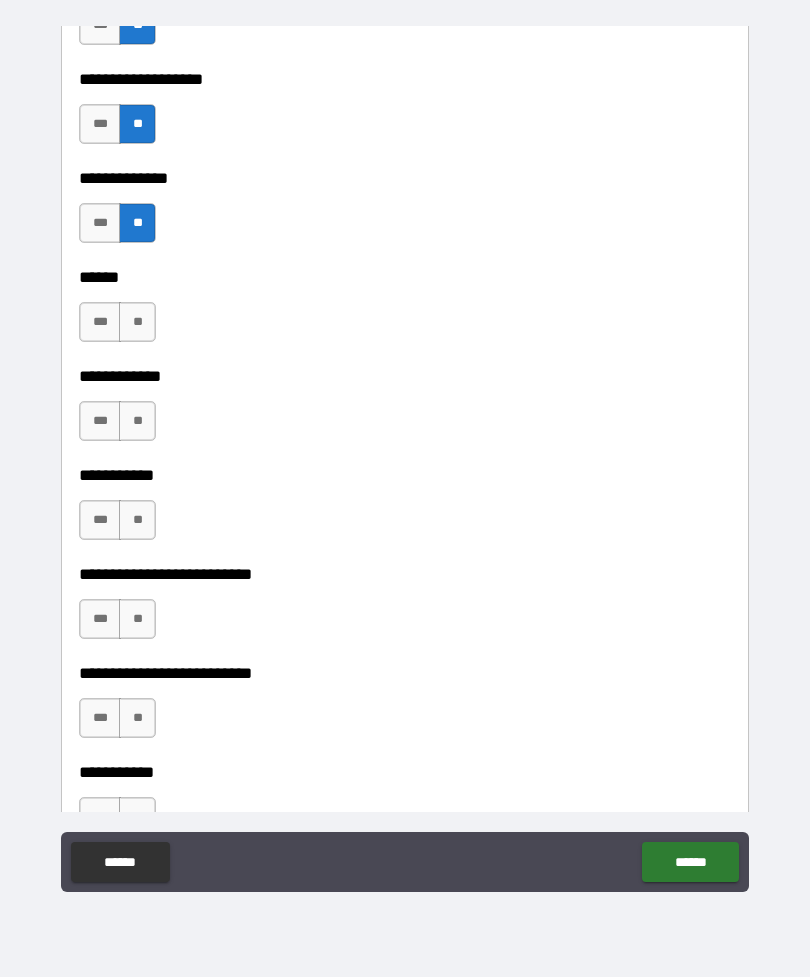 click on "**" at bounding box center (137, 322) 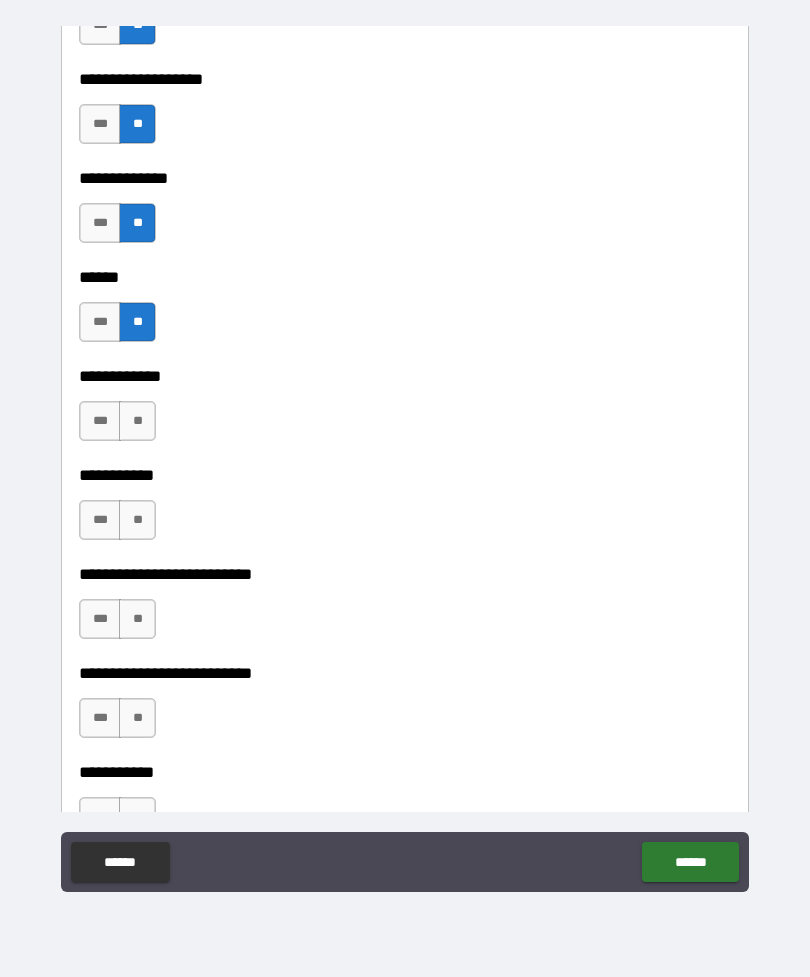 click on "**" at bounding box center (137, 421) 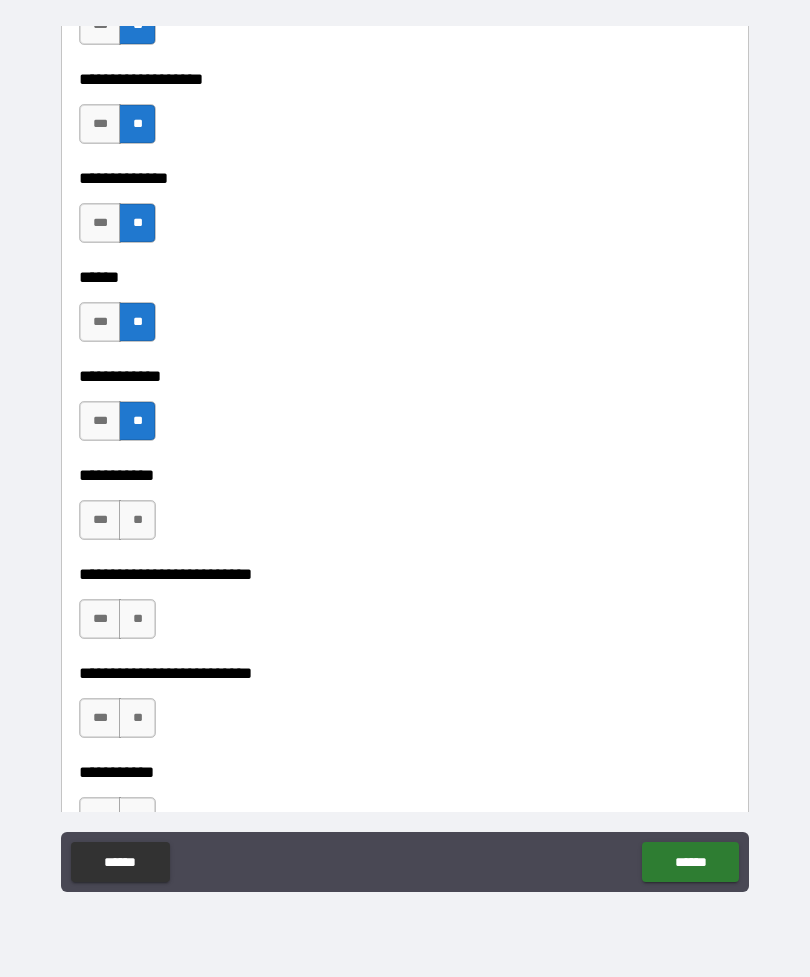 click on "**" at bounding box center [137, 520] 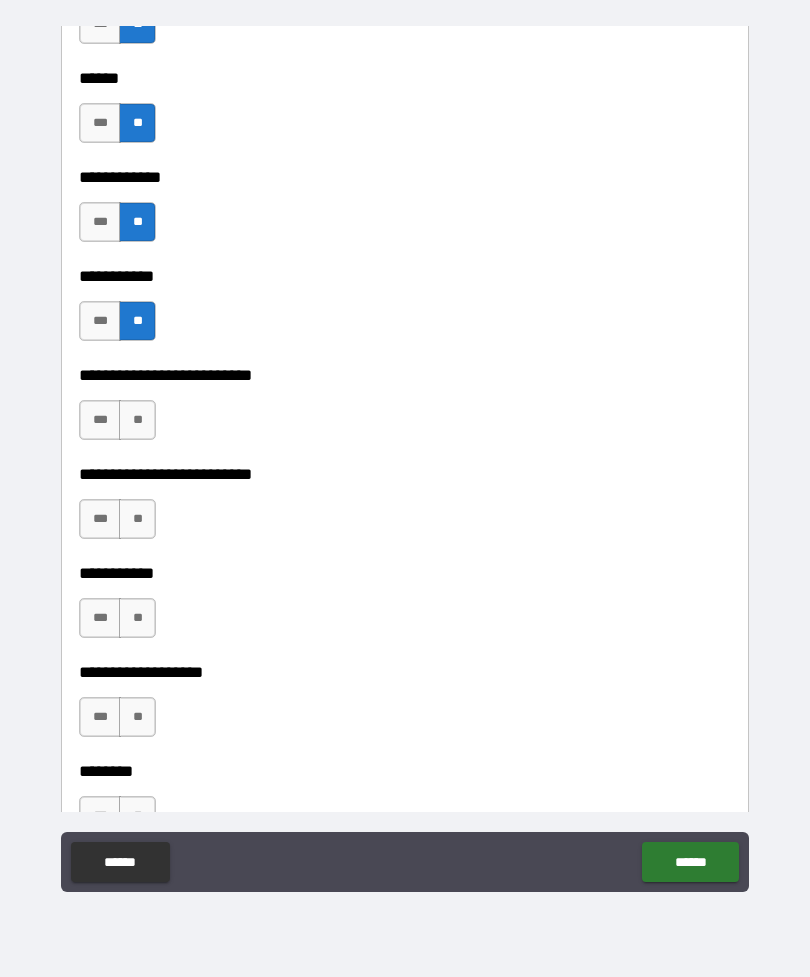 scroll, scrollTop: 3917, scrollLeft: 0, axis: vertical 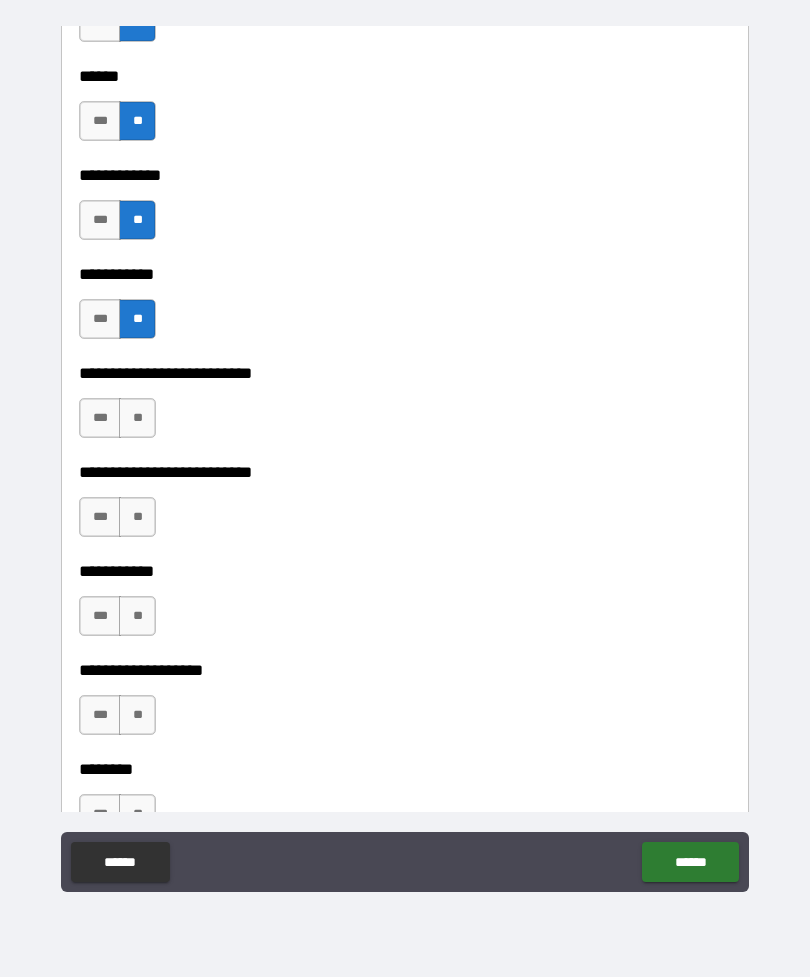 click on "**" at bounding box center [137, 418] 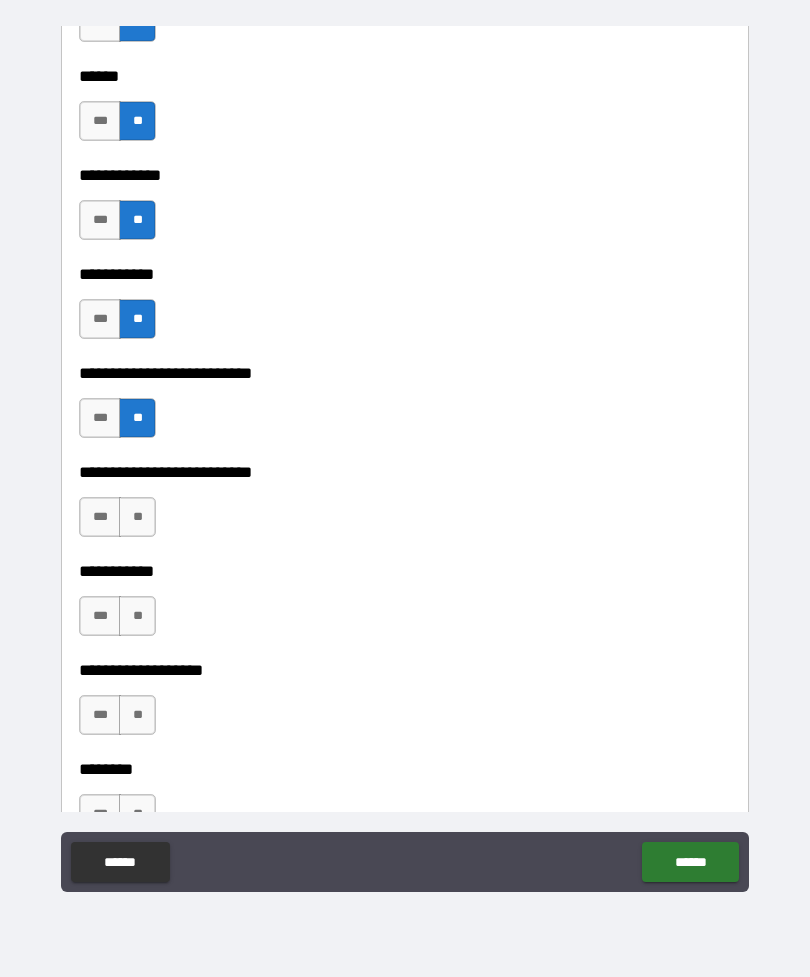 click on "**" at bounding box center [137, 517] 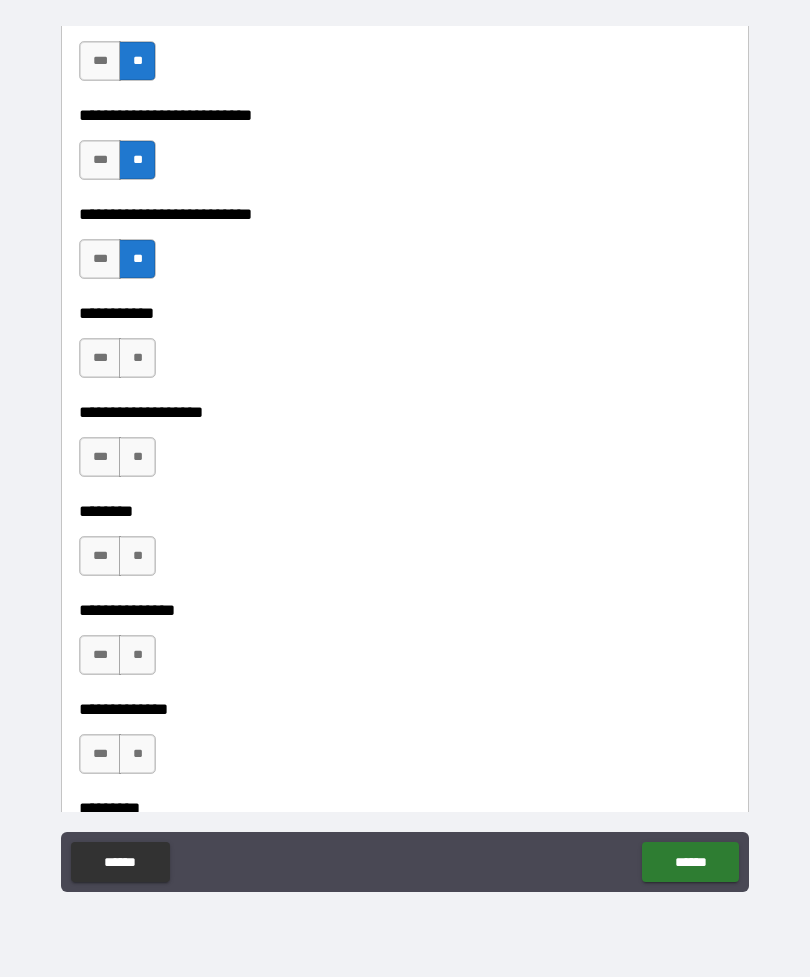 scroll, scrollTop: 4193, scrollLeft: 0, axis: vertical 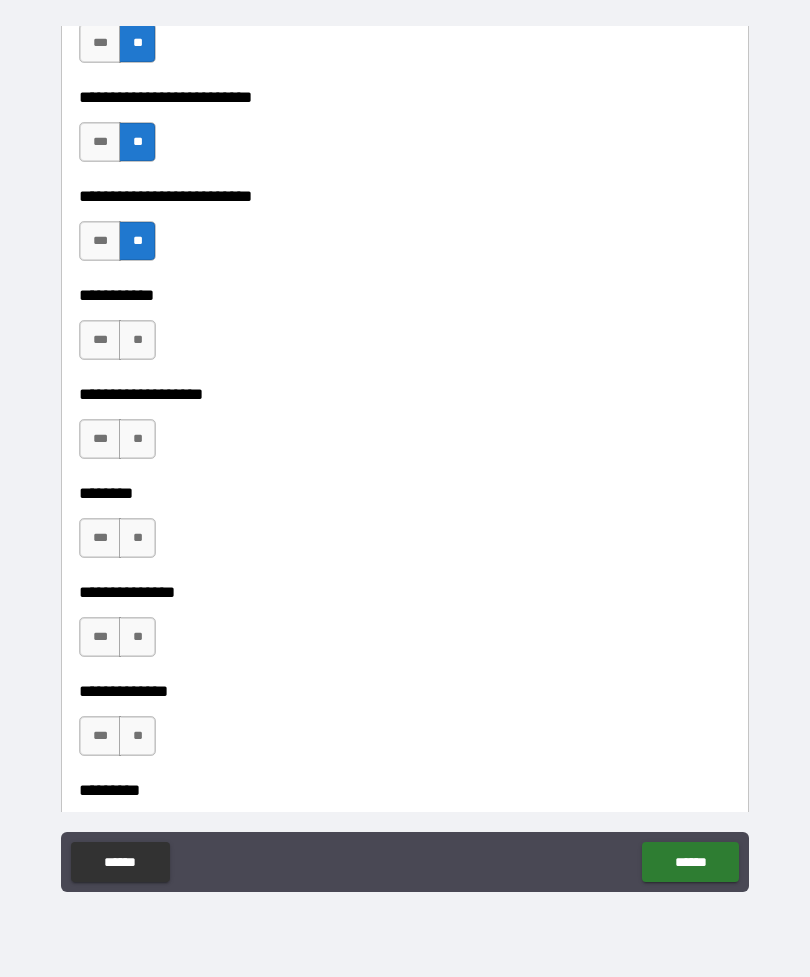 click on "**" at bounding box center (137, 340) 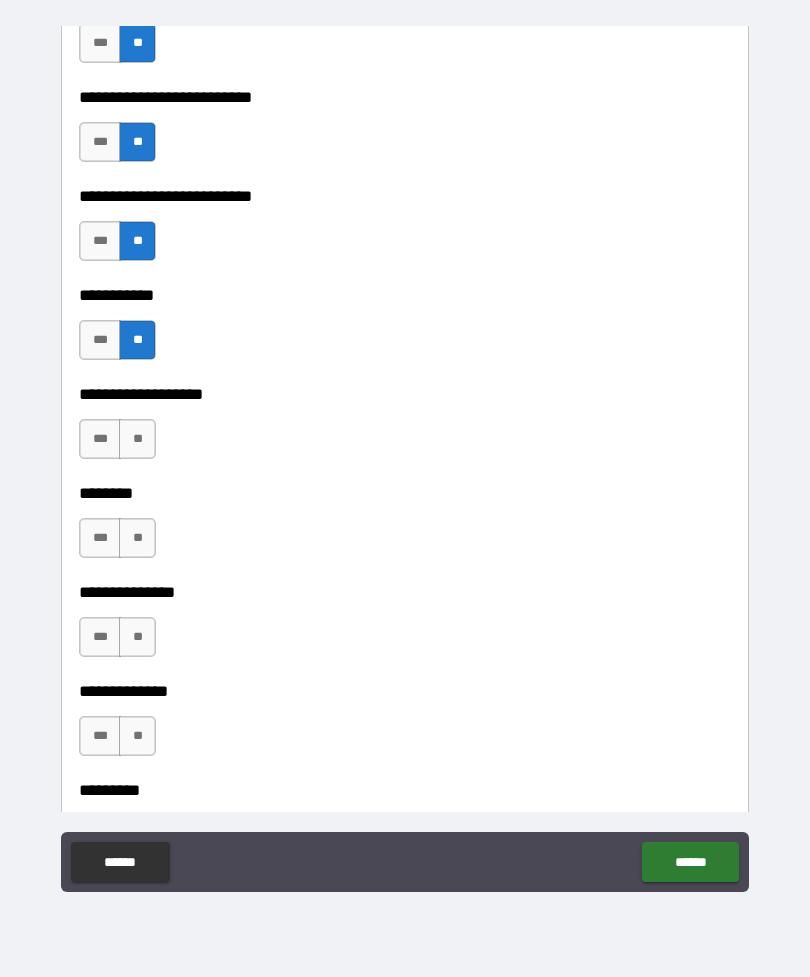 click on "**" at bounding box center (137, 439) 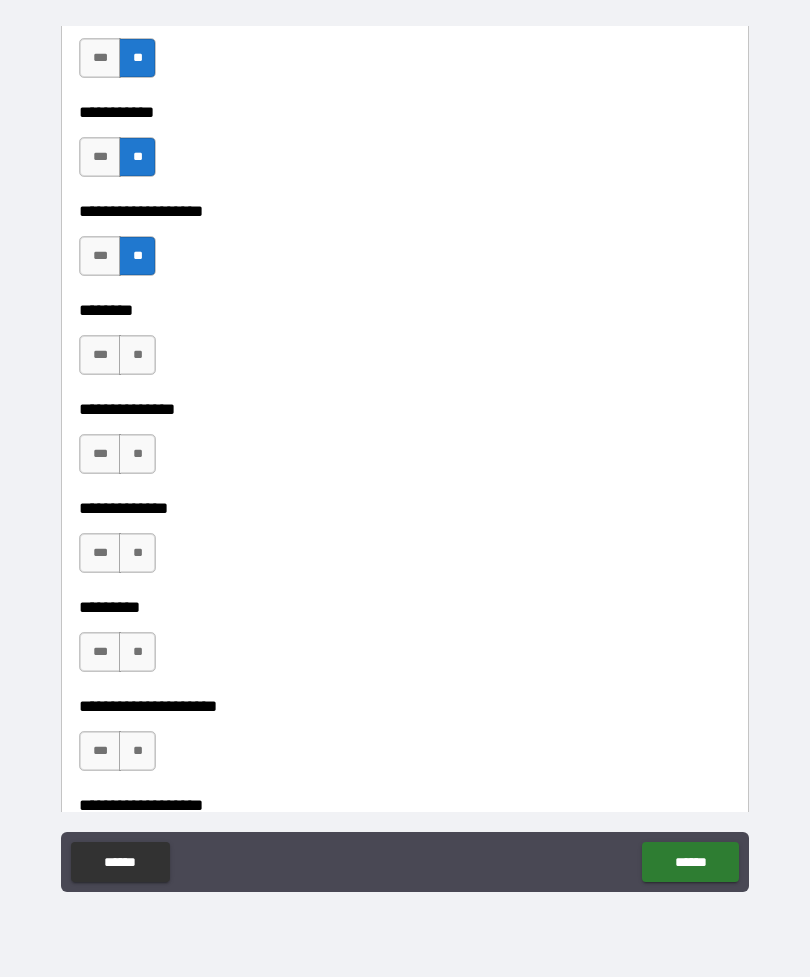 scroll, scrollTop: 4378, scrollLeft: 0, axis: vertical 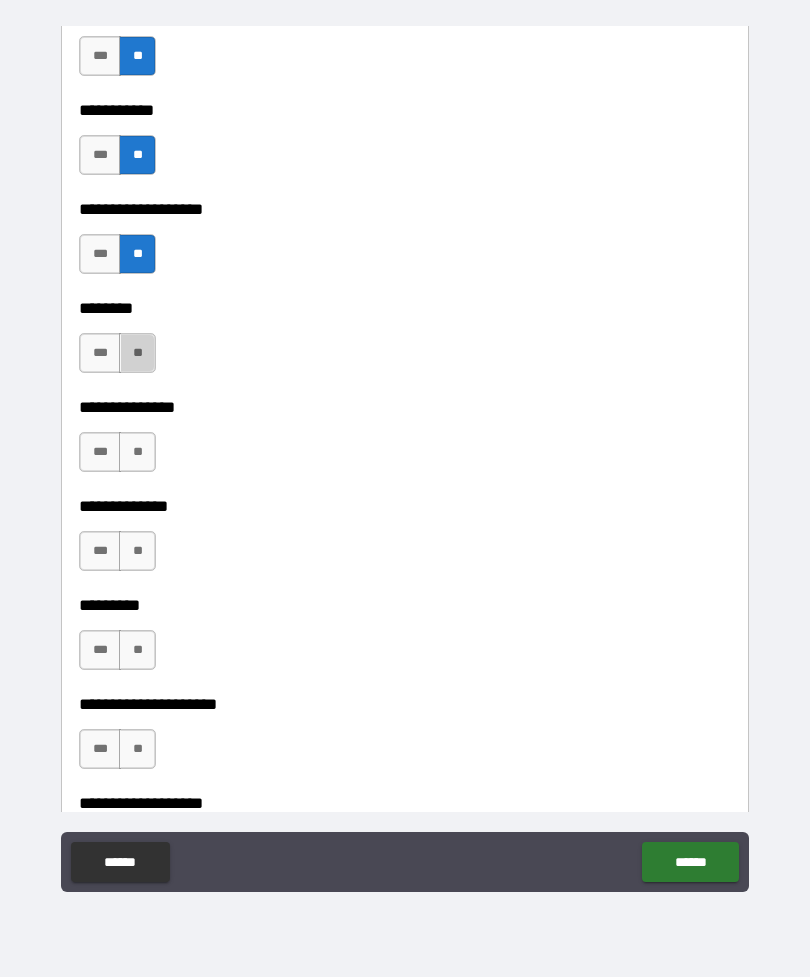 click on "**" at bounding box center [137, 353] 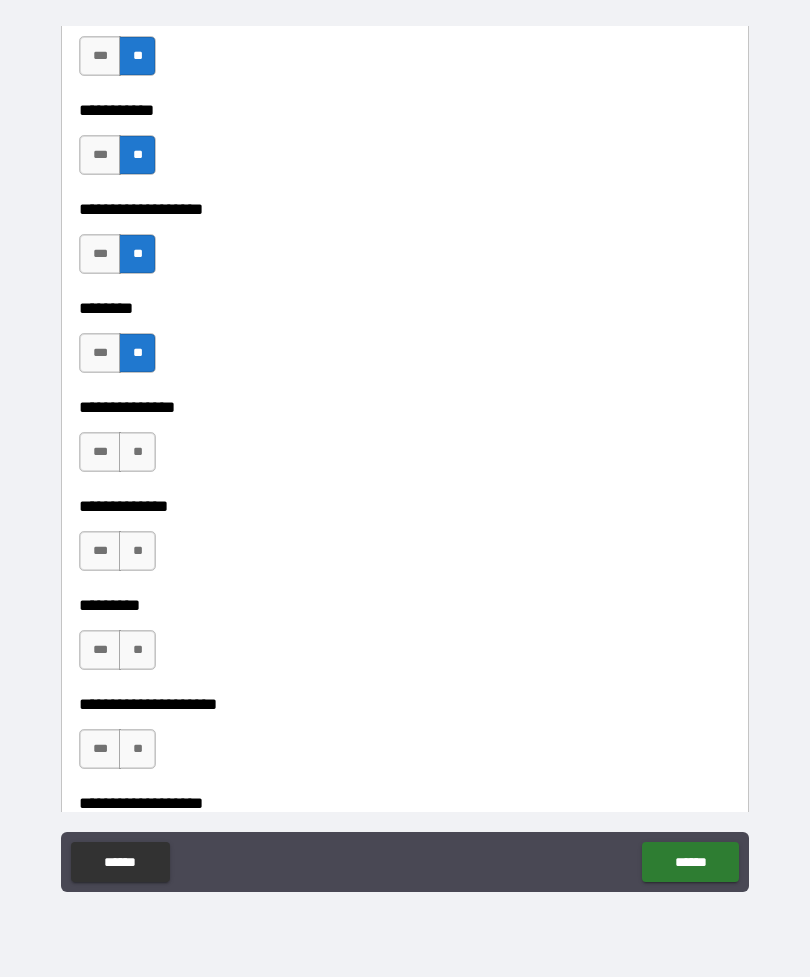 click on "**" at bounding box center [137, 452] 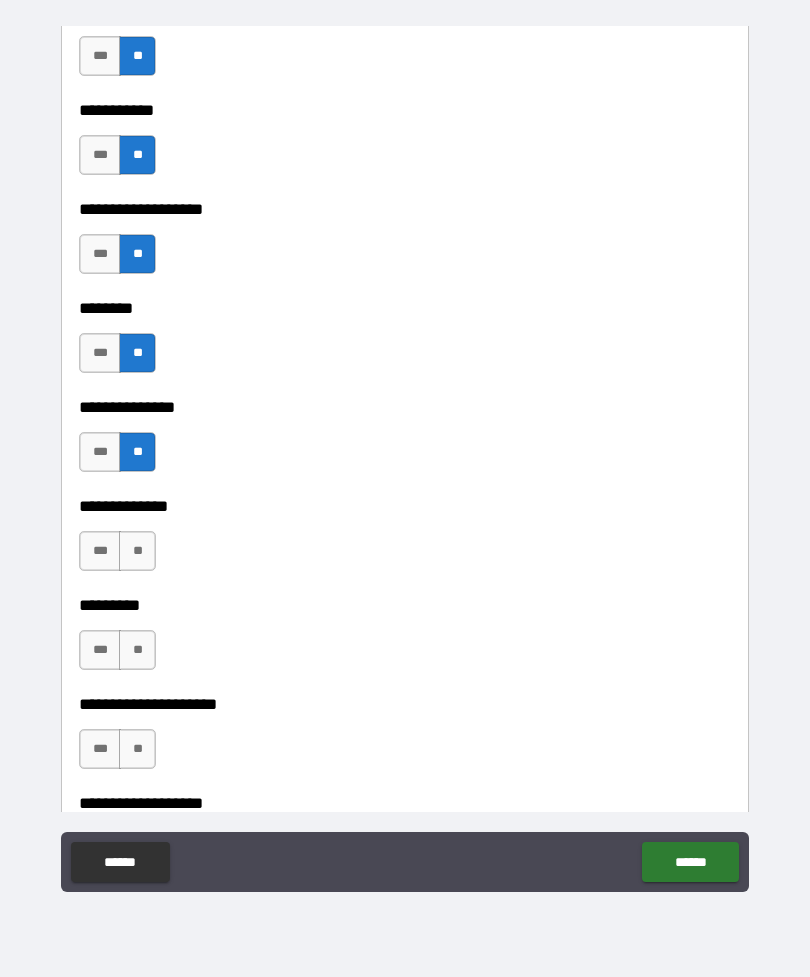 click on "**" at bounding box center [137, 551] 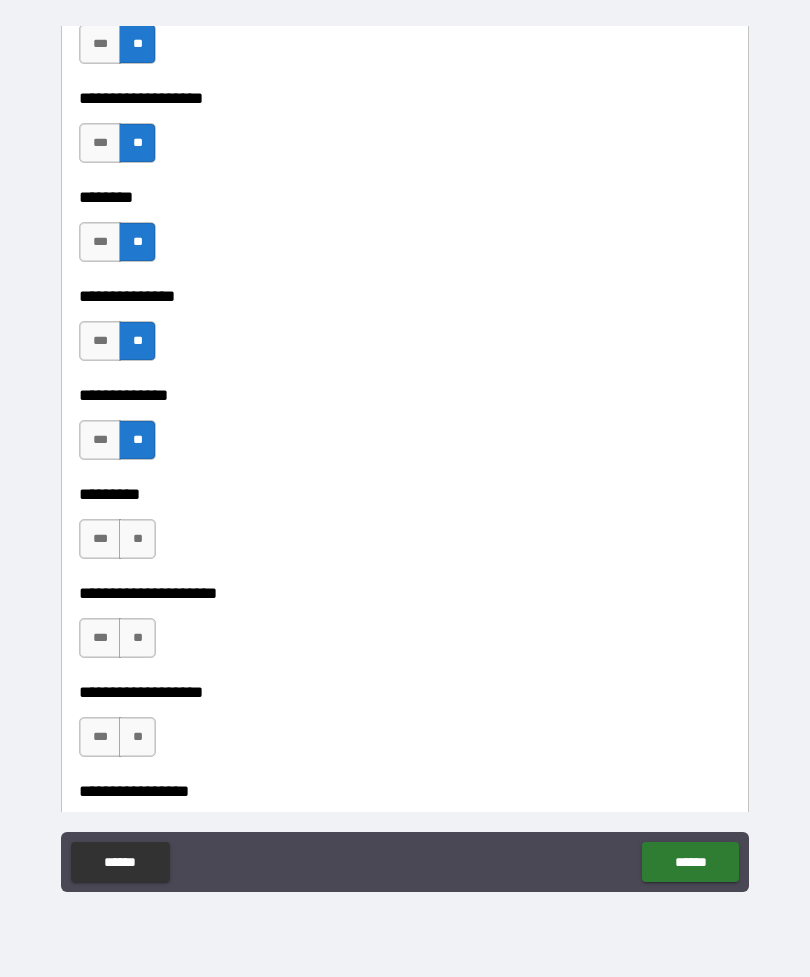 scroll, scrollTop: 4630, scrollLeft: 0, axis: vertical 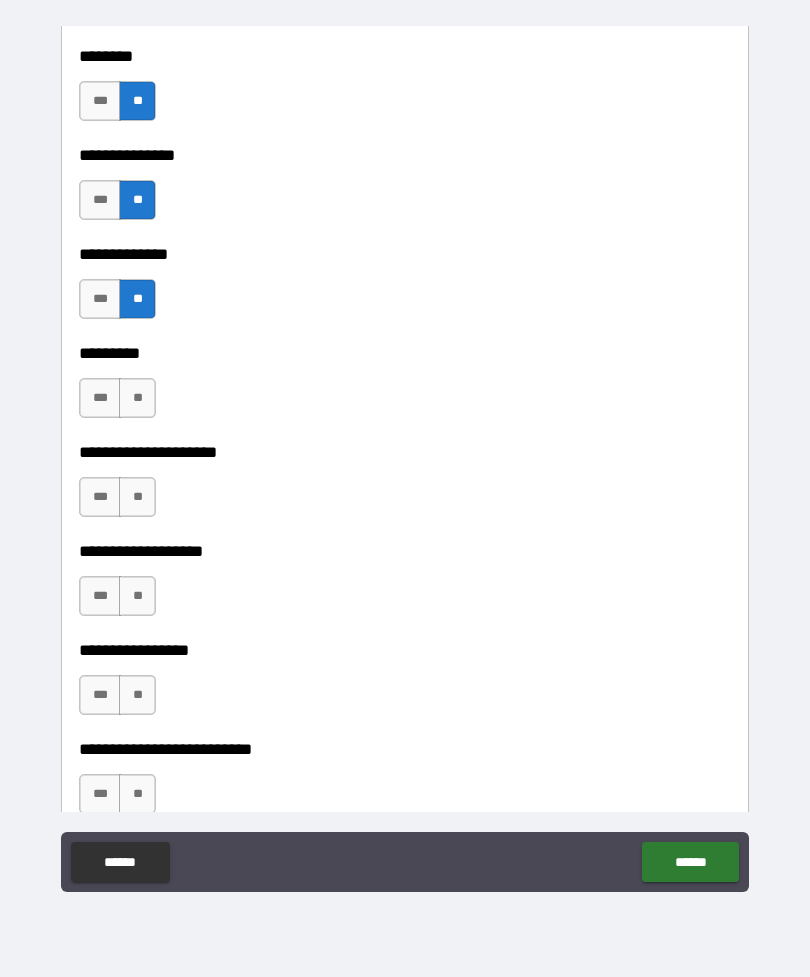 click on "**" at bounding box center [137, 398] 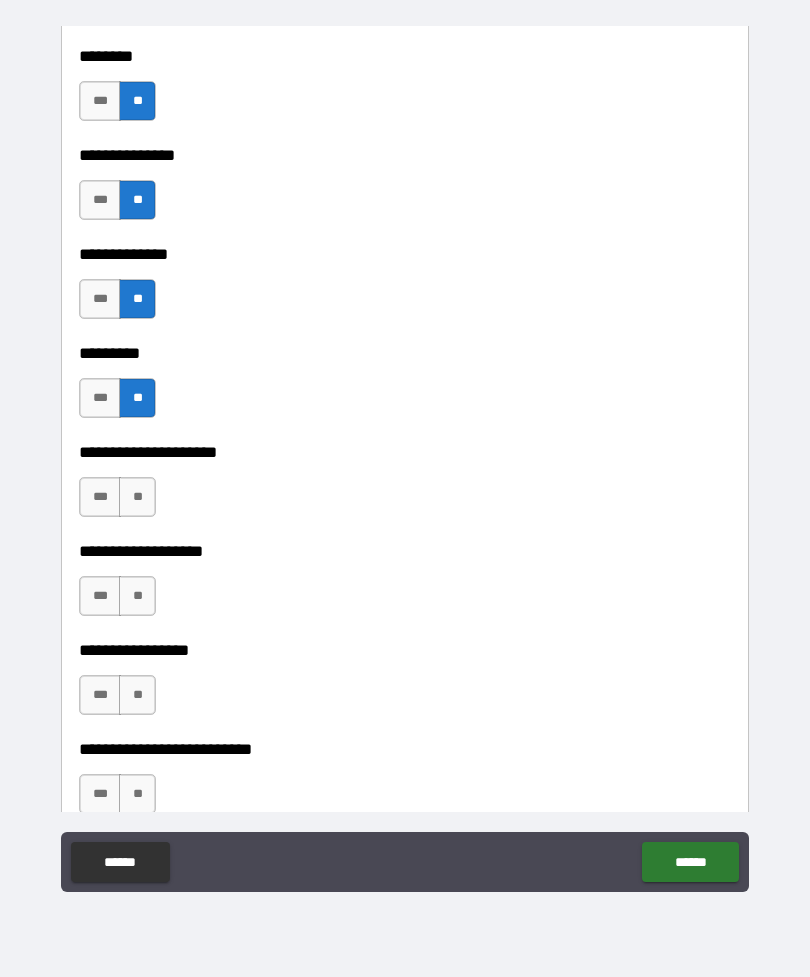 click on "**" at bounding box center (137, 497) 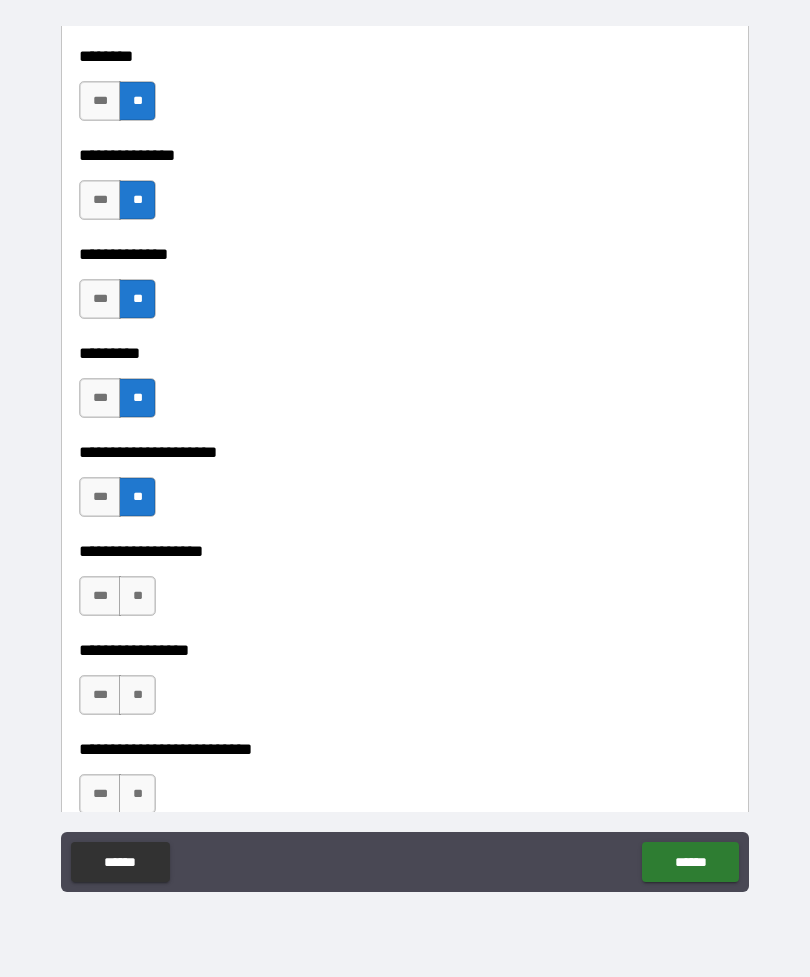 click on "**" at bounding box center (137, 596) 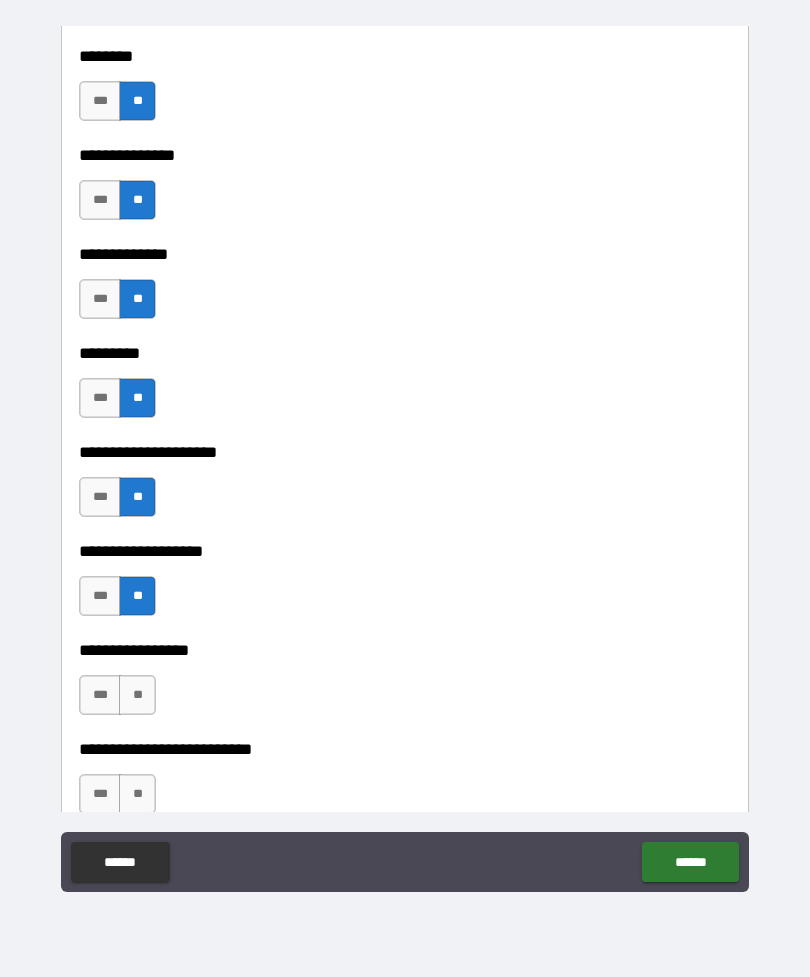 click on "**" at bounding box center (137, 695) 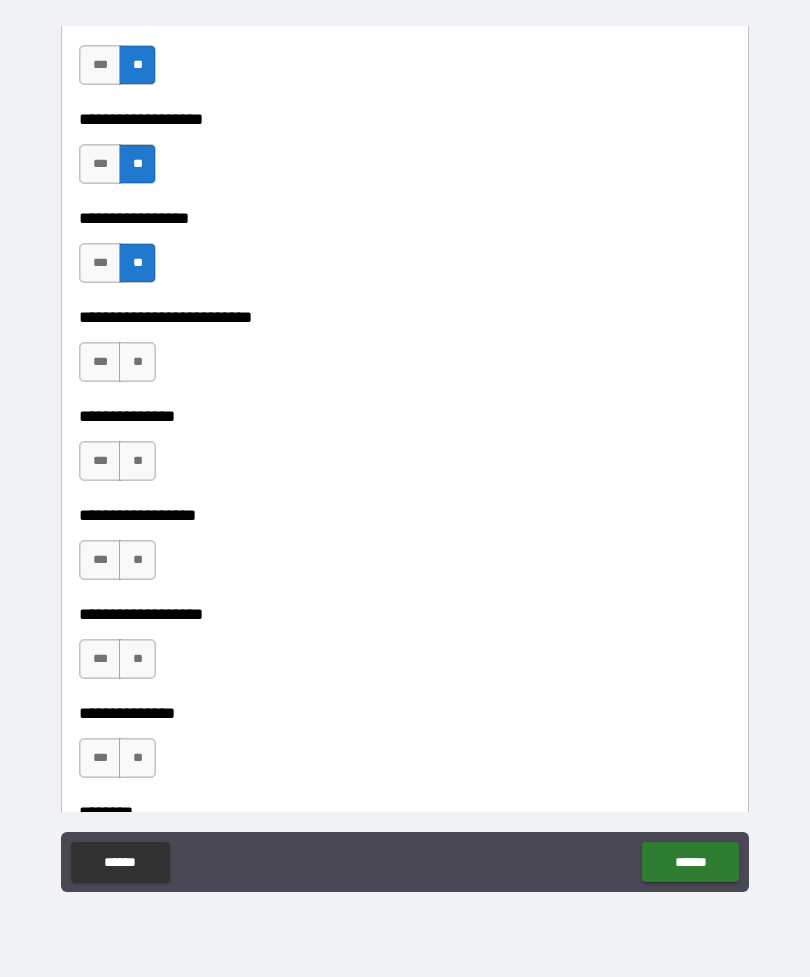 scroll, scrollTop: 5103, scrollLeft: 0, axis: vertical 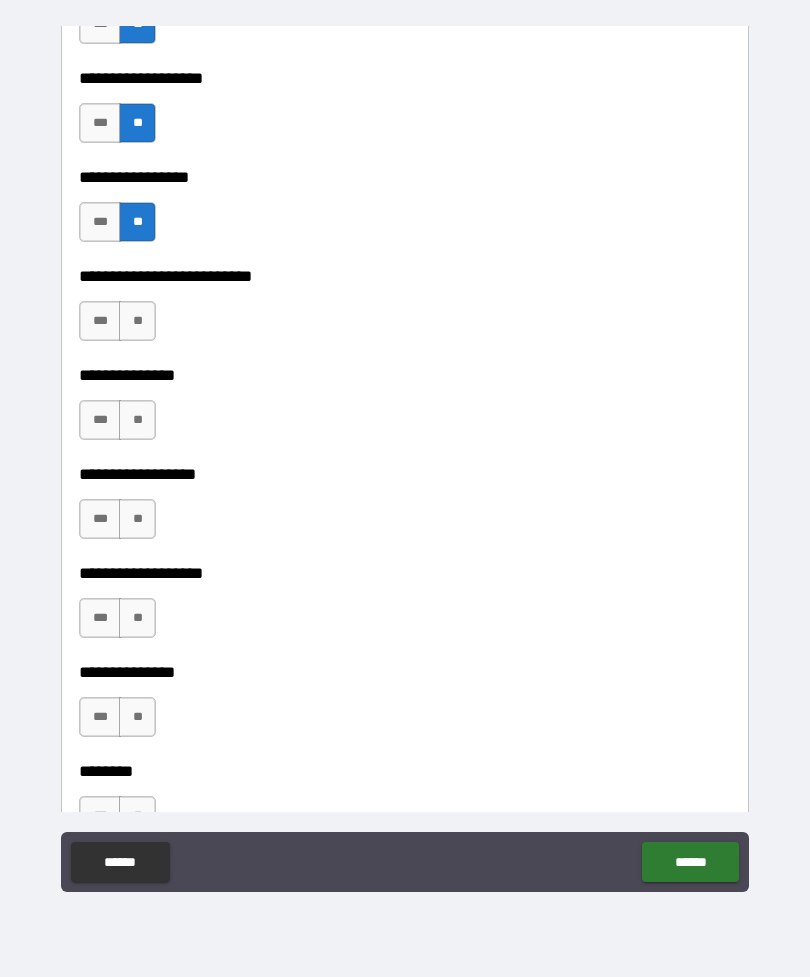 click on "**" at bounding box center [137, 321] 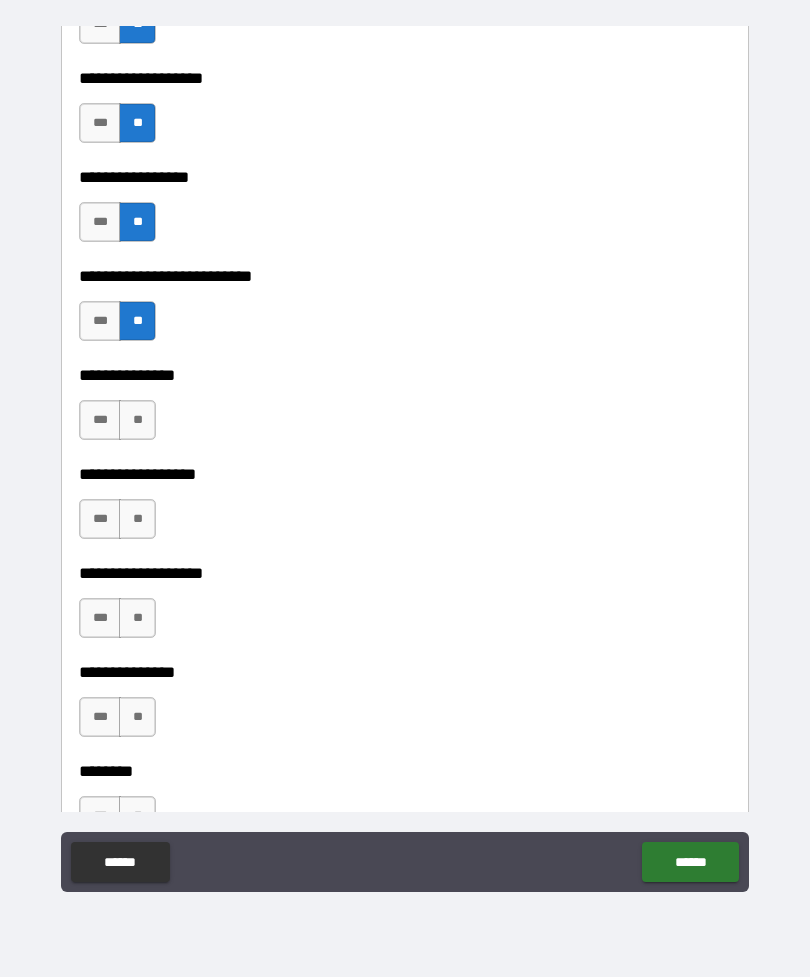 click on "**" at bounding box center [137, 420] 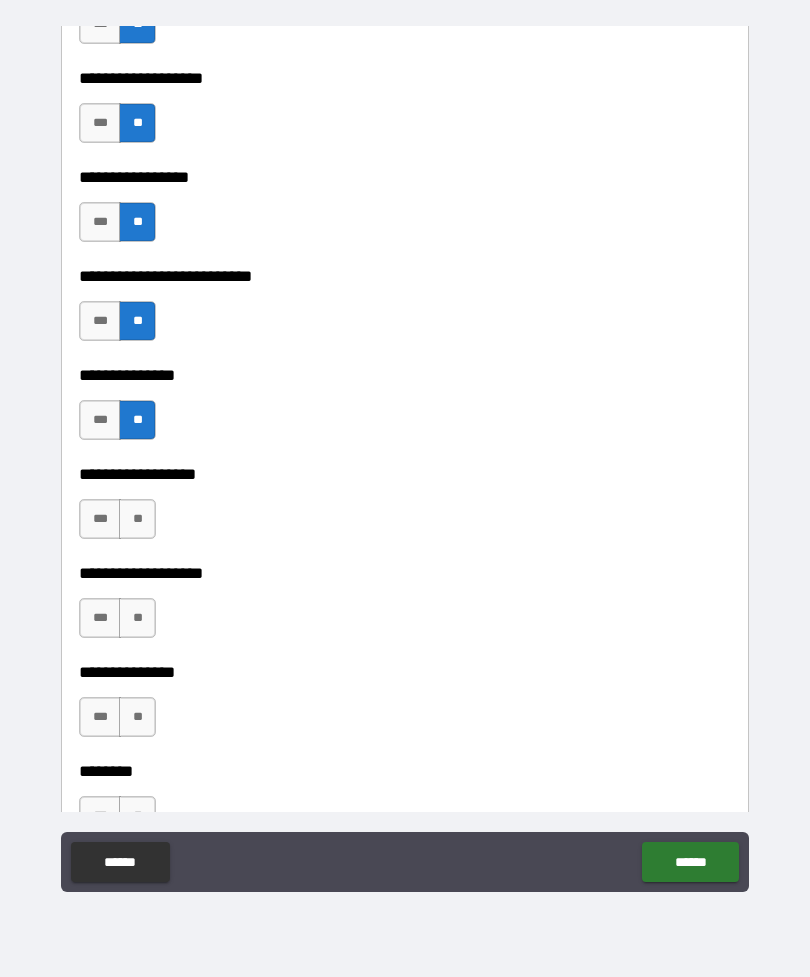 click on "**" at bounding box center (137, 519) 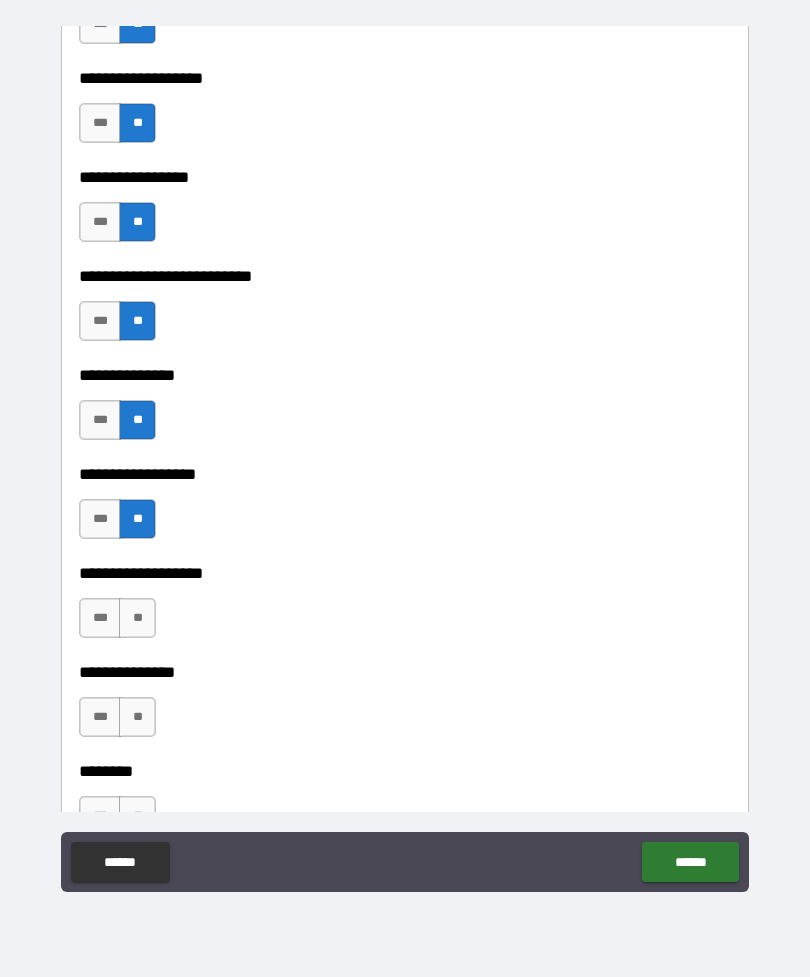 click on "**" at bounding box center (137, 618) 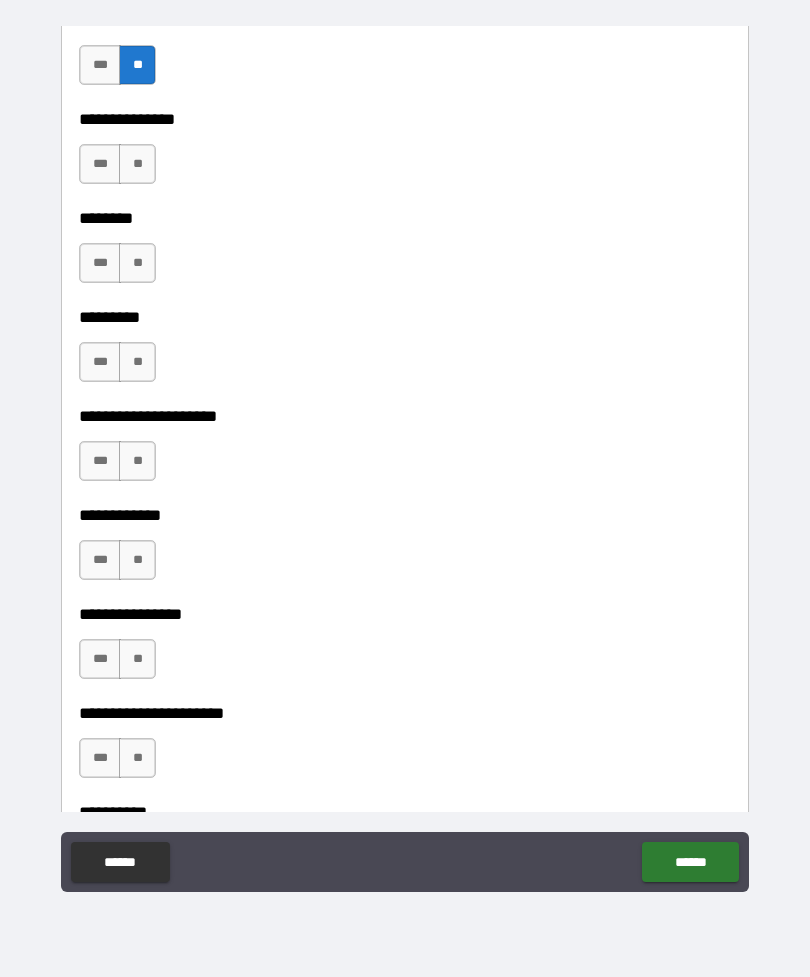 scroll, scrollTop: 5641, scrollLeft: 0, axis: vertical 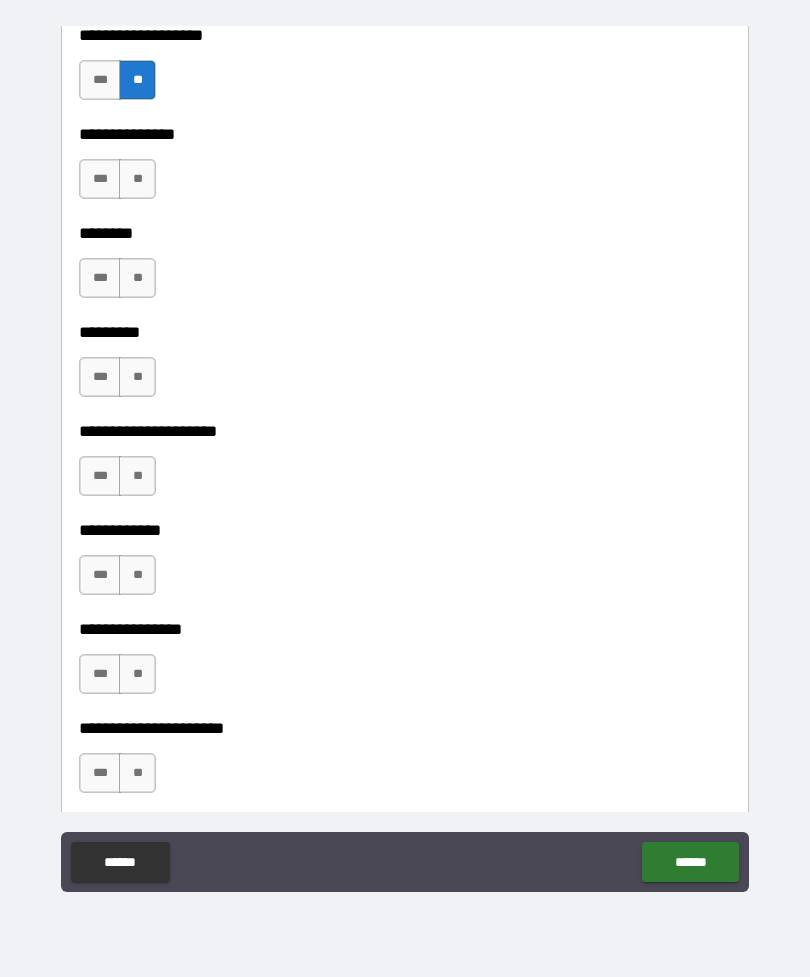 click on "**" at bounding box center (137, 179) 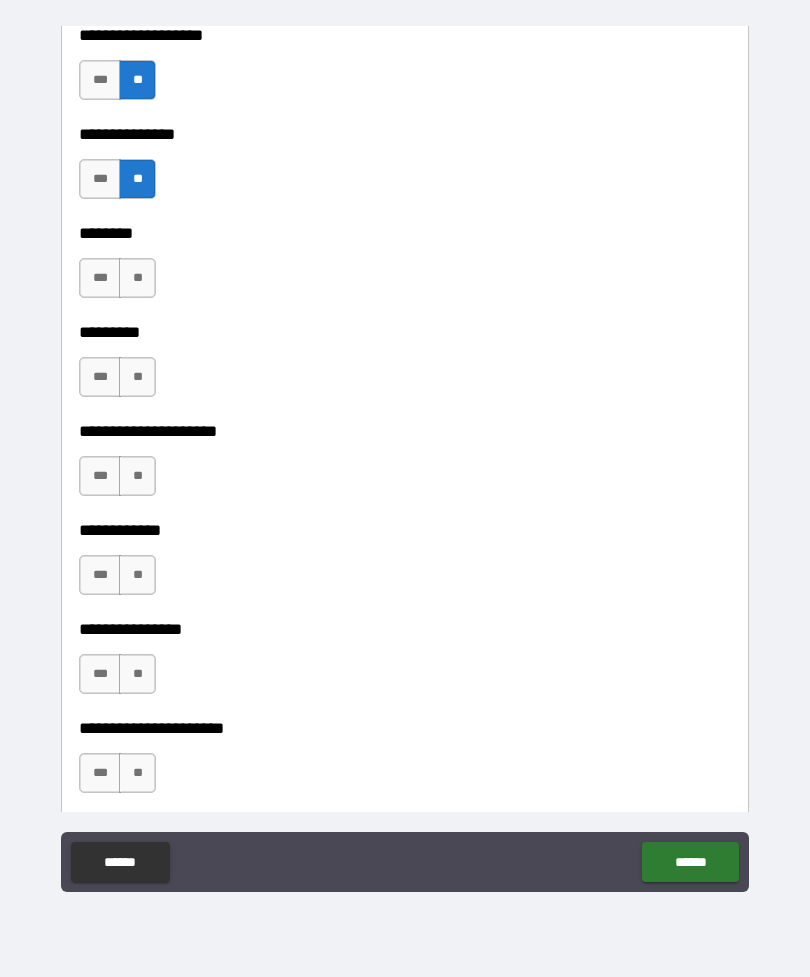 click on "**" at bounding box center (137, 278) 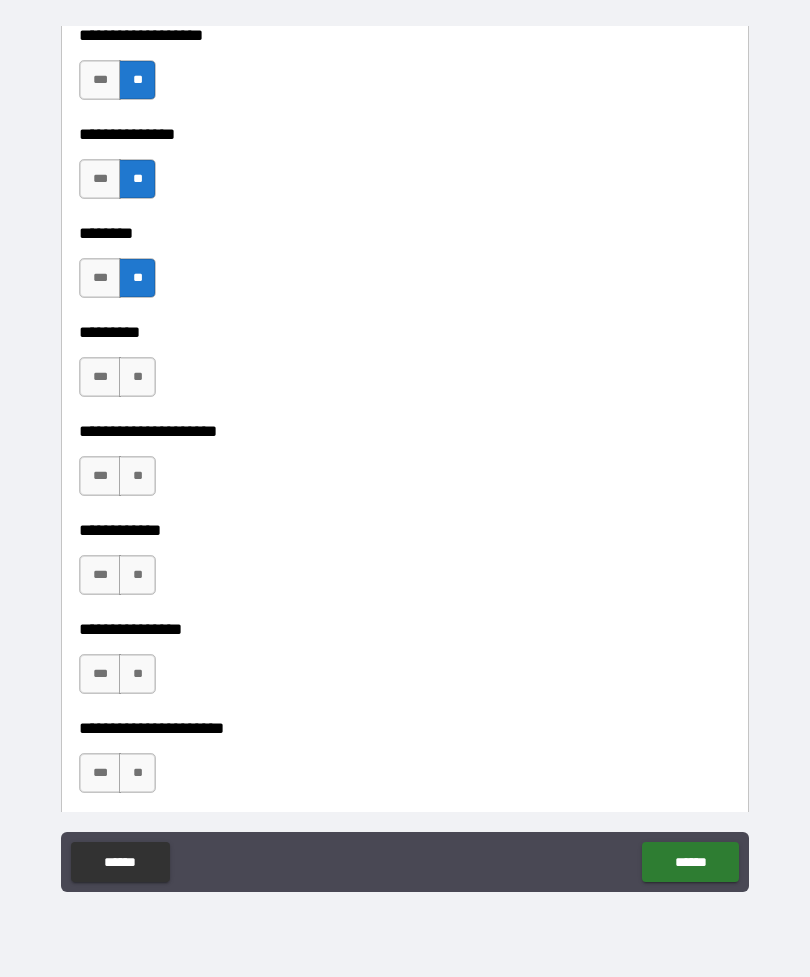 click on "**" at bounding box center (137, 377) 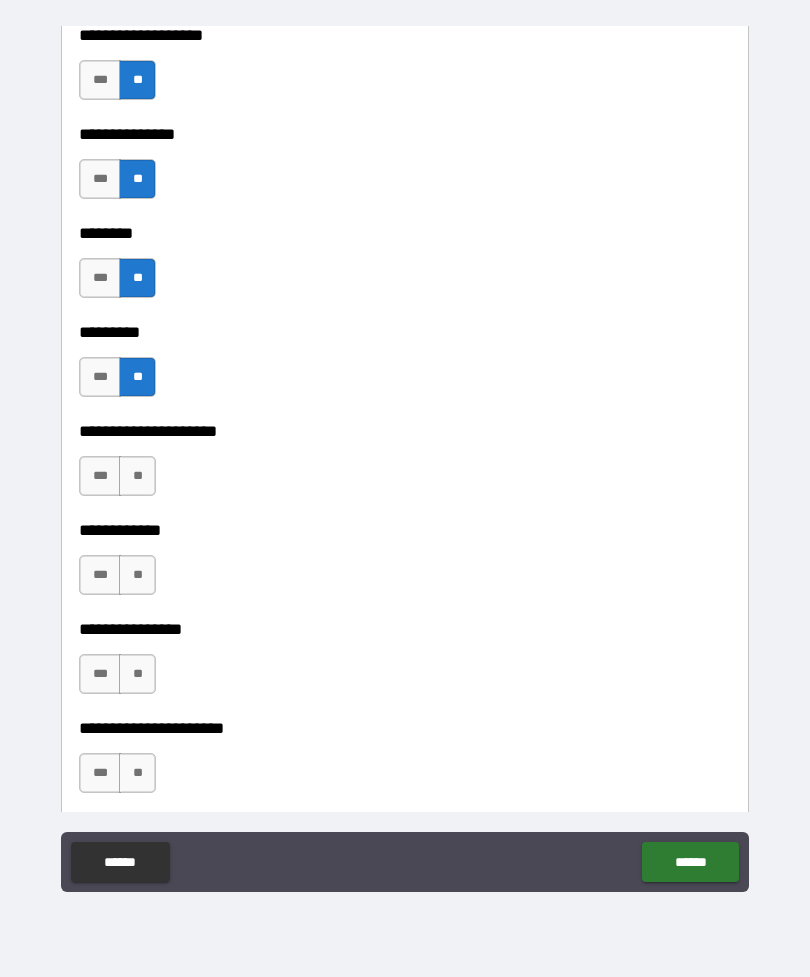 click on "**" at bounding box center [137, 575] 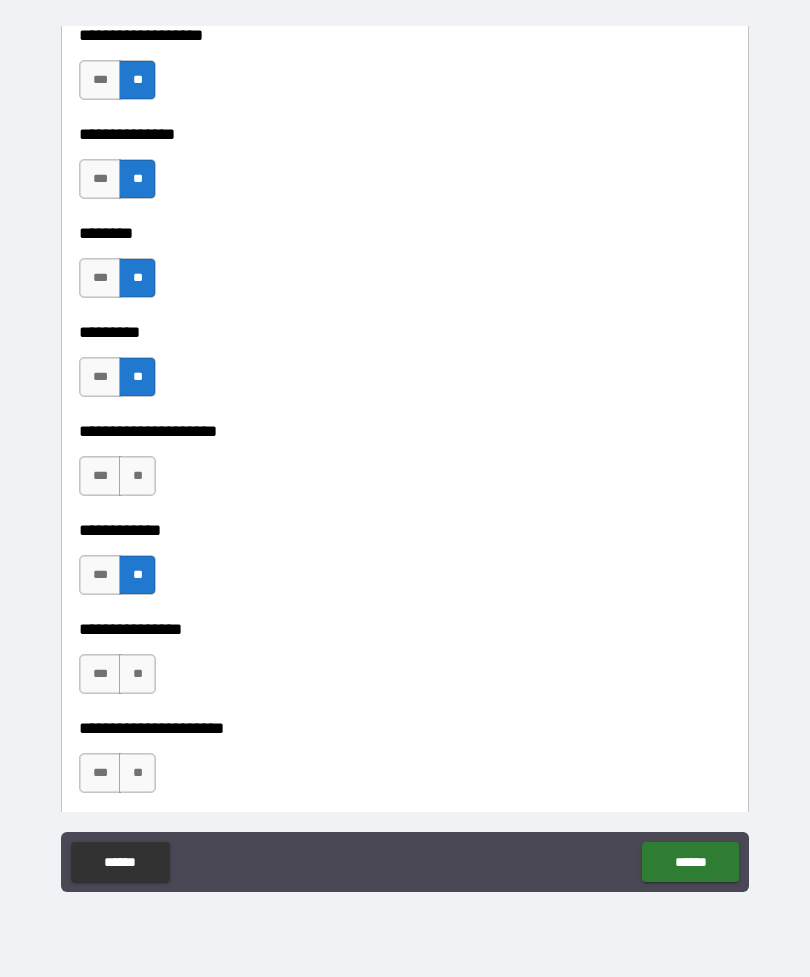 click on "**" at bounding box center [137, 674] 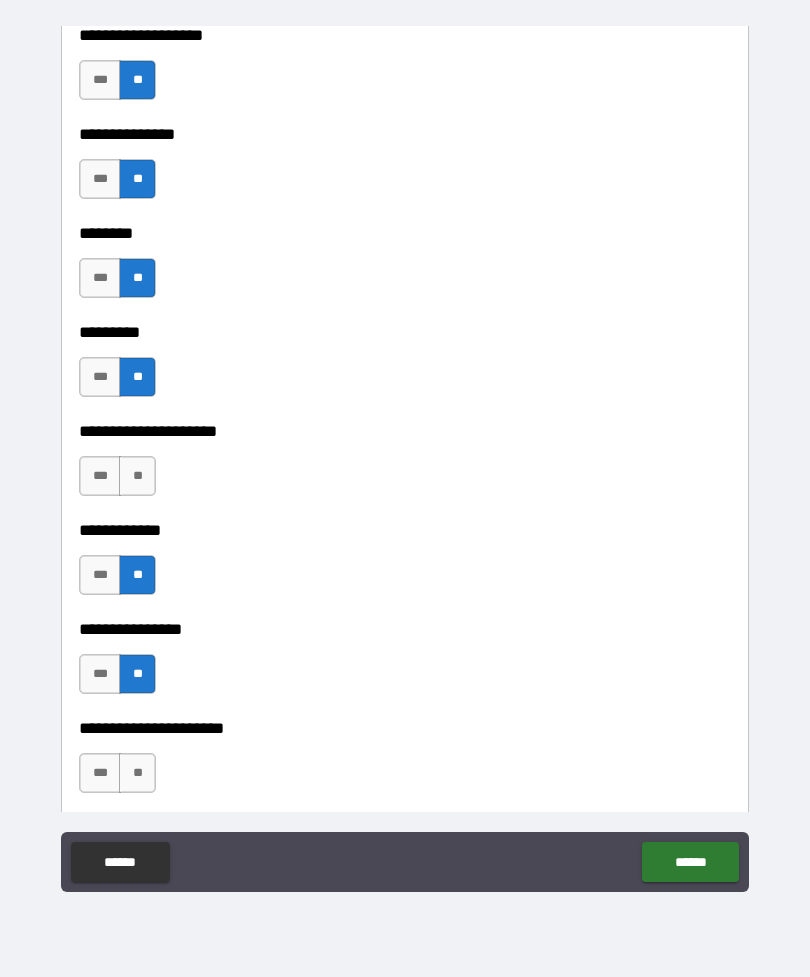 click on "**" at bounding box center (137, 476) 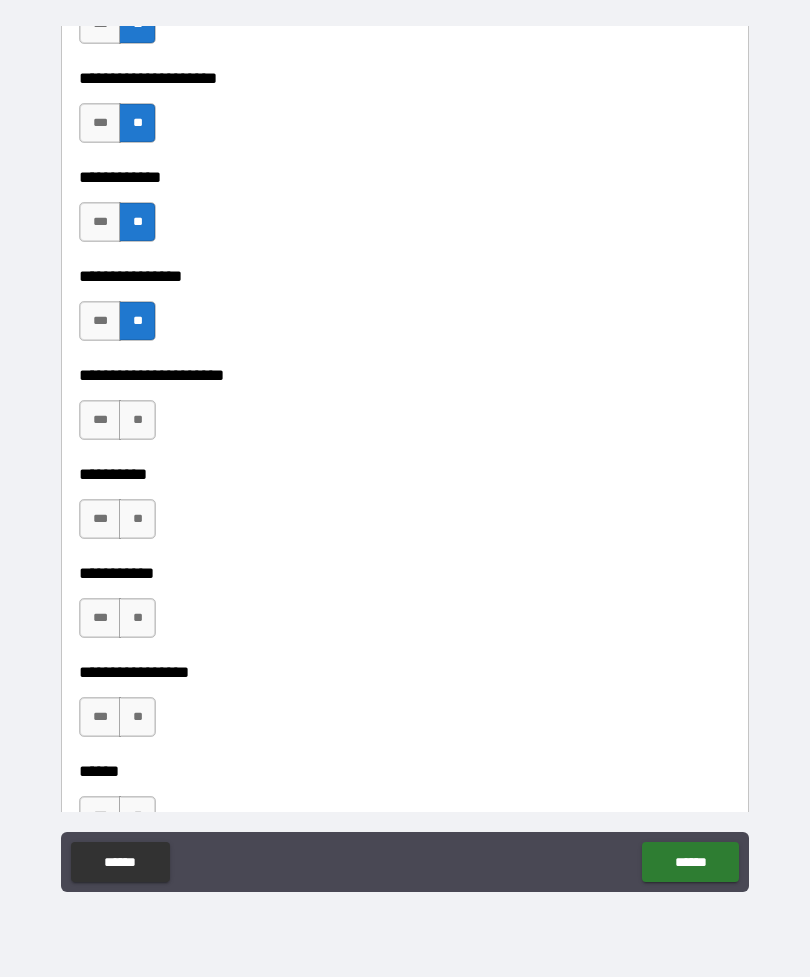 scroll, scrollTop: 6093, scrollLeft: 0, axis: vertical 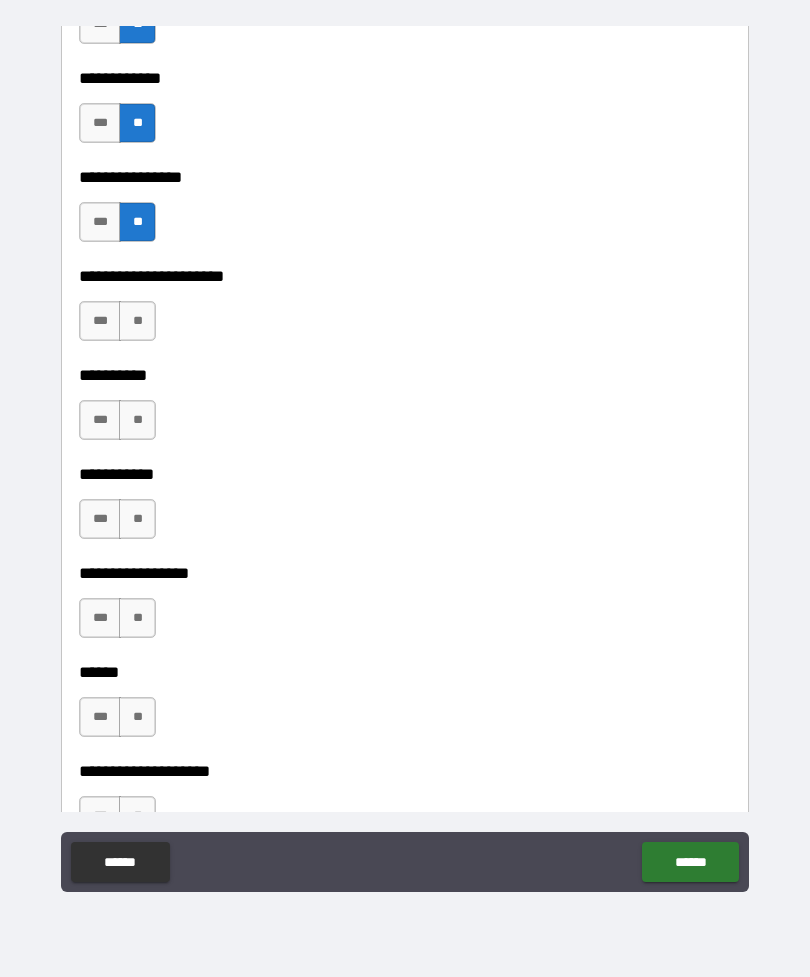 click on "**" at bounding box center (137, 321) 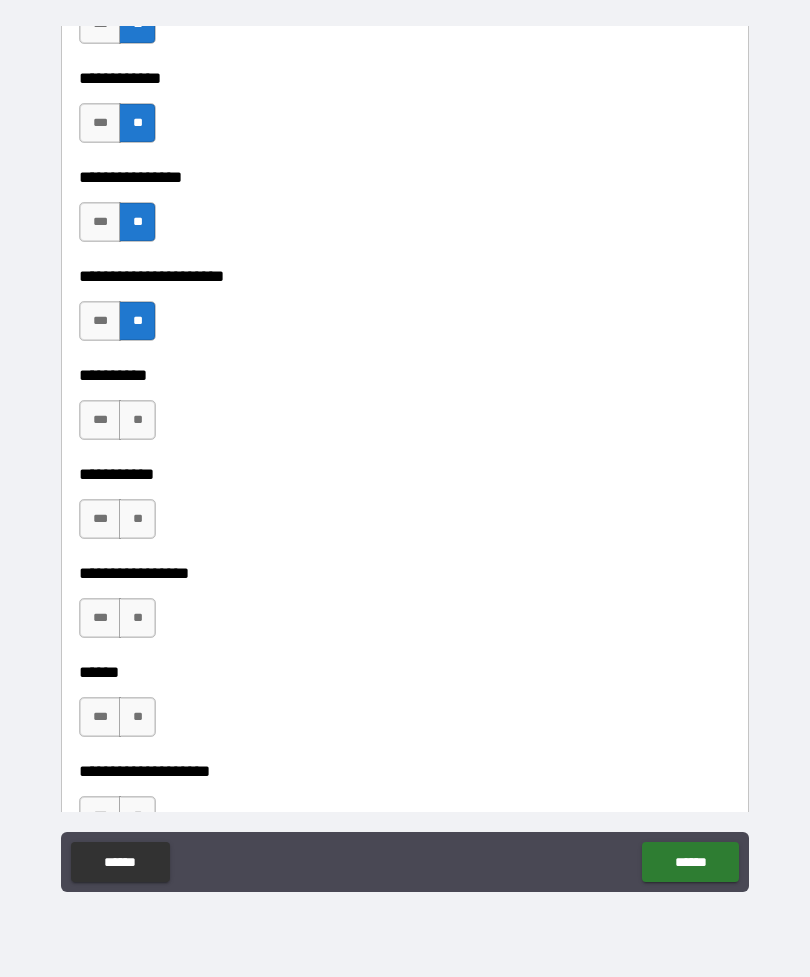 click on "**" at bounding box center (137, 420) 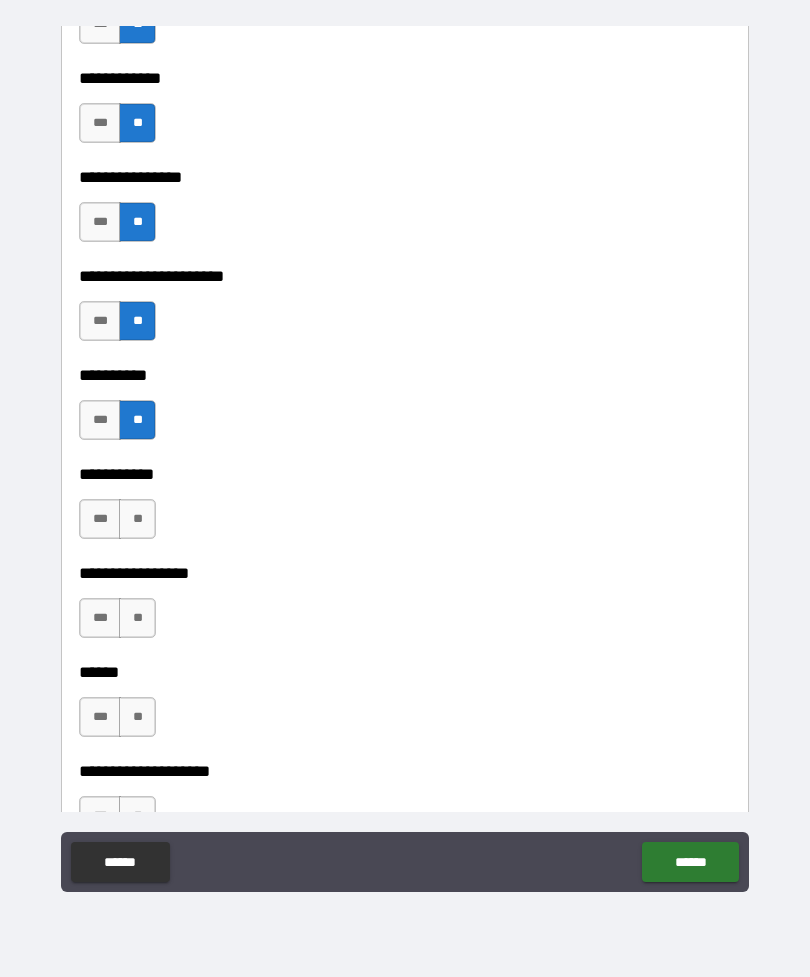 click on "**" at bounding box center [137, 519] 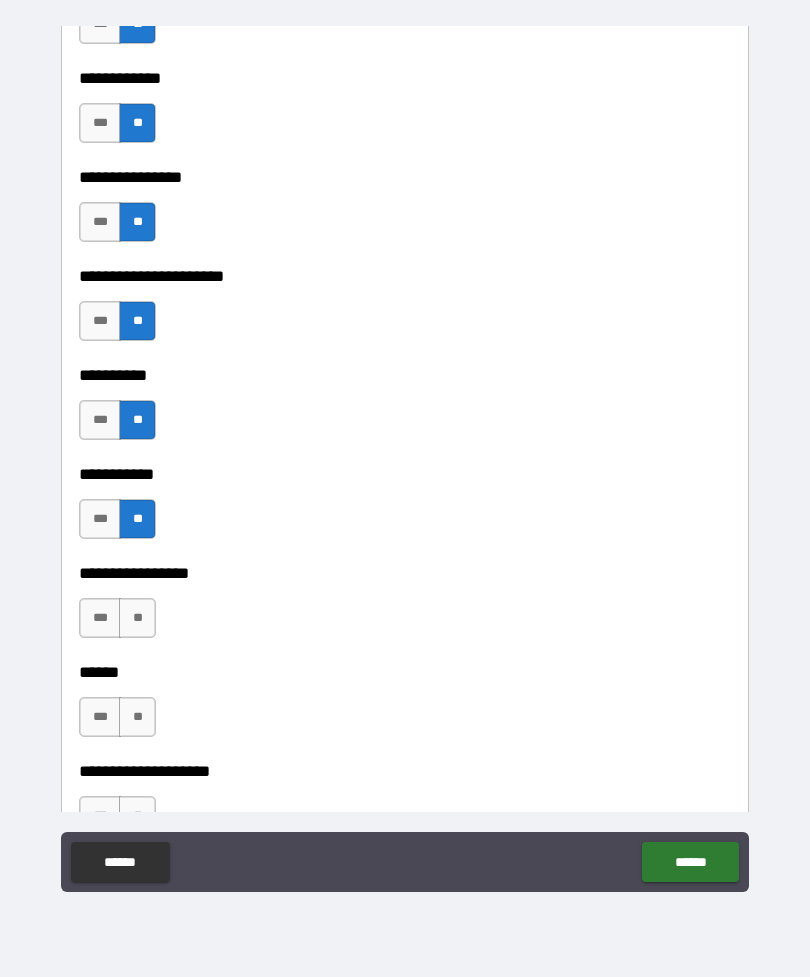 click on "**" at bounding box center [137, 618] 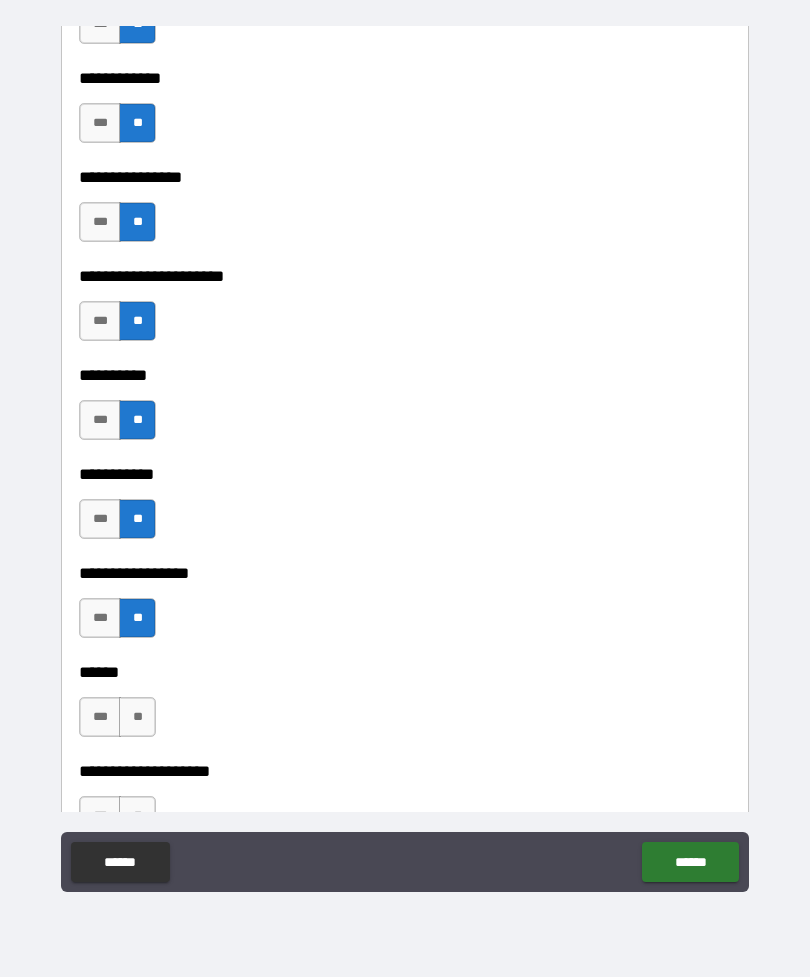 click on "**" at bounding box center (137, 717) 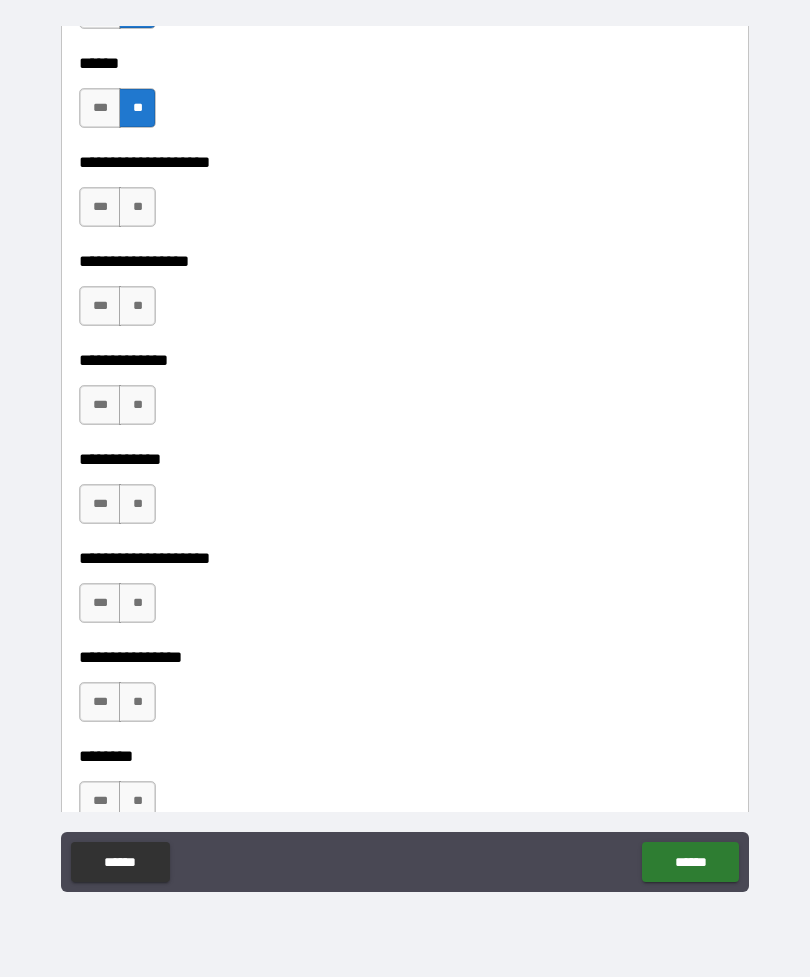 scroll, scrollTop: 6713, scrollLeft: 0, axis: vertical 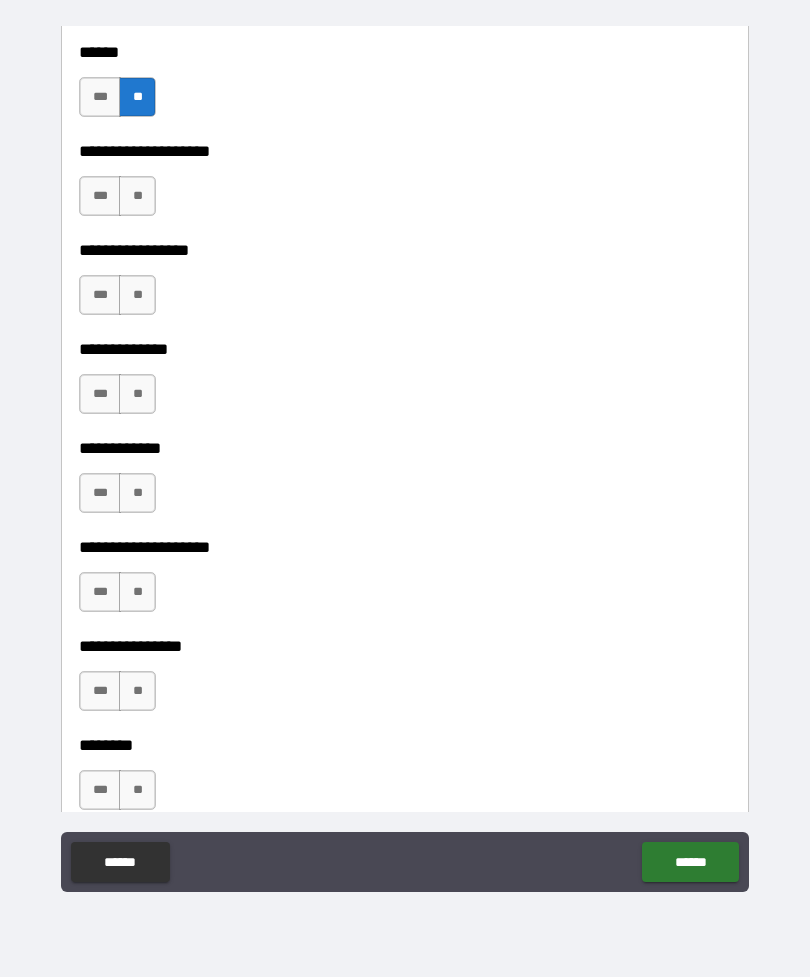 click on "**" at bounding box center (137, 196) 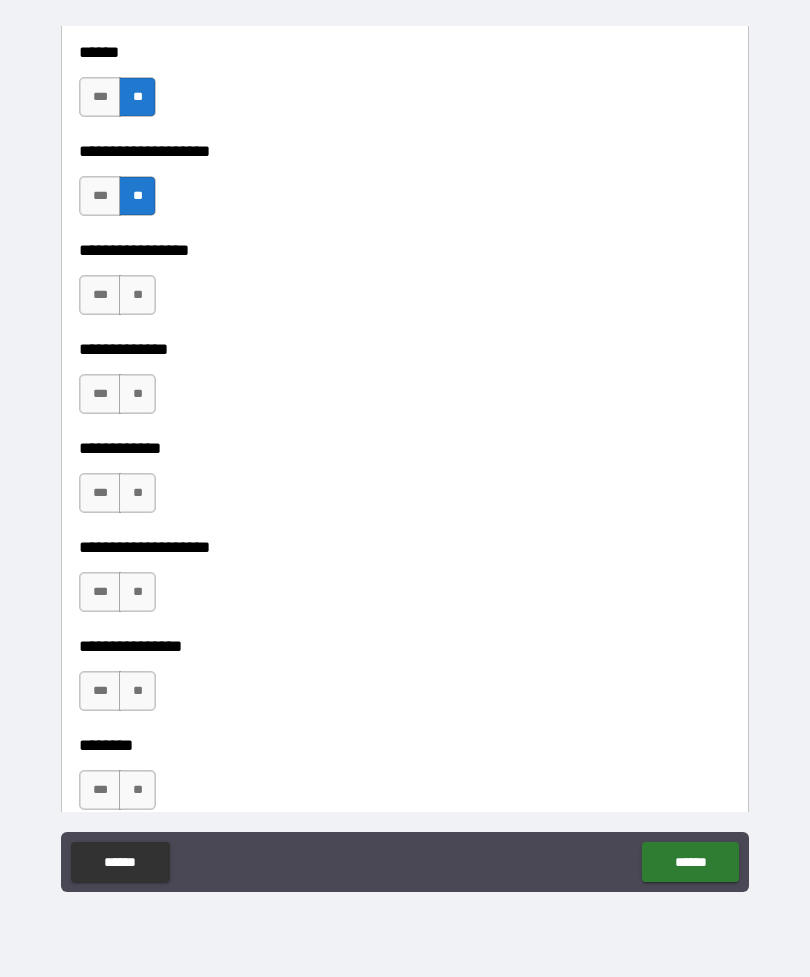 click on "**" at bounding box center [137, 295] 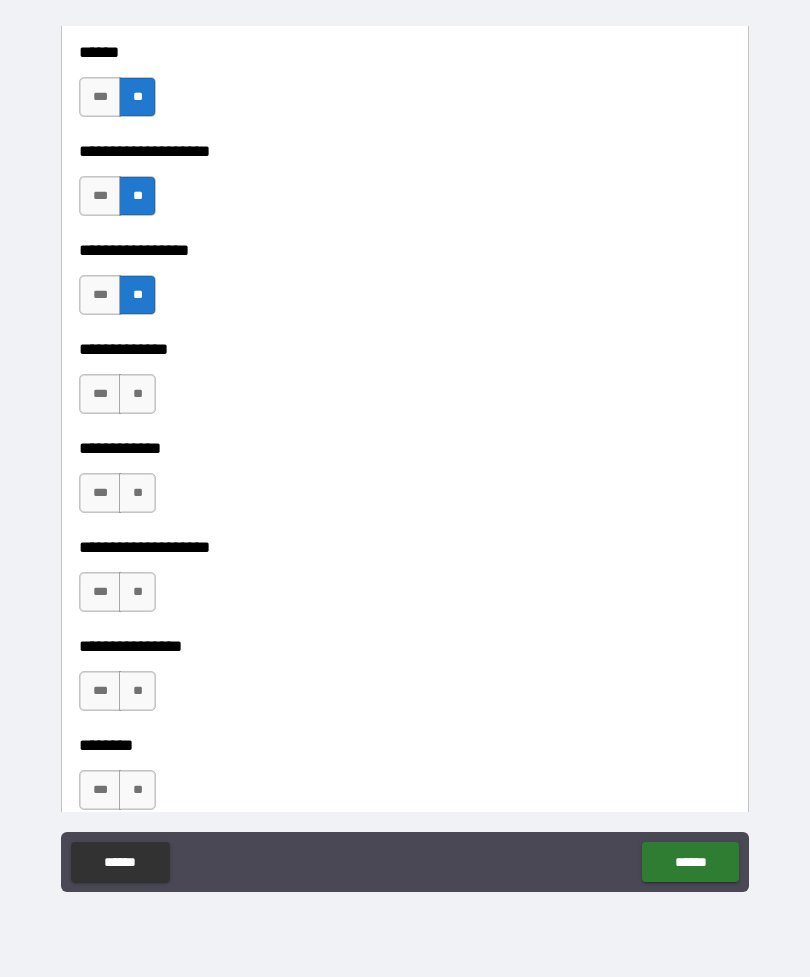 click on "**" at bounding box center [137, 394] 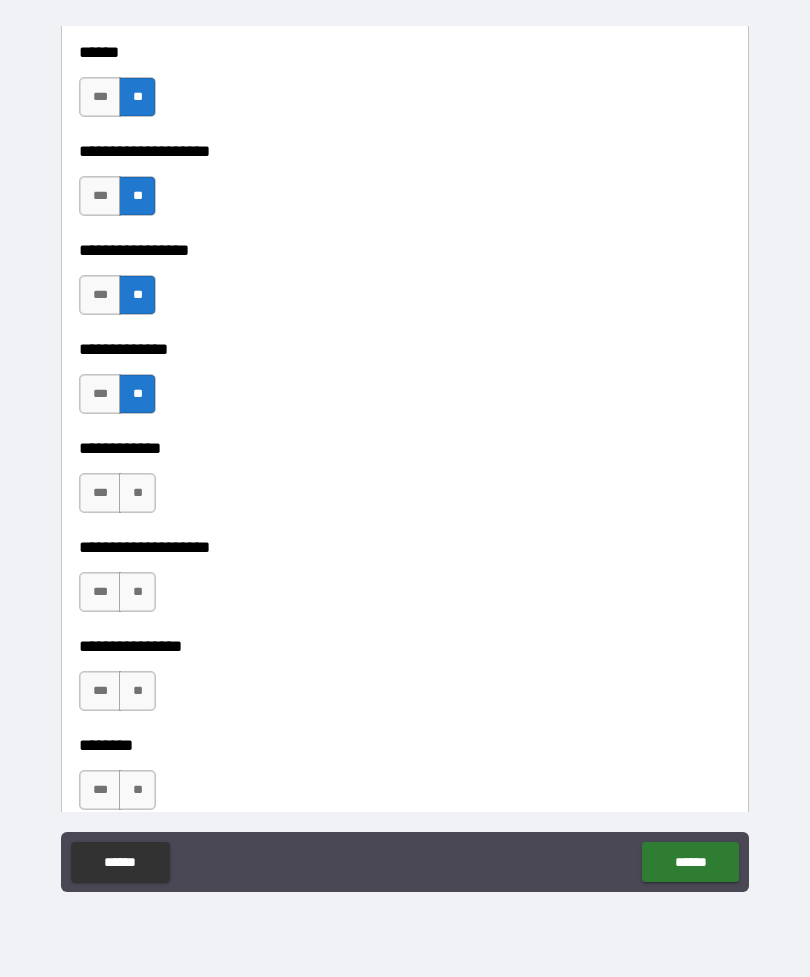 click on "**" at bounding box center [137, 493] 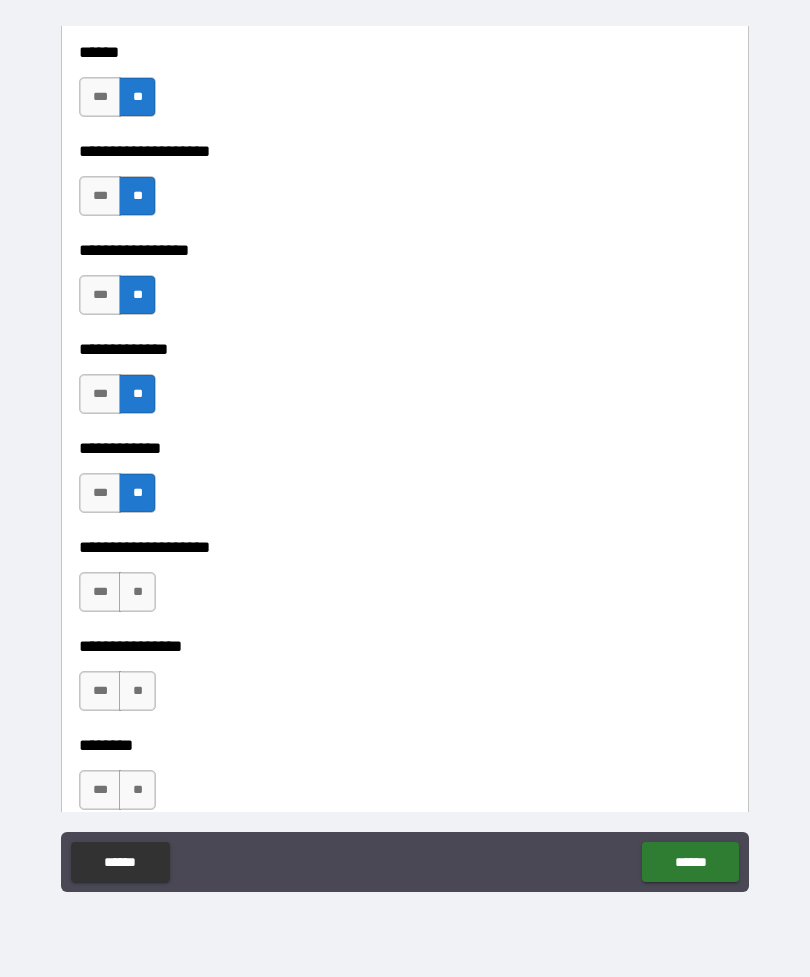 click on "**" at bounding box center (137, 592) 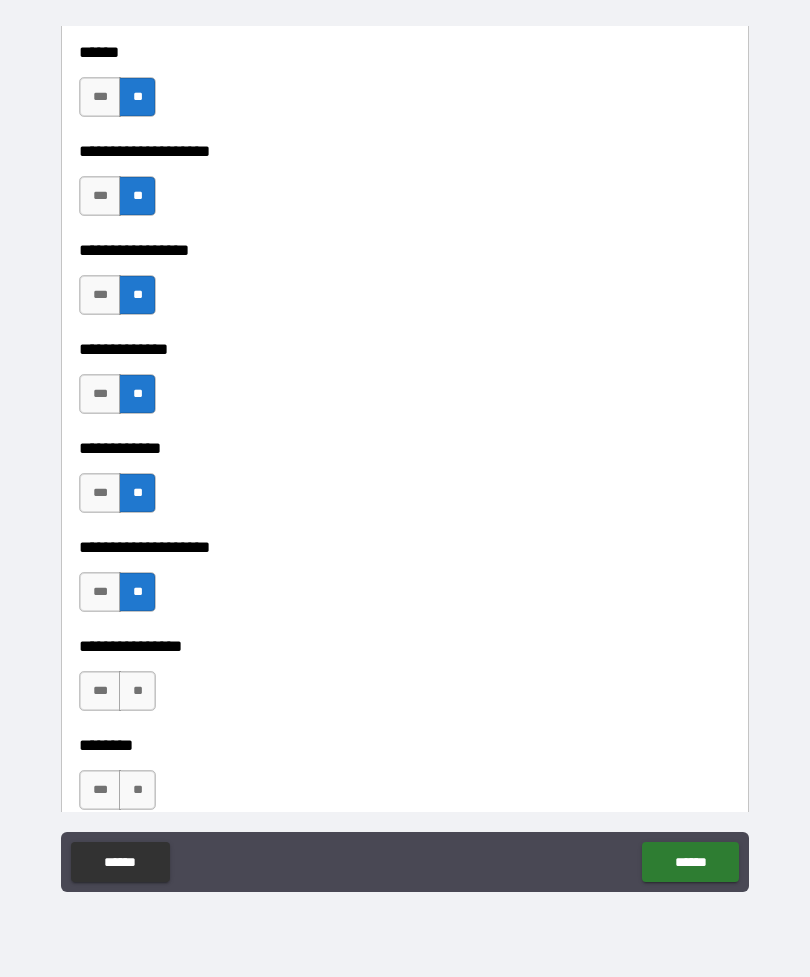 click on "**" at bounding box center (137, 691) 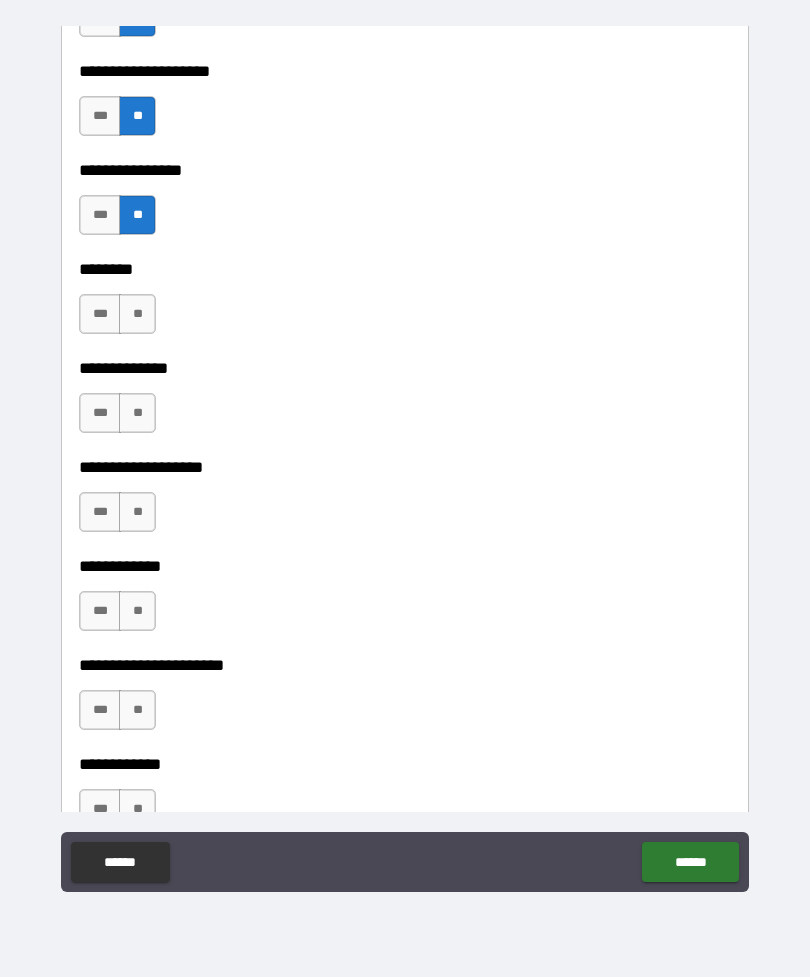 scroll, scrollTop: 7206, scrollLeft: 0, axis: vertical 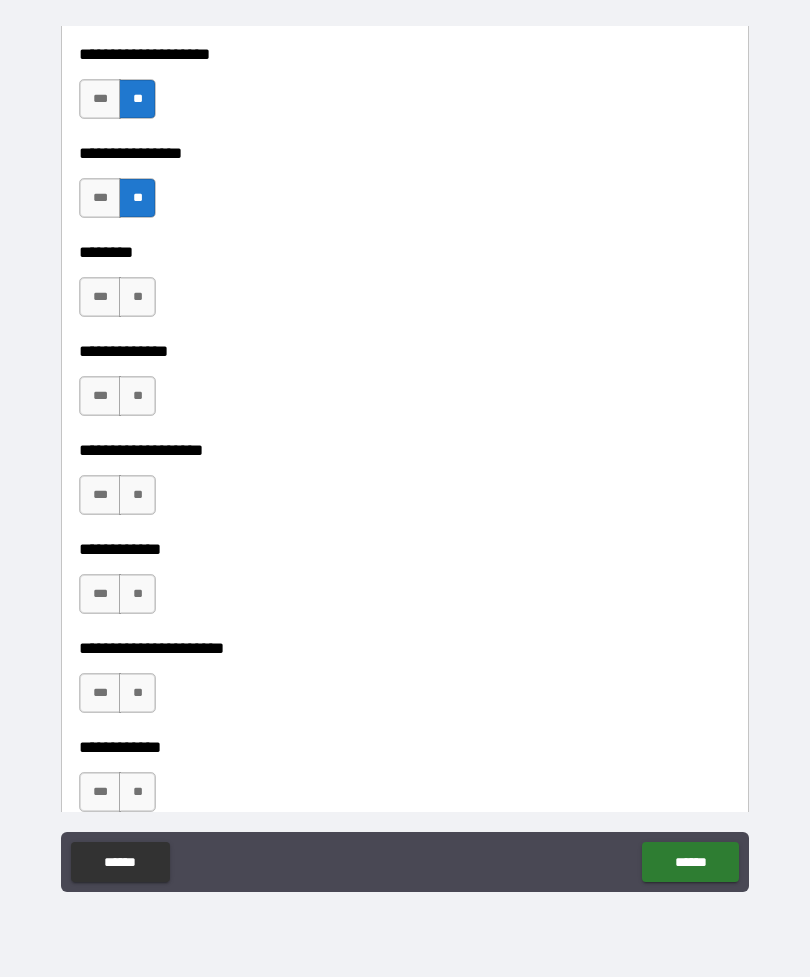 click on "**" at bounding box center (137, 297) 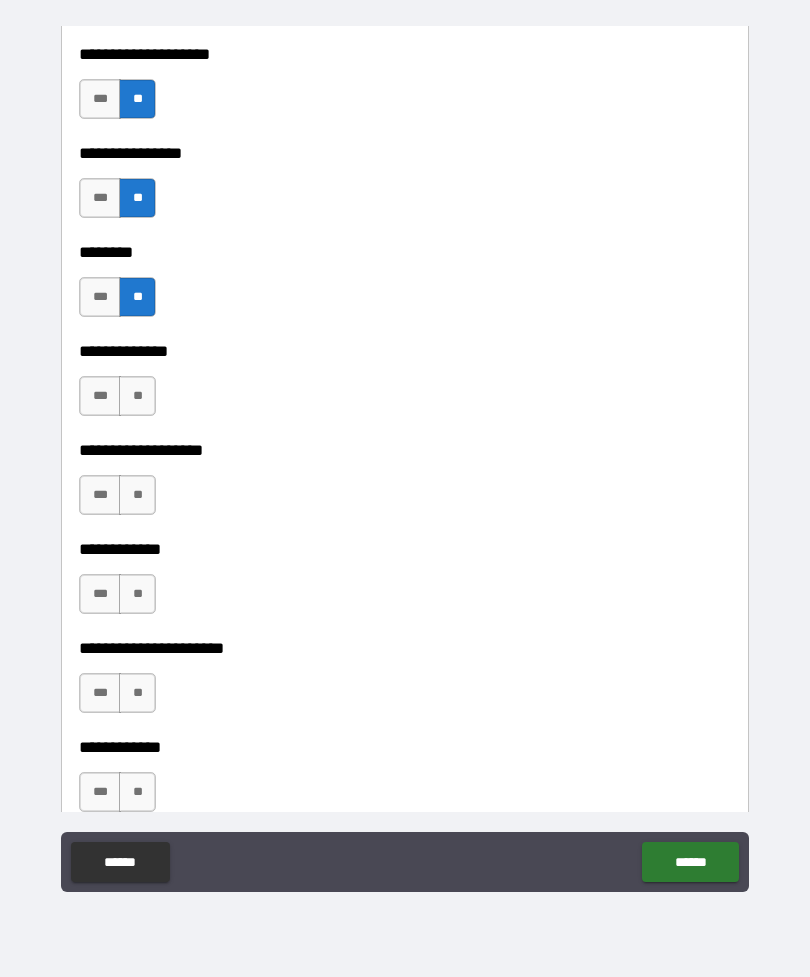 click on "**" at bounding box center [137, 396] 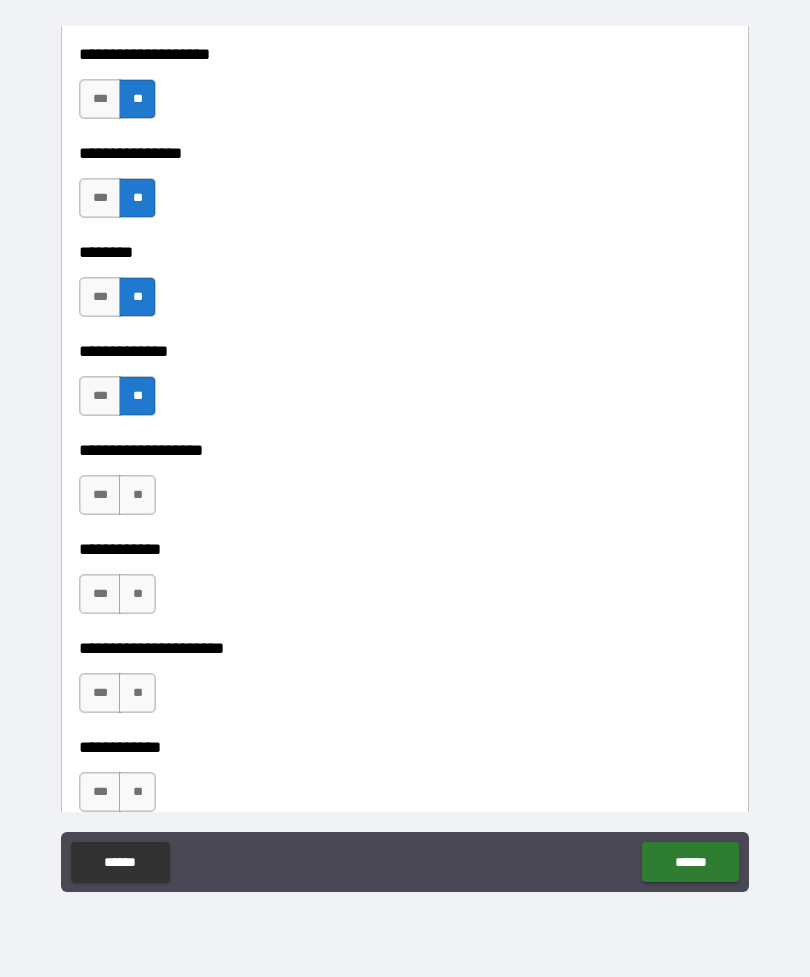 click on "**" at bounding box center (137, 495) 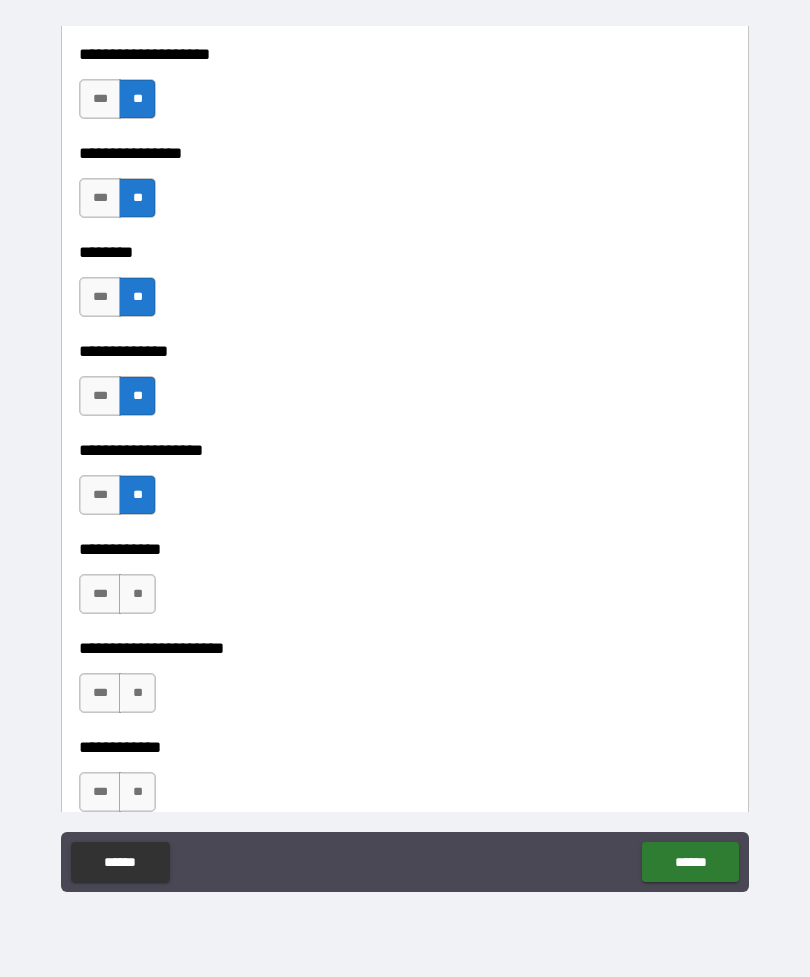 click on "**" at bounding box center [137, 594] 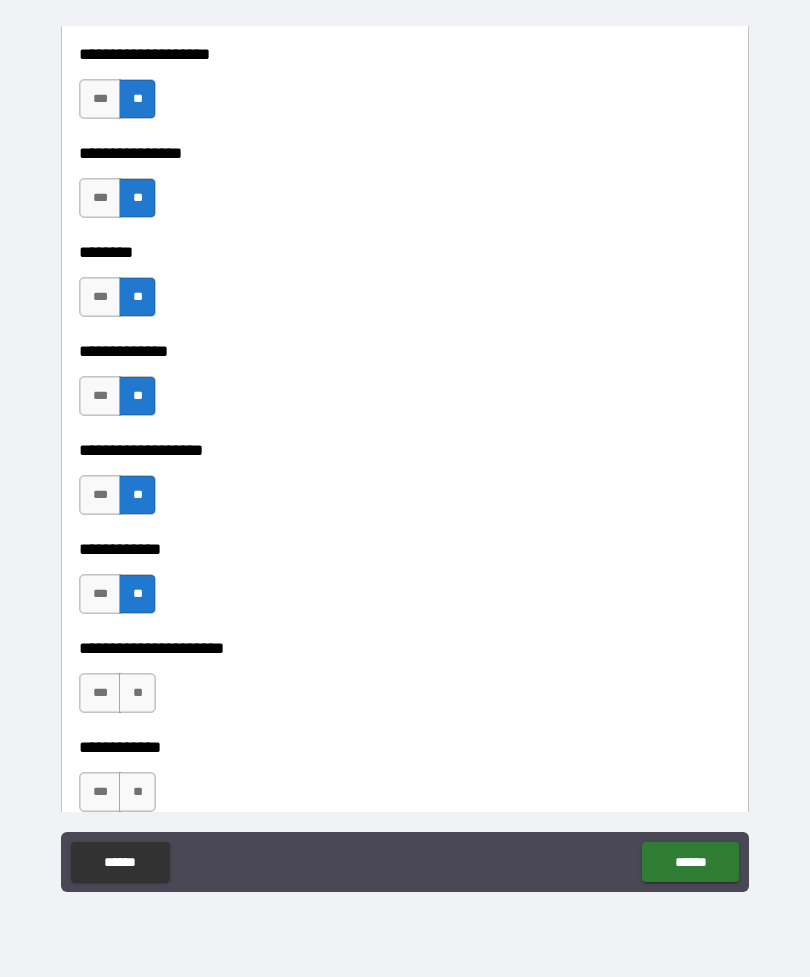click on "**" at bounding box center [137, 693] 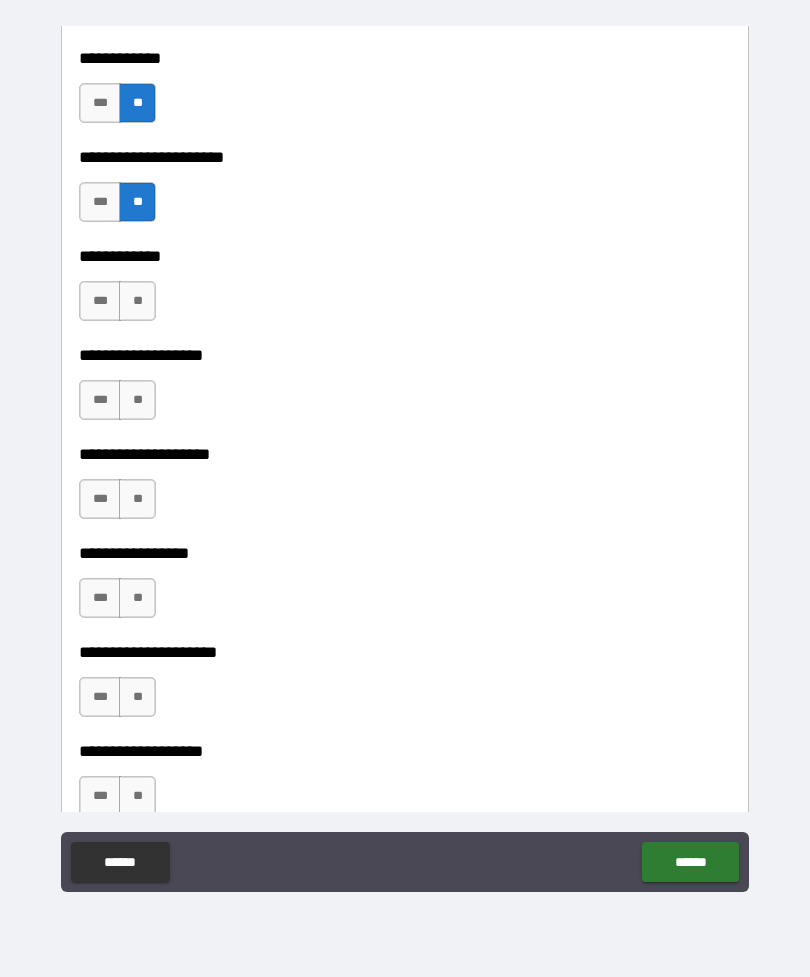 scroll, scrollTop: 7698, scrollLeft: 0, axis: vertical 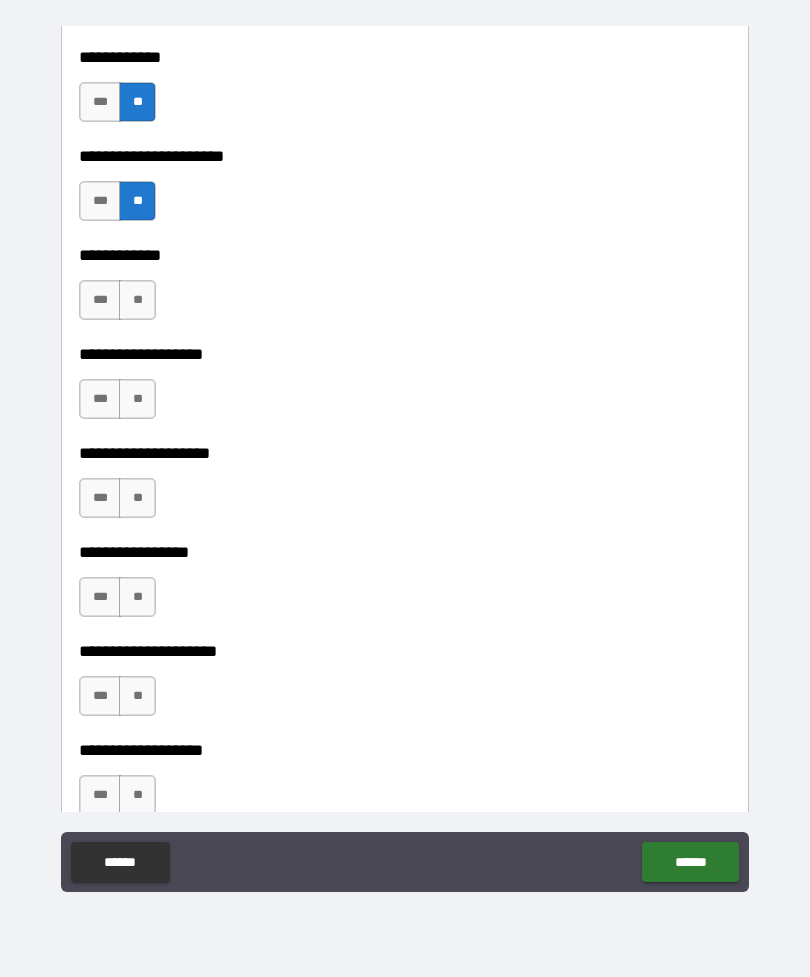 click on "**" at bounding box center [137, 300] 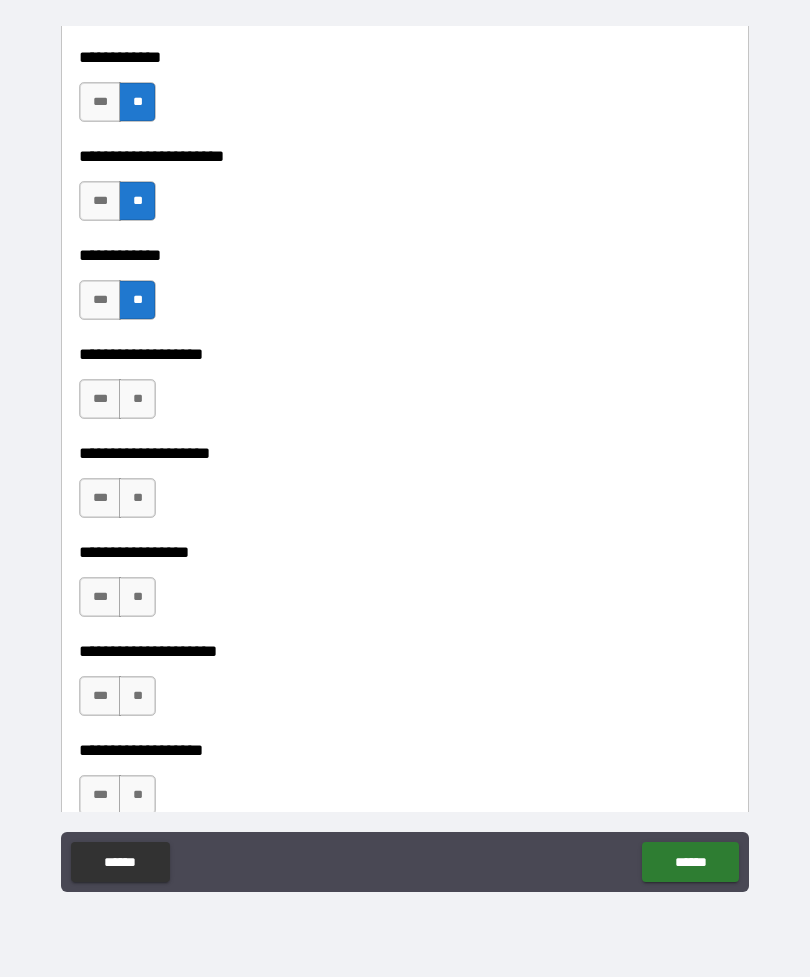click on "**" at bounding box center [137, 399] 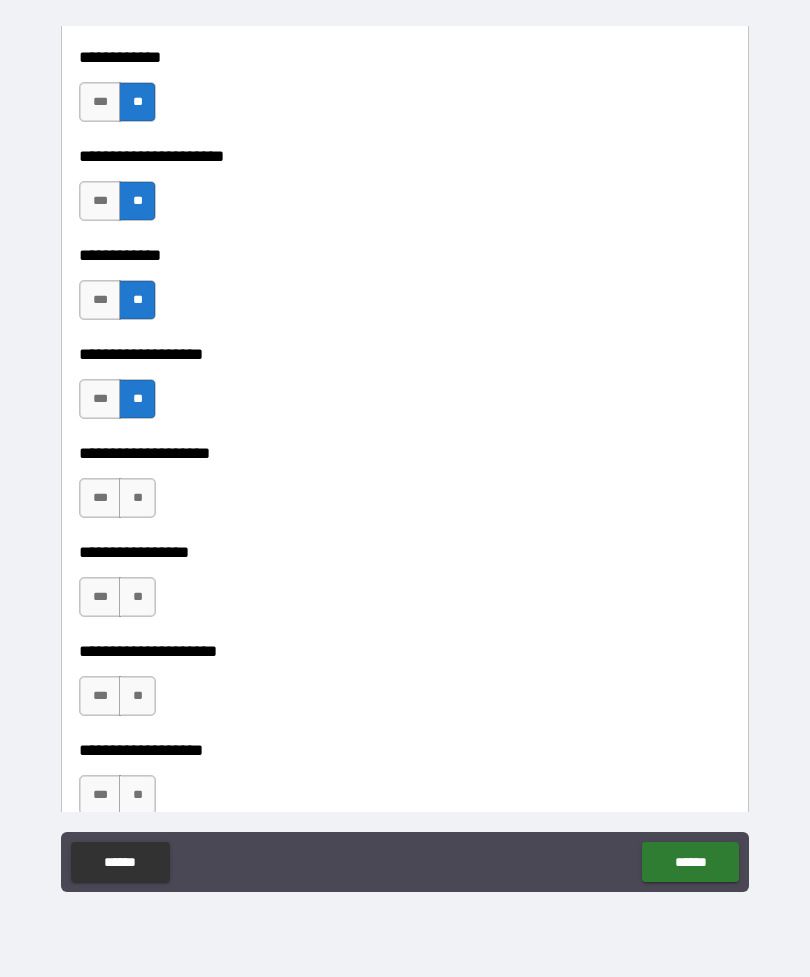click on "**" at bounding box center (137, 498) 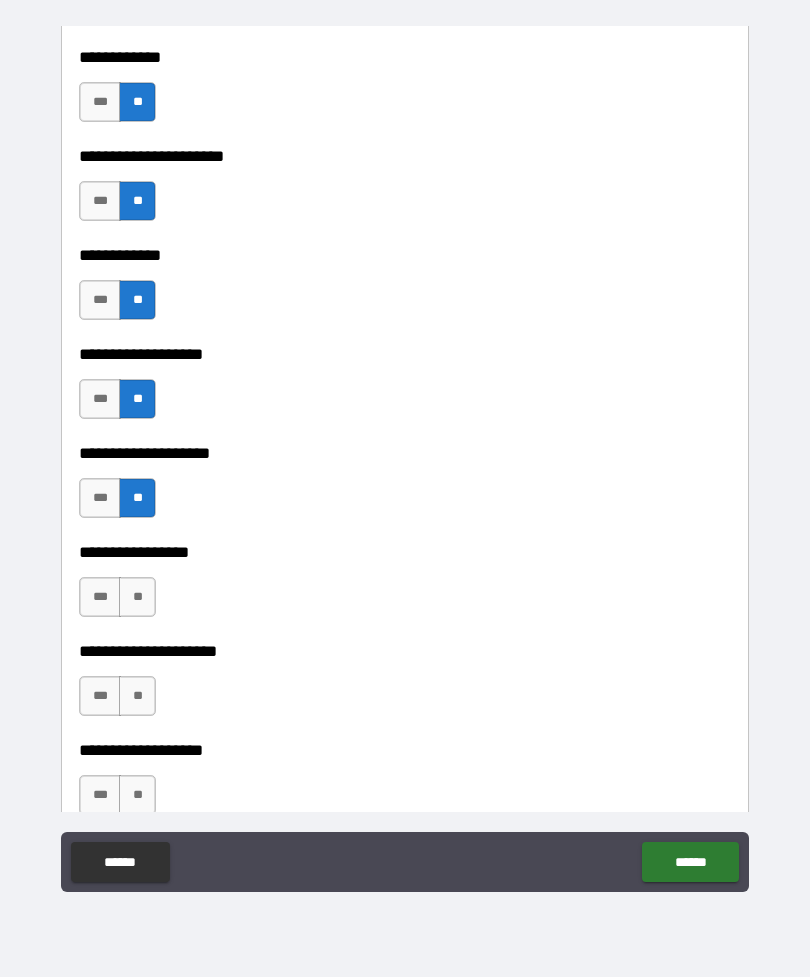 click on "**" at bounding box center (137, 597) 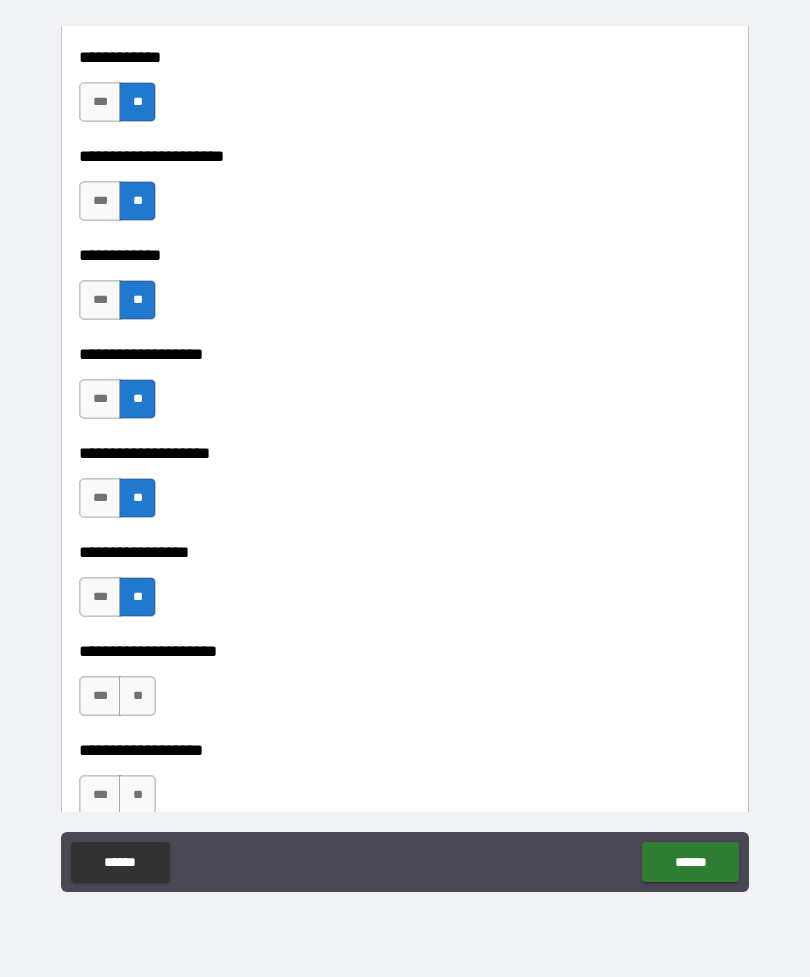 click on "**" at bounding box center [137, 696] 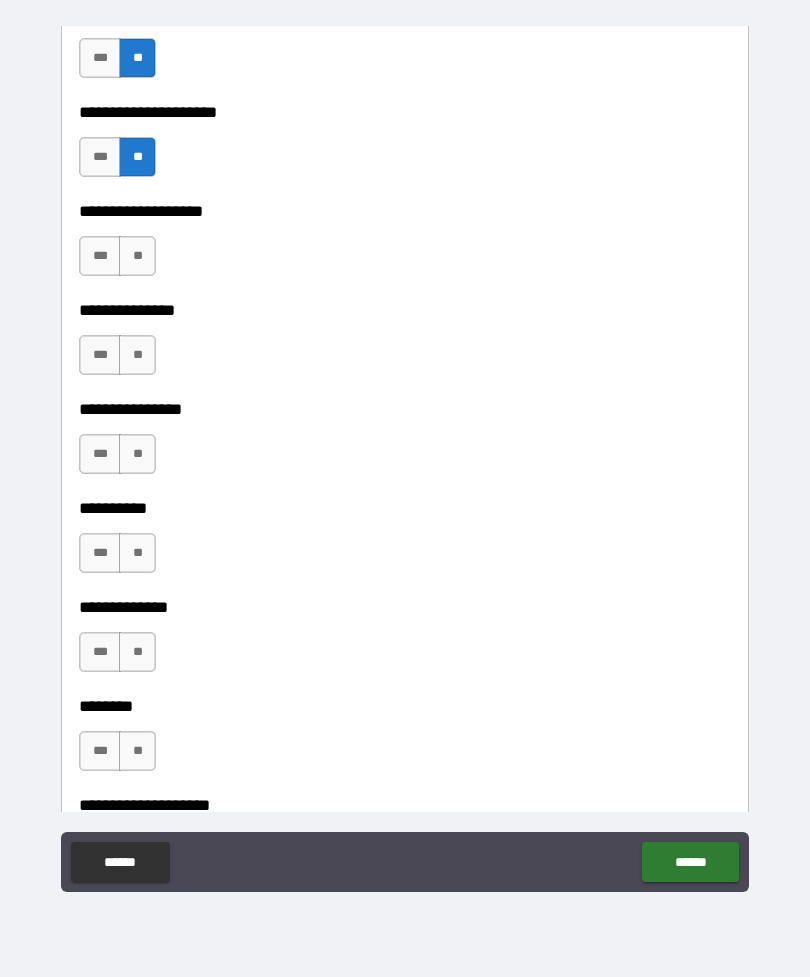 scroll, scrollTop: 8234, scrollLeft: 0, axis: vertical 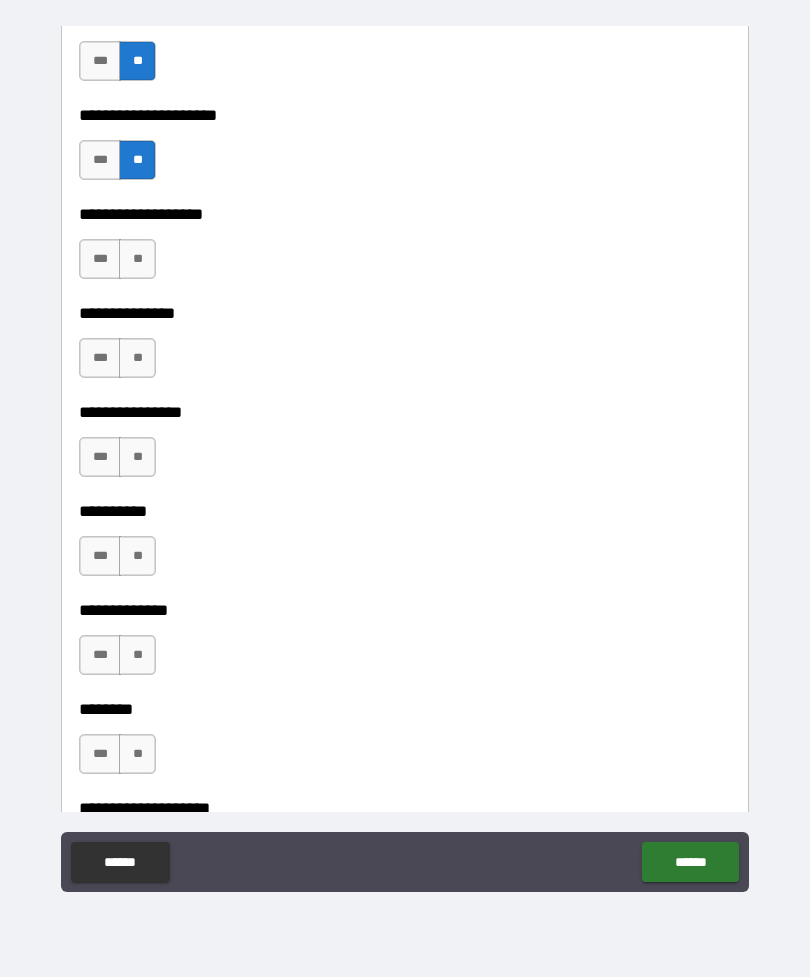 click on "**" at bounding box center [137, 259] 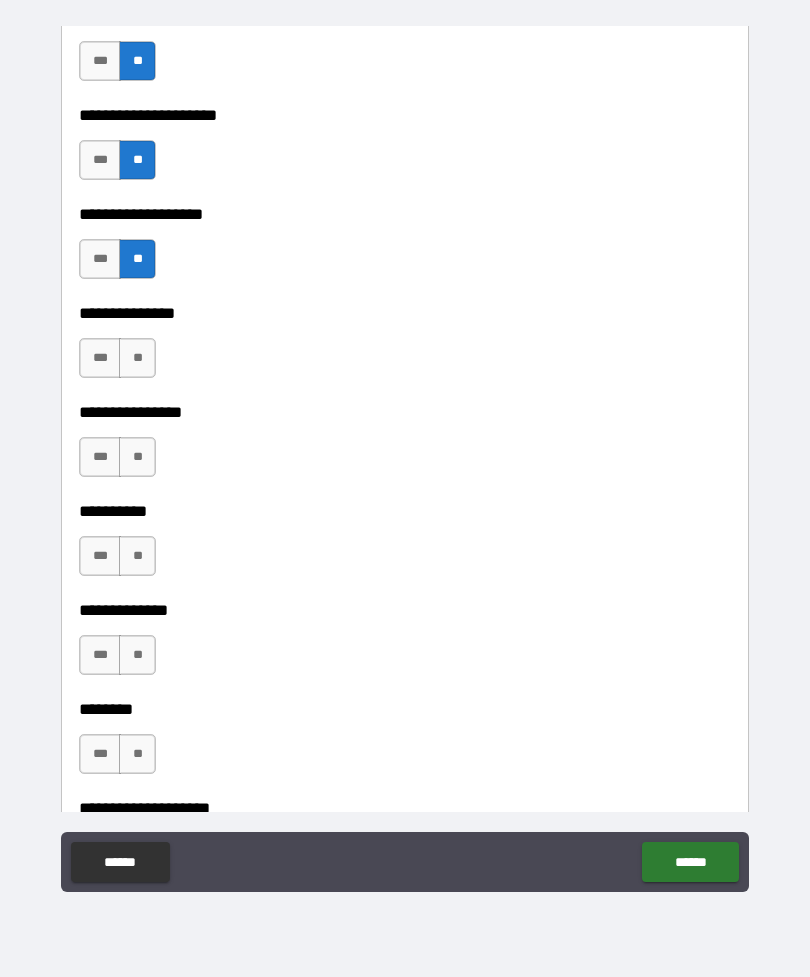 click on "**" at bounding box center [137, 358] 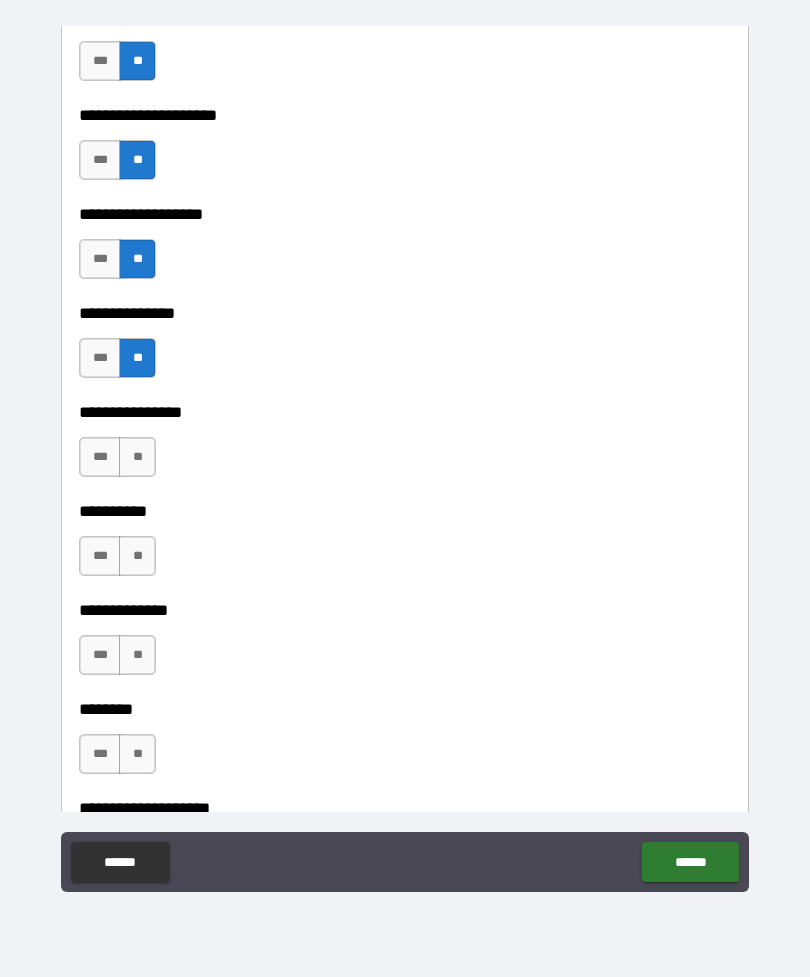 click on "**" at bounding box center [137, 457] 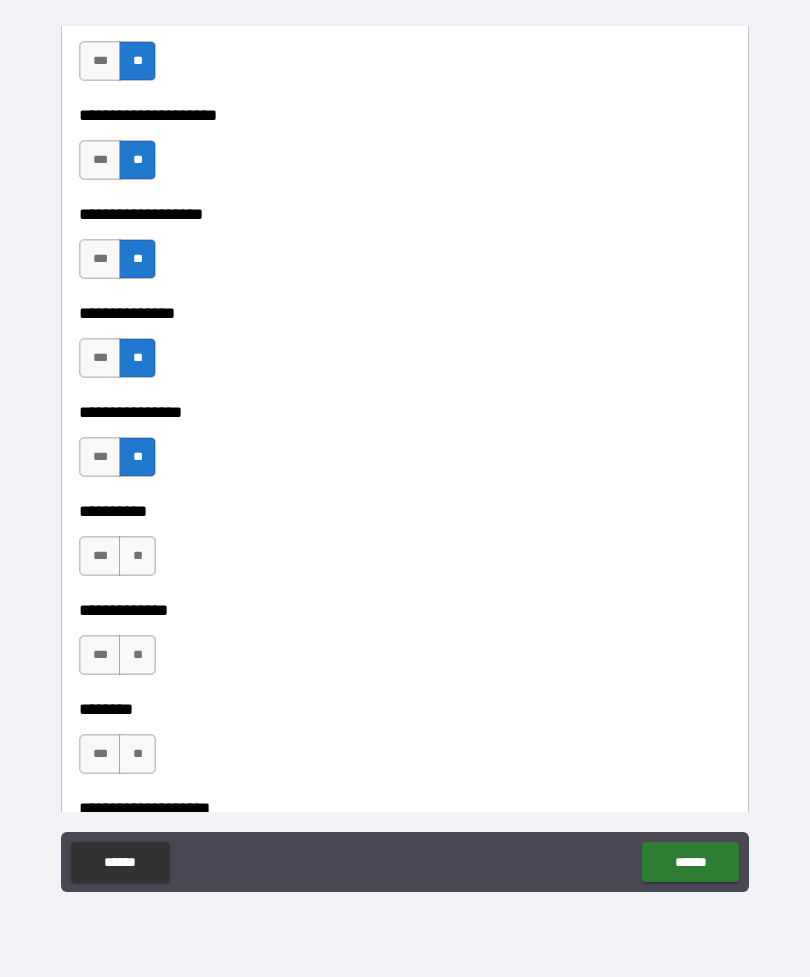 click on "**" at bounding box center [137, 556] 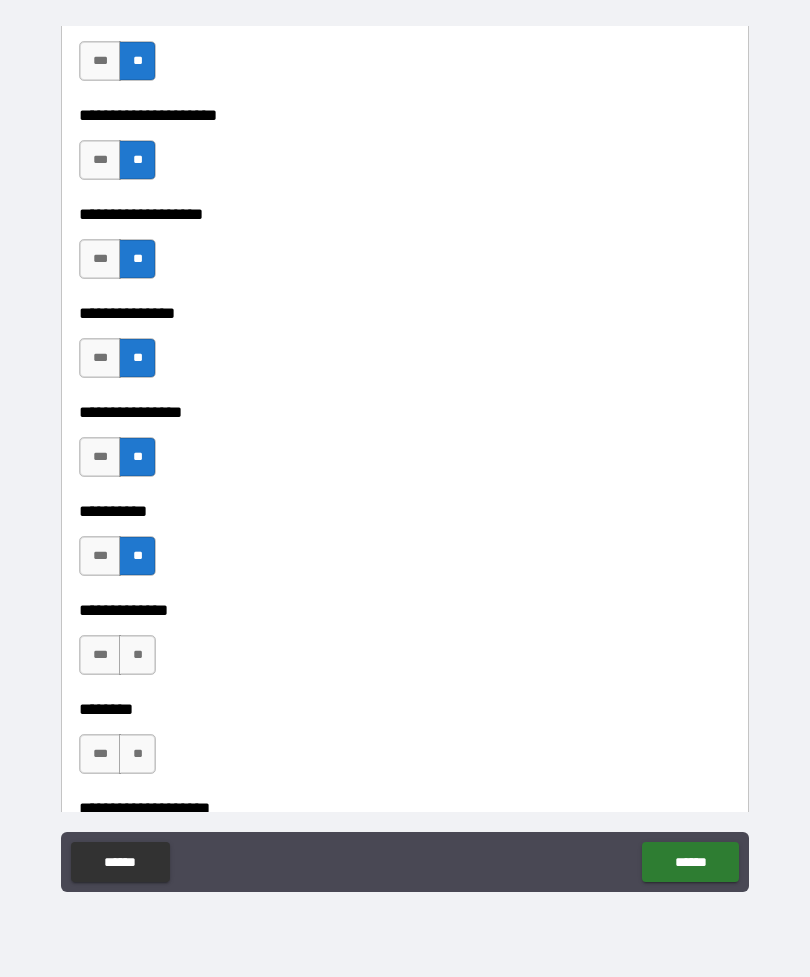 click on "**" at bounding box center (137, 655) 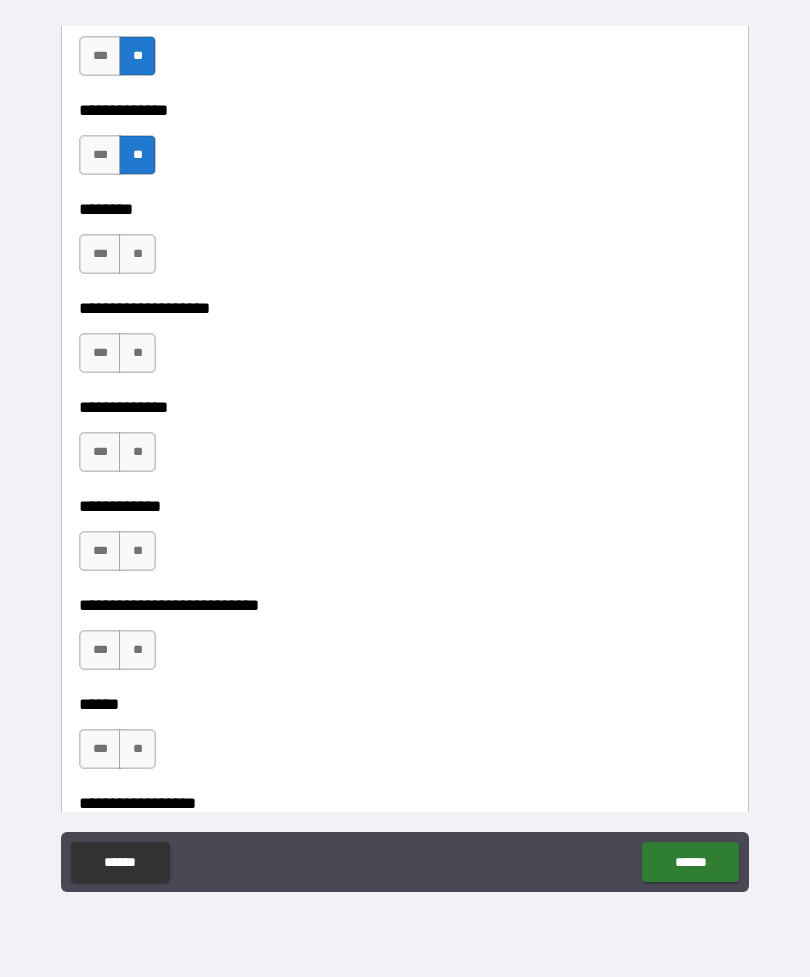 scroll, scrollTop: 8737, scrollLeft: 0, axis: vertical 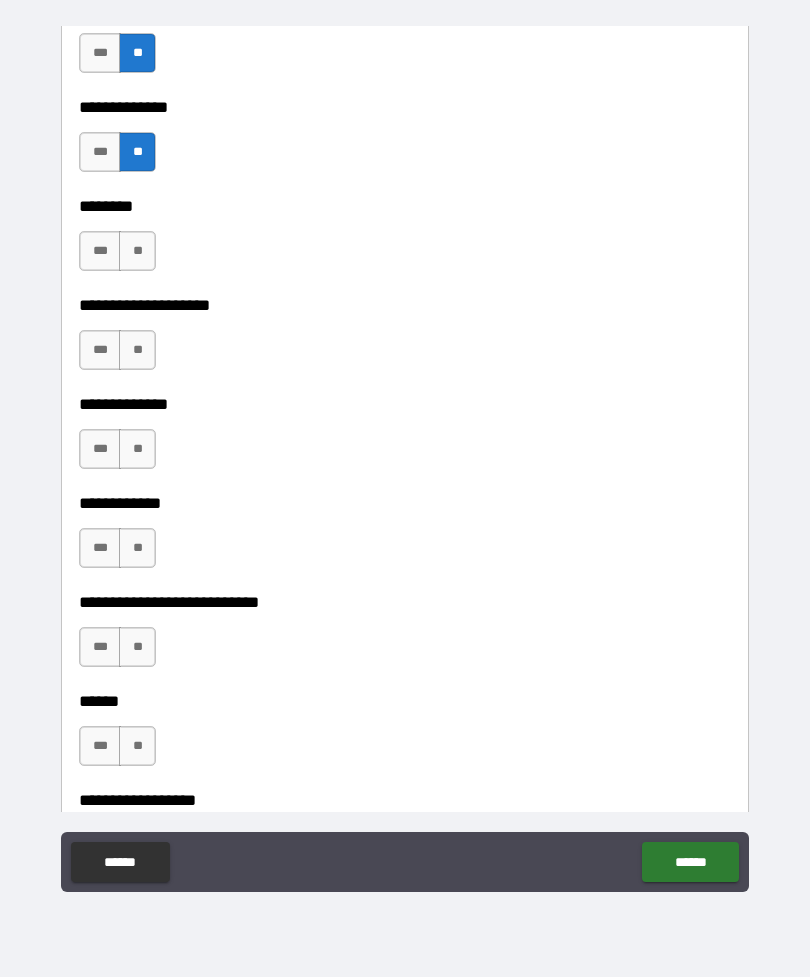 click on "**" at bounding box center (137, 251) 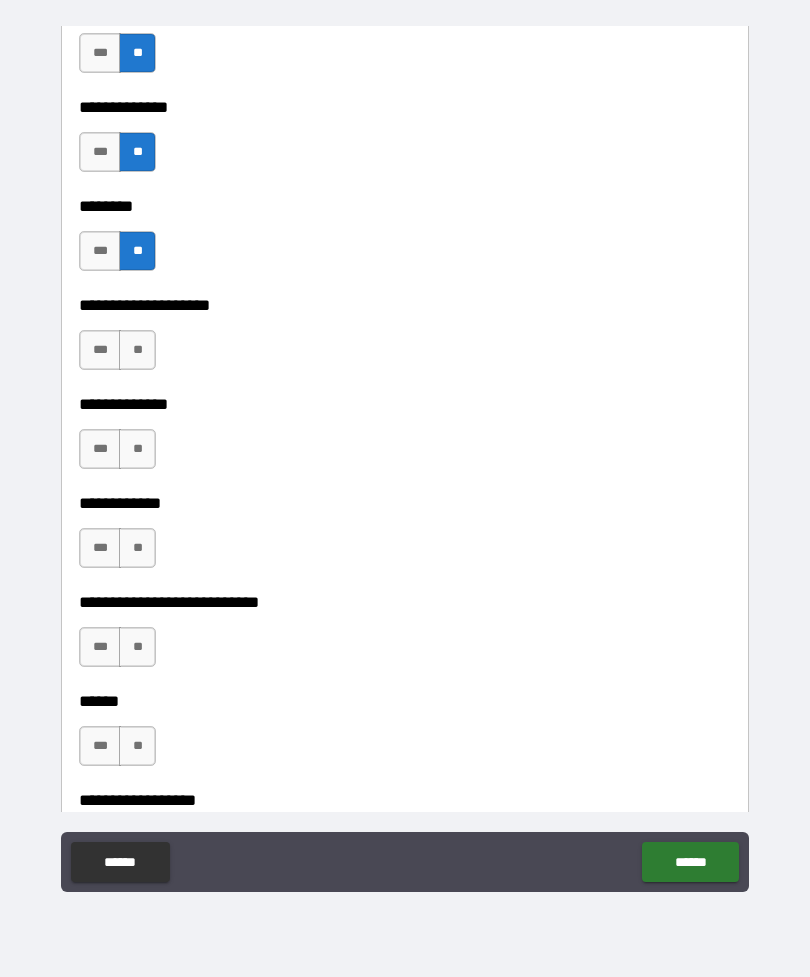 click on "**" at bounding box center (137, 350) 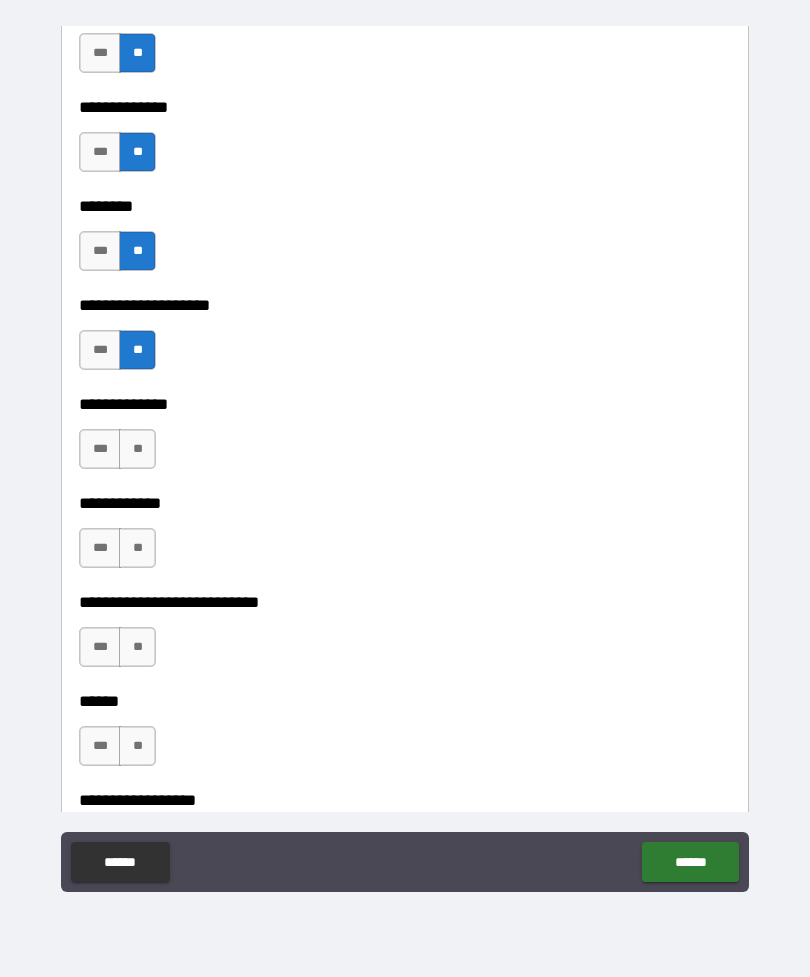 click on "**" at bounding box center [137, 449] 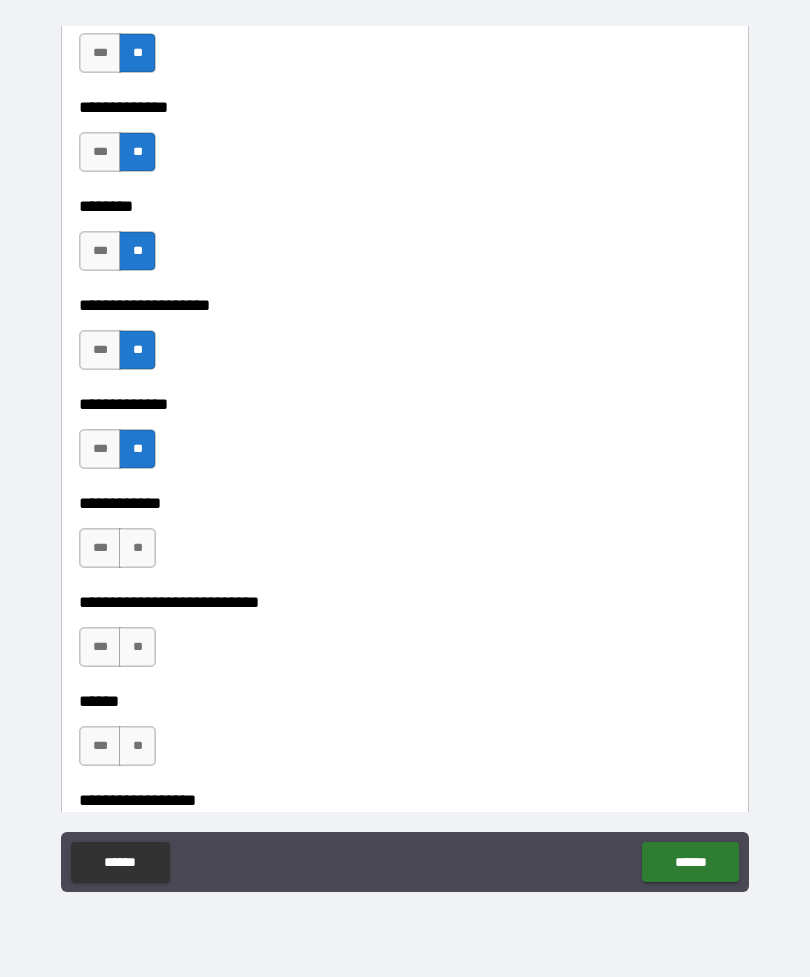 click on "**" at bounding box center (137, 548) 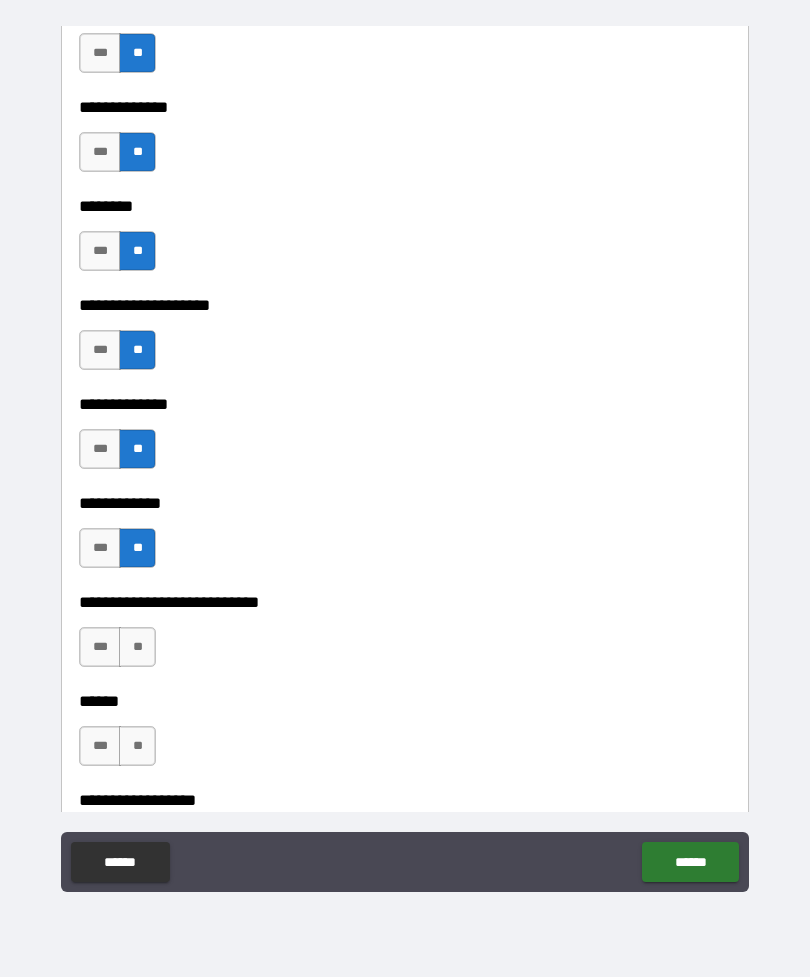 click on "**" at bounding box center (137, 647) 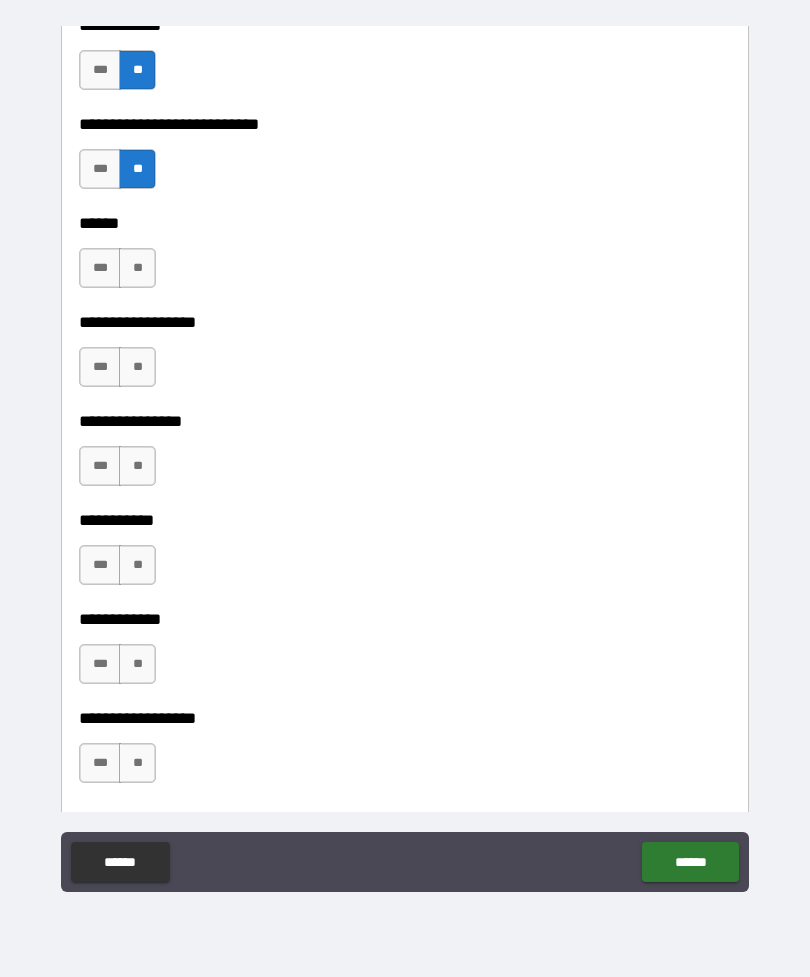 scroll, scrollTop: 9219, scrollLeft: 0, axis: vertical 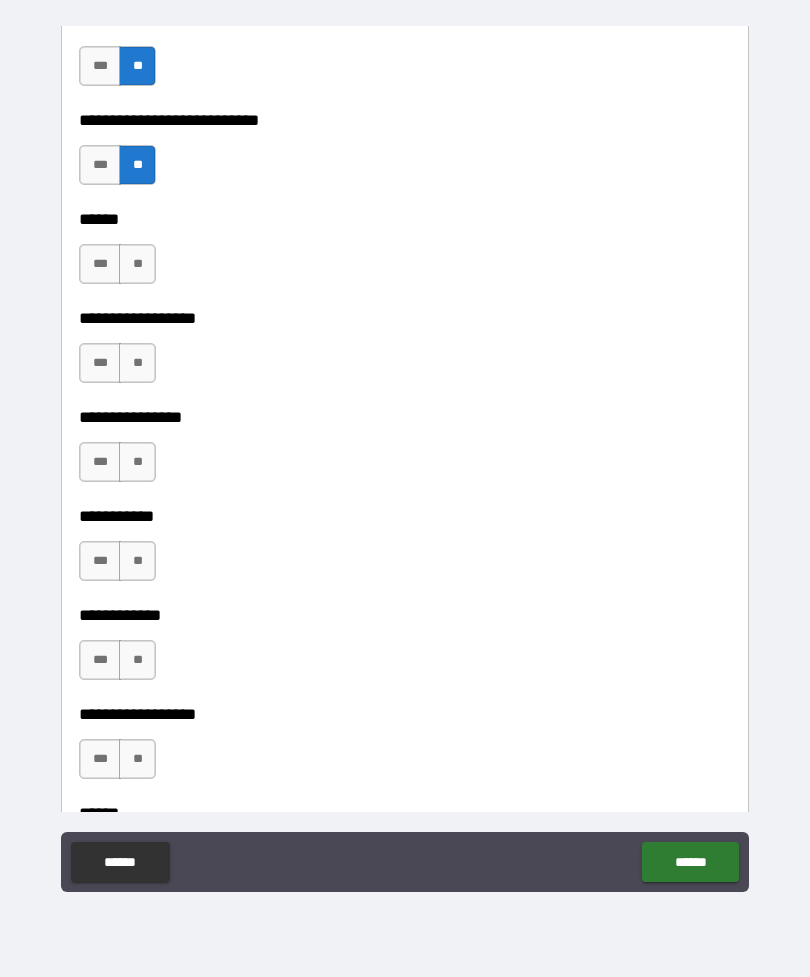 click on "**" at bounding box center (137, 264) 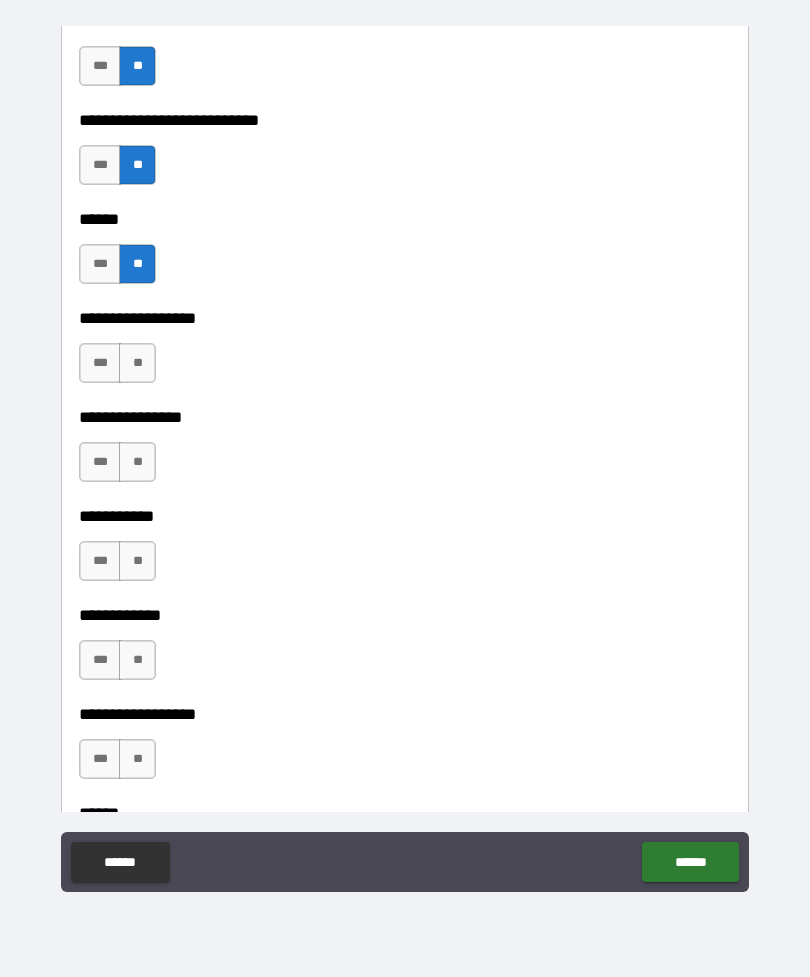 click on "**" at bounding box center (137, 363) 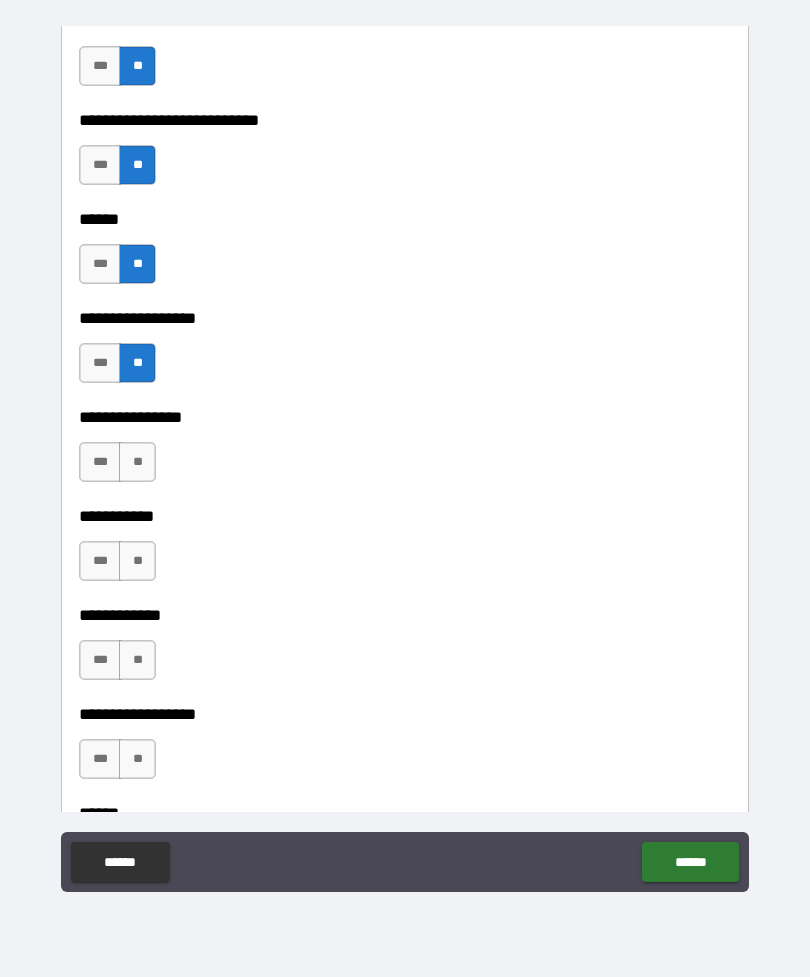 click on "**" at bounding box center (137, 462) 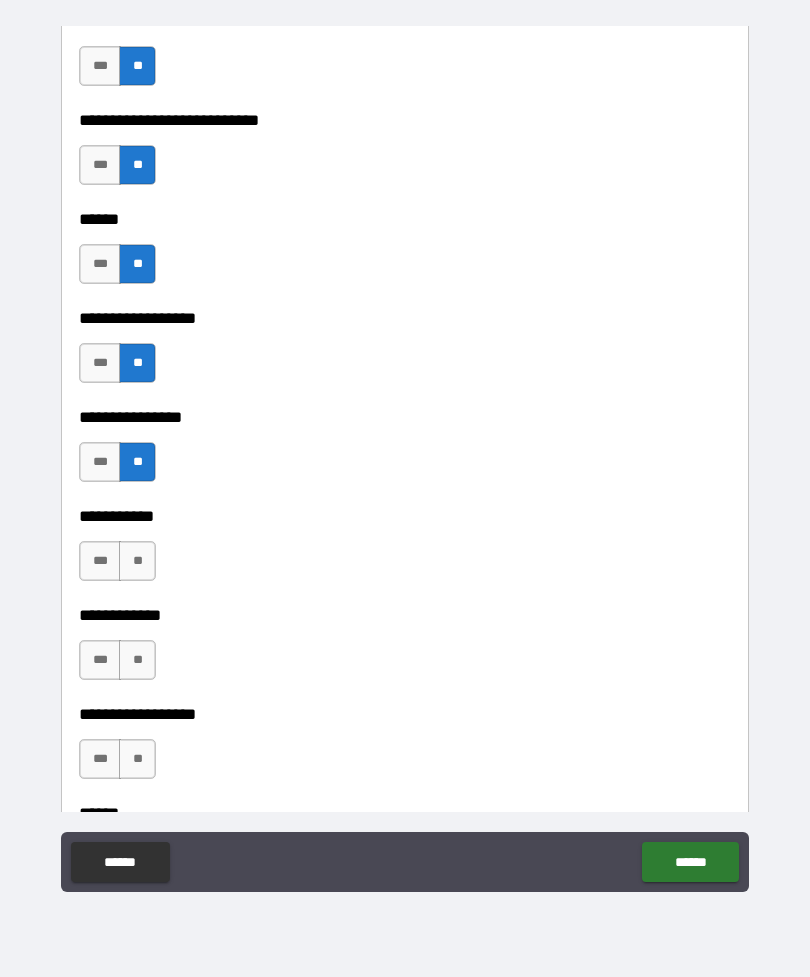click on "**" at bounding box center (137, 561) 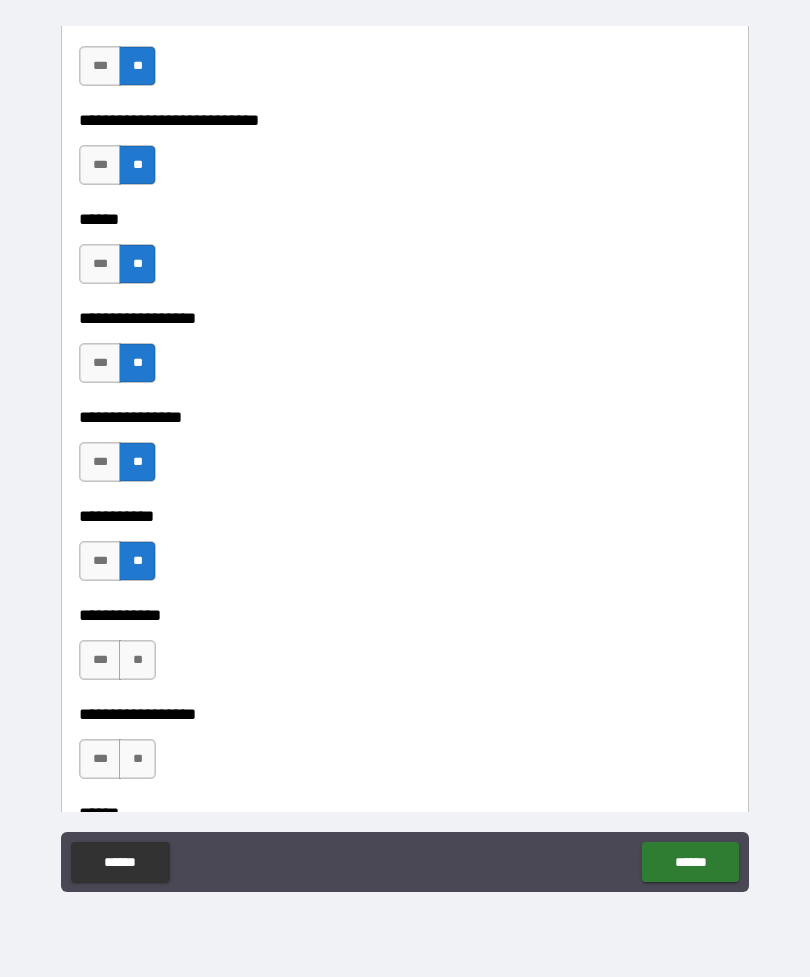 click on "**" at bounding box center [137, 660] 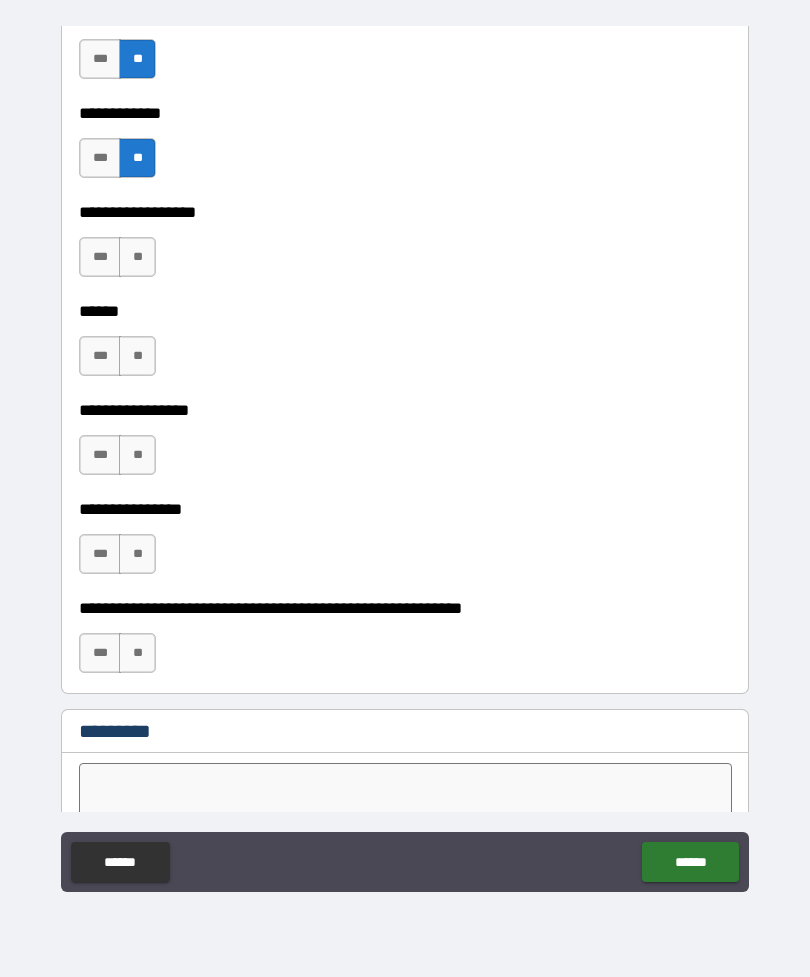scroll, scrollTop: 9720, scrollLeft: 0, axis: vertical 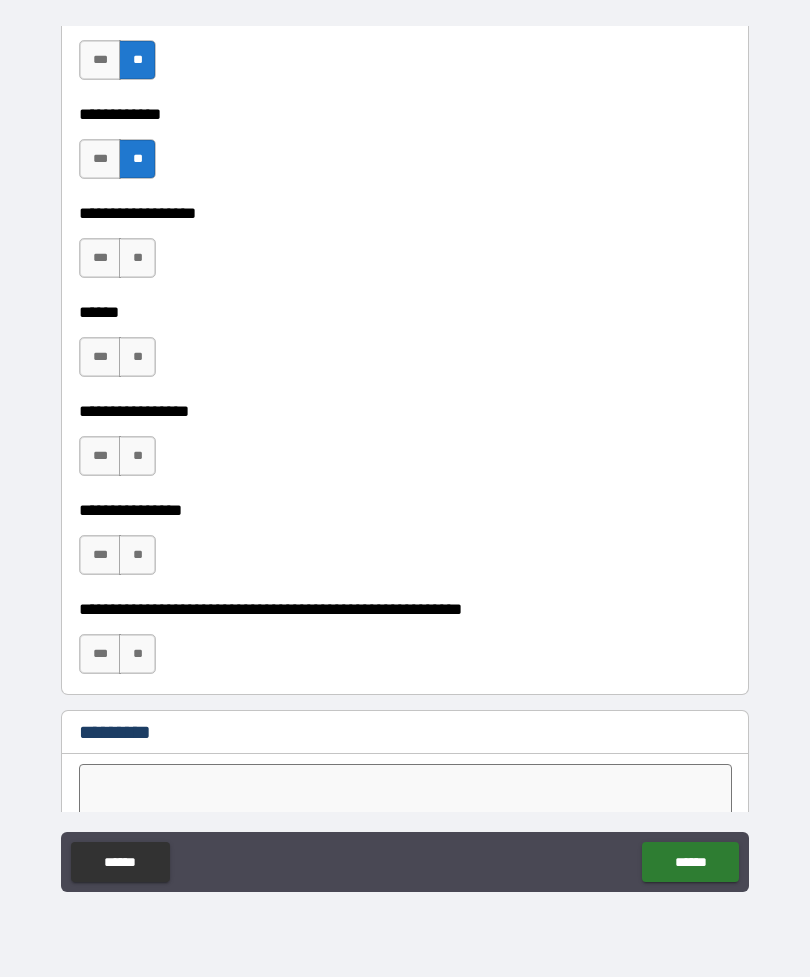 click on "**" at bounding box center [137, 258] 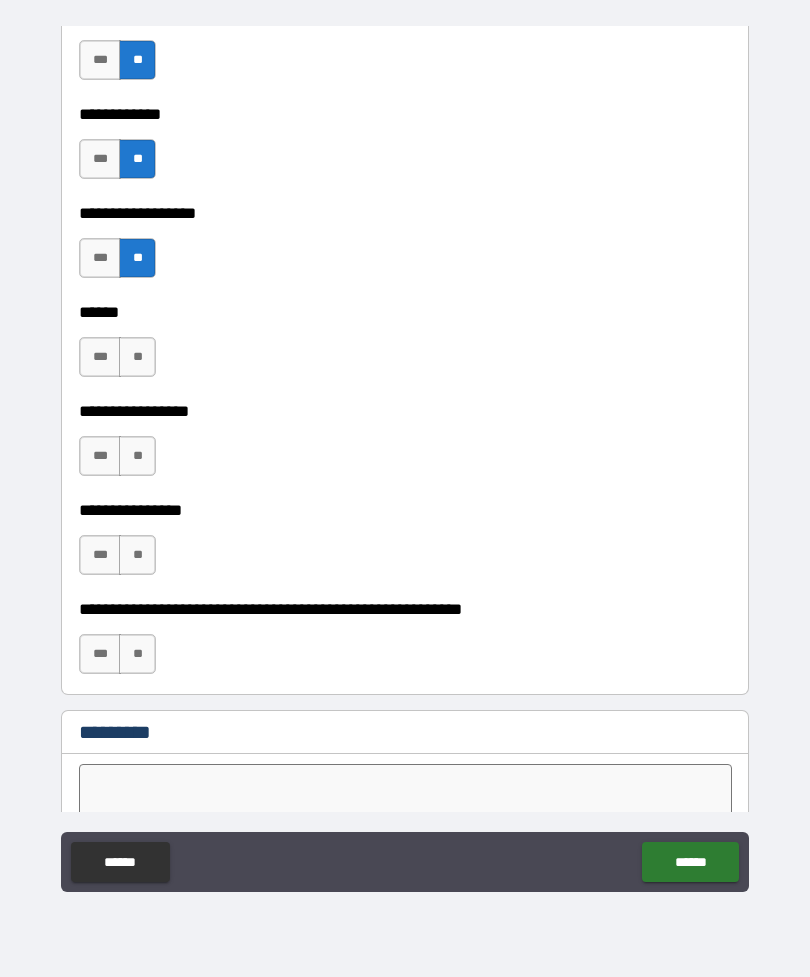 click on "**" at bounding box center (137, 357) 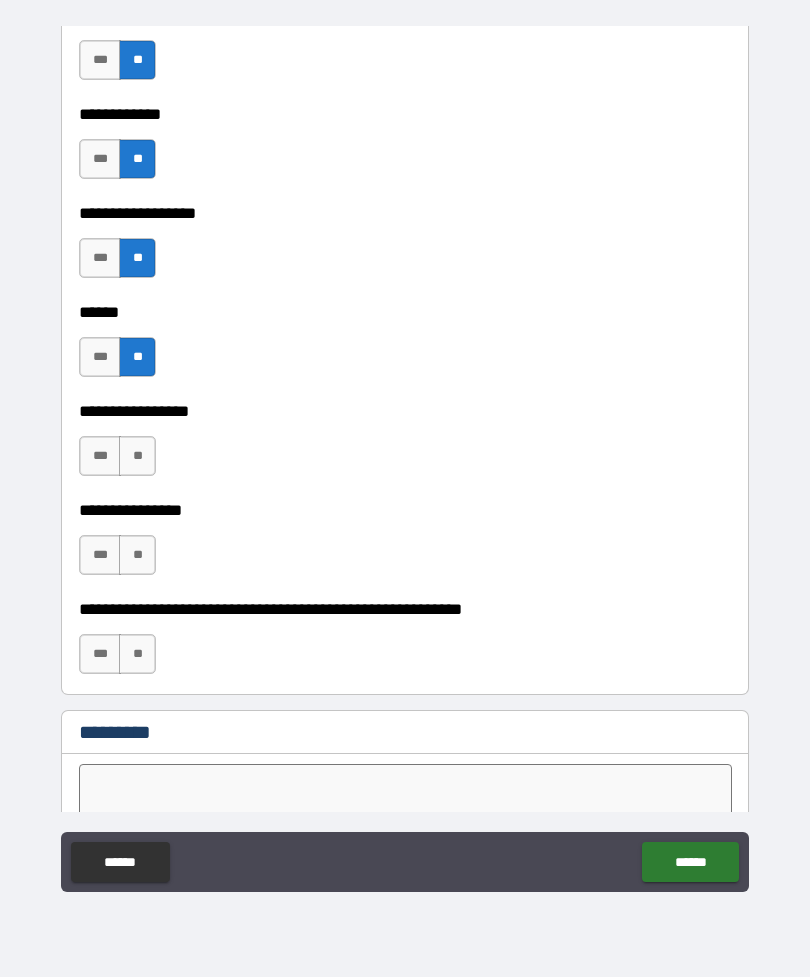 click on "**" at bounding box center (137, 456) 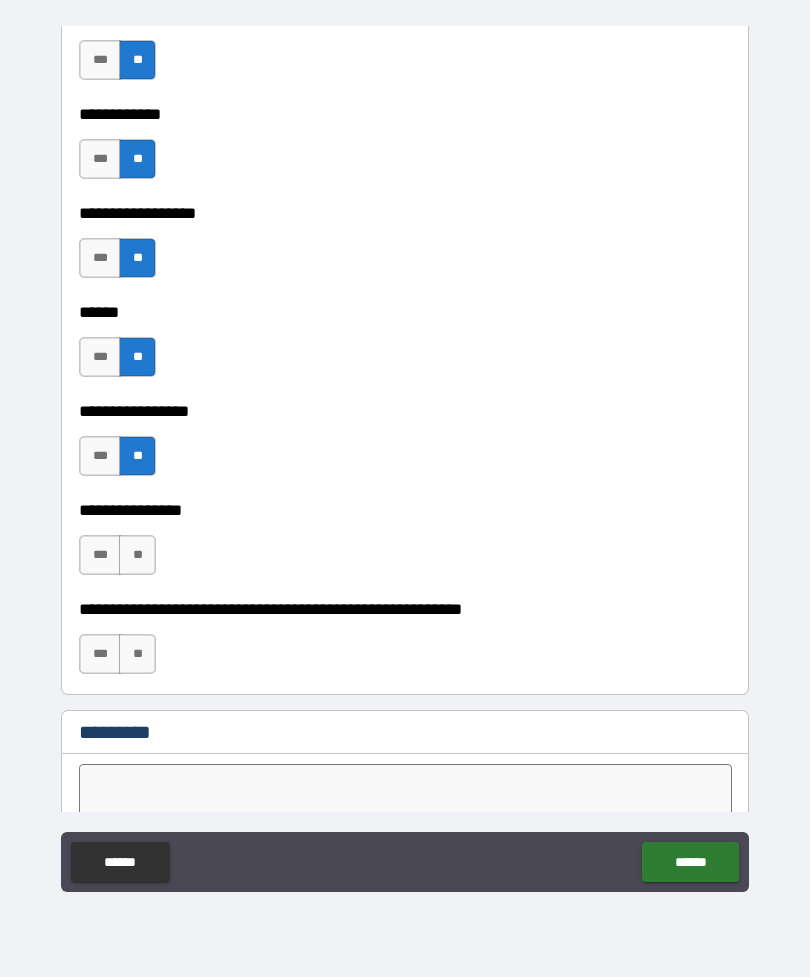 click on "**" at bounding box center (137, 555) 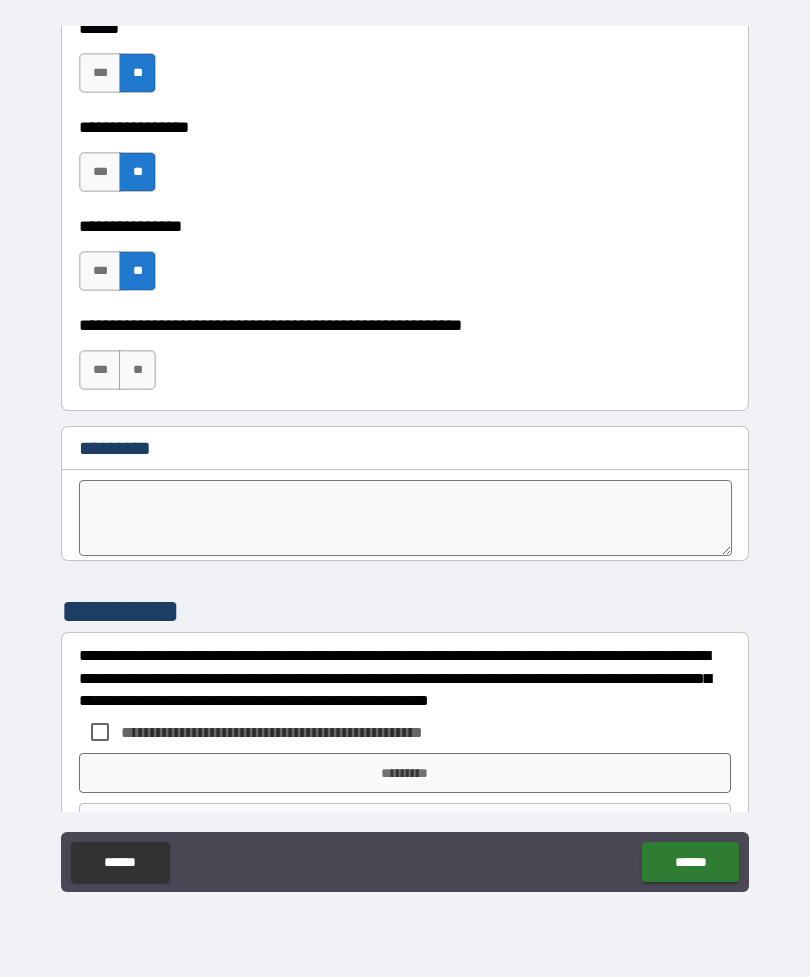 scroll, scrollTop: 10008, scrollLeft: 0, axis: vertical 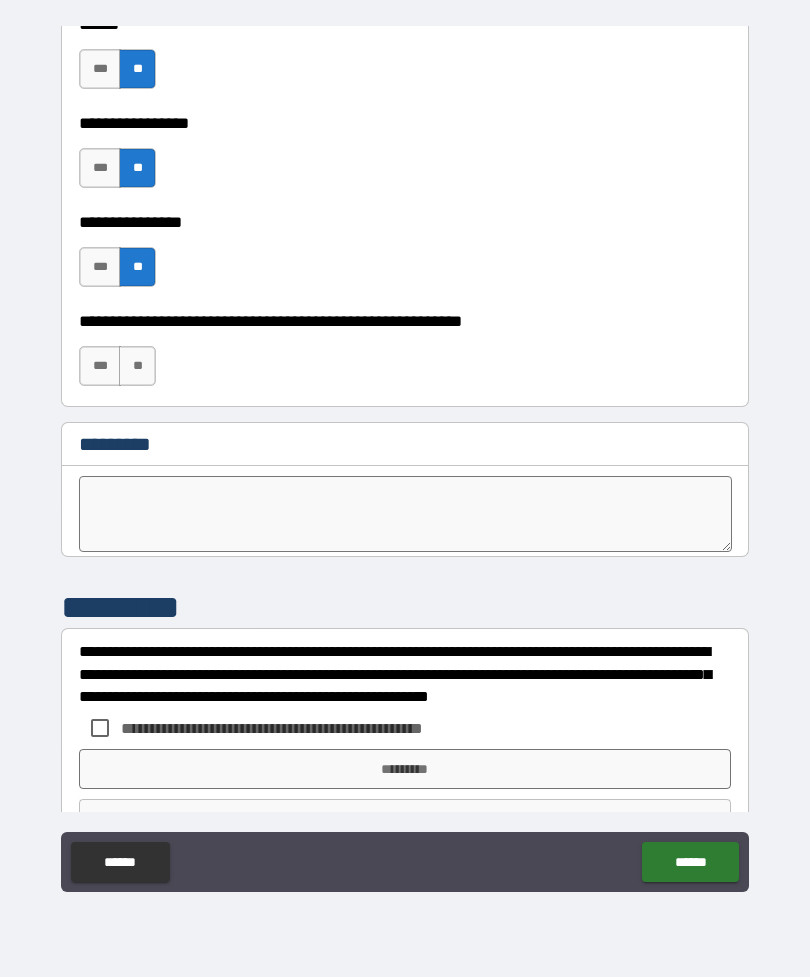 click on "**" at bounding box center (137, 366) 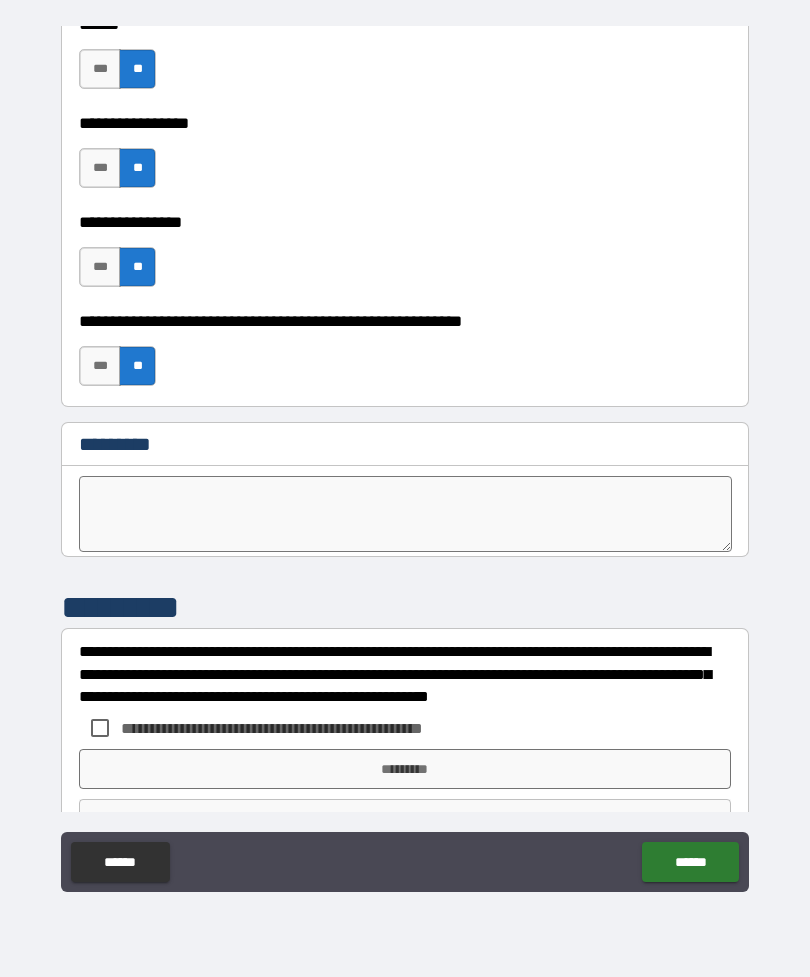 click at bounding box center [405, 514] 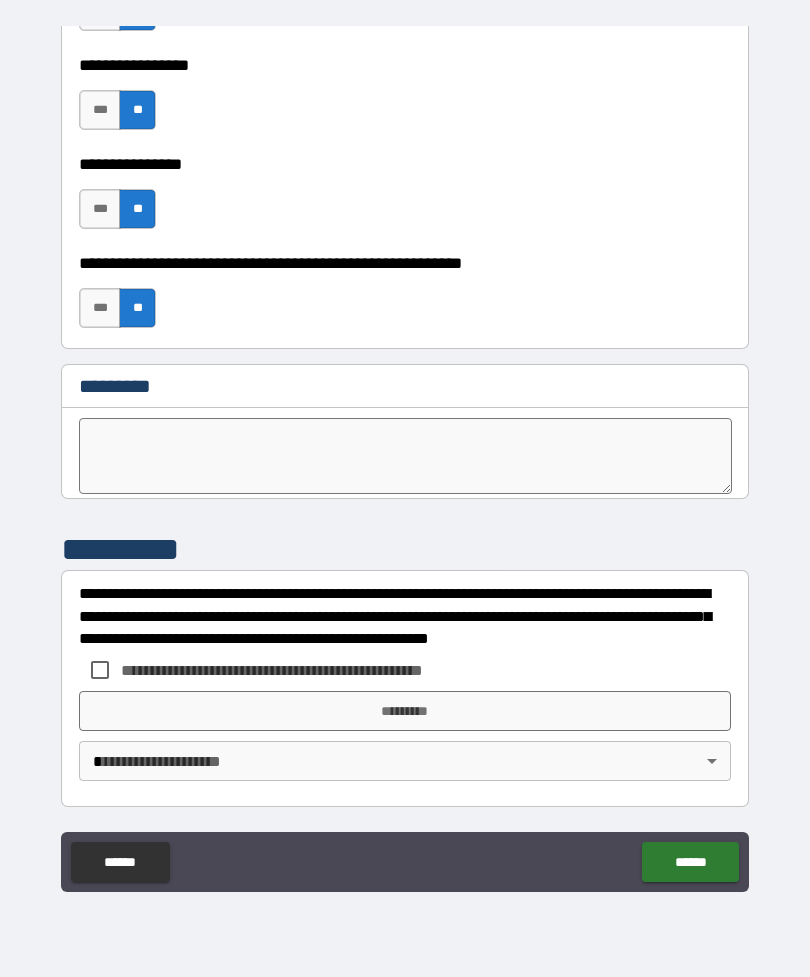 scroll, scrollTop: 10066, scrollLeft: 0, axis: vertical 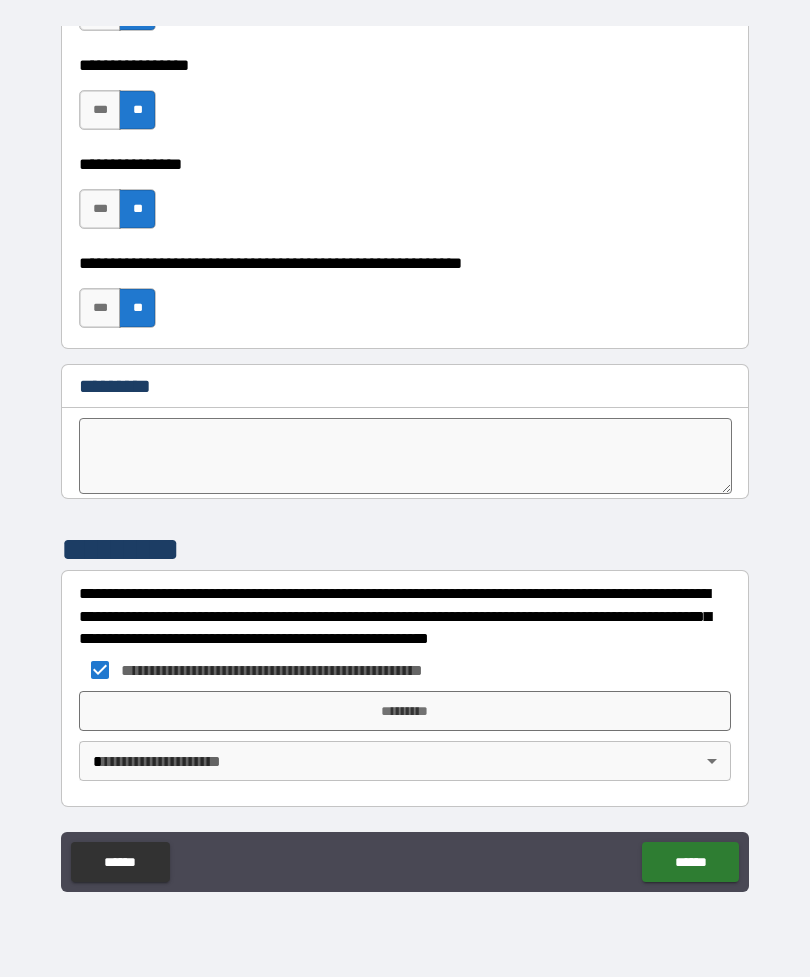 click on "**********" at bounding box center [405, 456] 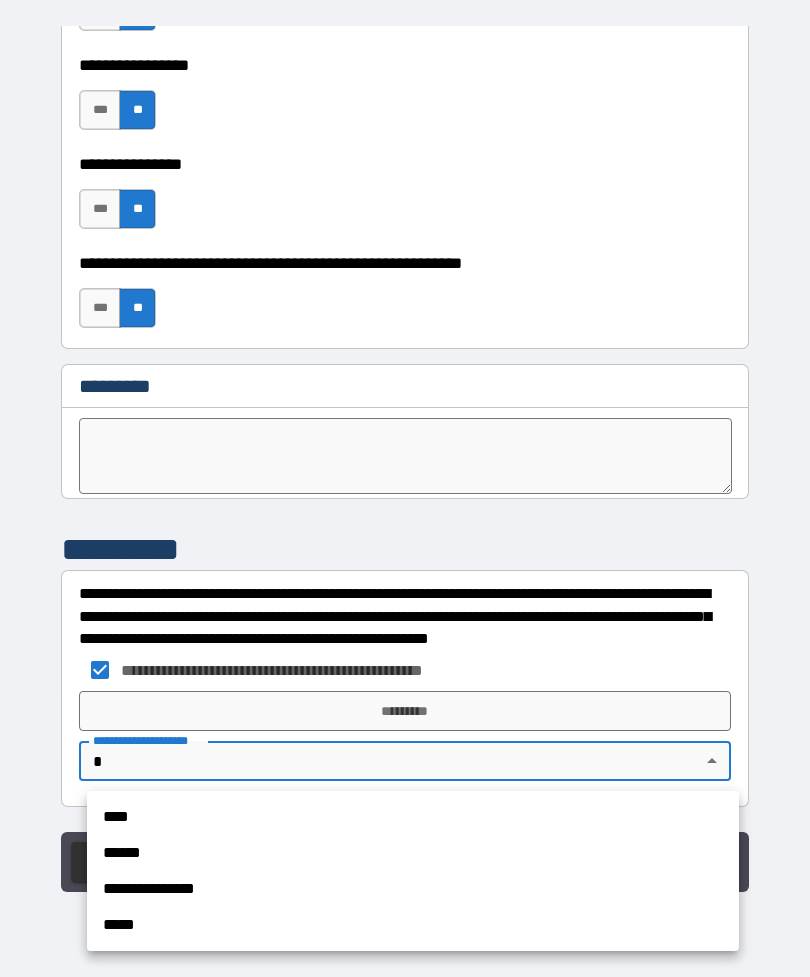 click on "**********" at bounding box center (413, 889) 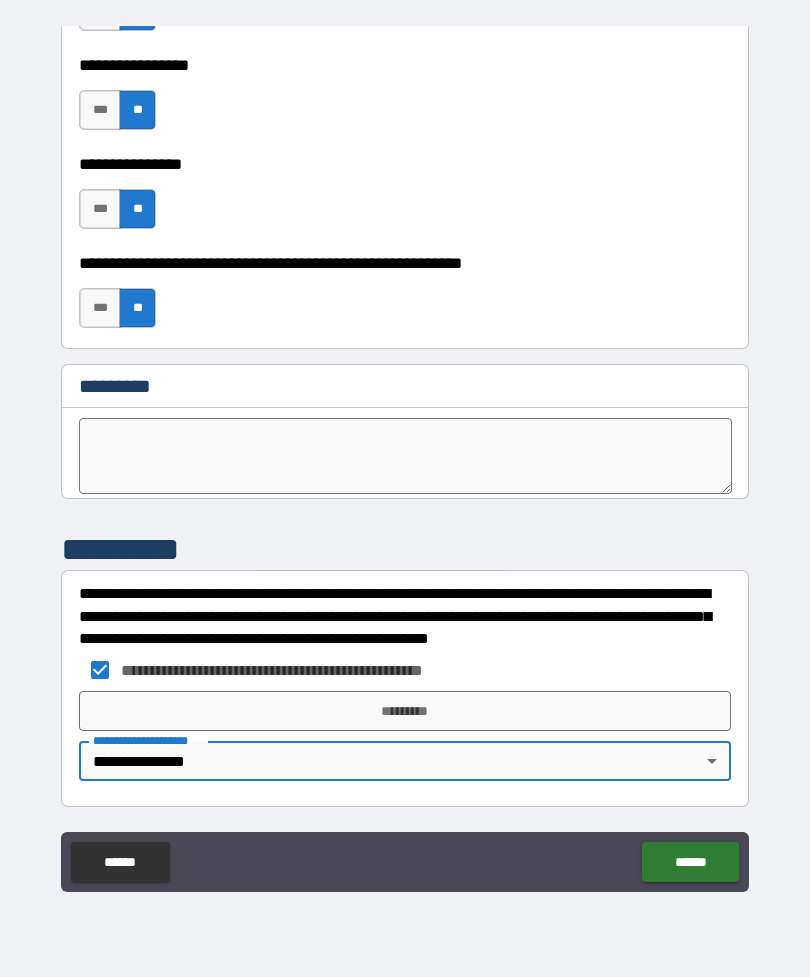 type on "**********" 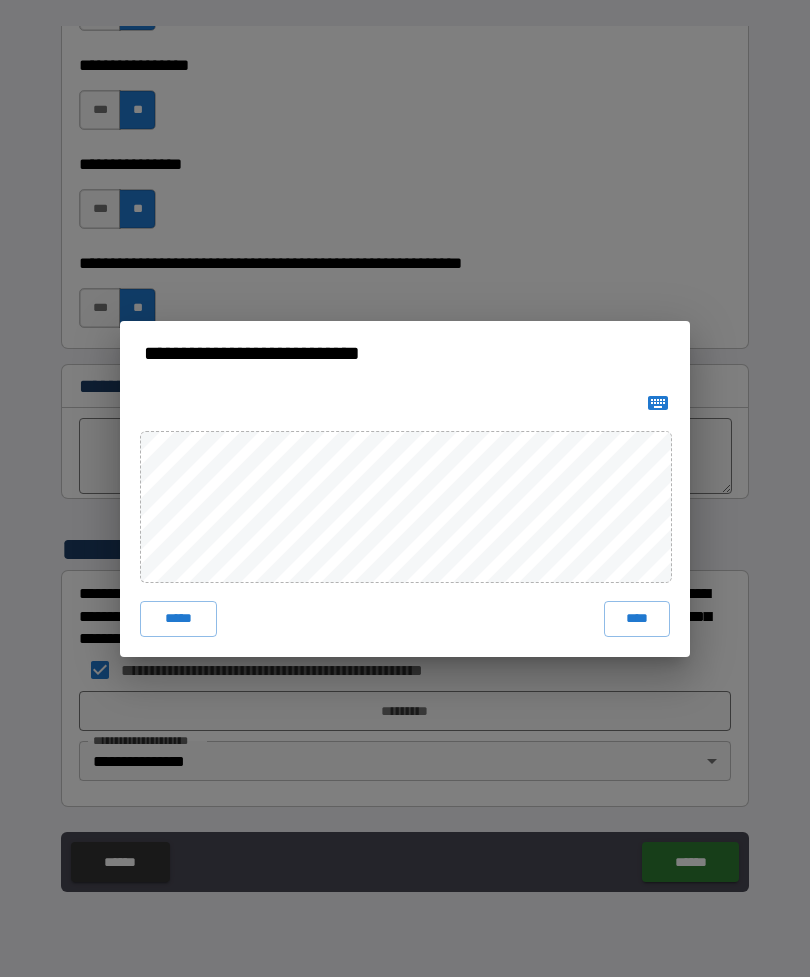 click on "****" at bounding box center (637, 619) 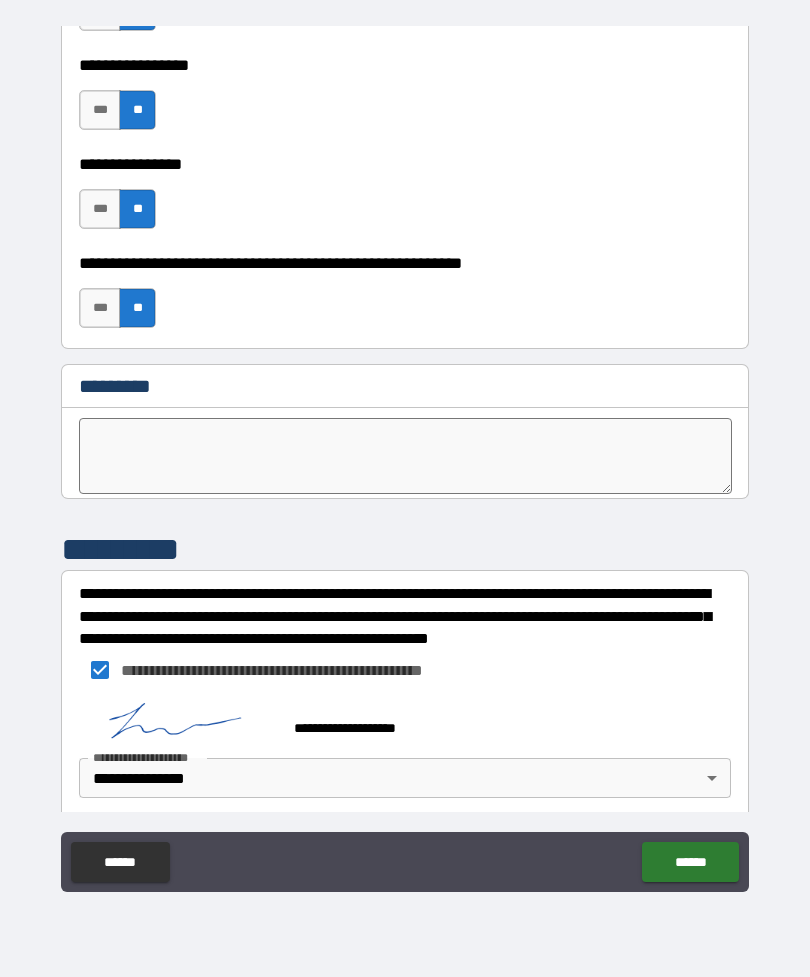 scroll, scrollTop: 10056, scrollLeft: 0, axis: vertical 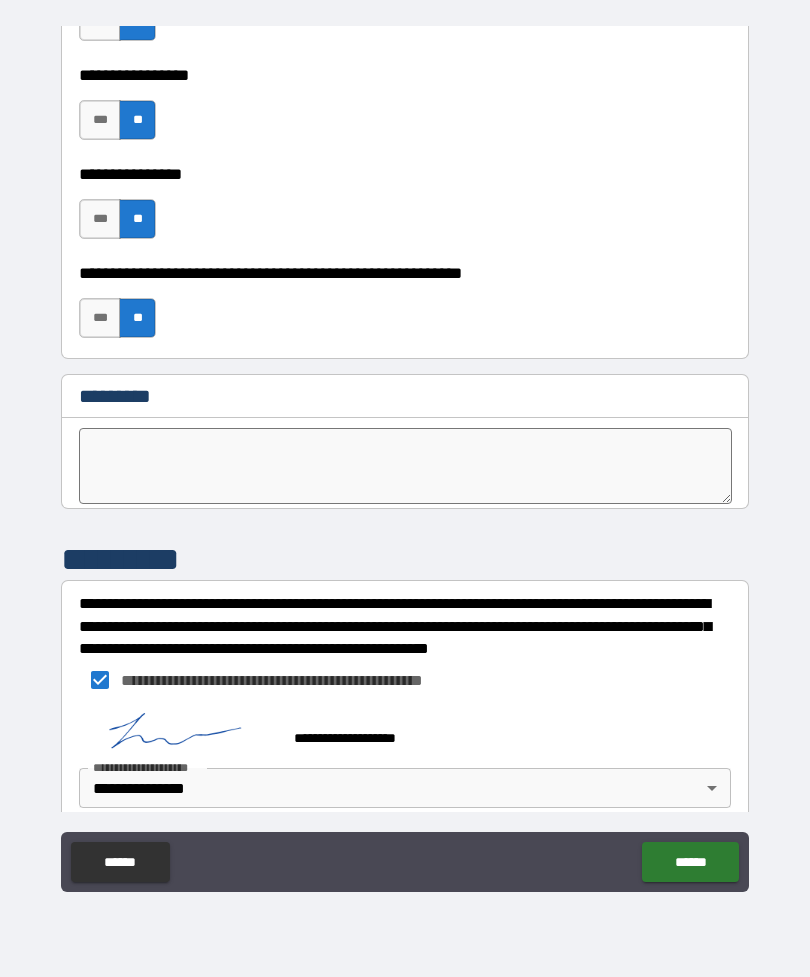 click on "******" at bounding box center [690, 862] 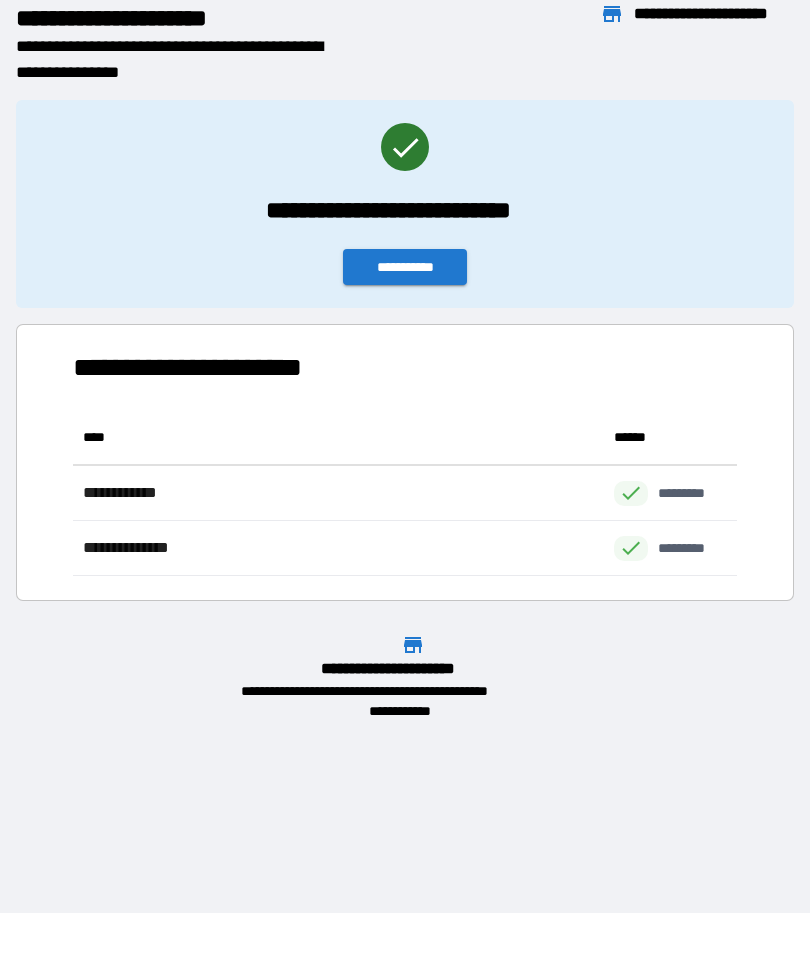 scroll, scrollTop: 1, scrollLeft: 1, axis: both 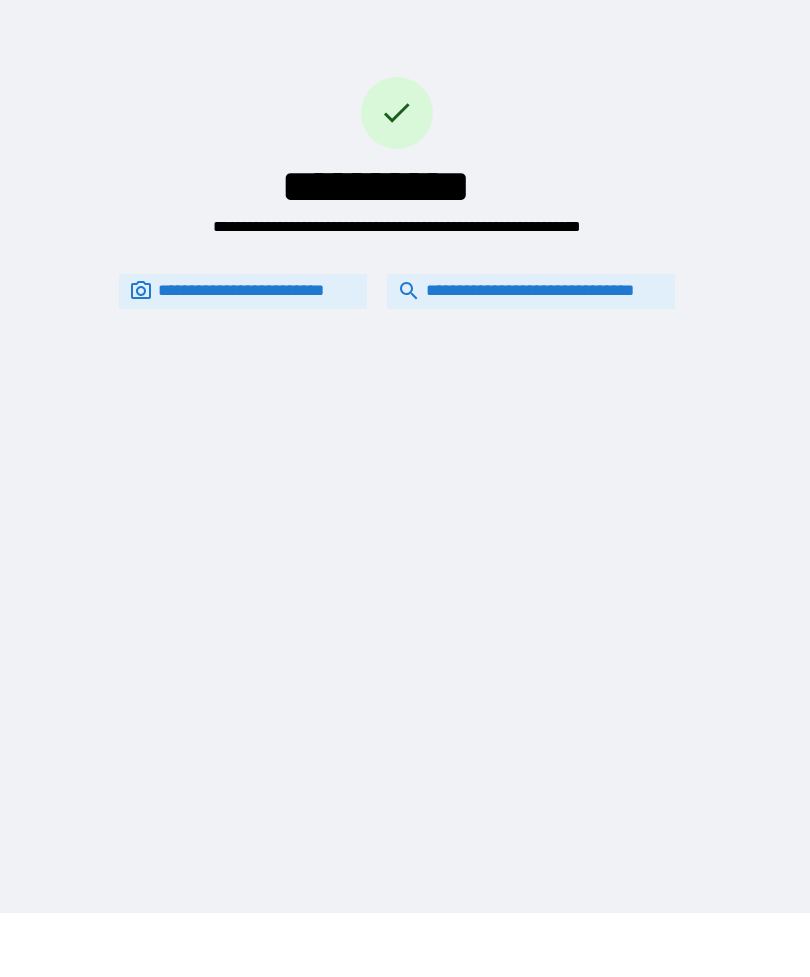 click on "**********" at bounding box center [531, 291] 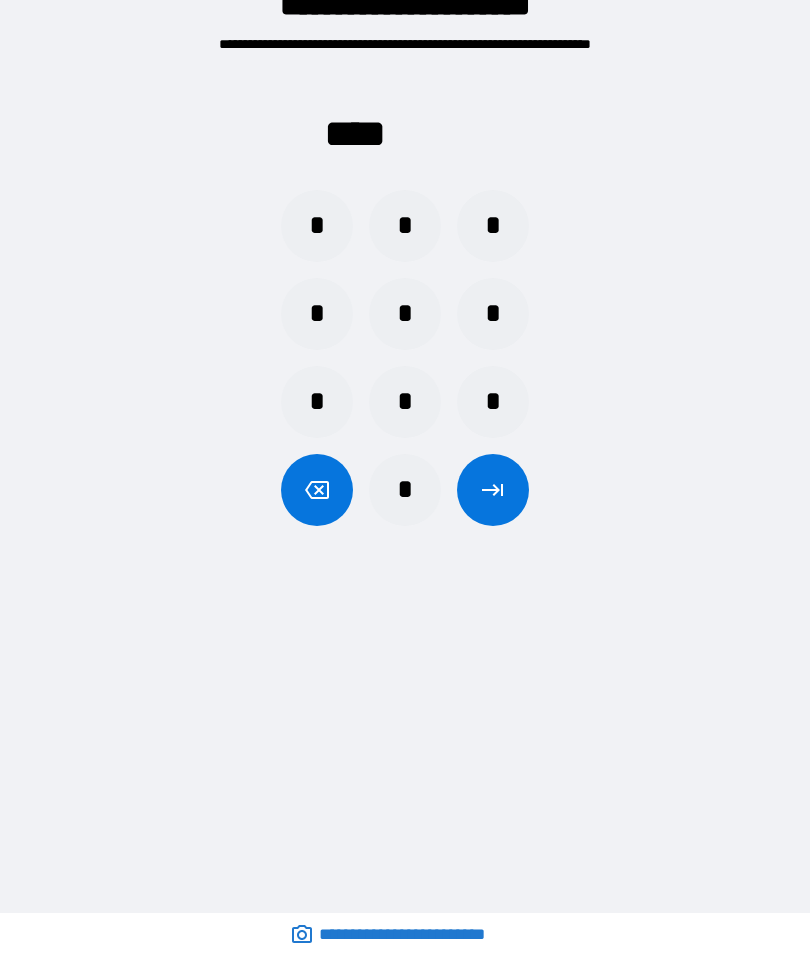 click on "*" at bounding box center [405, 490] 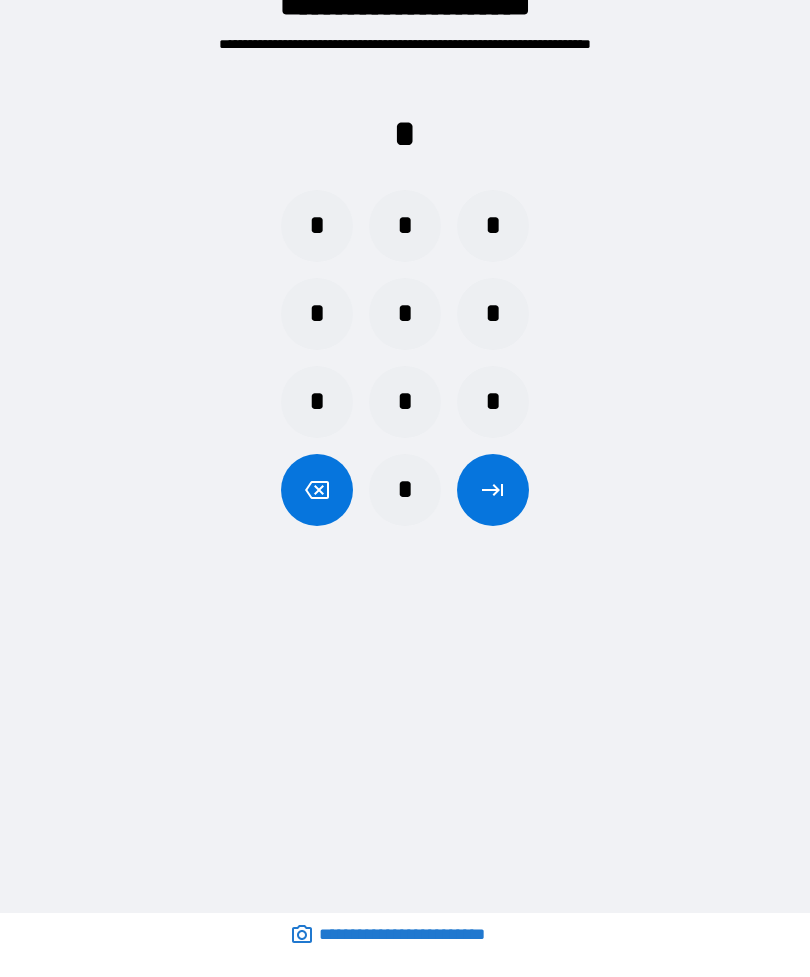click on "*" at bounding box center [317, 314] 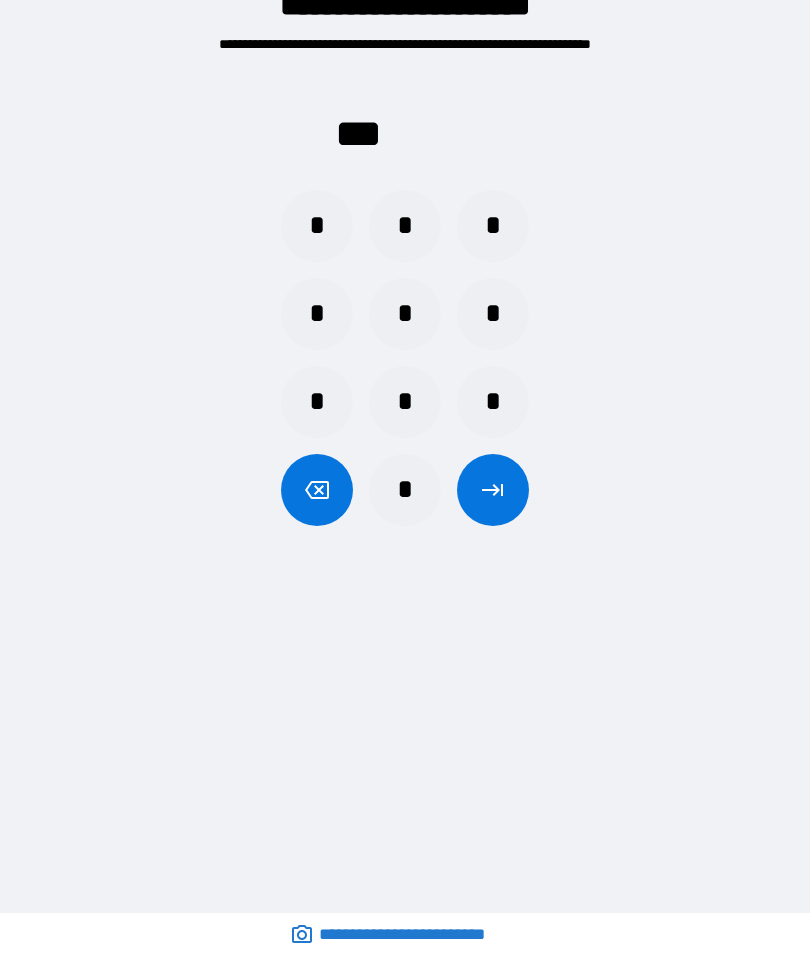 click on "*" at bounding box center (493, 402) 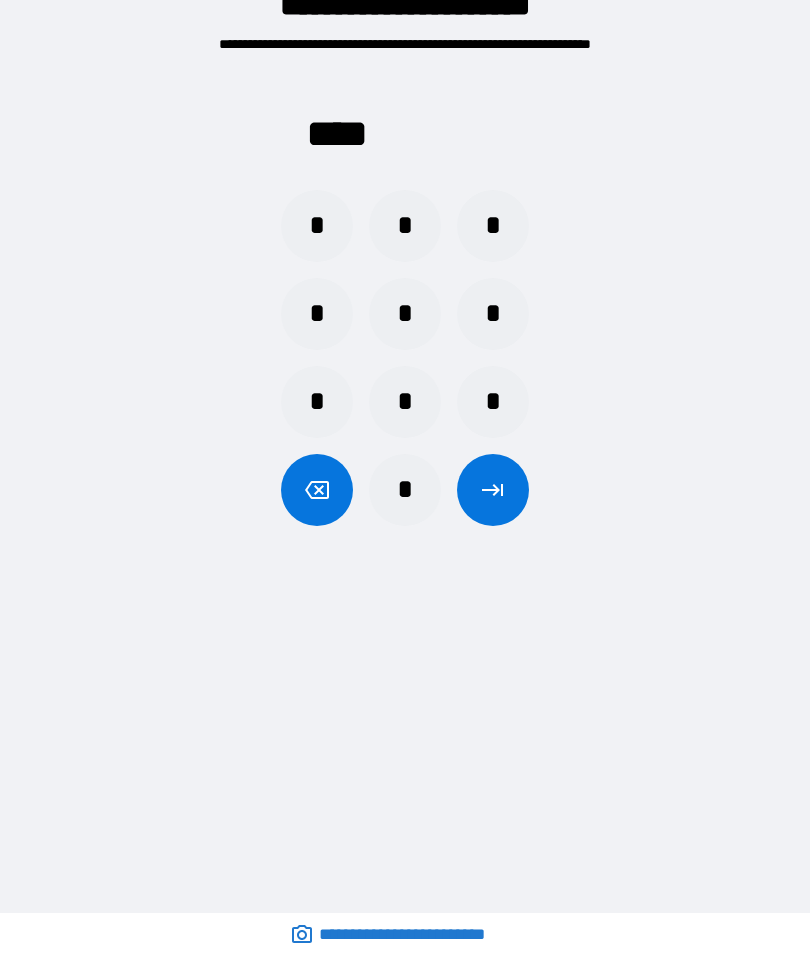 click 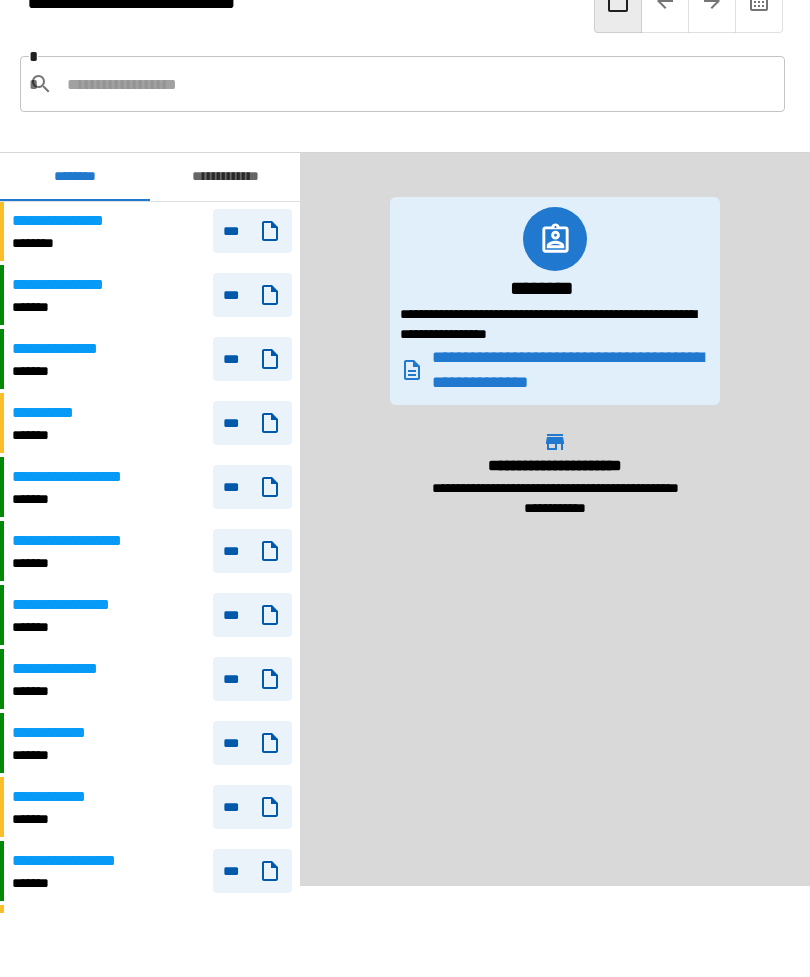 scroll, scrollTop: 412, scrollLeft: 0, axis: vertical 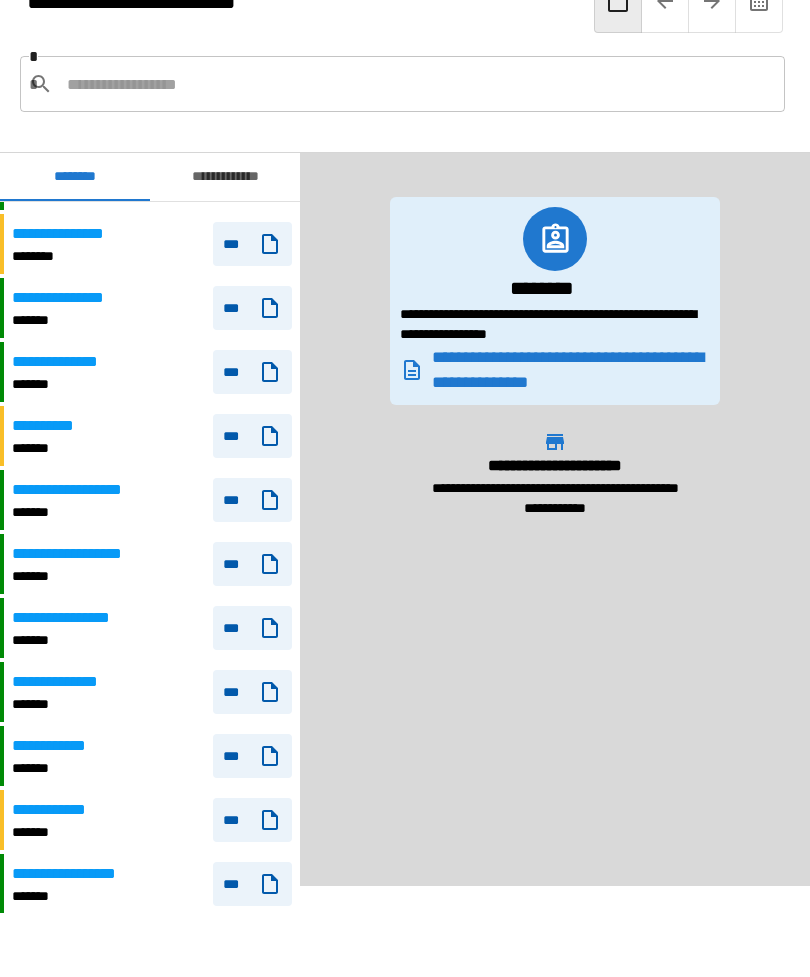 click 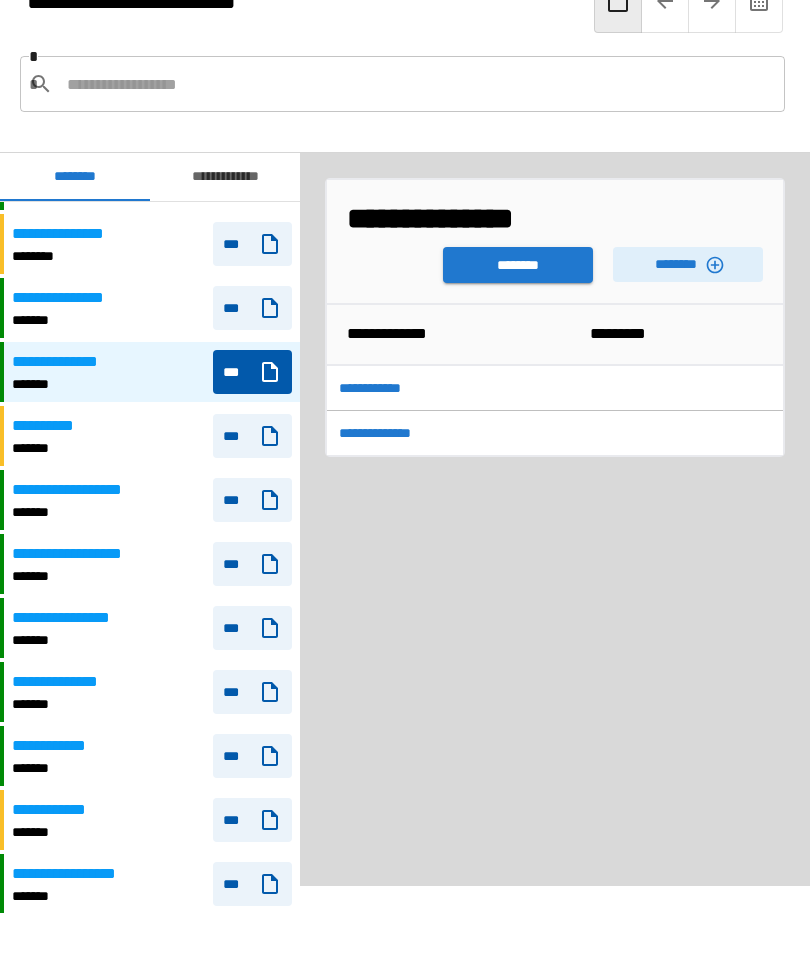 click on "********" at bounding box center (518, 265) 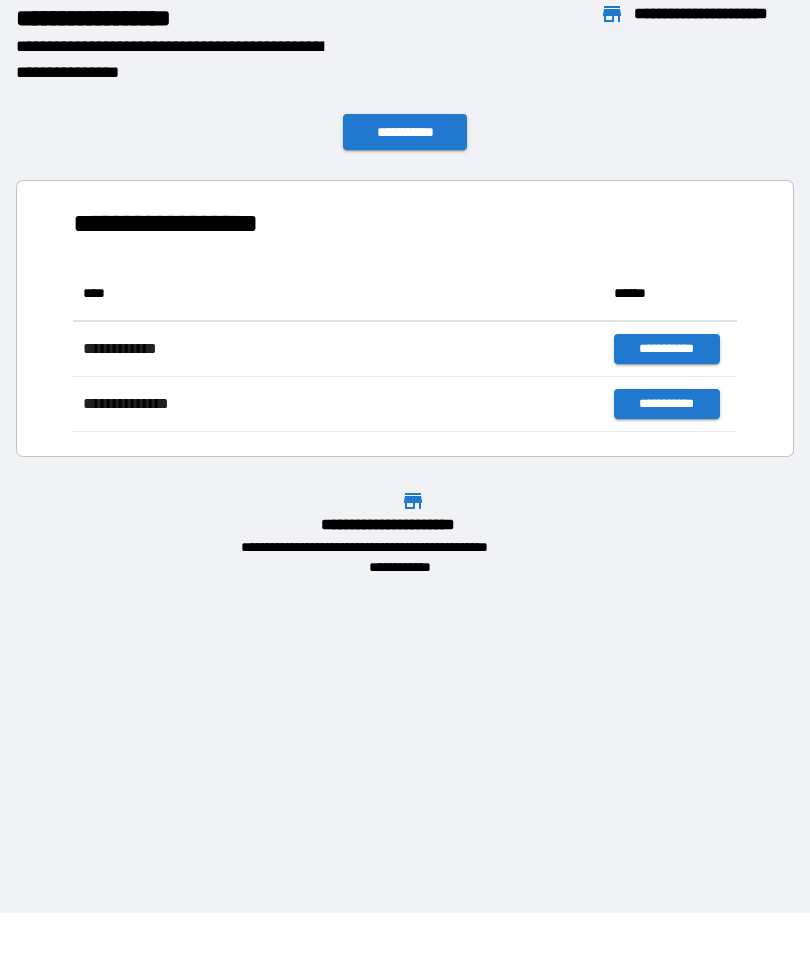 scroll, scrollTop: 1, scrollLeft: 1, axis: both 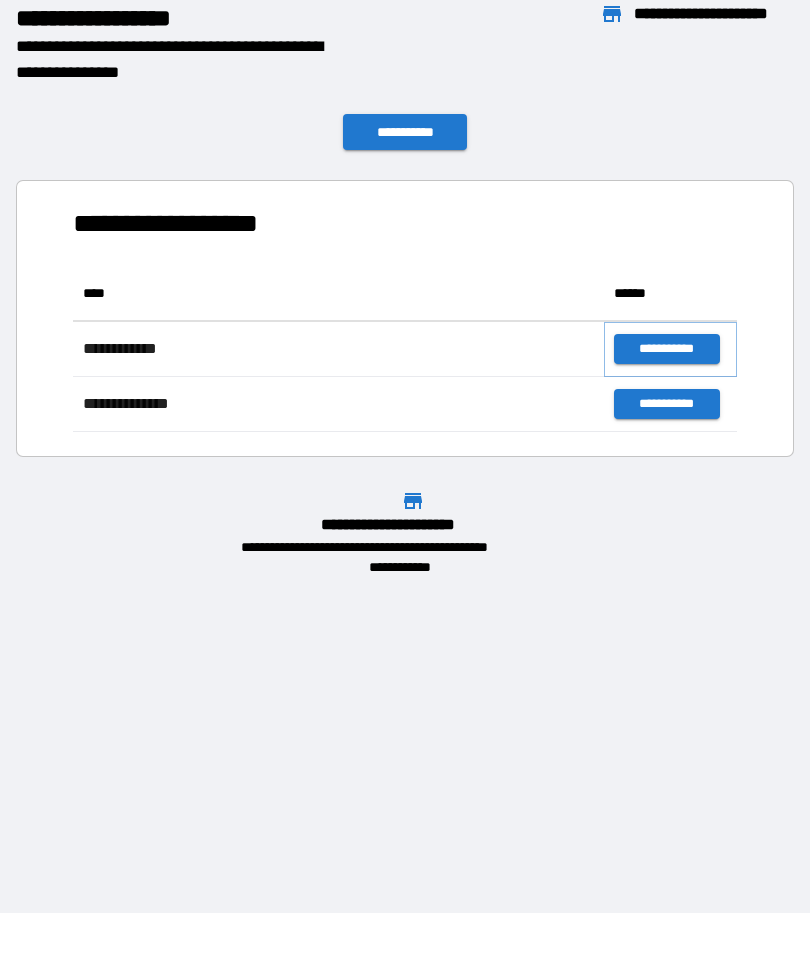 click on "**********" at bounding box center [666, 349] 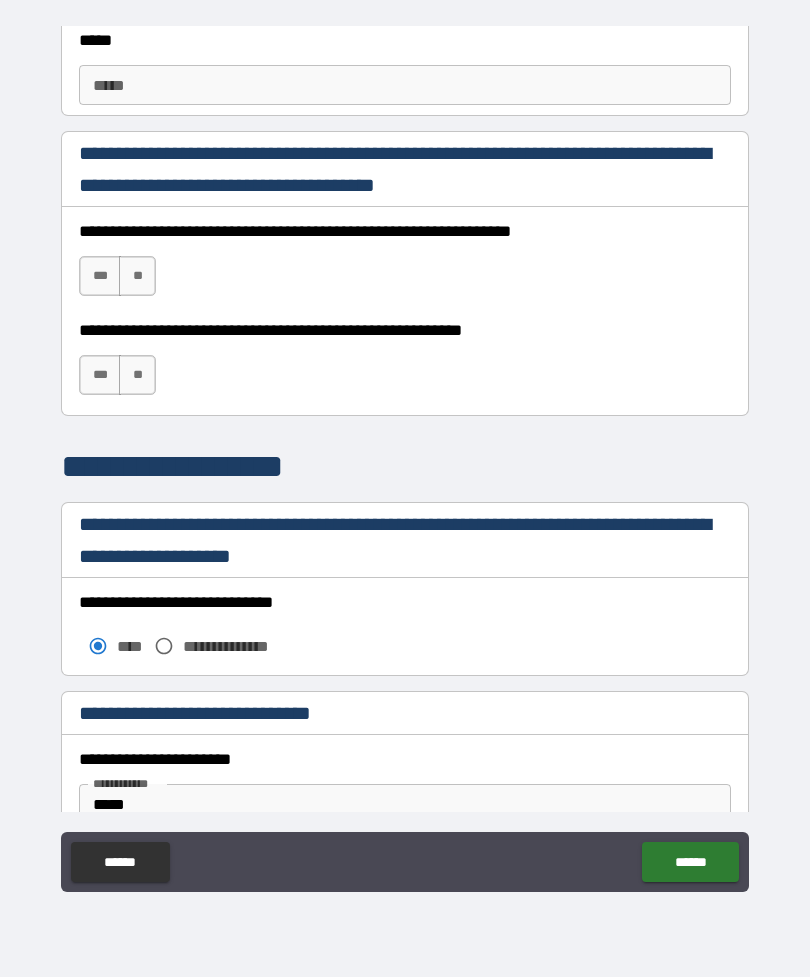 scroll, scrollTop: 1264, scrollLeft: 0, axis: vertical 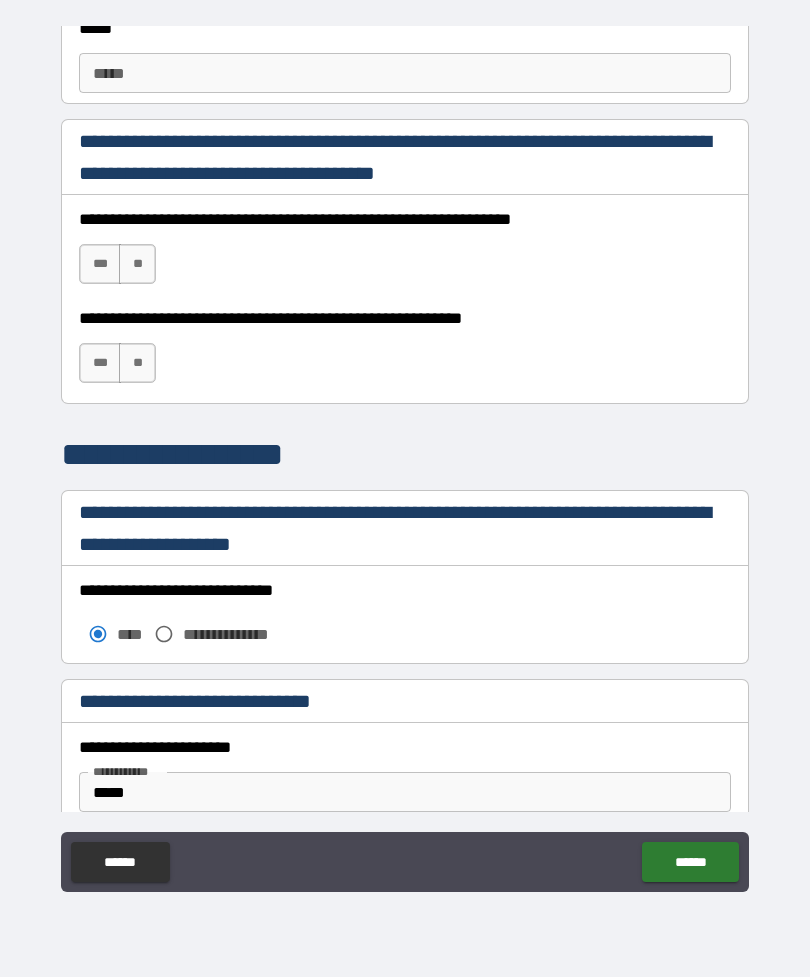 click on "***" at bounding box center (100, 264) 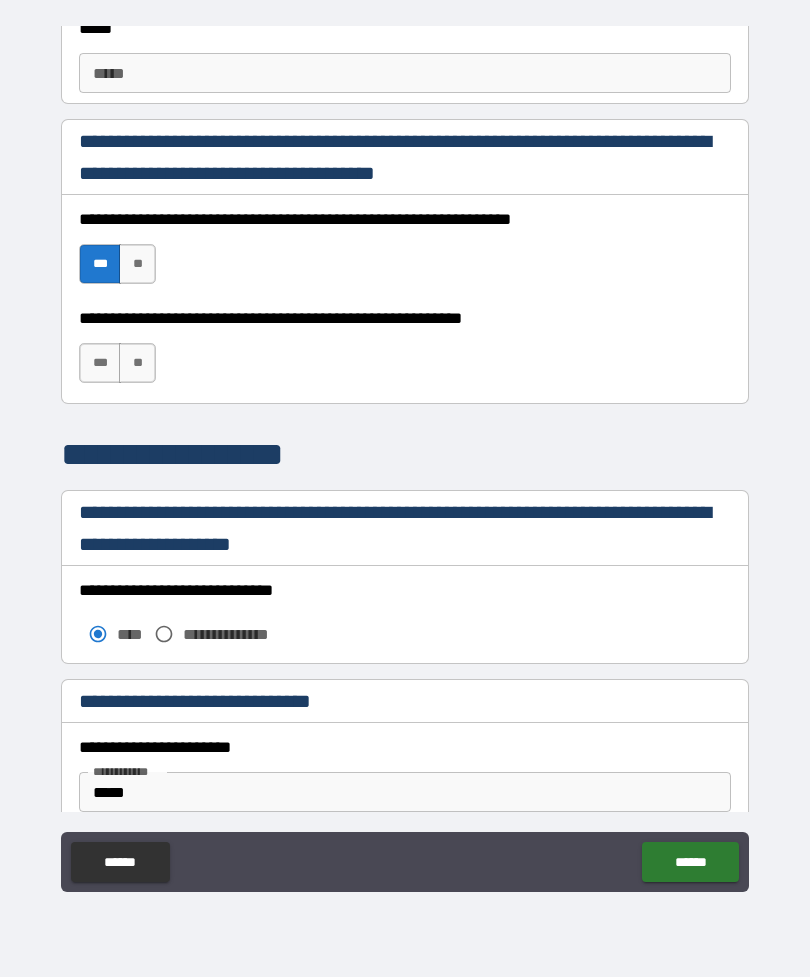 click on "***" at bounding box center (100, 363) 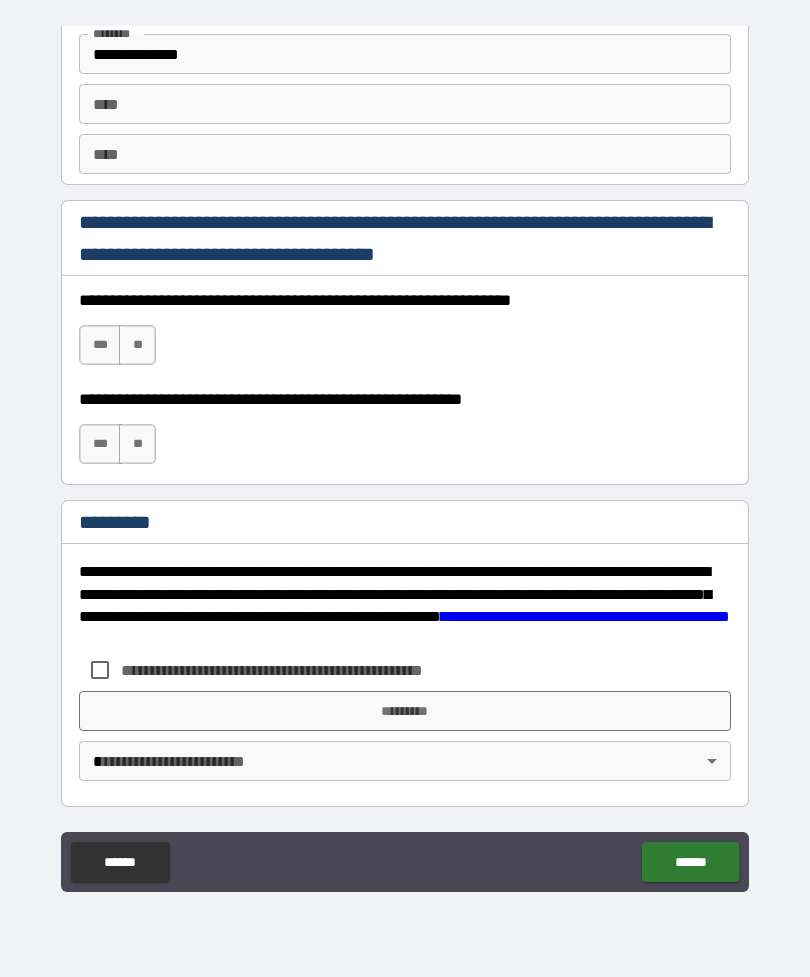 scroll, scrollTop: 2820, scrollLeft: 0, axis: vertical 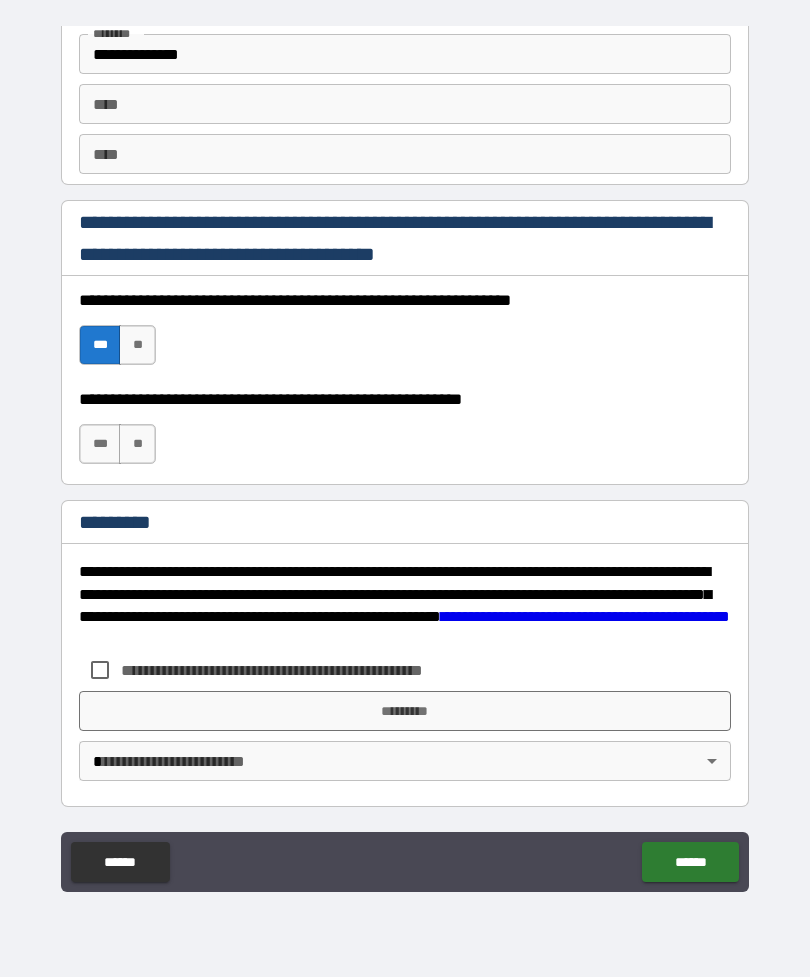 click on "***" at bounding box center (100, 444) 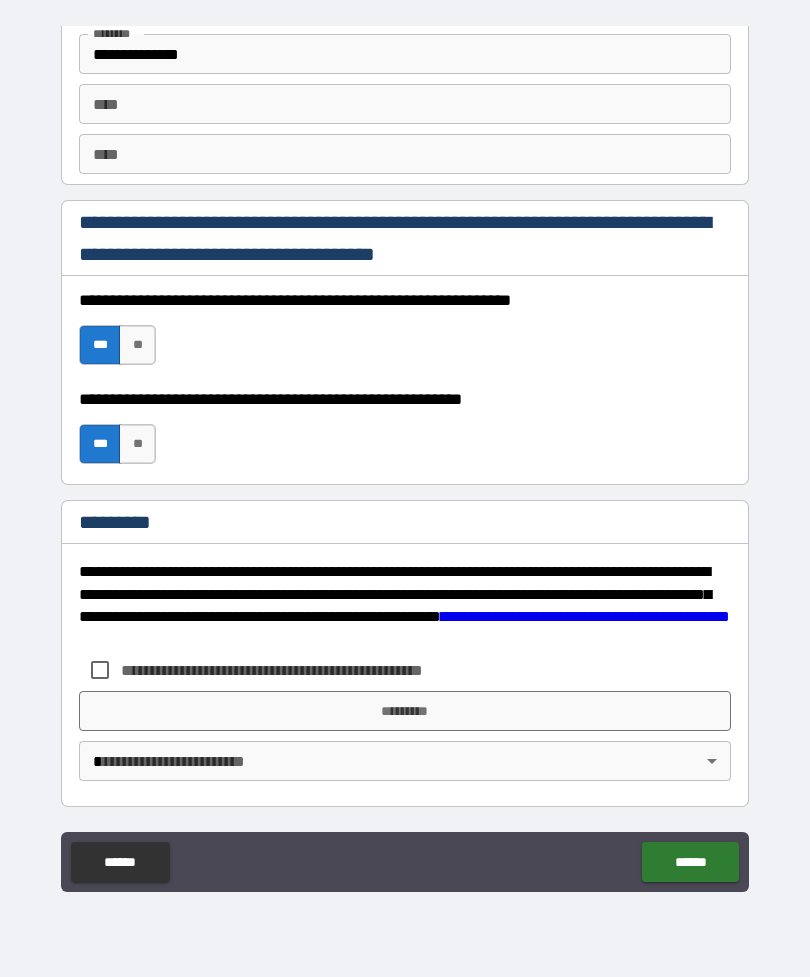 click on "**********" at bounding box center (405, 456) 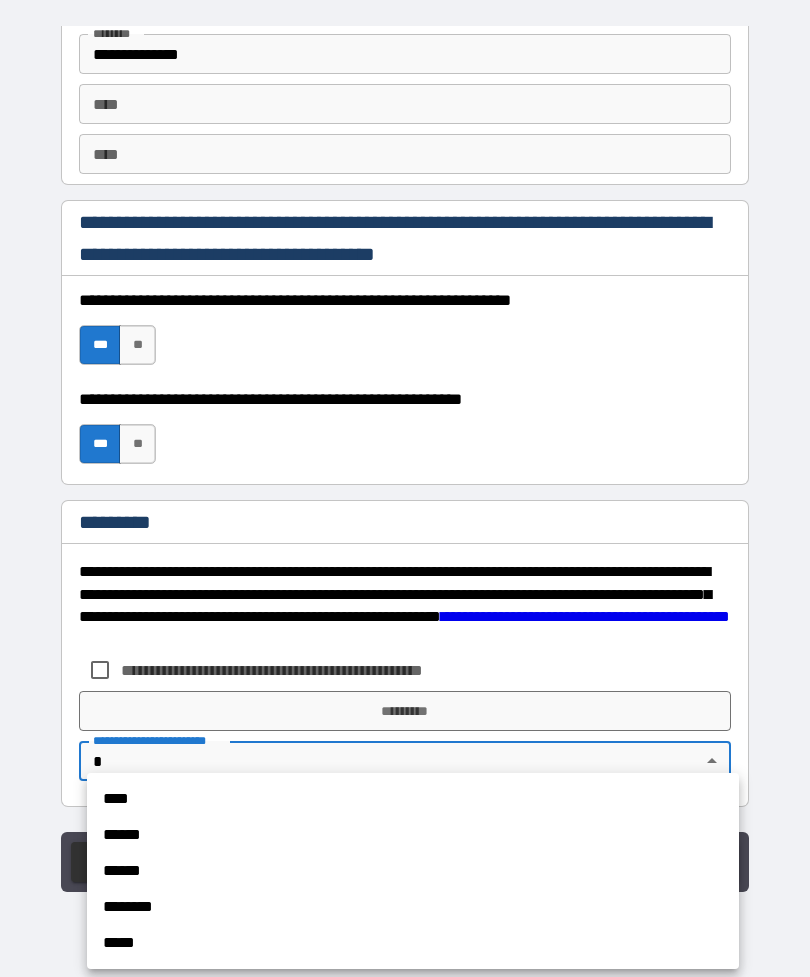 click on "******" at bounding box center (413, 835) 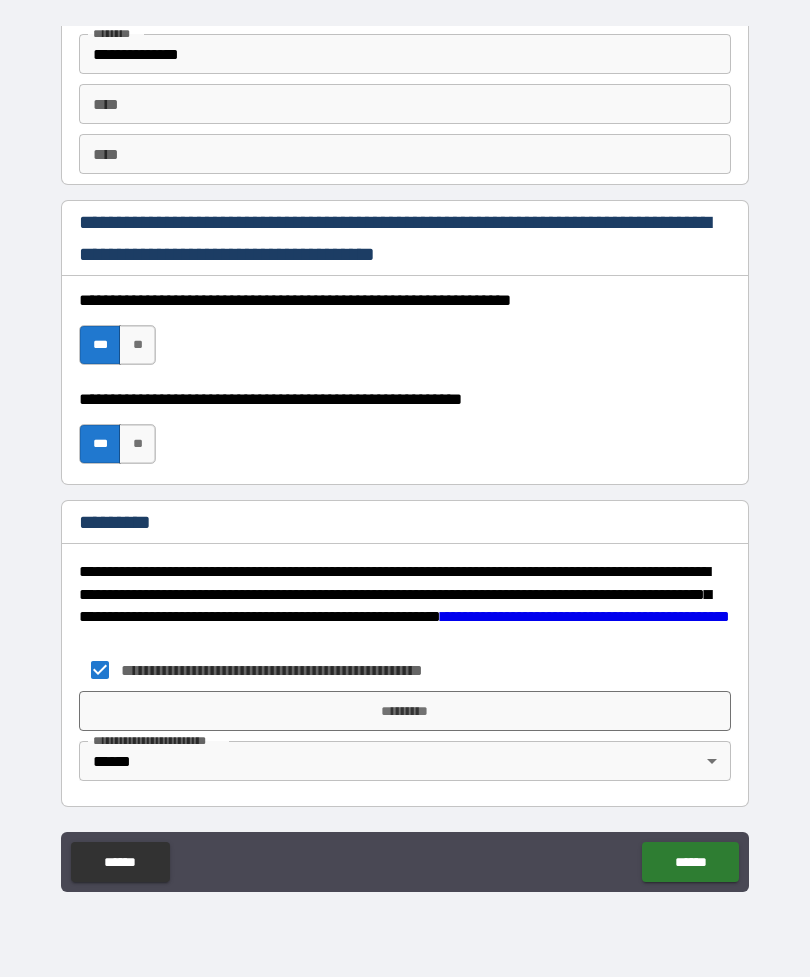 click on "*********" at bounding box center (405, 711) 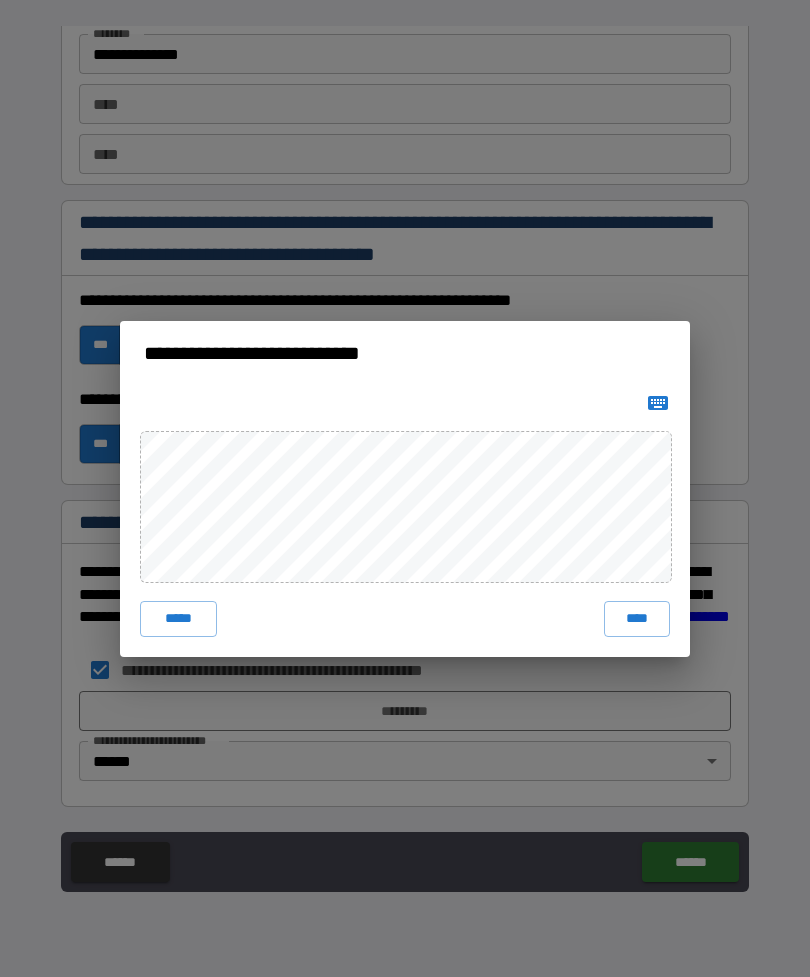 click on "****" at bounding box center (637, 619) 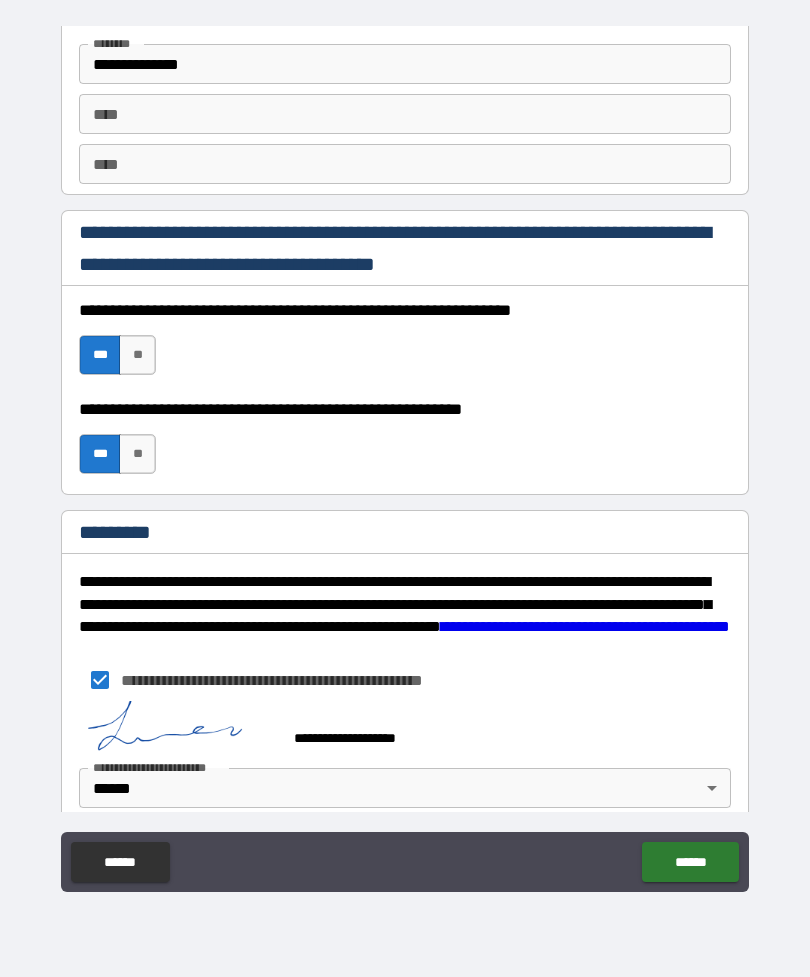 click on "******" at bounding box center [690, 862] 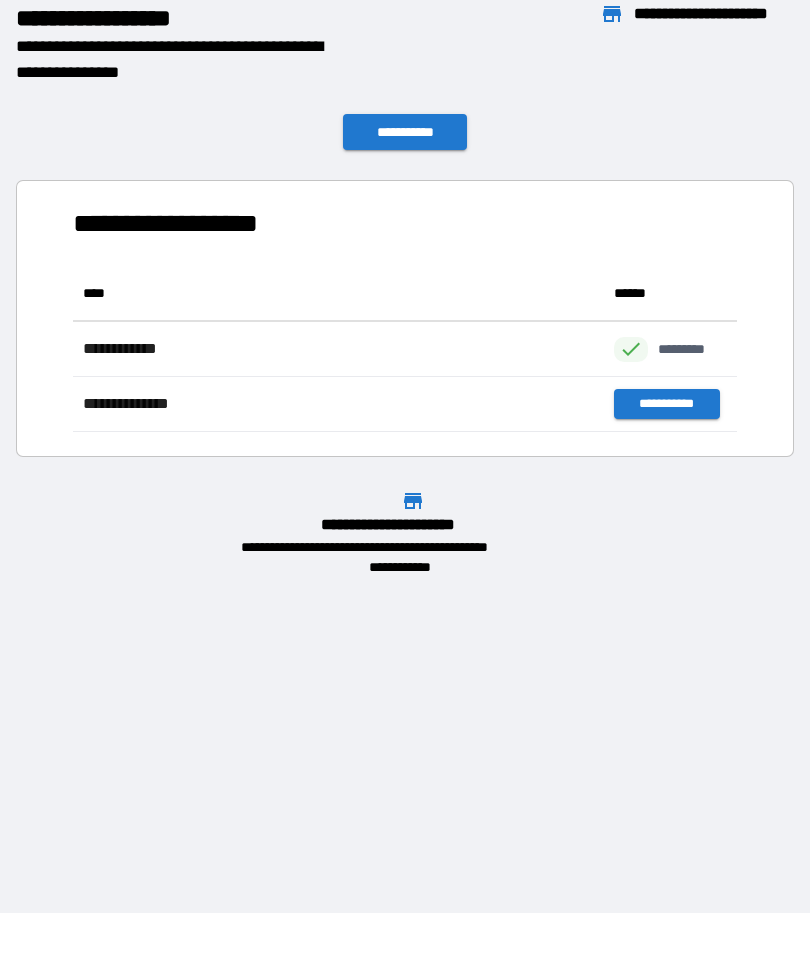 scroll, scrollTop: 166, scrollLeft: 664, axis: both 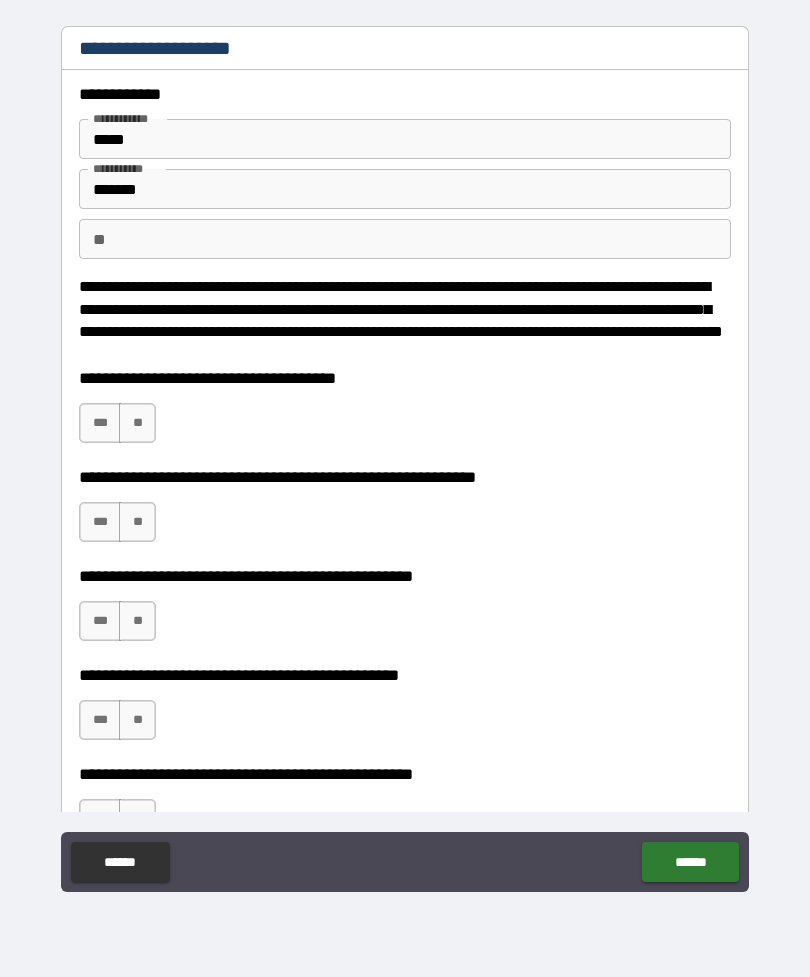 click on "**" at bounding box center [137, 423] 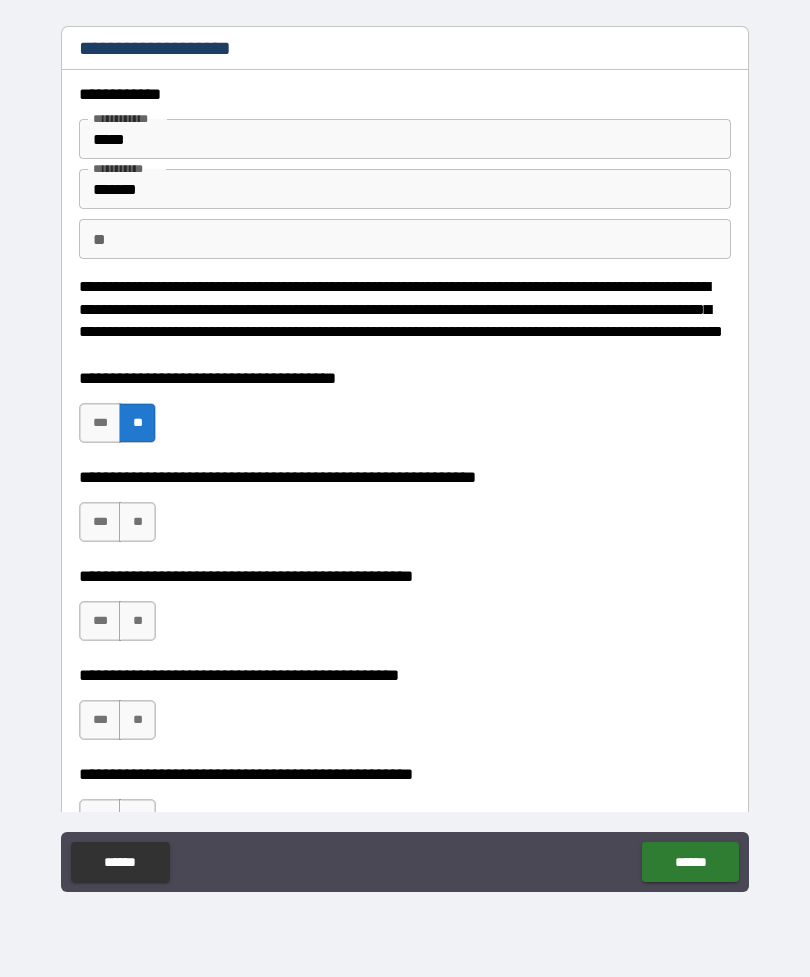 click on "**" at bounding box center (137, 522) 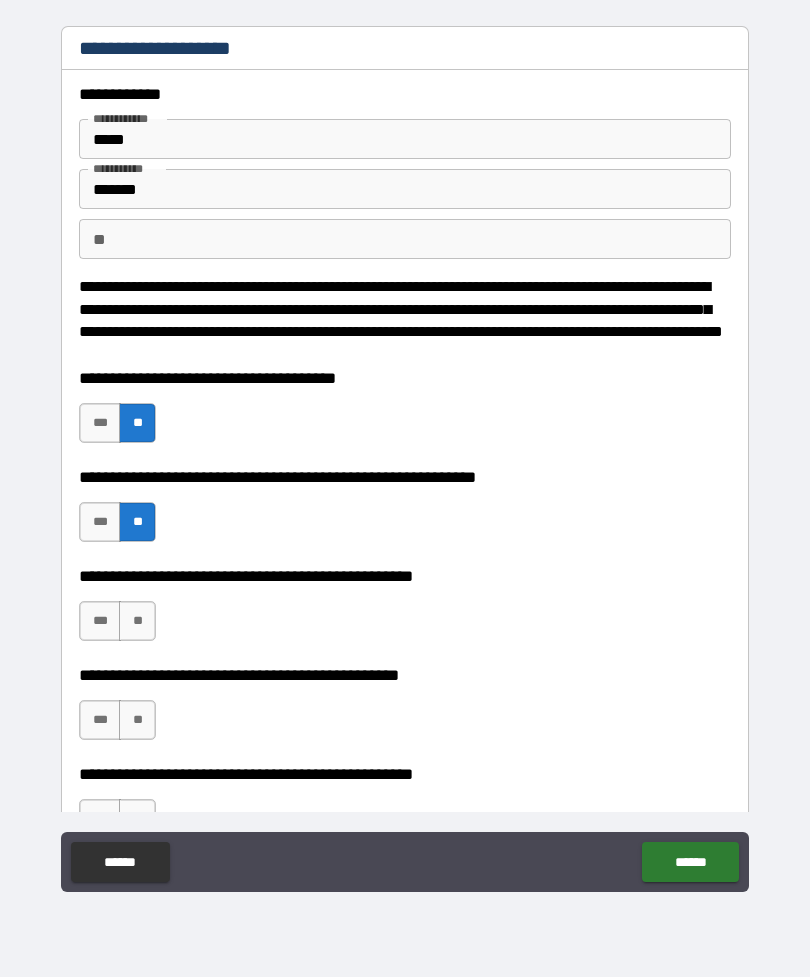 click on "**" at bounding box center [137, 621] 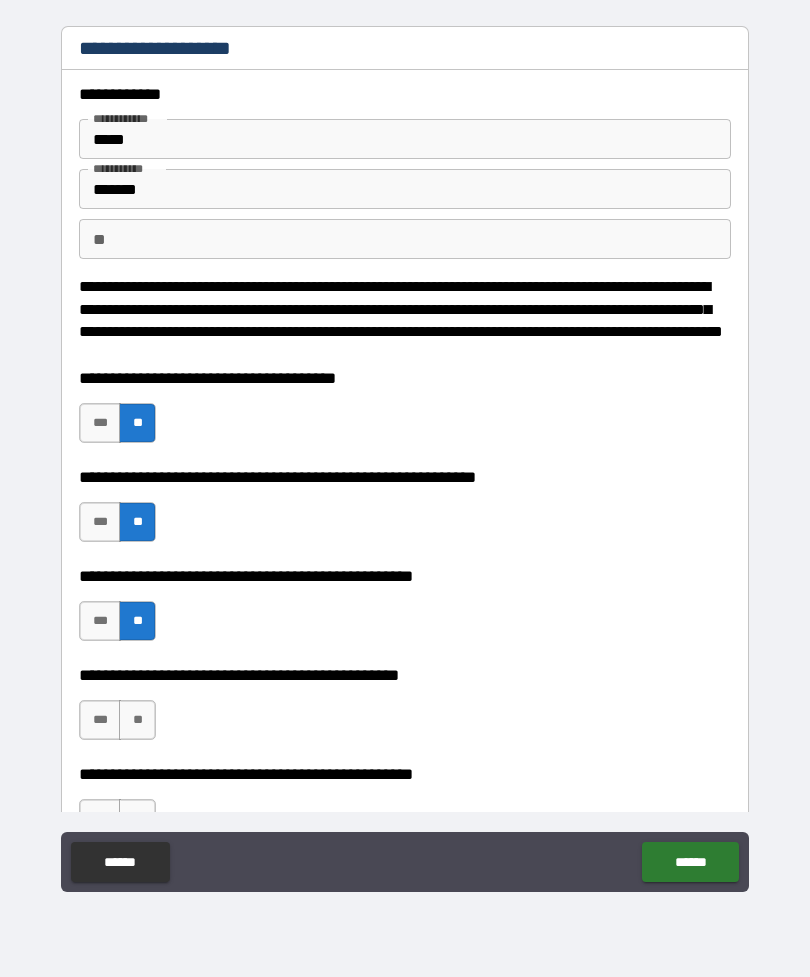click on "**" at bounding box center (137, 720) 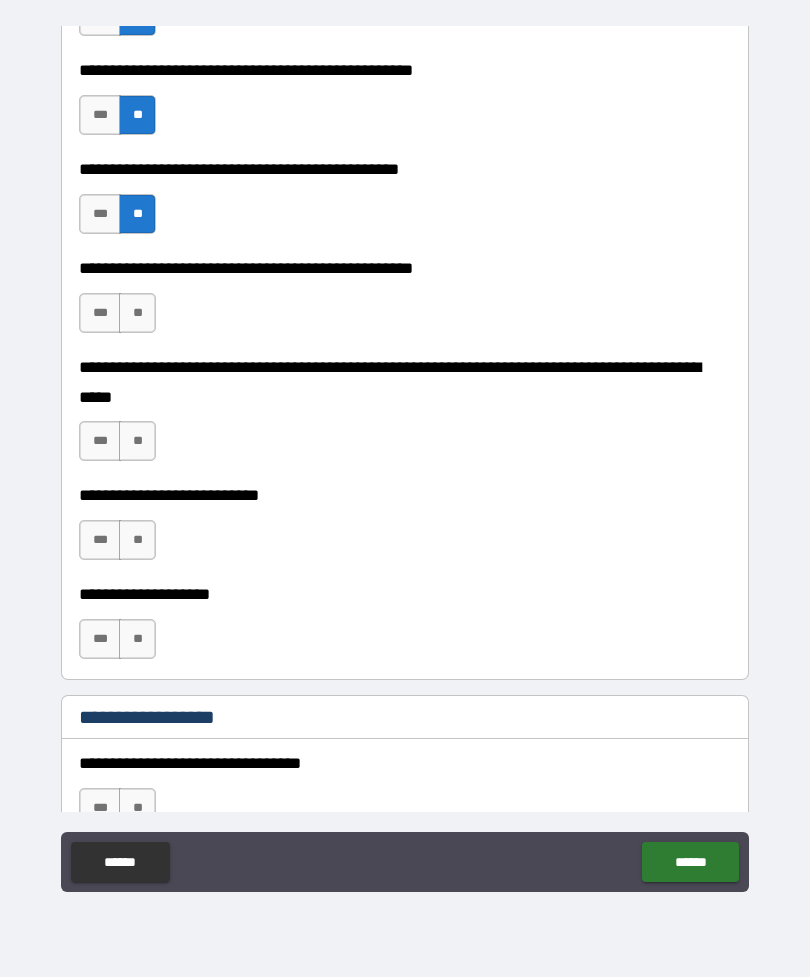 scroll, scrollTop: 535, scrollLeft: 0, axis: vertical 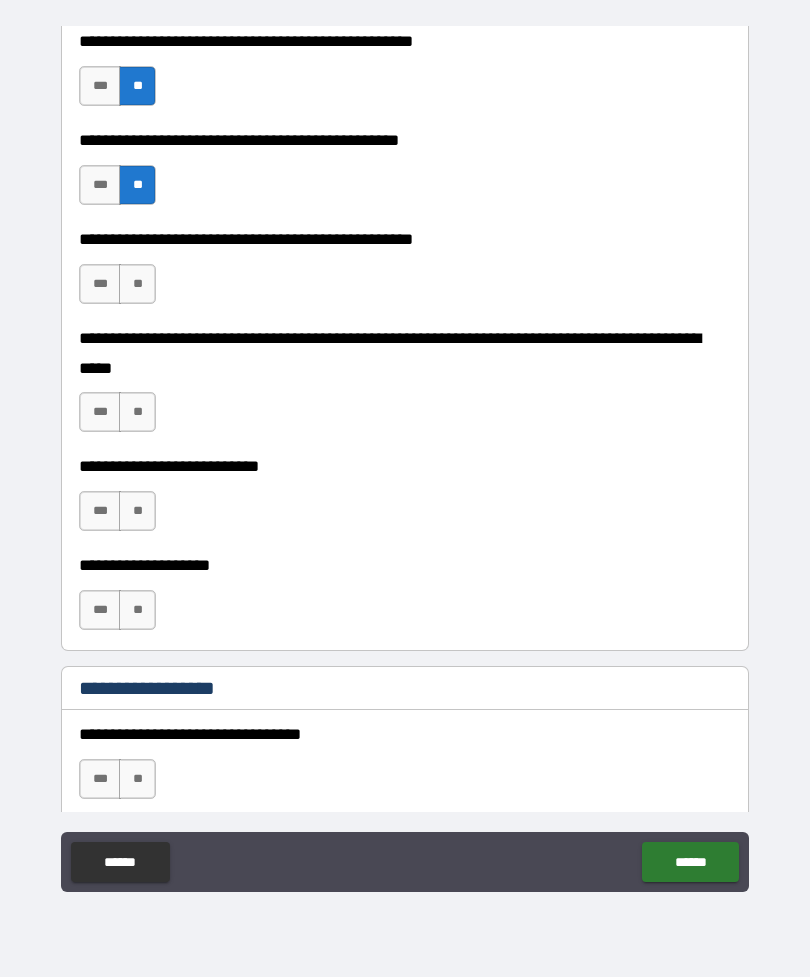 click on "**" at bounding box center [137, 284] 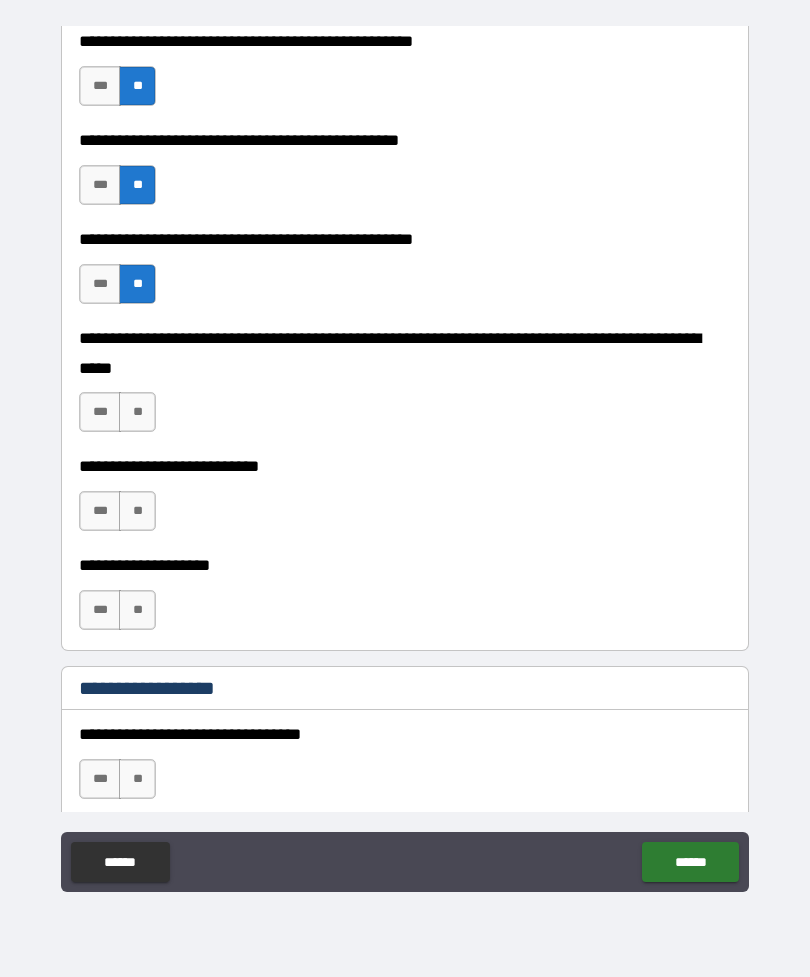 click on "**" at bounding box center [137, 412] 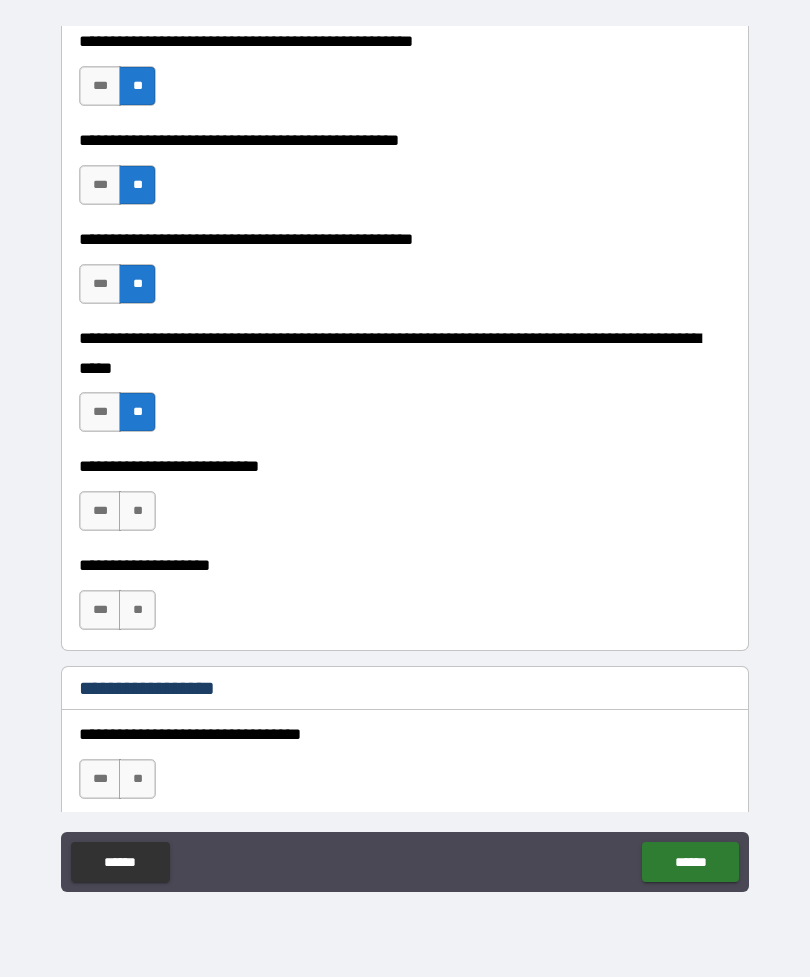 click on "**" at bounding box center [137, 511] 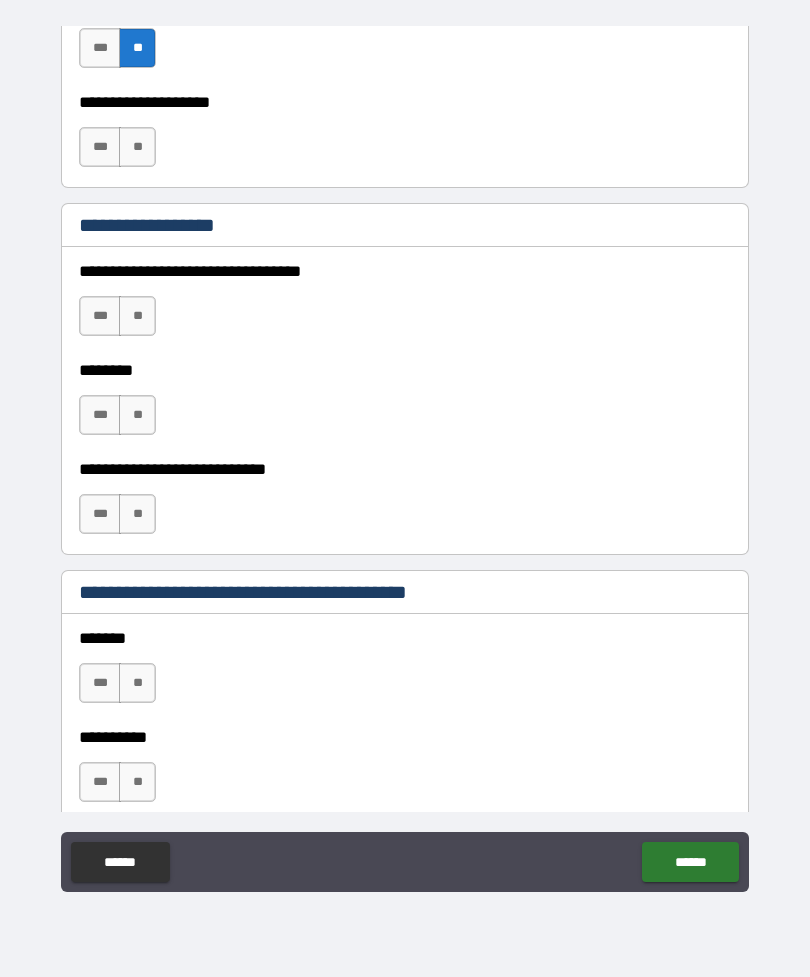 scroll, scrollTop: 1000, scrollLeft: 0, axis: vertical 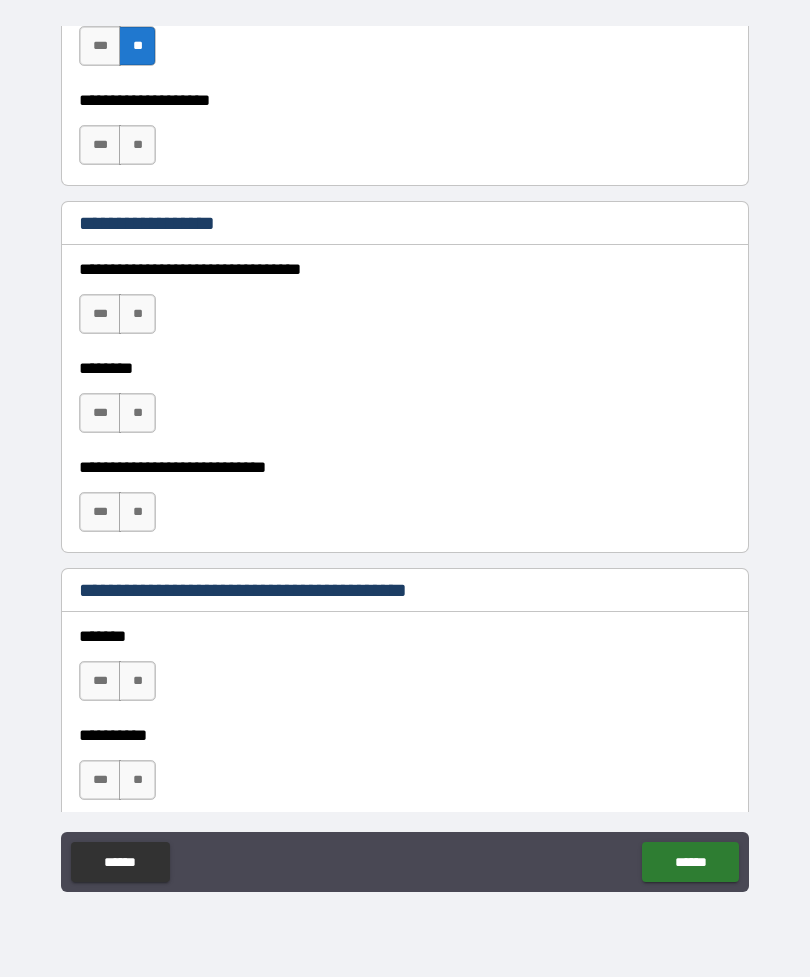click on "**" at bounding box center (137, 145) 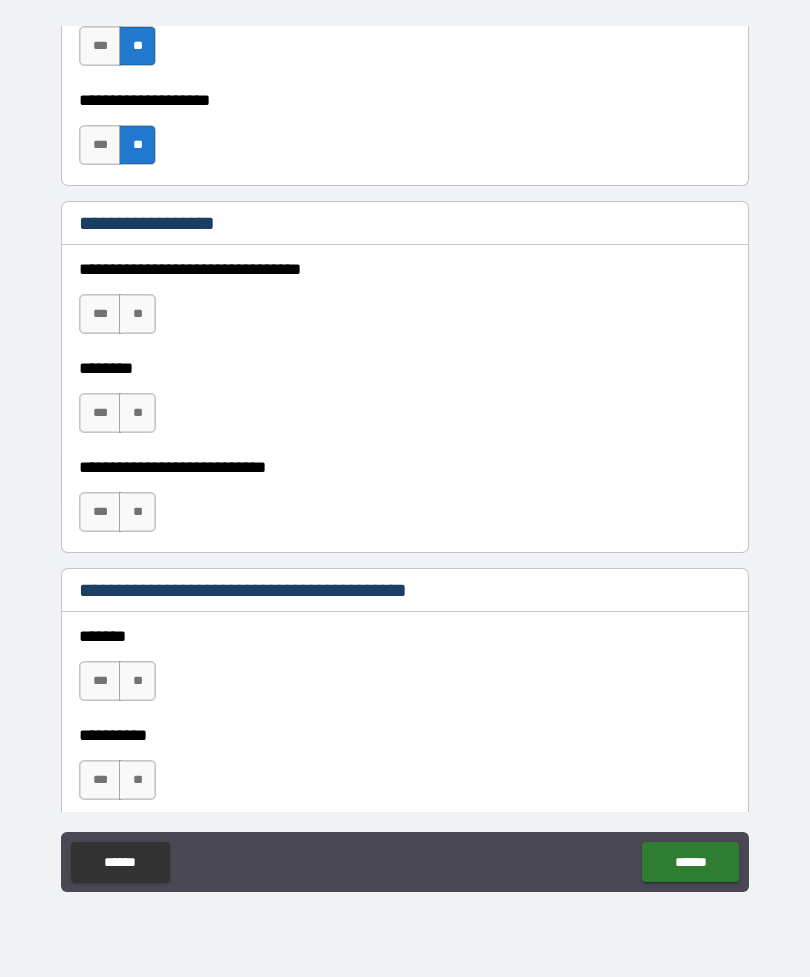 click on "**" at bounding box center (137, 314) 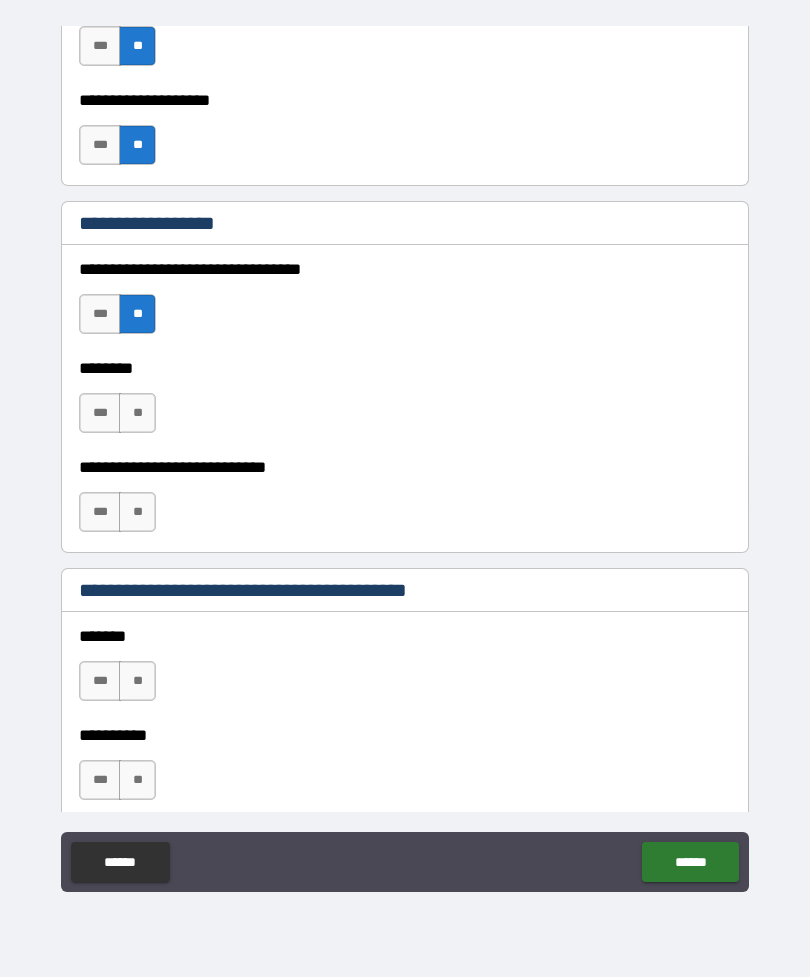 click on "**" at bounding box center (137, 413) 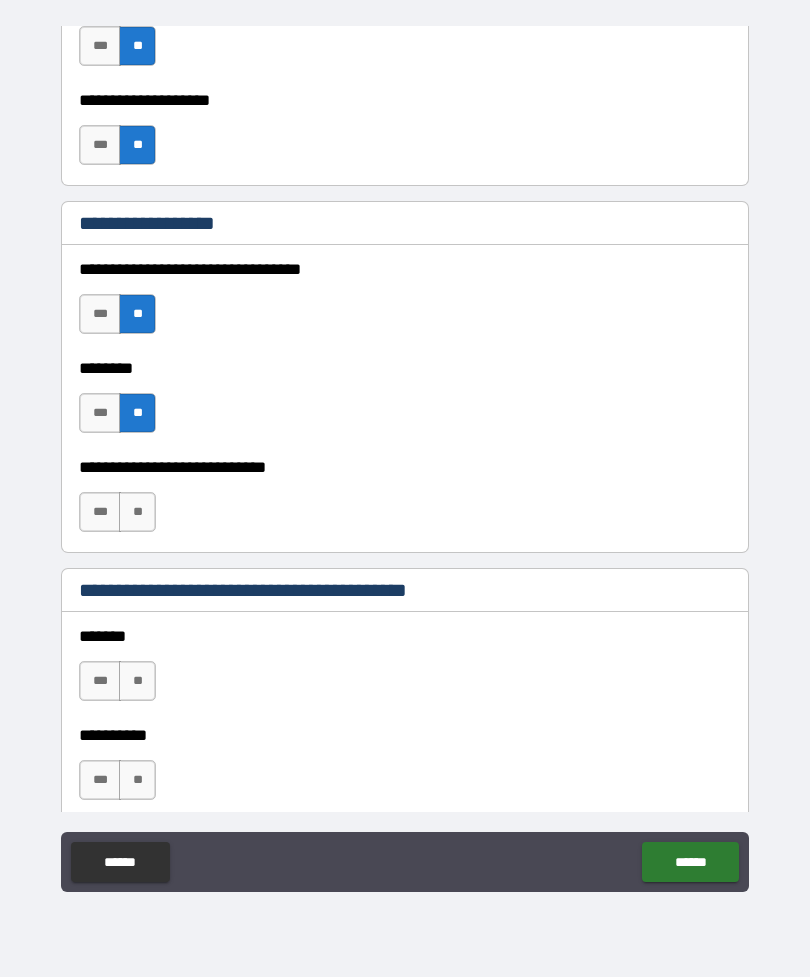 click on "**" at bounding box center (137, 512) 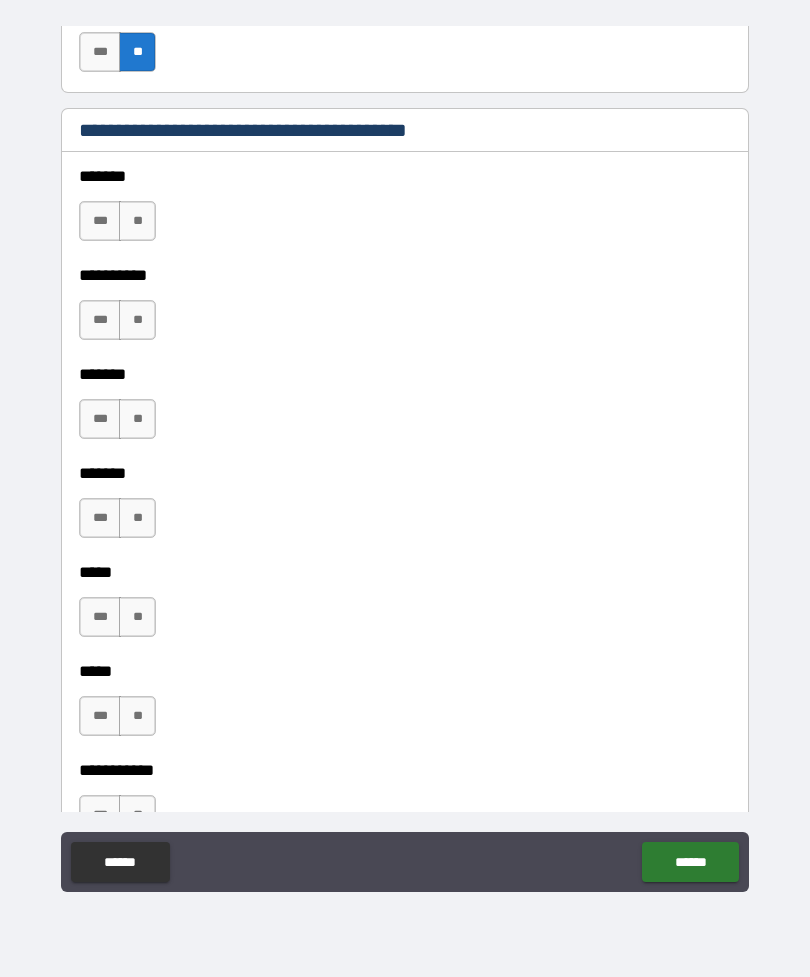 scroll, scrollTop: 1476, scrollLeft: 0, axis: vertical 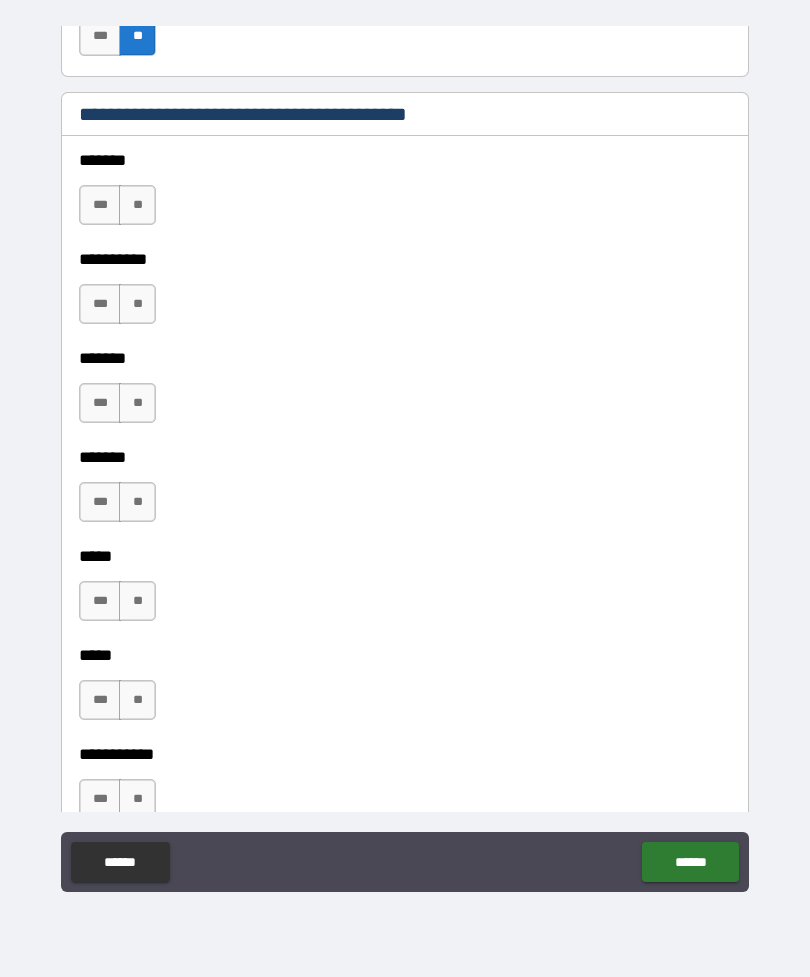 click on "**" at bounding box center [137, 205] 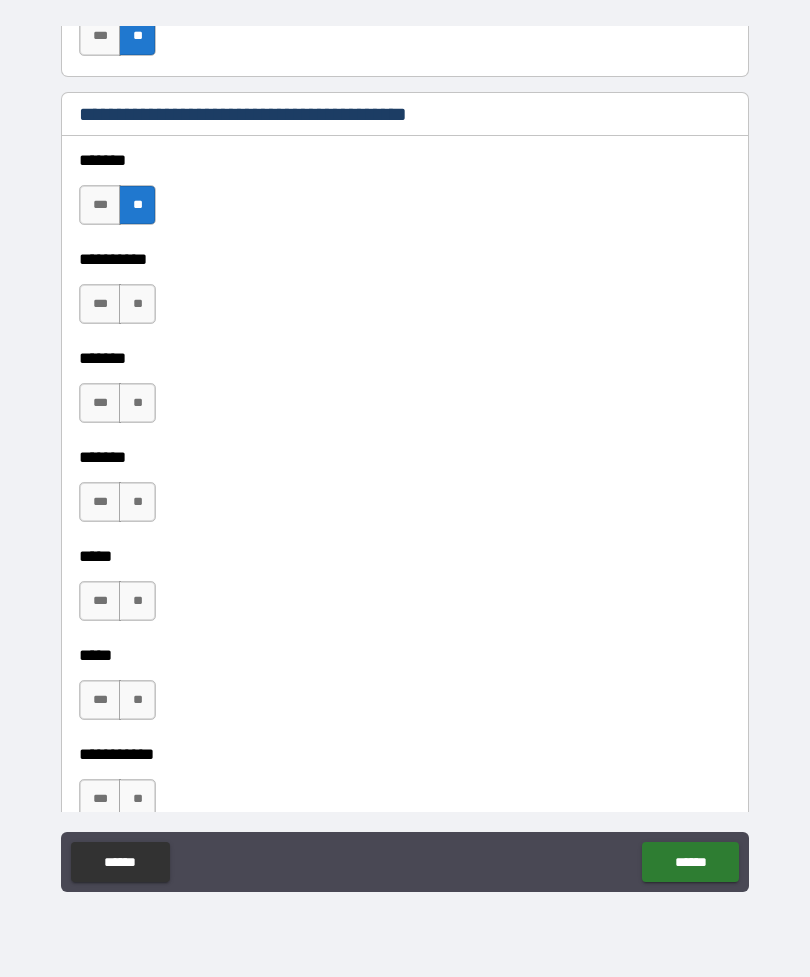 click on "**" at bounding box center [137, 304] 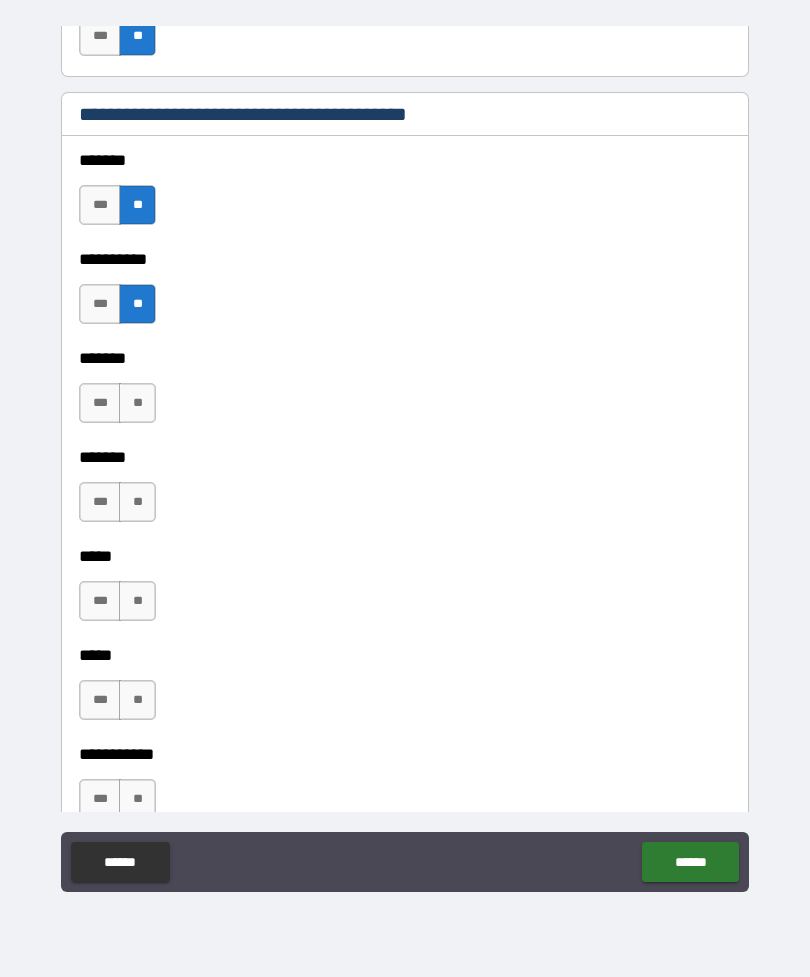 click on "***" at bounding box center [100, 304] 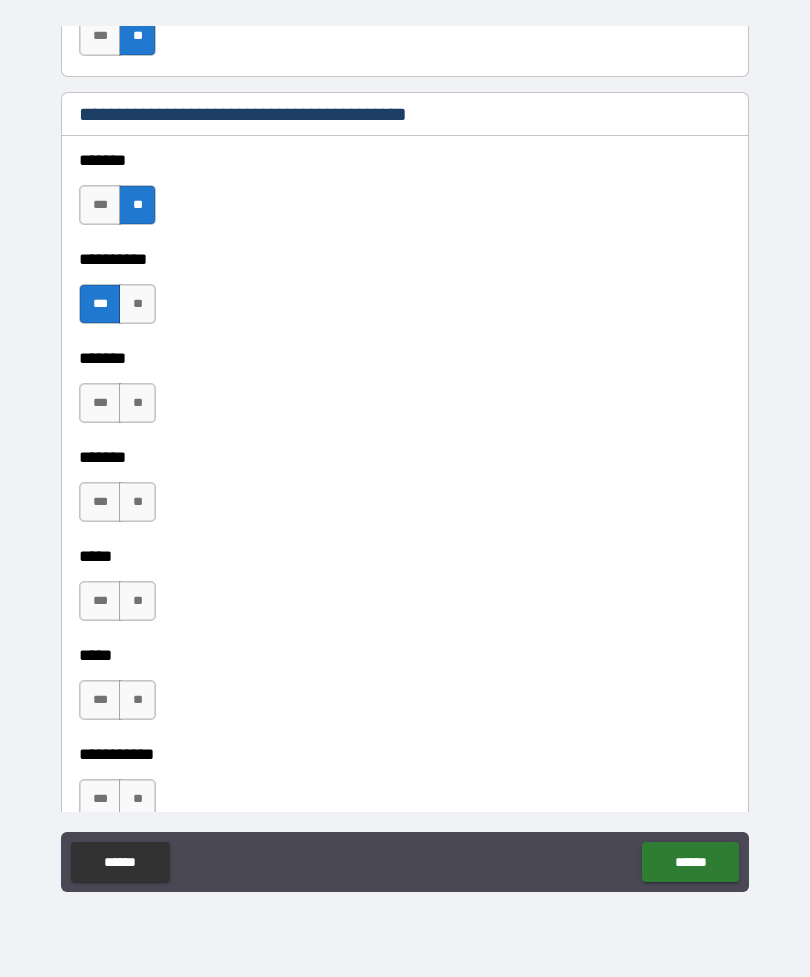 click on "**" at bounding box center (137, 403) 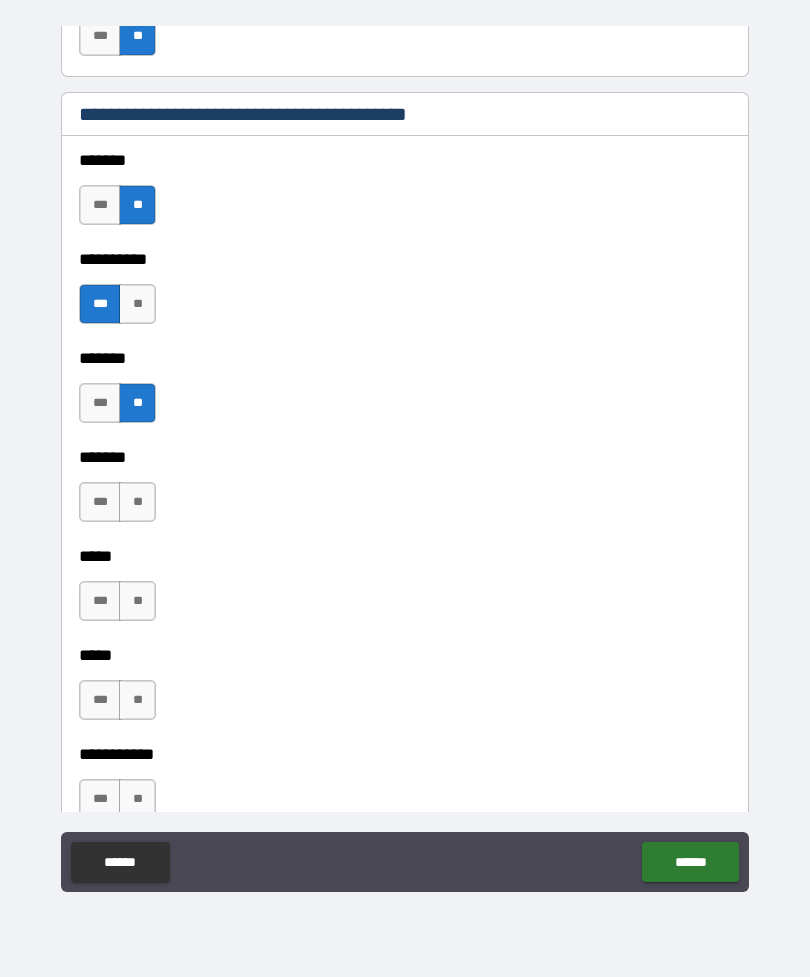 click on "**" at bounding box center (137, 502) 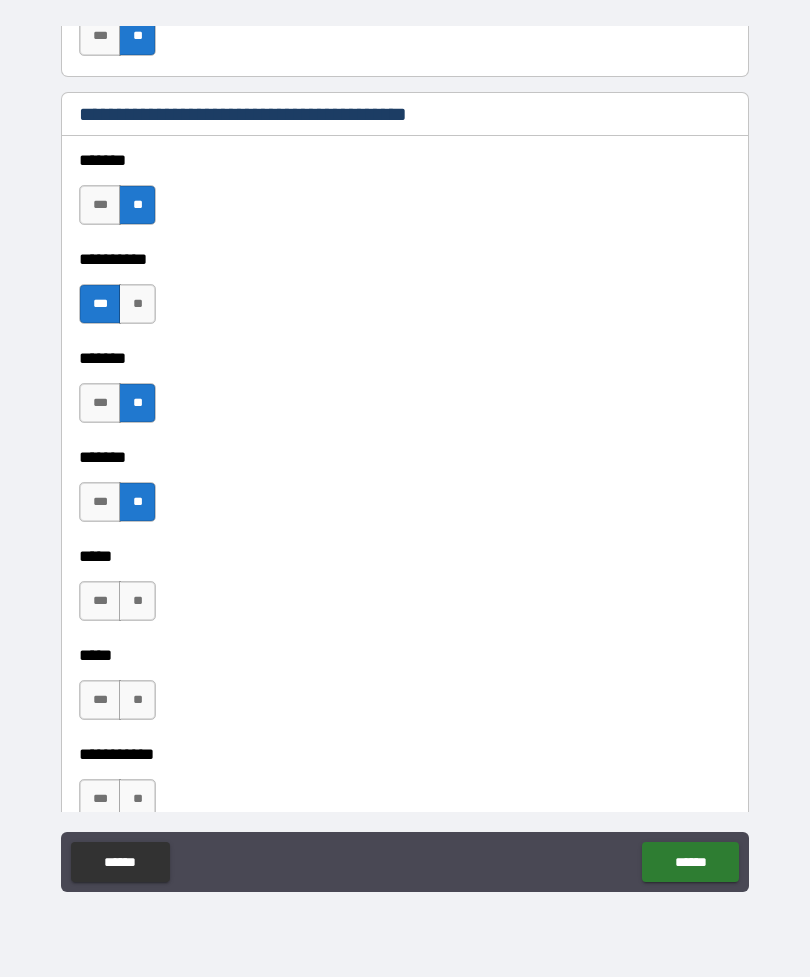click on "**" at bounding box center (137, 601) 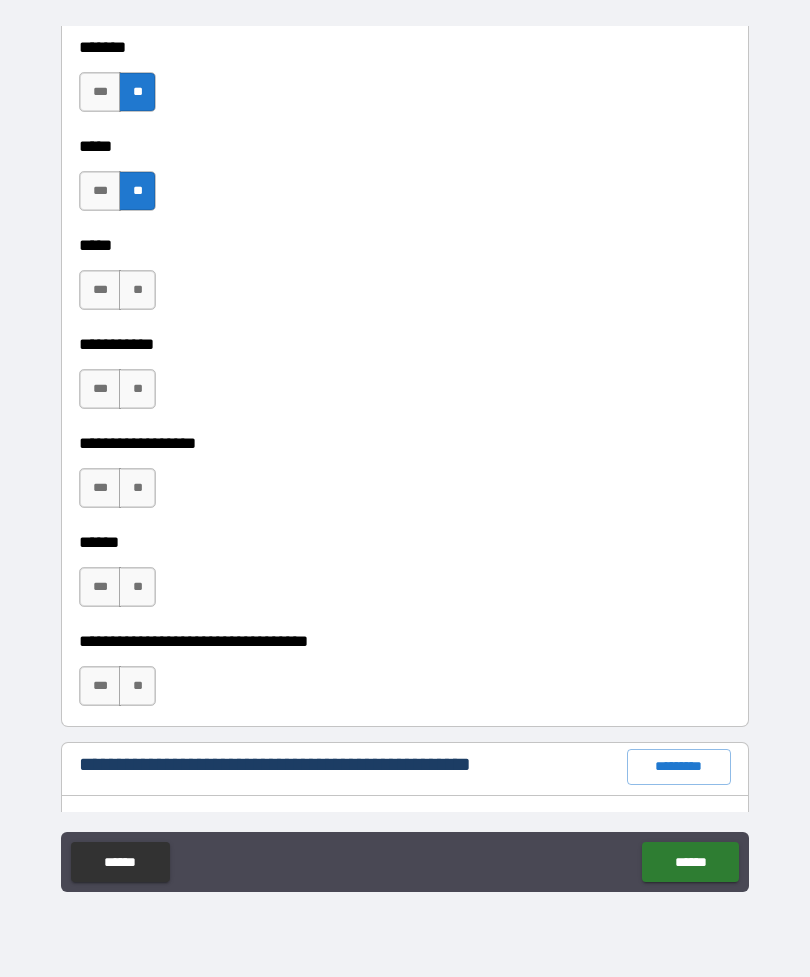 scroll, scrollTop: 1903, scrollLeft: 0, axis: vertical 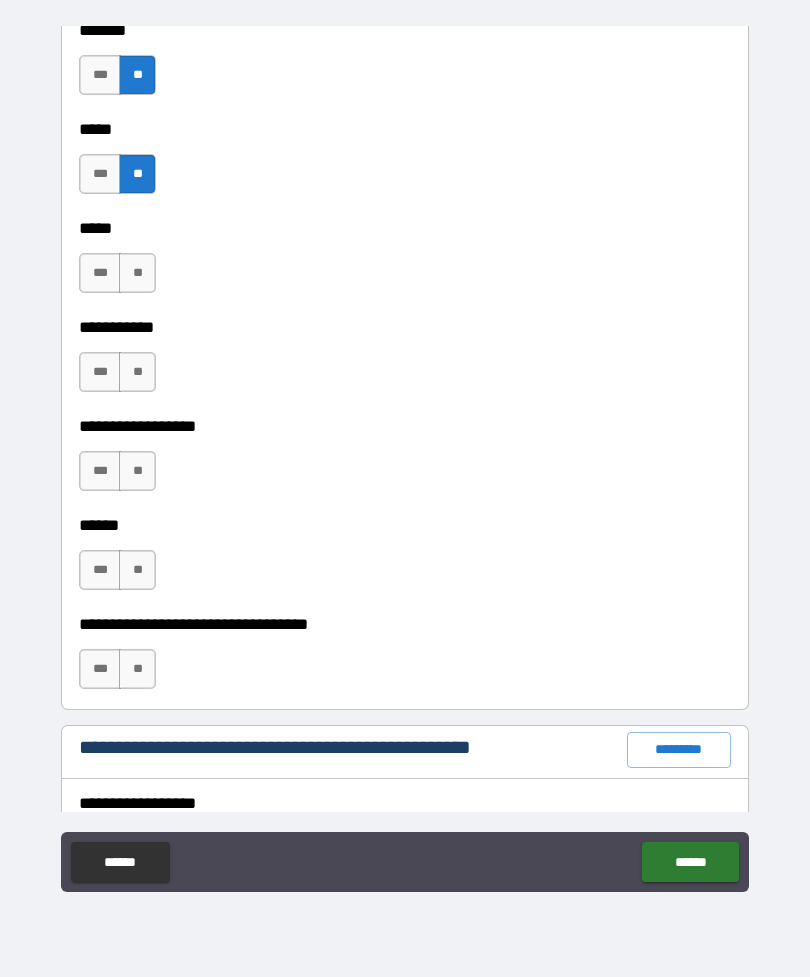 click on "**" at bounding box center [137, 273] 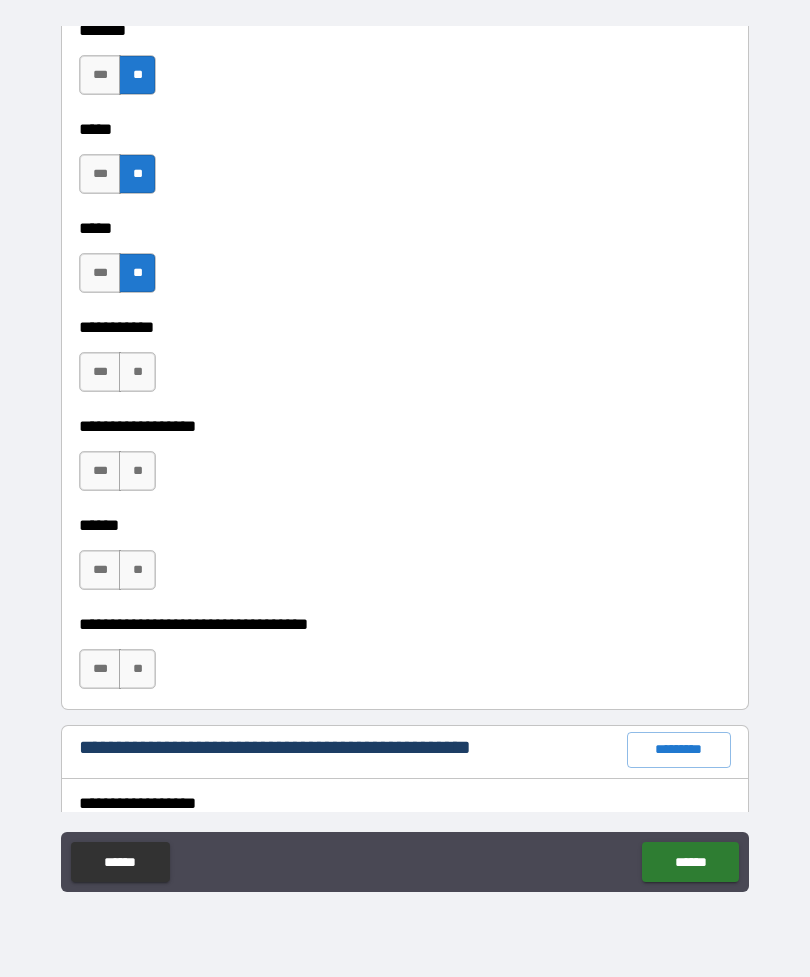 click on "**" at bounding box center (137, 372) 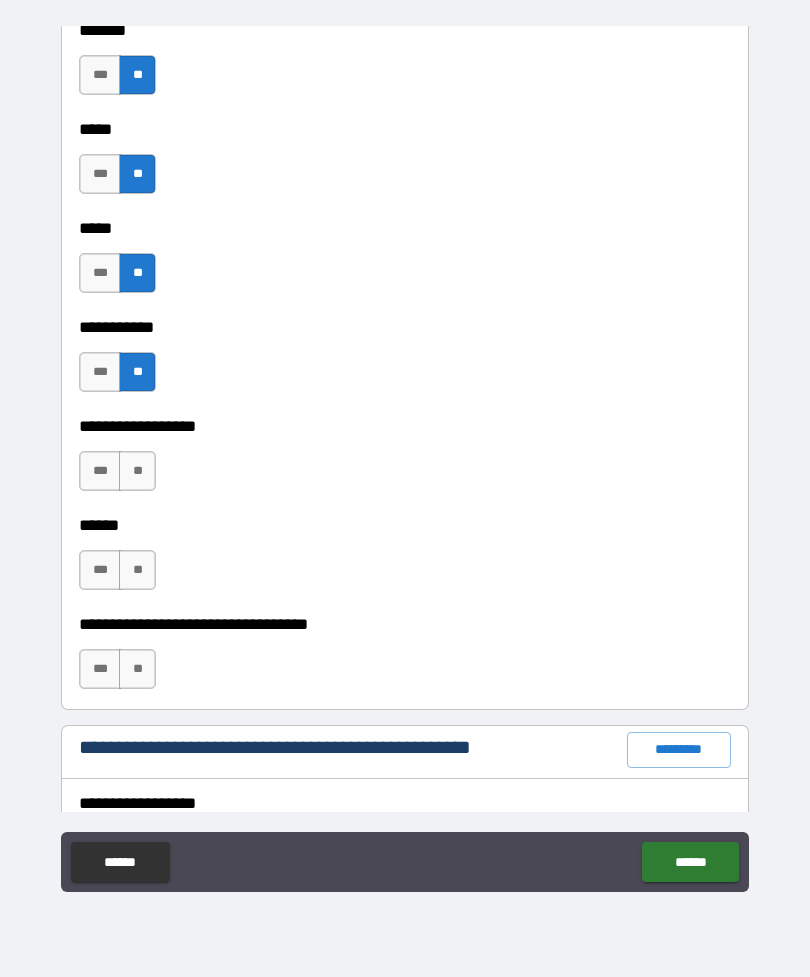 click on "**" at bounding box center (137, 471) 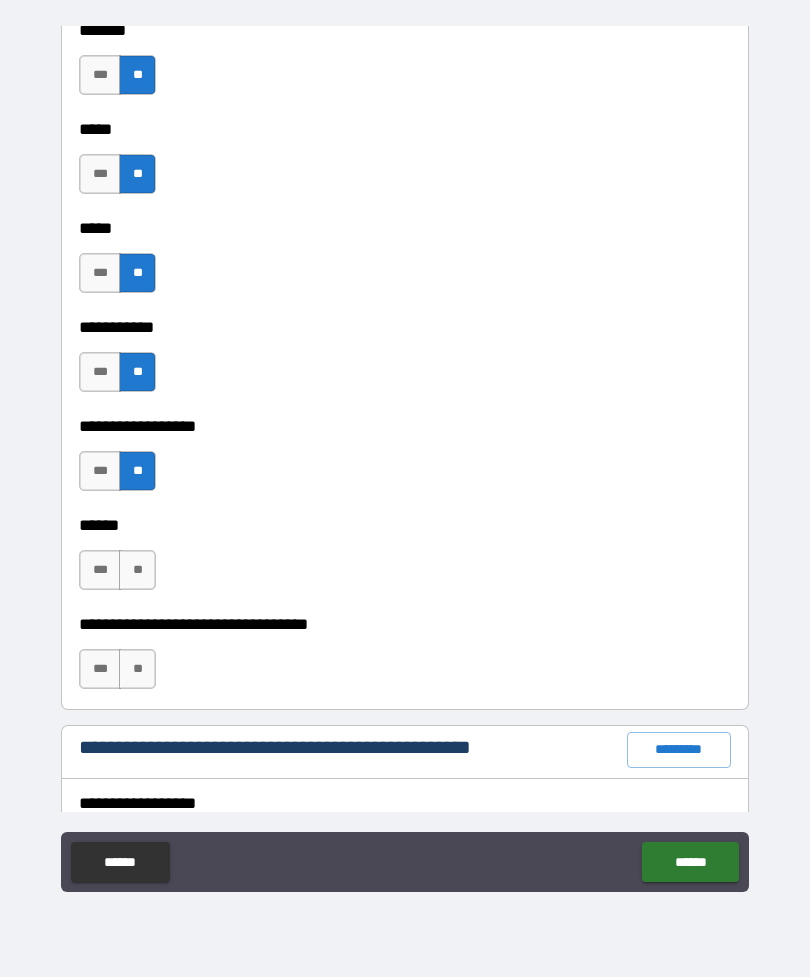 click on "**" at bounding box center (137, 570) 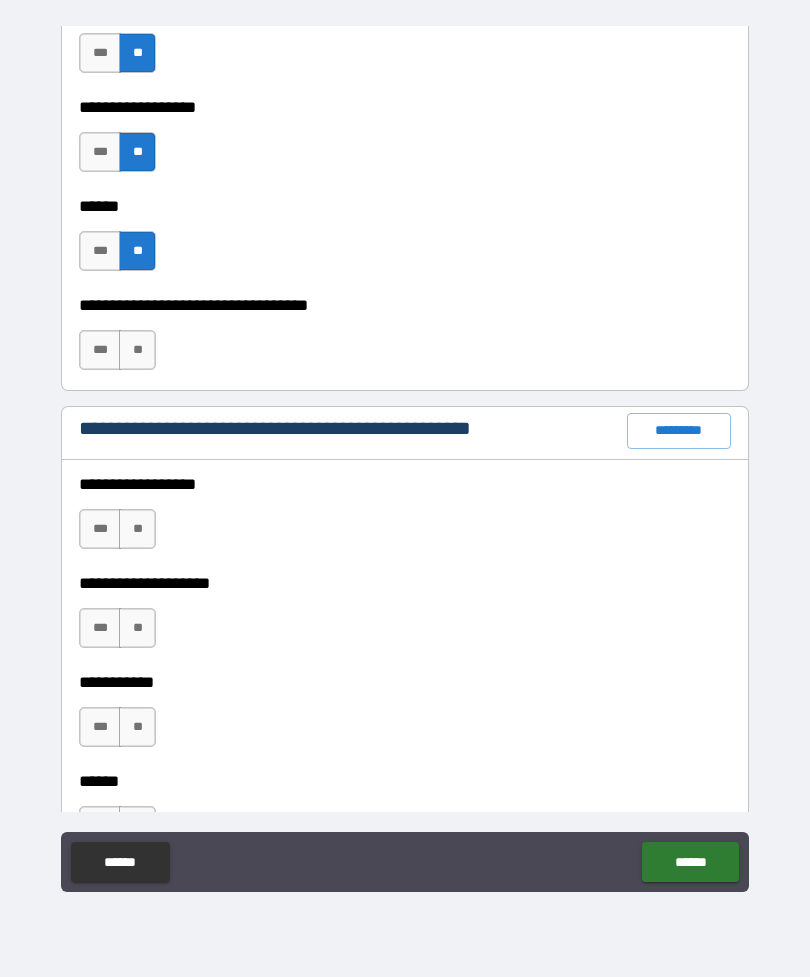 scroll, scrollTop: 2234, scrollLeft: 0, axis: vertical 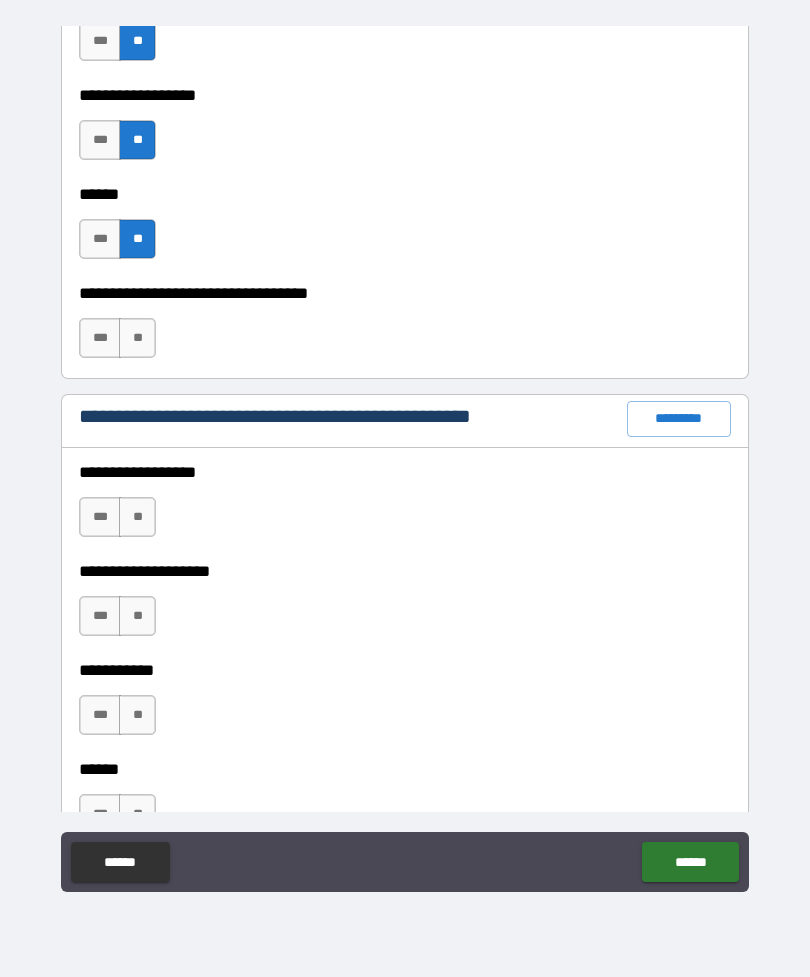 click on "**" at bounding box center (137, 338) 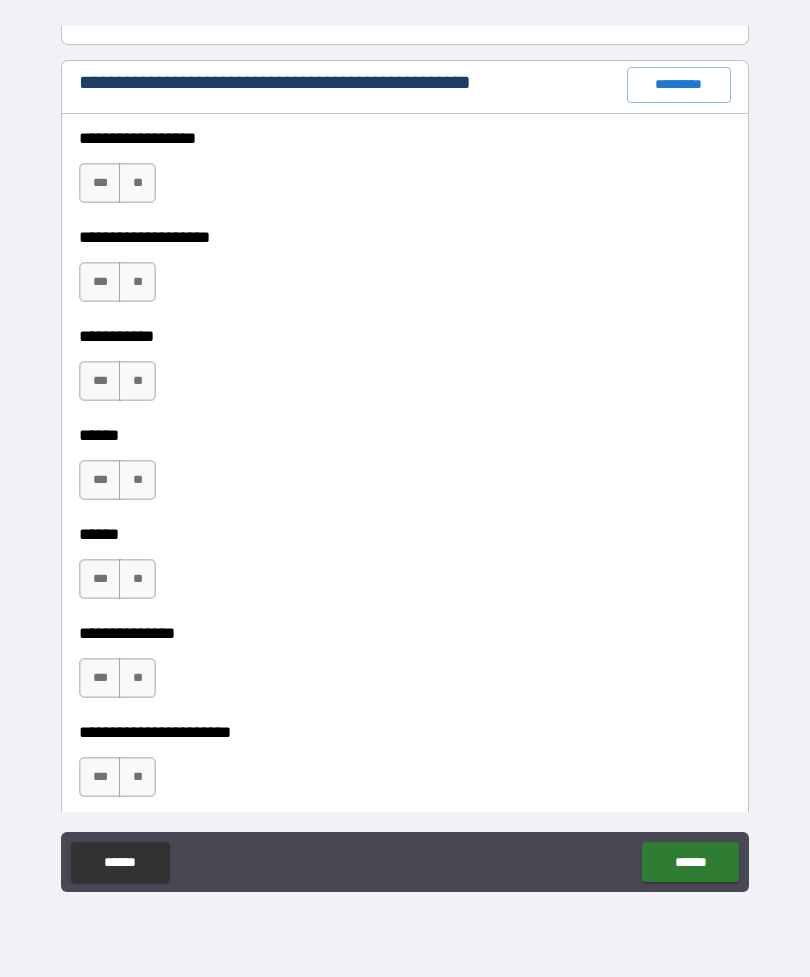 scroll, scrollTop: 2562, scrollLeft: 0, axis: vertical 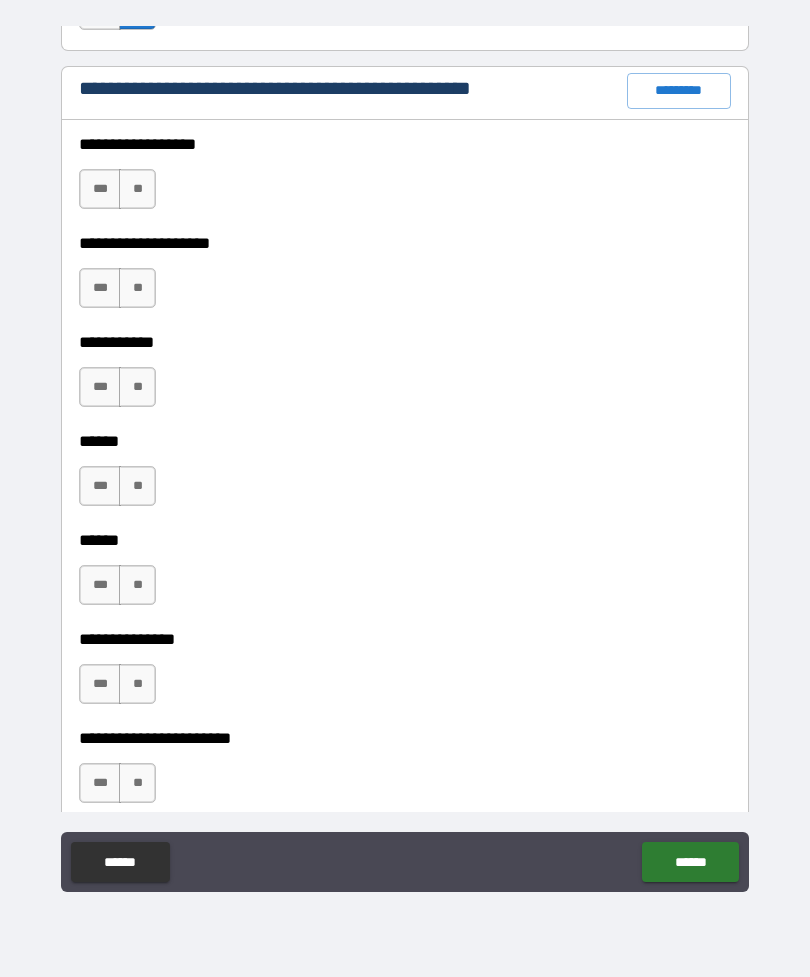 click on "**" at bounding box center [137, 189] 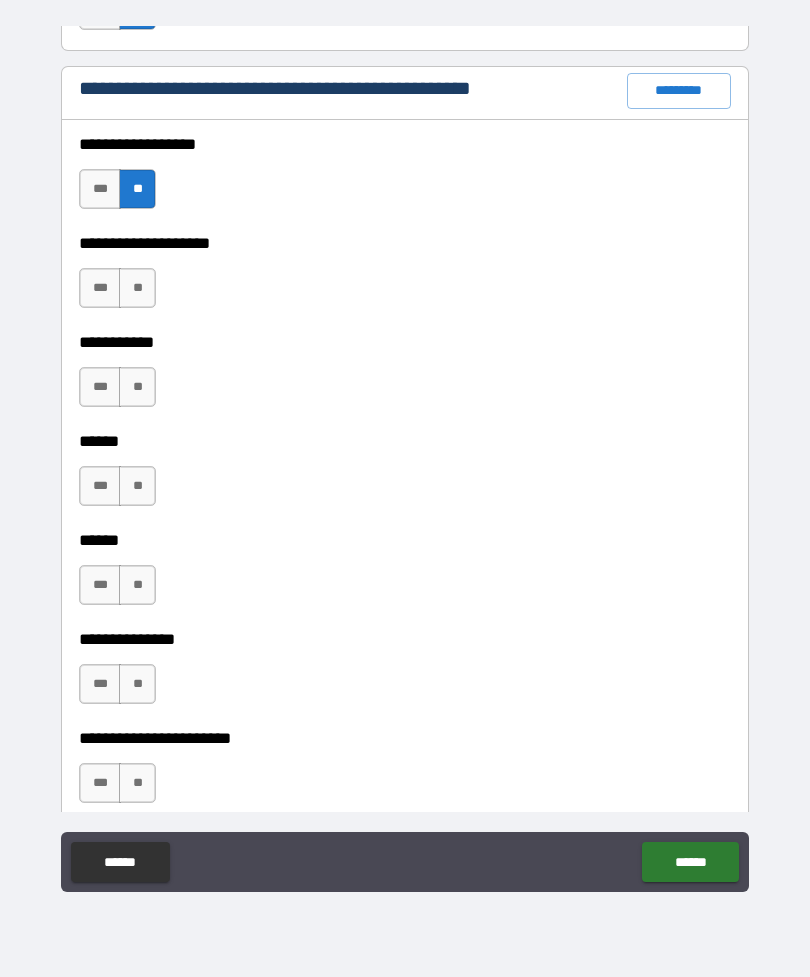 click on "**" at bounding box center (137, 288) 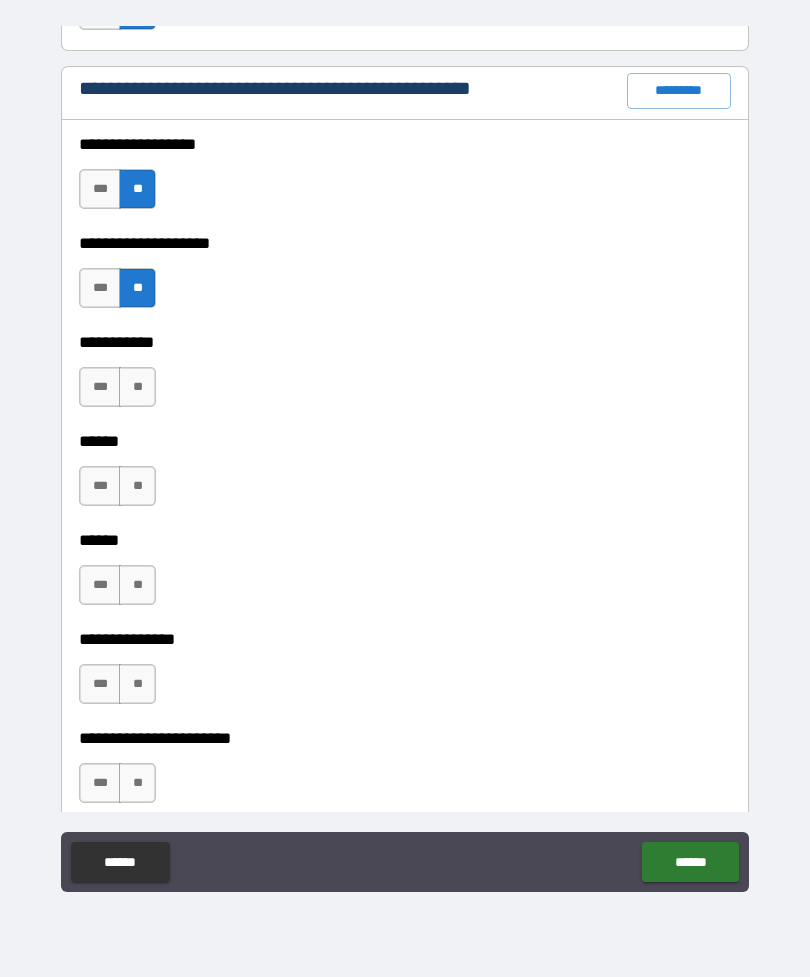 click on "**" at bounding box center (137, 387) 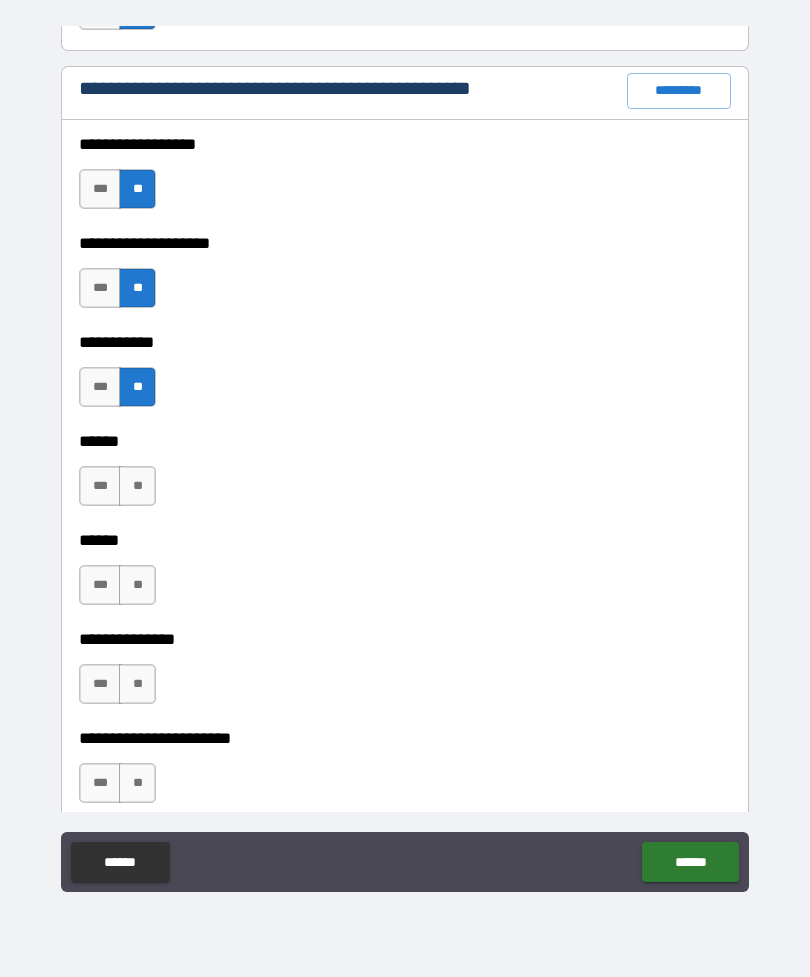 click on "**" at bounding box center [137, 486] 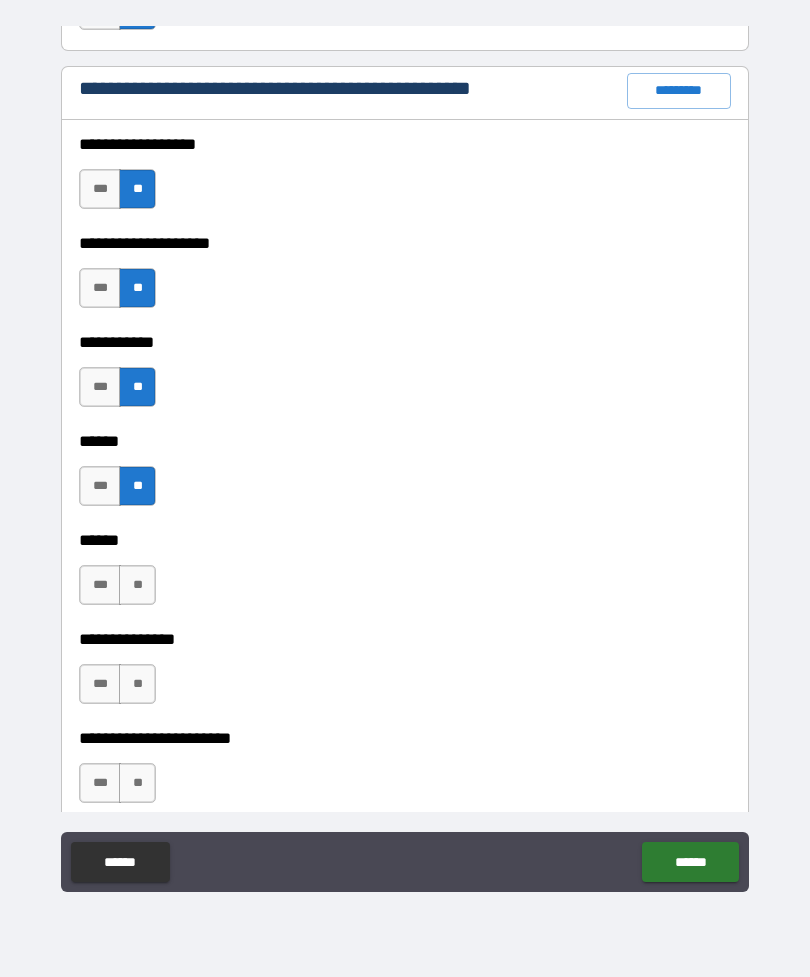 click on "**" at bounding box center (137, 585) 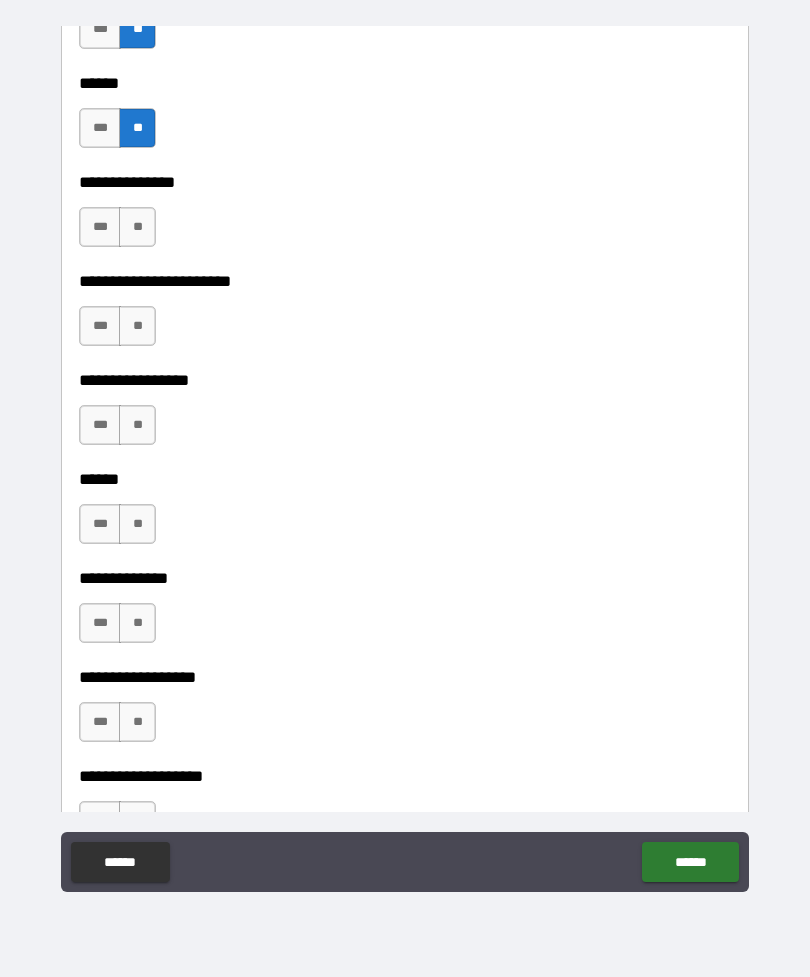 scroll, scrollTop: 3020, scrollLeft: 0, axis: vertical 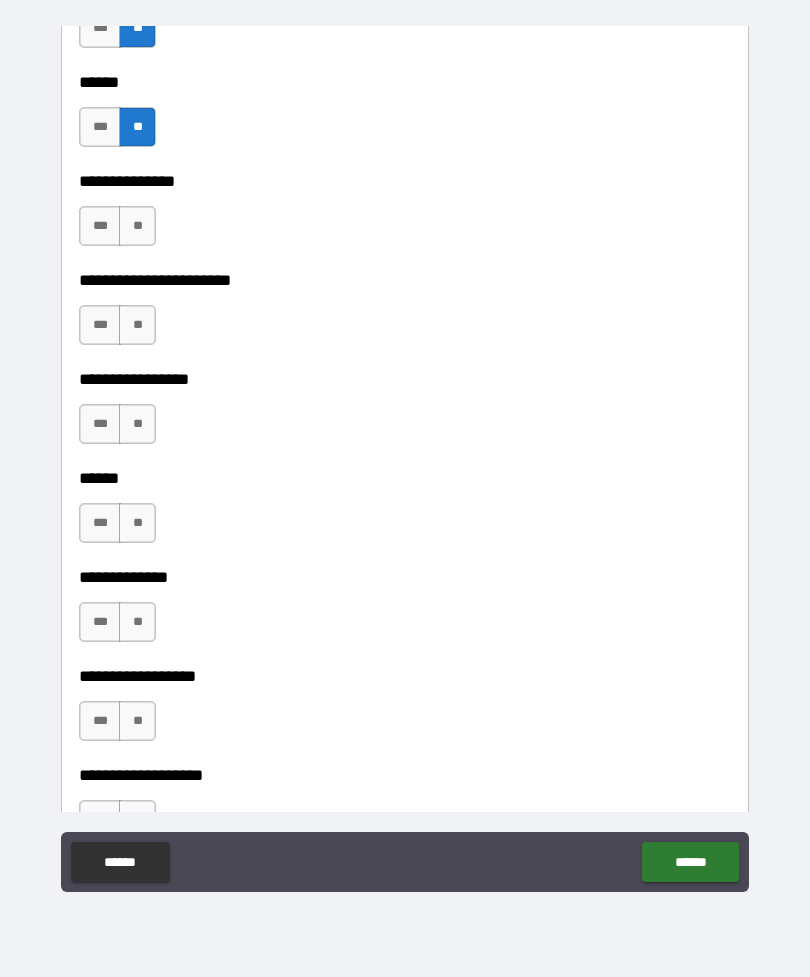 click on "**" at bounding box center (137, 226) 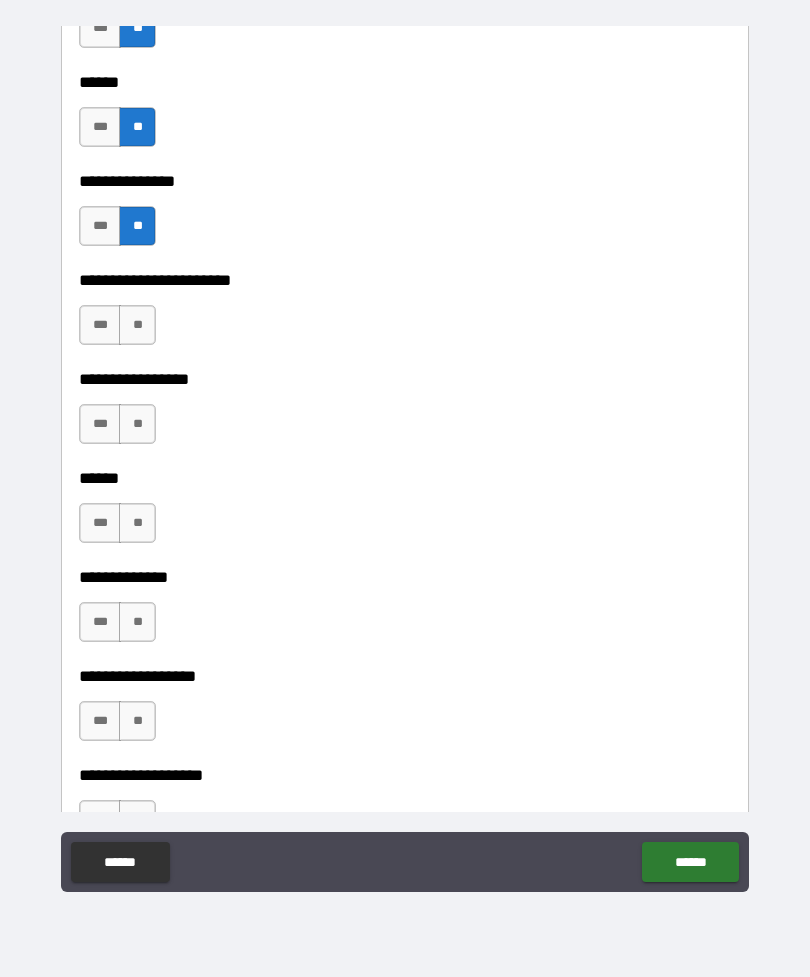 click on "**" at bounding box center [137, 325] 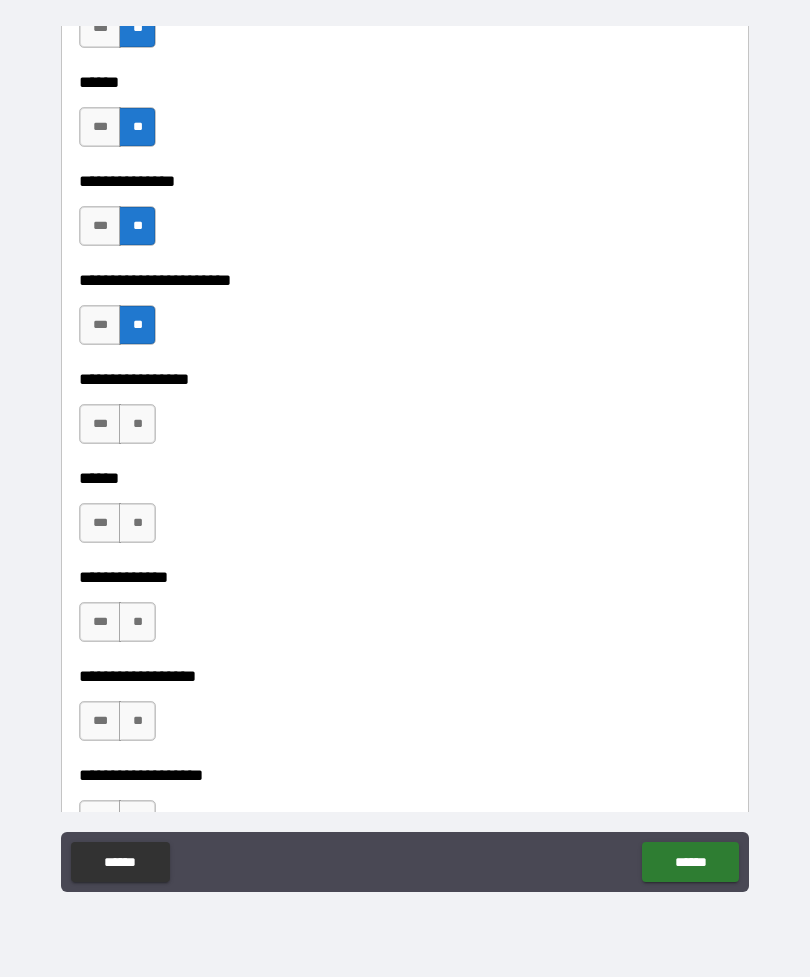 click on "**" at bounding box center [137, 424] 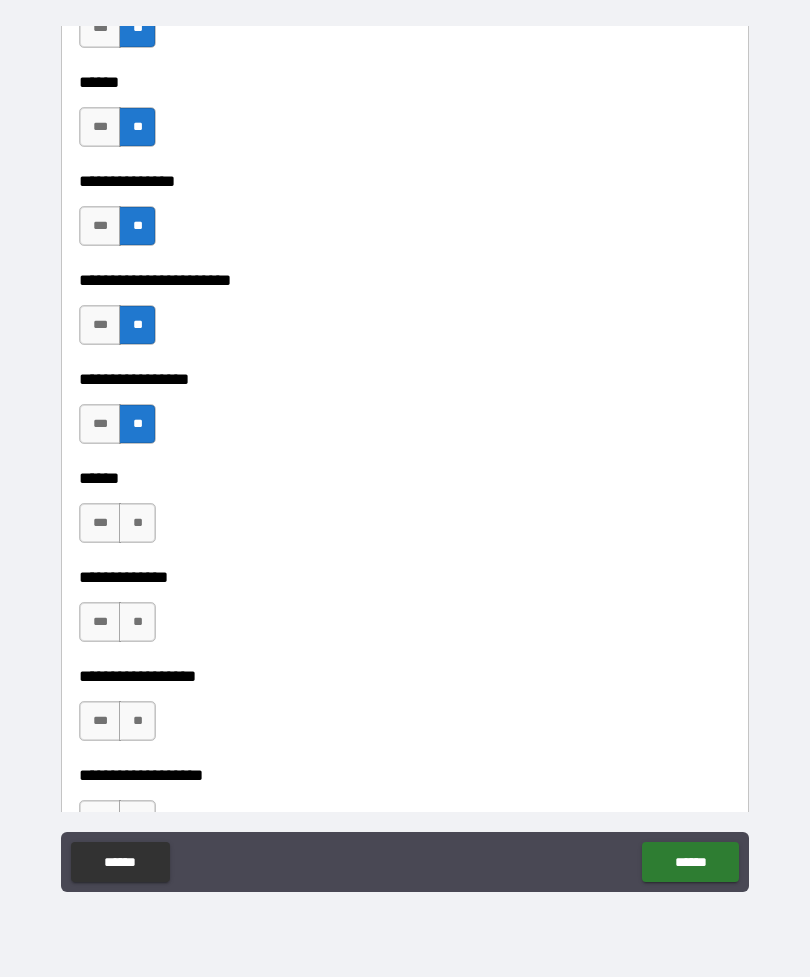 click on "**" at bounding box center (137, 523) 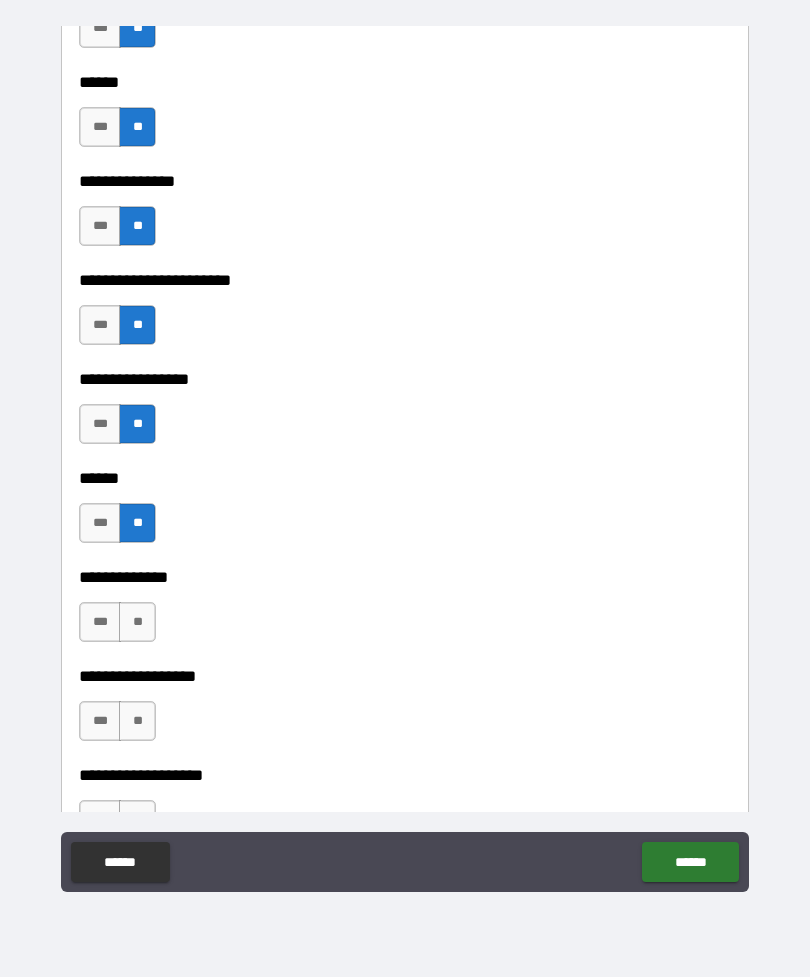 click on "**" at bounding box center (137, 622) 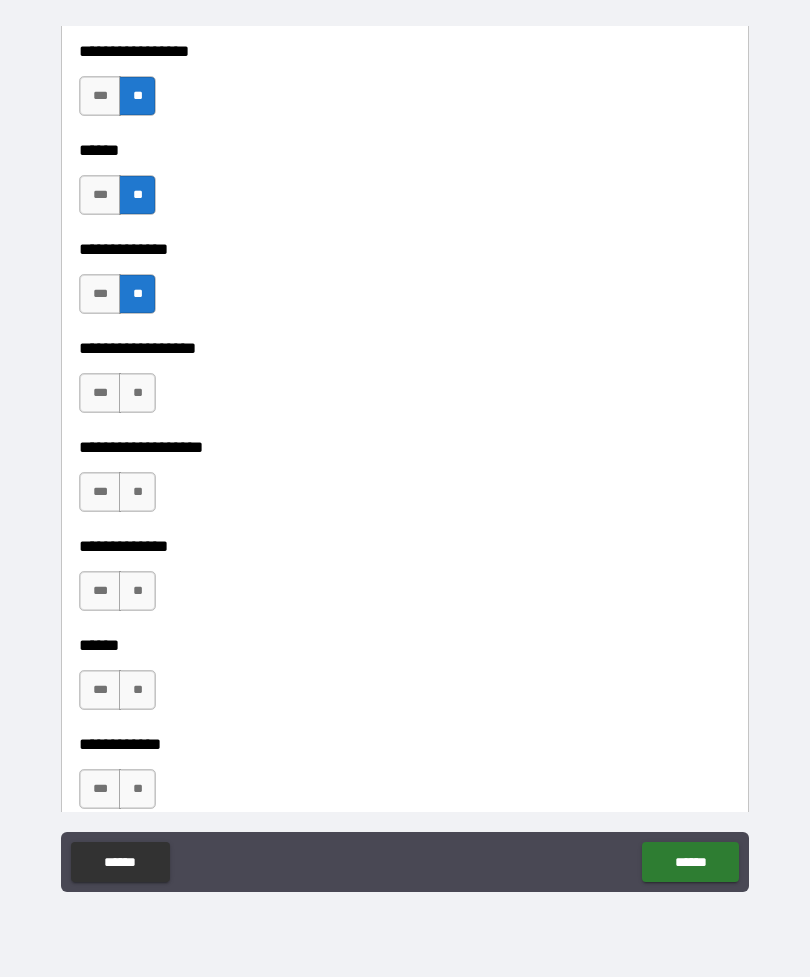 scroll, scrollTop: 3352, scrollLeft: 0, axis: vertical 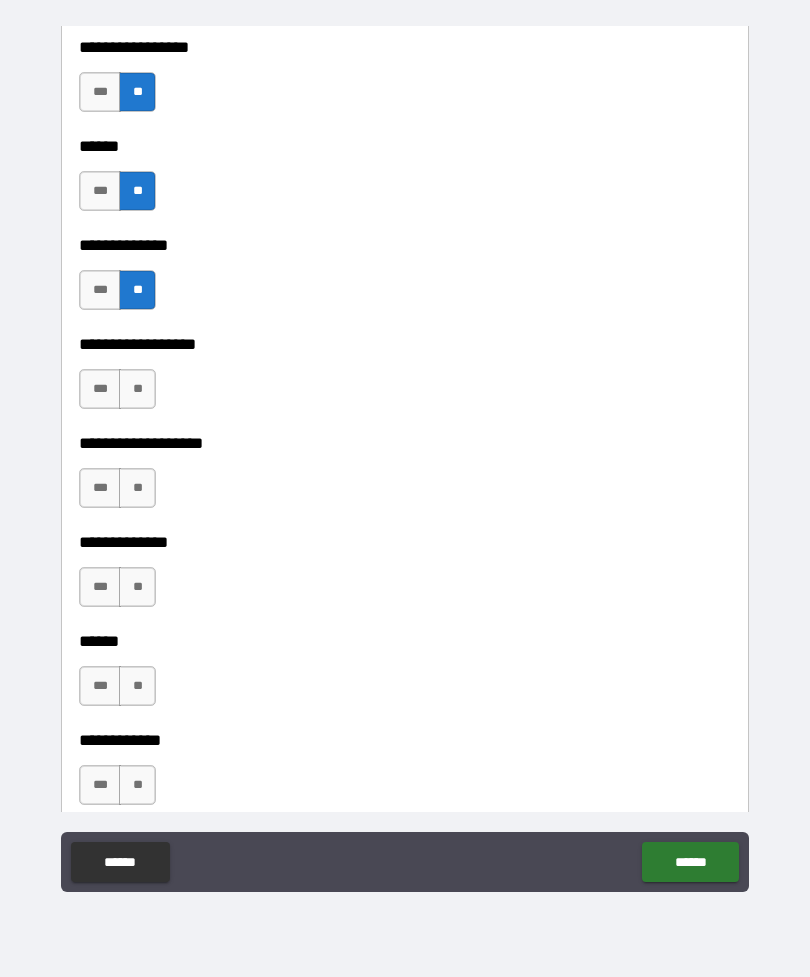 click on "**" at bounding box center (137, 389) 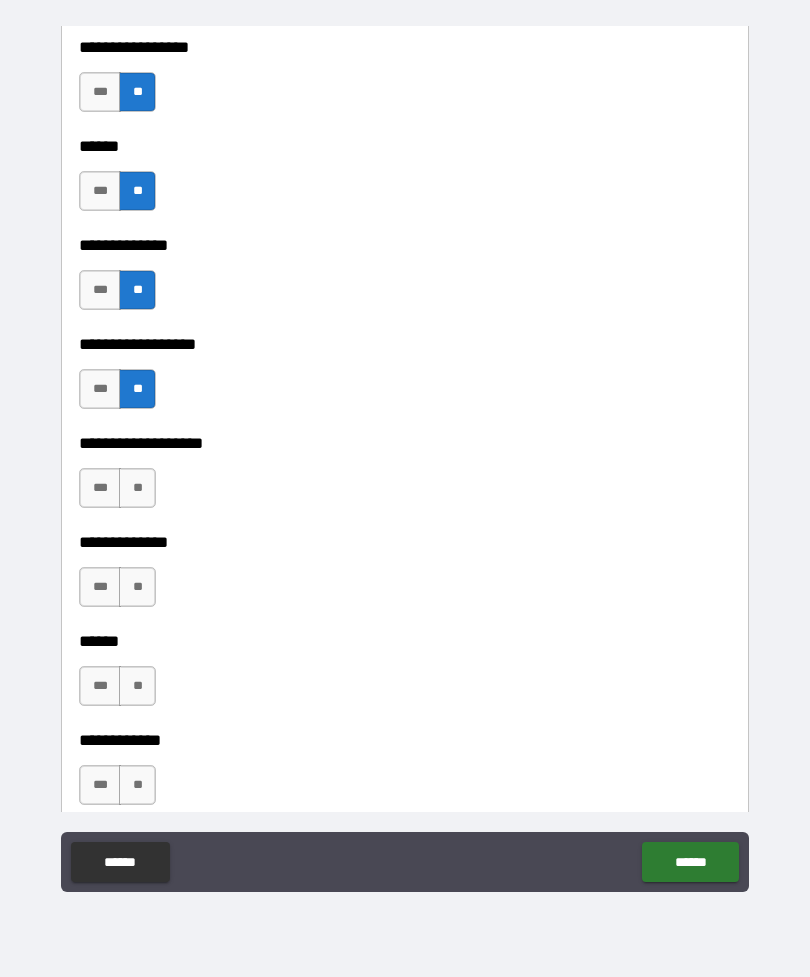 click on "**" at bounding box center (137, 488) 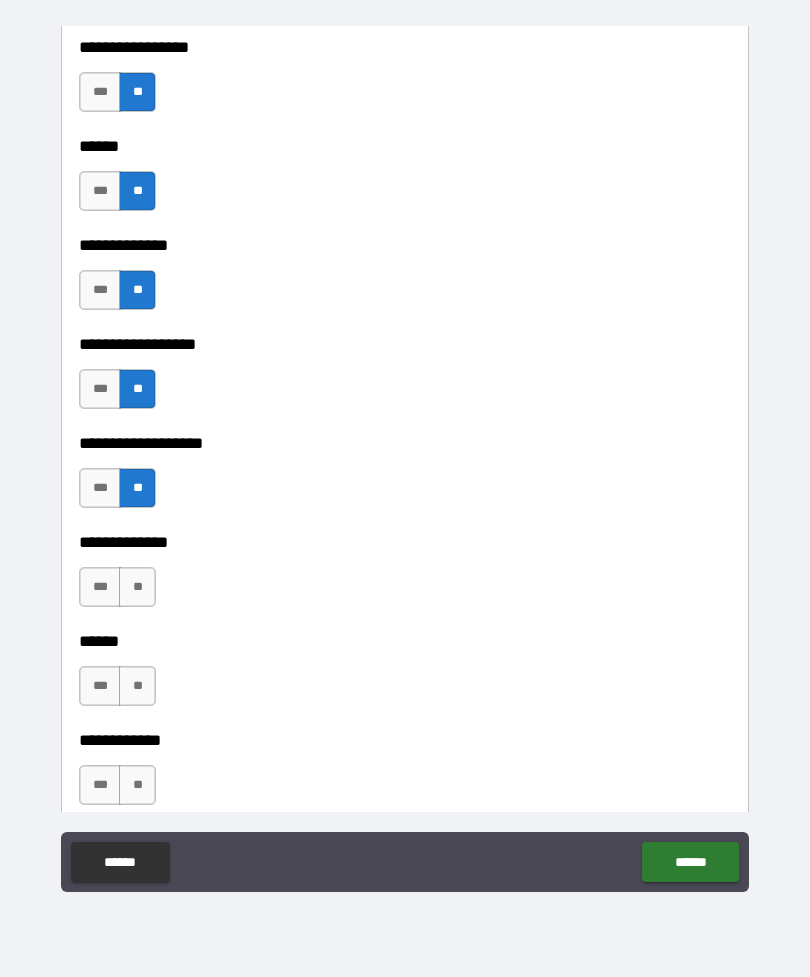 click on "**" at bounding box center [137, 587] 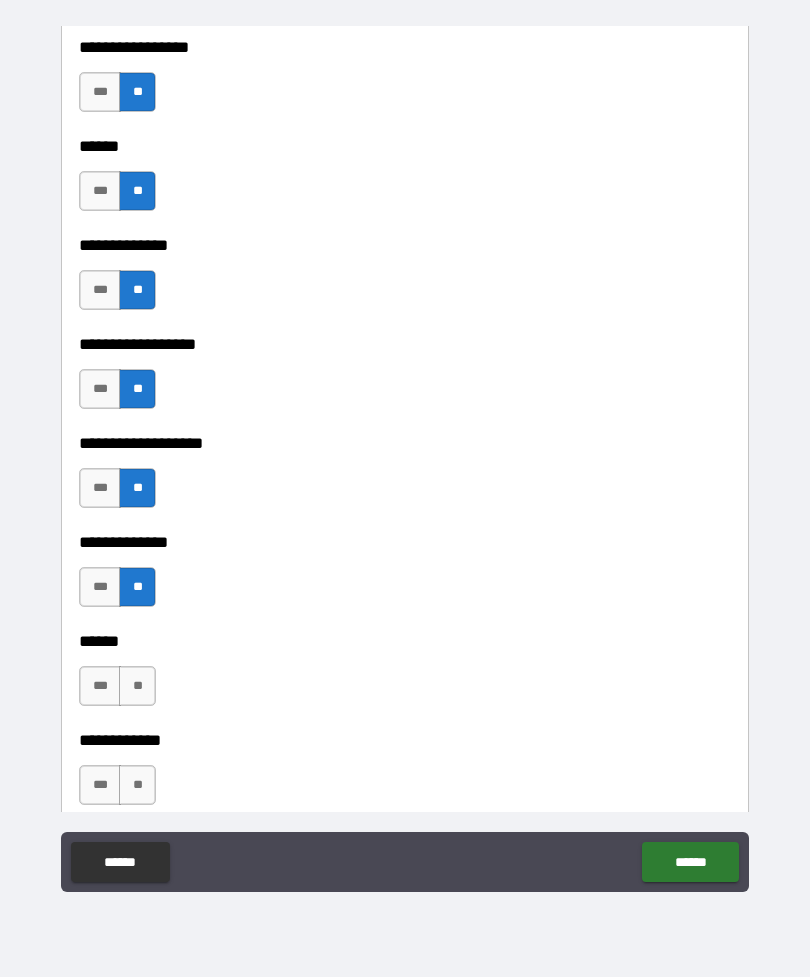 click on "**" at bounding box center (137, 686) 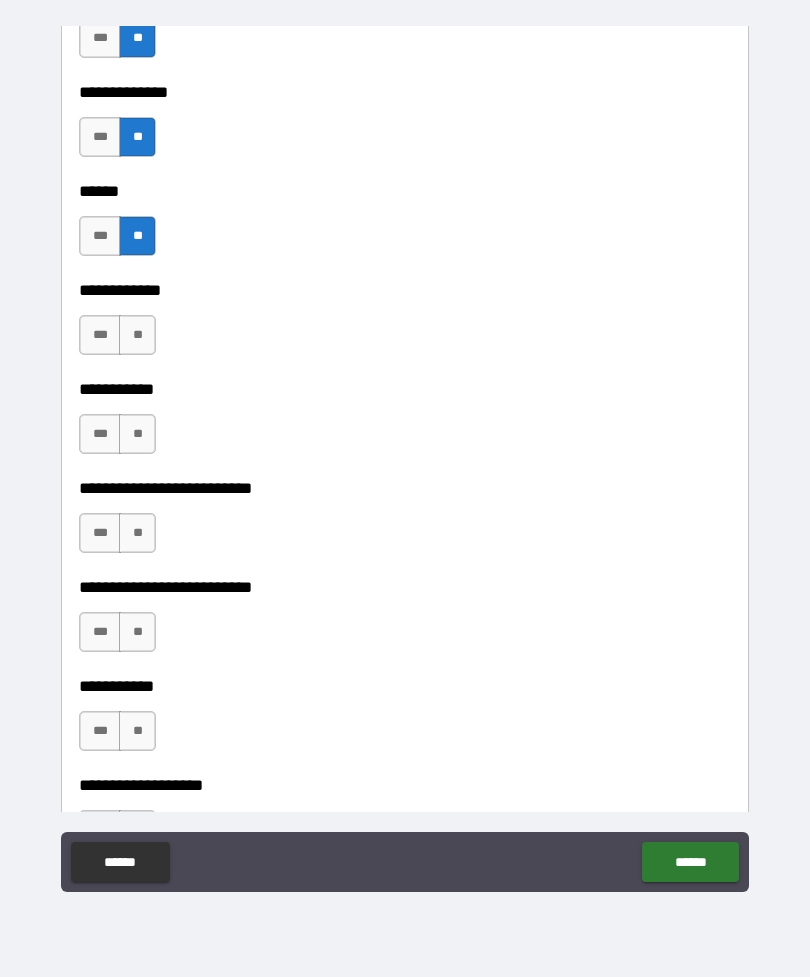 scroll, scrollTop: 3803, scrollLeft: 0, axis: vertical 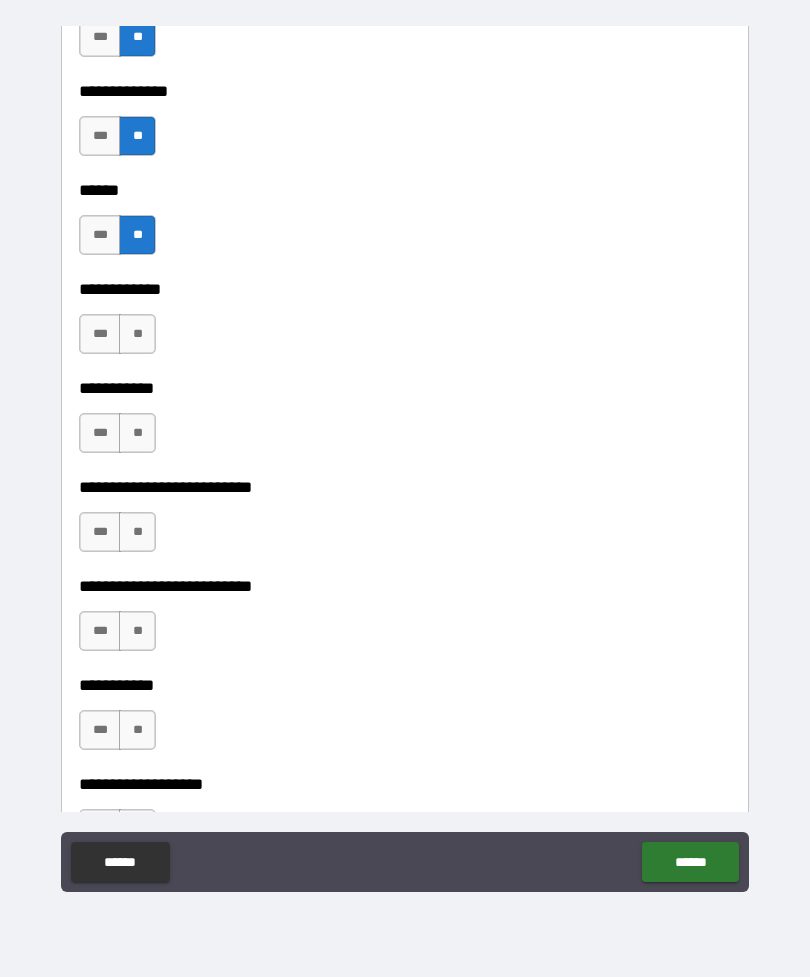 click on "**" at bounding box center [137, 334] 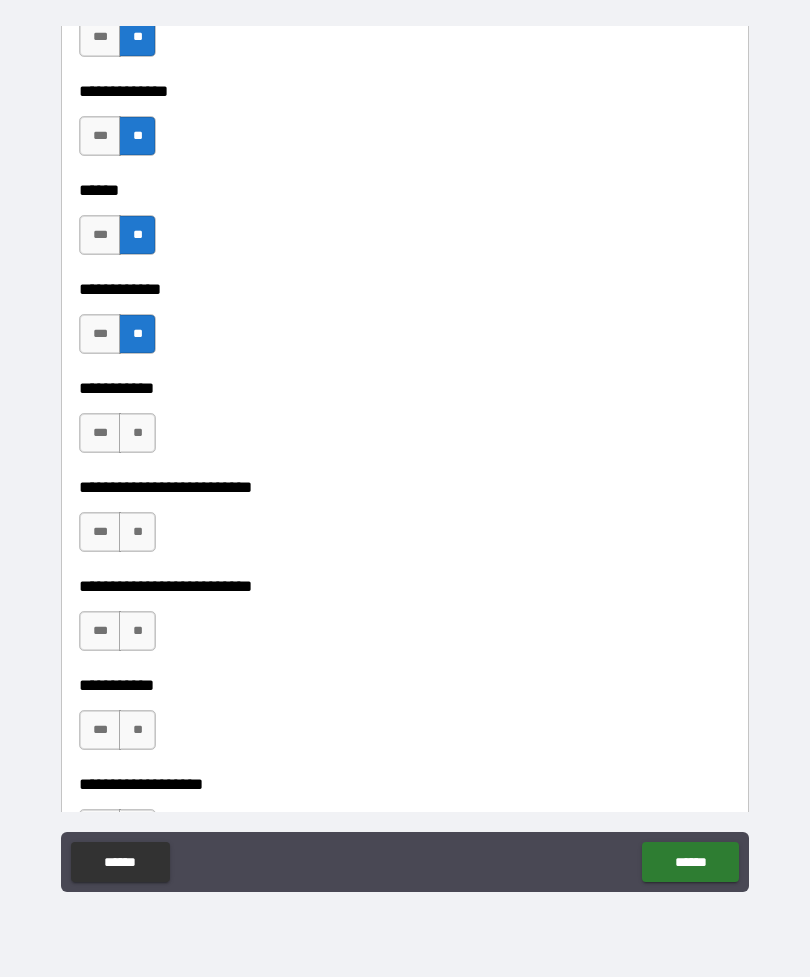 click on "**" at bounding box center (137, 433) 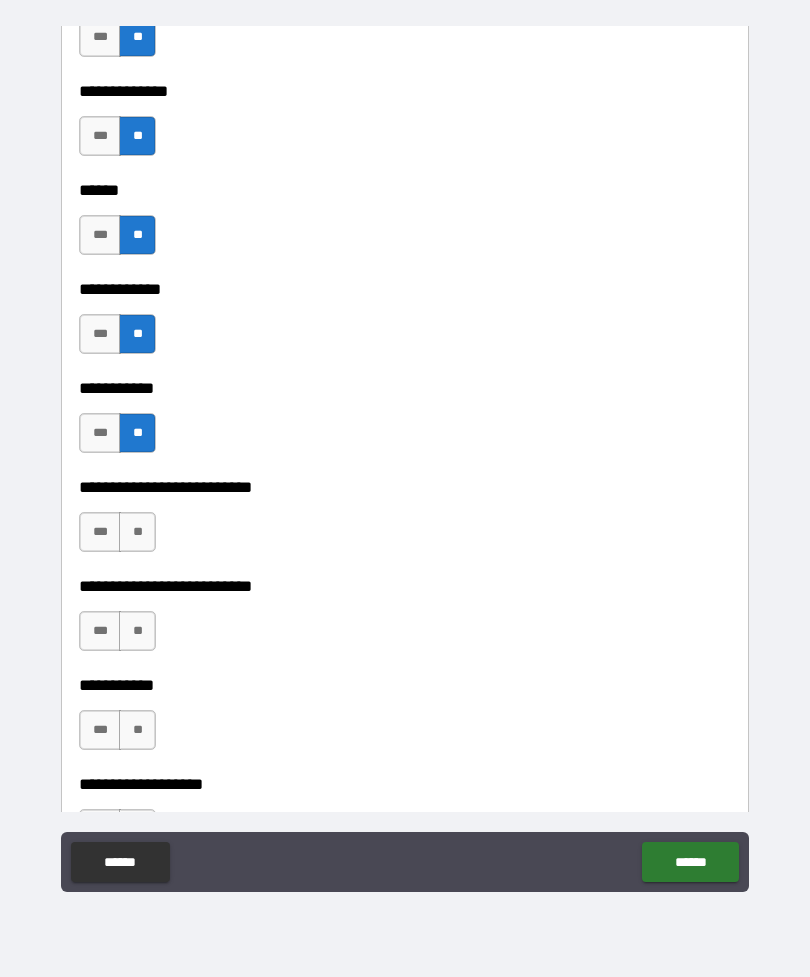 click on "**" at bounding box center [137, 532] 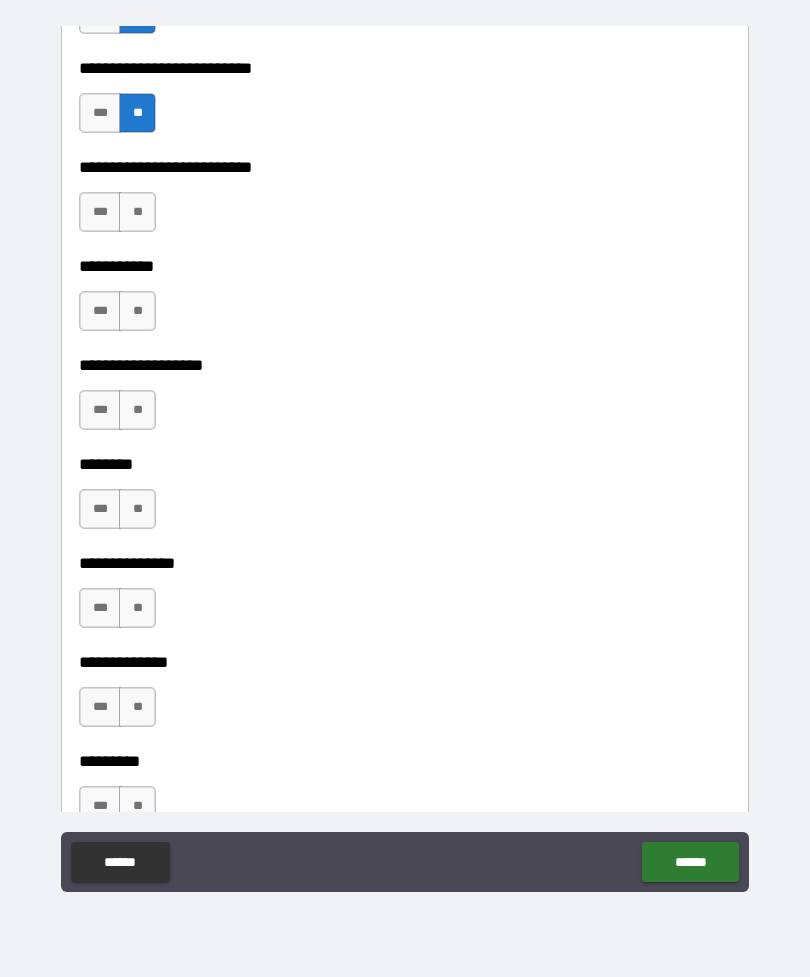scroll, scrollTop: 4233, scrollLeft: 0, axis: vertical 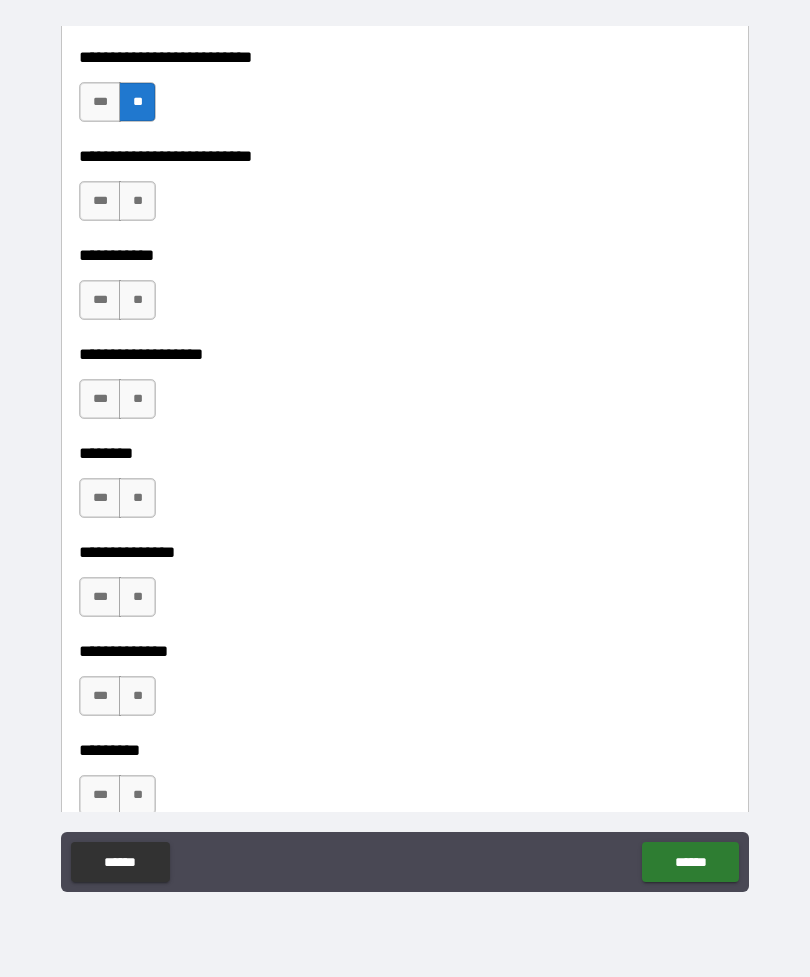 click on "**" at bounding box center (137, 201) 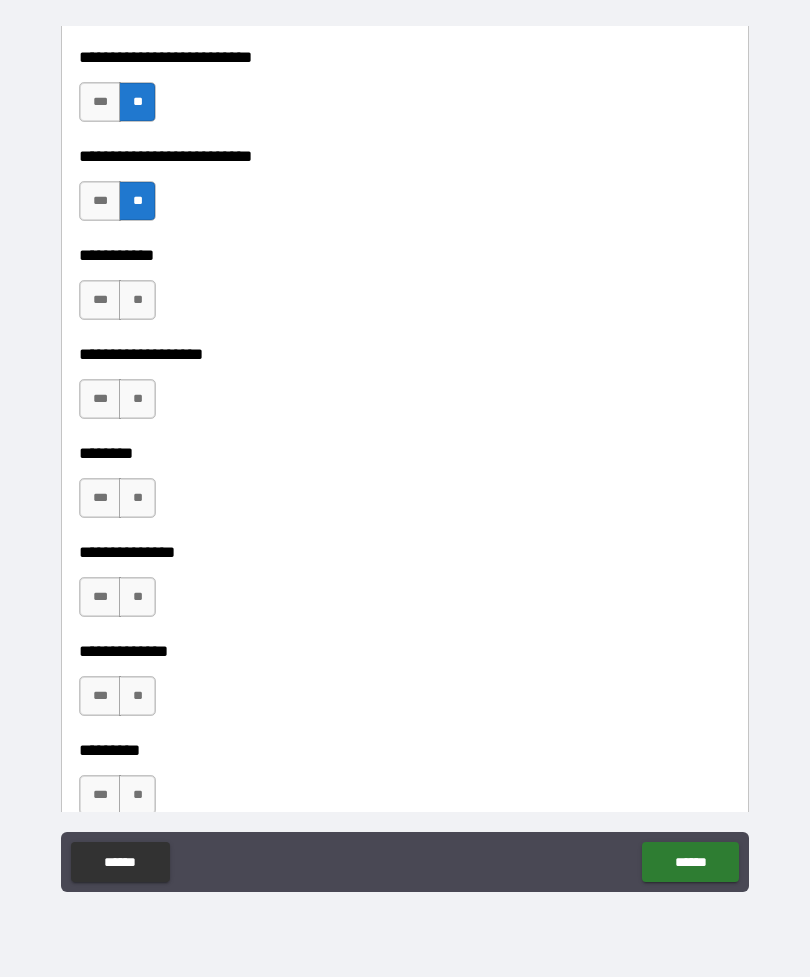 click on "**" at bounding box center [137, 300] 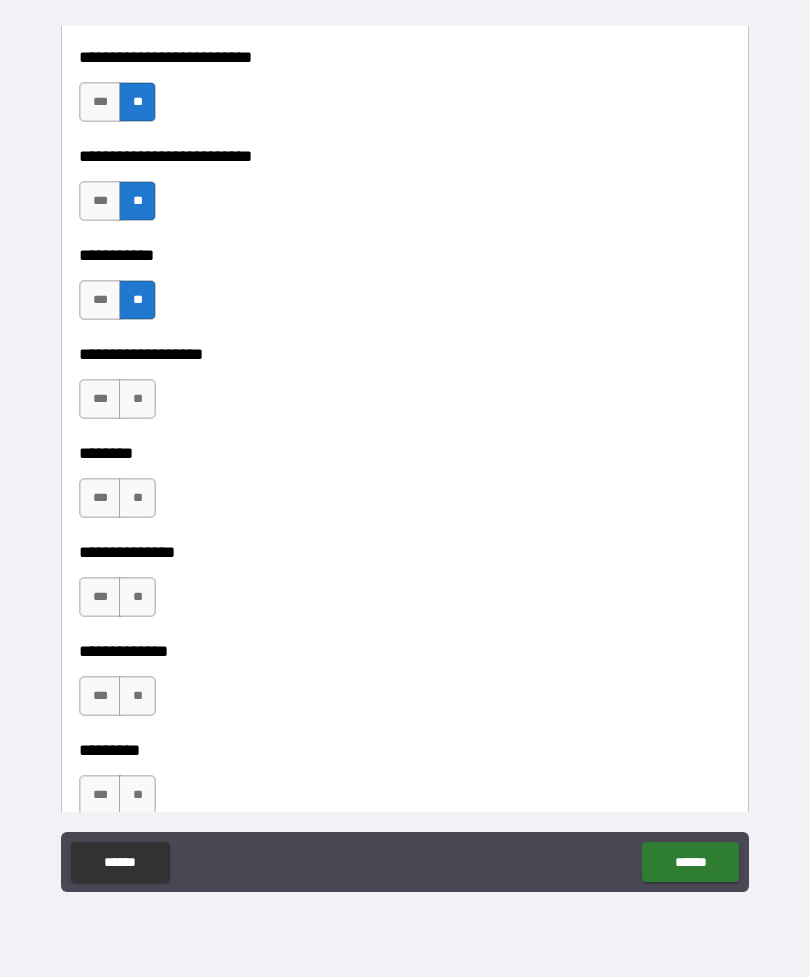click on "**" at bounding box center (137, 399) 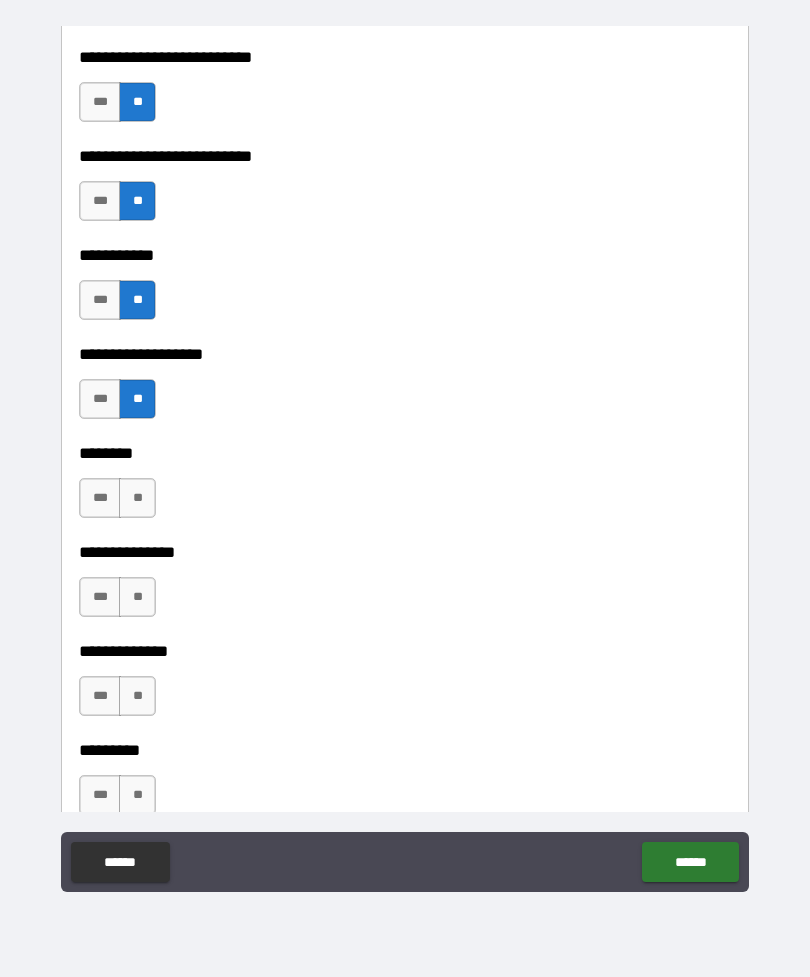click on "**" at bounding box center [137, 498] 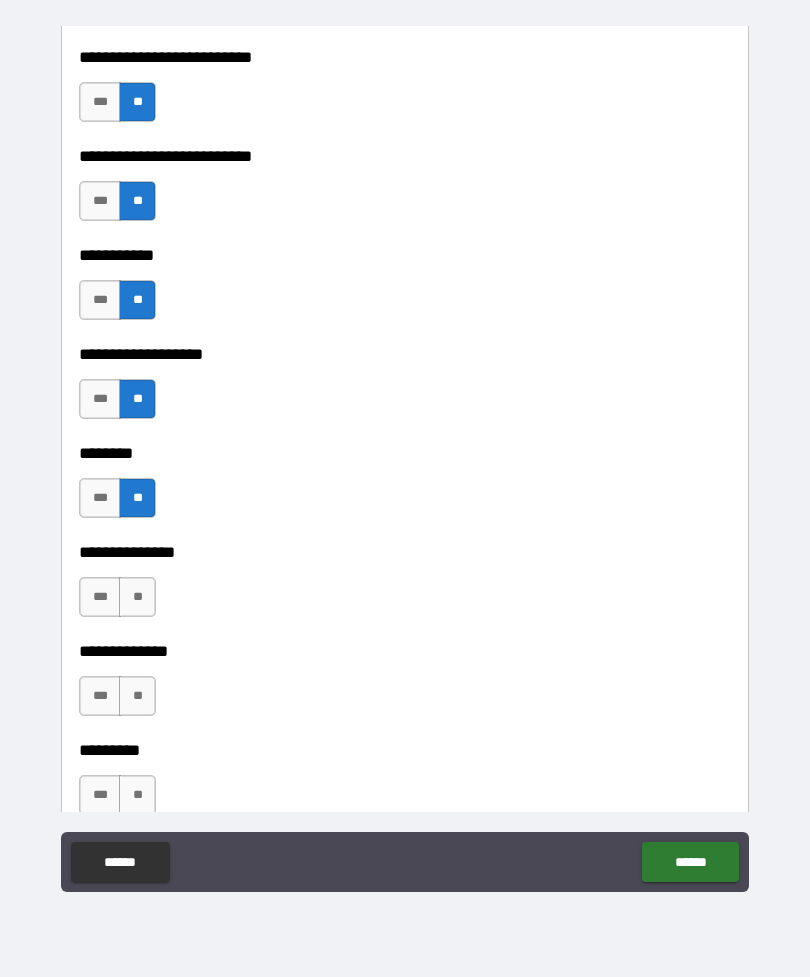 click on "**" at bounding box center [137, 597] 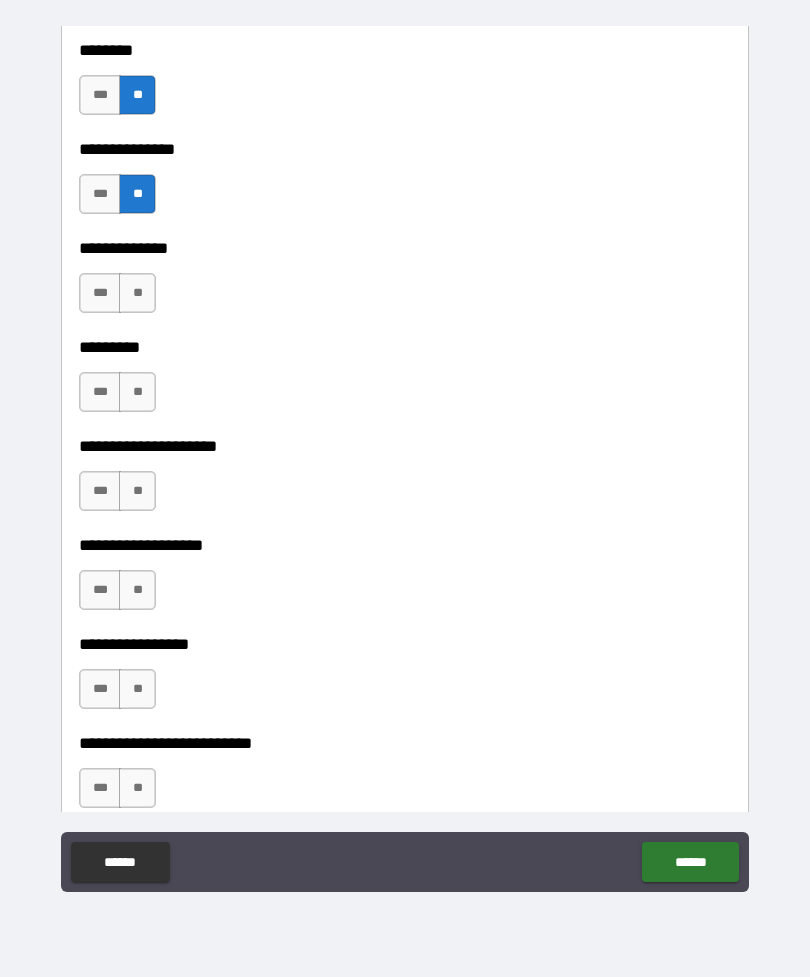 scroll, scrollTop: 4650, scrollLeft: 0, axis: vertical 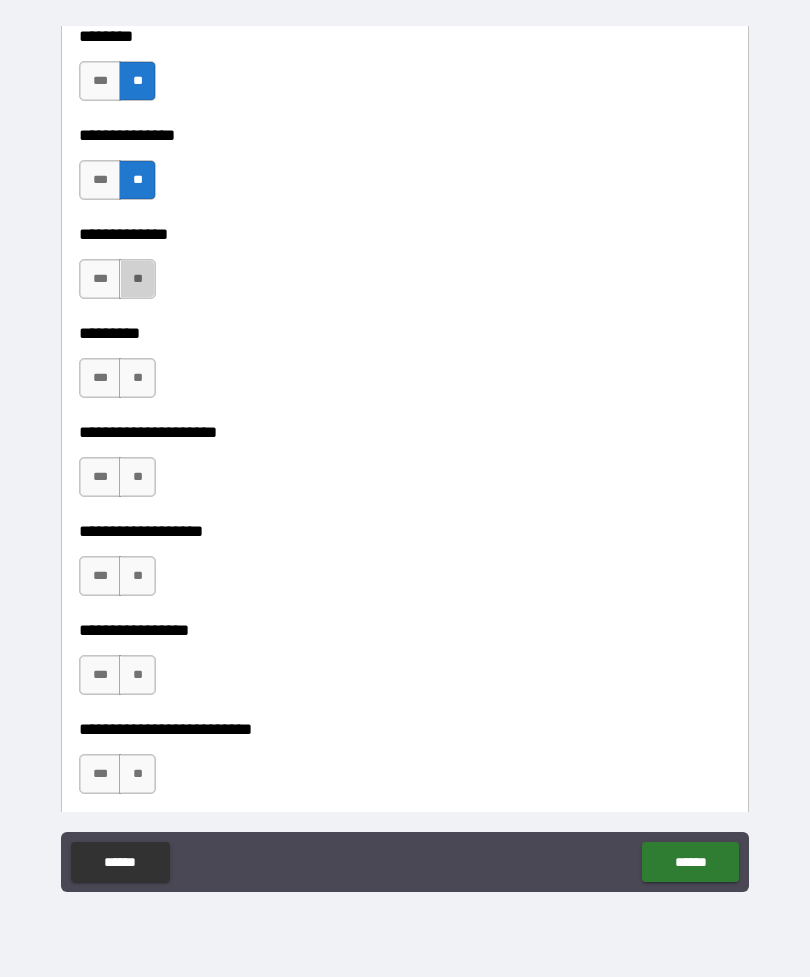 click on "**" at bounding box center (137, 279) 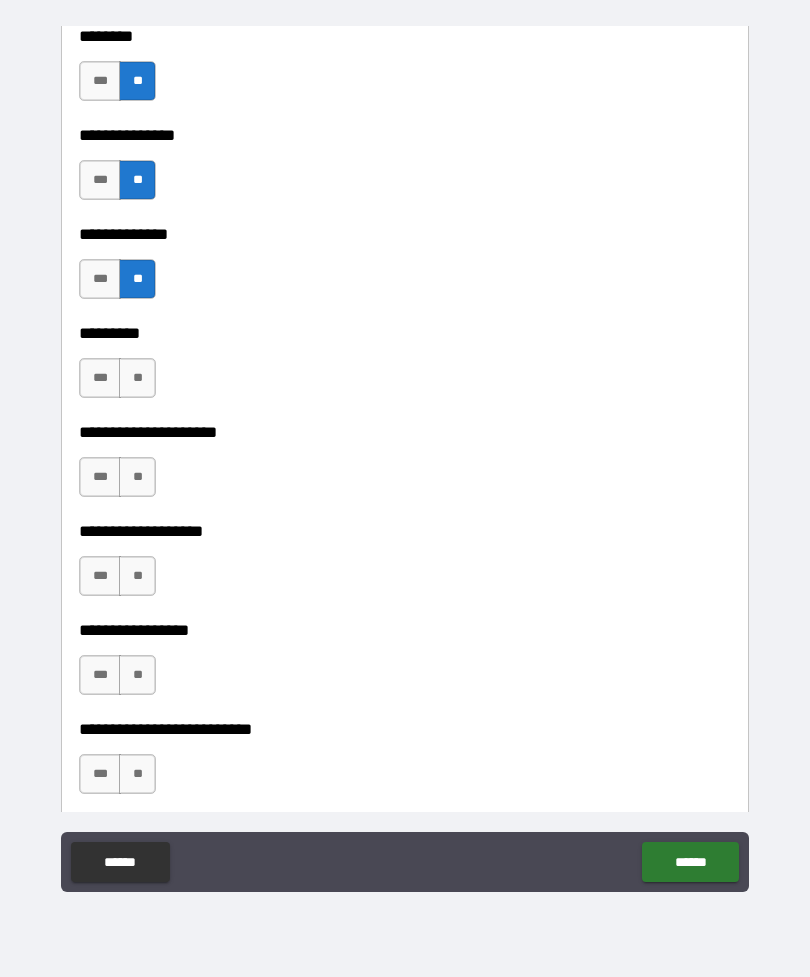 click on "**" at bounding box center (137, 378) 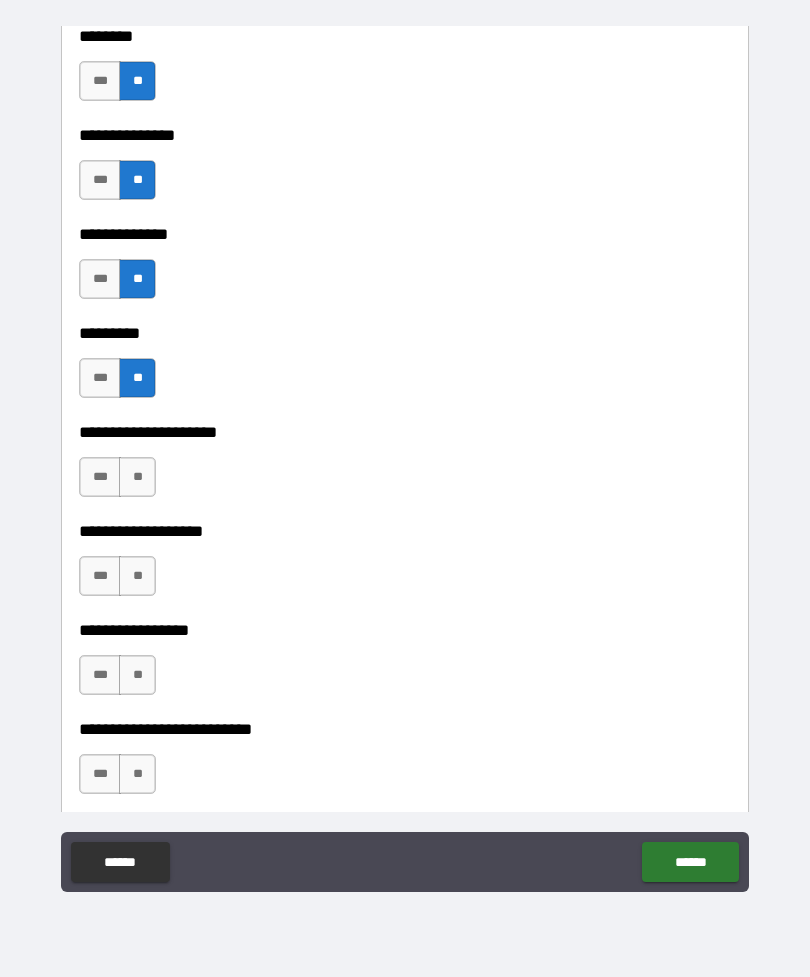 click on "**" at bounding box center [137, 477] 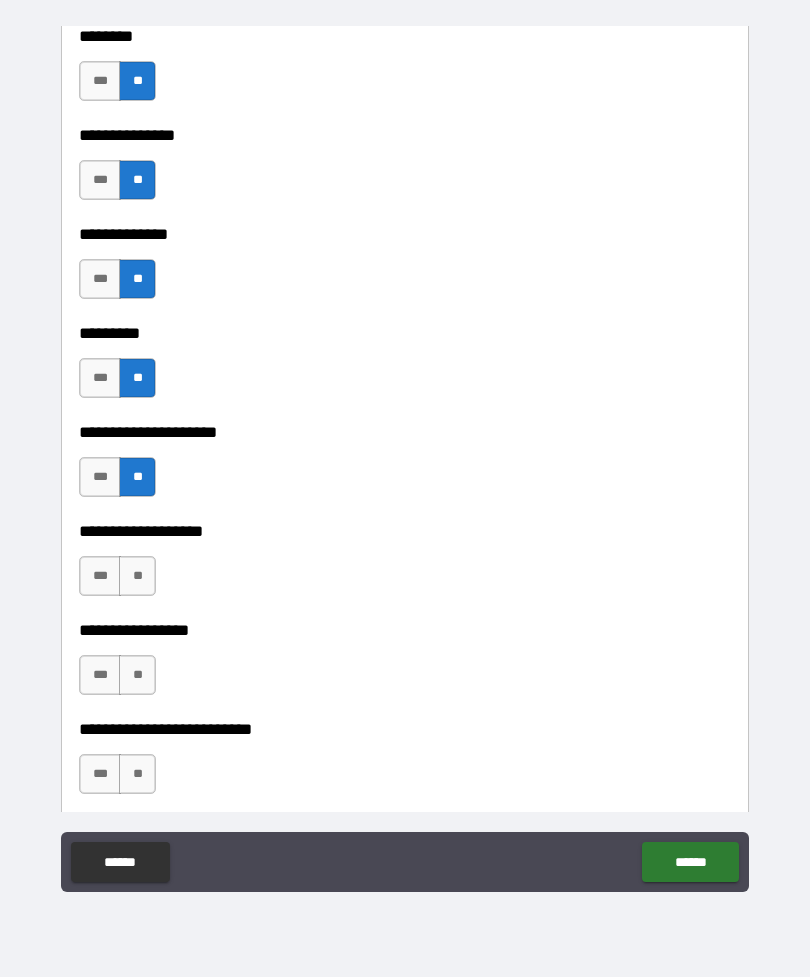 click on "**" at bounding box center (137, 576) 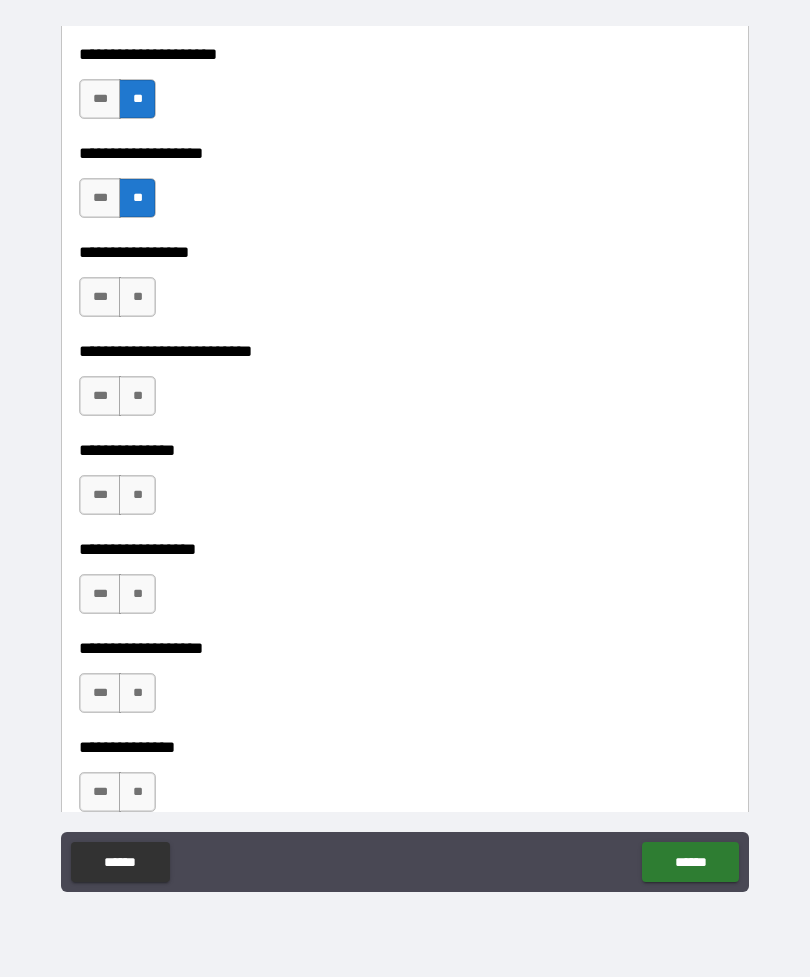 scroll, scrollTop: 5037, scrollLeft: 0, axis: vertical 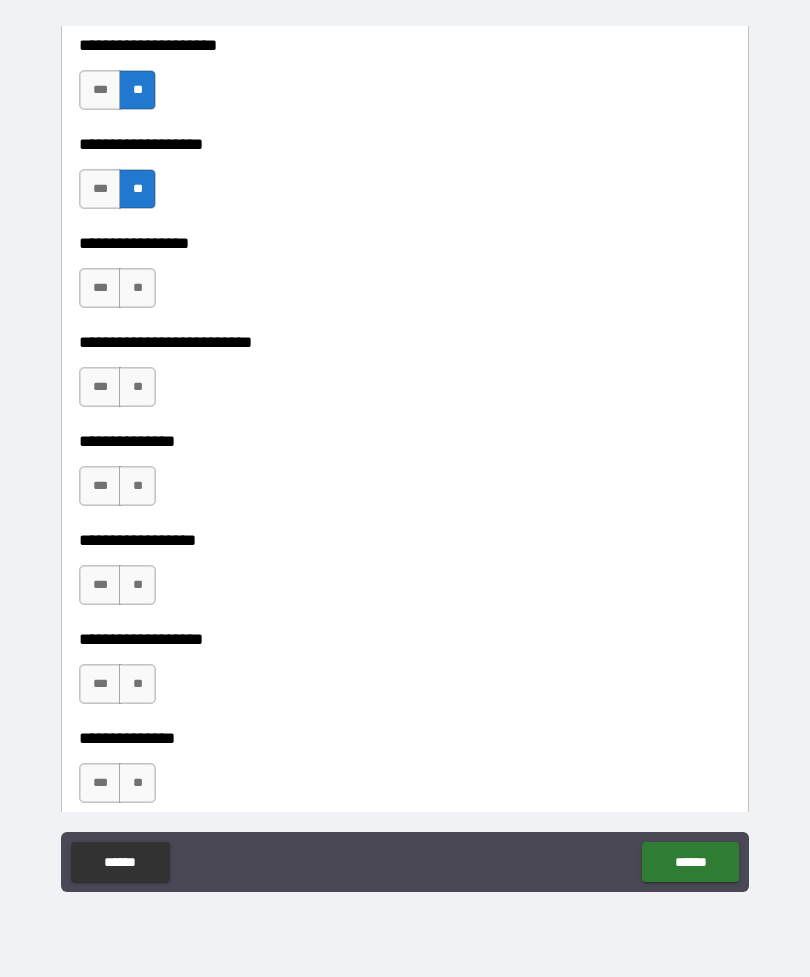 click on "**" at bounding box center [137, 288] 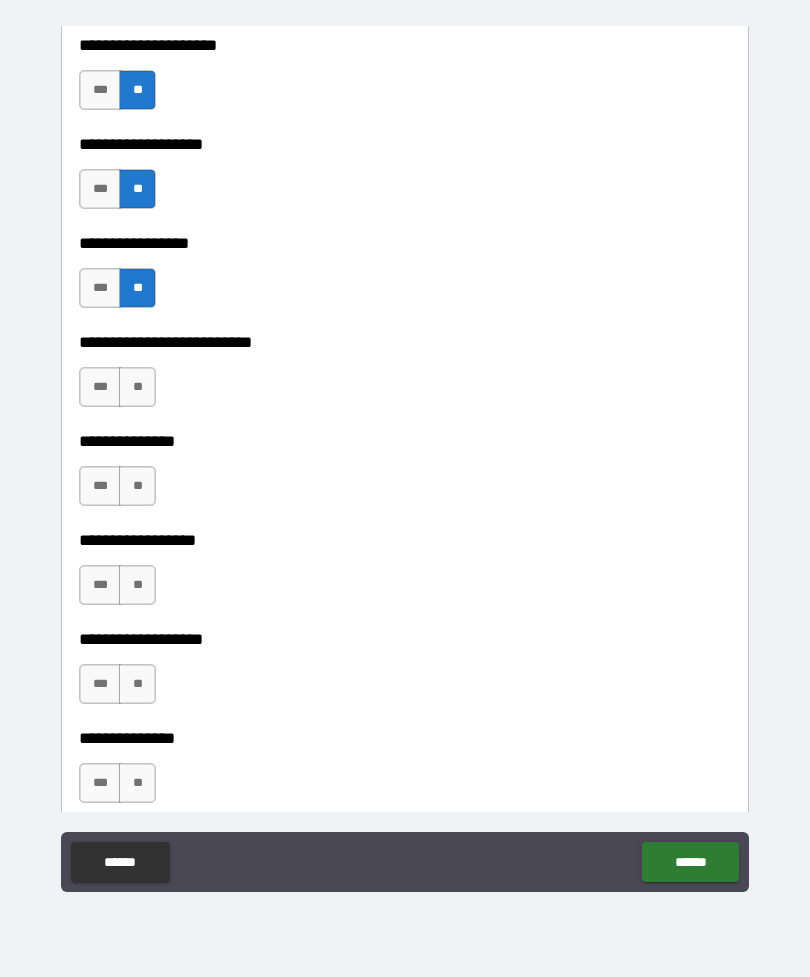 click on "**" at bounding box center (137, 387) 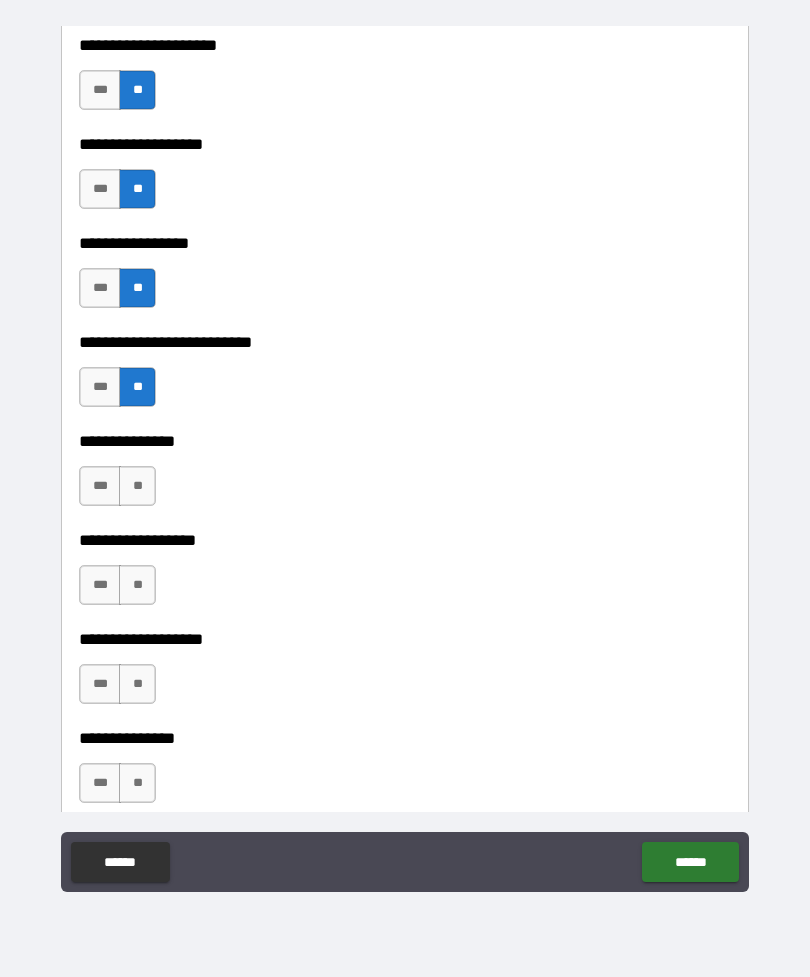click on "**" at bounding box center [137, 486] 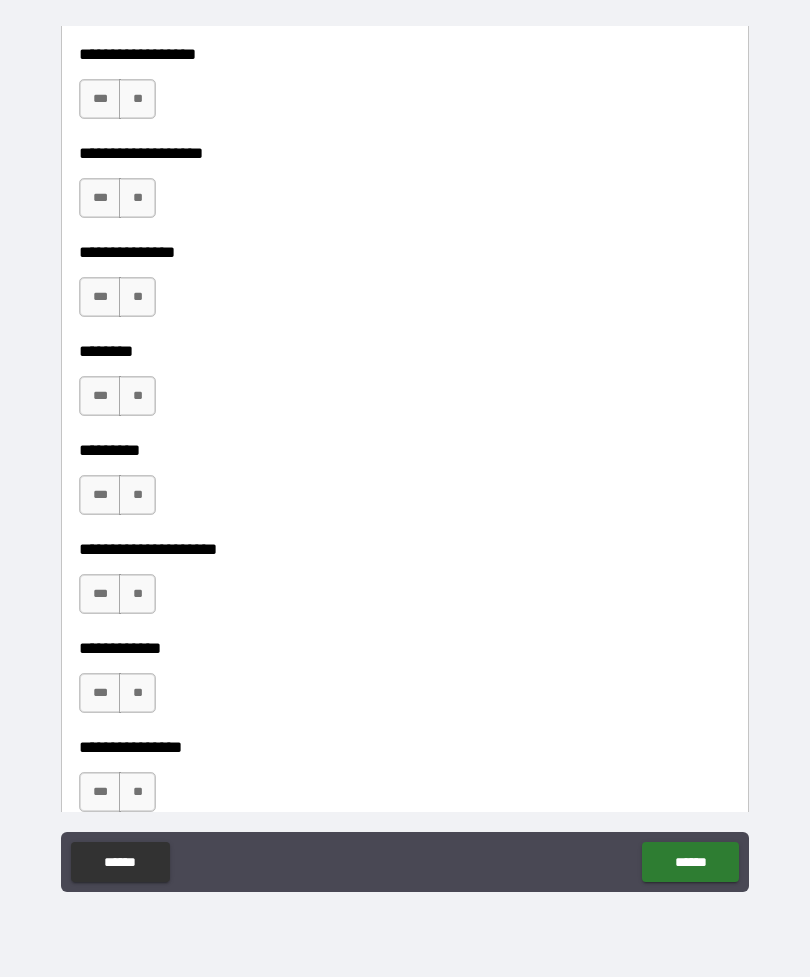 scroll, scrollTop: 5519, scrollLeft: 0, axis: vertical 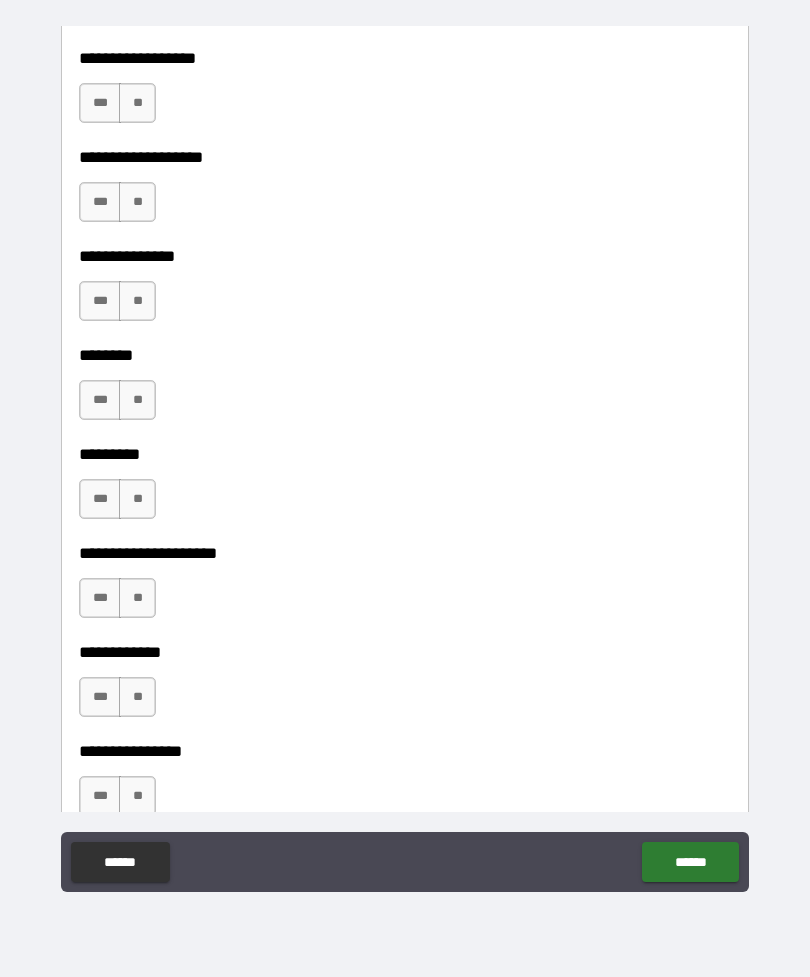 click on "**" at bounding box center [137, 103] 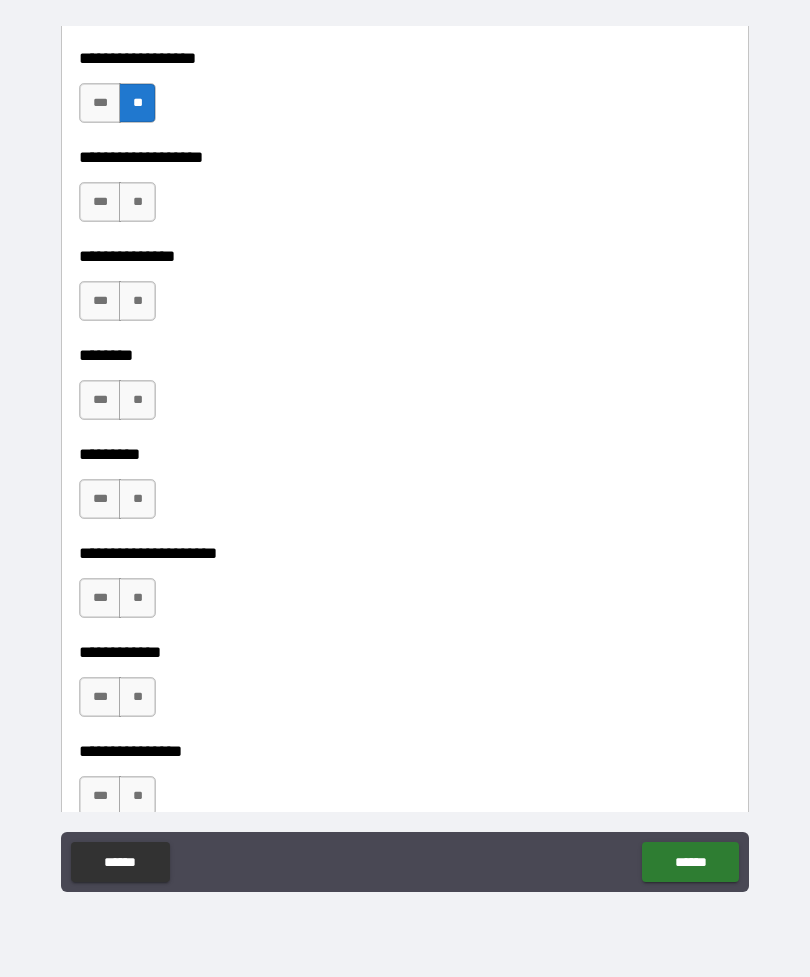 click on "**" at bounding box center (137, 202) 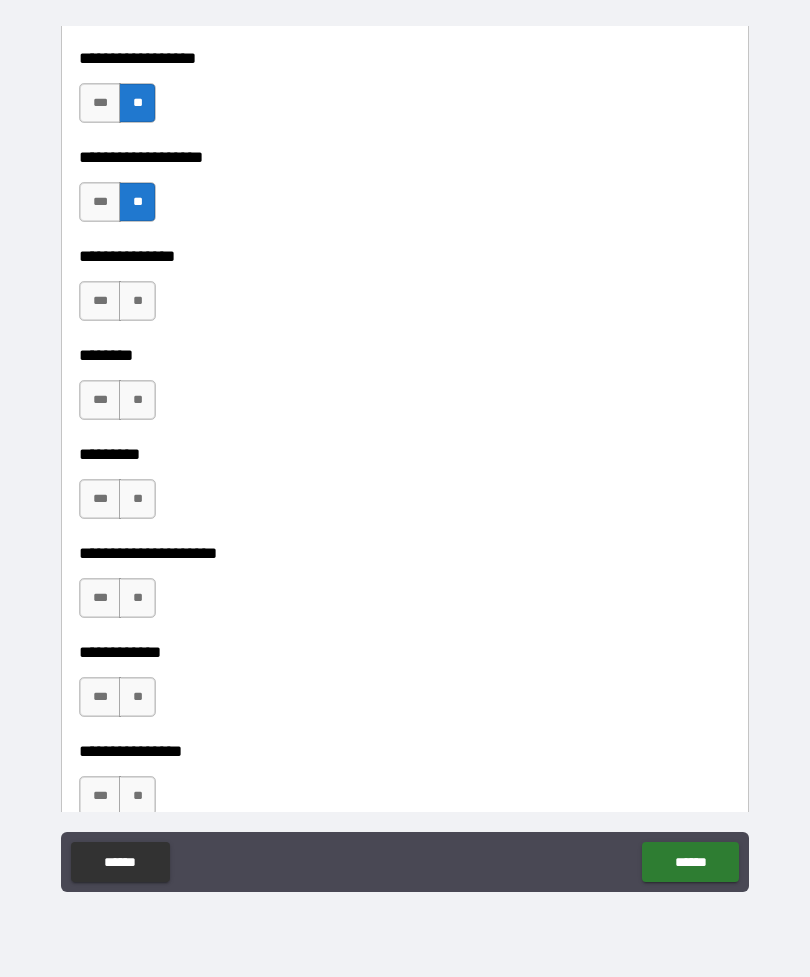 click on "**" at bounding box center (137, 301) 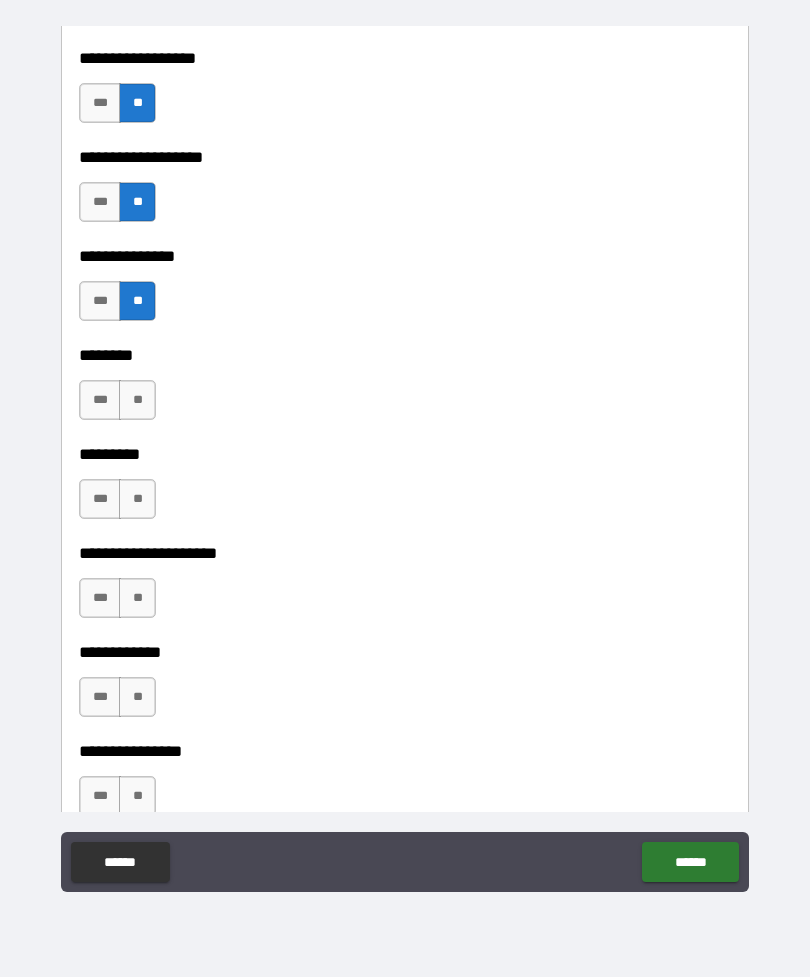 click on "**" at bounding box center (137, 400) 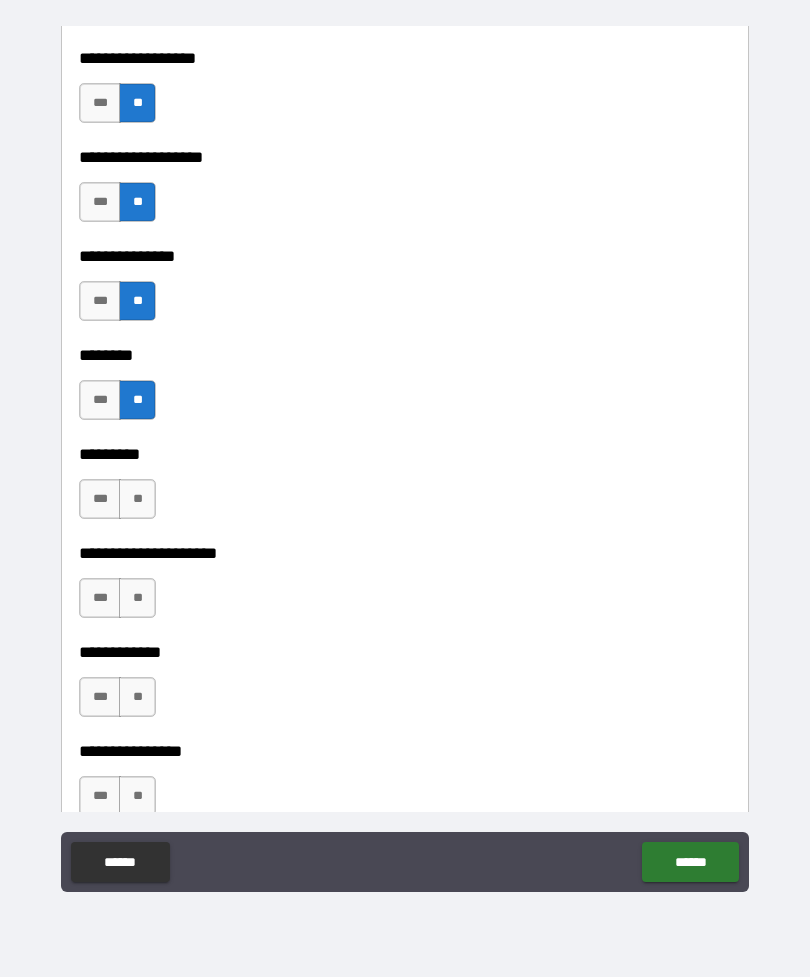 click on "**" at bounding box center (137, 499) 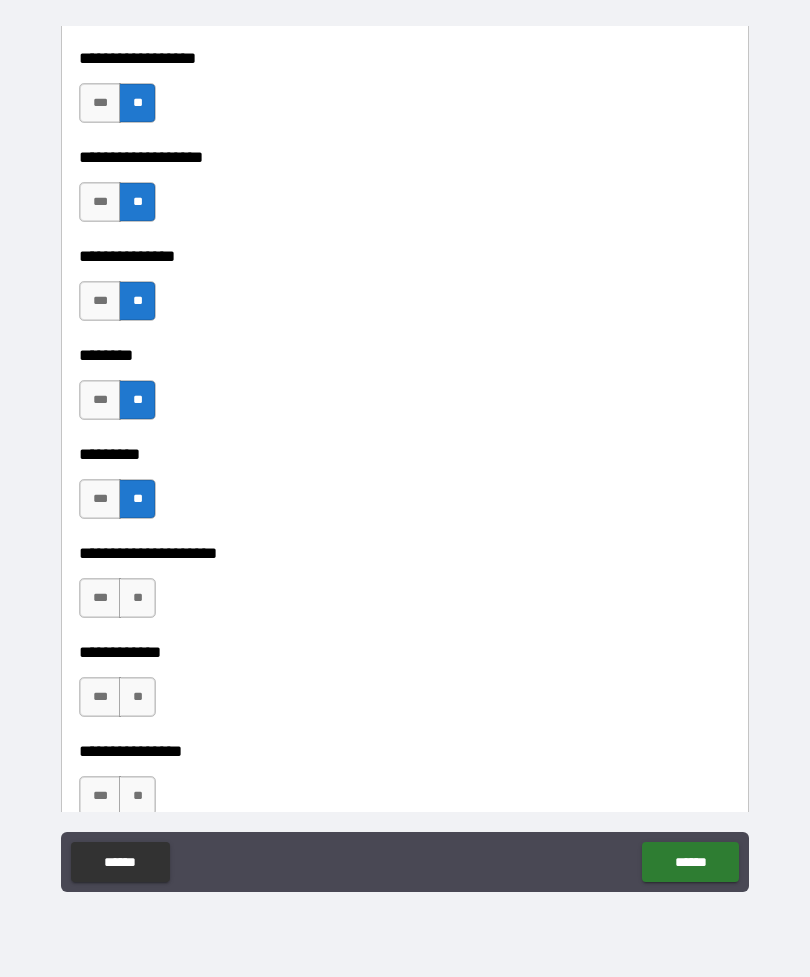 click on "**" at bounding box center (137, 598) 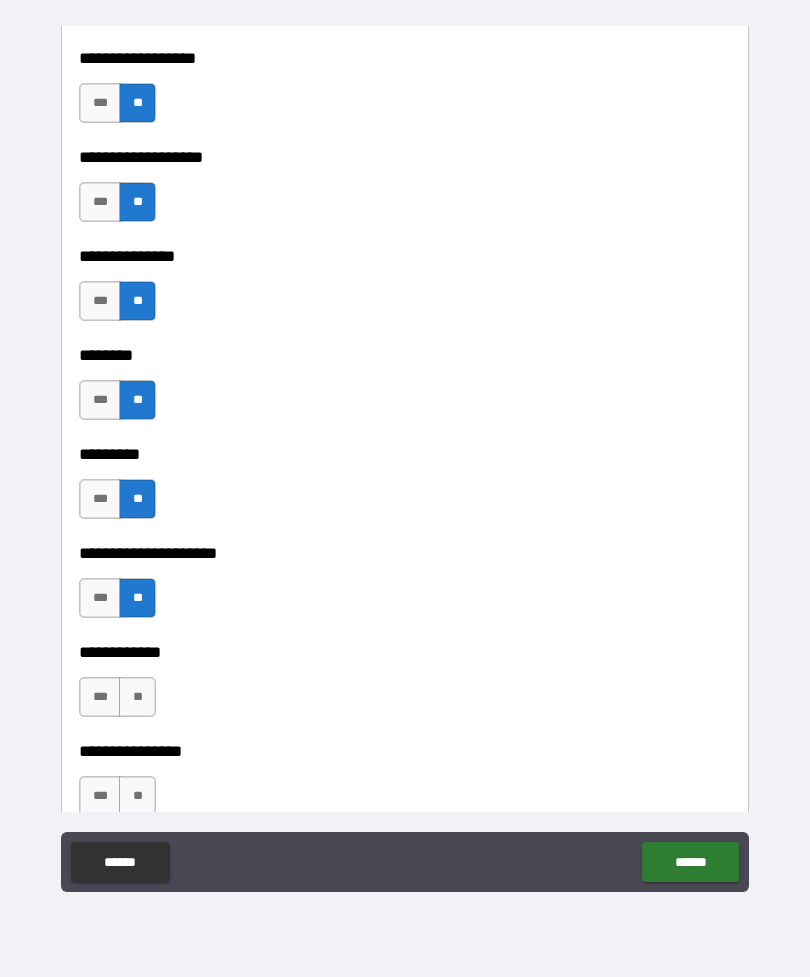 click on "**" at bounding box center [137, 697] 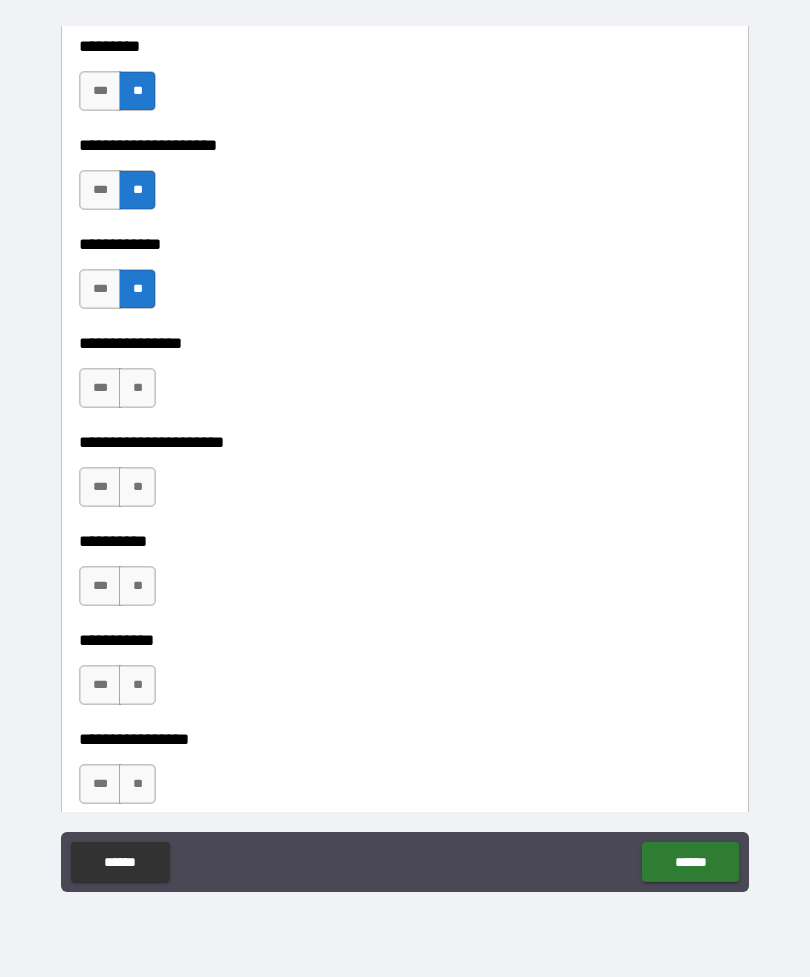 scroll, scrollTop: 5946, scrollLeft: 0, axis: vertical 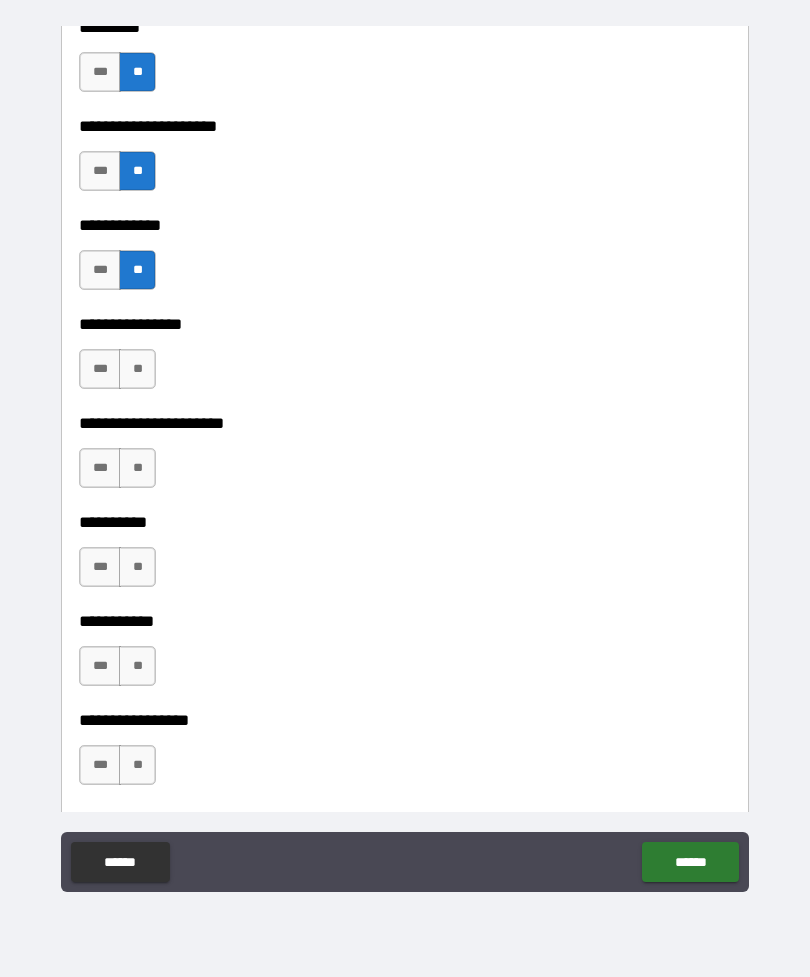 click on "**" at bounding box center [137, 369] 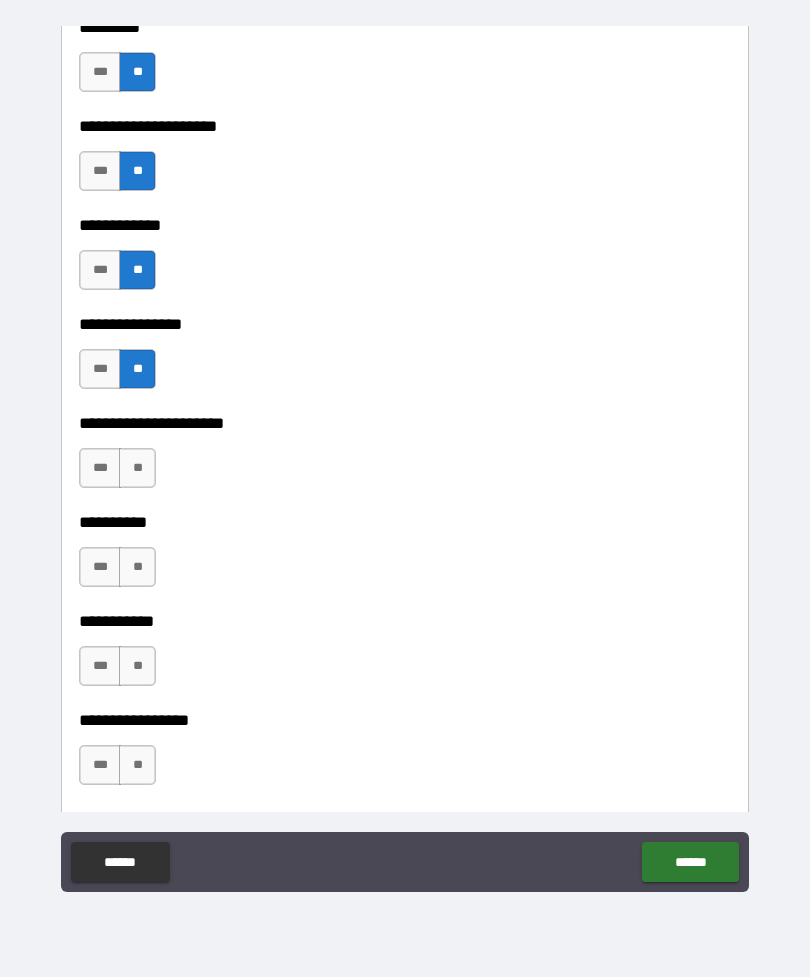 click on "**" at bounding box center (137, 468) 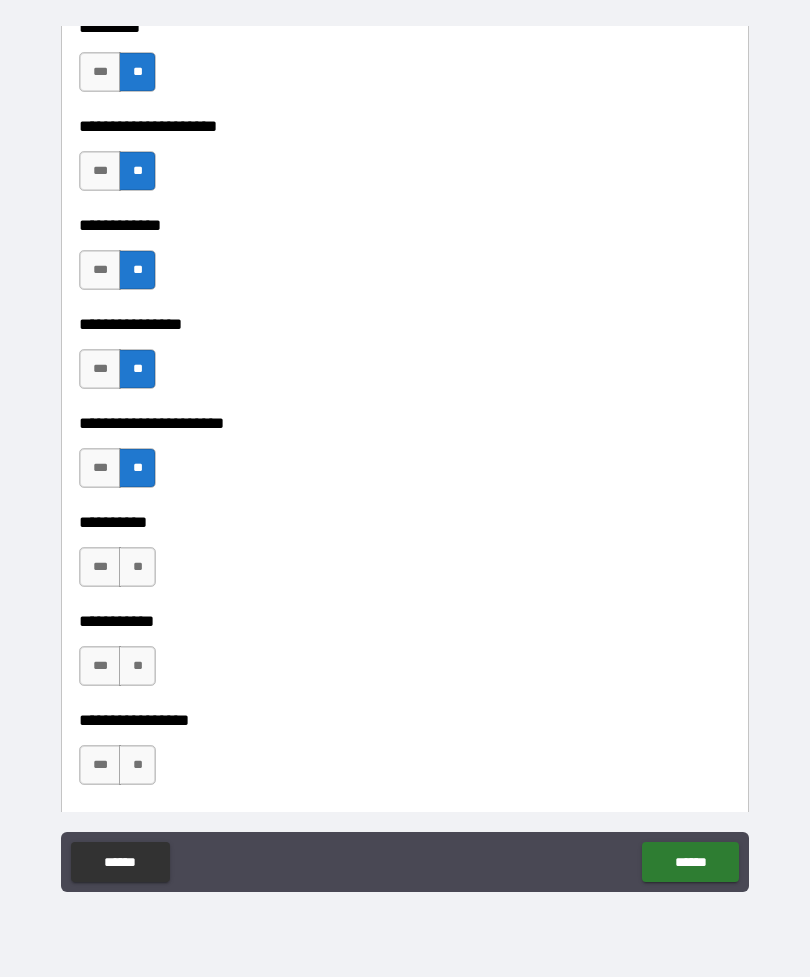 click on "**" at bounding box center (137, 567) 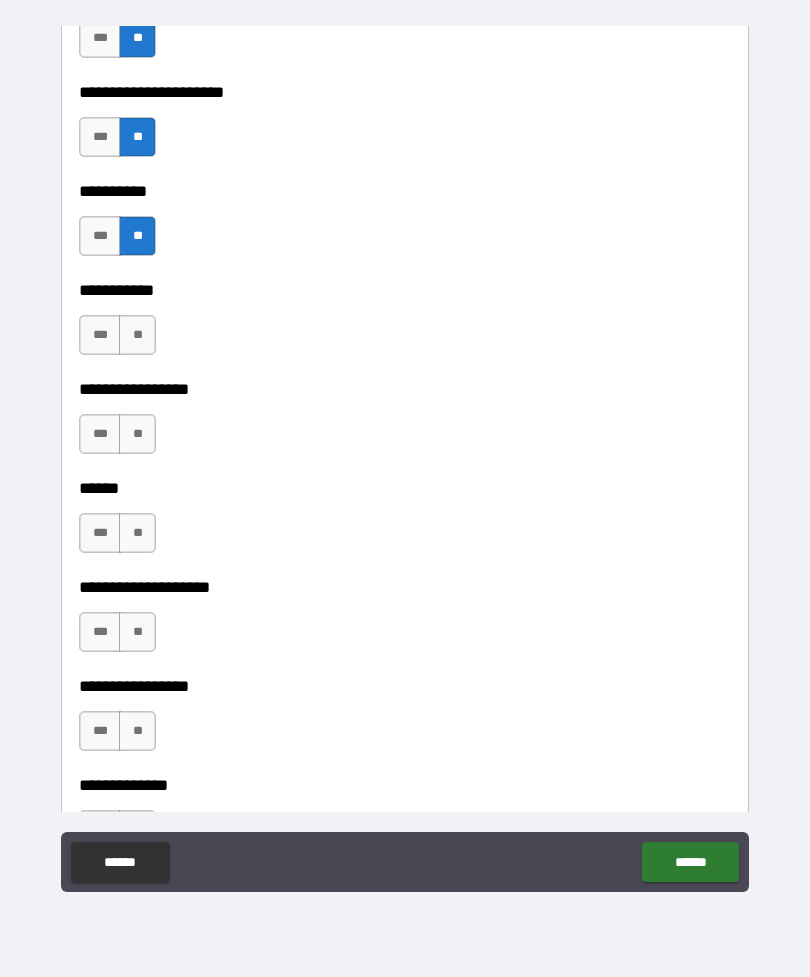 scroll, scrollTop: 6310, scrollLeft: 0, axis: vertical 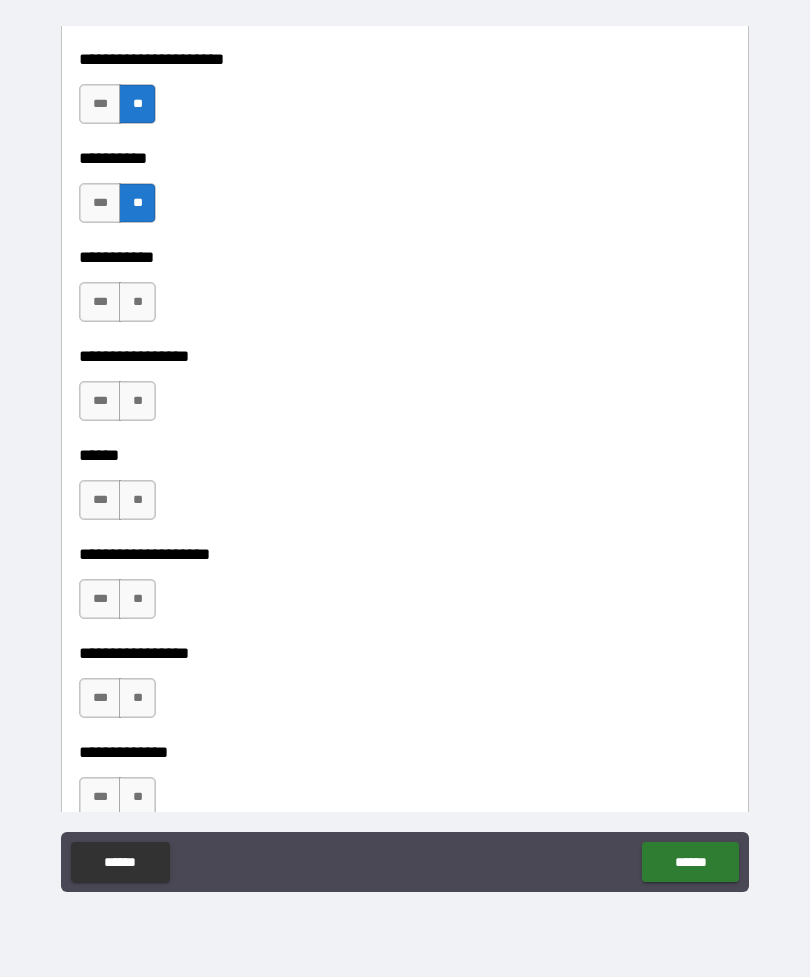 click on "**" at bounding box center [137, 302] 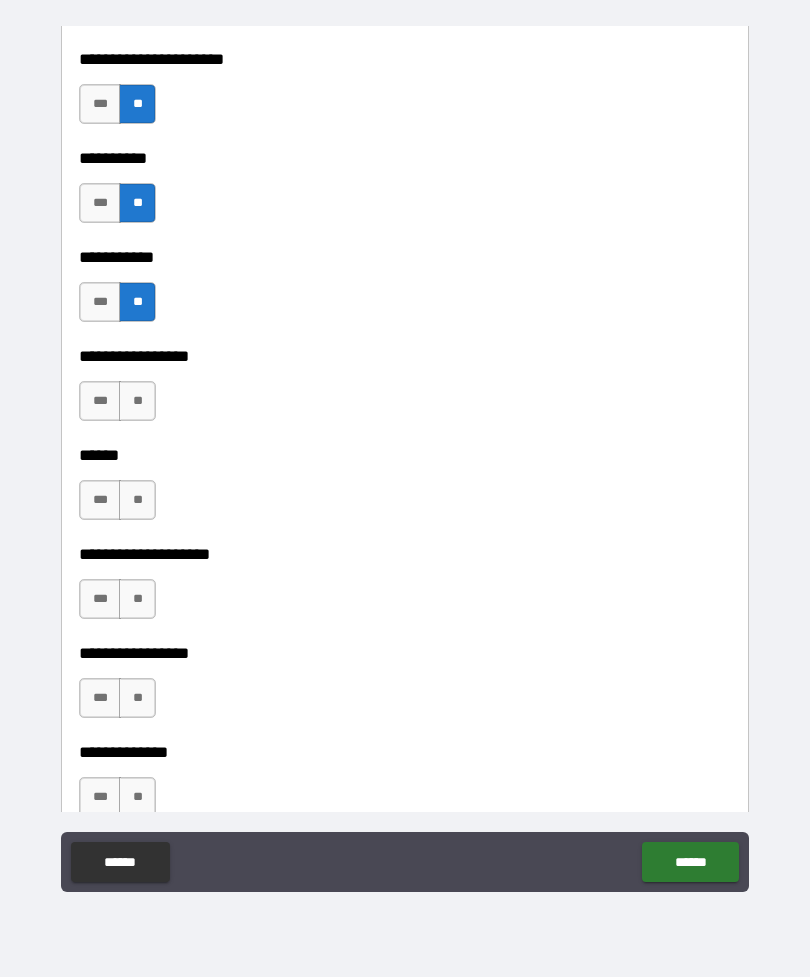 click on "**" at bounding box center [137, 401] 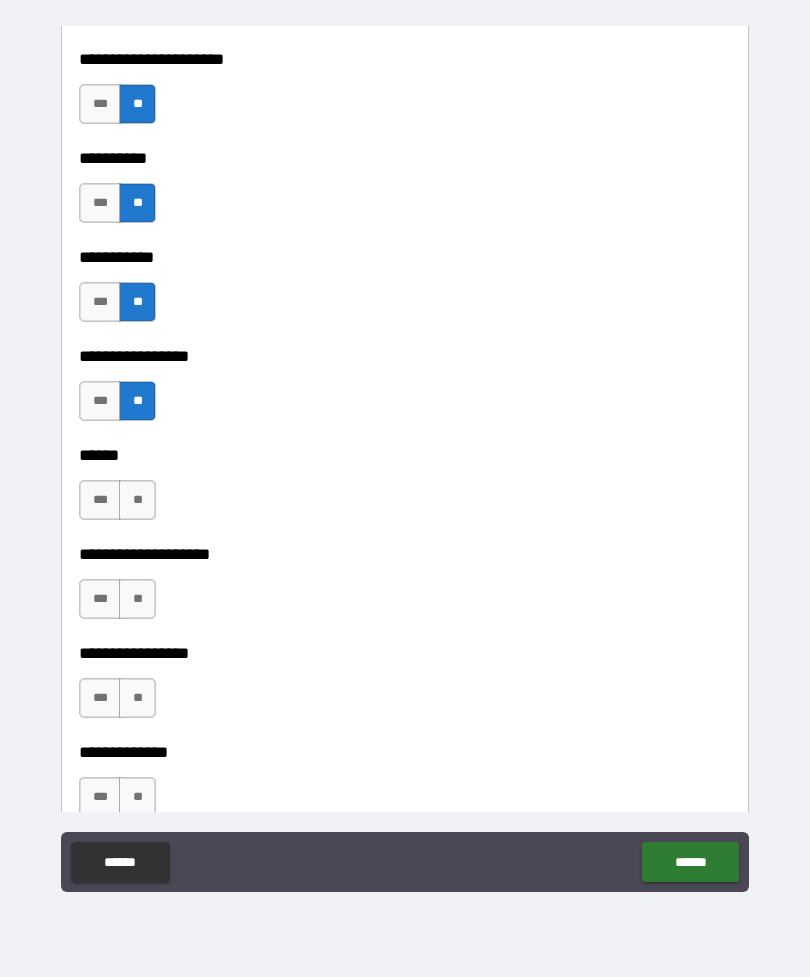 click on "**" at bounding box center (137, 500) 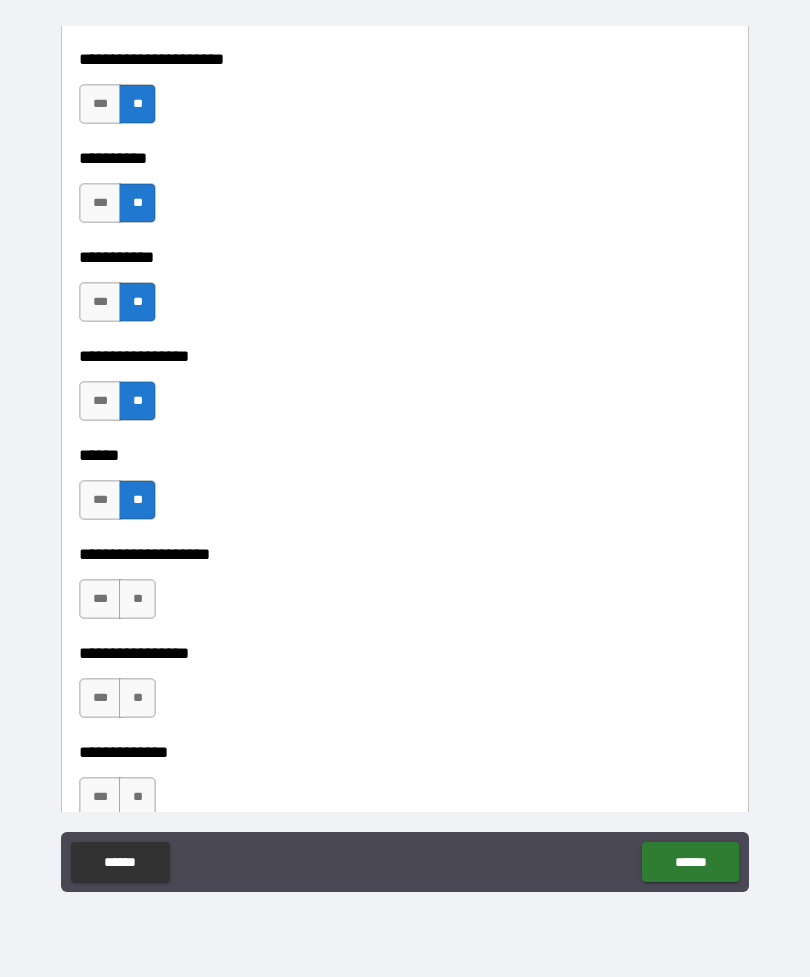 click on "**" at bounding box center [137, 599] 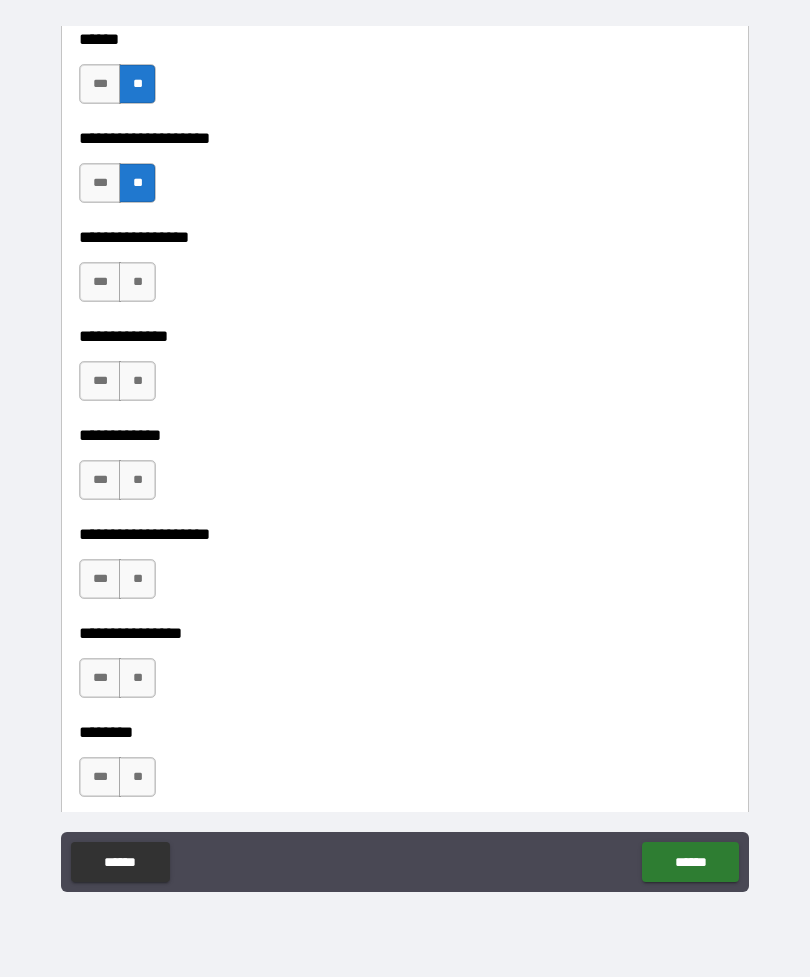 scroll, scrollTop: 6725, scrollLeft: 0, axis: vertical 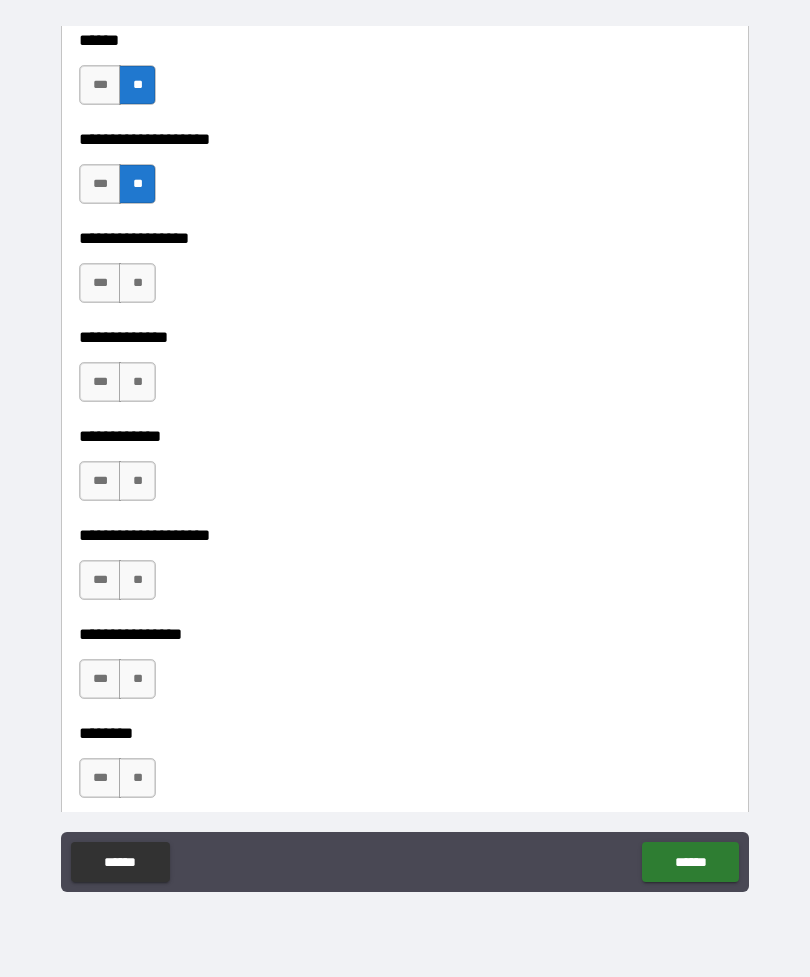 click on "**" at bounding box center [137, 283] 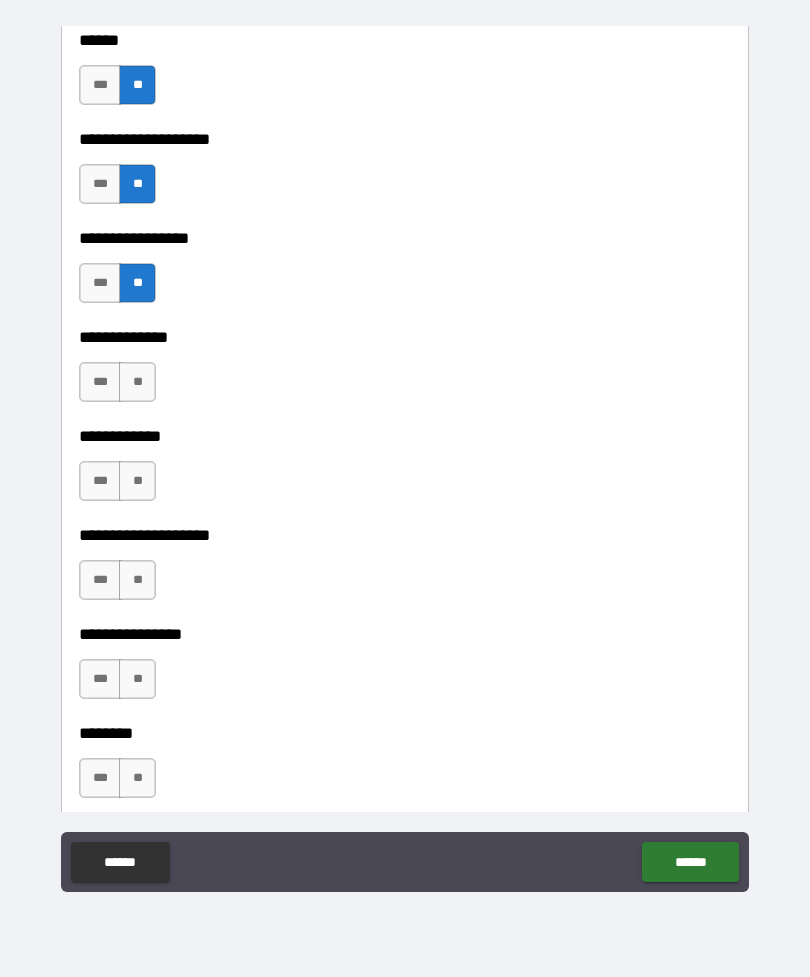 click on "**" at bounding box center (137, 382) 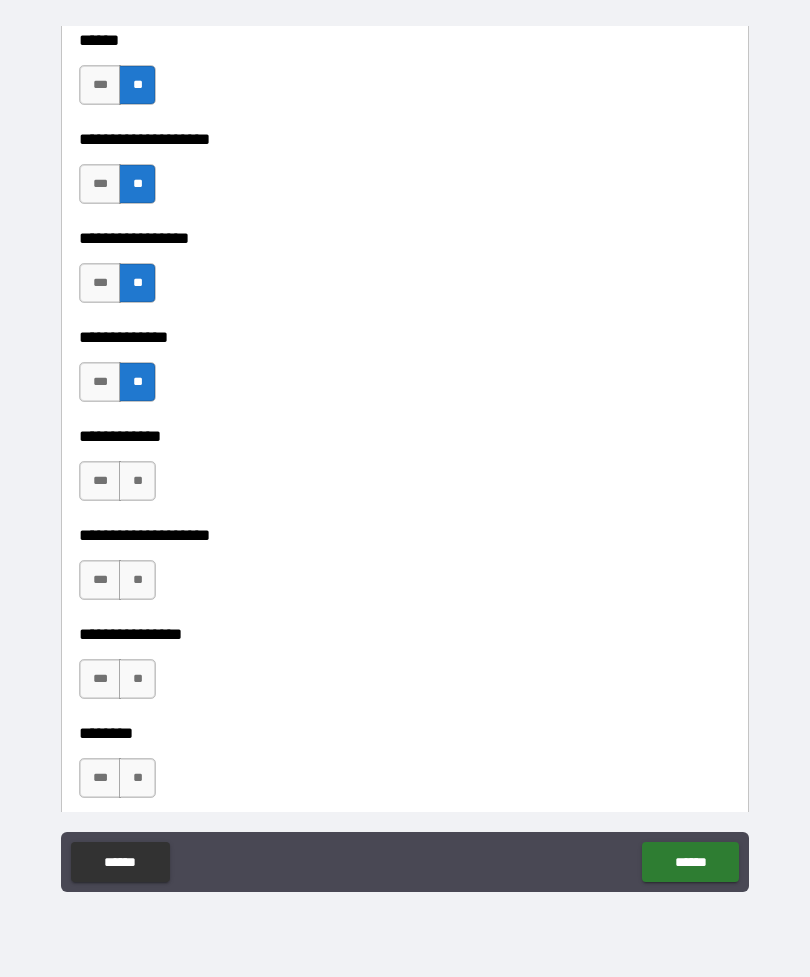 click on "**" at bounding box center [137, 481] 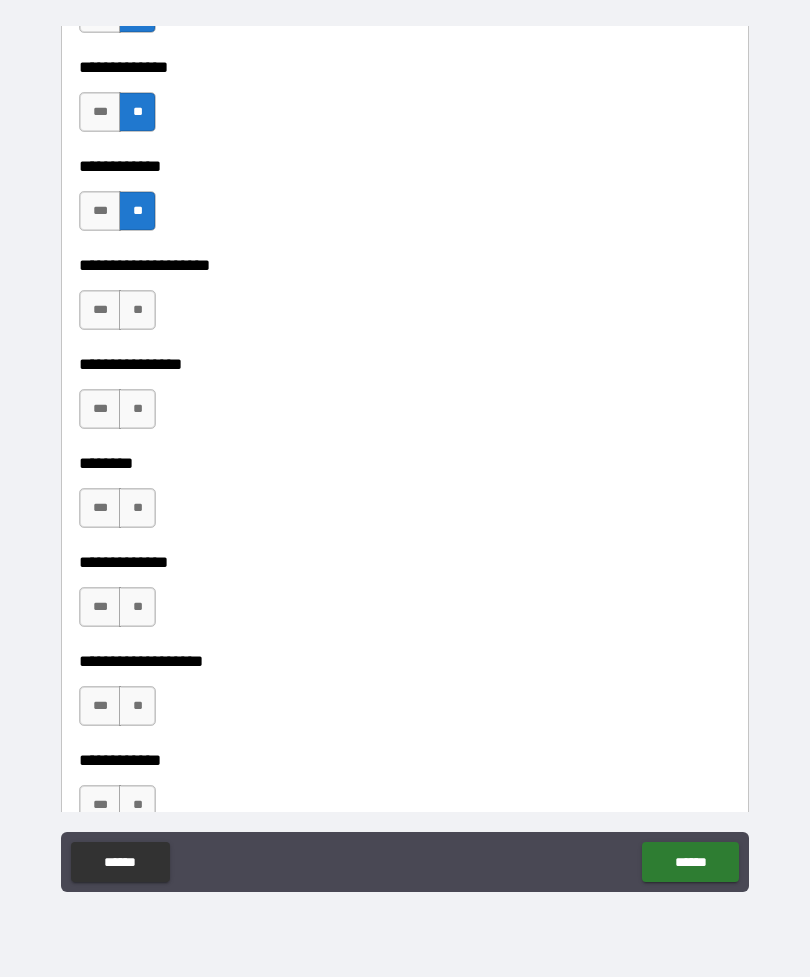 scroll, scrollTop: 7049, scrollLeft: 0, axis: vertical 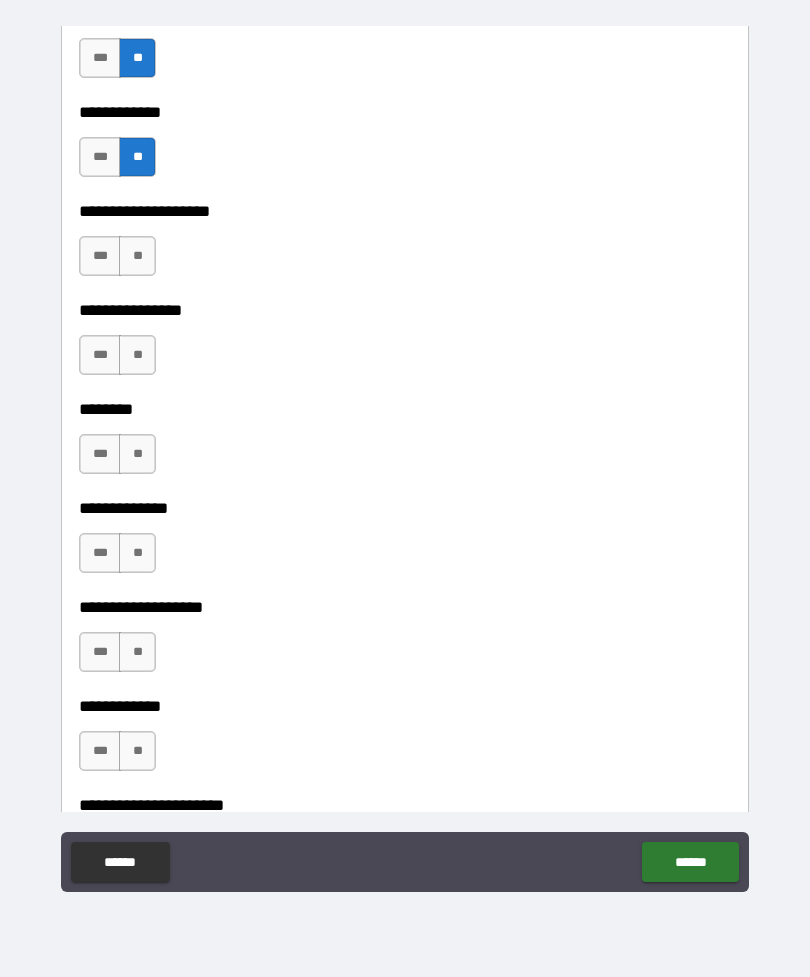 click on "**" at bounding box center [137, 256] 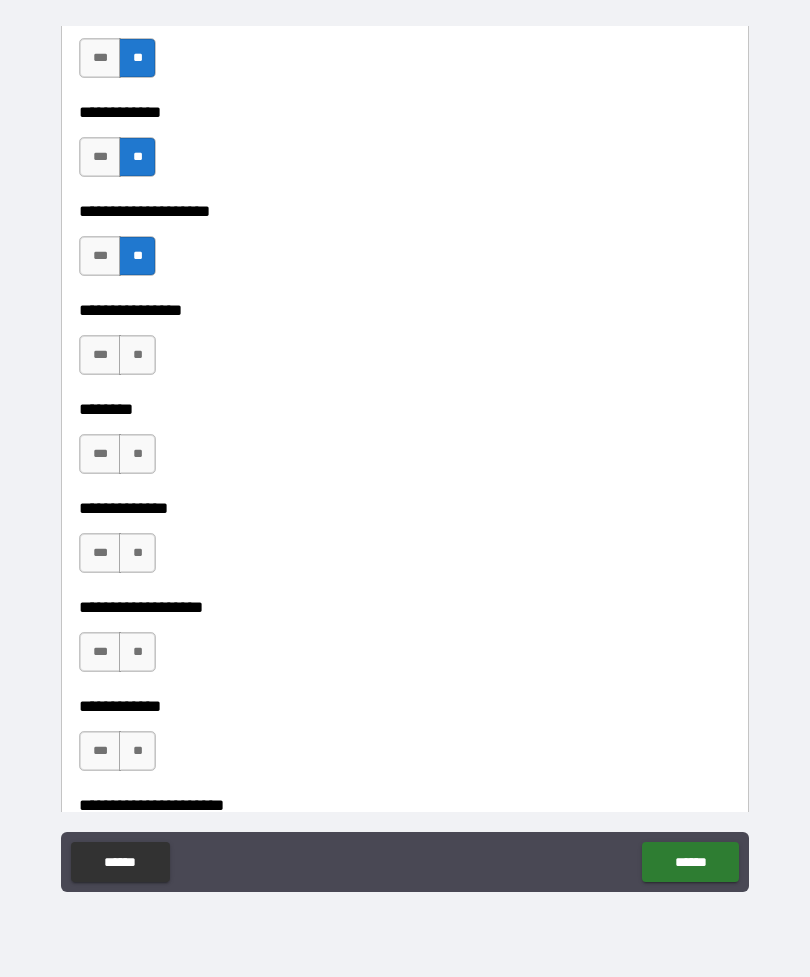 click on "**" at bounding box center [137, 355] 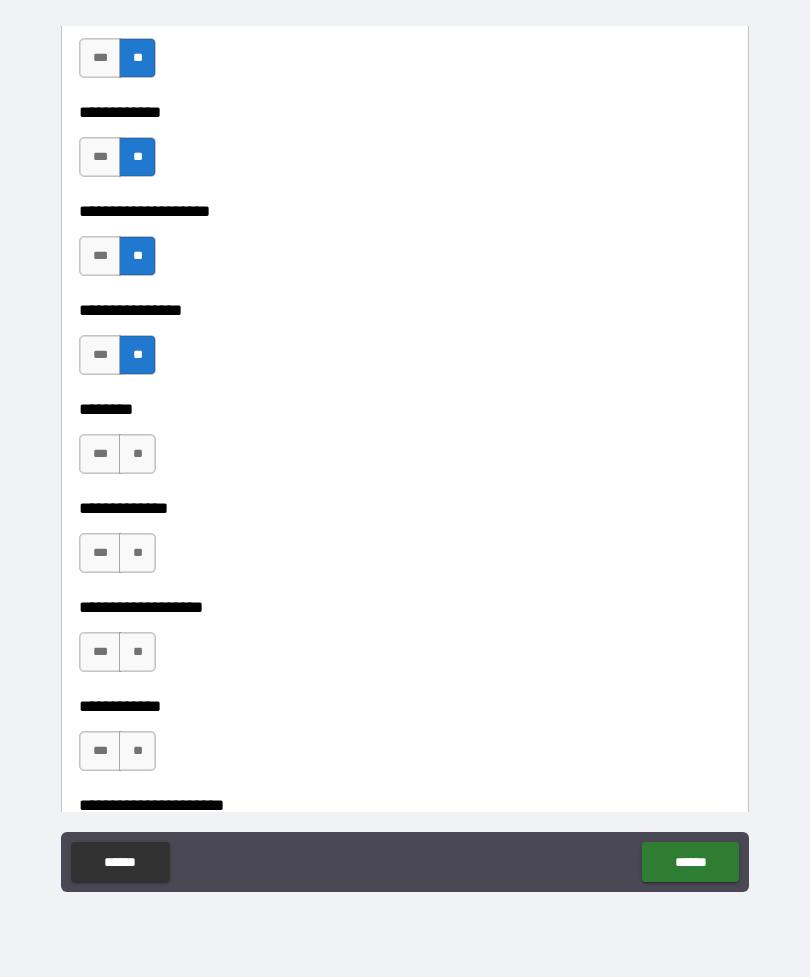 click on "**" at bounding box center (137, 454) 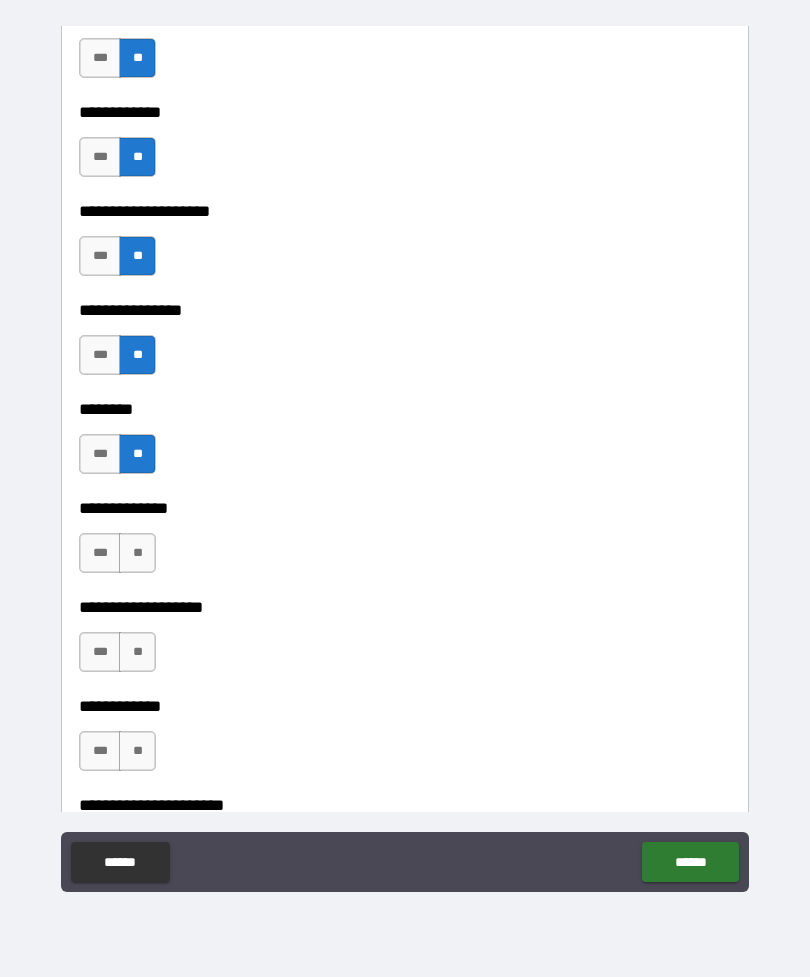 click on "**" at bounding box center [137, 553] 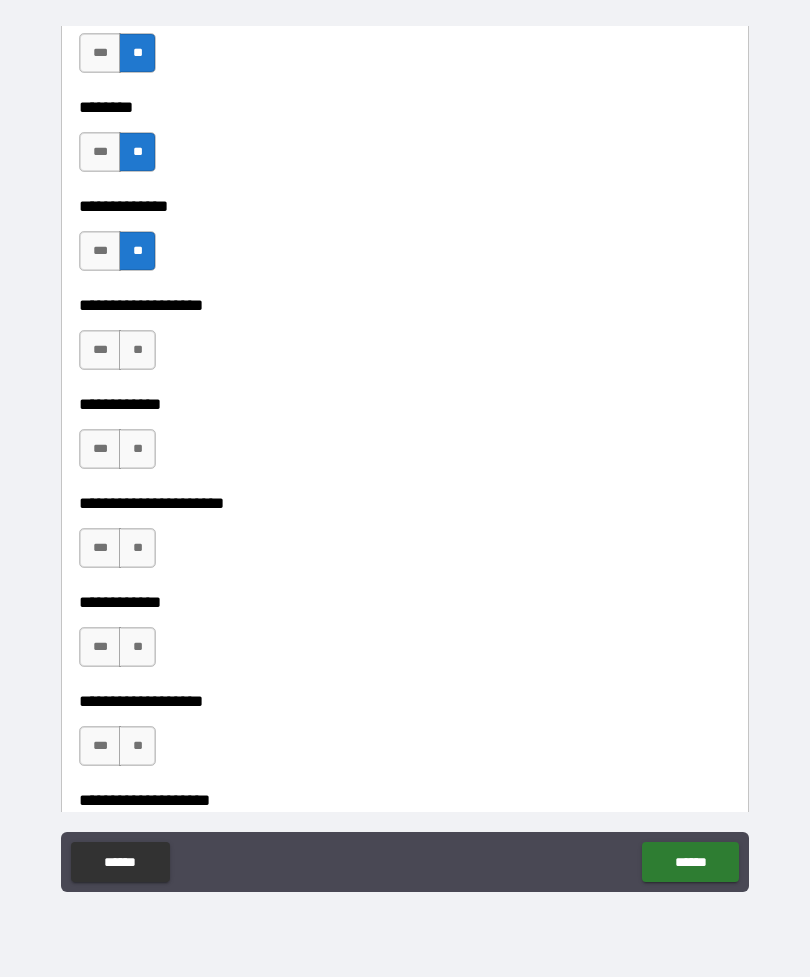 scroll, scrollTop: 7353, scrollLeft: 0, axis: vertical 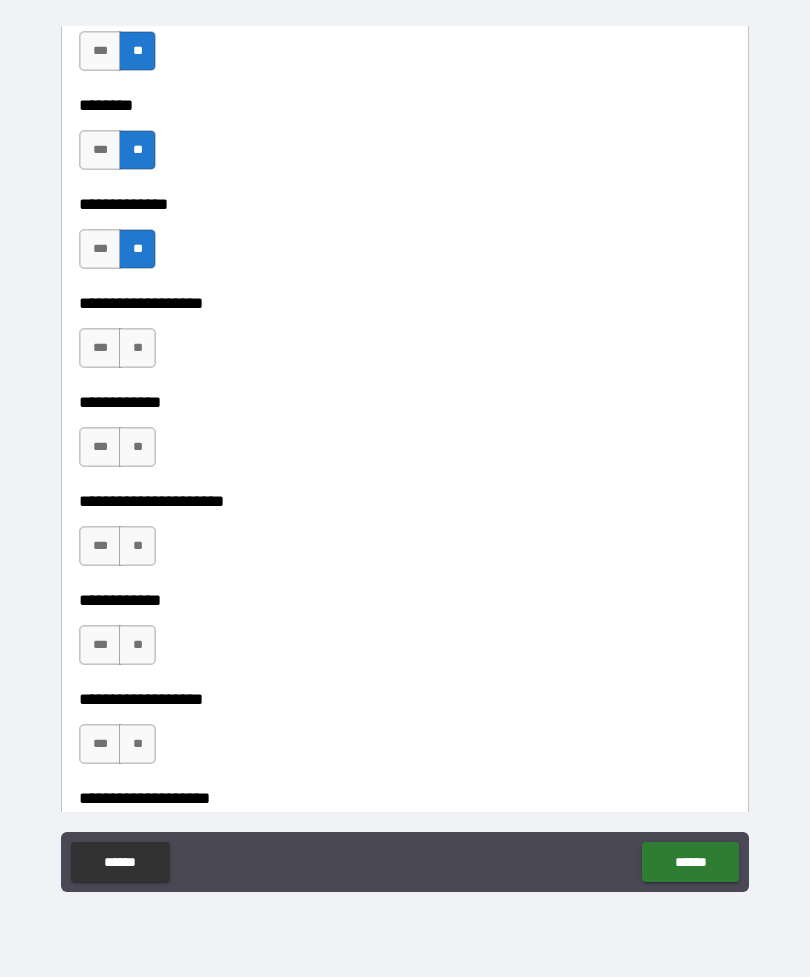 click on "**" at bounding box center (137, 348) 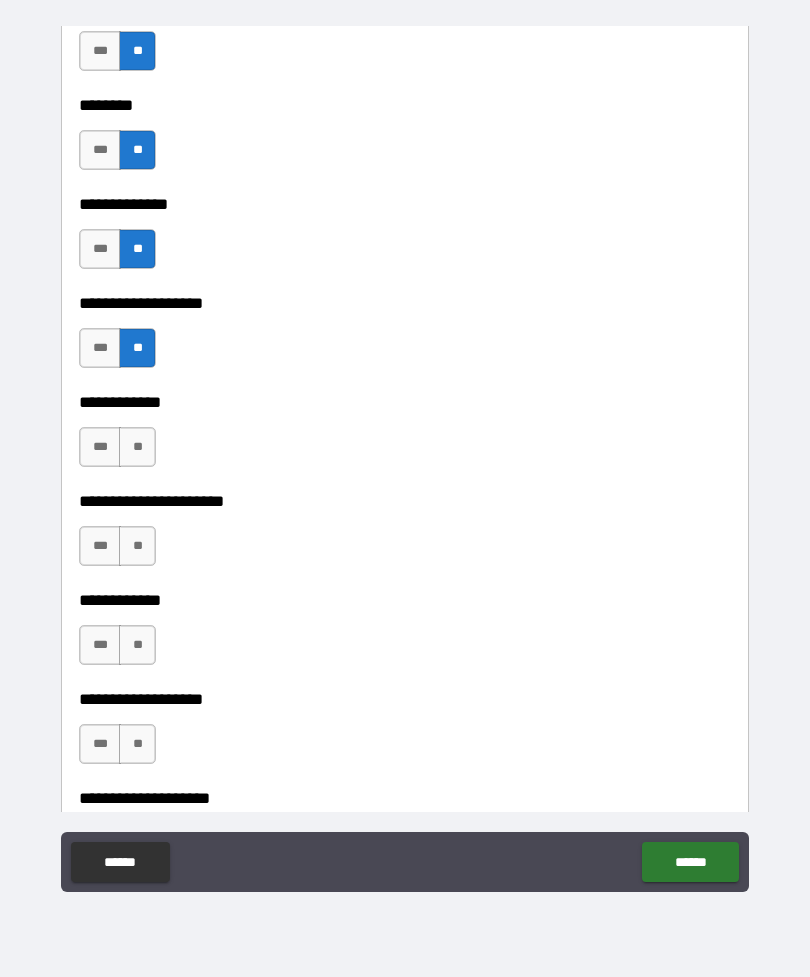 click on "**" at bounding box center [137, 447] 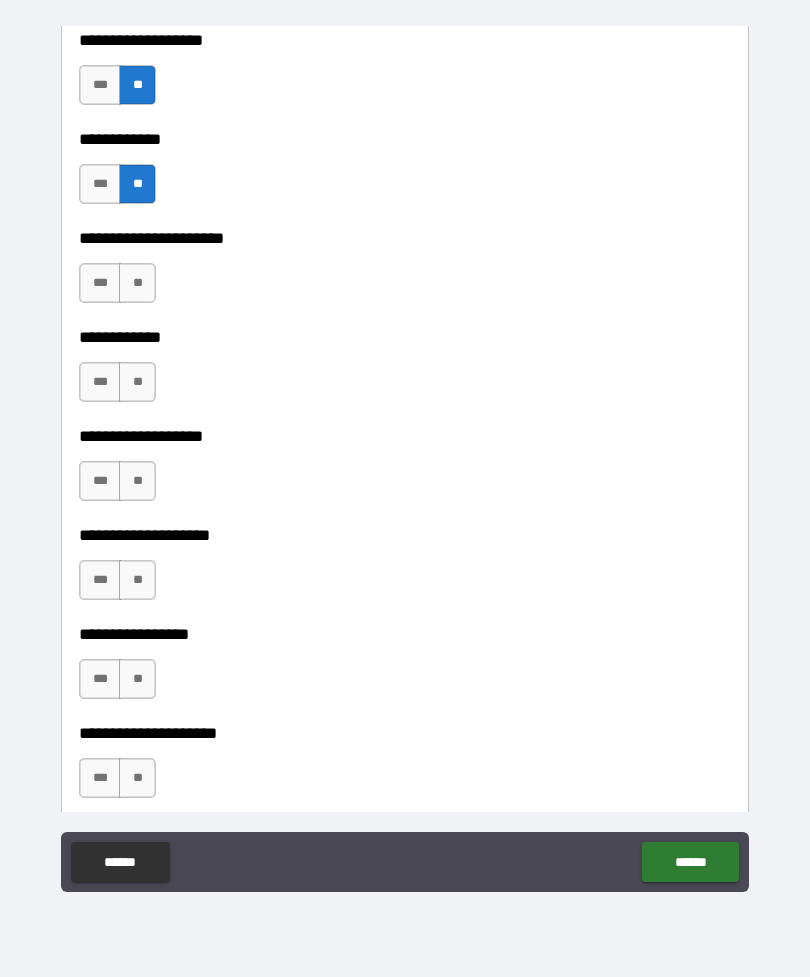 scroll, scrollTop: 7639, scrollLeft: 0, axis: vertical 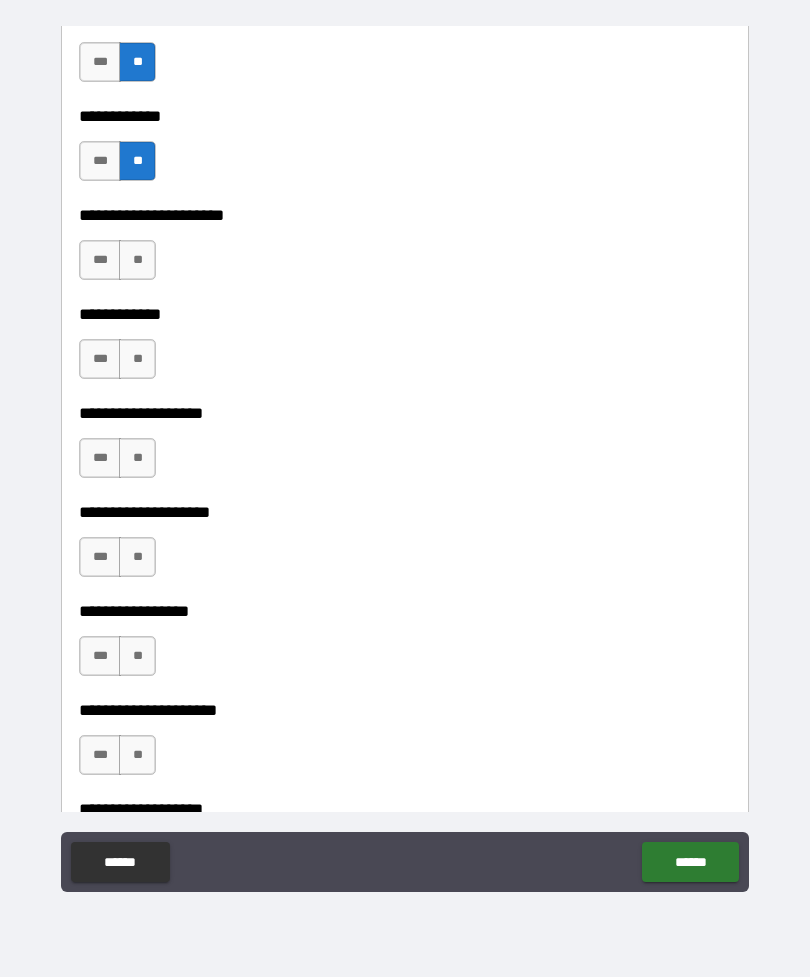 click on "**" at bounding box center (137, 260) 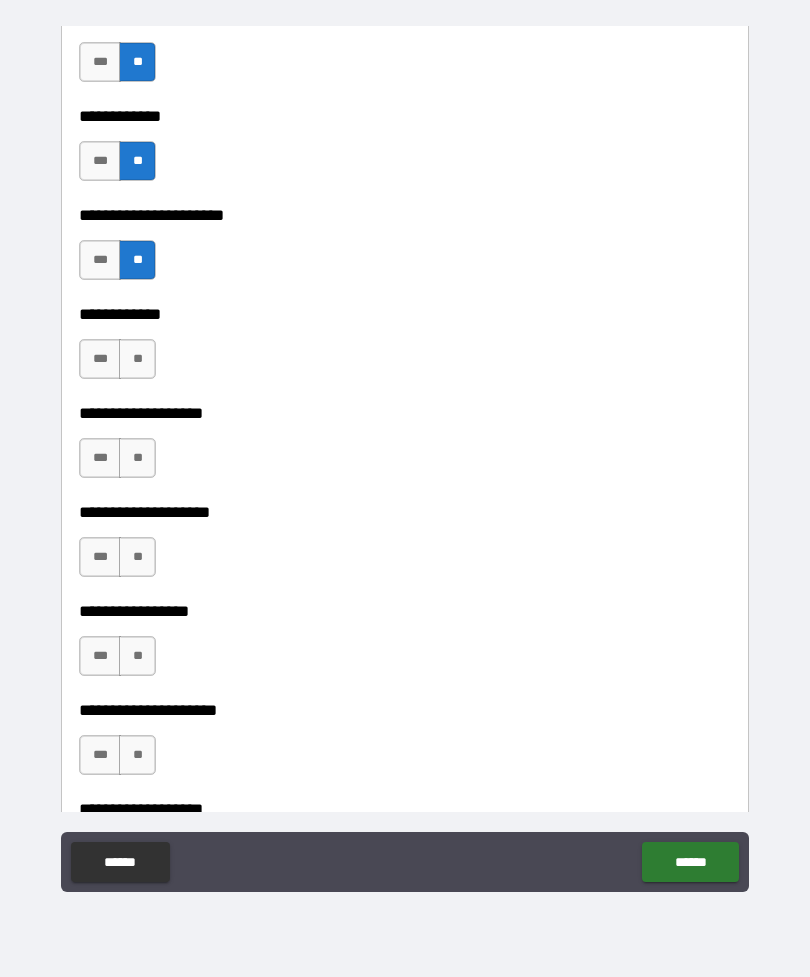 click on "**" at bounding box center [137, 359] 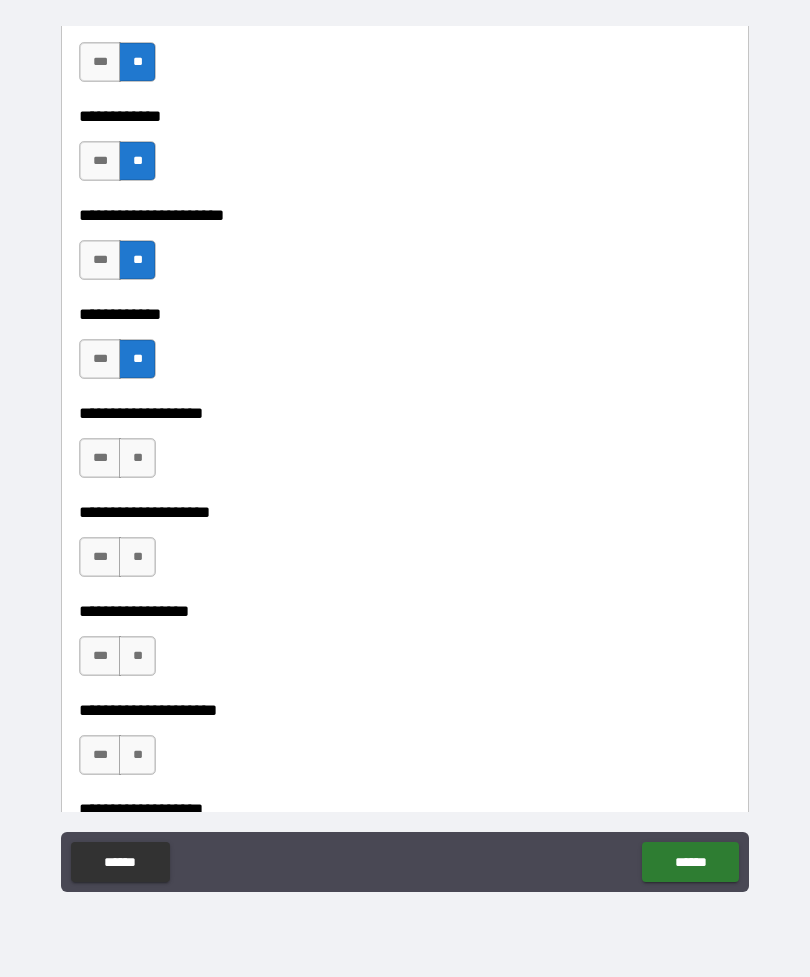 click on "**" at bounding box center [137, 458] 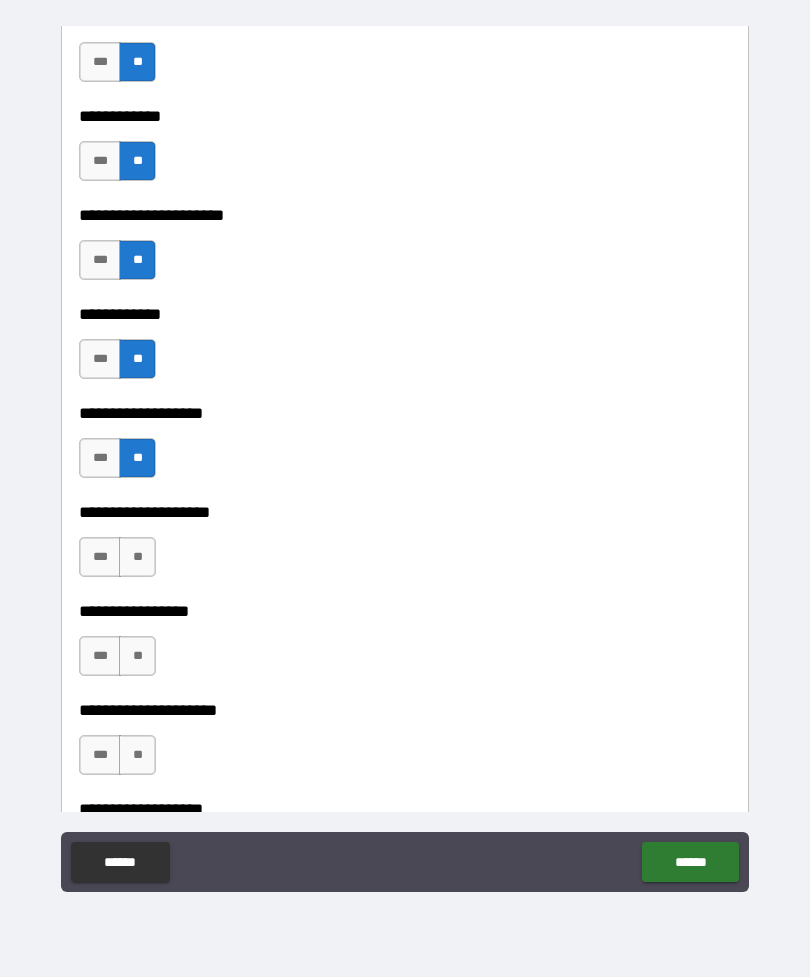 click on "**" at bounding box center (137, 557) 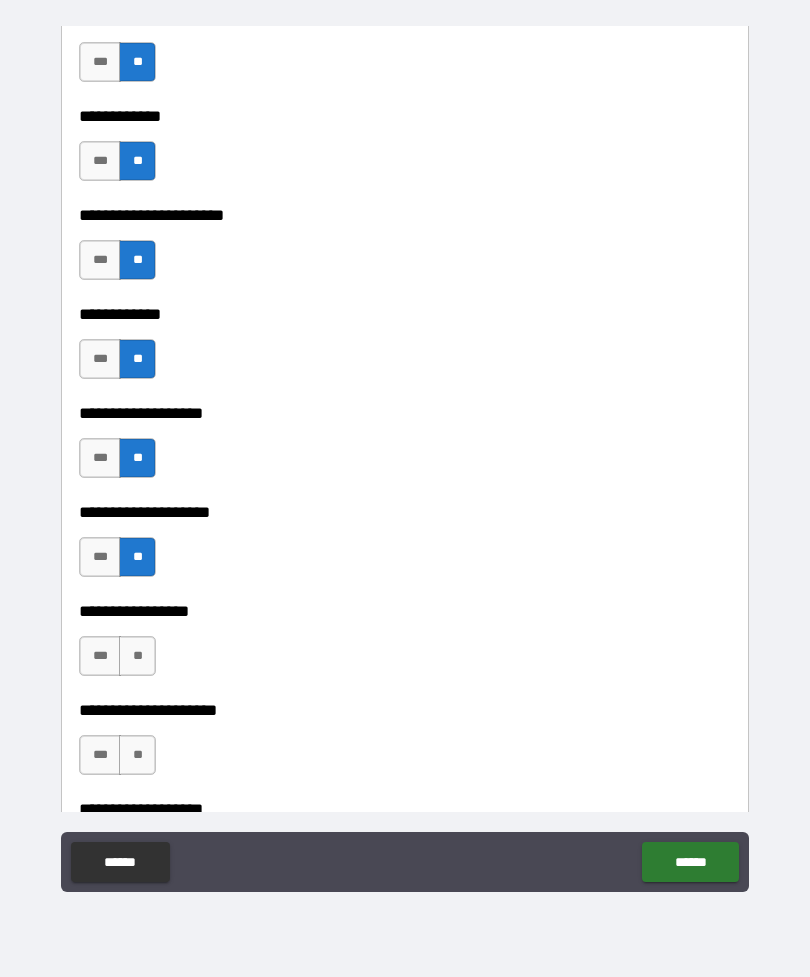 click on "**" at bounding box center [137, 656] 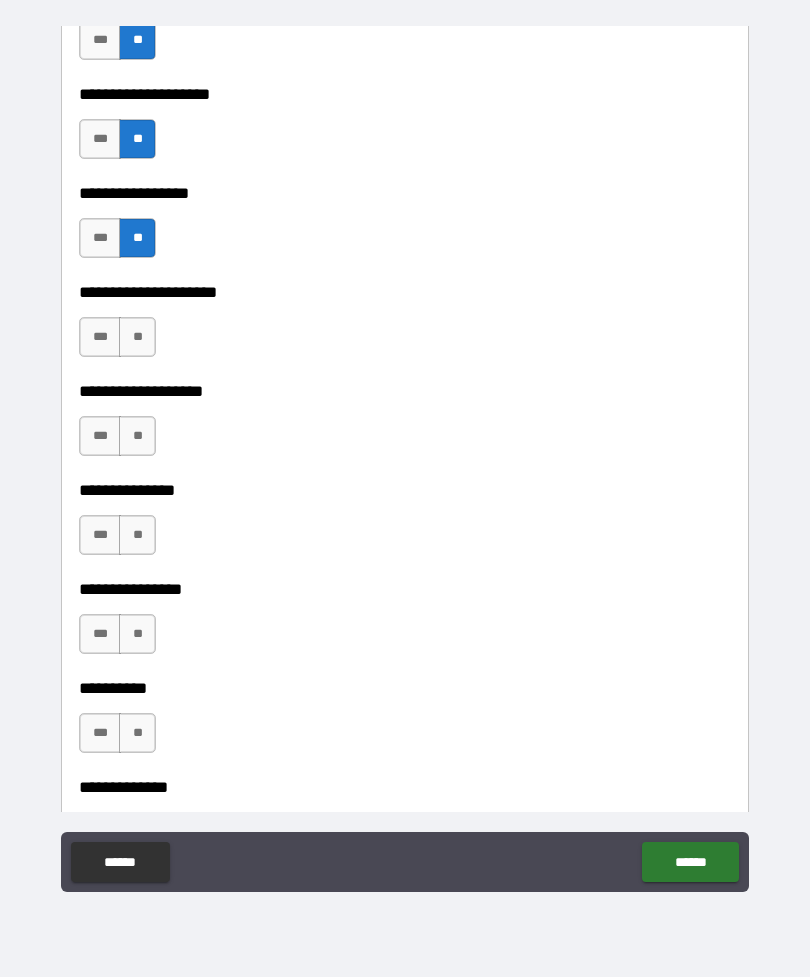 scroll, scrollTop: 8064, scrollLeft: 0, axis: vertical 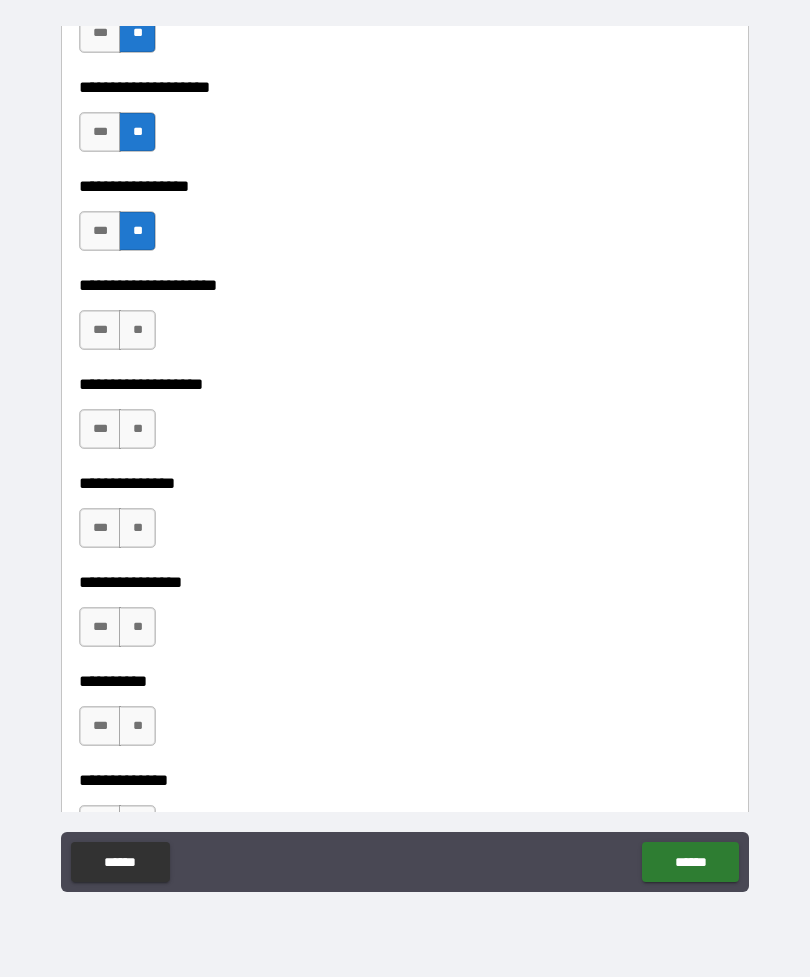 click on "**" at bounding box center (137, 330) 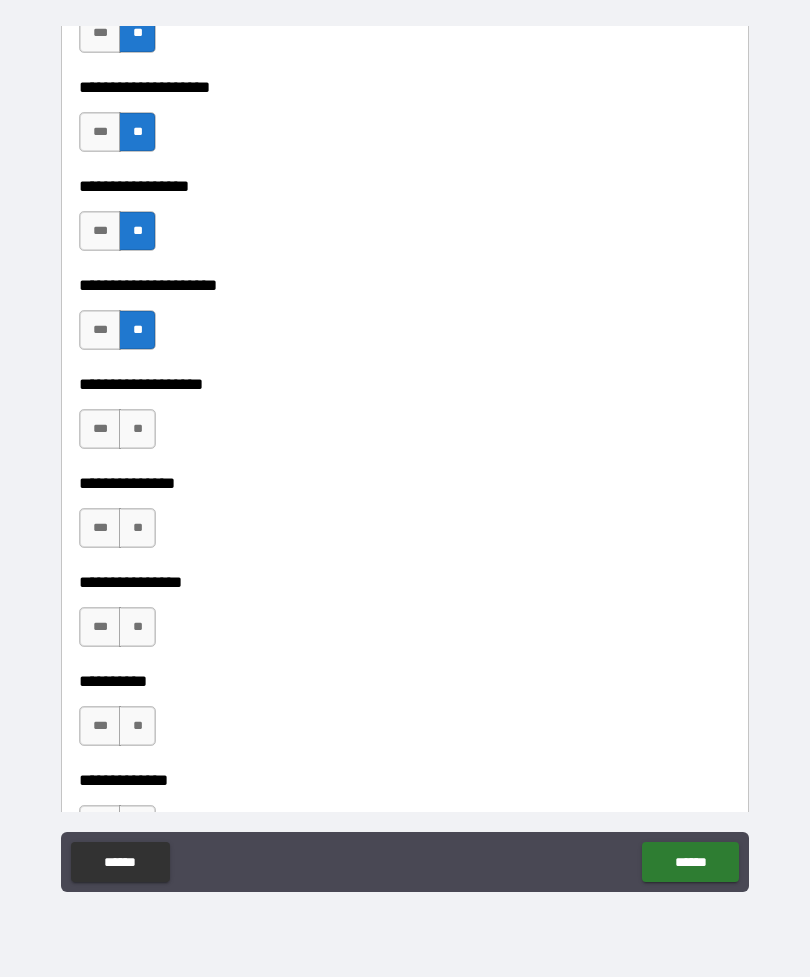 click on "**" at bounding box center [137, 429] 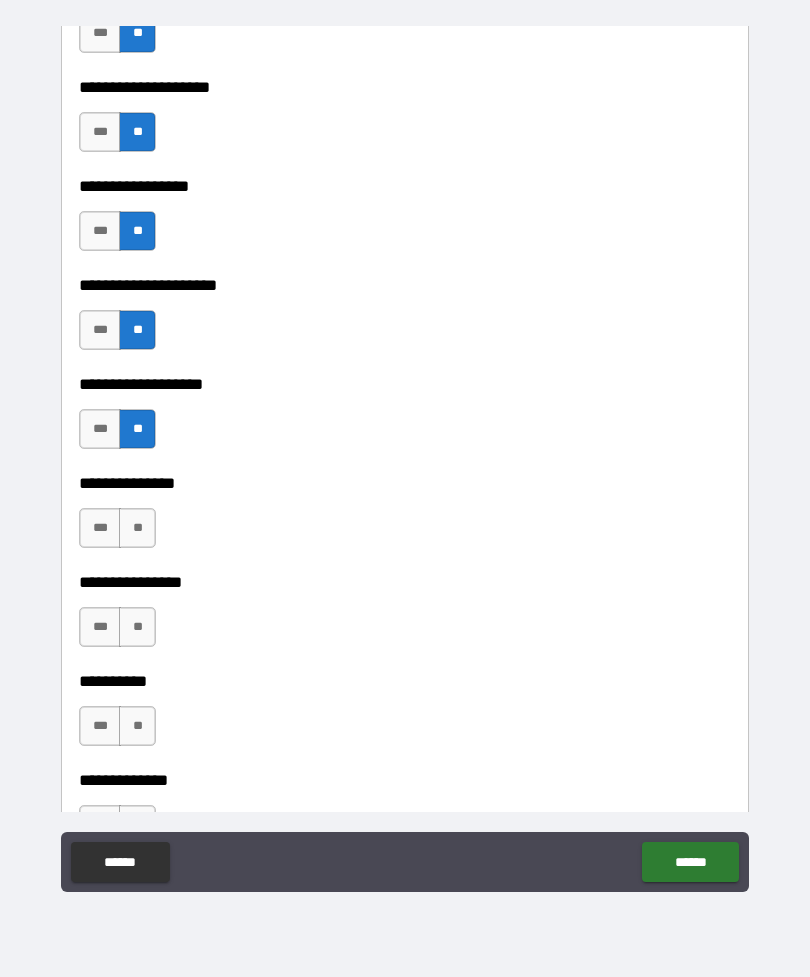 click on "**" at bounding box center [137, 528] 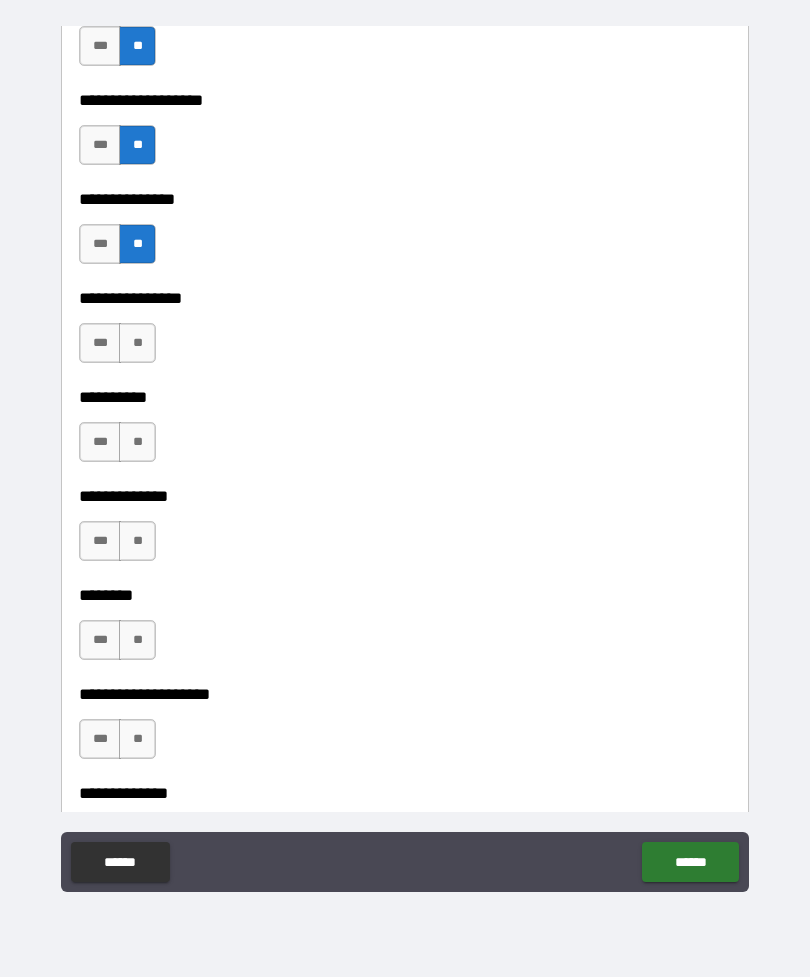 scroll, scrollTop: 8411, scrollLeft: 0, axis: vertical 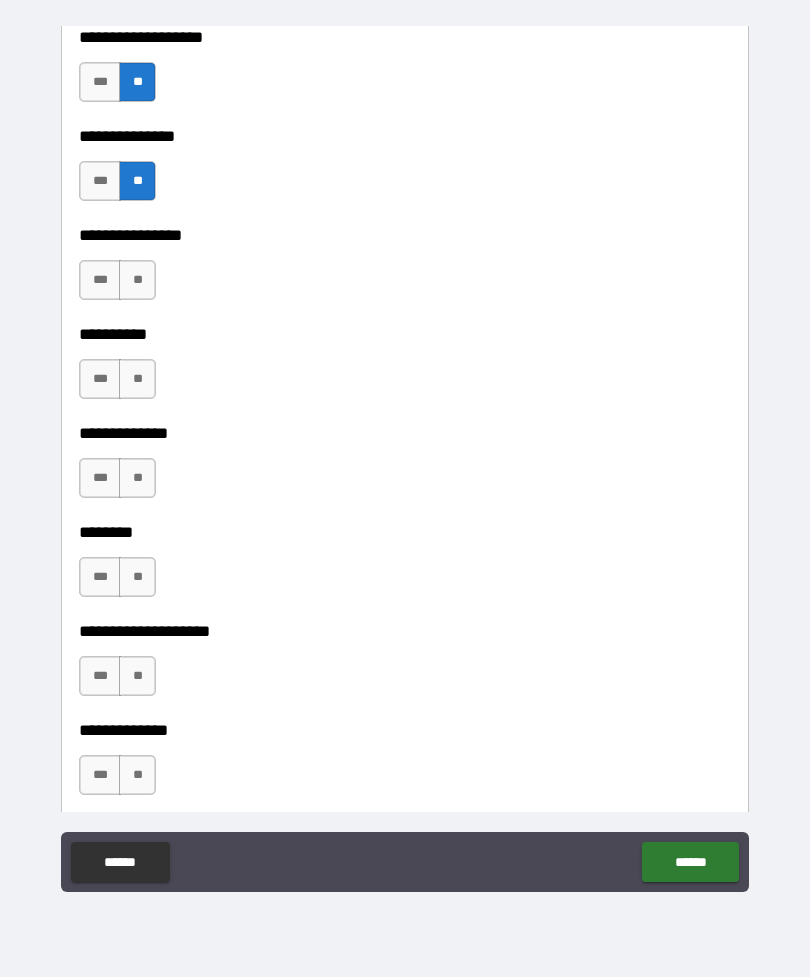 click on "**" at bounding box center (137, 280) 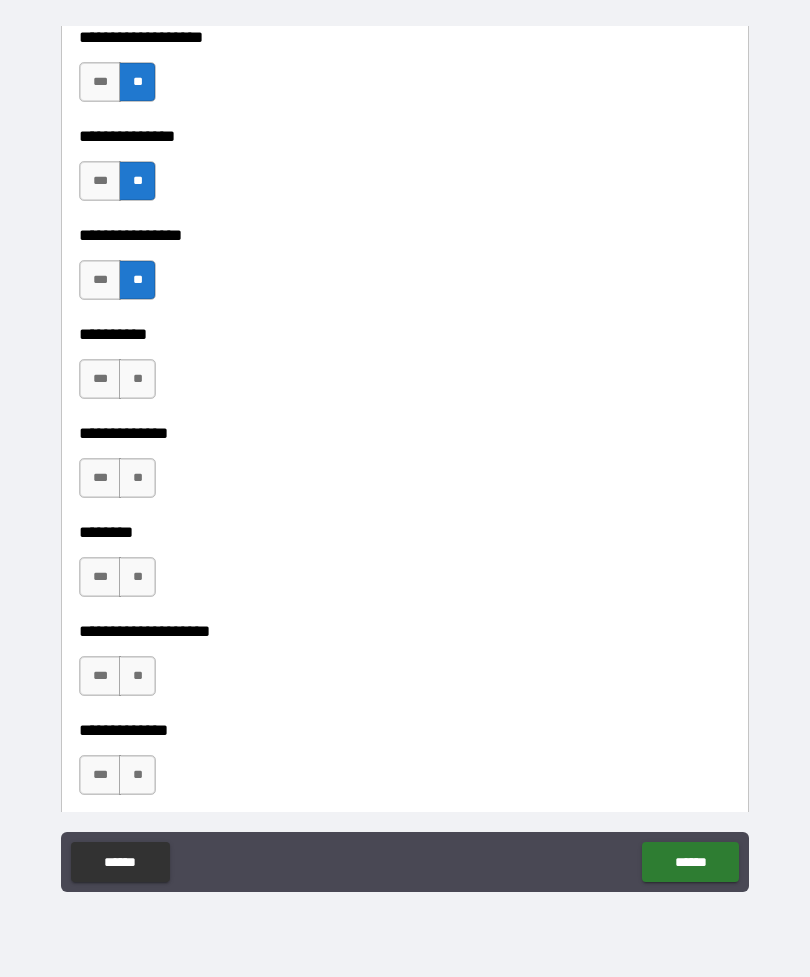click on "**" at bounding box center (137, 379) 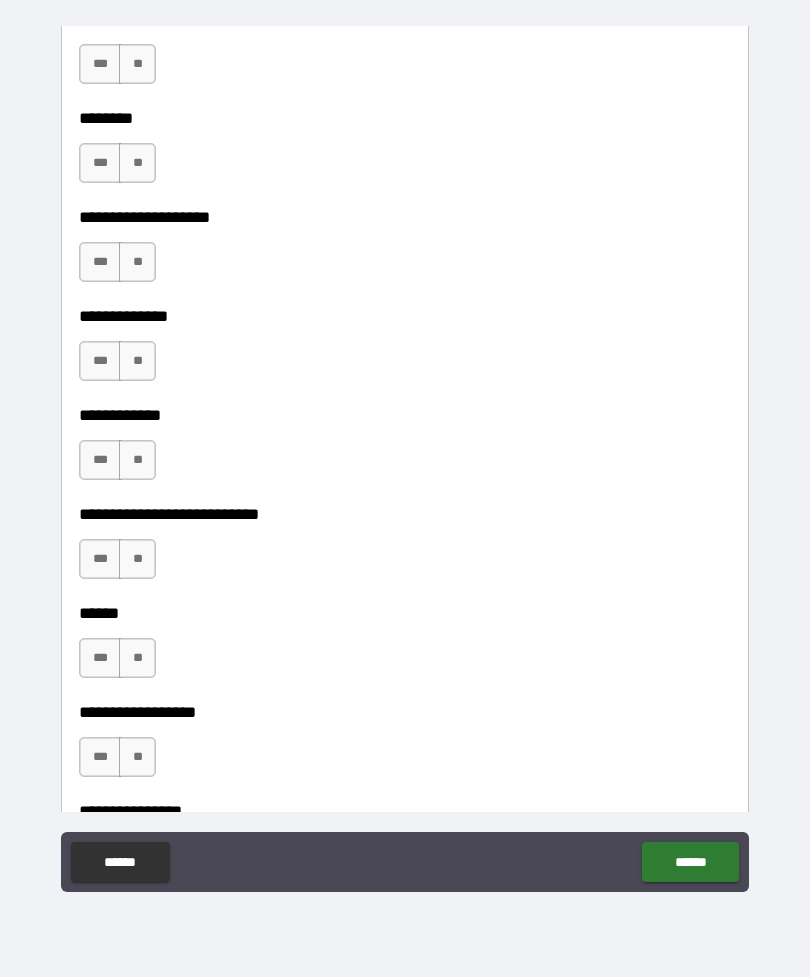 scroll, scrollTop: 8807, scrollLeft: 0, axis: vertical 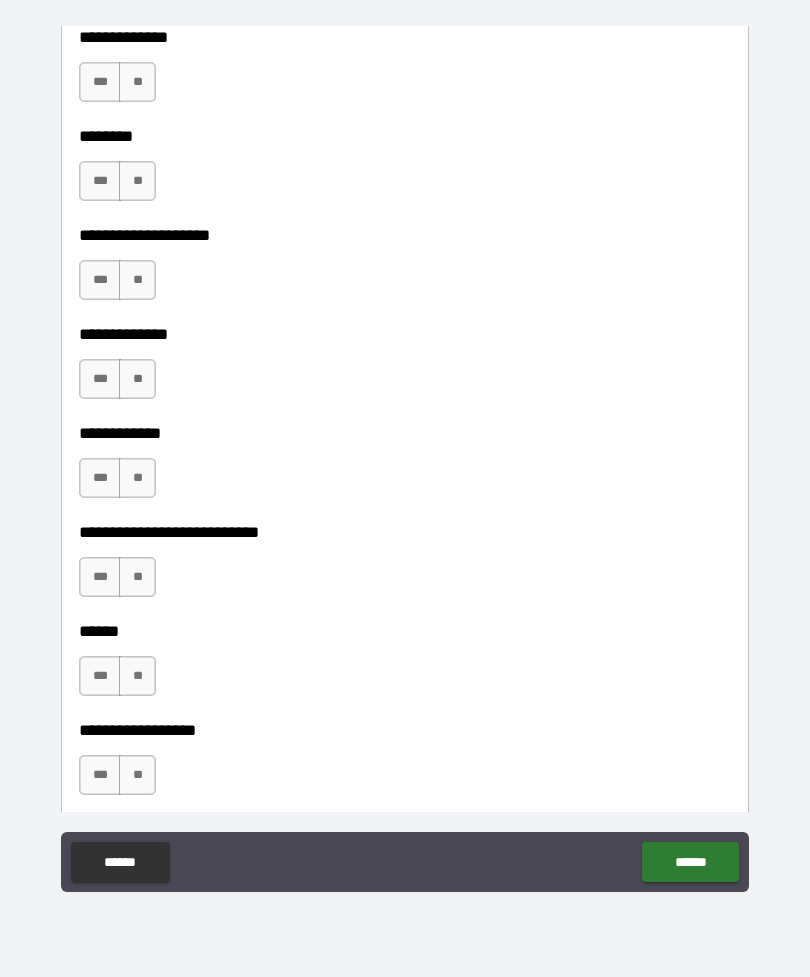 click on "**" at bounding box center [137, 82] 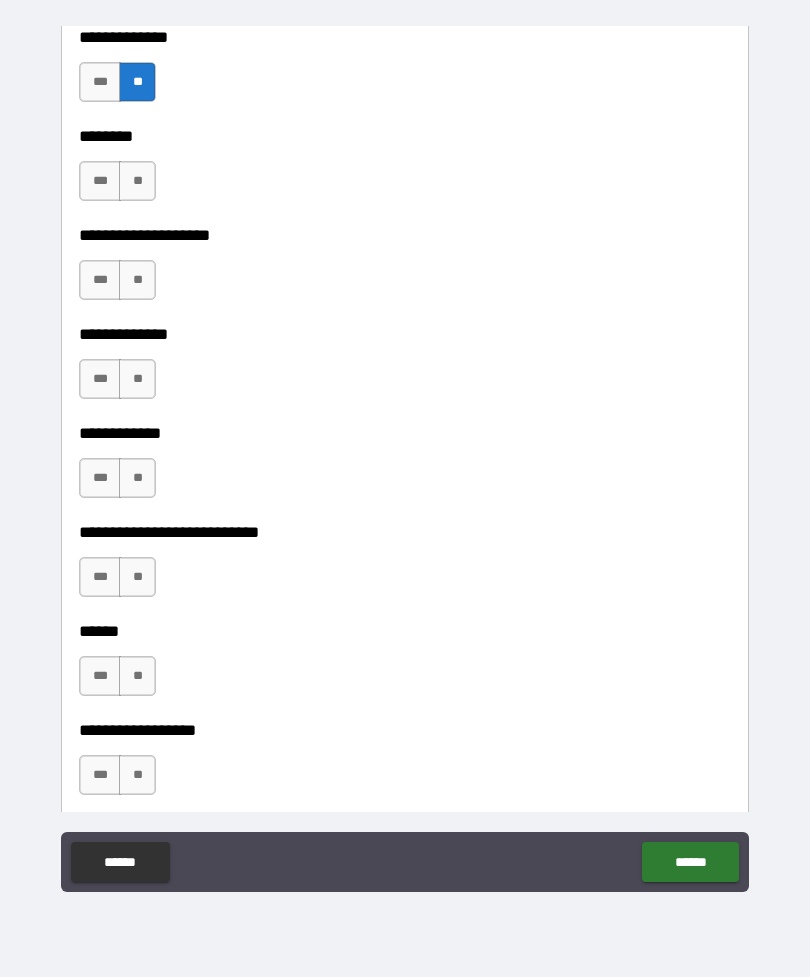 click on "**" at bounding box center (137, 181) 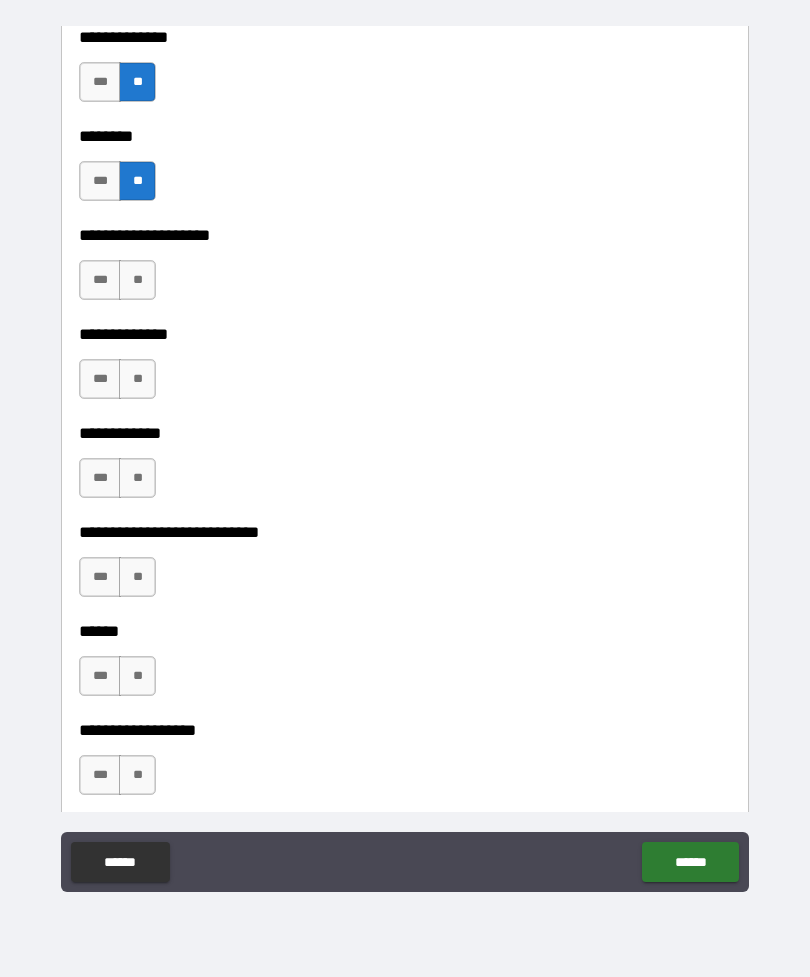 click on "**" at bounding box center [137, 280] 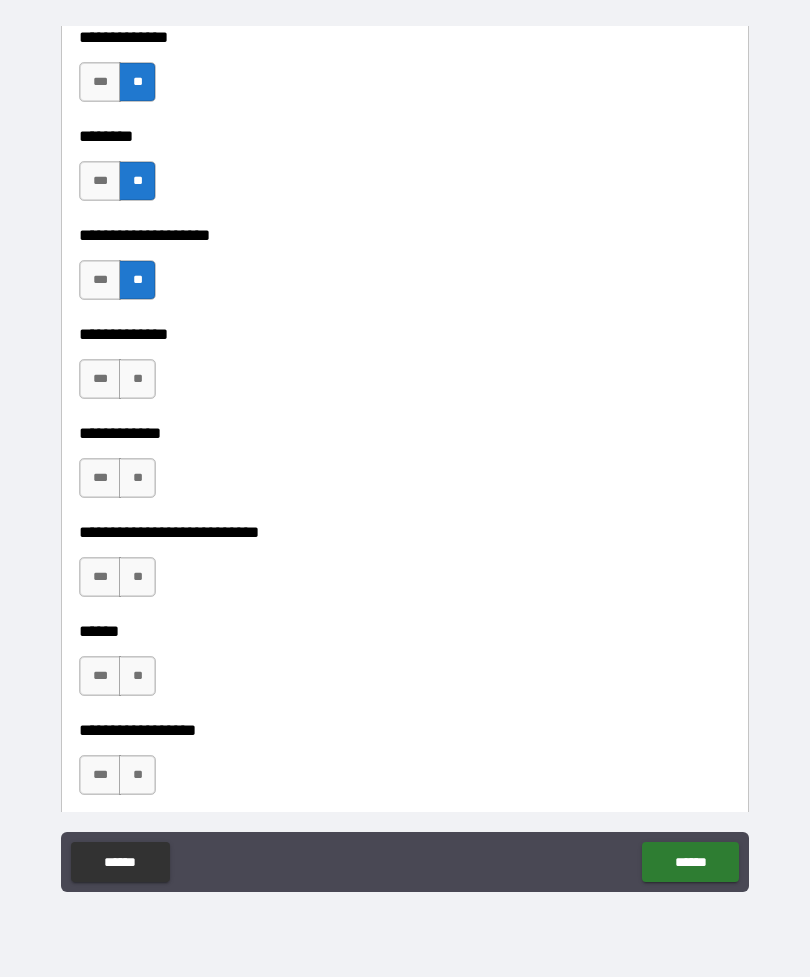 click on "**" at bounding box center (137, 379) 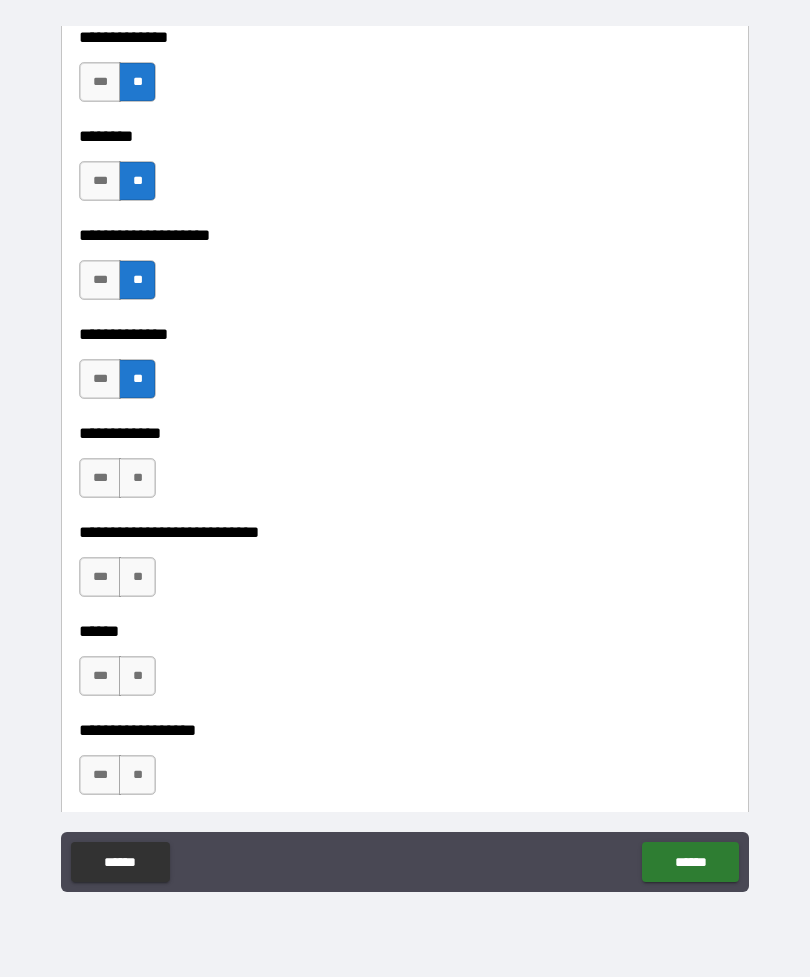 click on "**" at bounding box center [137, 478] 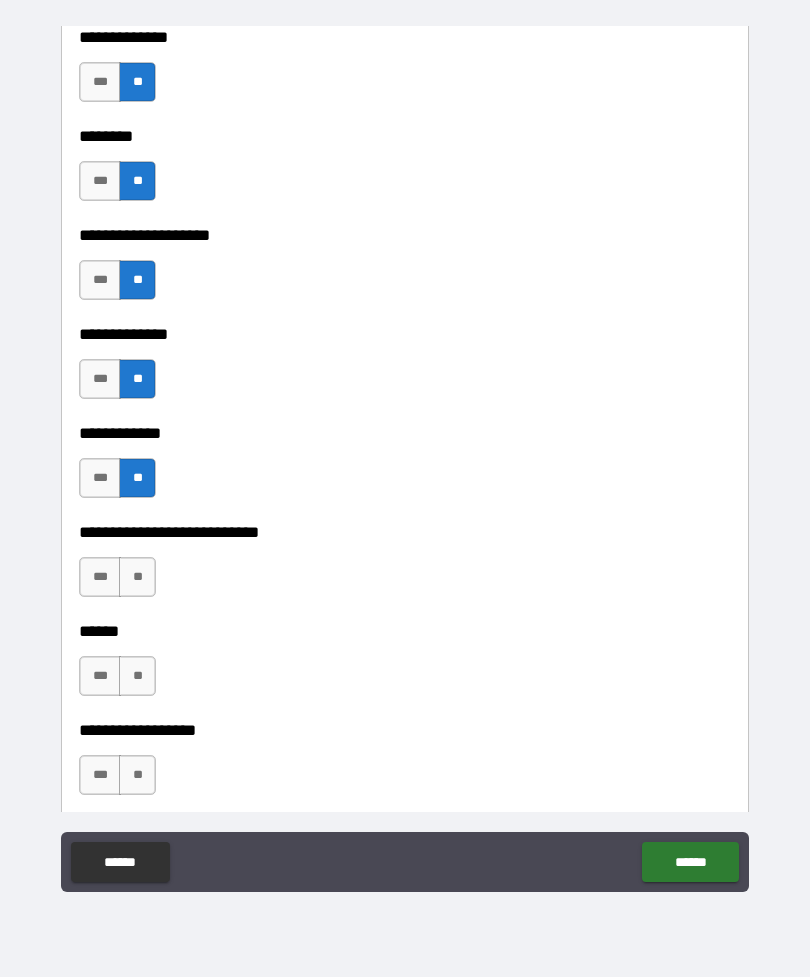 click on "**" at bounding box center [137, 577] 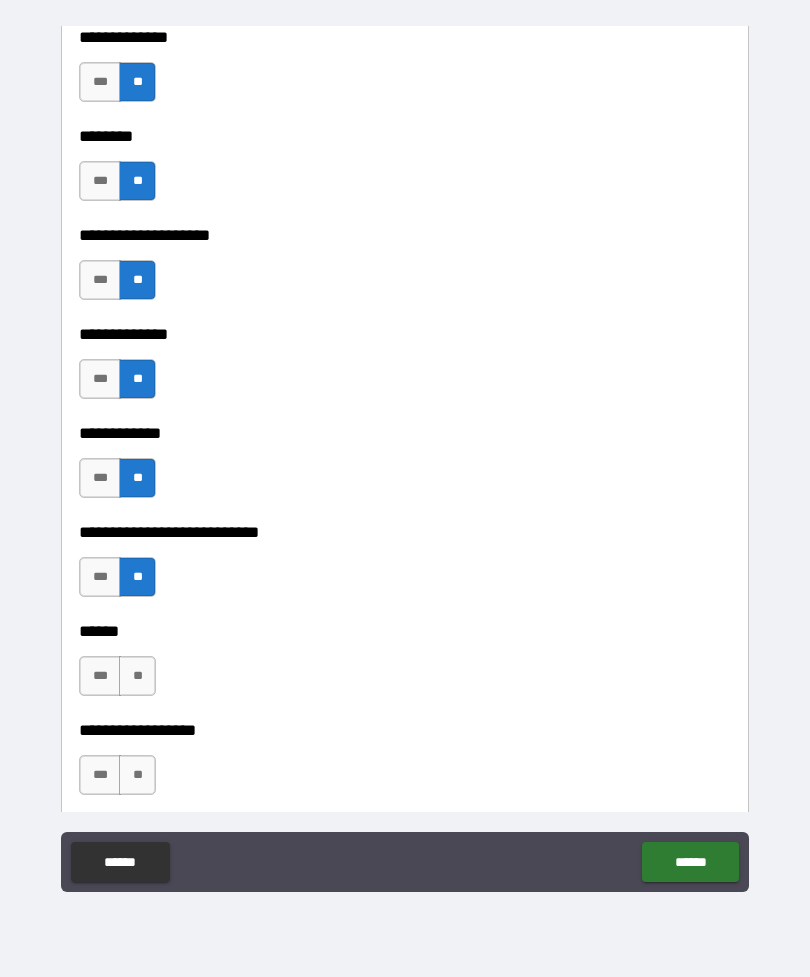 click on "**" at bounding box center (137, 676) 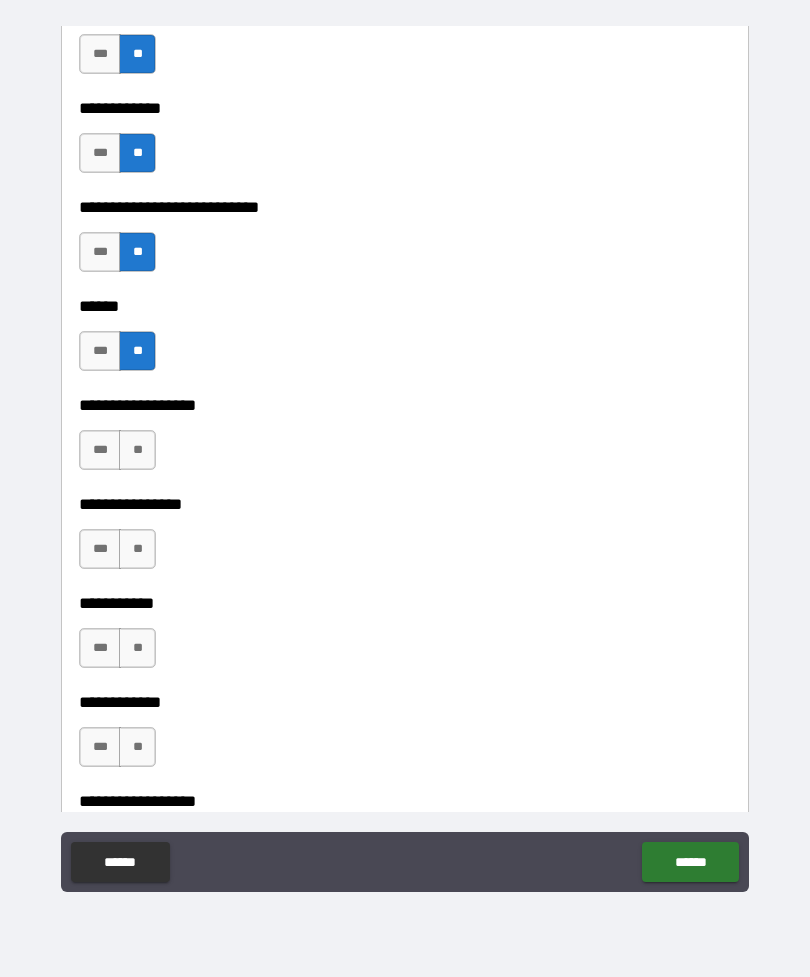 scroll, scrollTop: 9125, scrollLeft: 0, axis: vertical 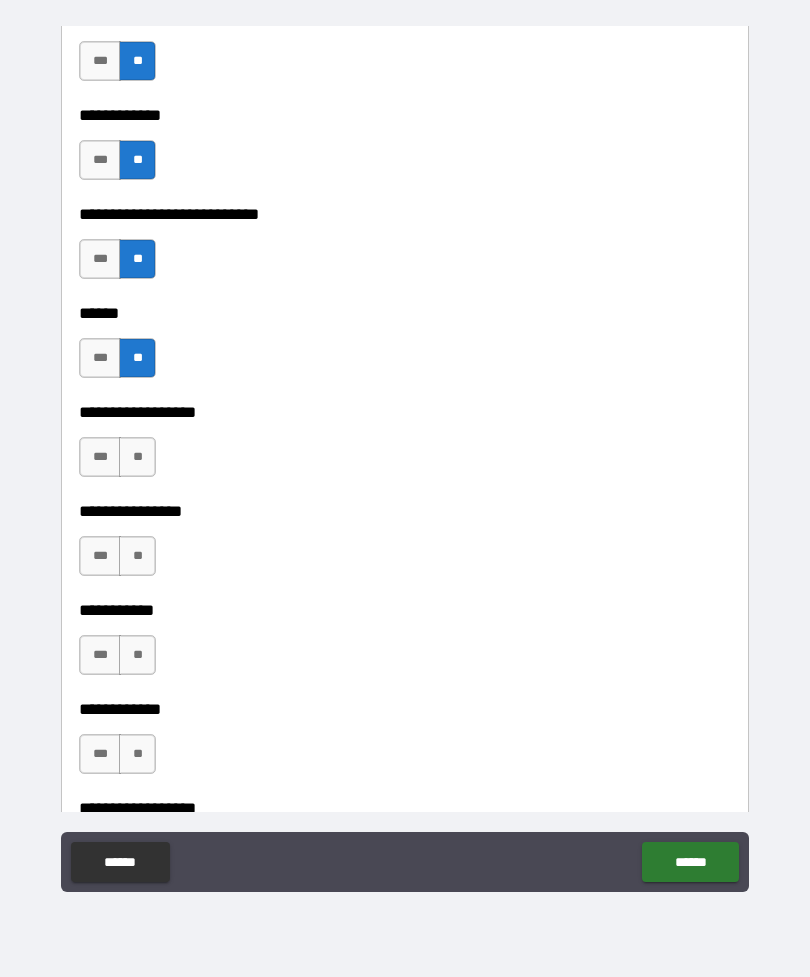 click on "**" at bounding box center [137, 457] 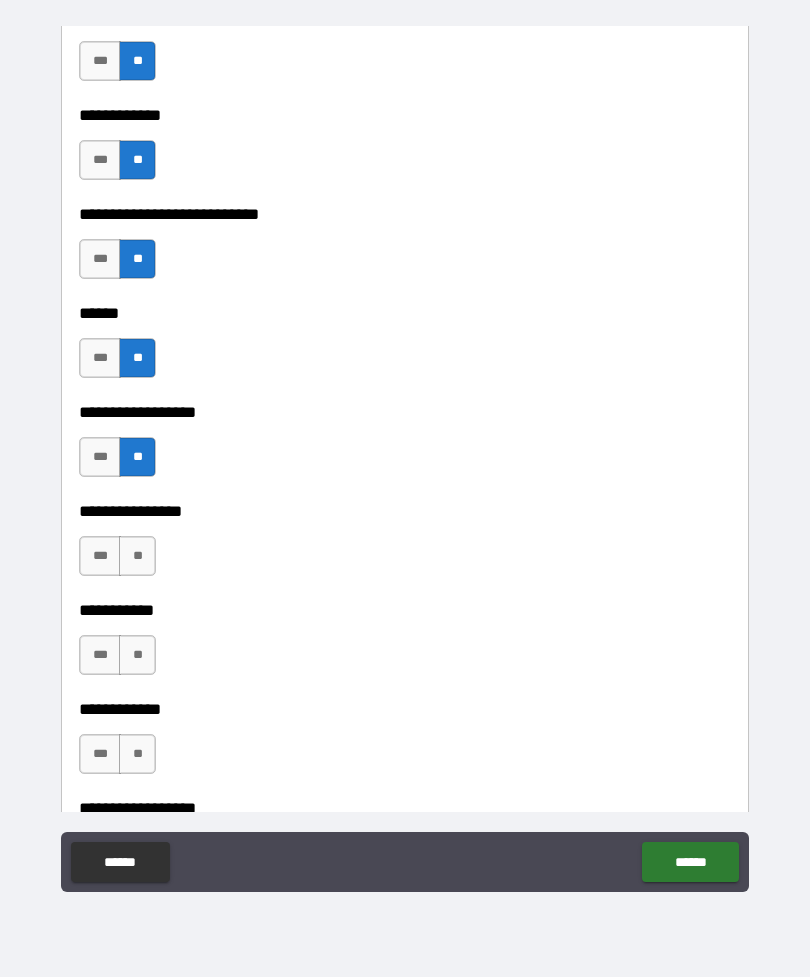 click on "**" at bounding box center (137, 556) 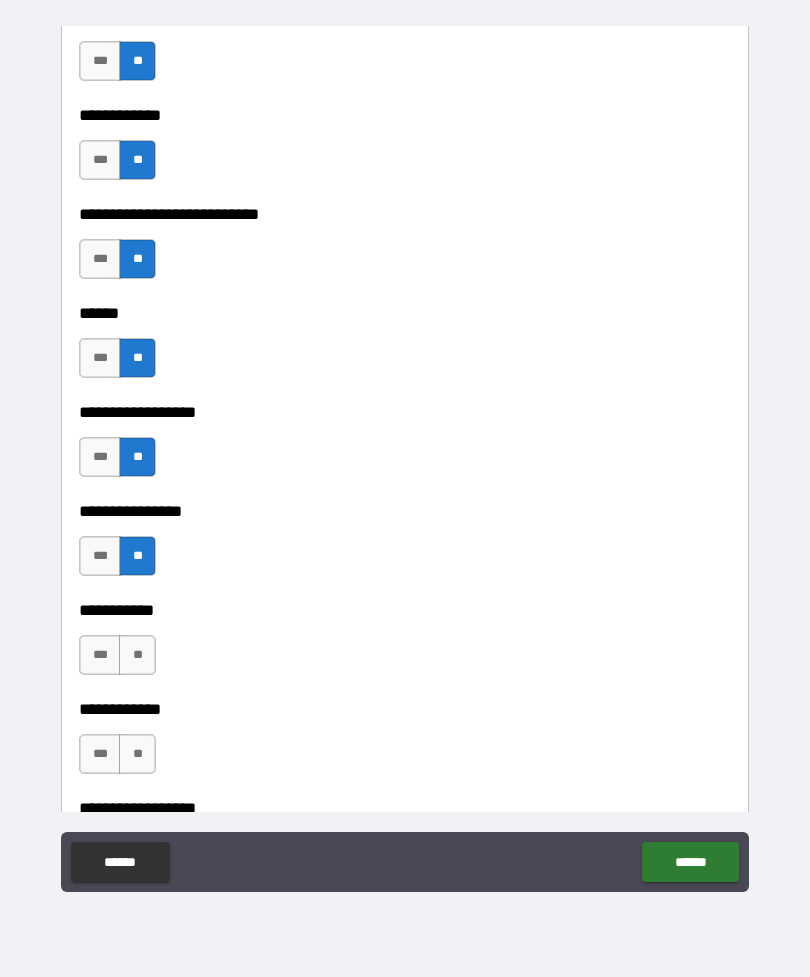 click on "**" at bounding box center (137, 655) 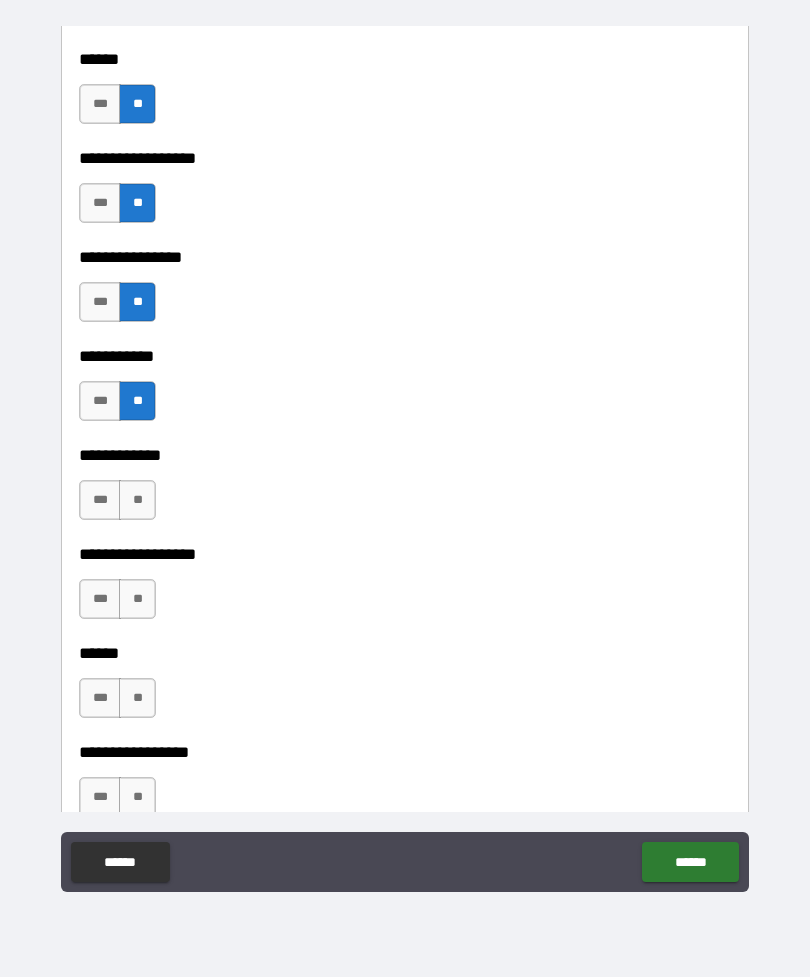 scroll, scrollTop: 9374, scrollLeft: 0, axis: vertical 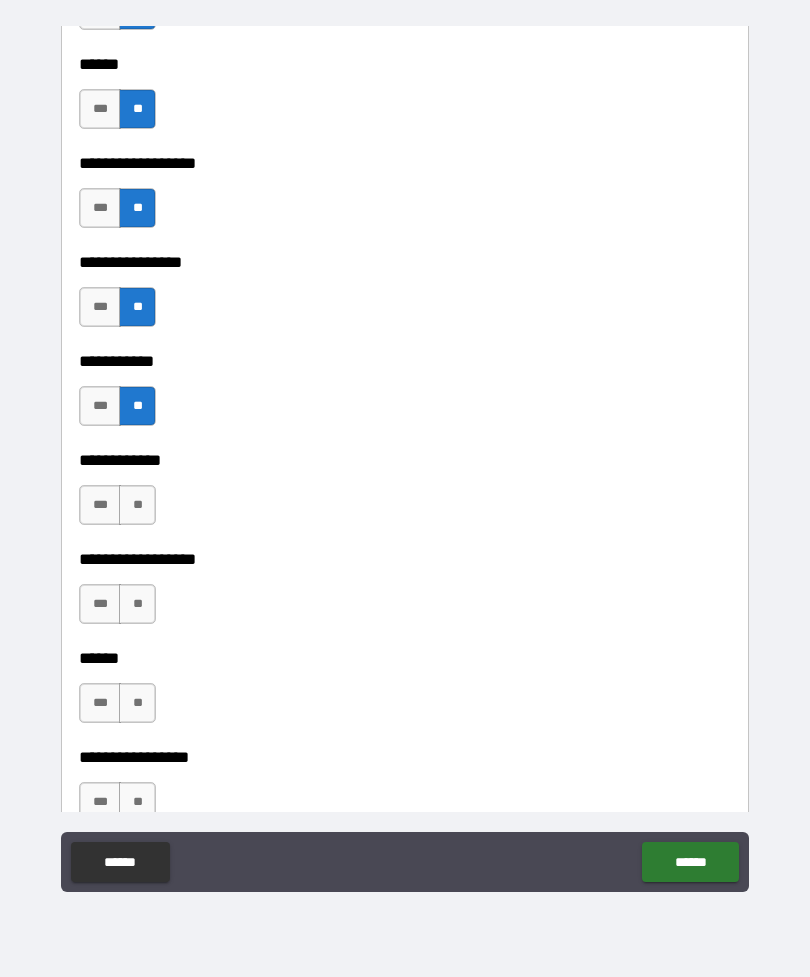 click on "**" at bounding box center (137, 505) 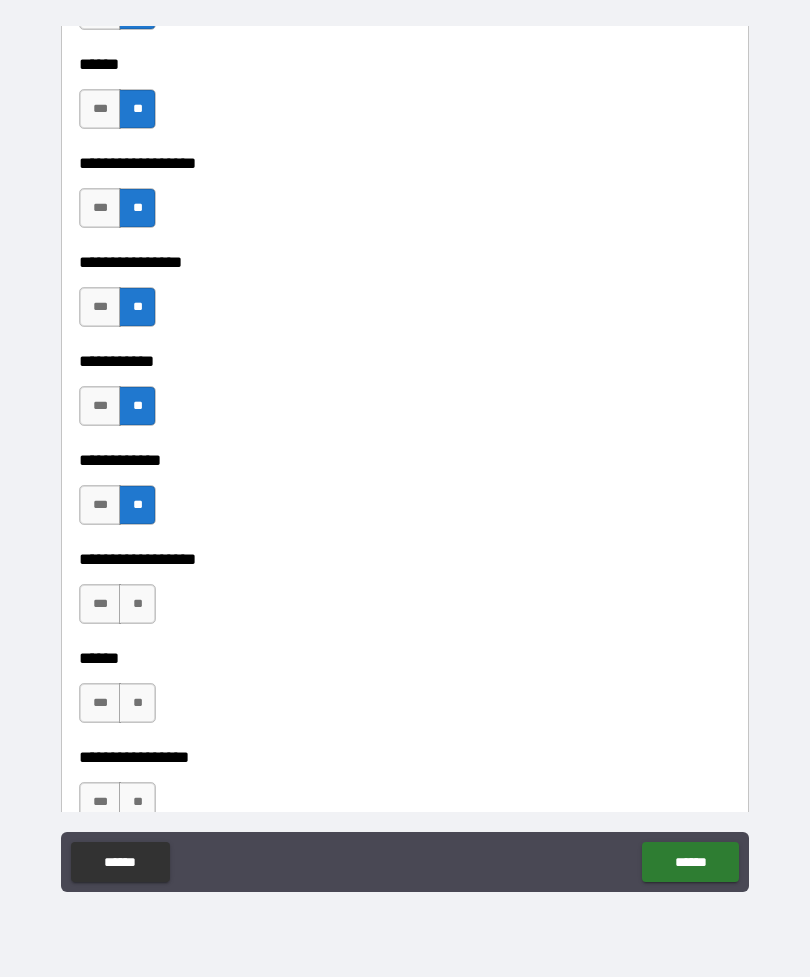 click on "**" at bounding box center [137, 604] 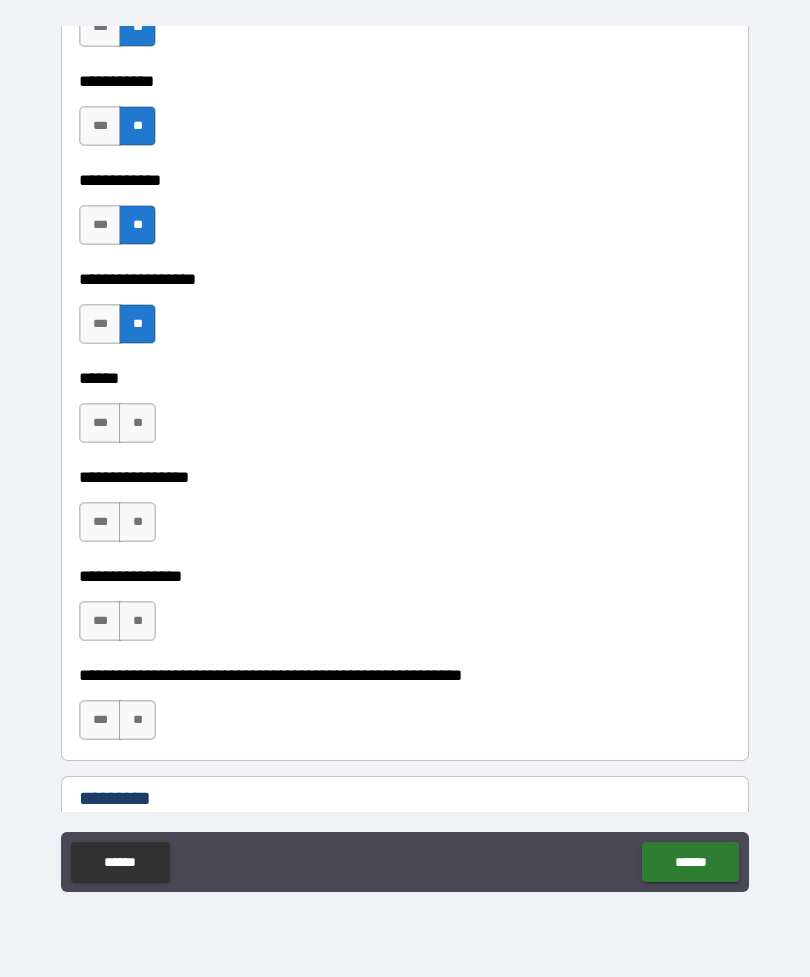 scroll, scrollTop: 9697, scrollLeft: 0, axis: vertical 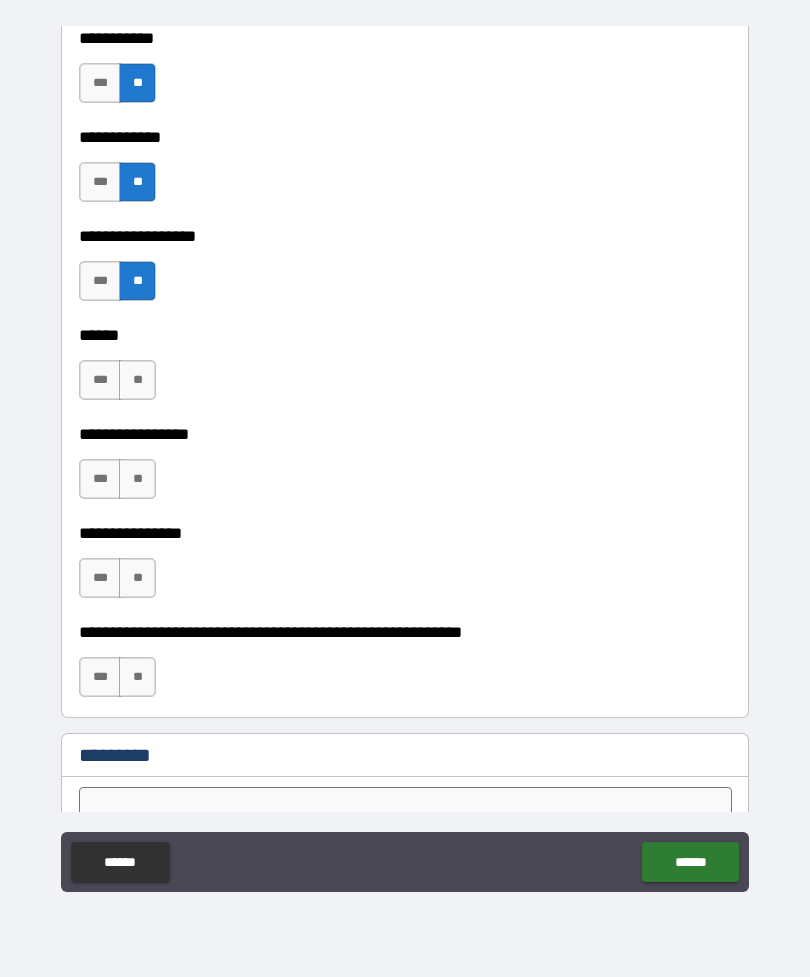 click on "**" at bounding box center (137, 380) 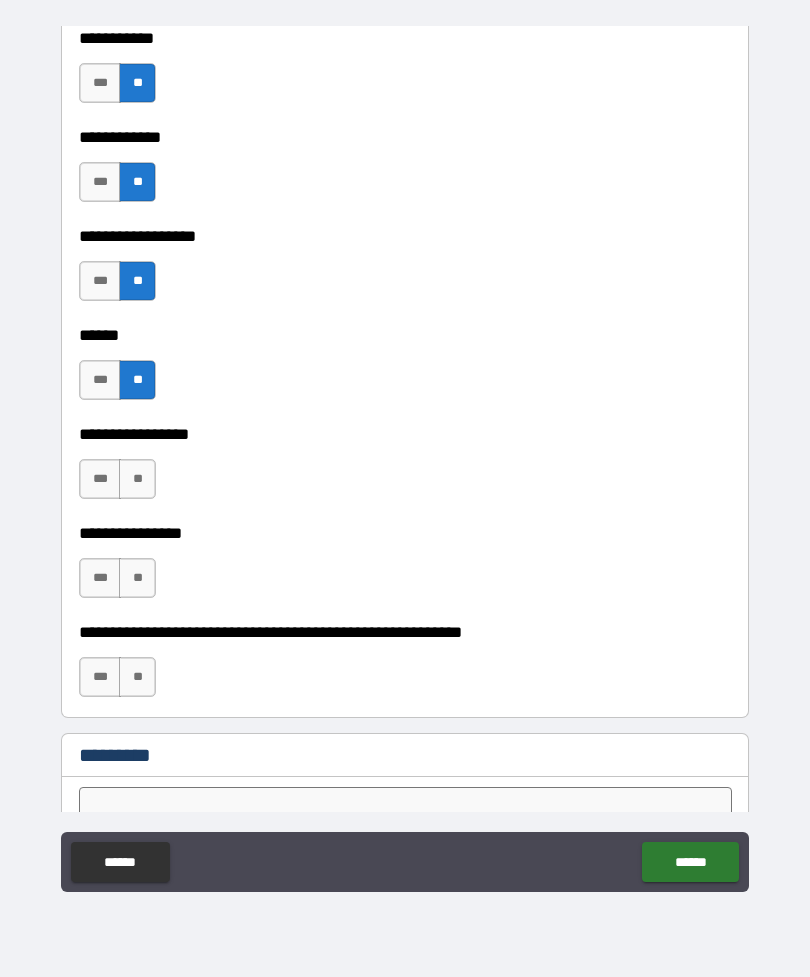 click on "**" at bounding box center (137, 479) 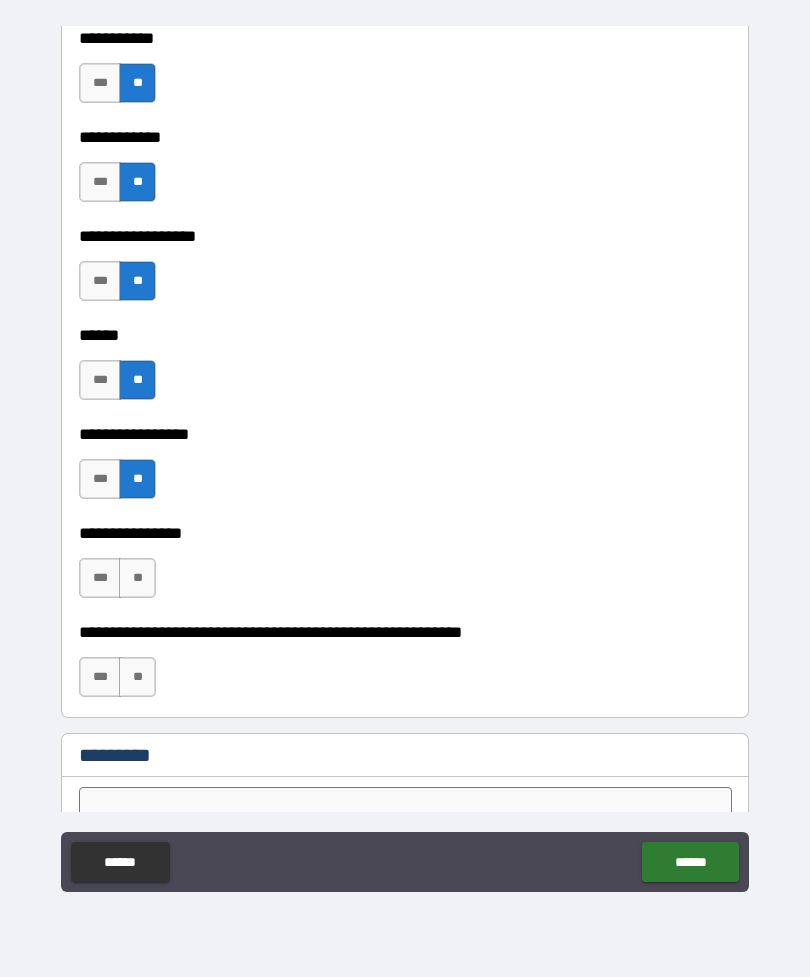 click on "**" at bounding box center [137, 578] 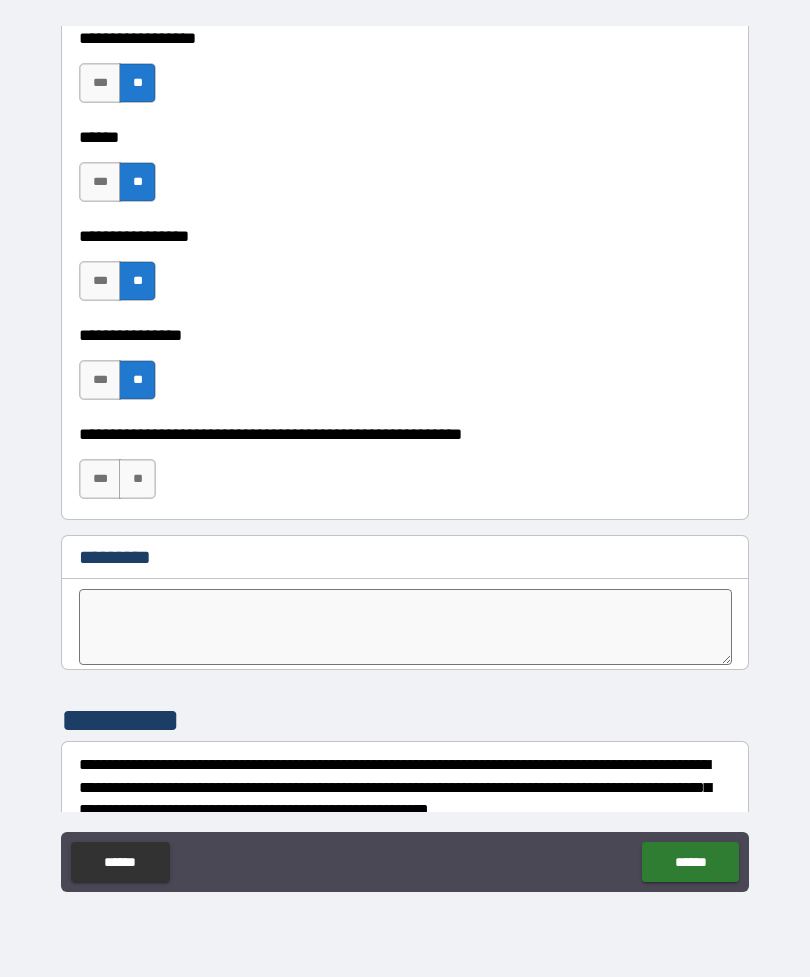 scroll, scrollTop: 9891, scrollLeft: 0, axis: vertical 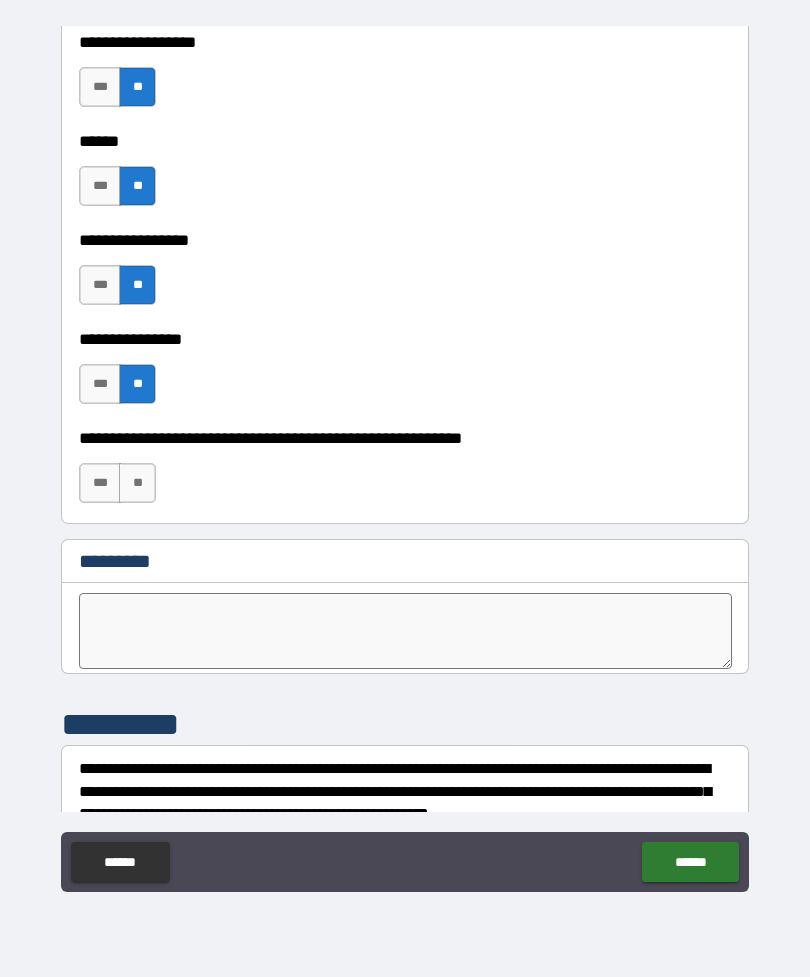 click on "**" at bounding box center (137, 483) 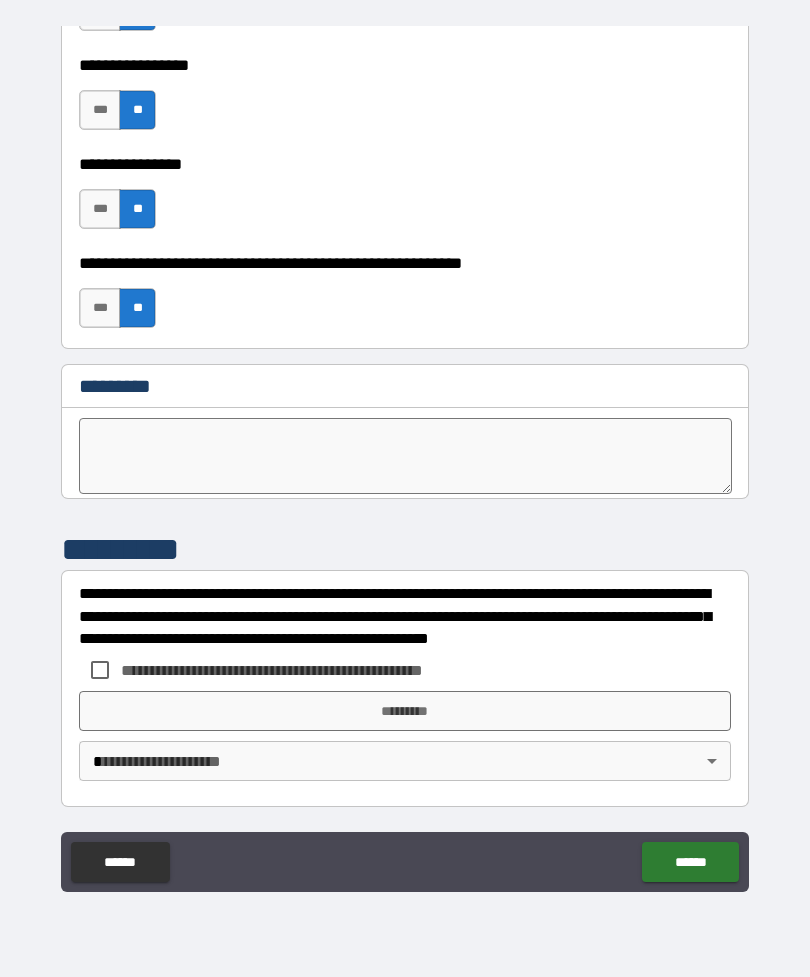 scroll, scrollTop: 10066, scrollLeft: 0, axis: vertical 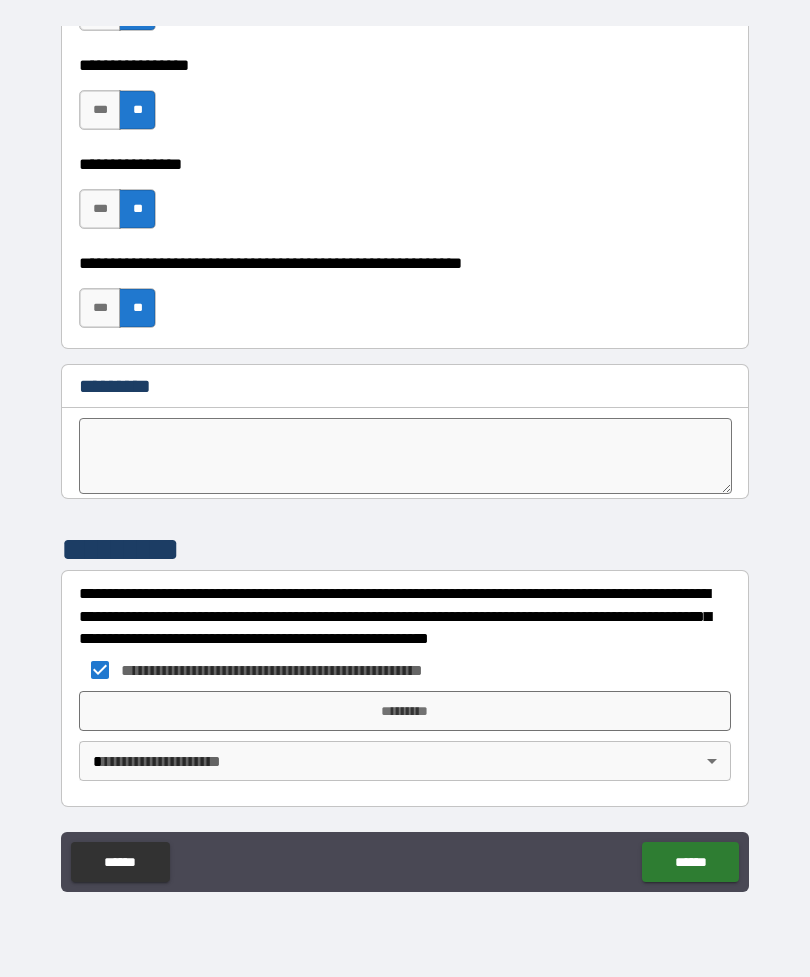click on "**********" at bounding box center (405, 456) 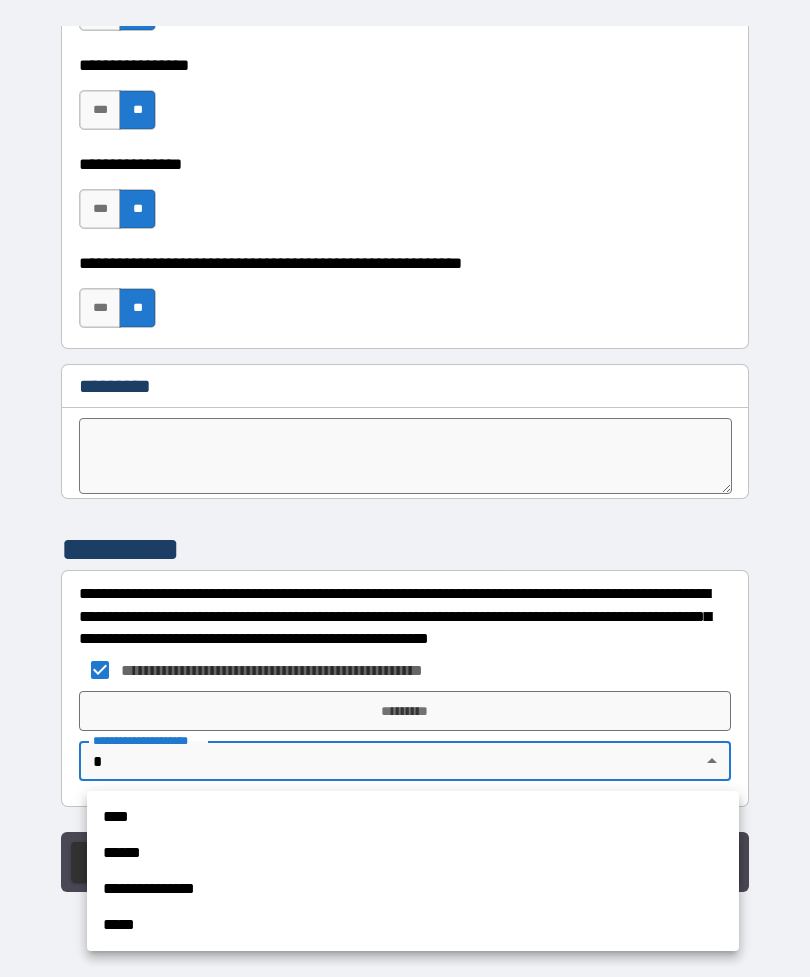click on "**********" at bounding box center (413, 889) 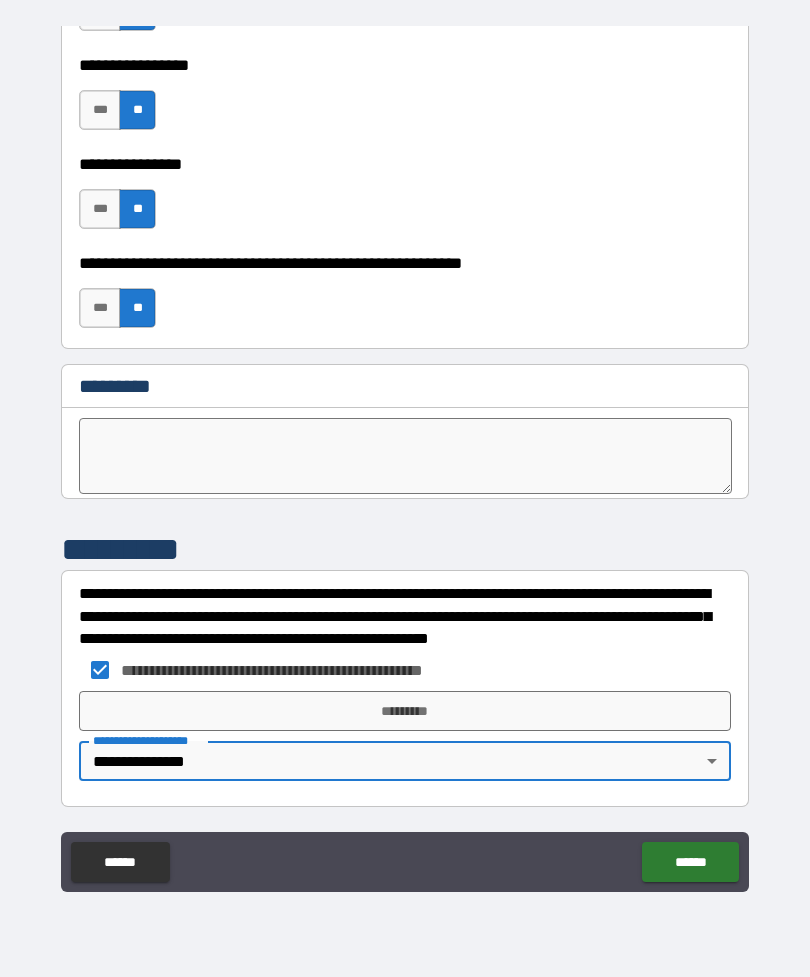 click on "*********" at bounding box center [405, 711] 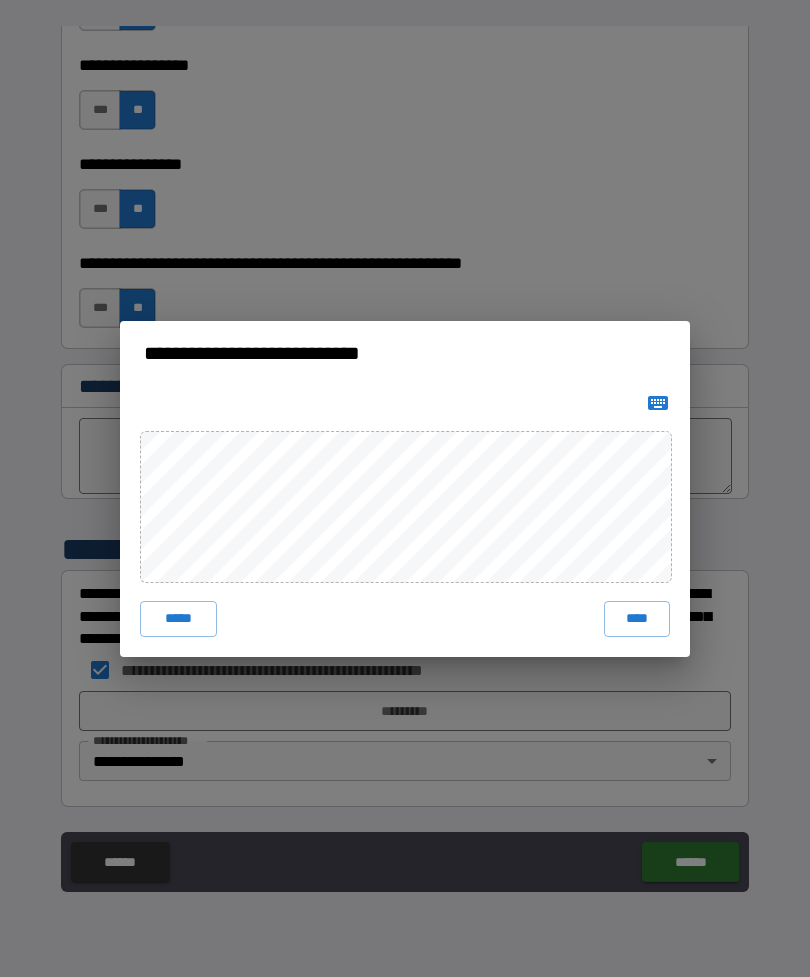 click on "****" at bounding box center (637, 619) 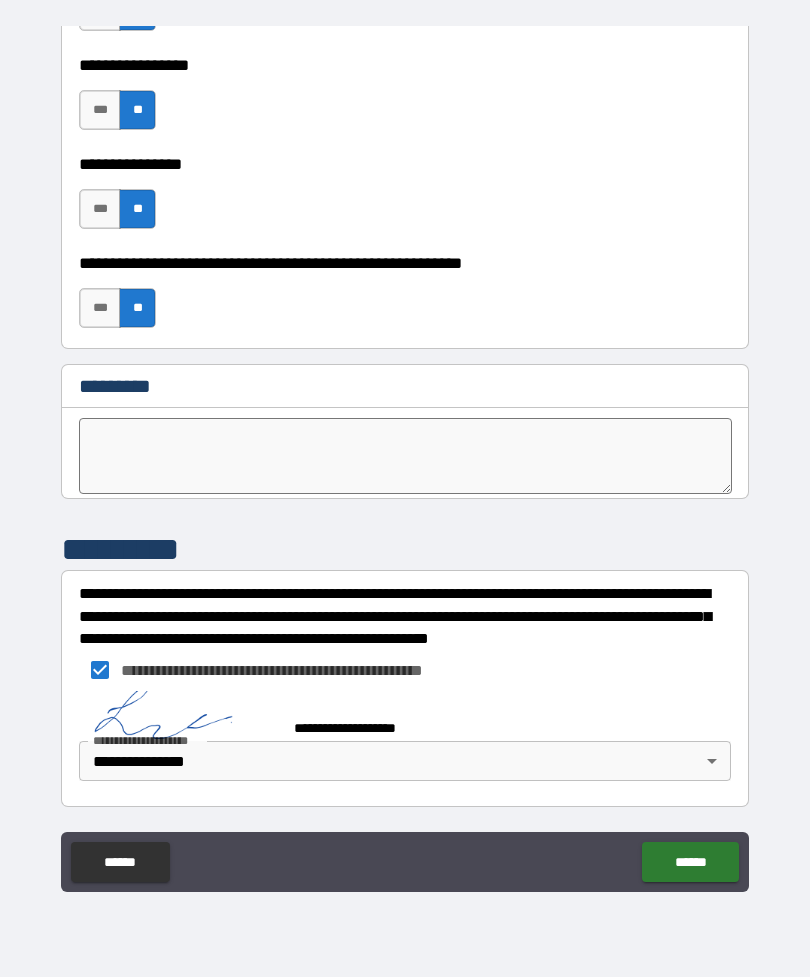 scroll, scrollTop: 10056, scrollLeft: 0, axis: vertical 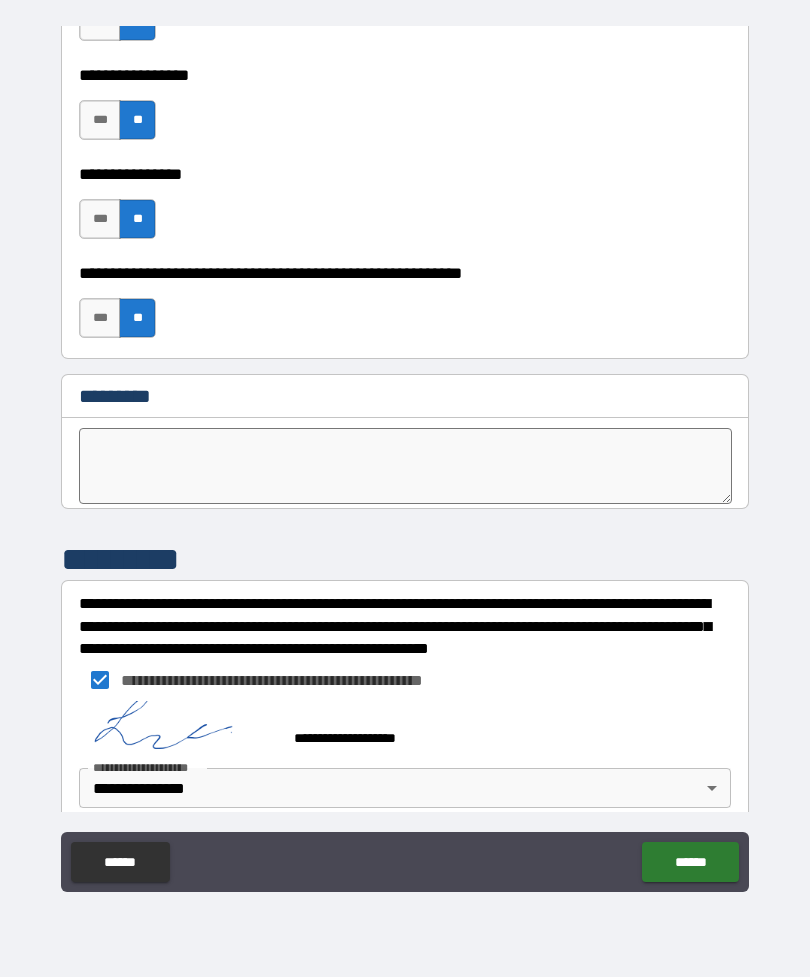 click on "******" at bounding box center (690, 862) 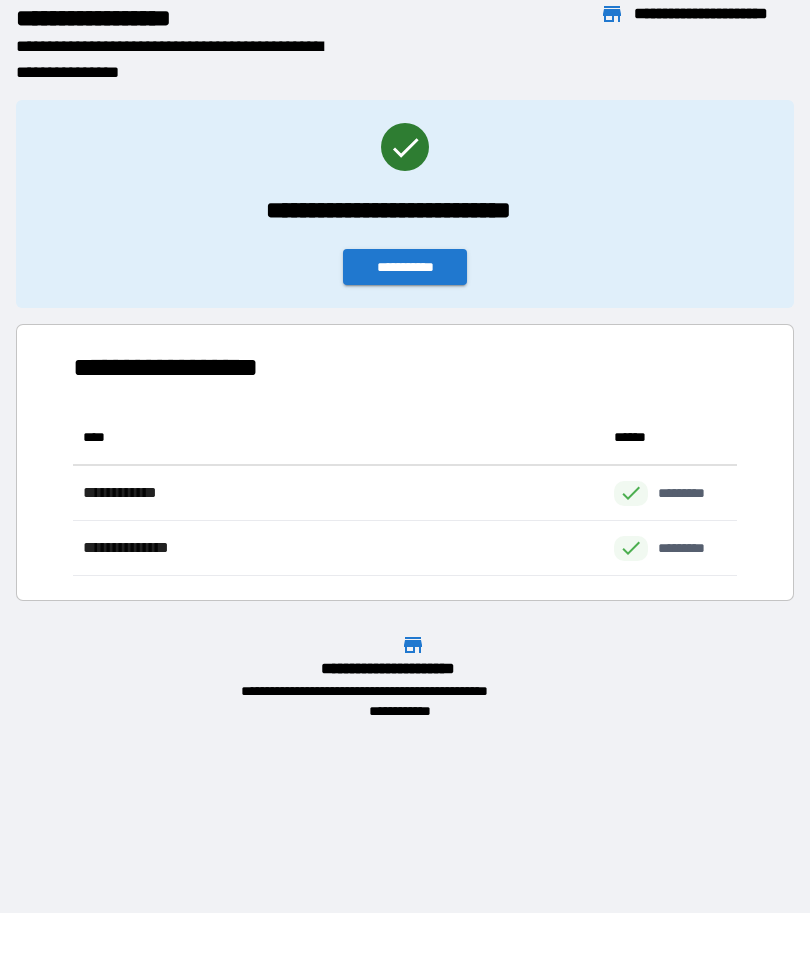 scroll, scrollTop: 1, scrollLeft: 1, axis: both 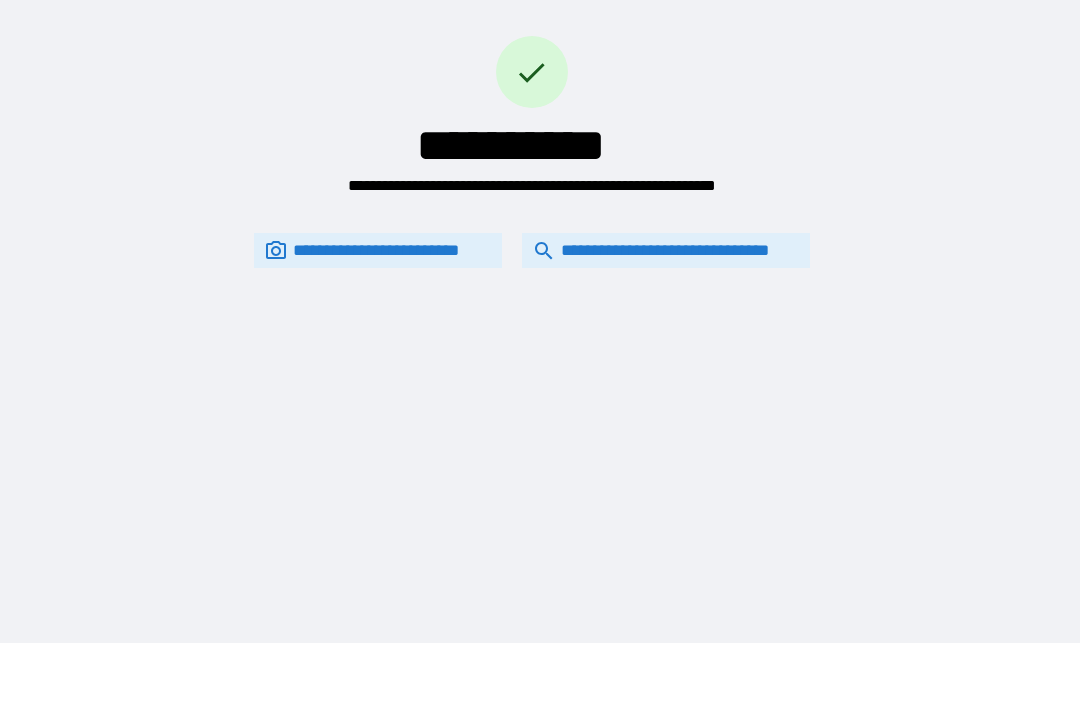 click on "**********" at bounding box center [666, 250] 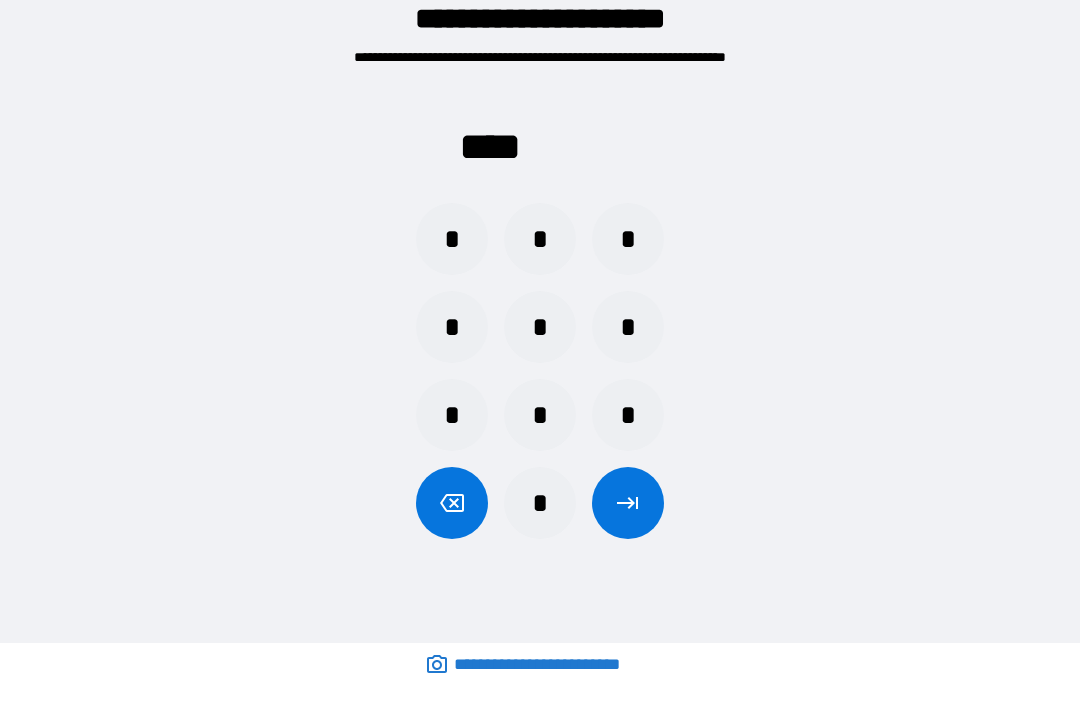 click on "*" at bounding box center [540, 503] 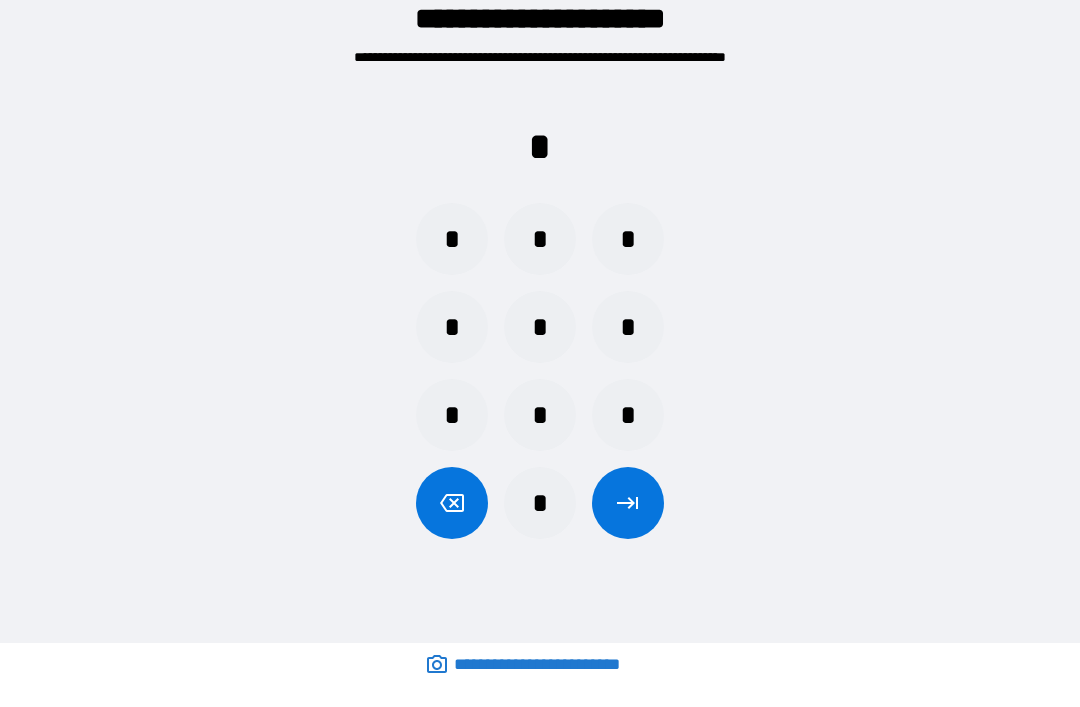 click on "*" at bounding box center (452, 327) 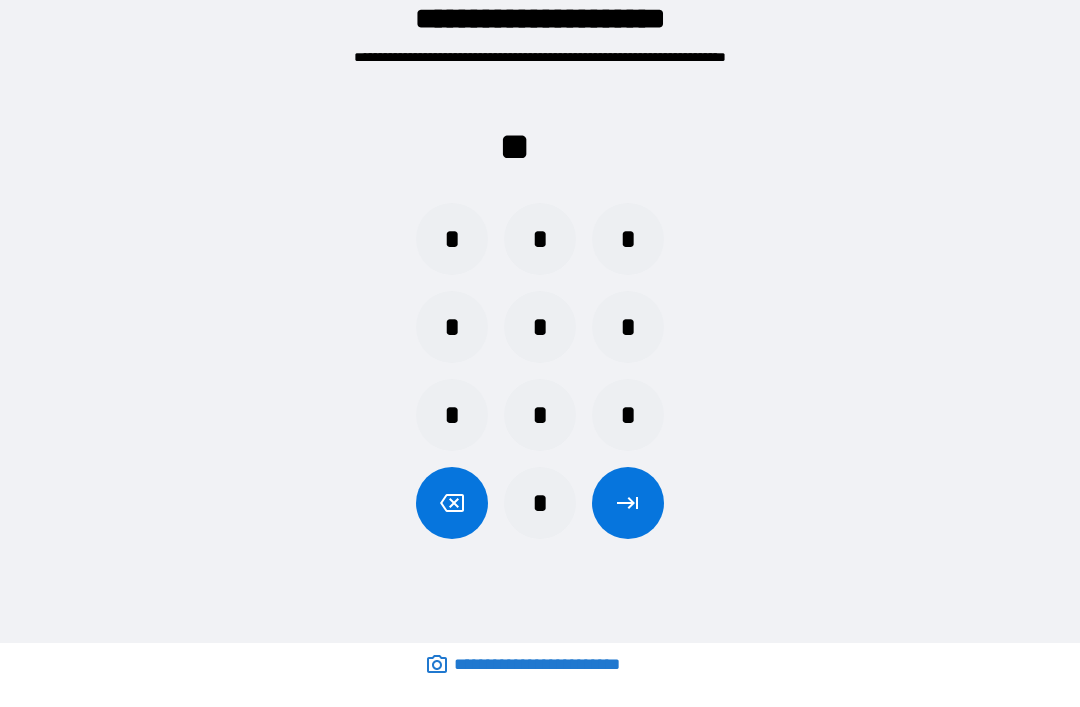 click on "*" at bounding box center [628, 239] 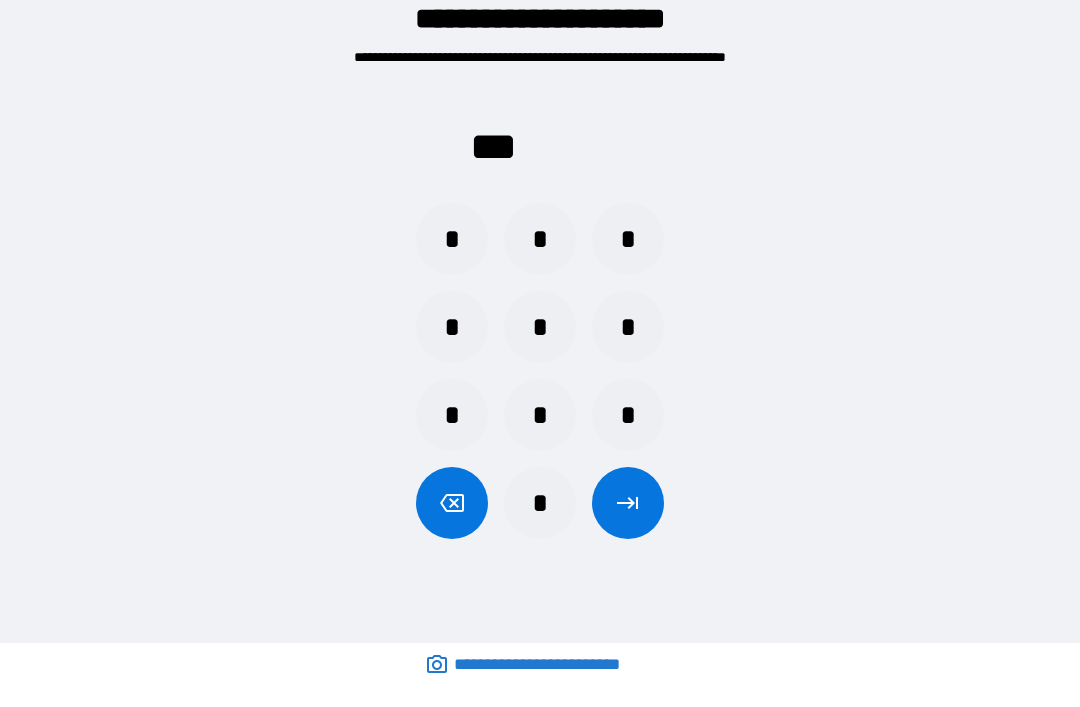 click on "*" at bounding box center (628, 415) 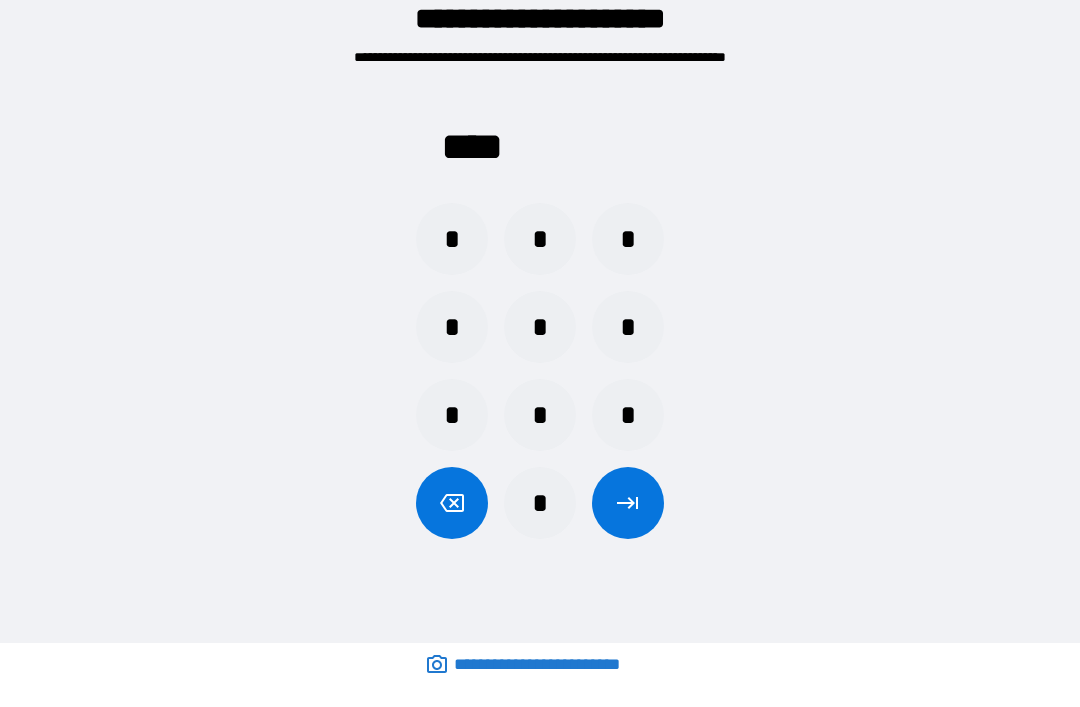 click 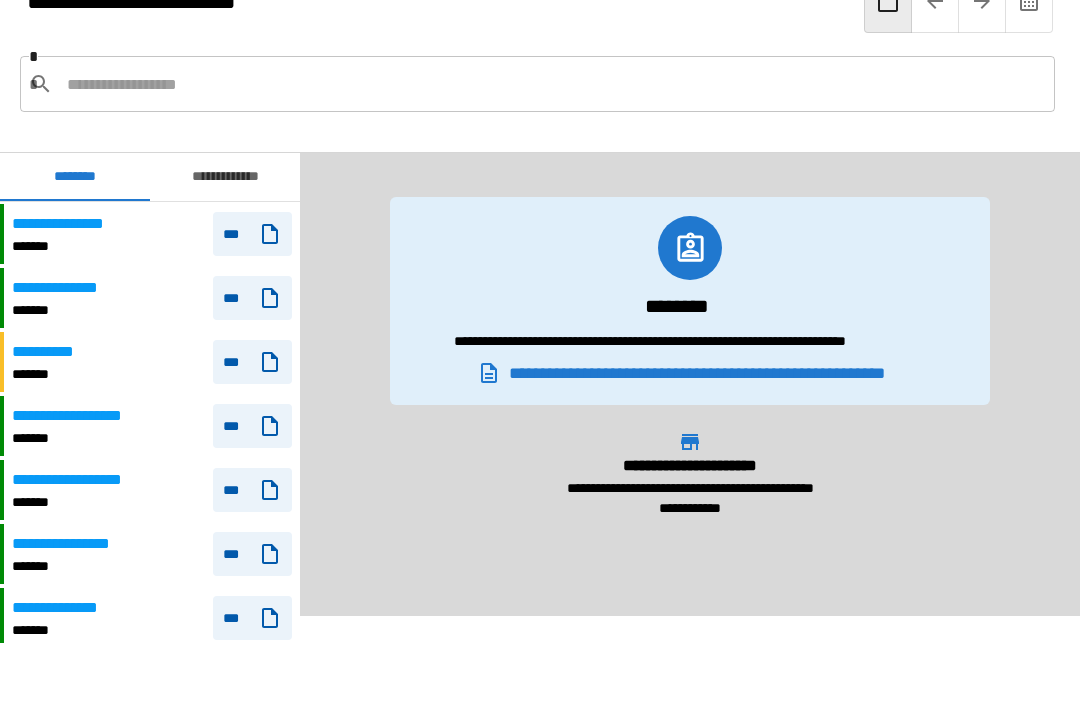 scroll, scrollTop: 448, scrollLeft: 0, axis: vertical 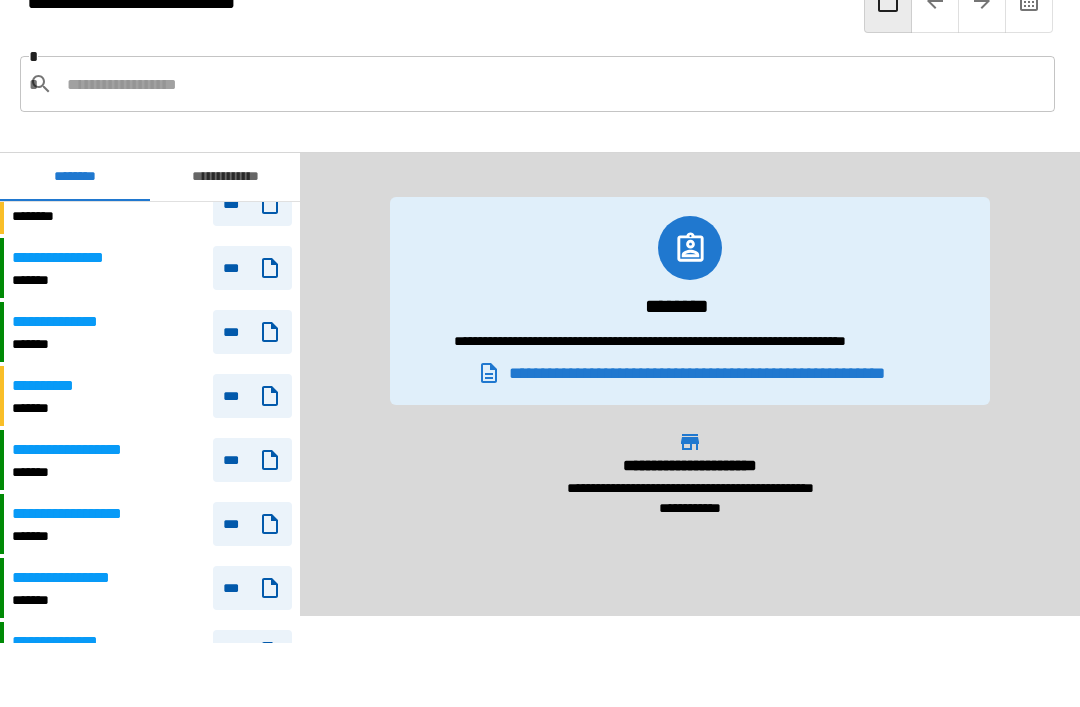 click on "**********" at bounding box center (152, 396) 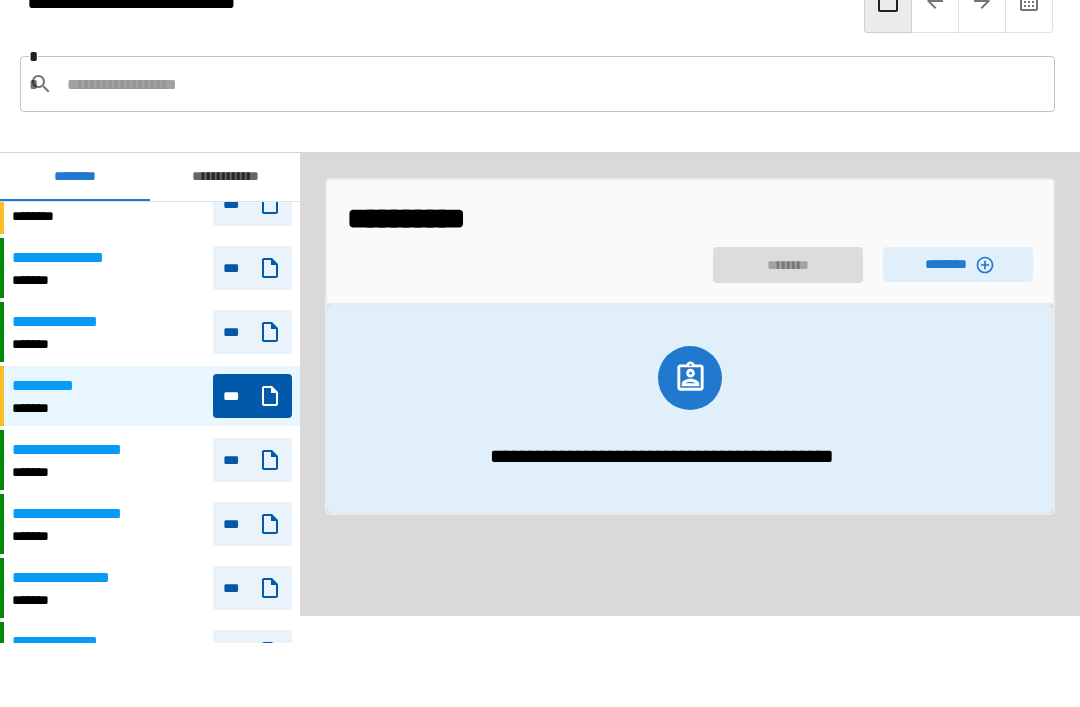 click on "********" at bounding box center [958, 264] 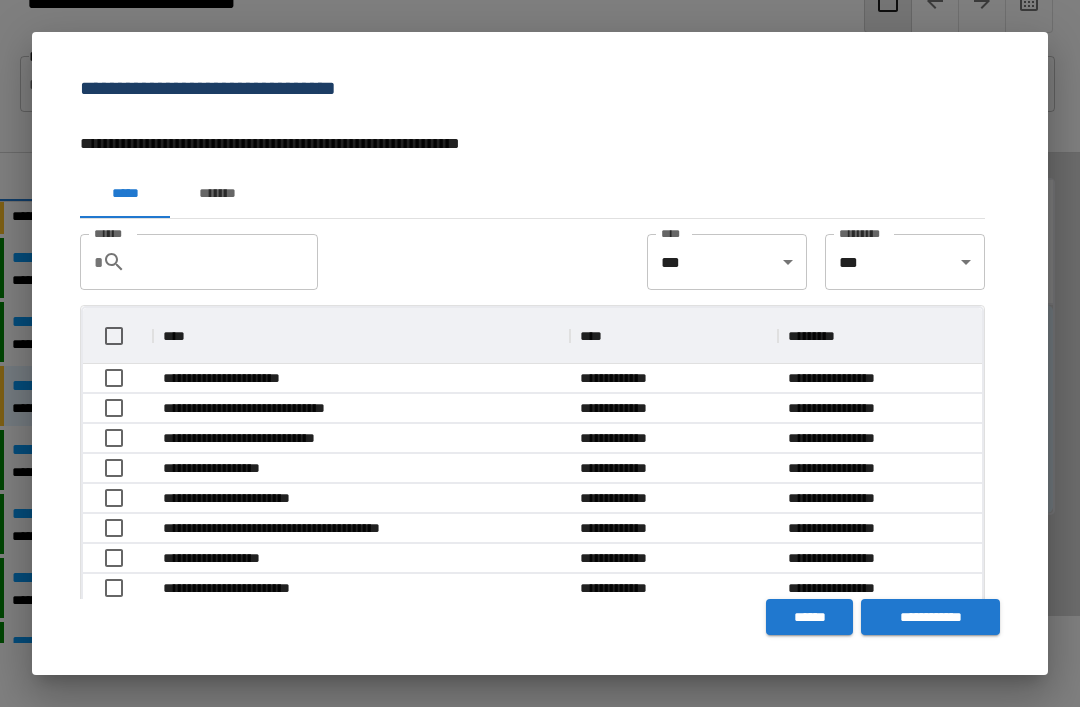 scroll, scrollTop: 1, scrollLeft: 1, axis: both 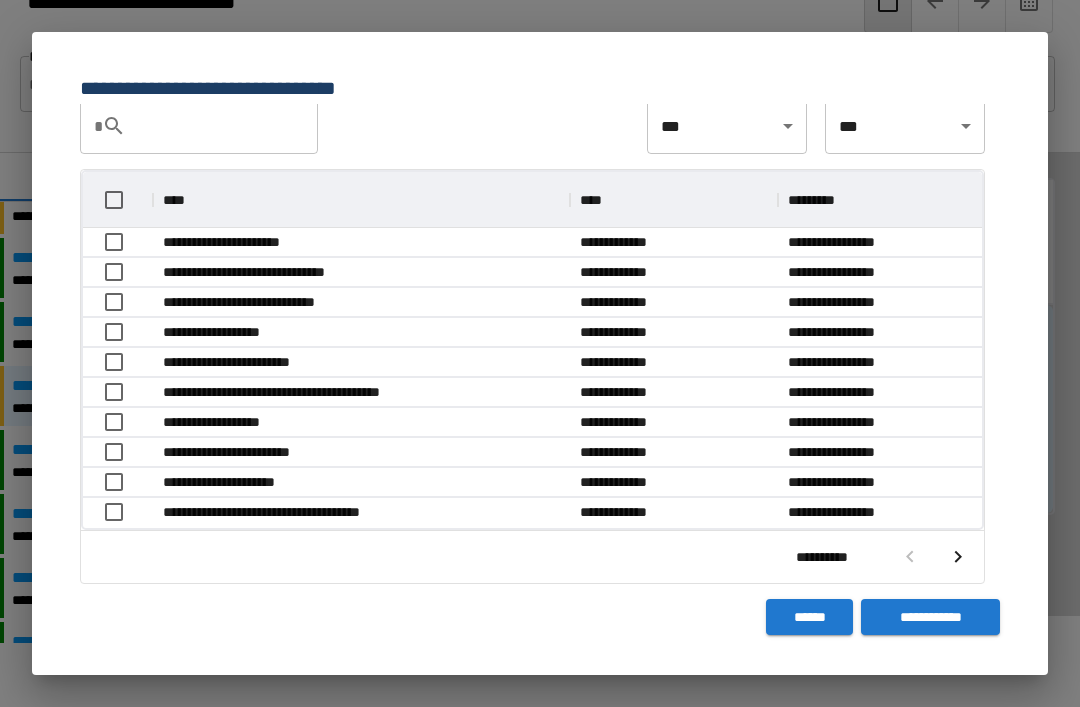 click 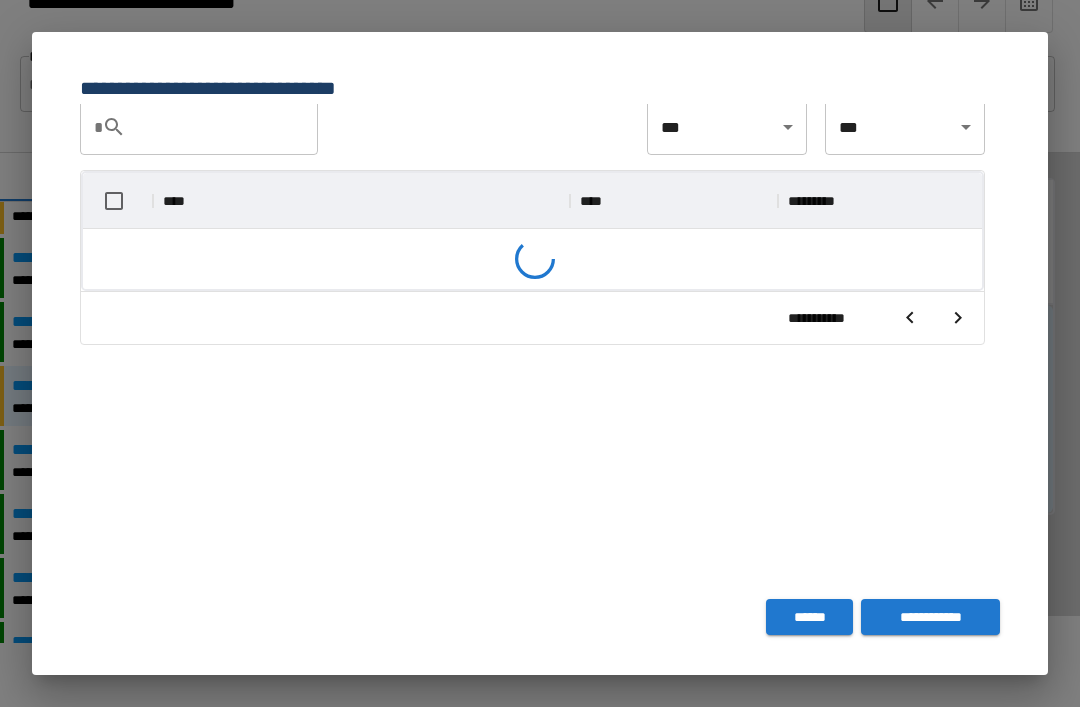 scroll, scrollTop: 356, scrollLeft: 899, axis: both 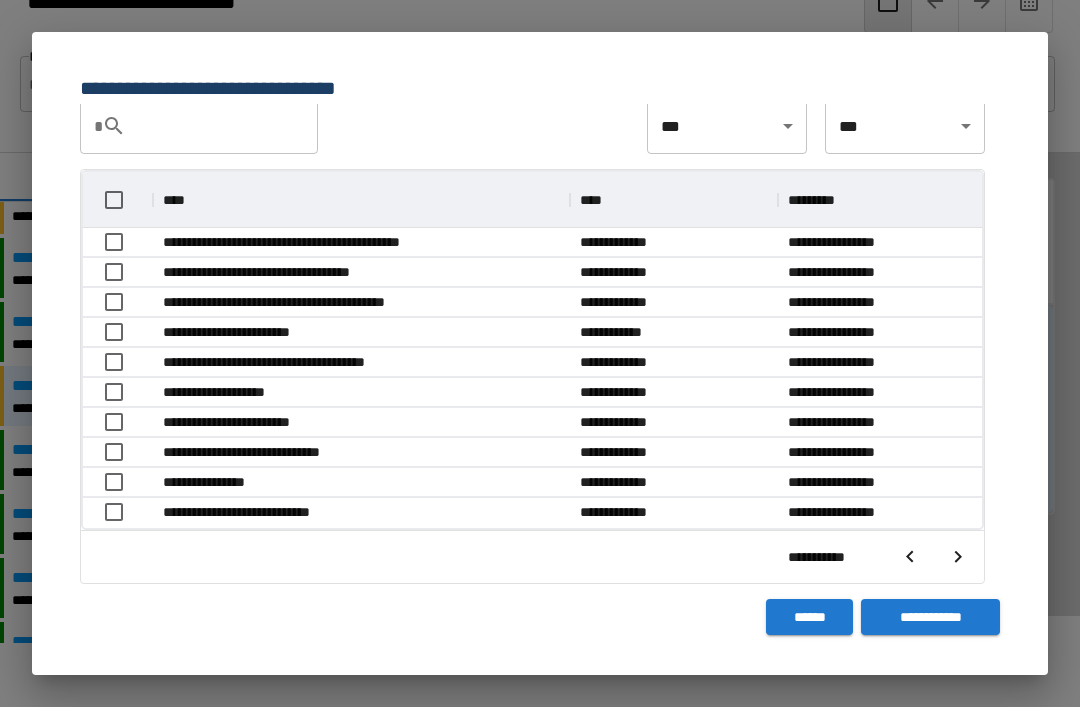 click 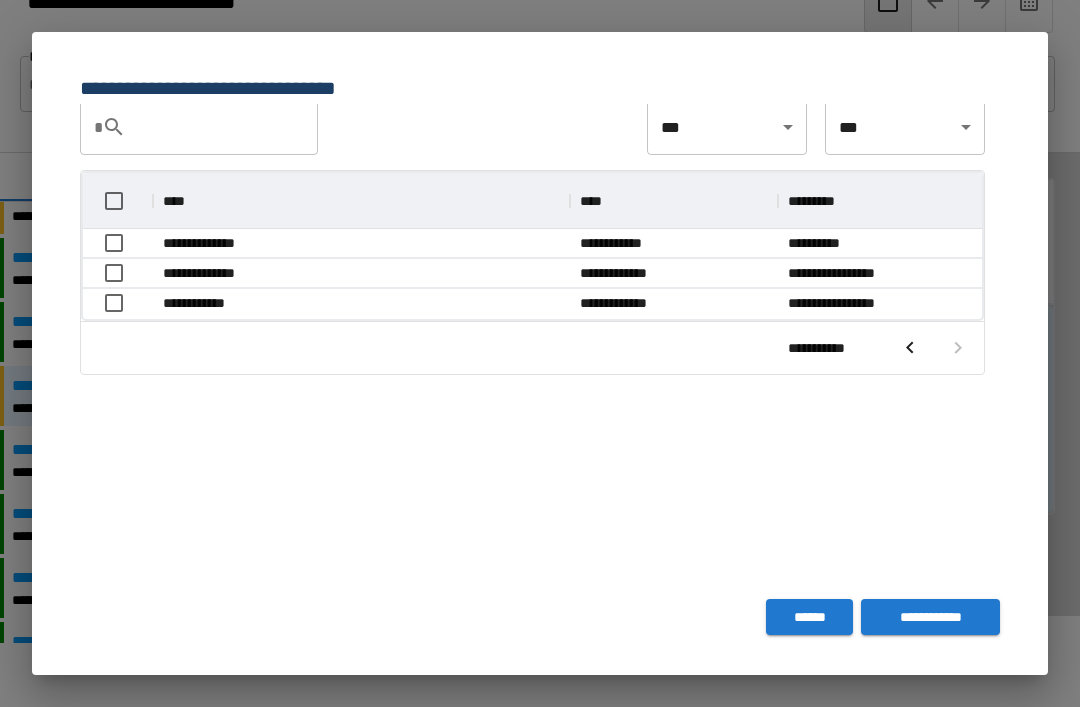 scroll, scrollTop: 146, scrollLeft: 899, axis: both 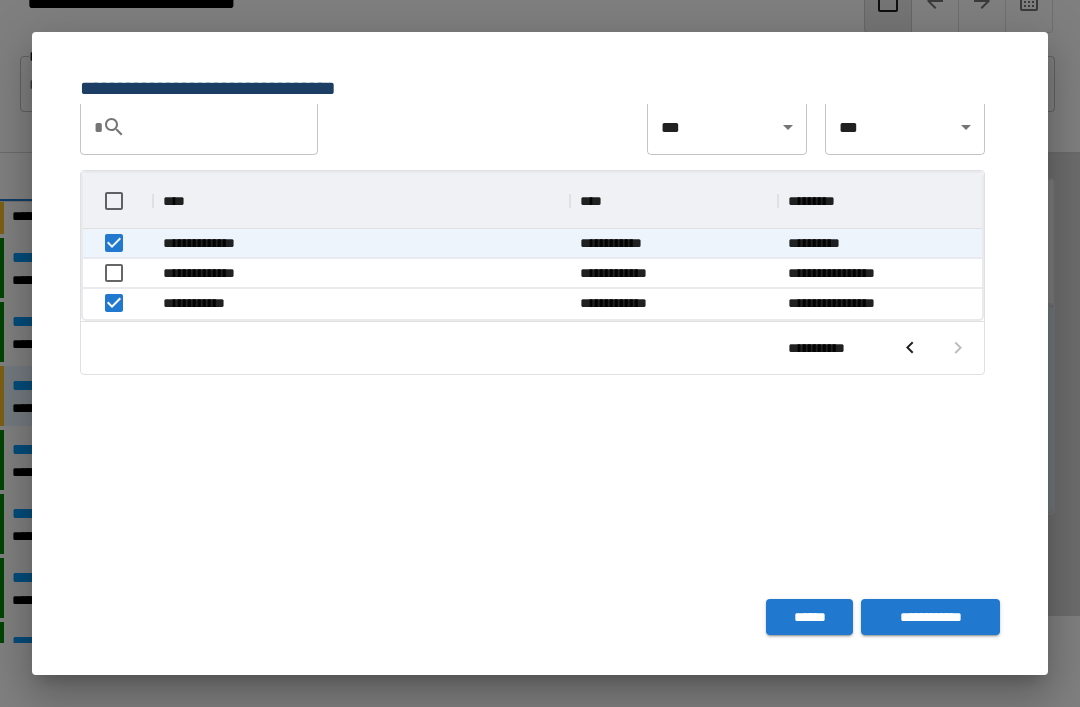 click on "**********" at bounding box center [930, 617] 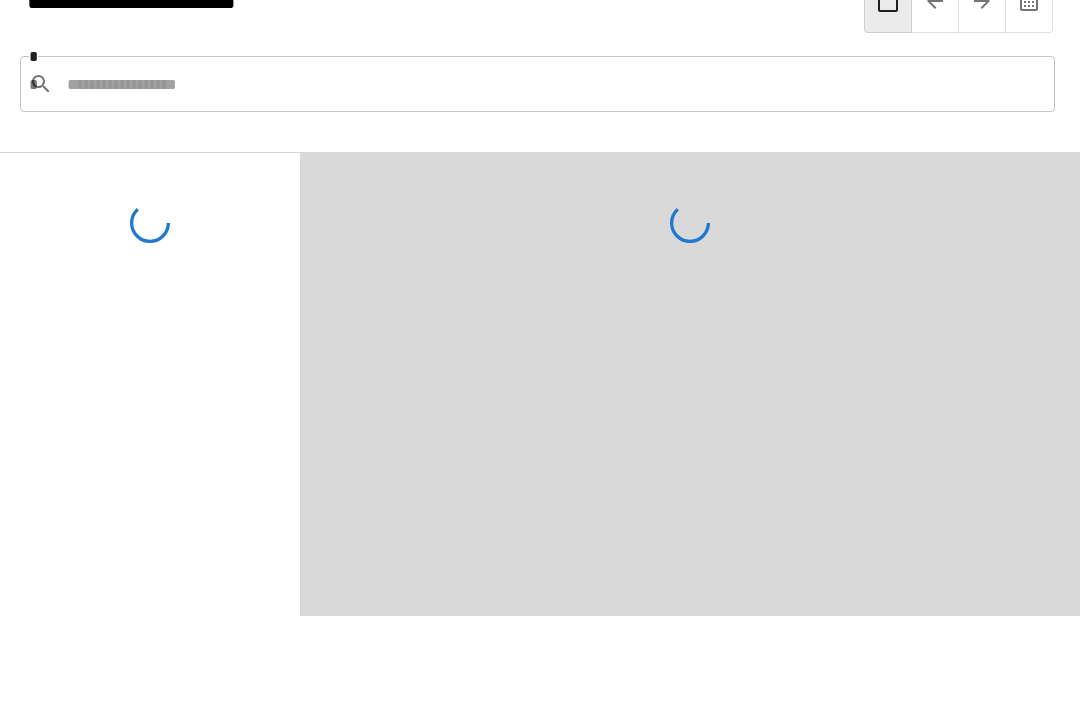 scroll, scrollTop: 135, scrollLeft: 0, axis: vertical 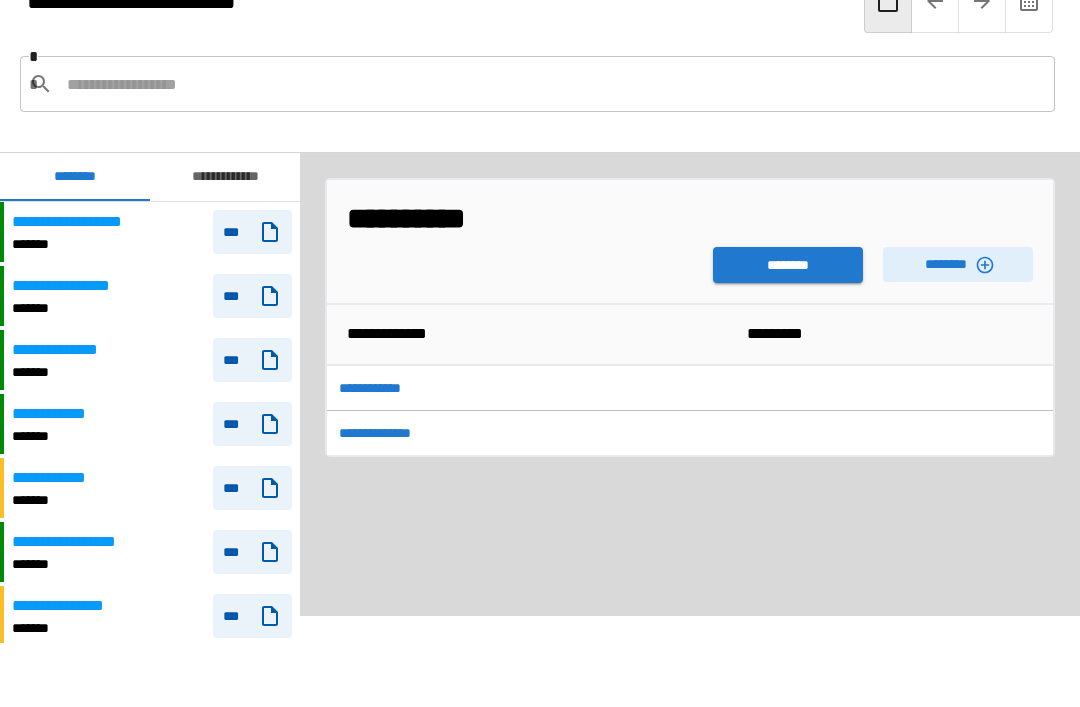 click on "********" at bounding box center (788, 265) 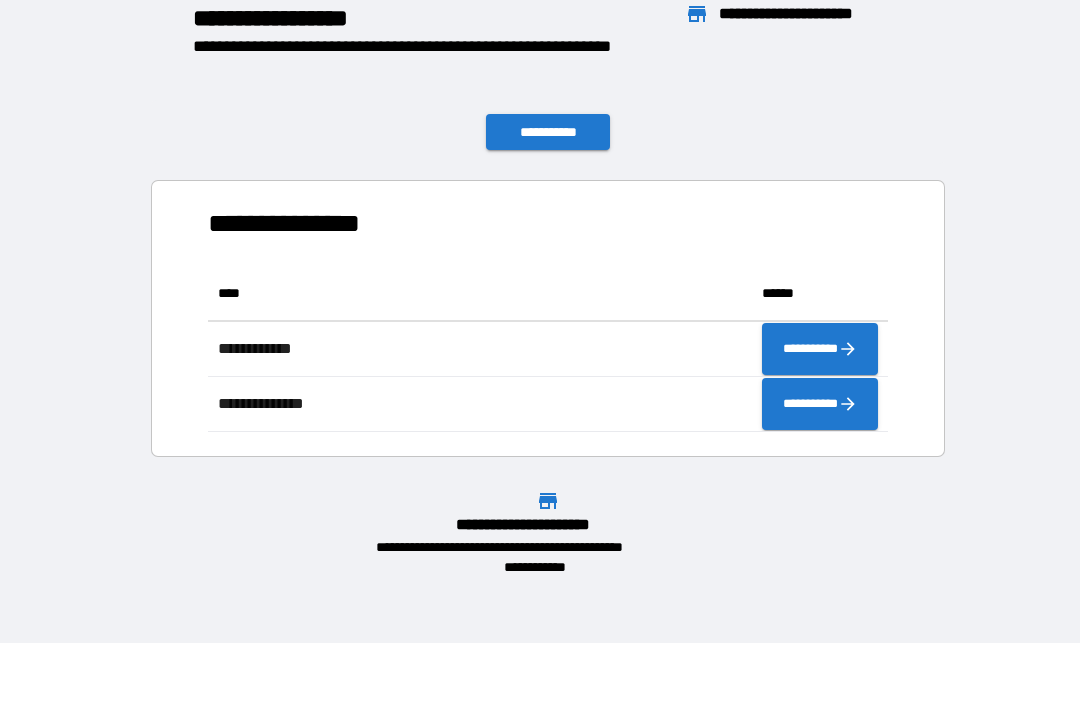 scroll, scrollTop: 1, scrollLeft: 1, axis: both 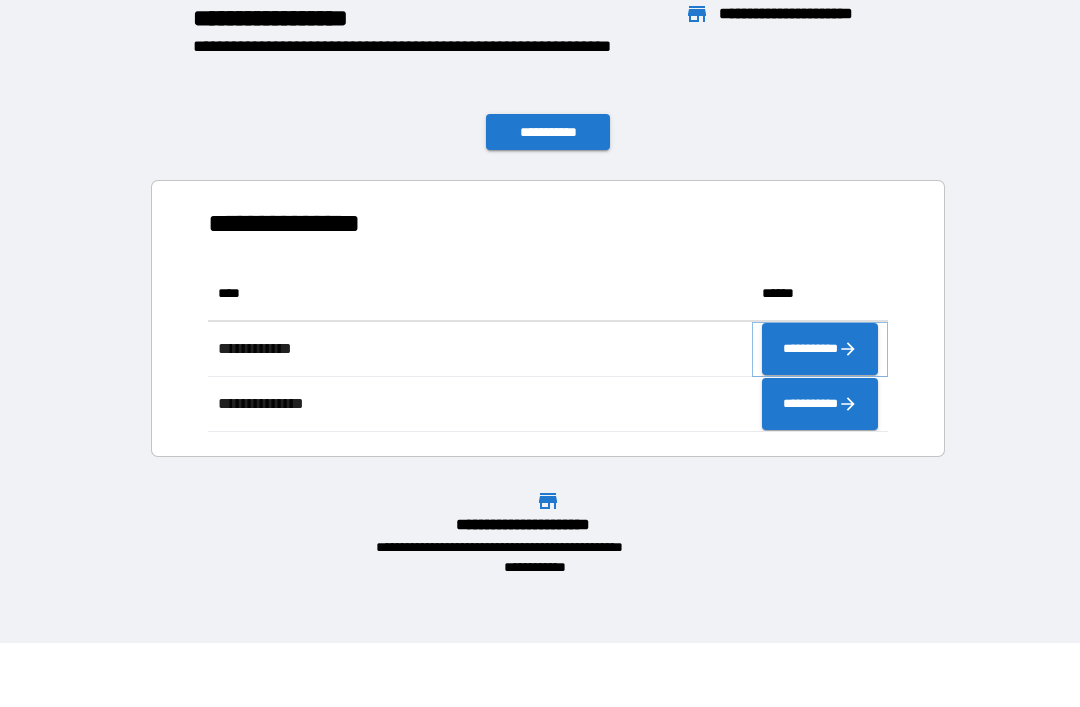 click on "**********" at bounding box center (820, 349) 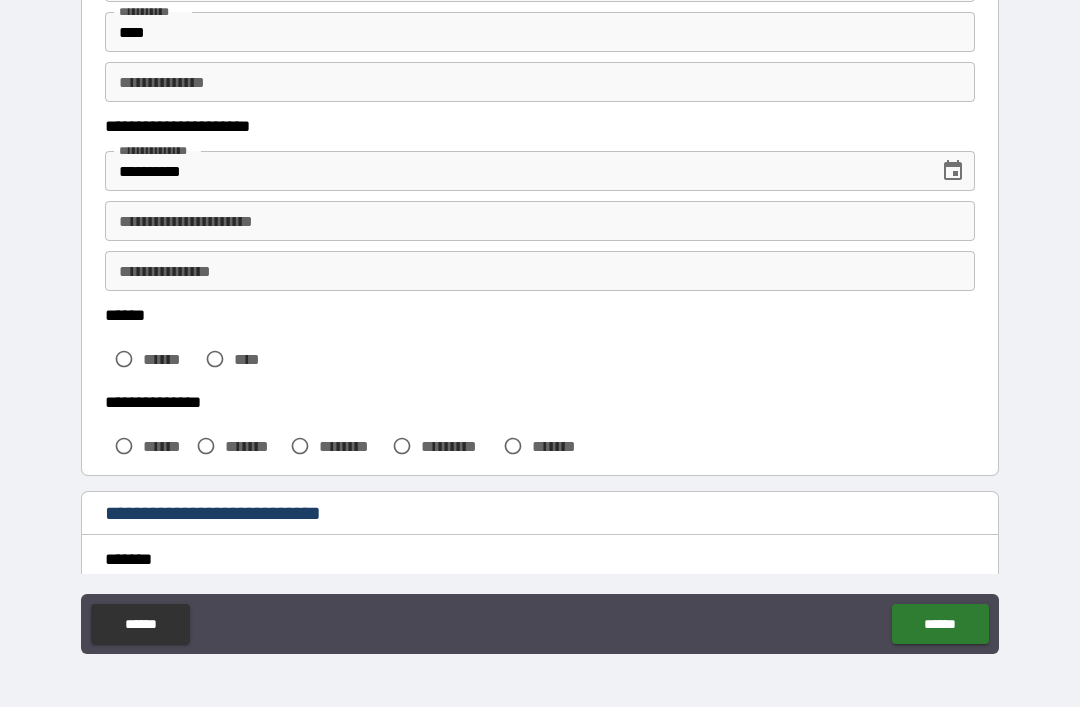 scroll, scrollTop: 219, scrollLeft: 0, axis: vertical 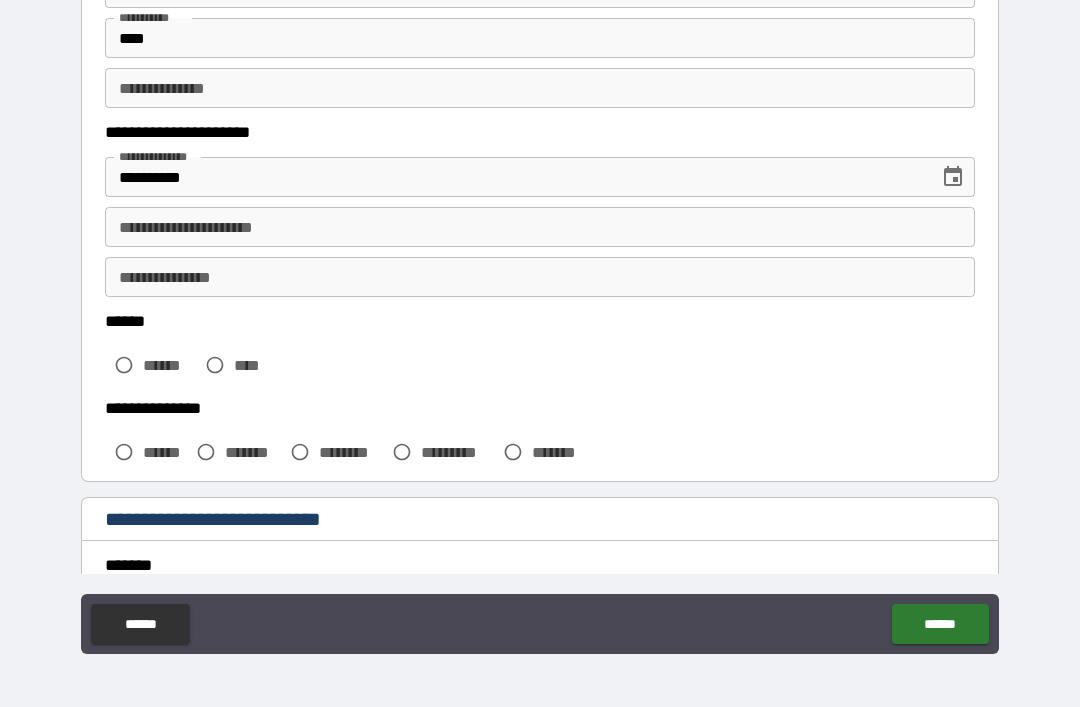 click on "******" at bounding box center [169, 365] 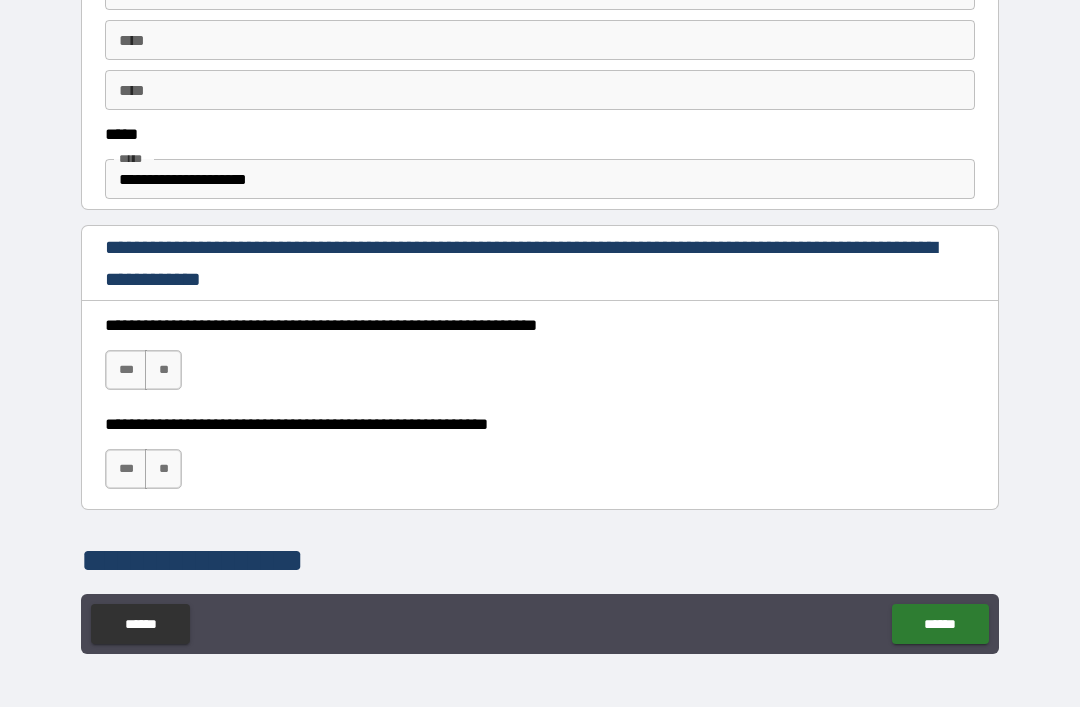 scroll, scrollTop: 1130, scrollLeft: 0, axis: vertical 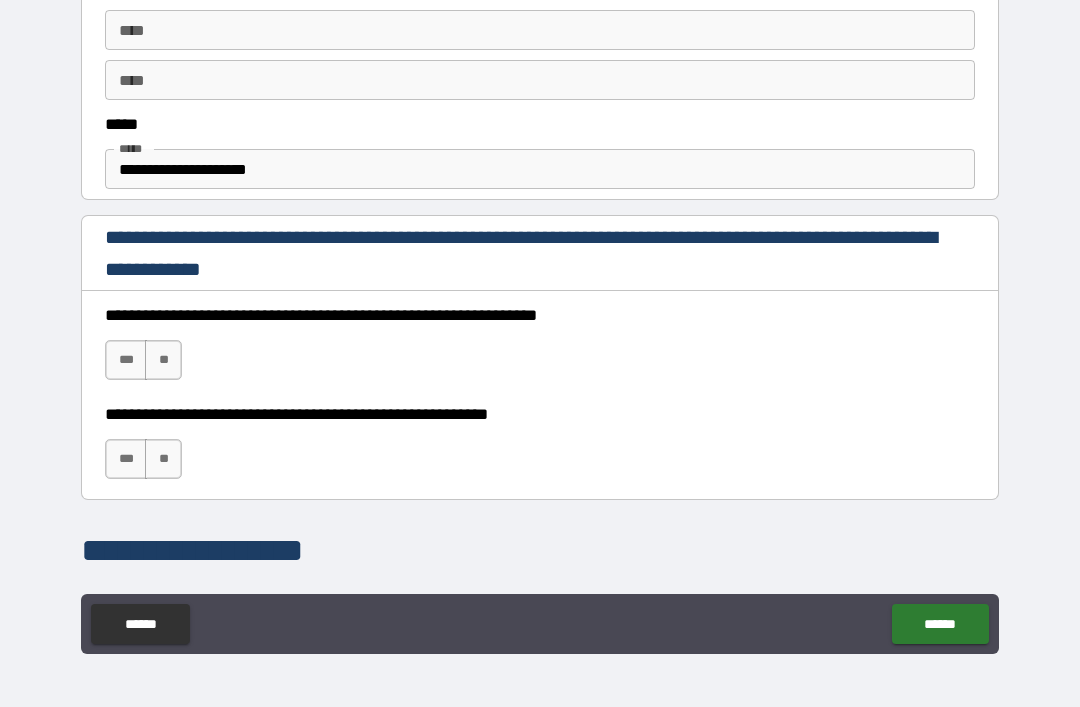 click on "***" at bounding box center (126, 360) 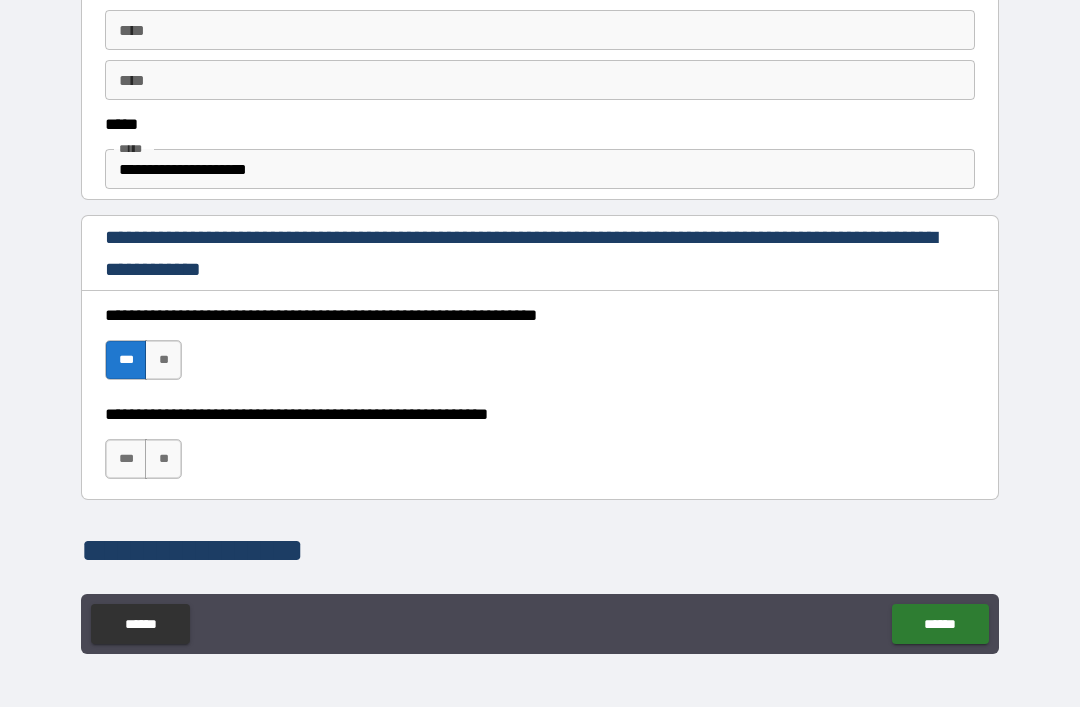 click on "***" at bounding box center [126, 459] 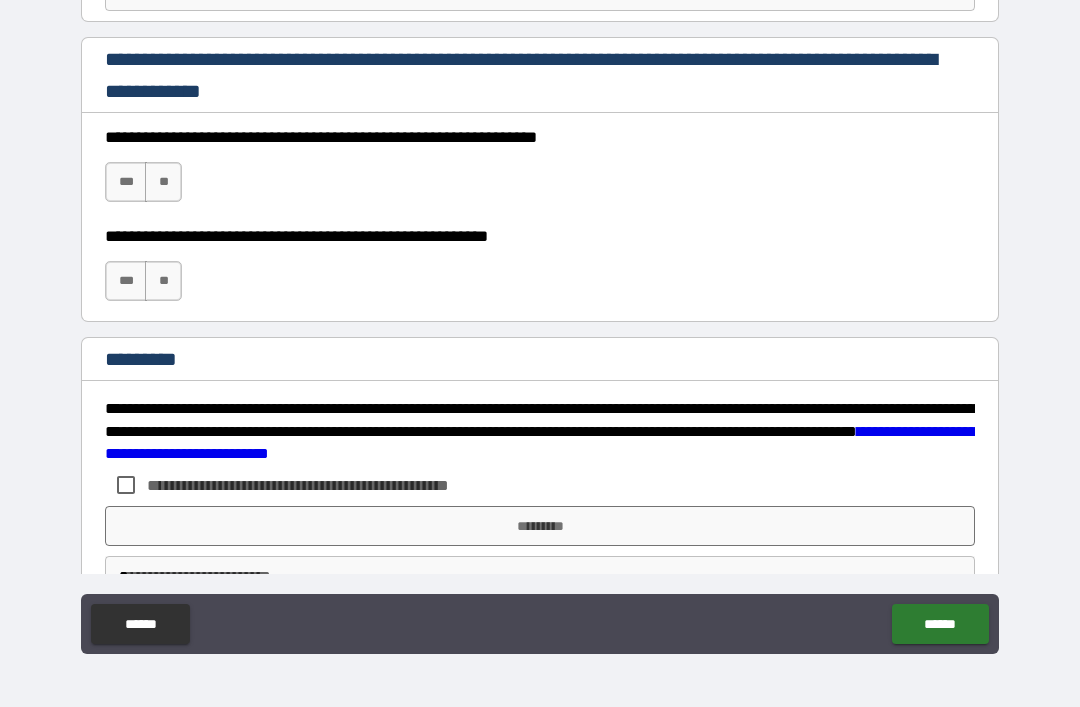 scroll, scrollTop: 2947, scrollLeft: 0, axis: vertical 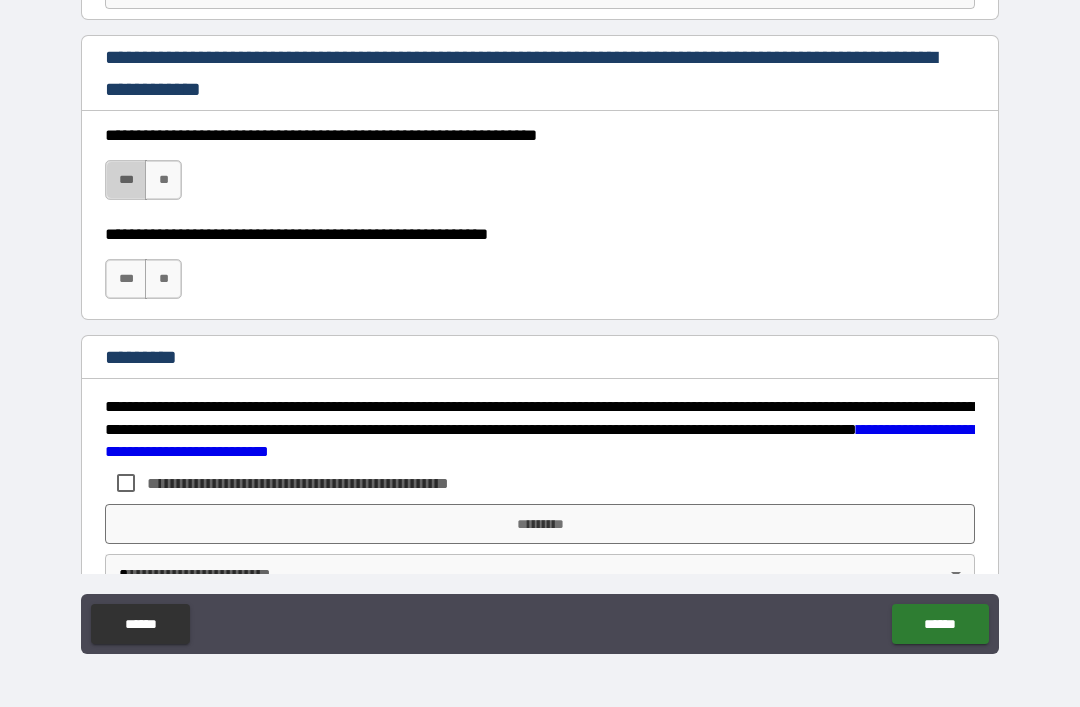 click on "***" at bounding box center (126, 180) 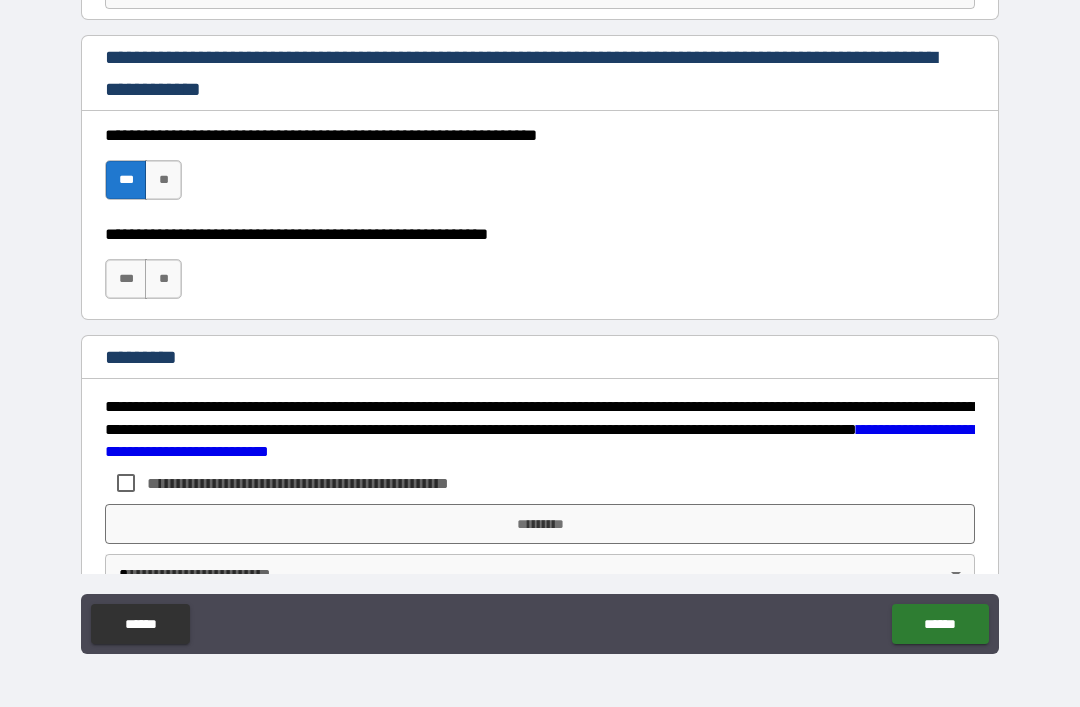 click on "***" at bounding box center (126, 279) 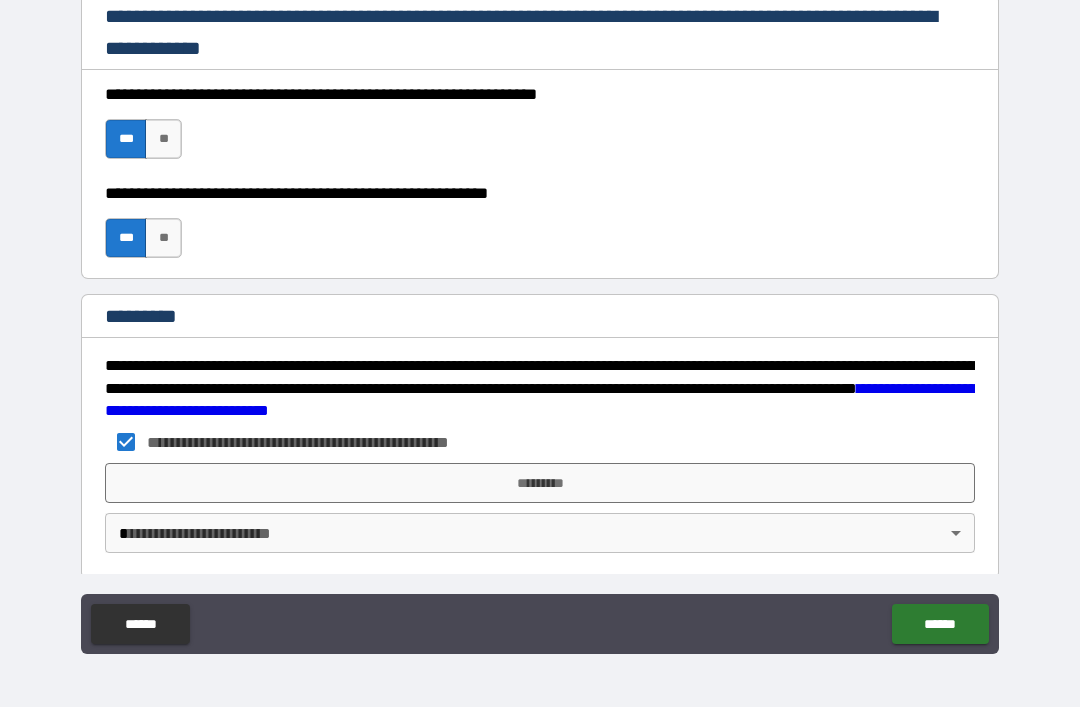 scroll, scrollTop: 2996, scrollLeft: 0, axis: vertical 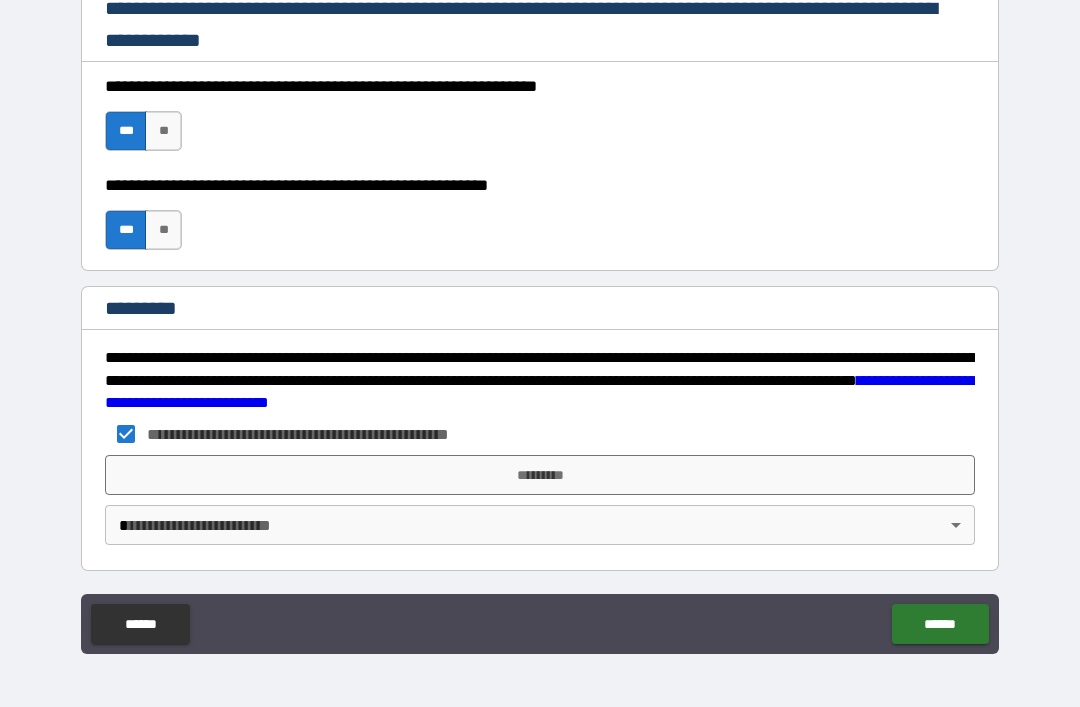 click on "*********" at bounding box center (540, 475) 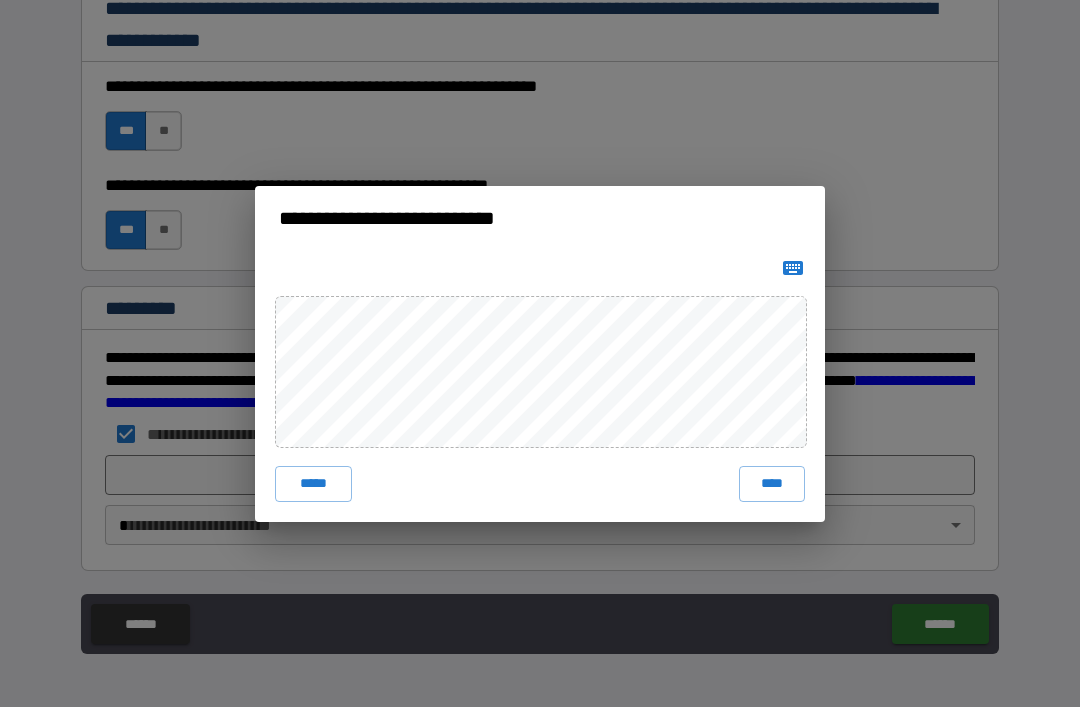 click on "****" at bounding box center [772, 484] 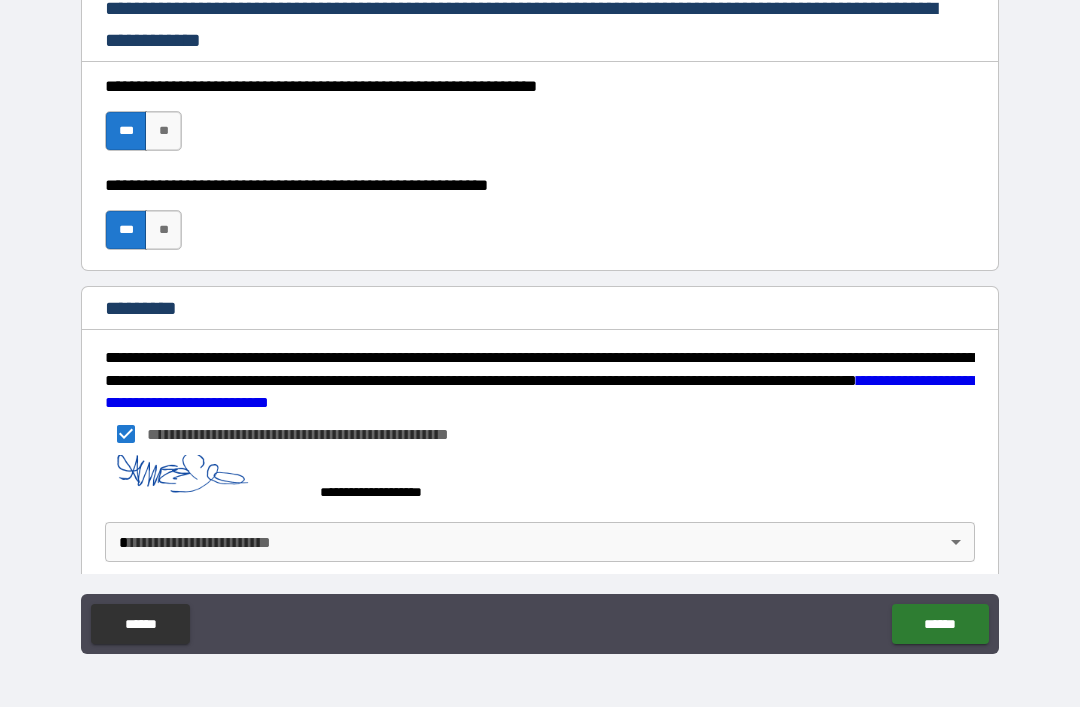 scroll, scrollTop: 2988, scrollLeft: 0, axis: vertical 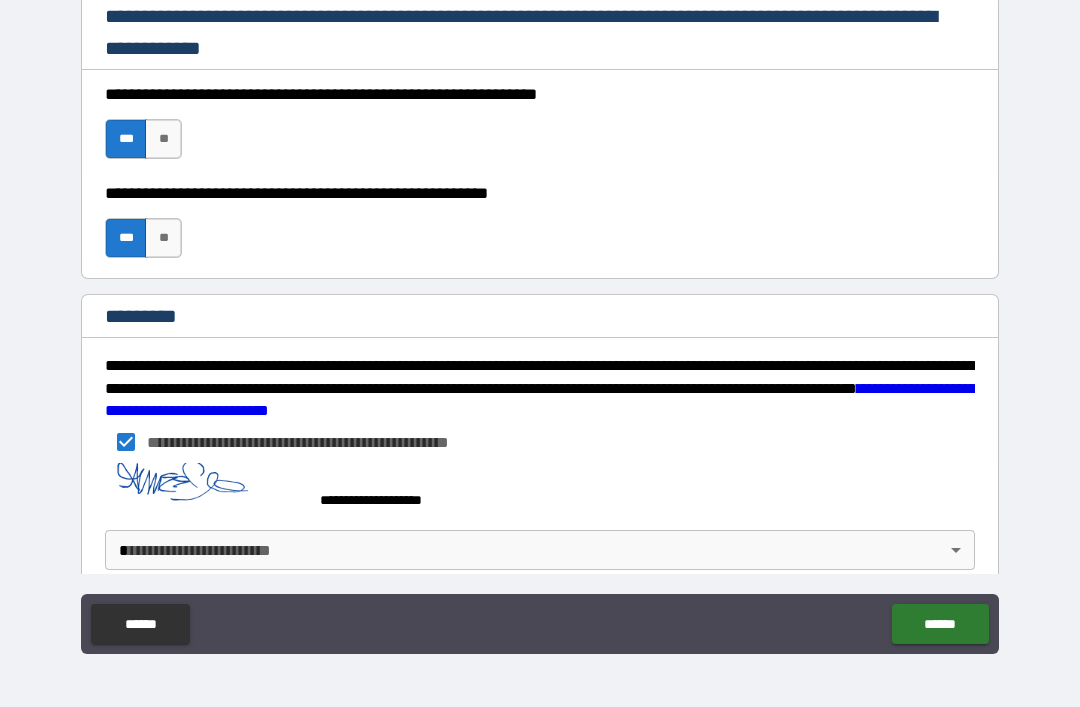 click on "******" at bounding box center [940, 624] 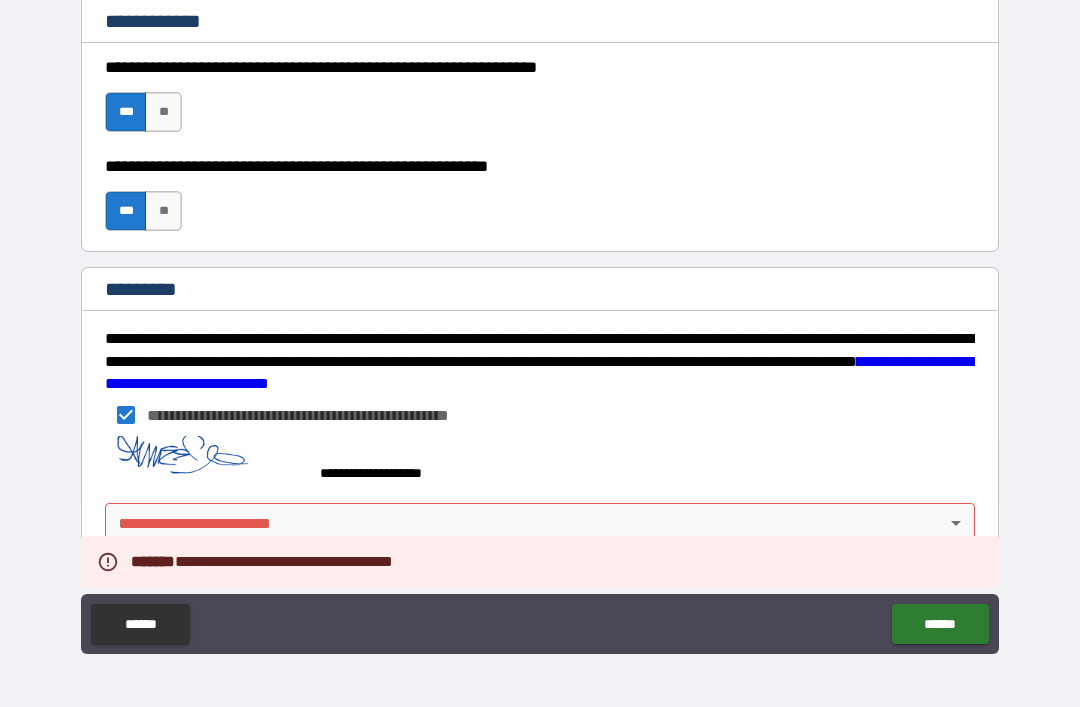scroll, scrollTop: 3015, scrollLeft: 0, axis: vertical 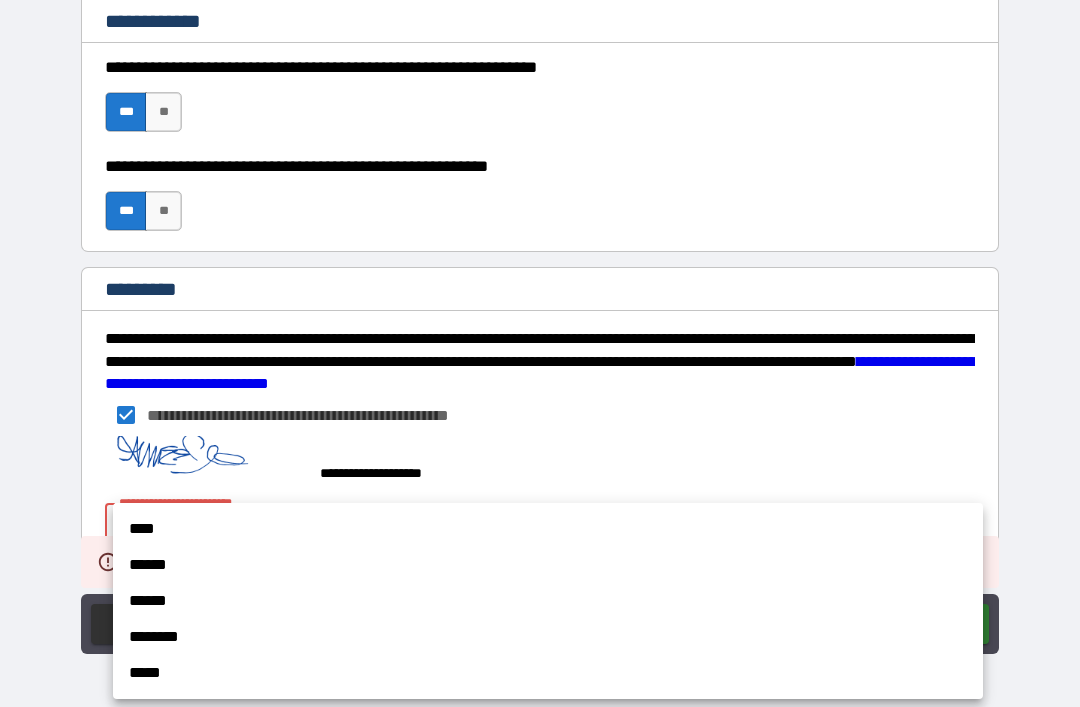 click on "******" at bounding box center (548, 565) 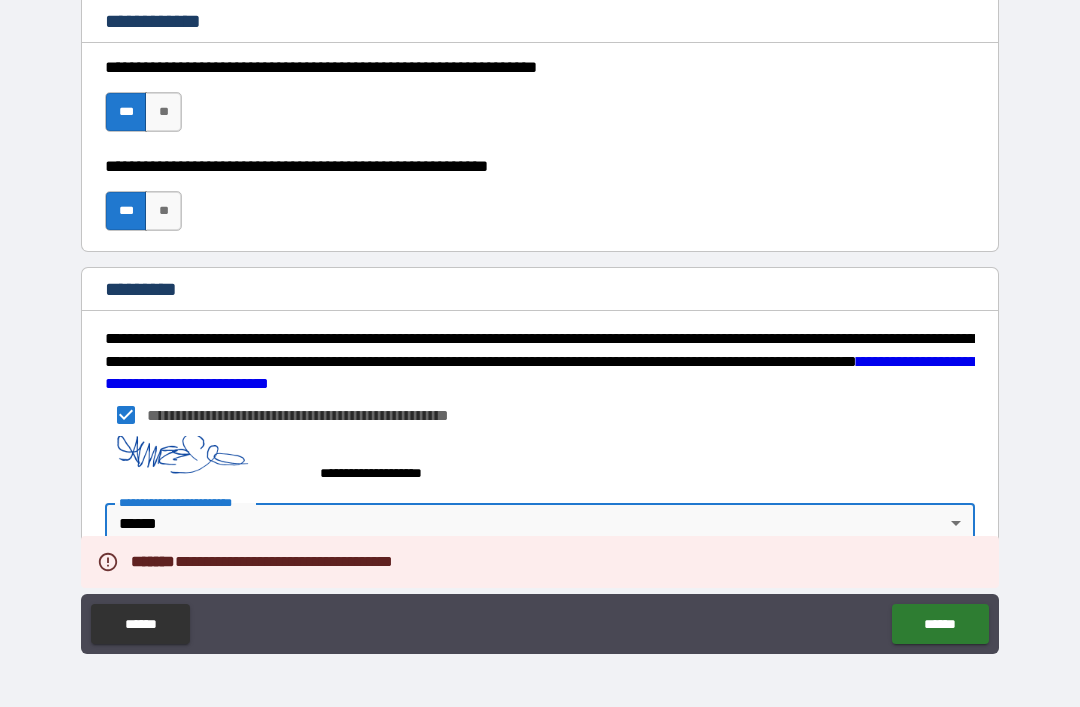 click on "**********" at bounding box center (540, 321) 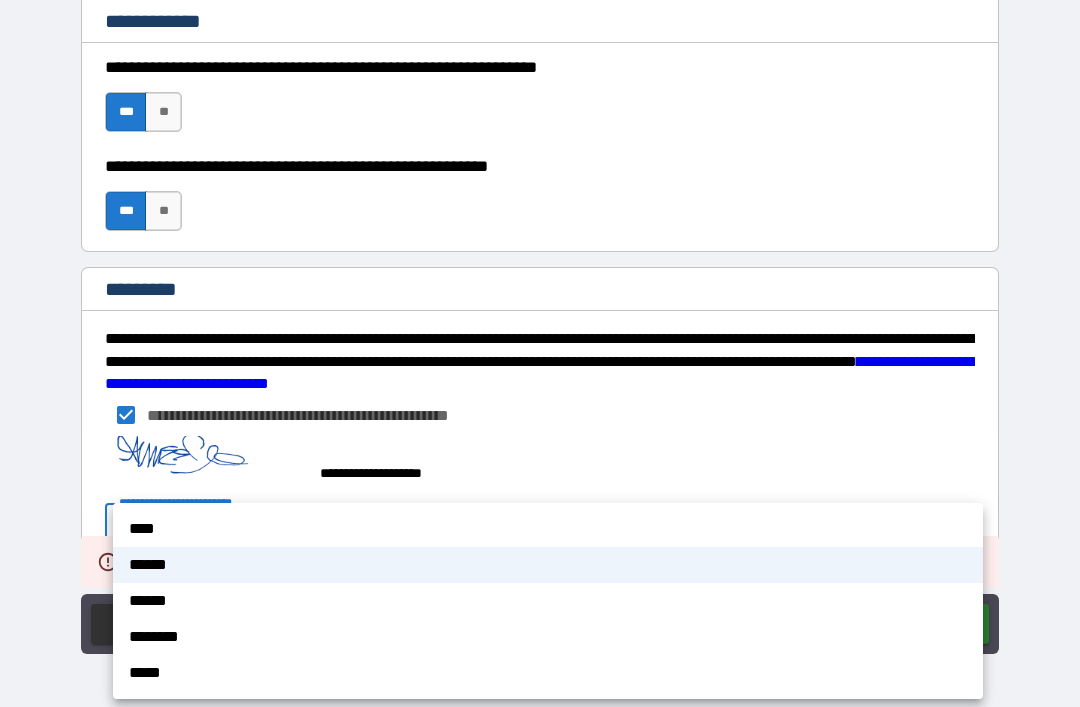 click on "****" at bounding box center (548, 529) 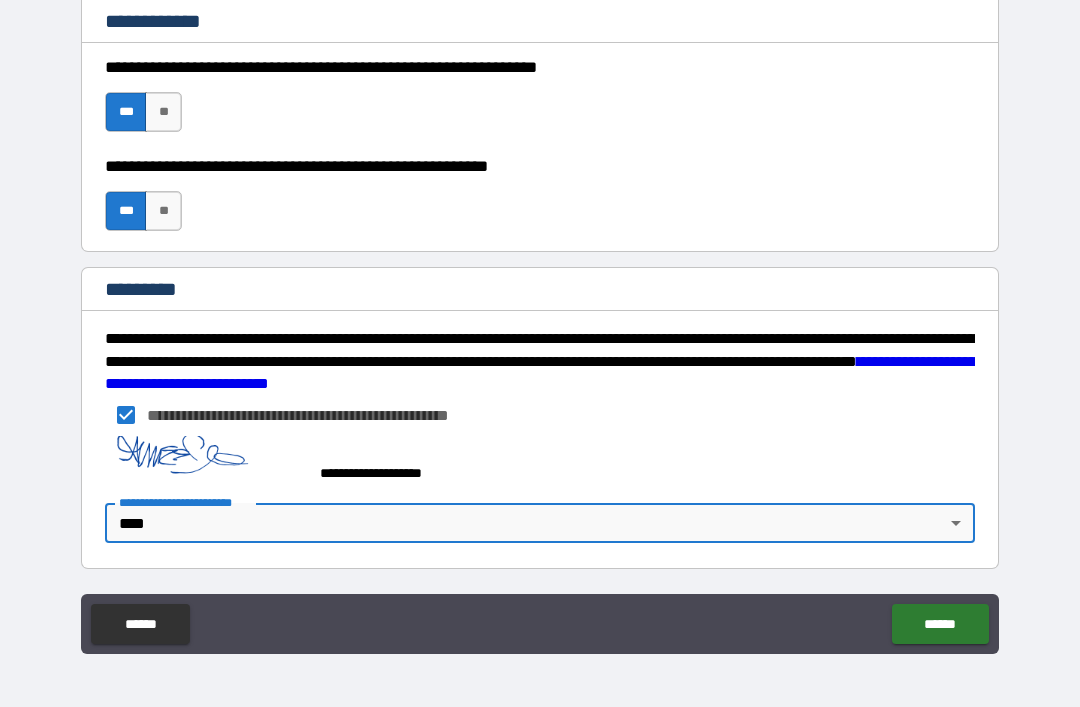 type on "*" 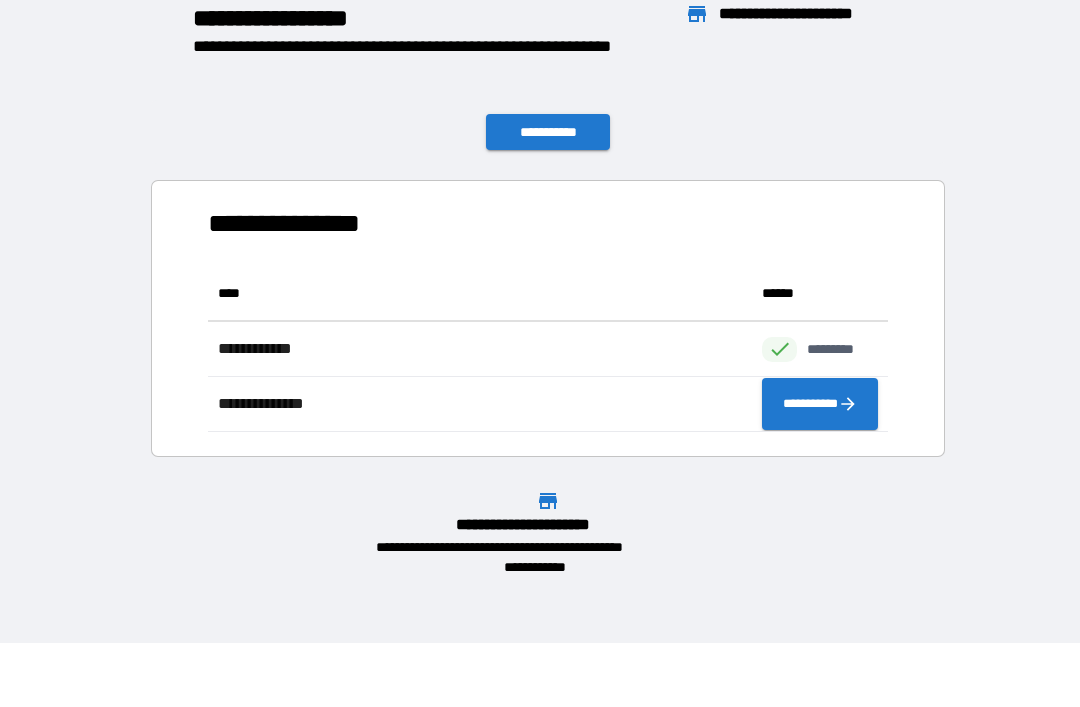 scroll, scrollTop: 1, scrollLeft: 1, axis: both 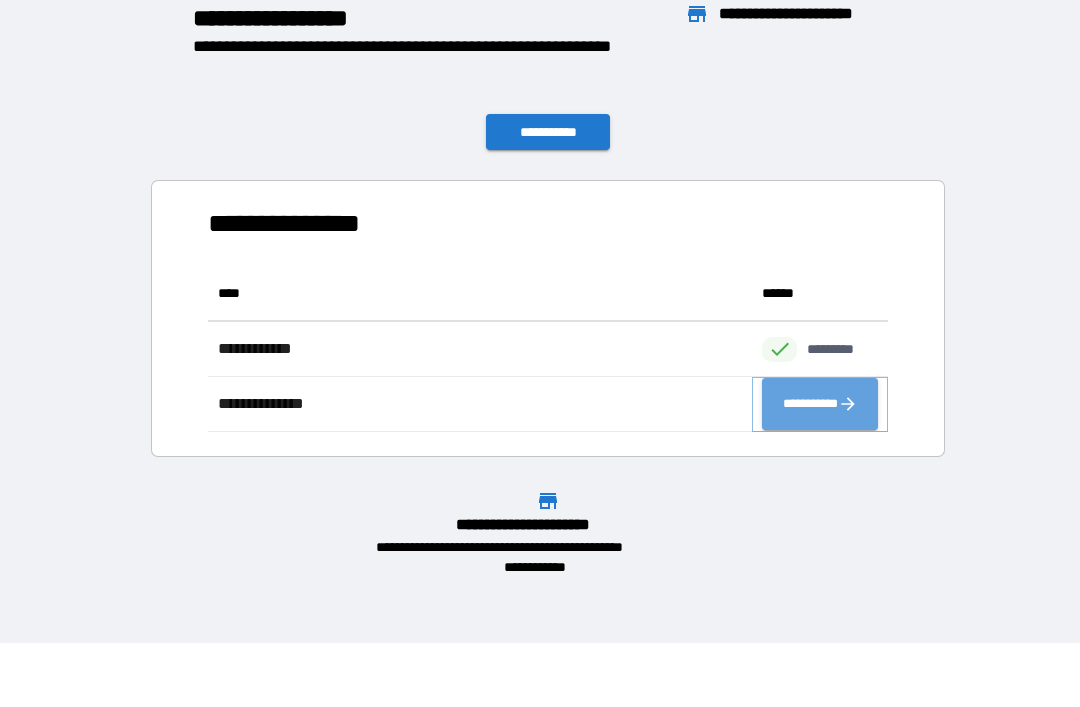 click on "**********" at bounding box center (820, 404) 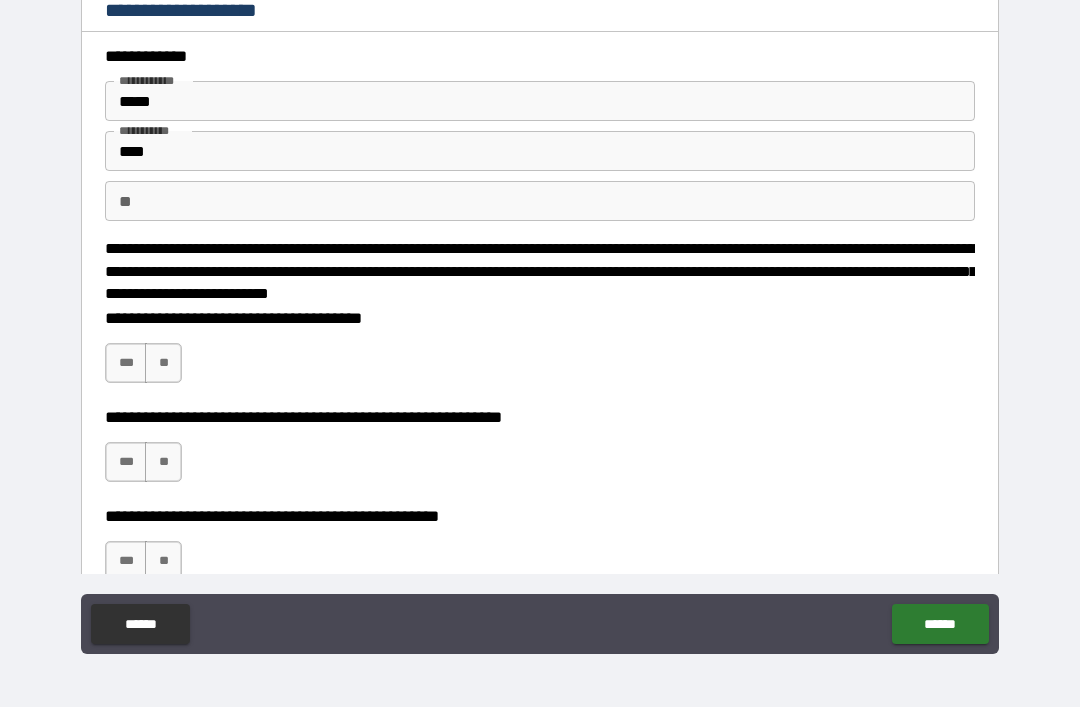 click on "***" at bounding box center [126, 363] 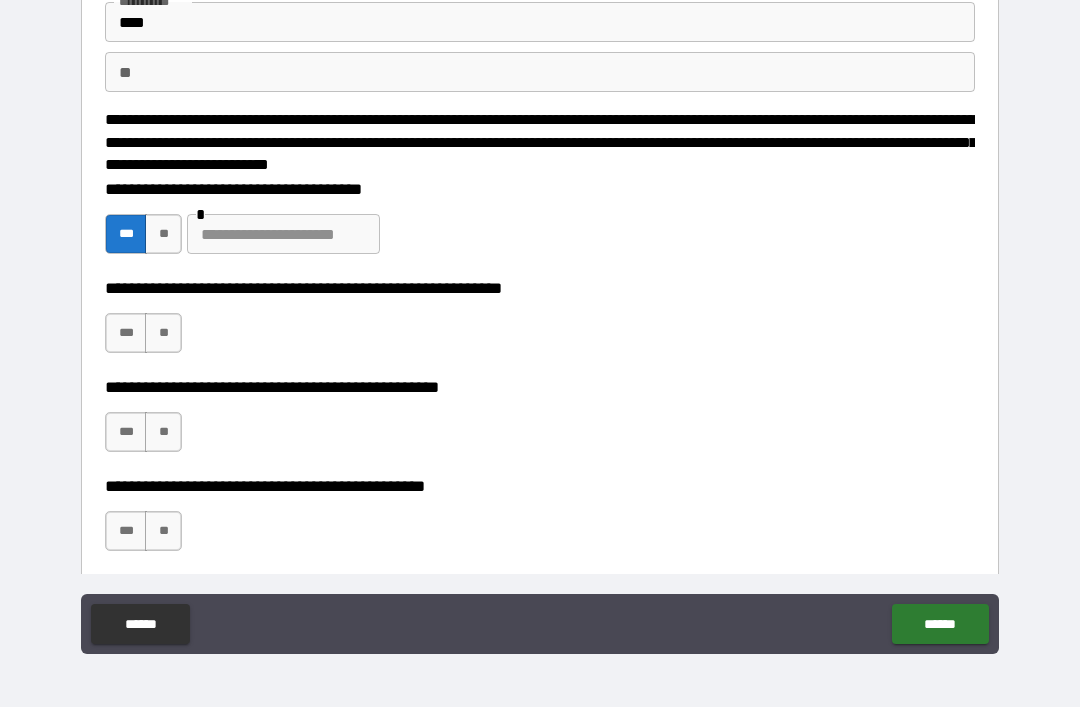 scroll, scrollTop: 167, scrollLeft: 0, axis: vertical 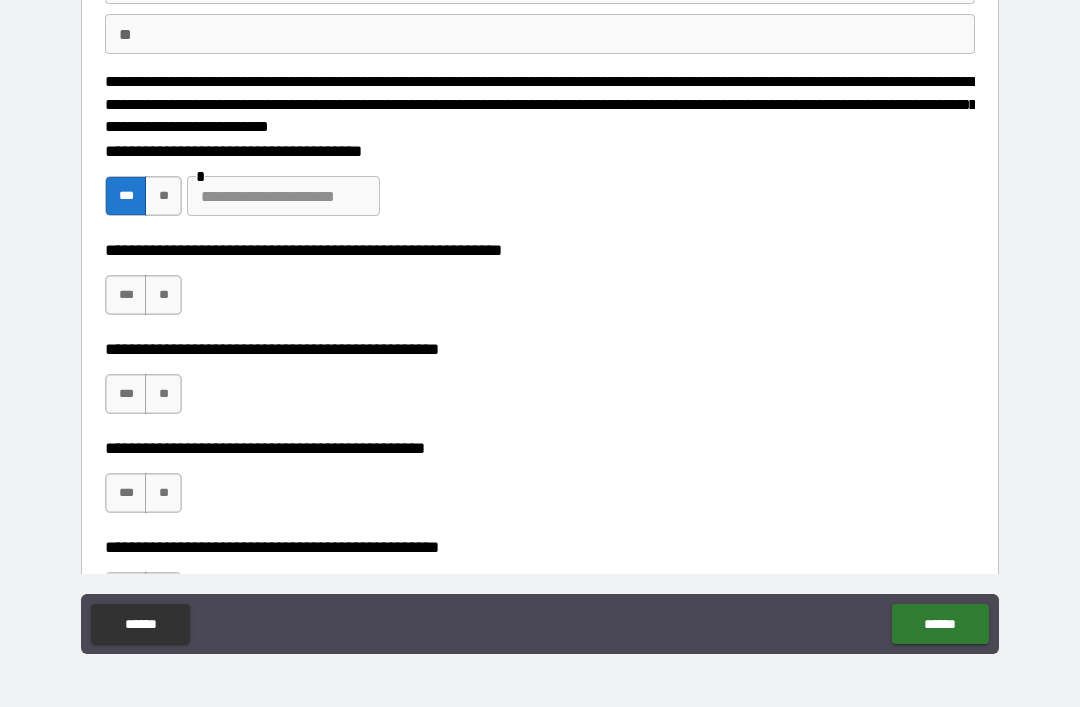 click on "***" at bounding box center [126, 295] 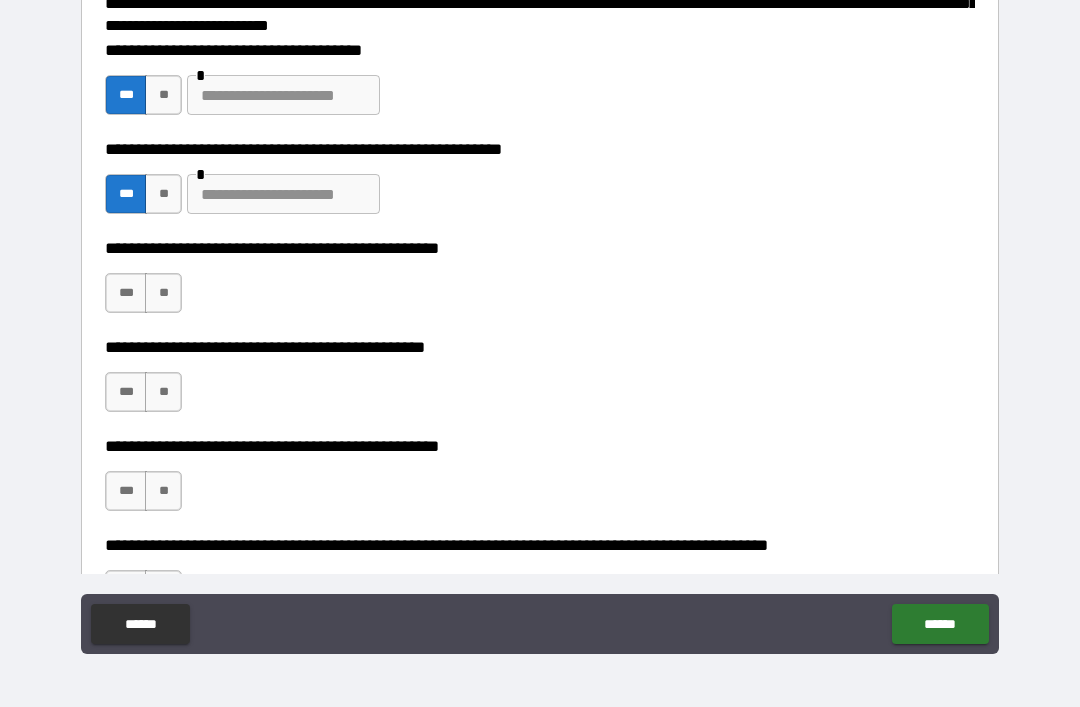 scroll, scrollTop: 324, scrollLeft: 0, axis: vertical 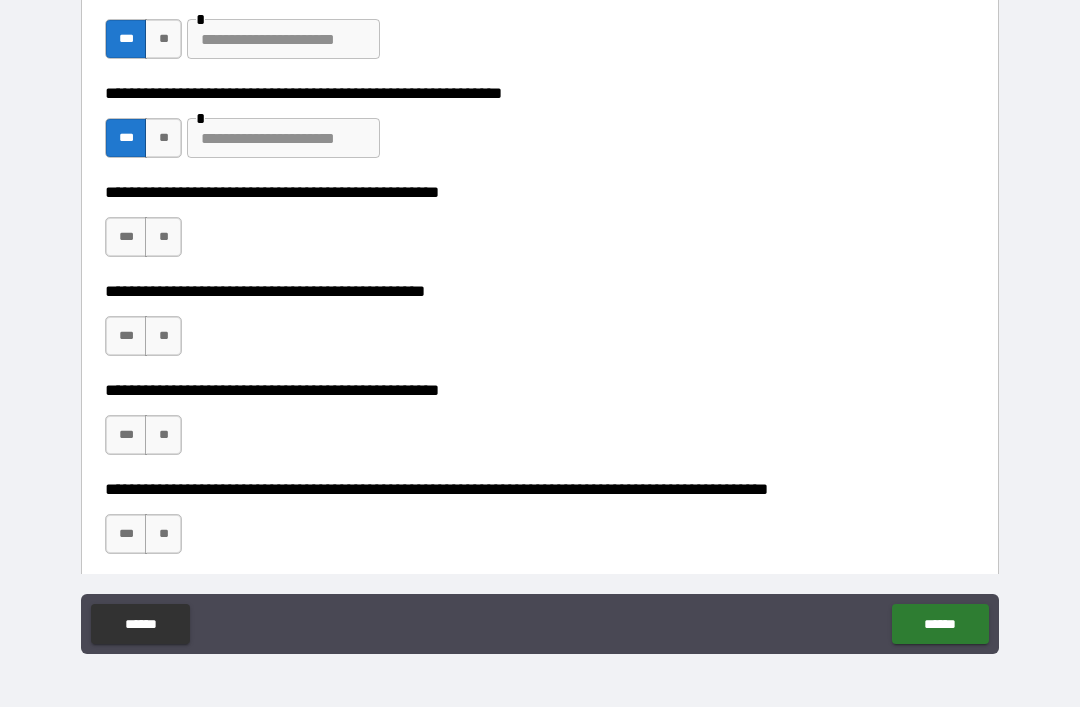 click on "**" at bounding box center [163, 237] 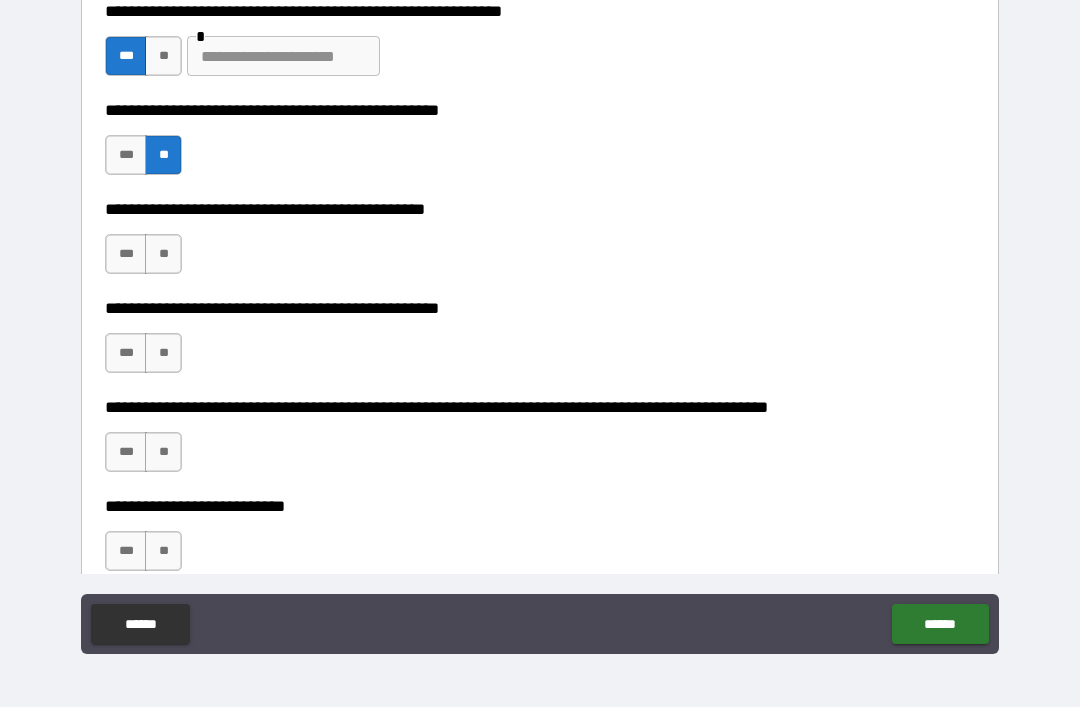 scroll, scrollTop: 460, scrollLeft: 0, axis: vertical 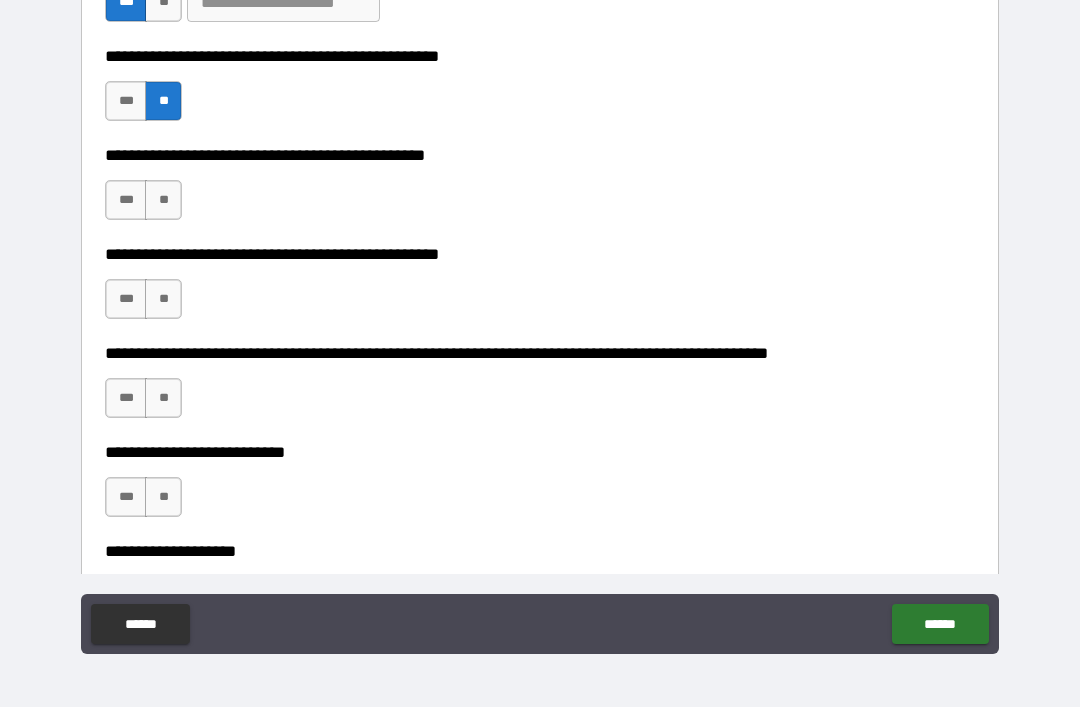 click on "***" at bounding box center (126, 200) 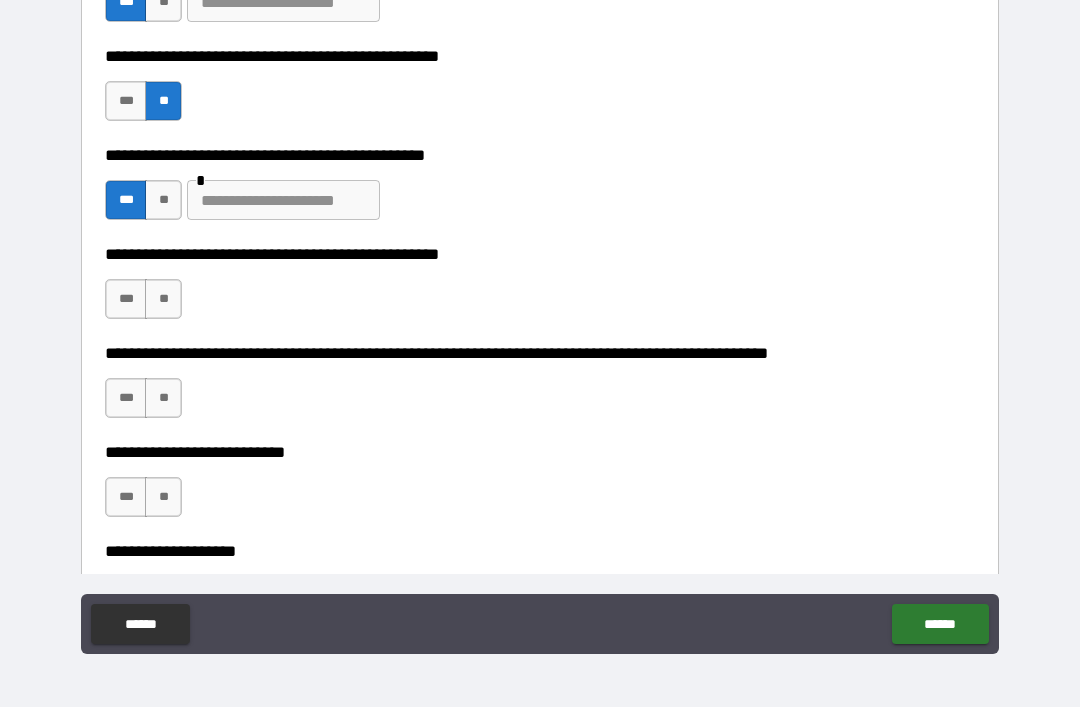 click on "**" at bounding box center (163, 299) 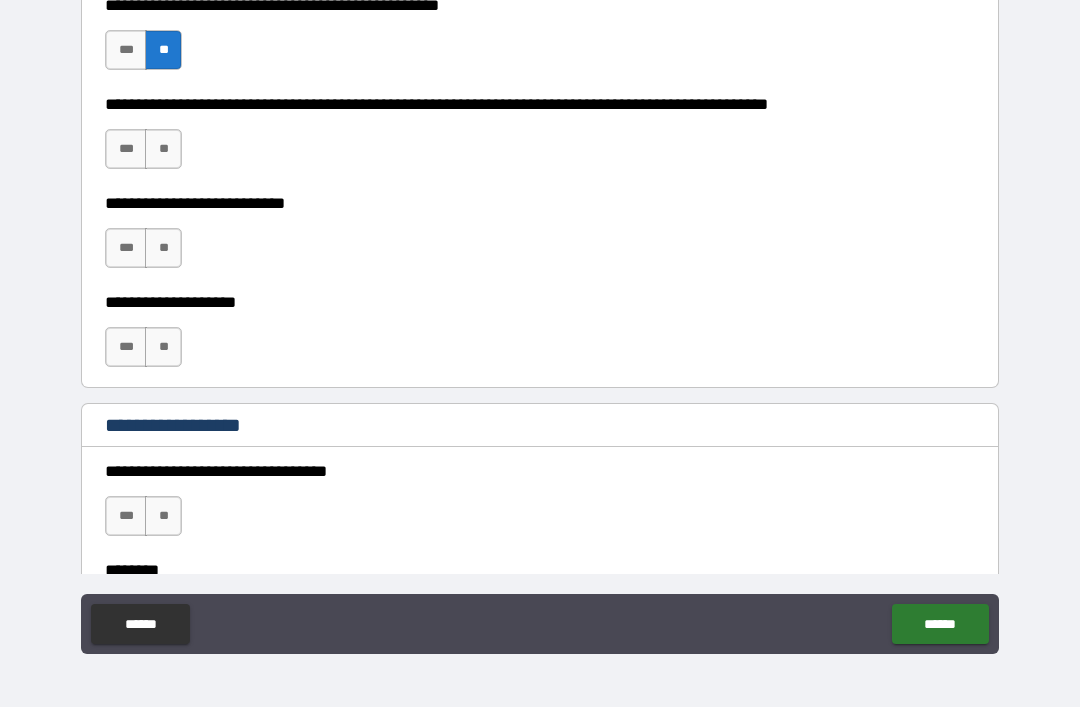 scroll, scrollTop: 705, scrollLeft: 0, axis: vertical 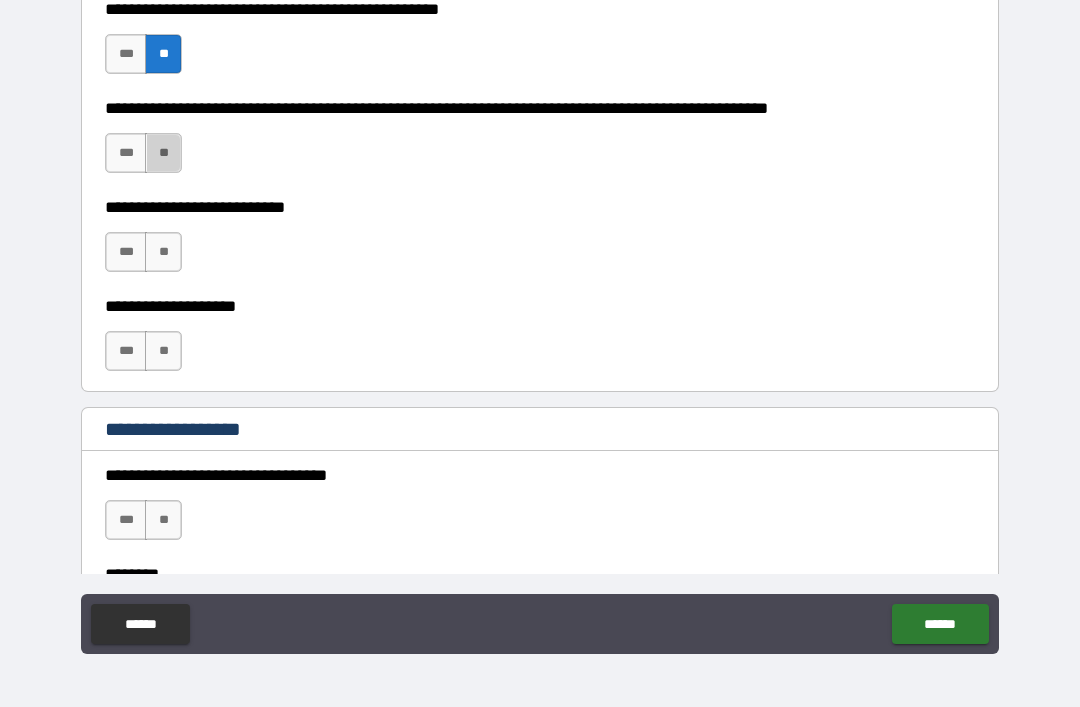 click on "**" at bounding box center [163, 153] 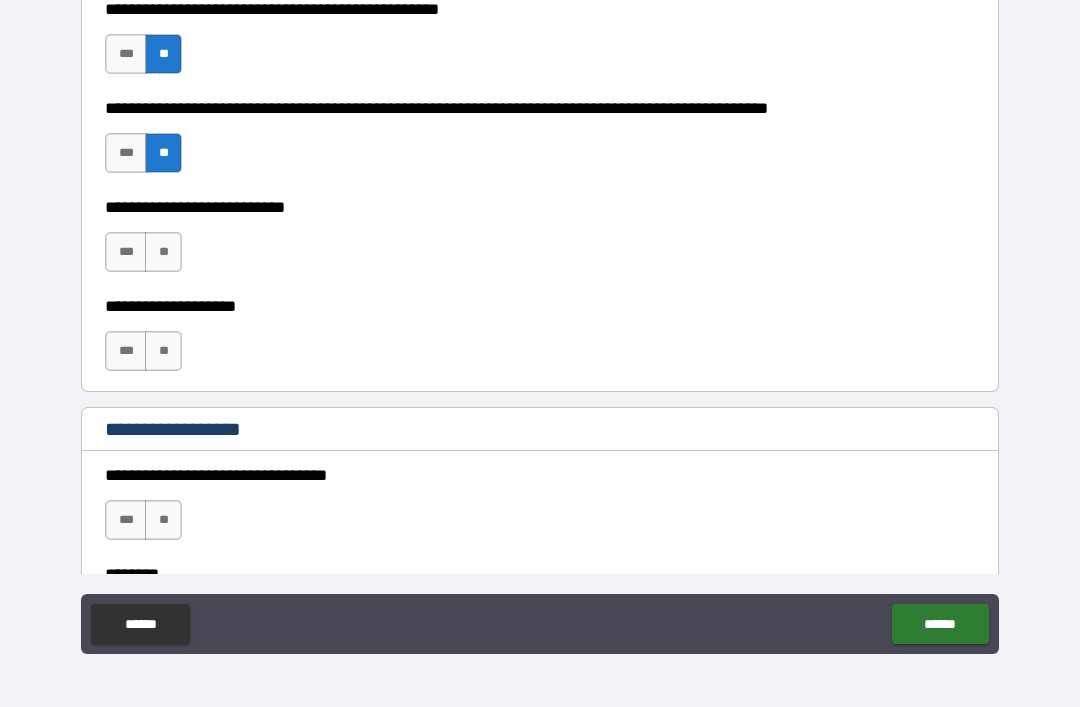 click on "**" at bounding box center [163, 252] 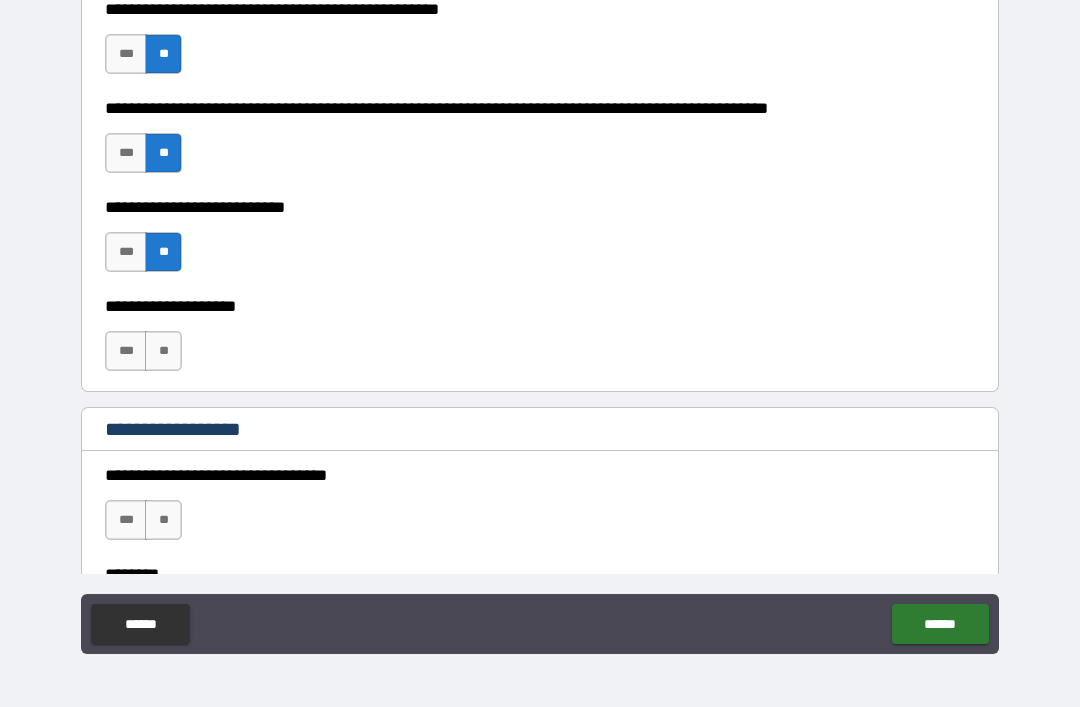 click on "**" at bounding box center (163, 351) 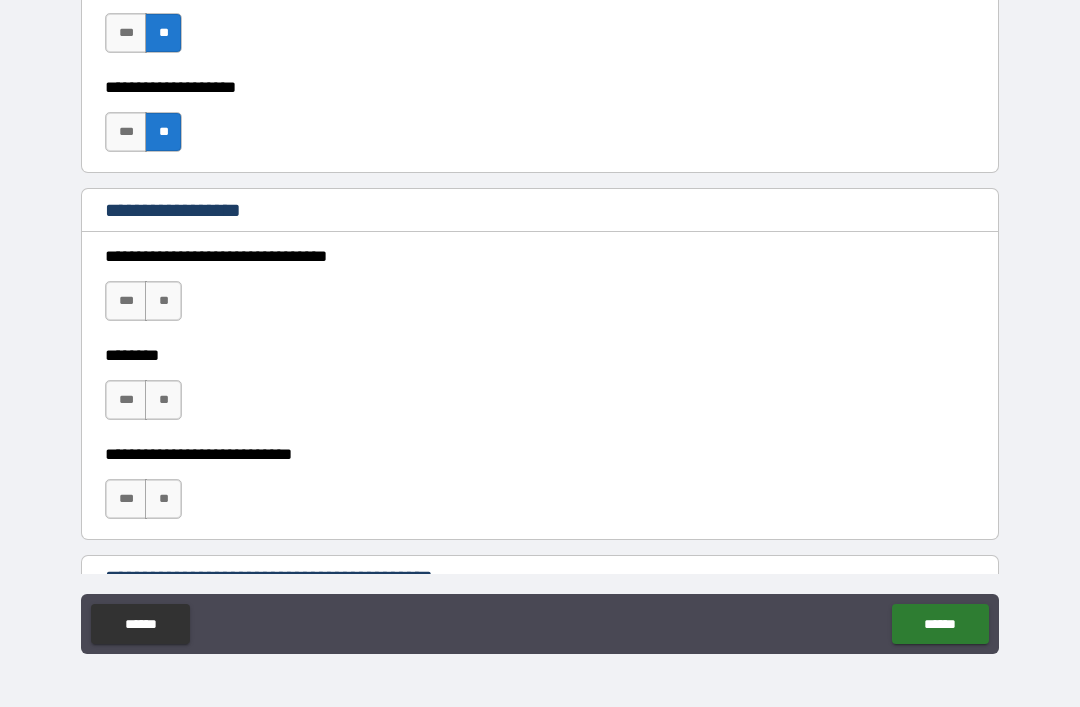 scroll, scrollTop: 925, scrollLeft: 0, axis: vertical 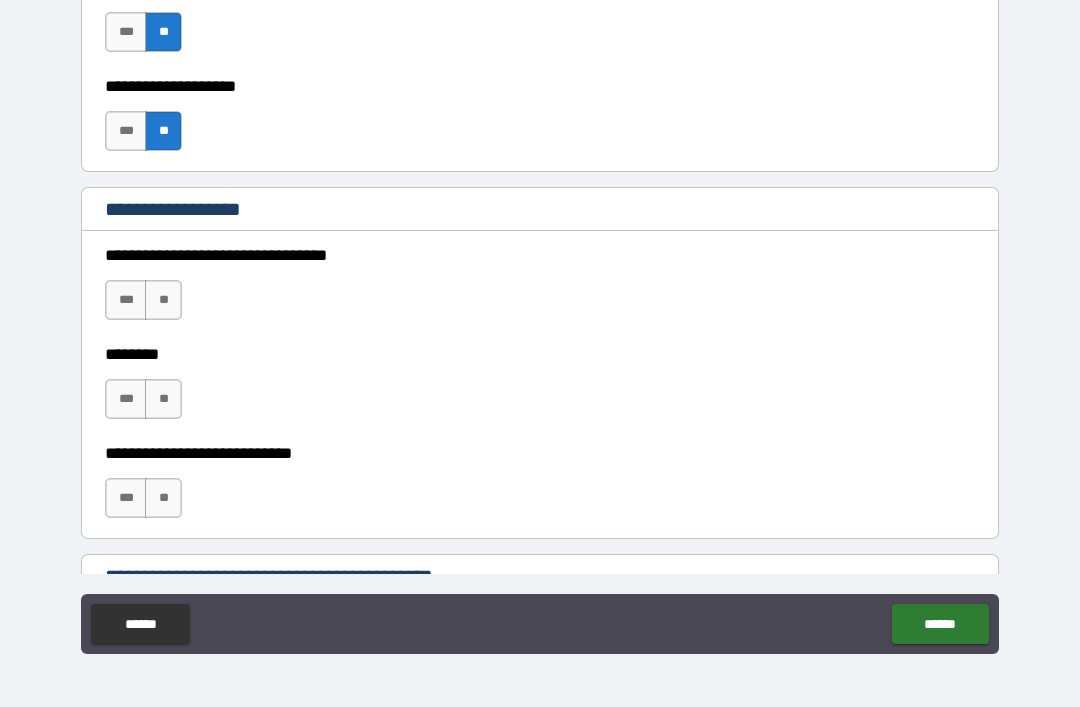 click on "**" at bounding box center [163, 300] 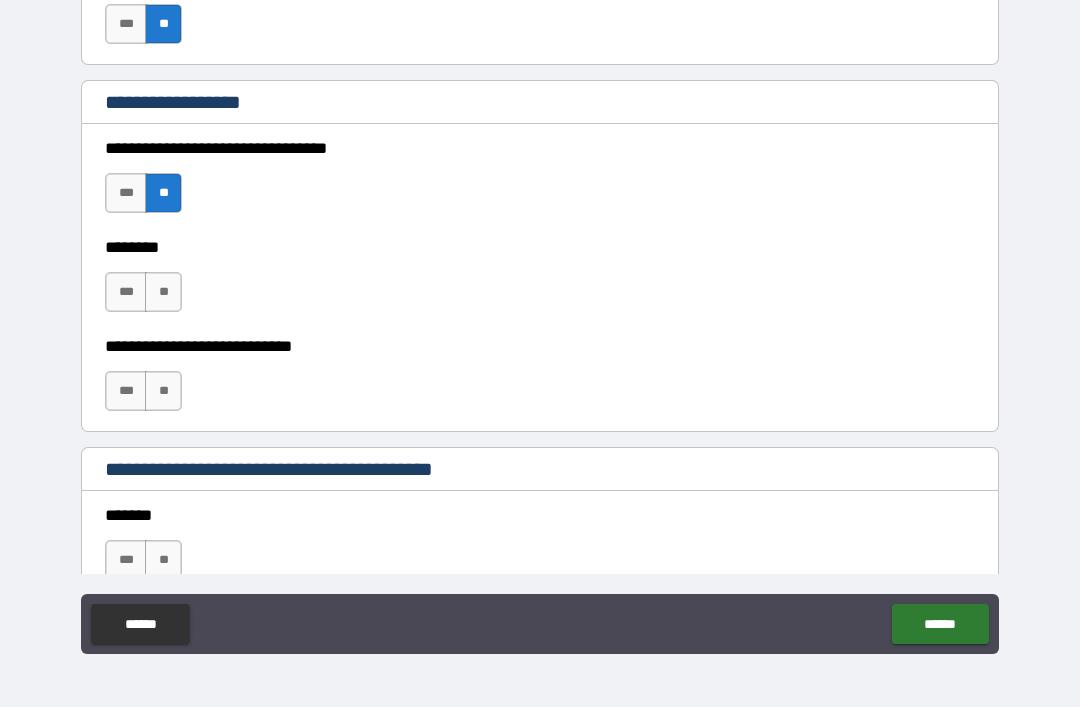 scroll, scrollTop: 1074, scrollLeft: 0, axis: vertical 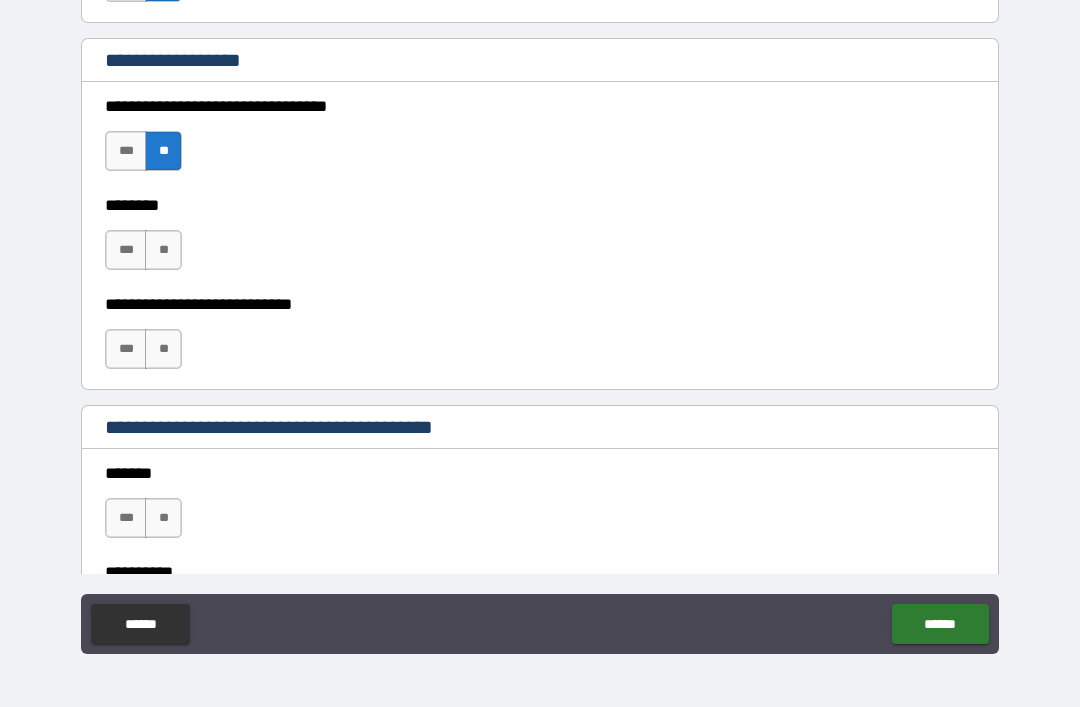 click on "**" at bounding box center (163, 250) 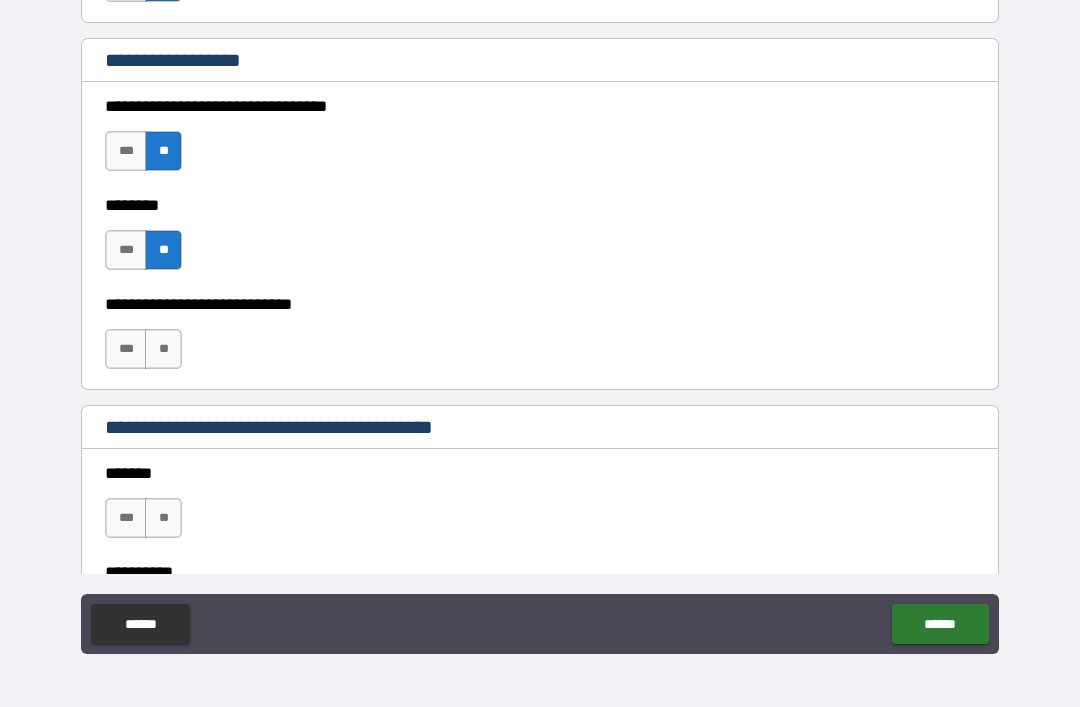 click on "**" at bounding box center [163, 349] 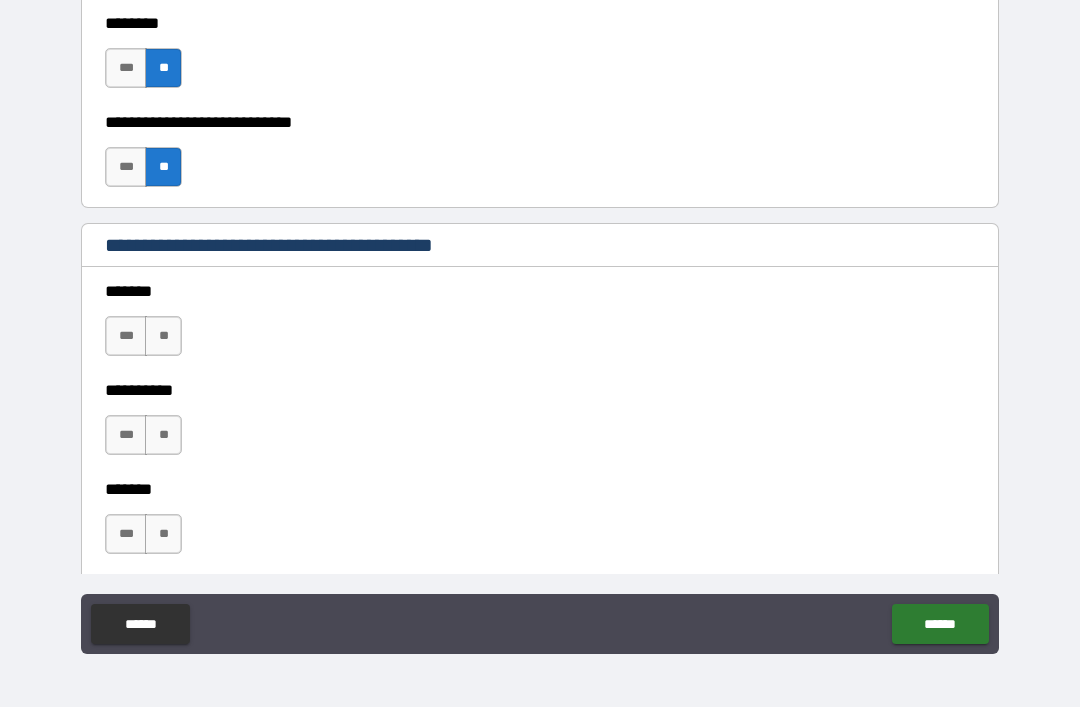 scroll, scrollTop: 1297, scrollLeft: 0, axis: vertical 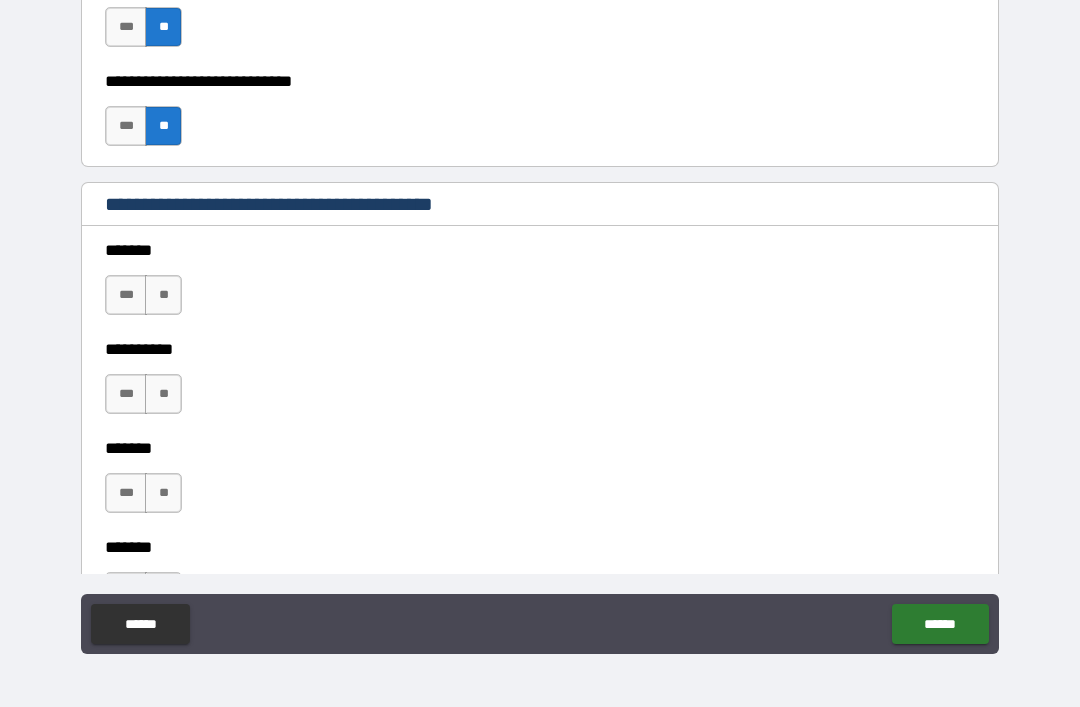 click on "**" at bounding box center (163, 295) 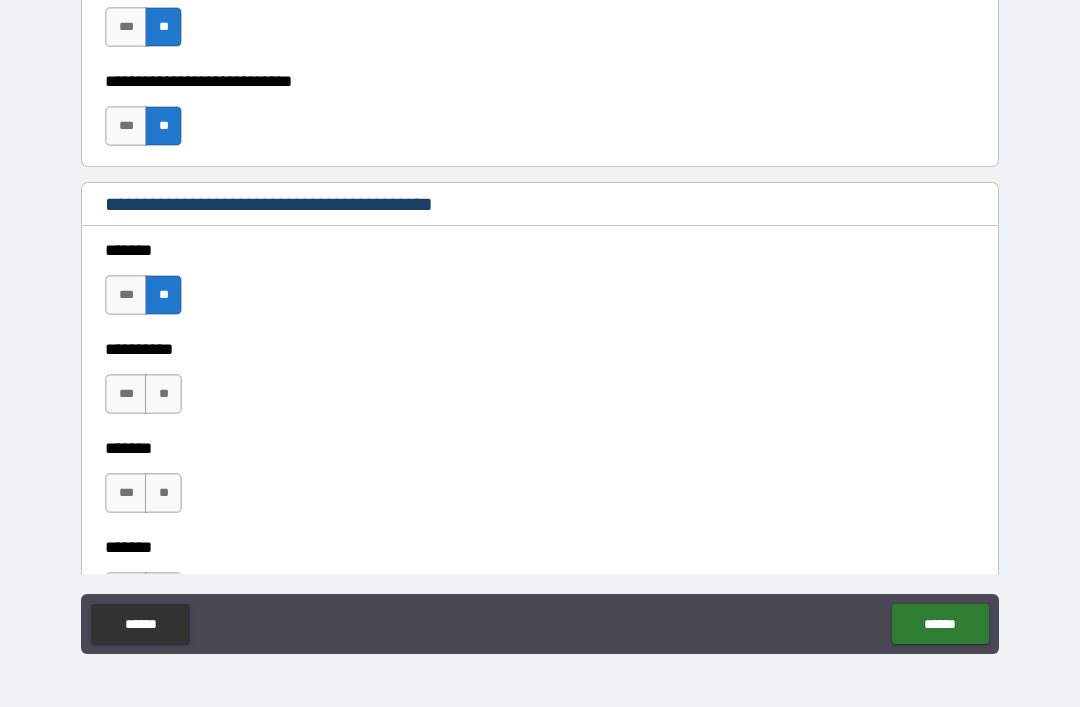 click on "**" at bounding box center (163, 394) 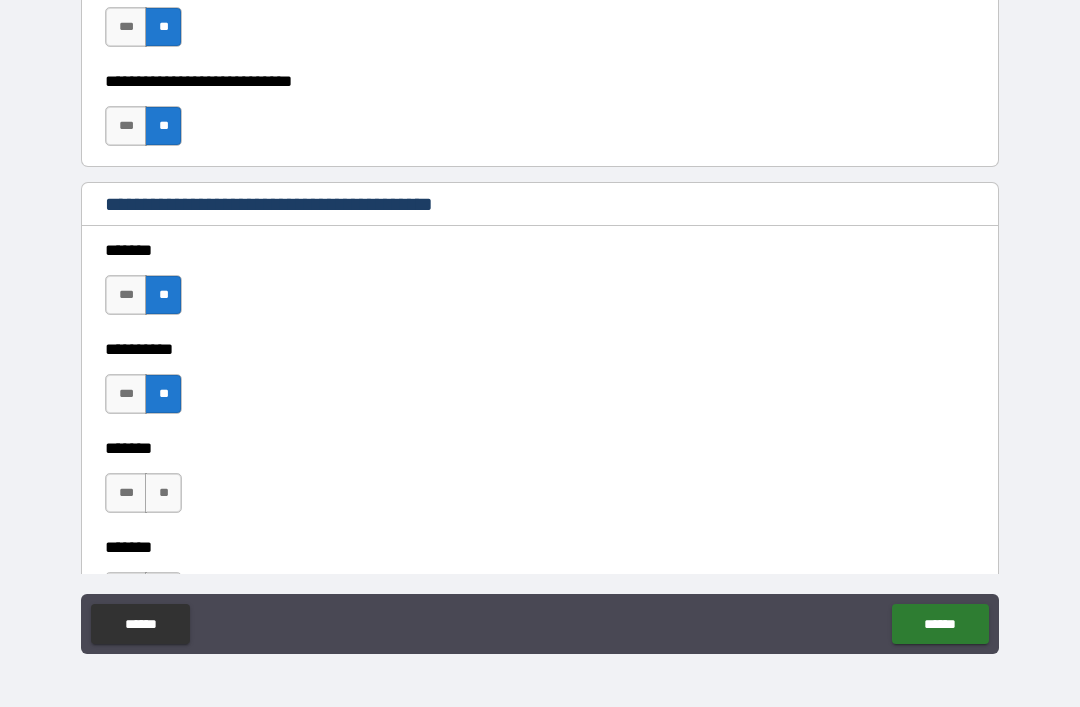 click on "**" at bounding box center [163, 493] 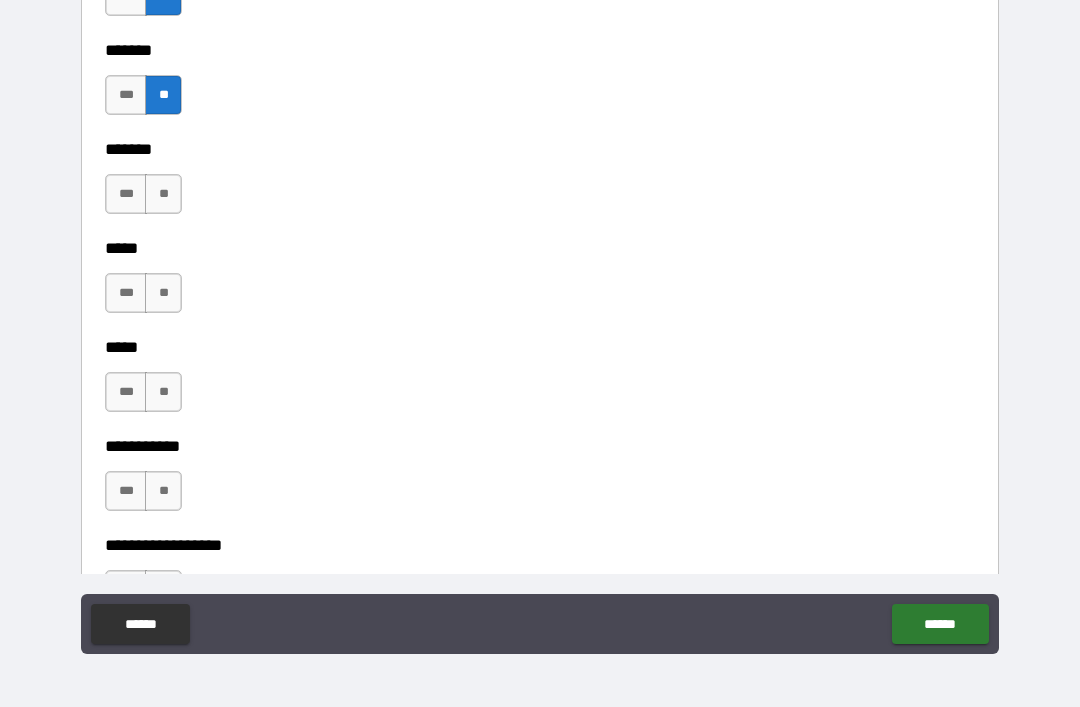 scroll, scrollTop: 1697, scrollLeft: 0, axis: vertical 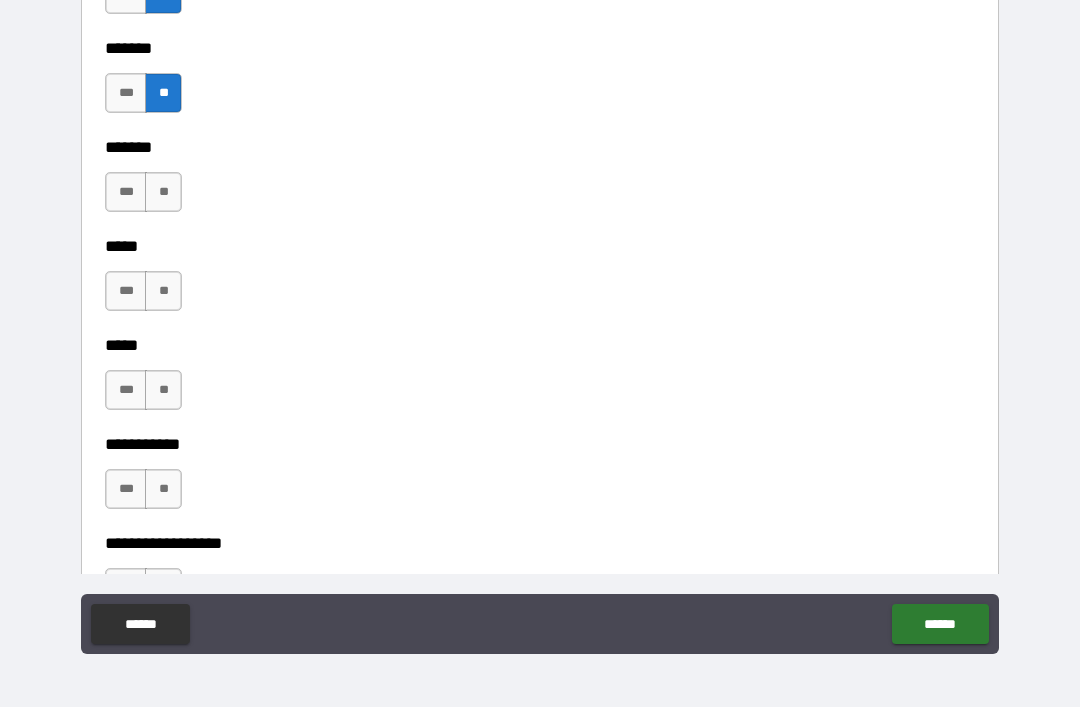 click on "**" at bounding box center [163, 192] 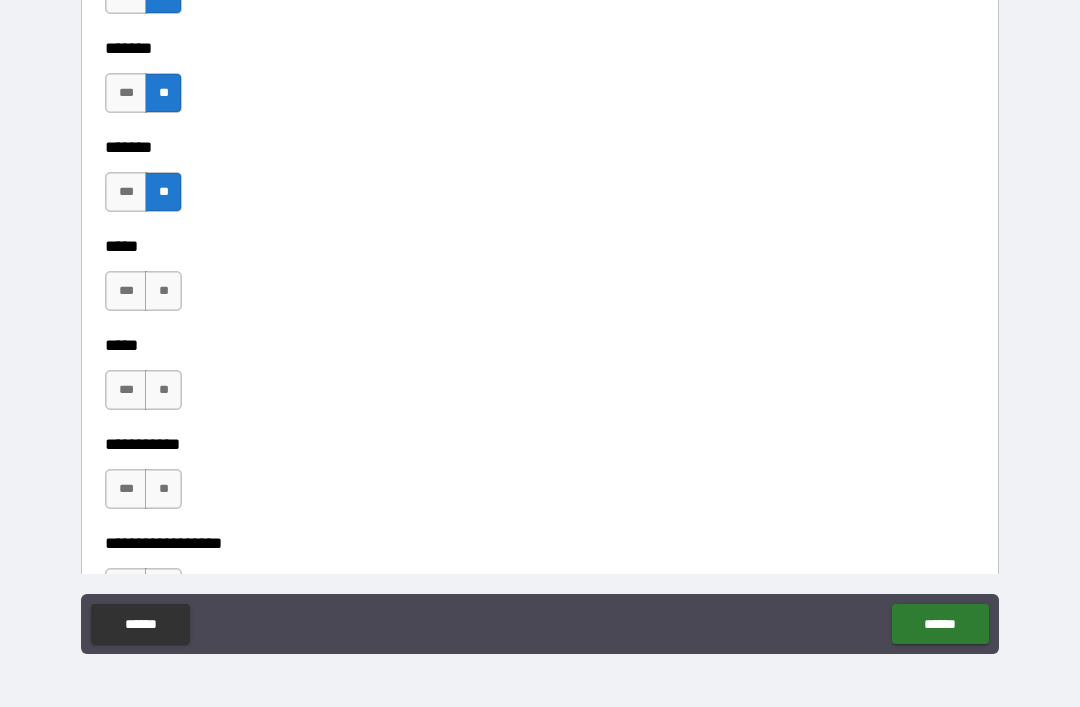 click on "**" at bounding box center [163, 291] 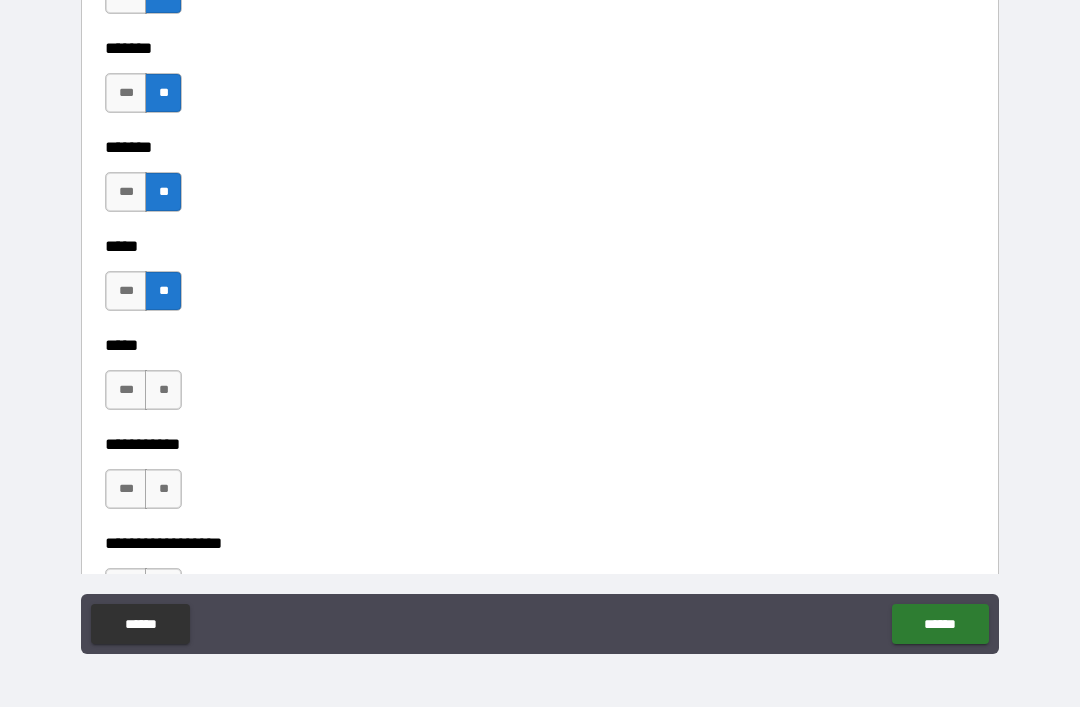 click on "**" at bounding box center [163, 390] 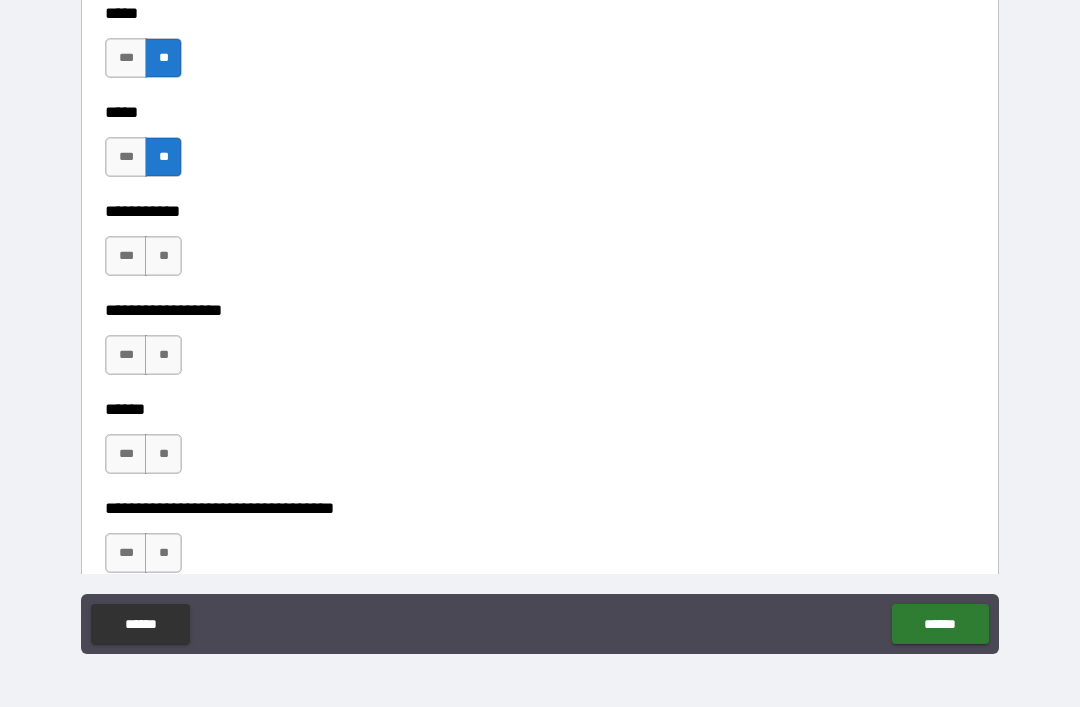 scroll, scrollTop: 1956, scrollLeft: 0, axis: vertical 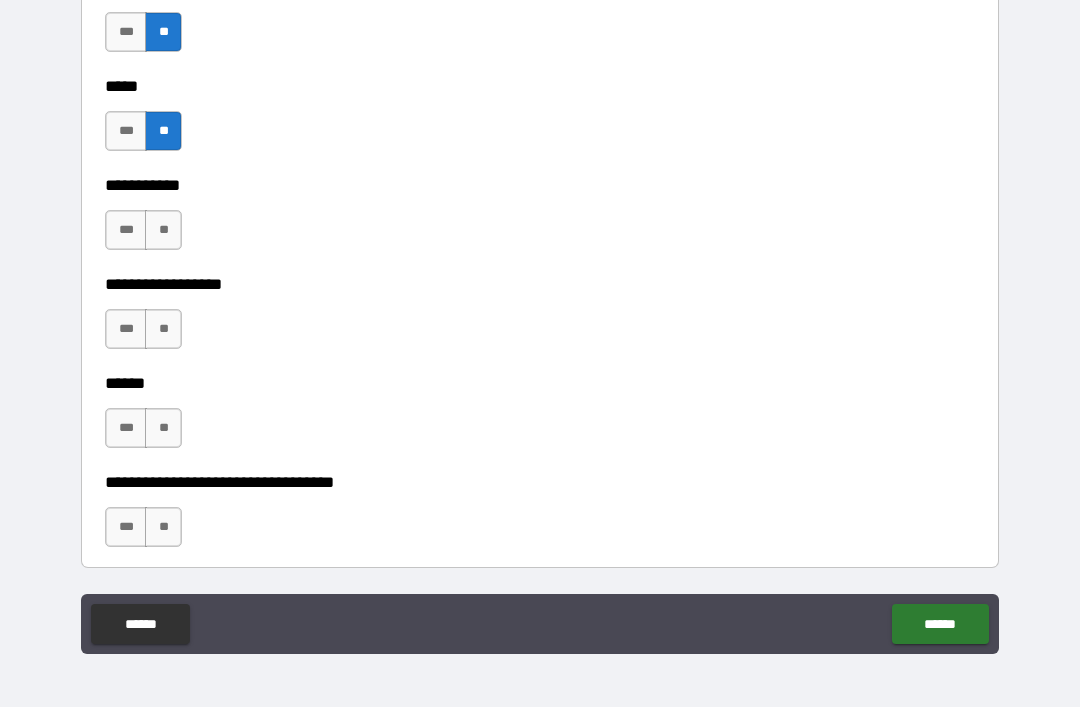 click on "**" at bounding box center [163, 230] 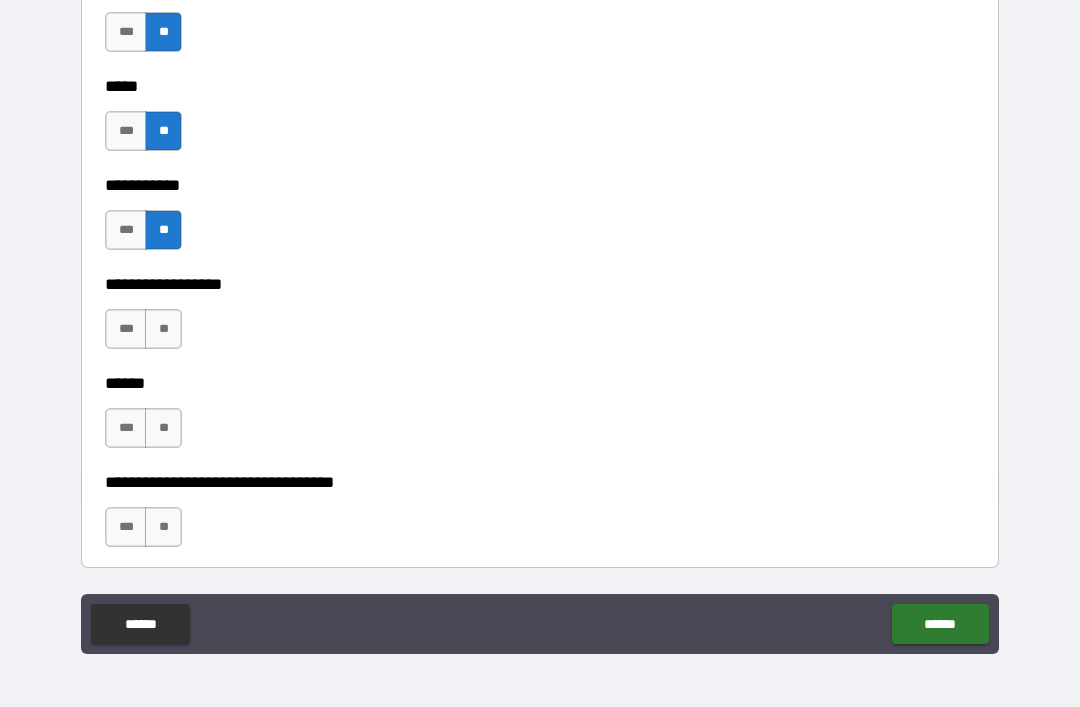 click on "**" at bounding box center [163, 329] 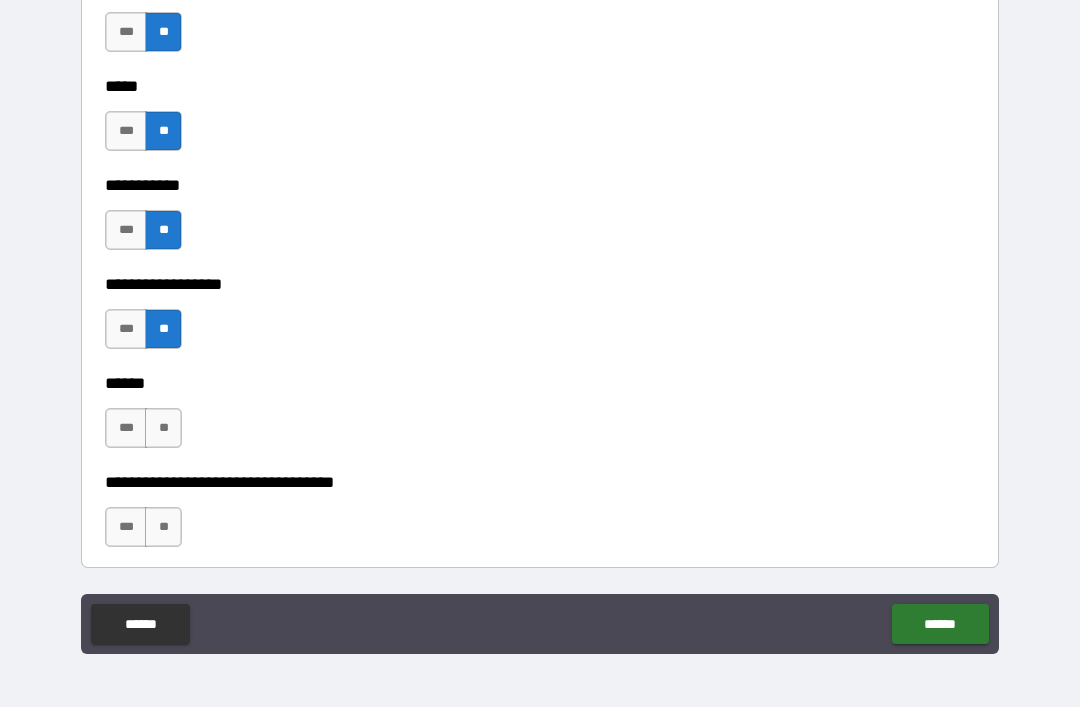 click on "**" at bounding box center [163, 428] 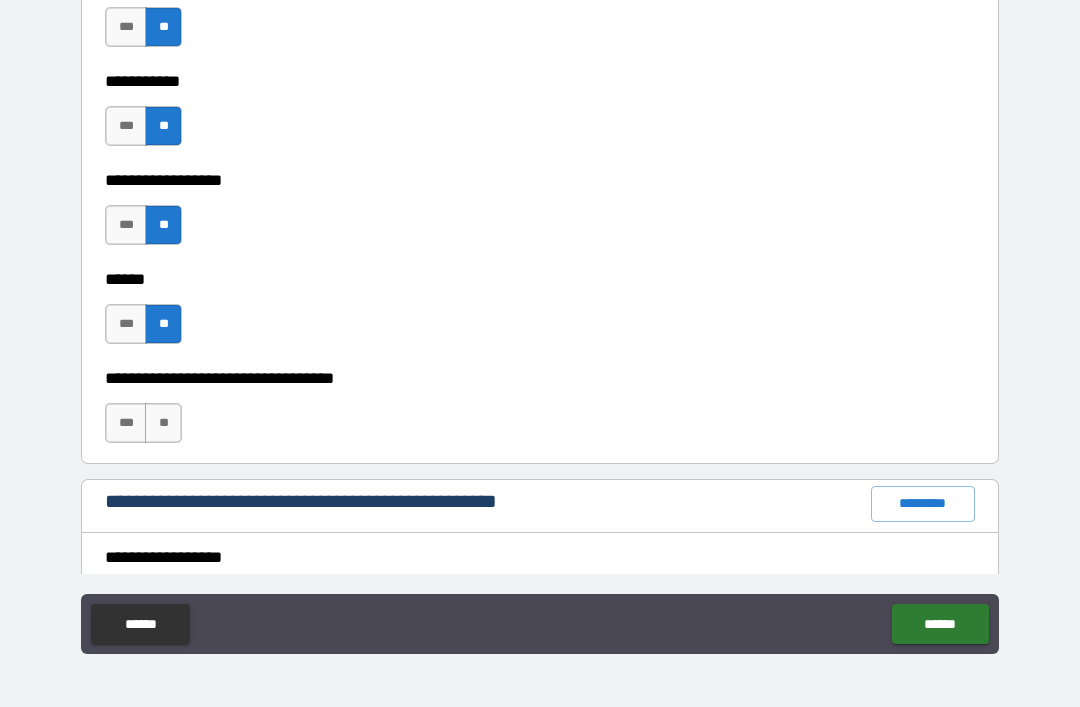 scroll, scrollTop: 2155, scrollLeft: 0, axis: vertical 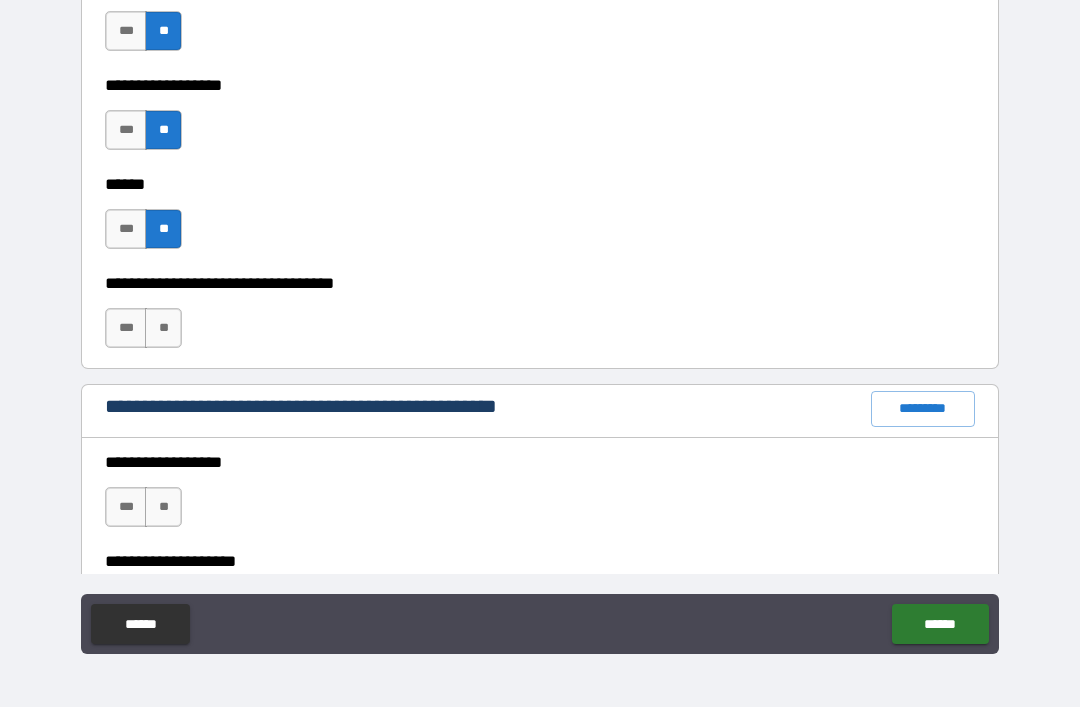 click on "**" at bounding box center [163, 328] 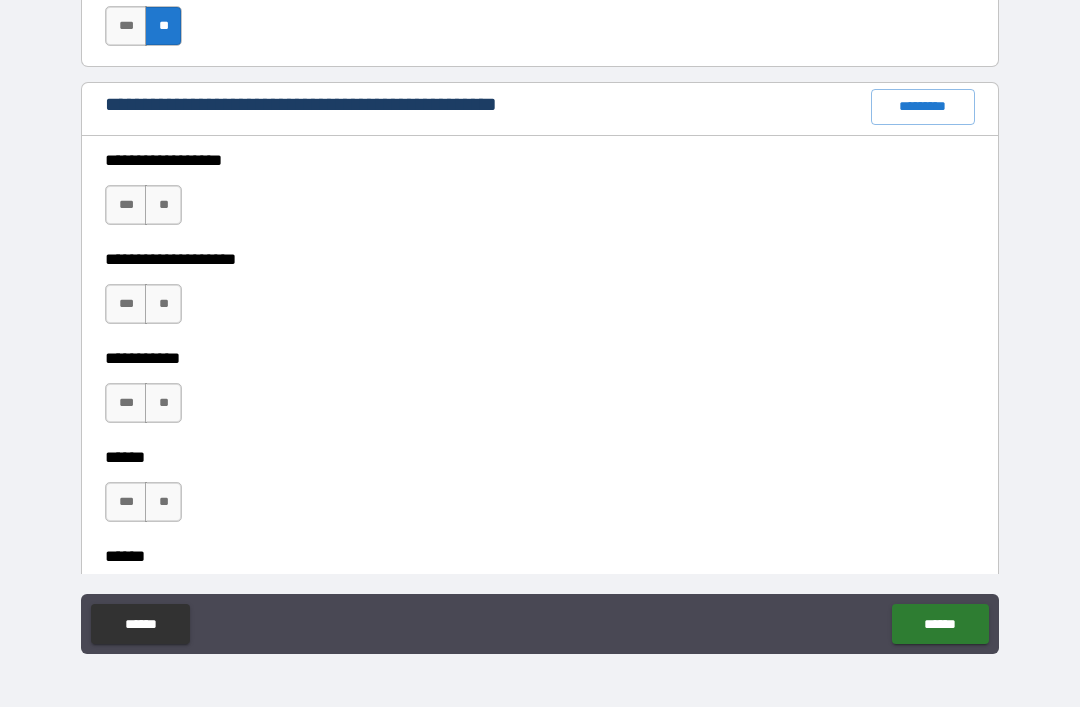 scroll, scrollTop: 2458, scrollLeft: 0, axis: vertical 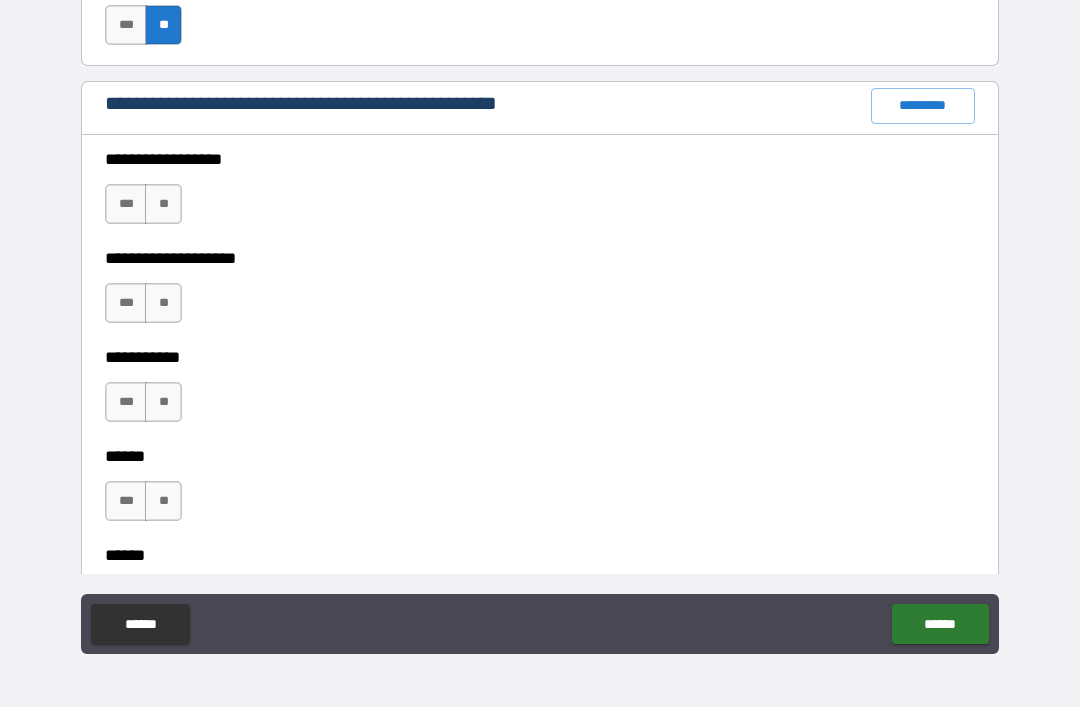 click on "**" at bounding box center (163, 204) 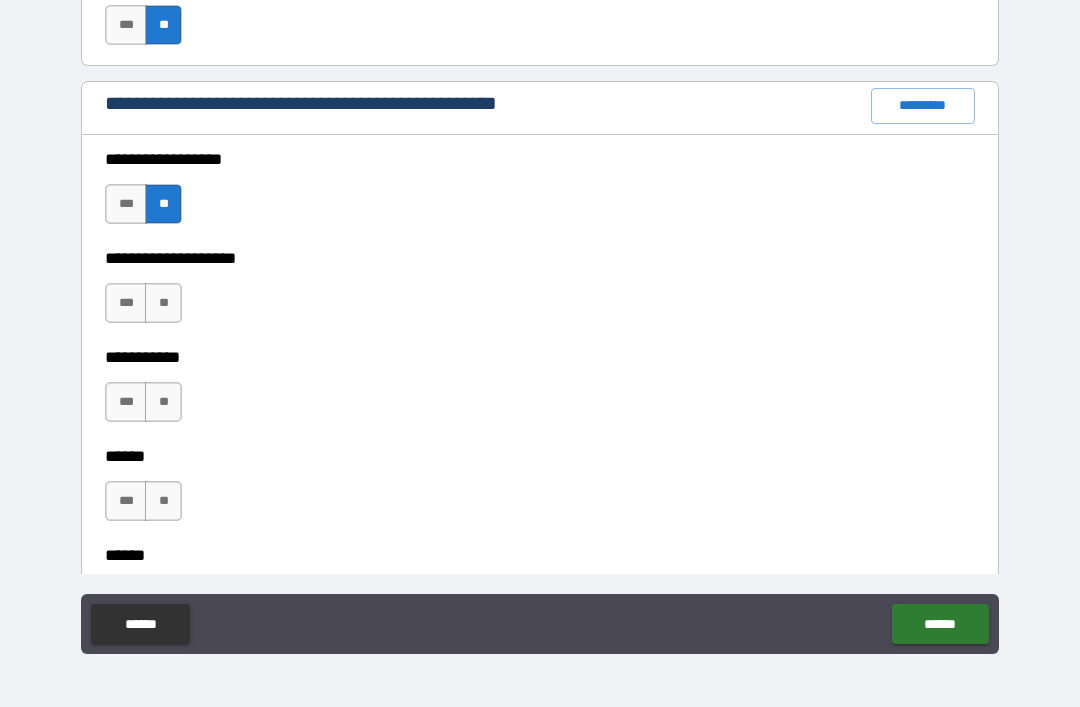 click on "**" at bounding box center (163, 303) 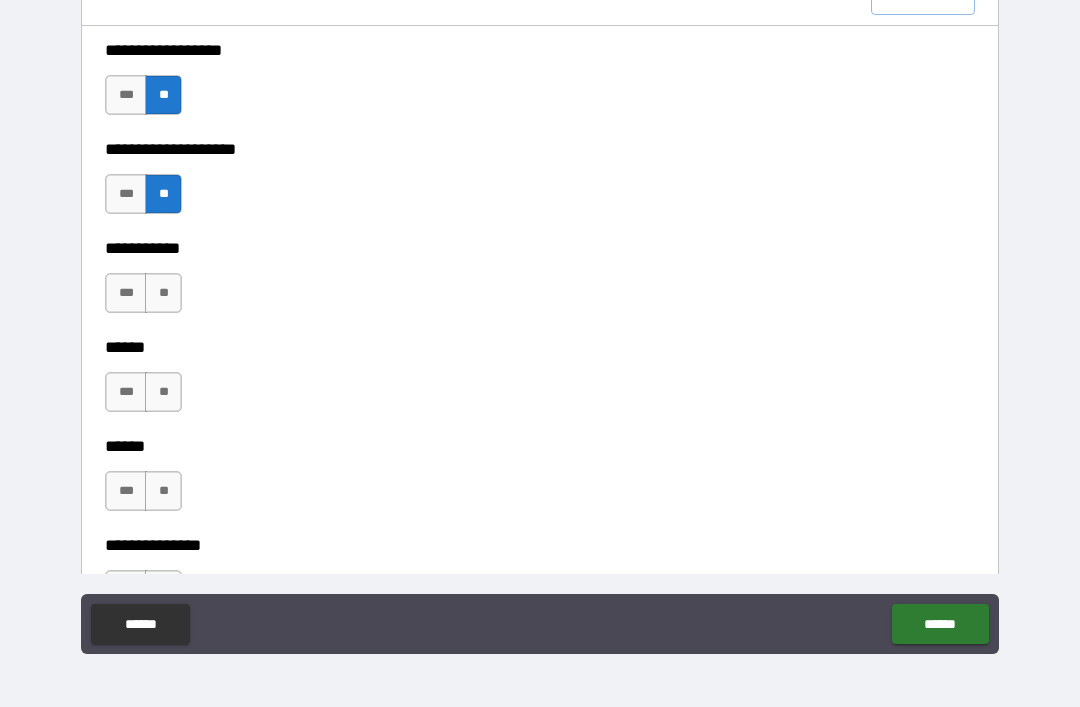 scroll, scrollTop: 2562, scrollLeft: 0, axis: vertical 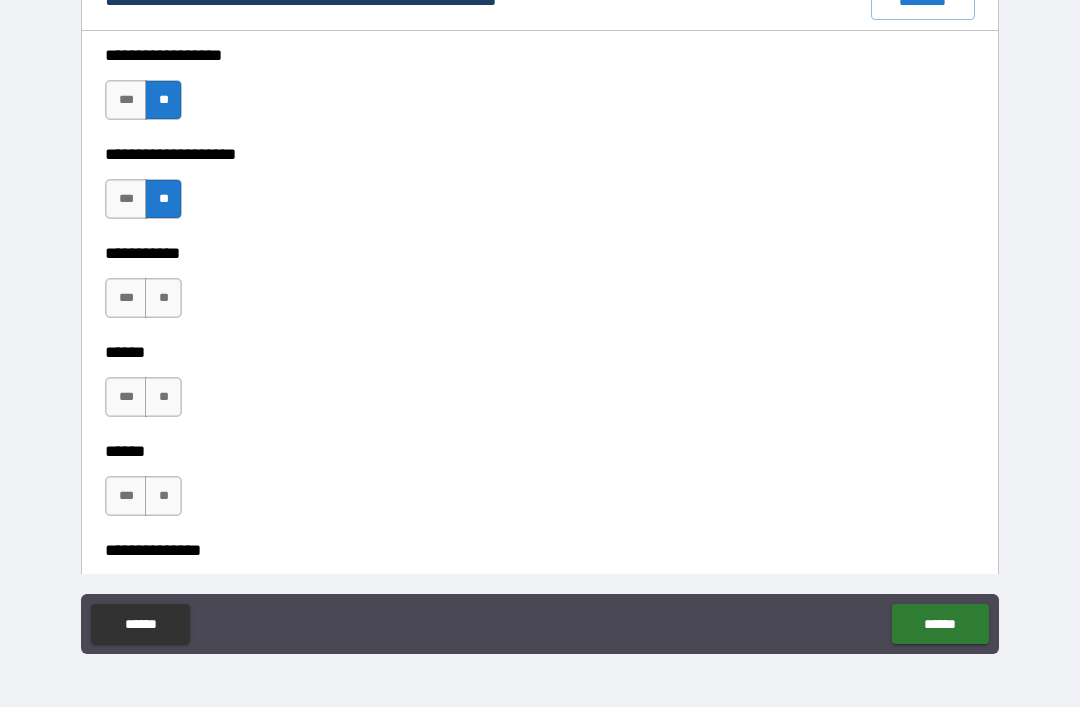 click on "**" at bounding box center [163, 298] 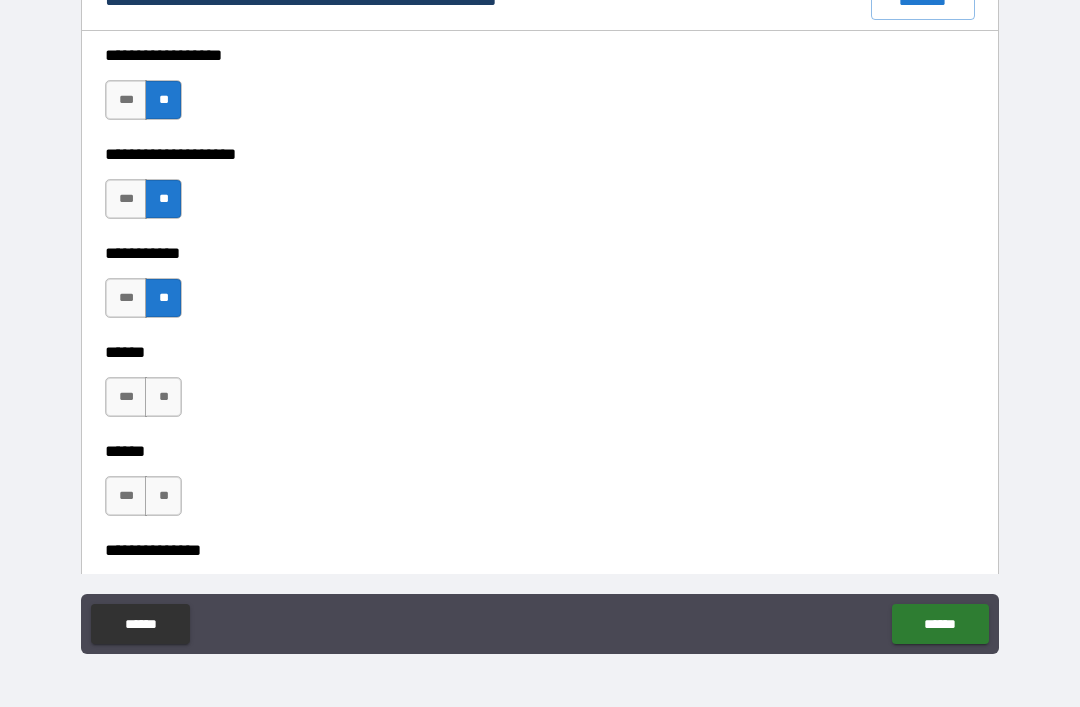 click on "**" at bounding box center [163, 397] 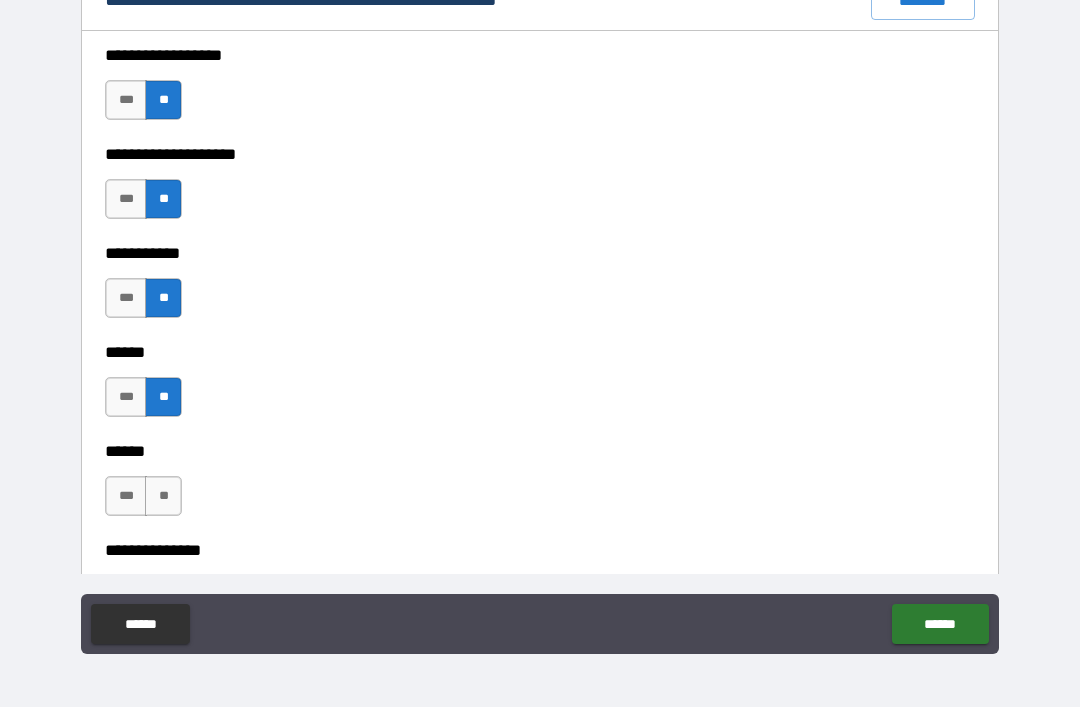 scroll, scrollTop: 2671, scrollLeft: 0, axis: vertical 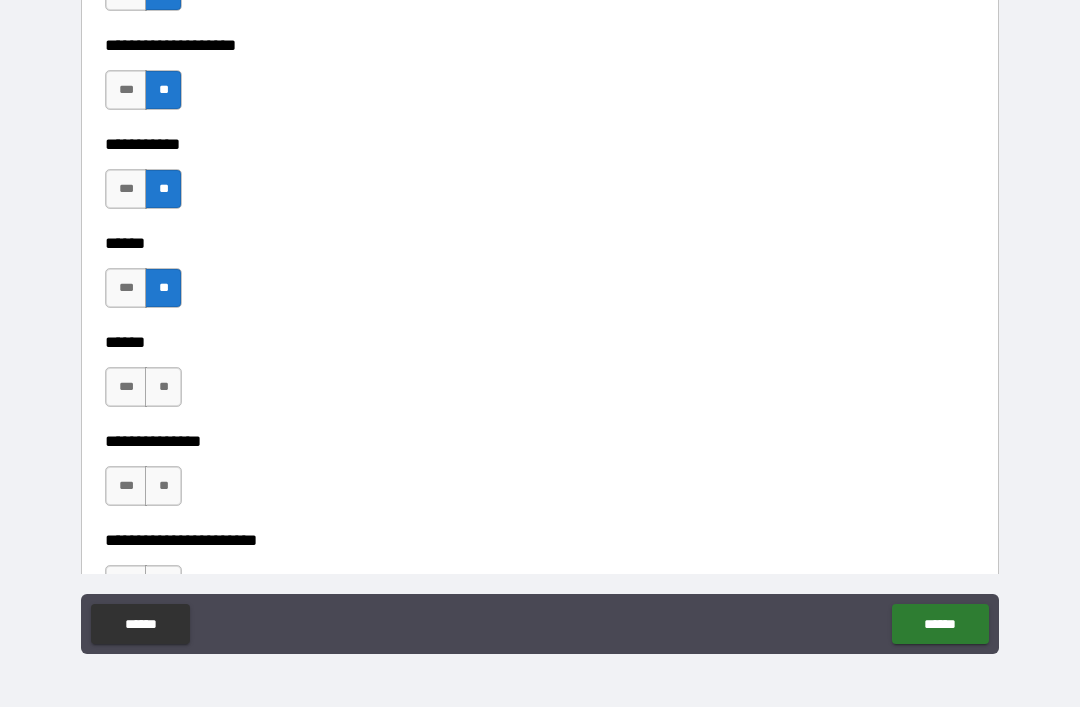click on "**" at bounding box center [163, 387] 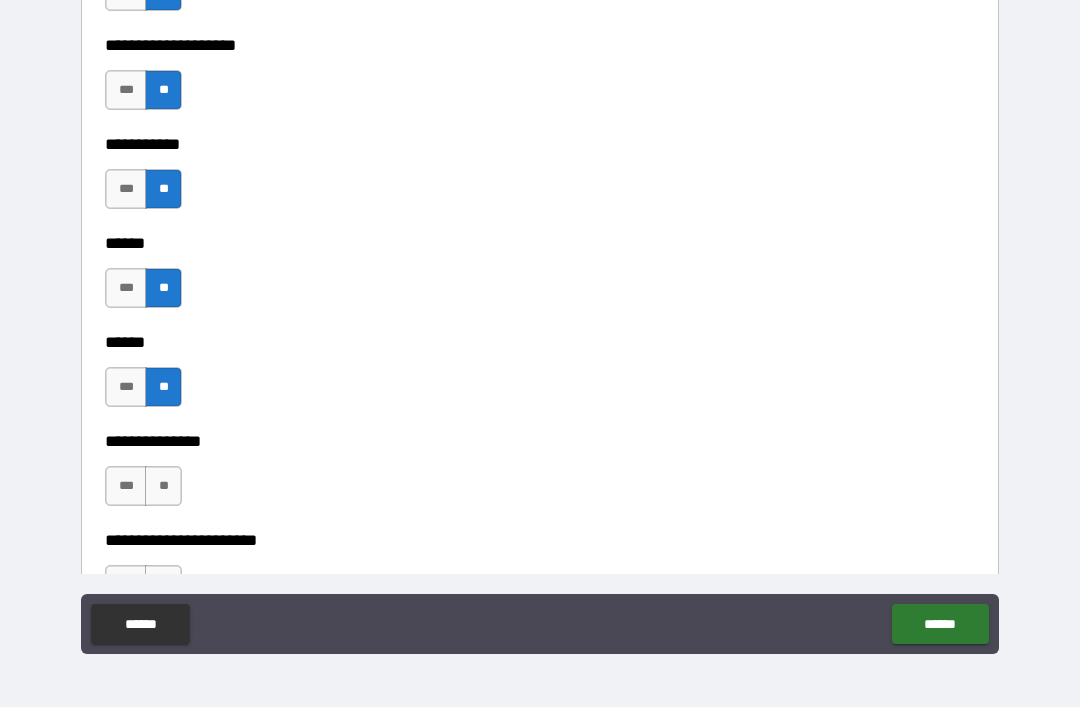 click on "**" at bounding box center (163, 486) 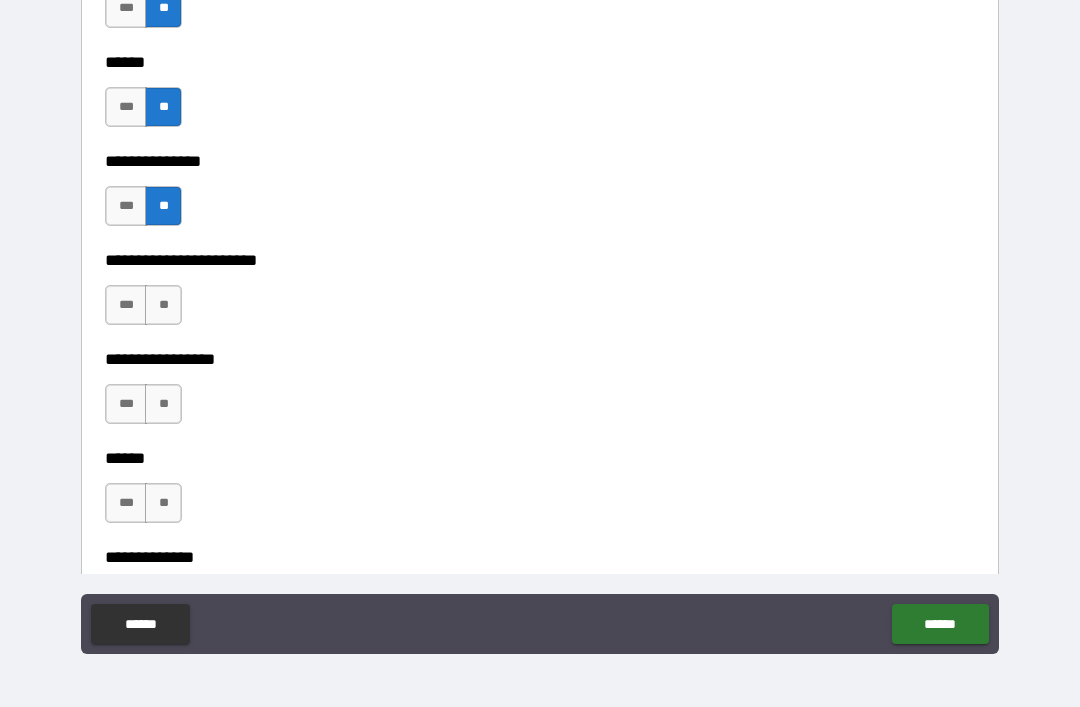 scroll, scrollTop: 2951, scrollLeft: 0, axis: vertical 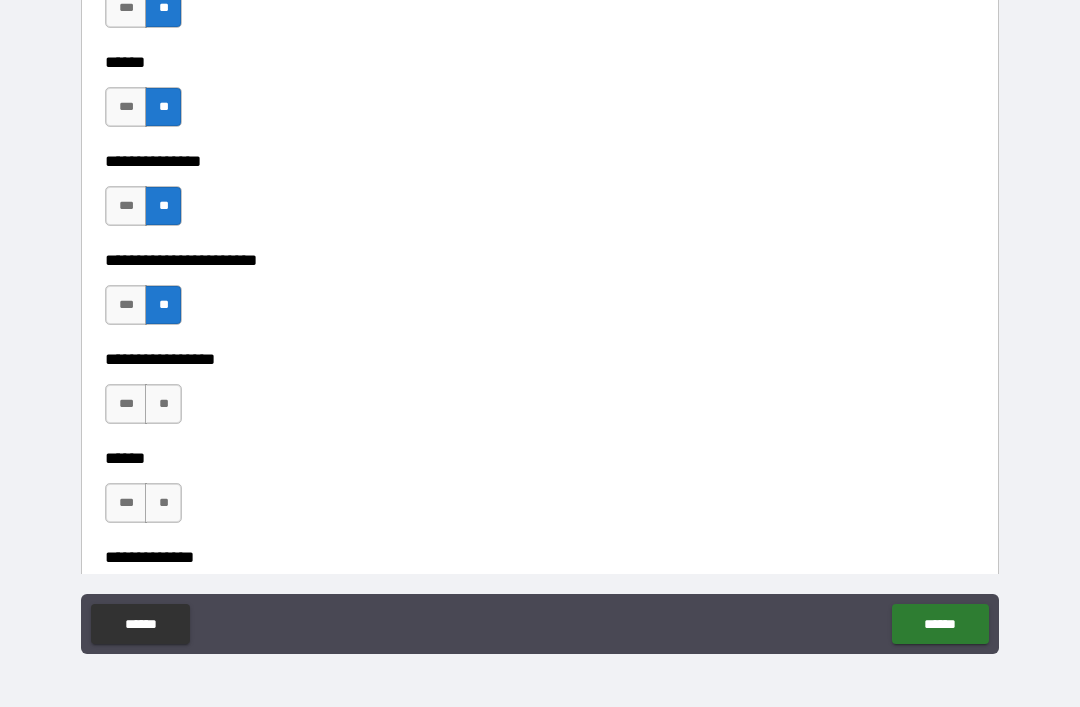click on "**" at bounding box center [163, 404] 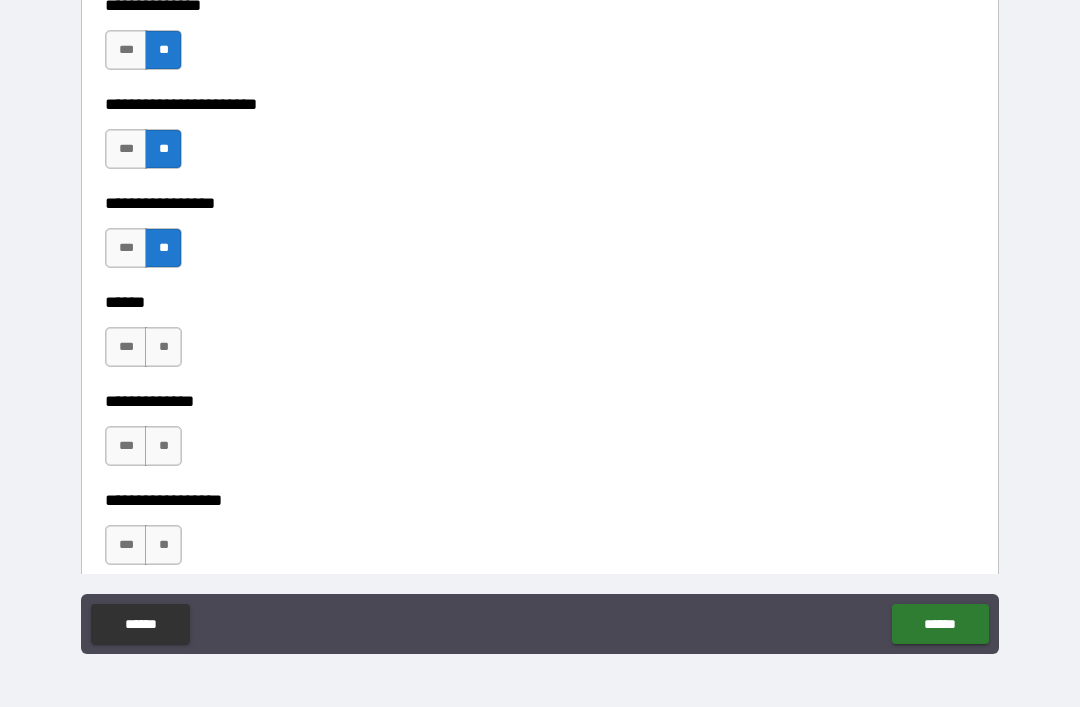 scroll, scrollTop: 3124, scrollLeft: 0, axis: vertical 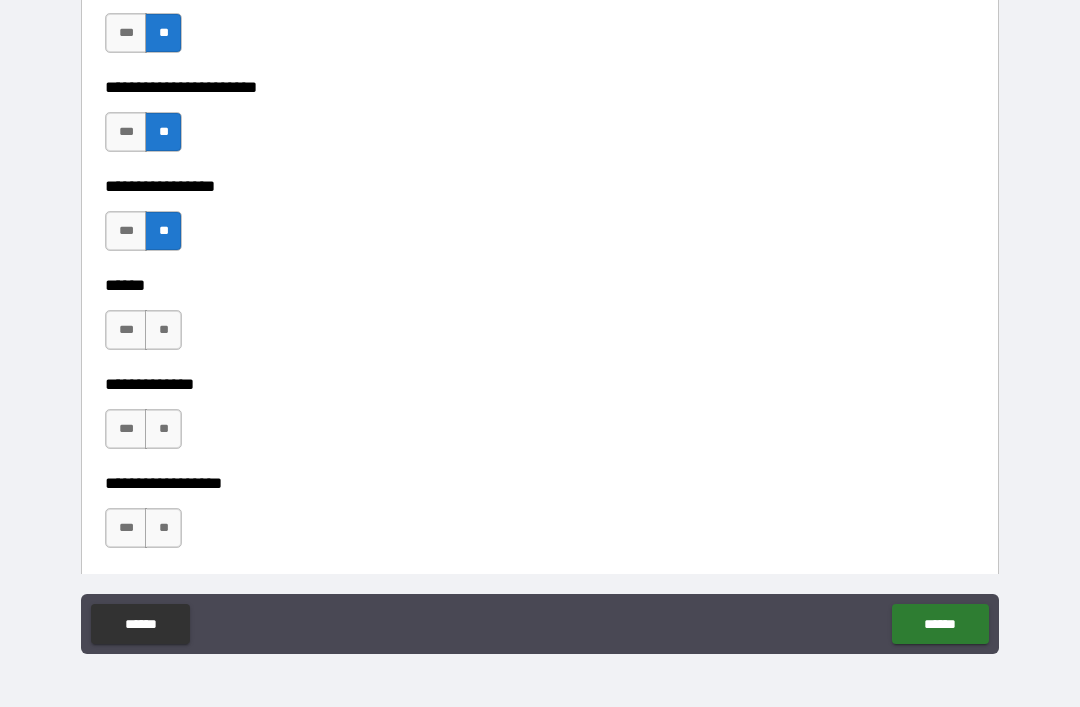 click on "**" at bounding box center (163, 330) 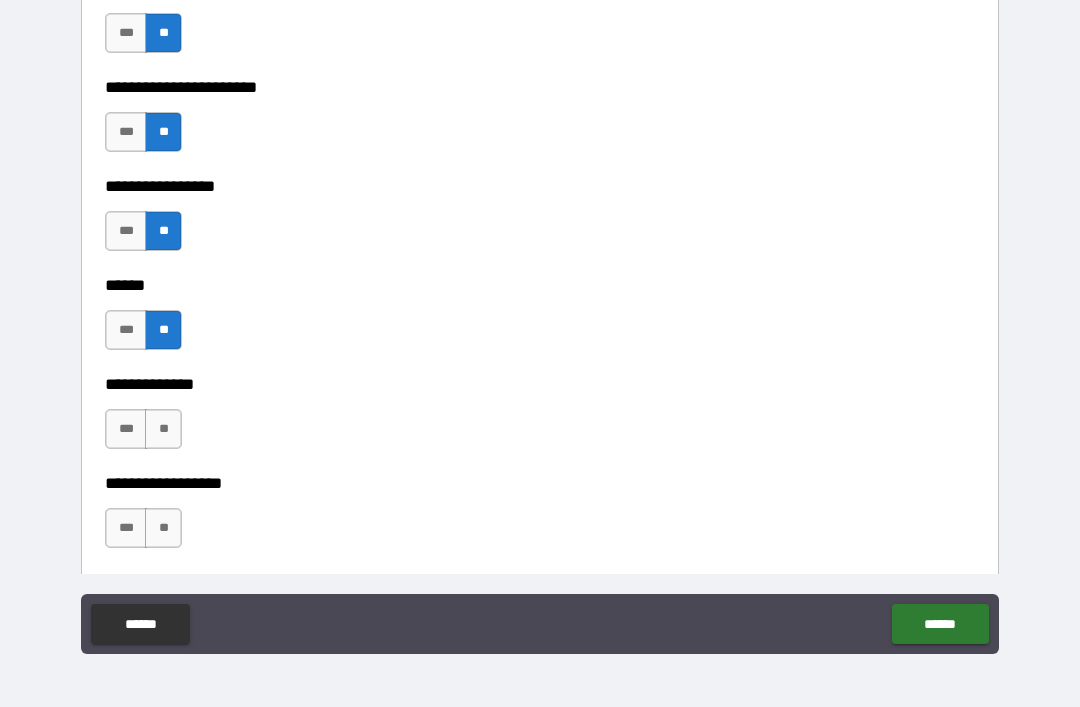 click on "**" at bounding box center (163, 429) 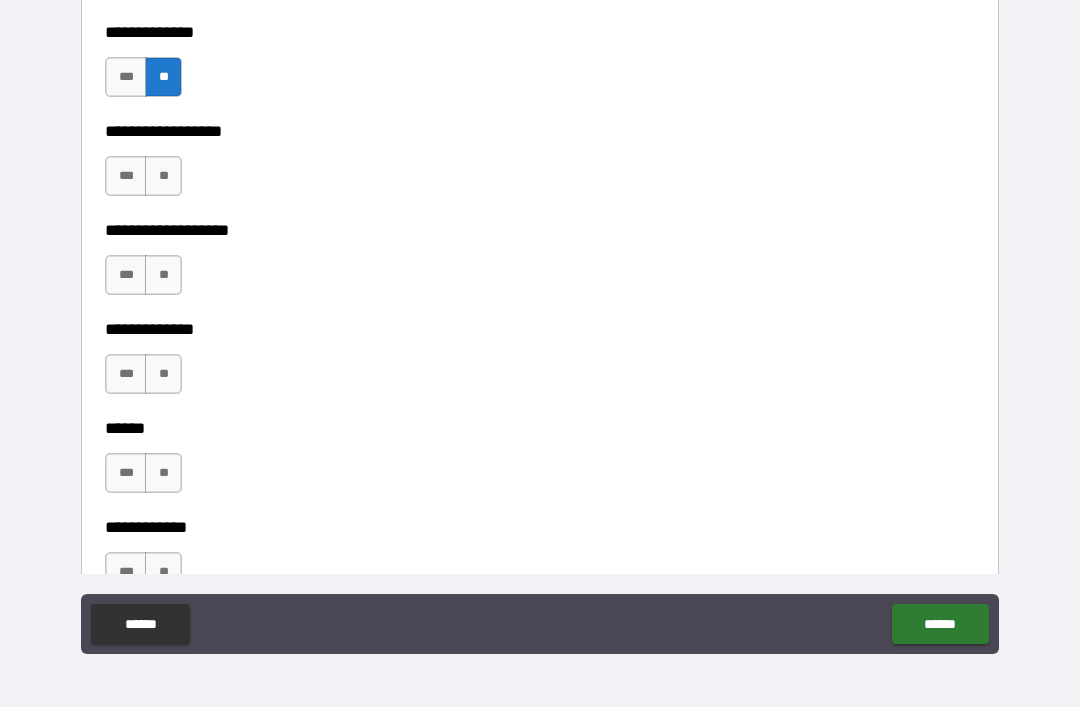 scroll, scrollTop: 3458, scrollLeft: 0, axis: vertical 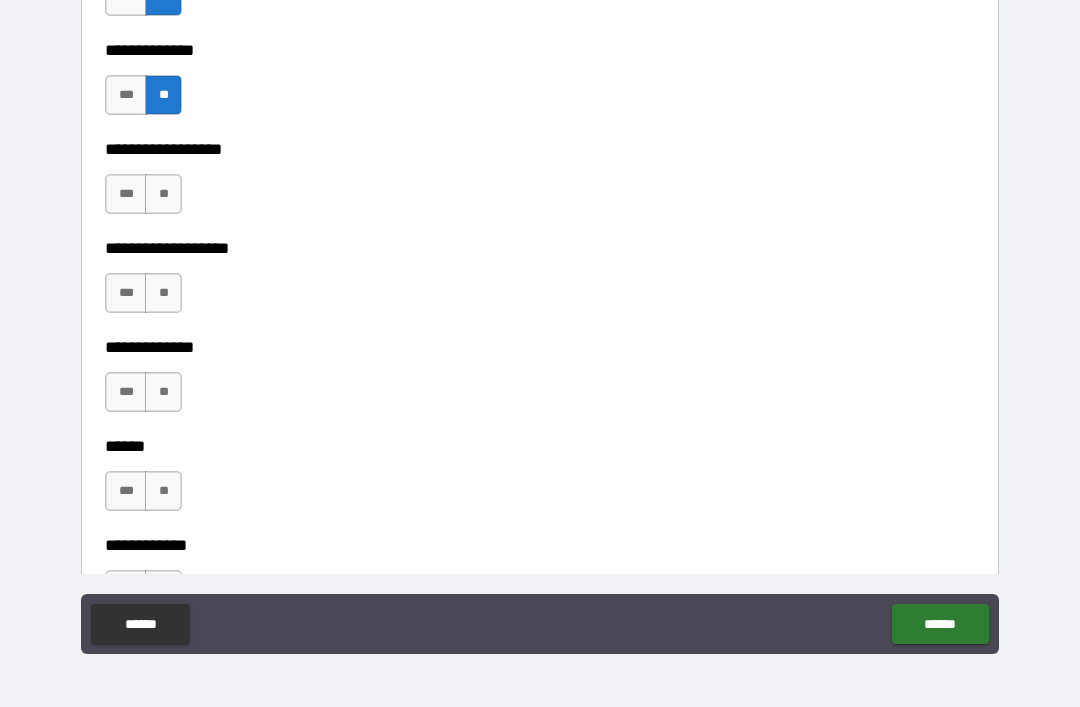 click on "**" at bounding box center (163, 194) 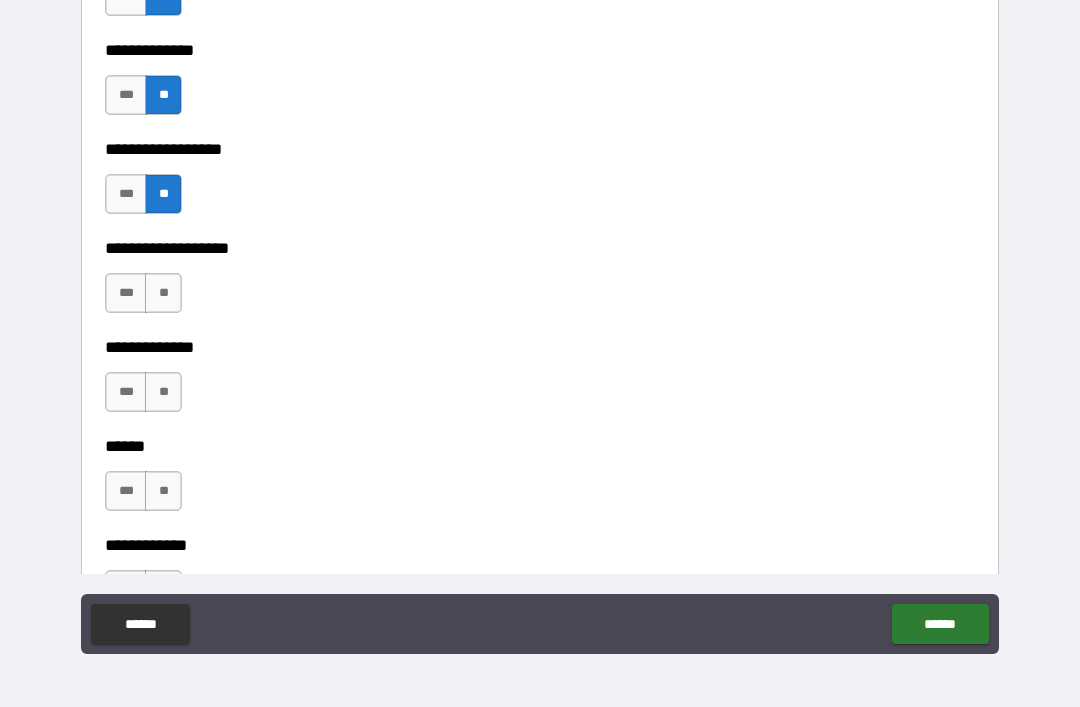 click on "**" at bounding box center [163, 293] 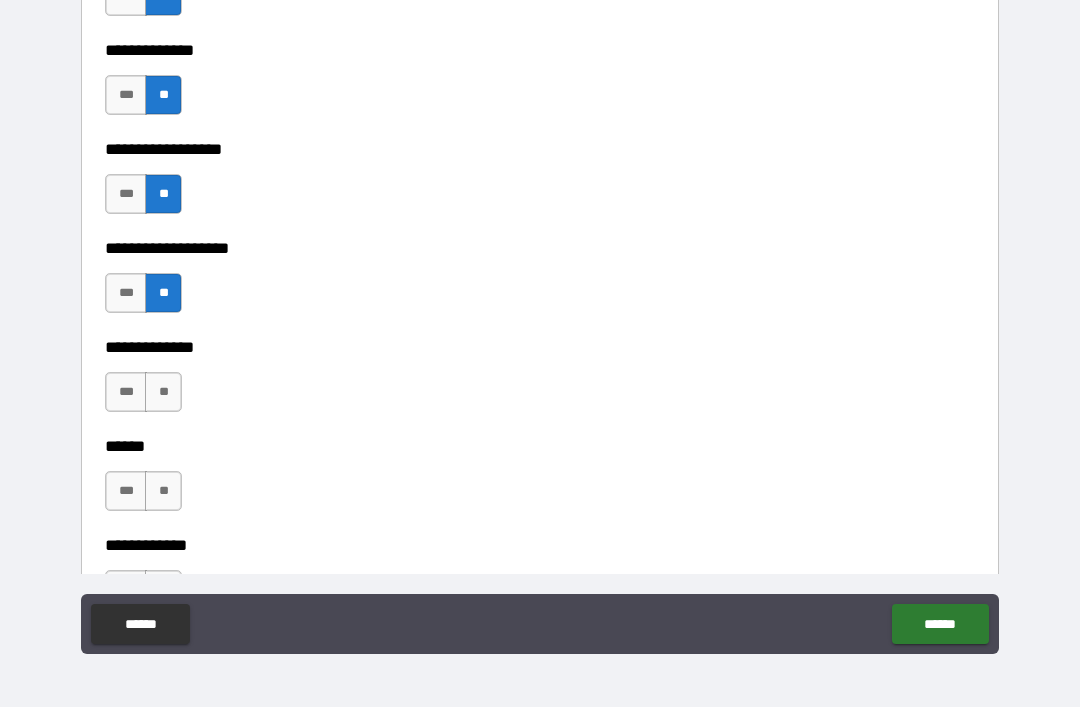 click on "**" at bounding box center [163, 392] 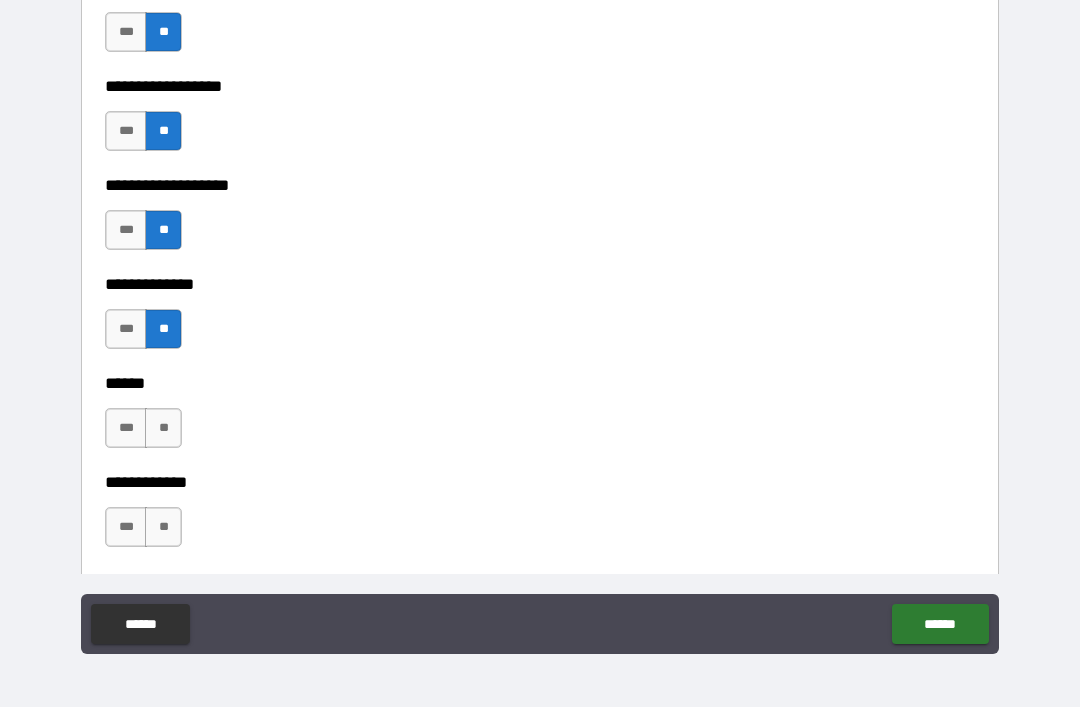 scroll, scrollTop: 3538, scrollLeft: 0, axis: vertical 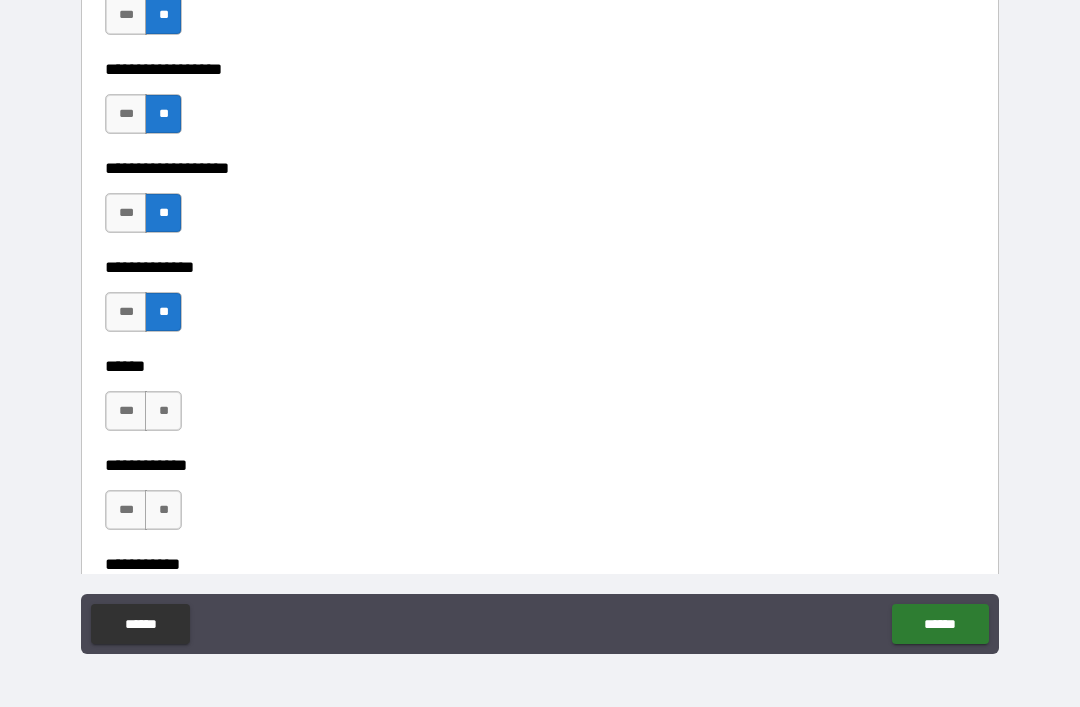 click on "***" at bounding box center [126, 411] 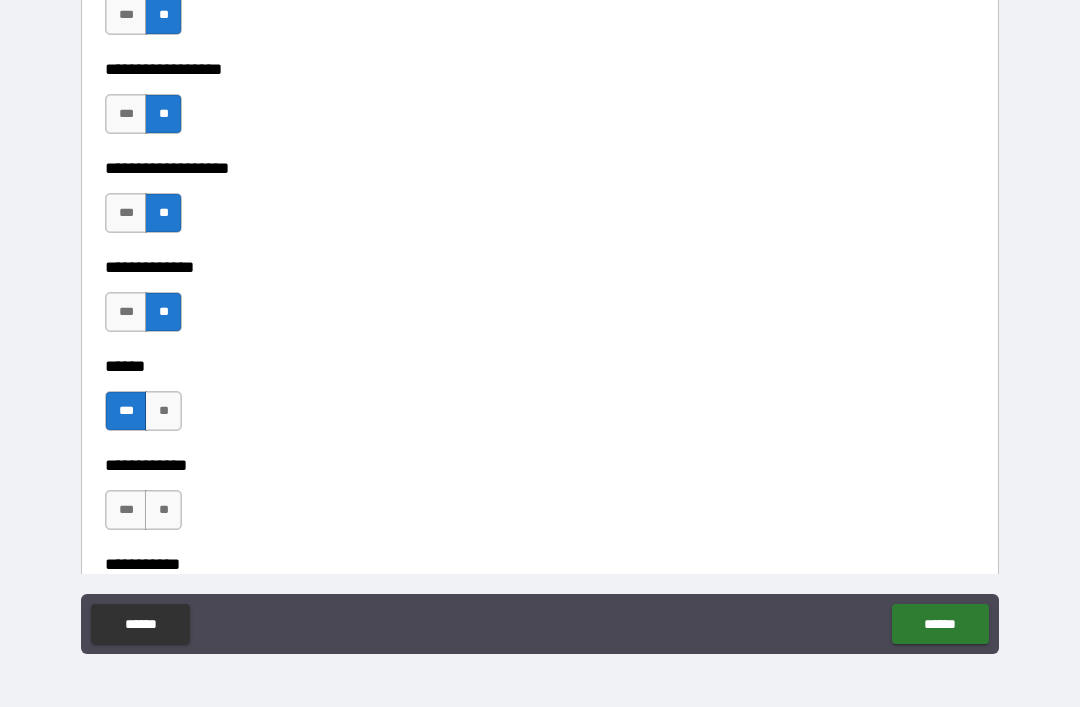 click on "***" at bounding box center [126, 510] 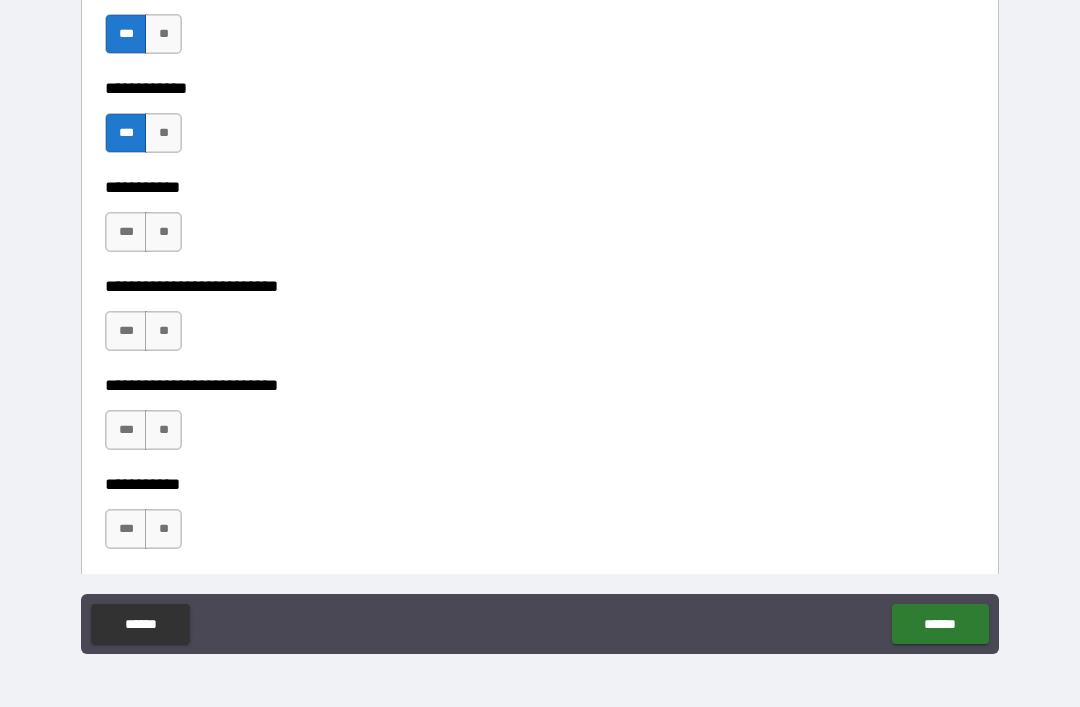 scroll, scrollTop: 3910, scrollLeft: 0, axis: vertical 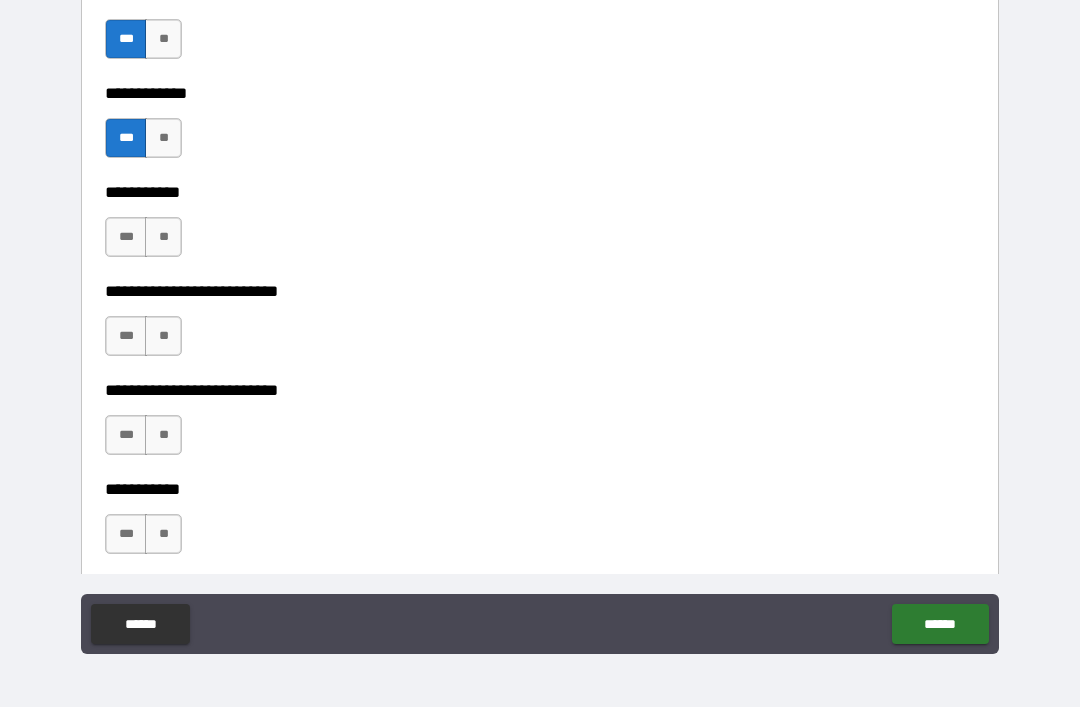 click on "**" at bounding box center [163, 237] 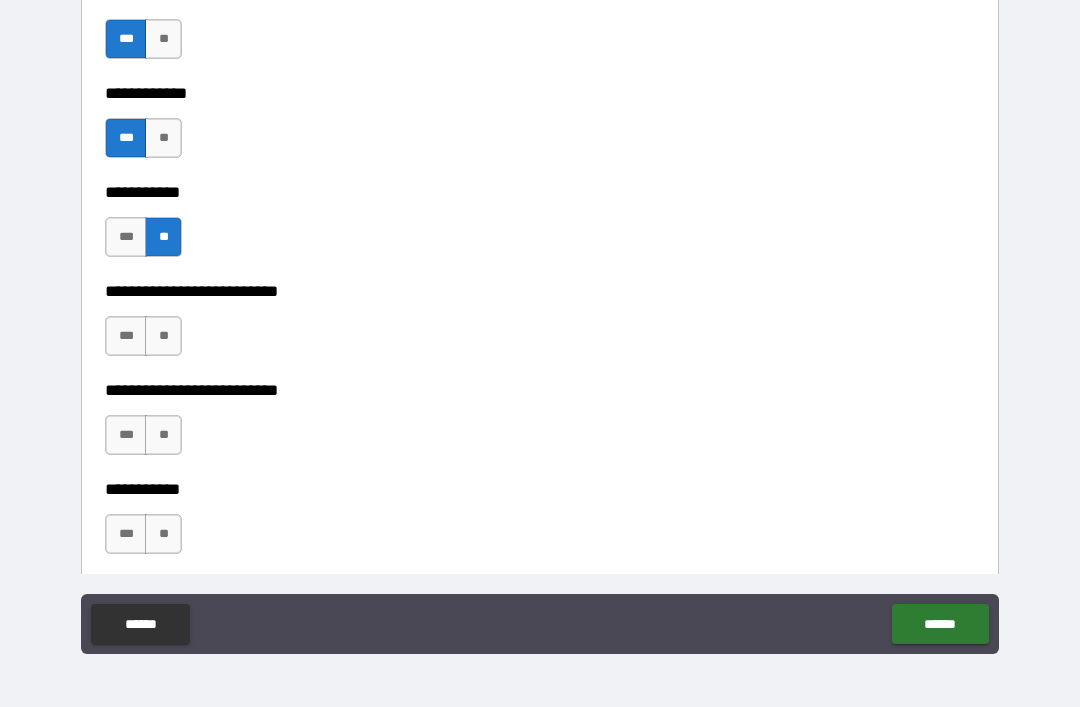 click on "**" at bounding box center [163, 336] 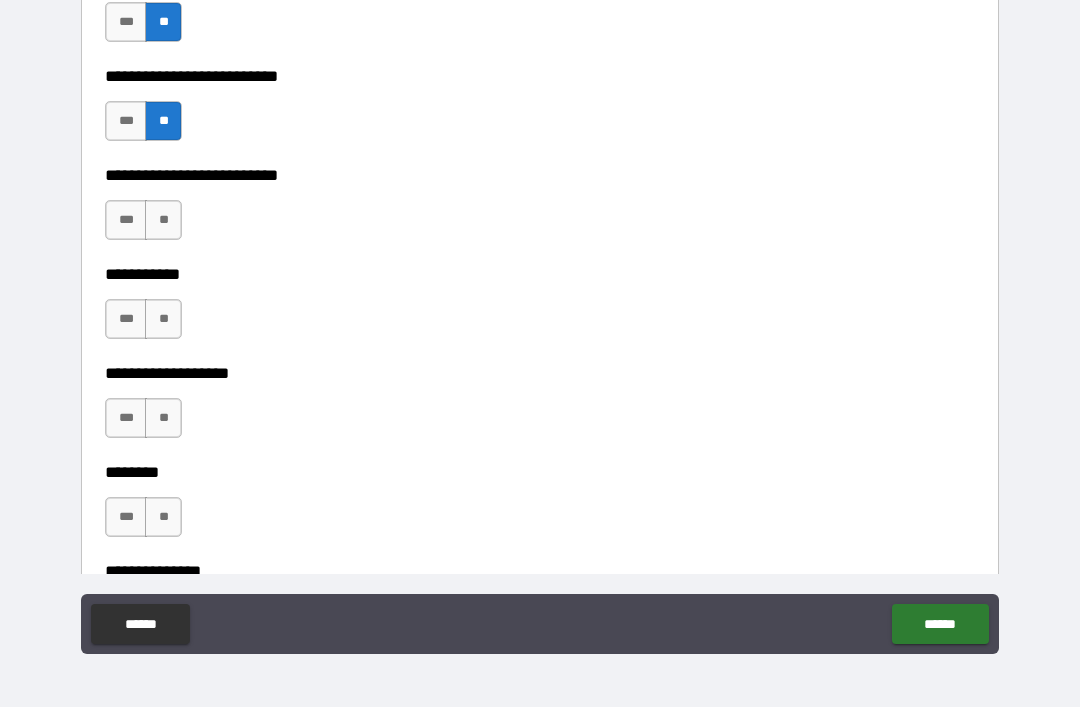 scroll, scrollTop: 4123, scrollLeft: 0, axis: vertical 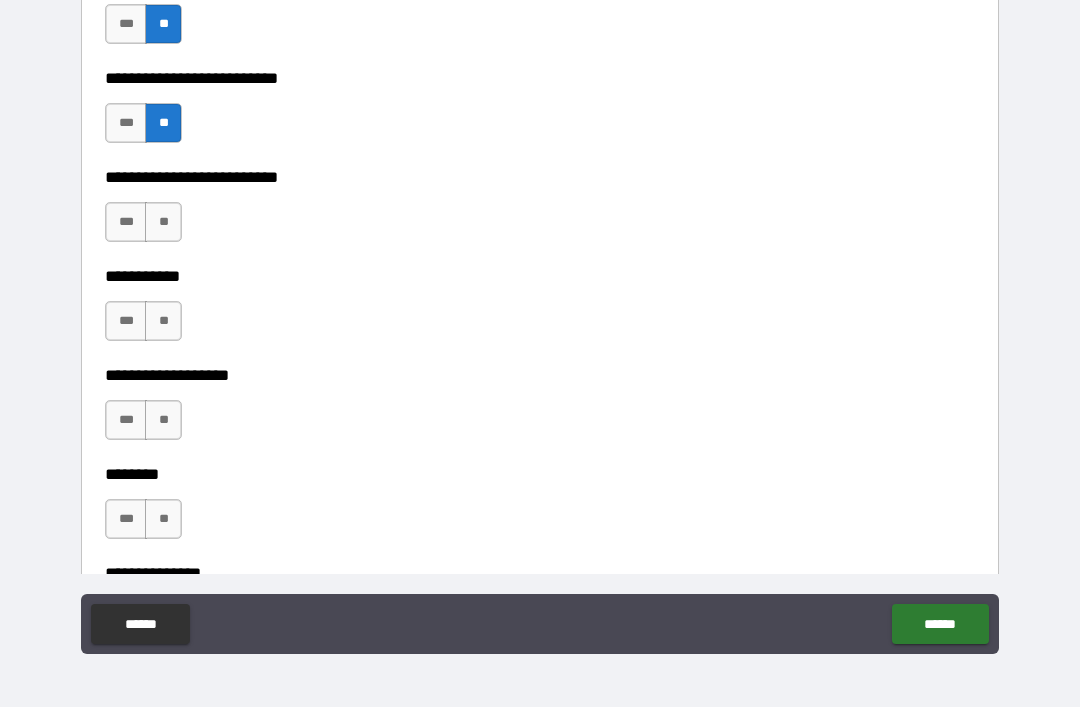 click on "**" at bounding box center (163, 222) 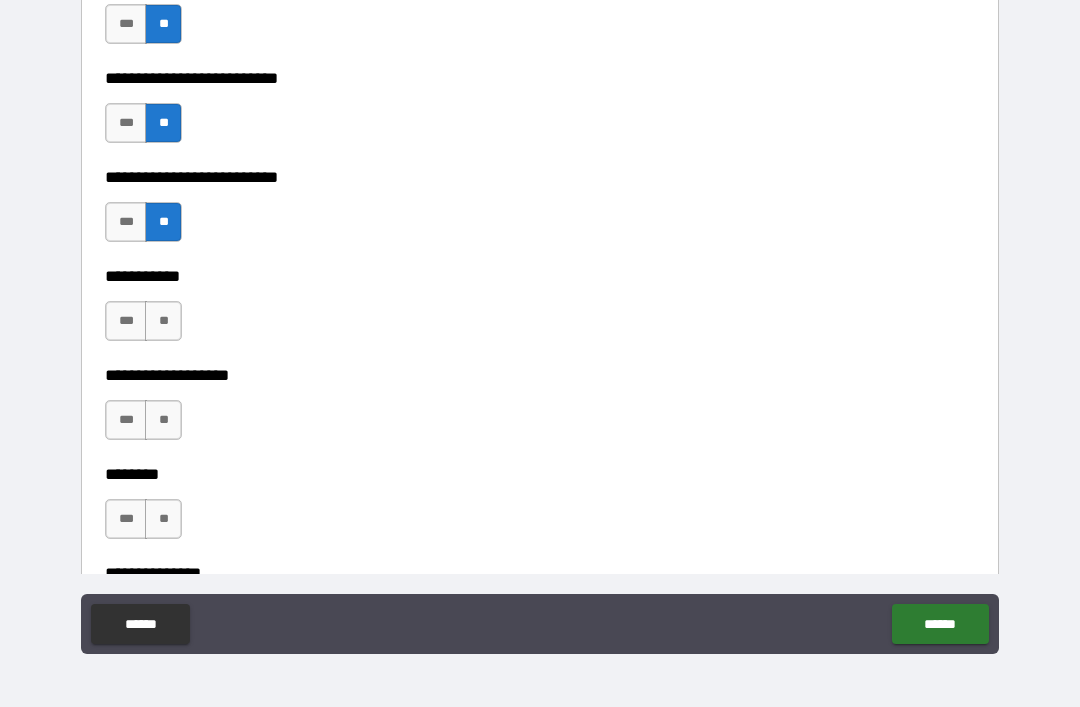 click on "**" at bounding box center (163, 321) 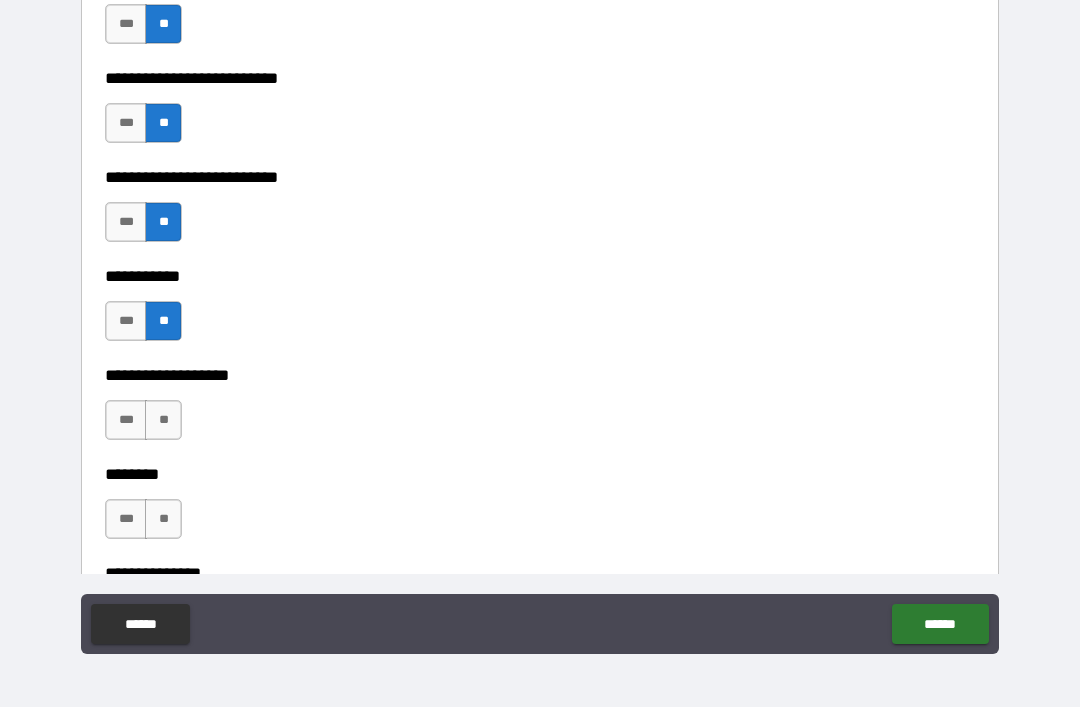 click on "**" at bounding box center [163, 420] 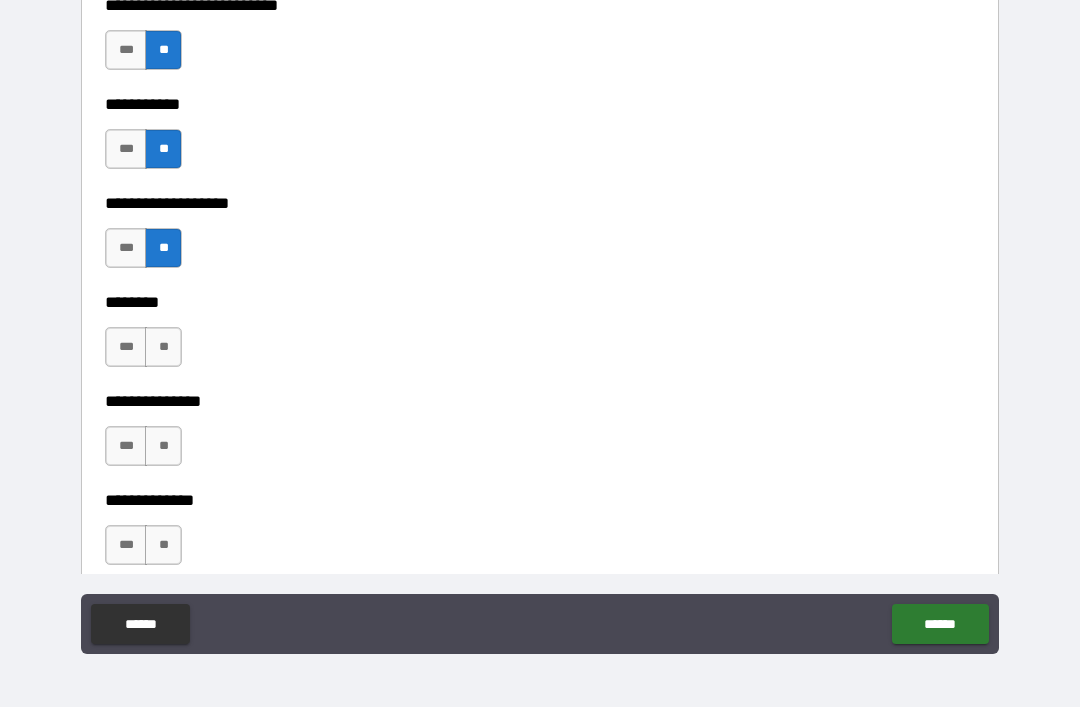 scroll, scrollTop: 4378, scrollLeft: 0, axis: vertical 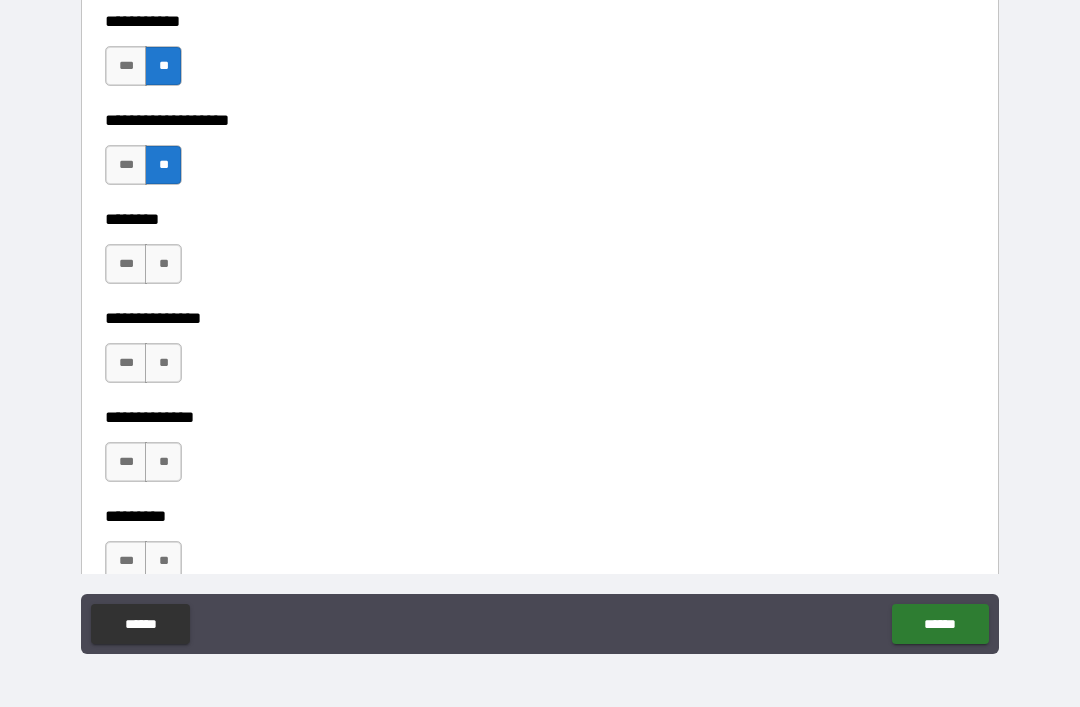 click on "***" at bounding box center [126, 264] 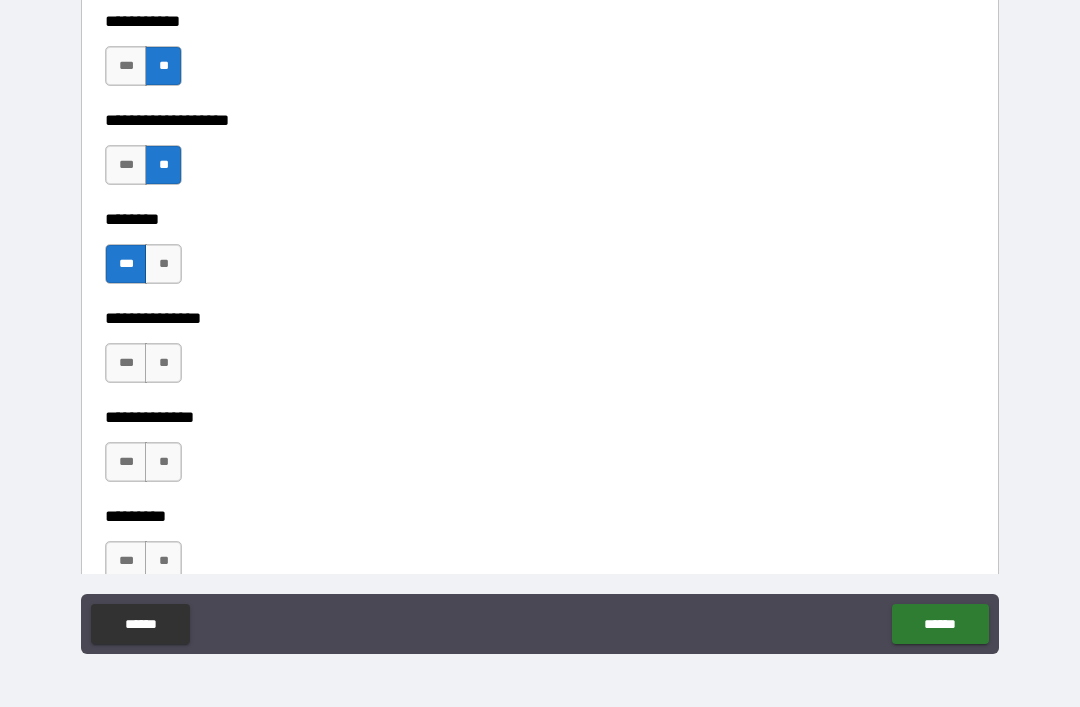 click on "**" at bounding box center [163, 363] 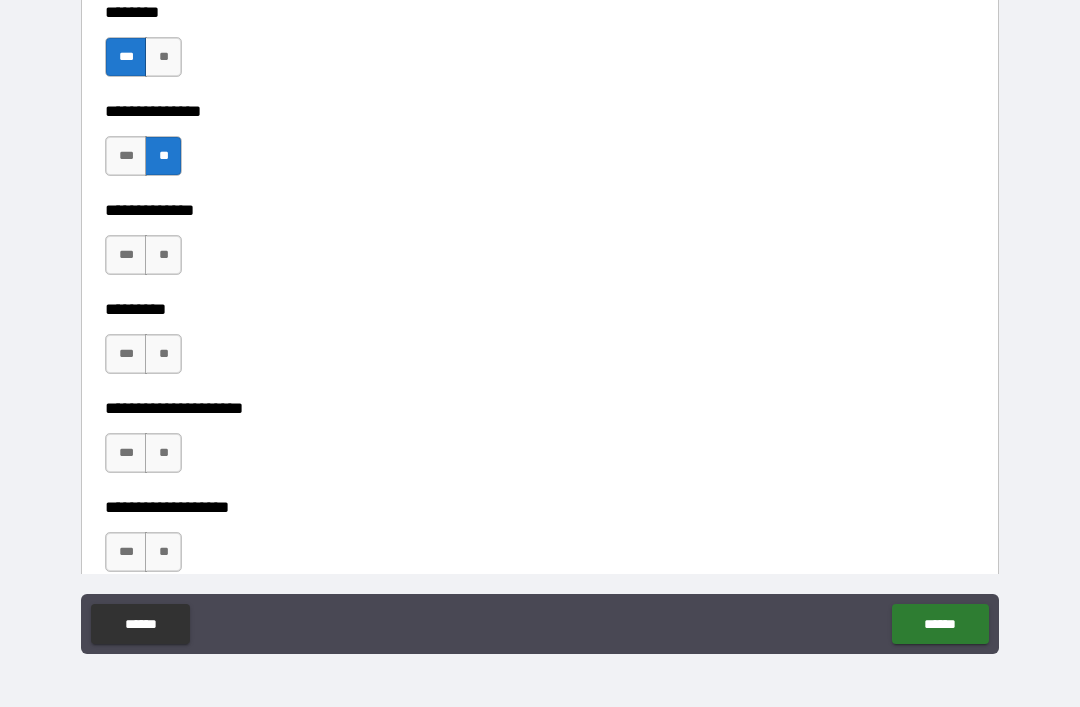 scroll, scrollTop: 4584, scrollLeft: 0, axis: vertical 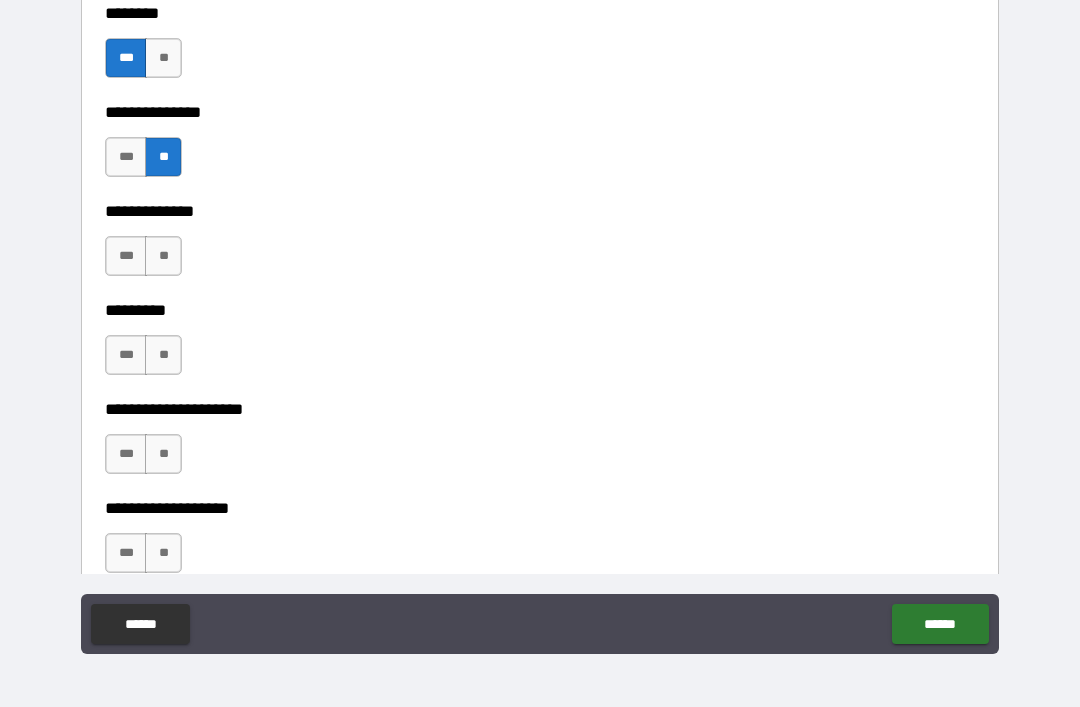 click on "**" at bounding box center (163, 256) 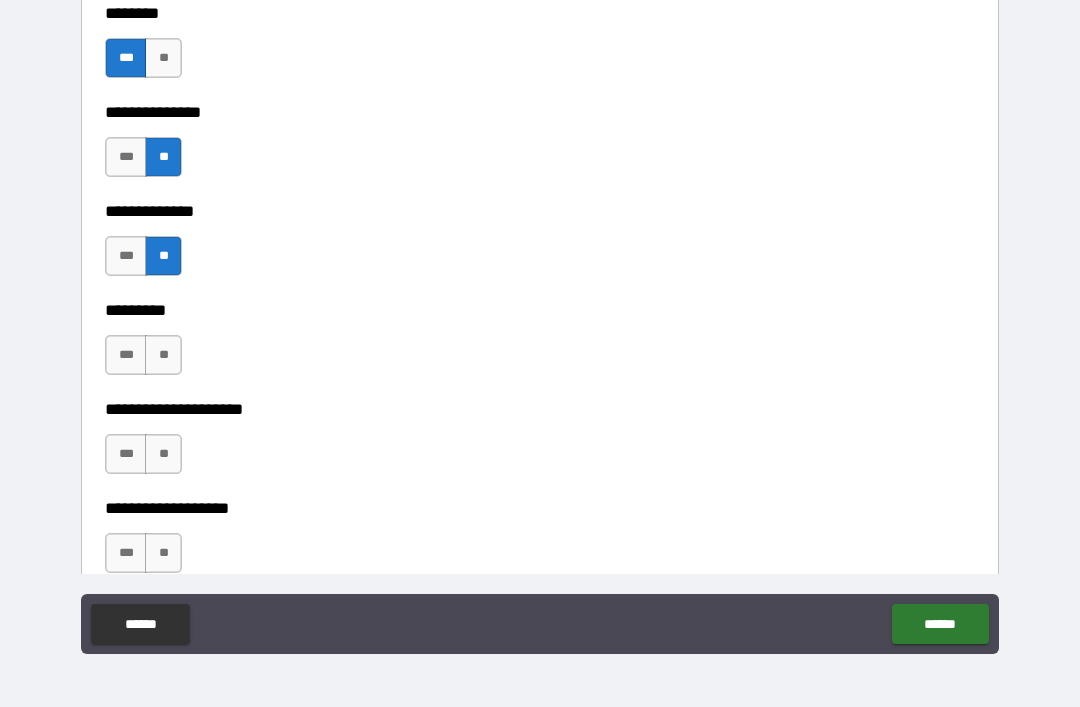 click on "**" at bounding box center (163, 355) 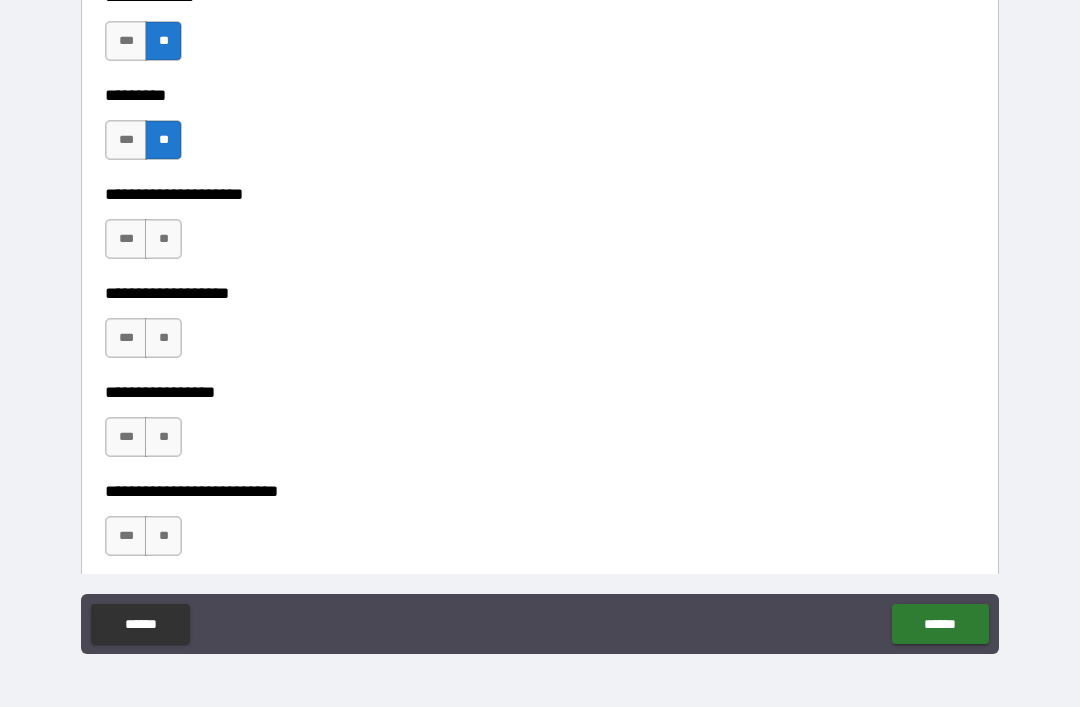 scroll, scrollTop: 4796, scrollLeft: 0, axis: vertical 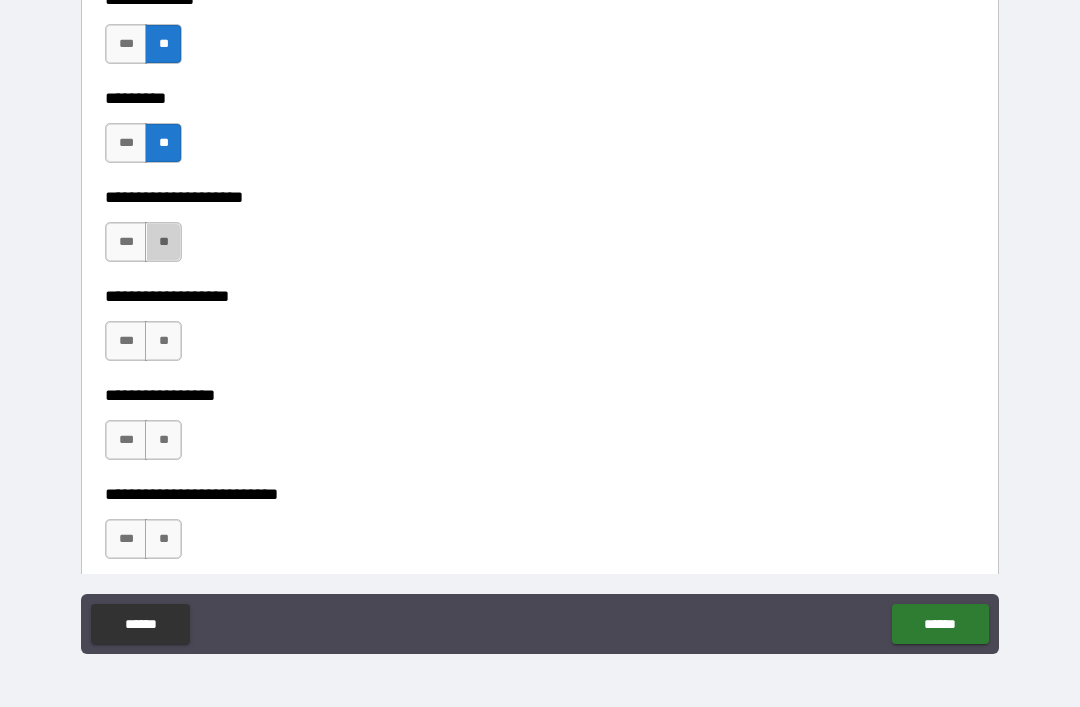 click on "**" at bounding box center (163, 242) 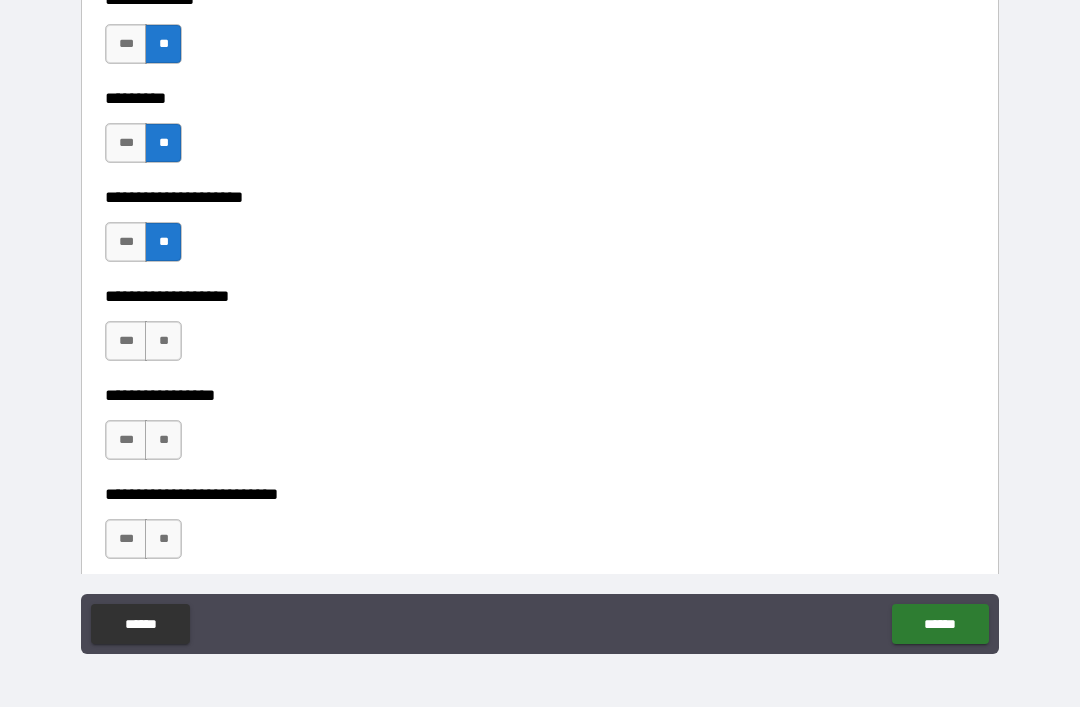 click on "**" at bounding box center (163, 341) 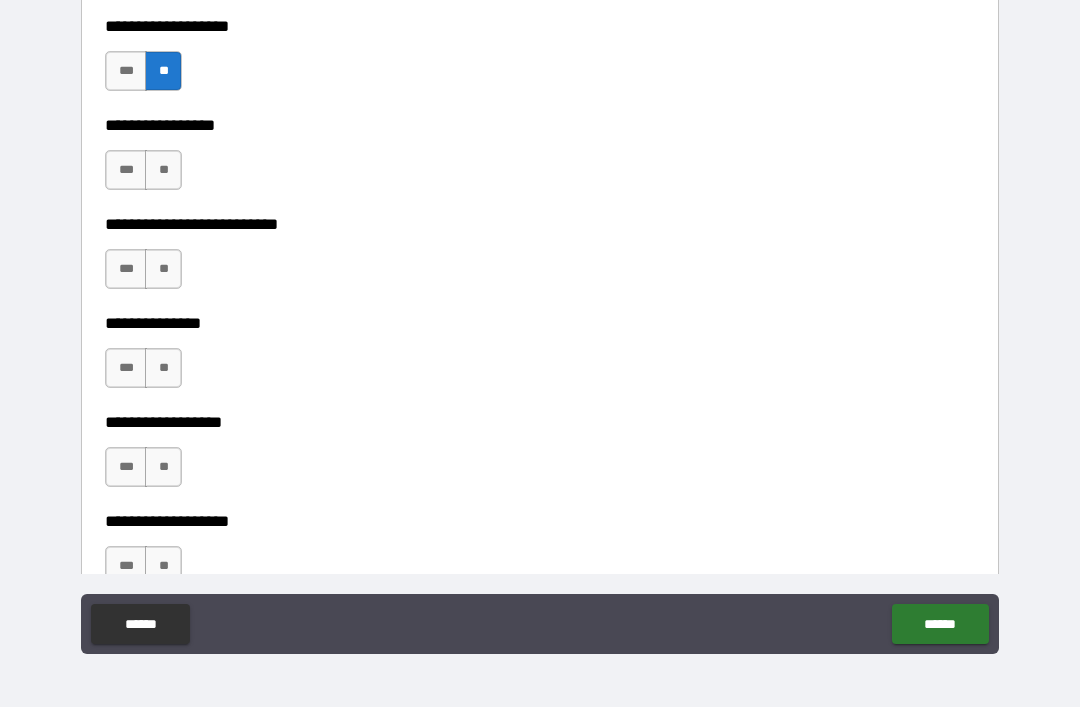 scroll, scrollTop: 5057, scrollLeft: 0, axis: vertical 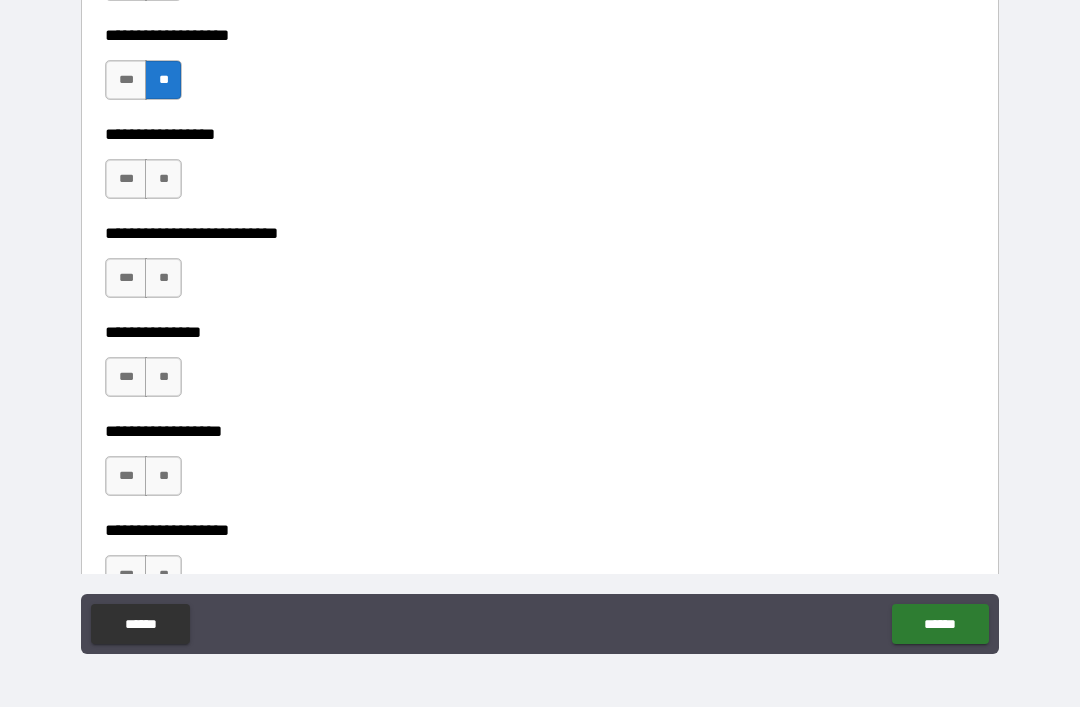 click on "**" at bounding box center [163, 179] 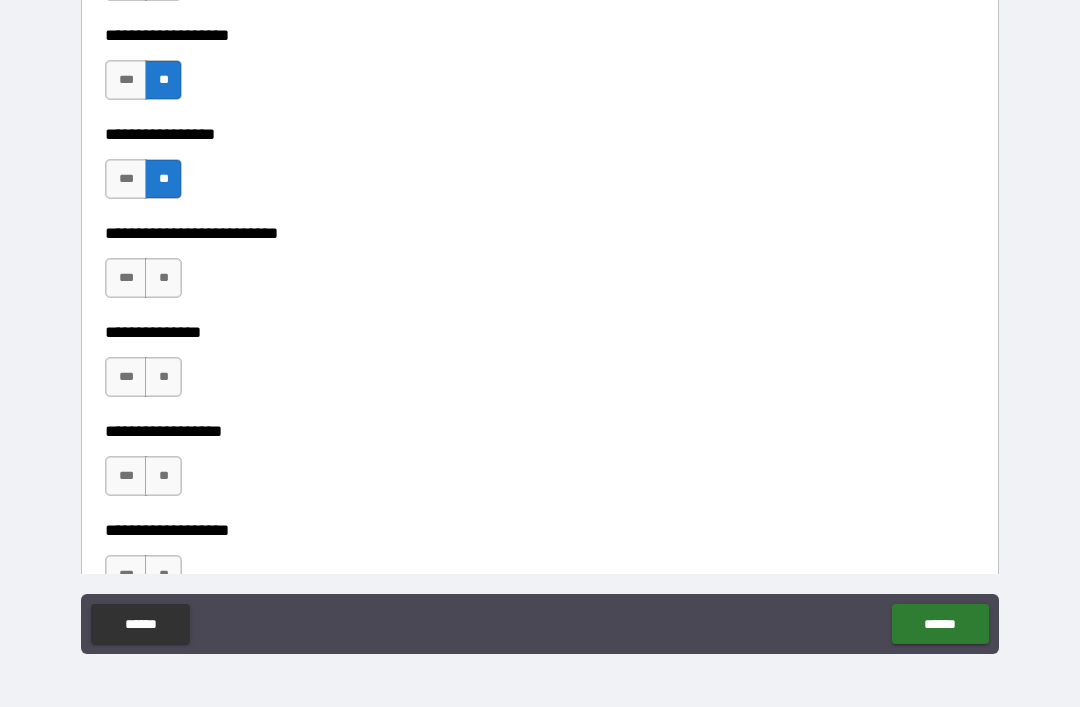 click on "**" at bounding box center (163, 278) 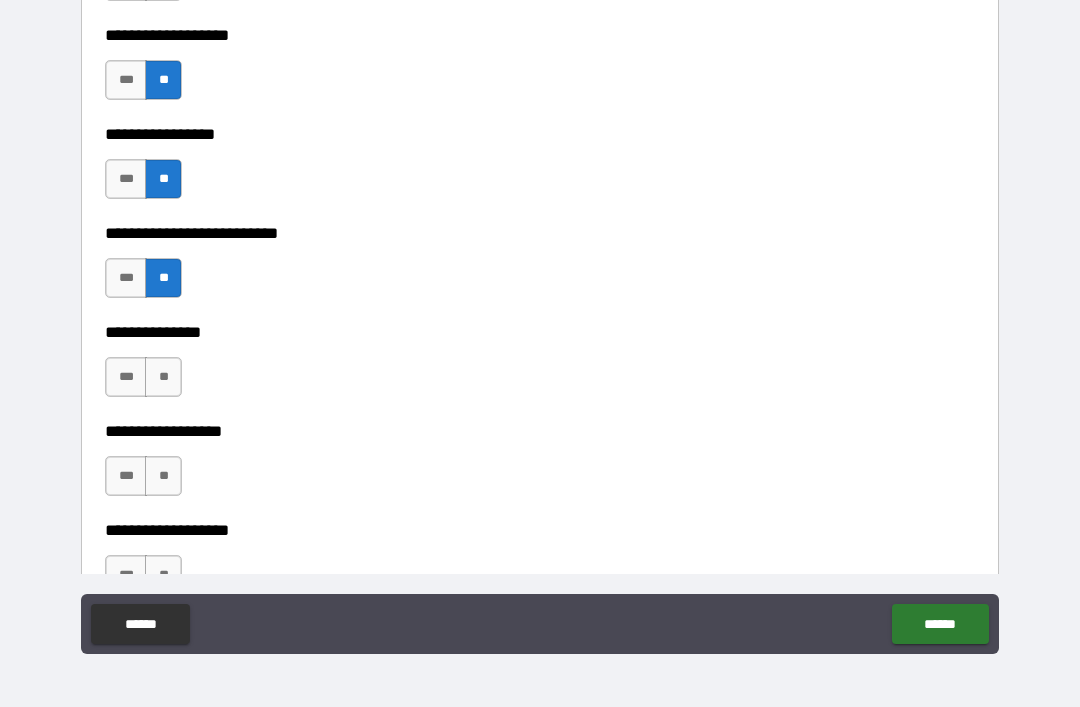 click on "**" at bounding box center (163, 377) 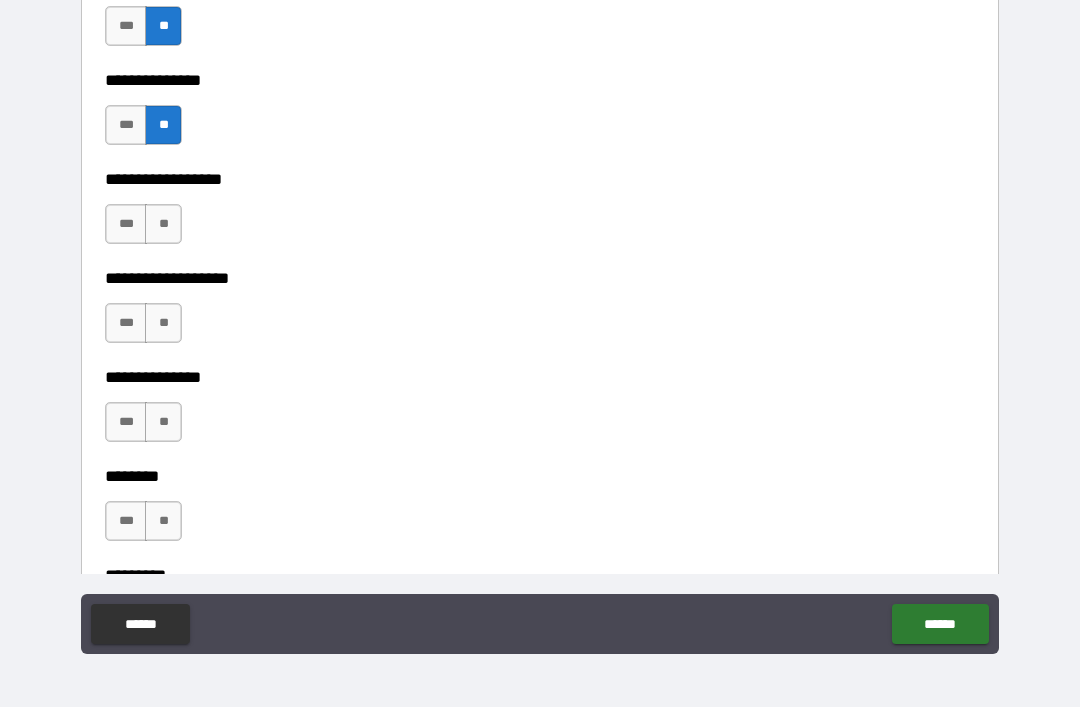 scroll, scrollTop: 5310, scrollLeft: 0, axis: vertical 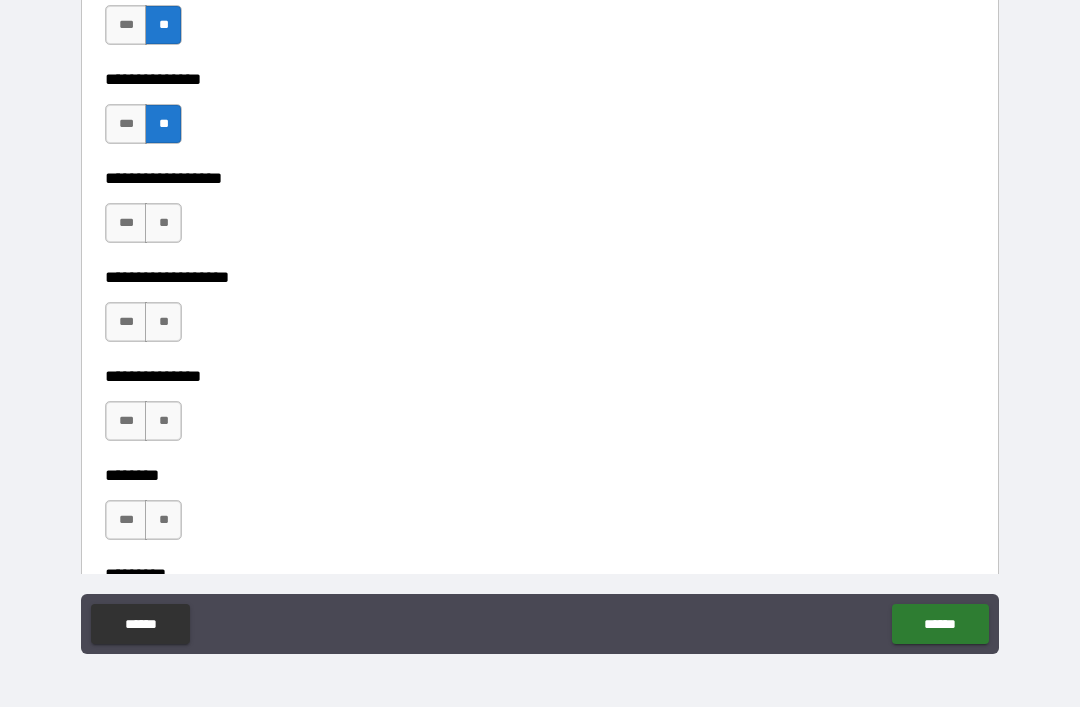 click on "**" at bounding box center [163, 223] 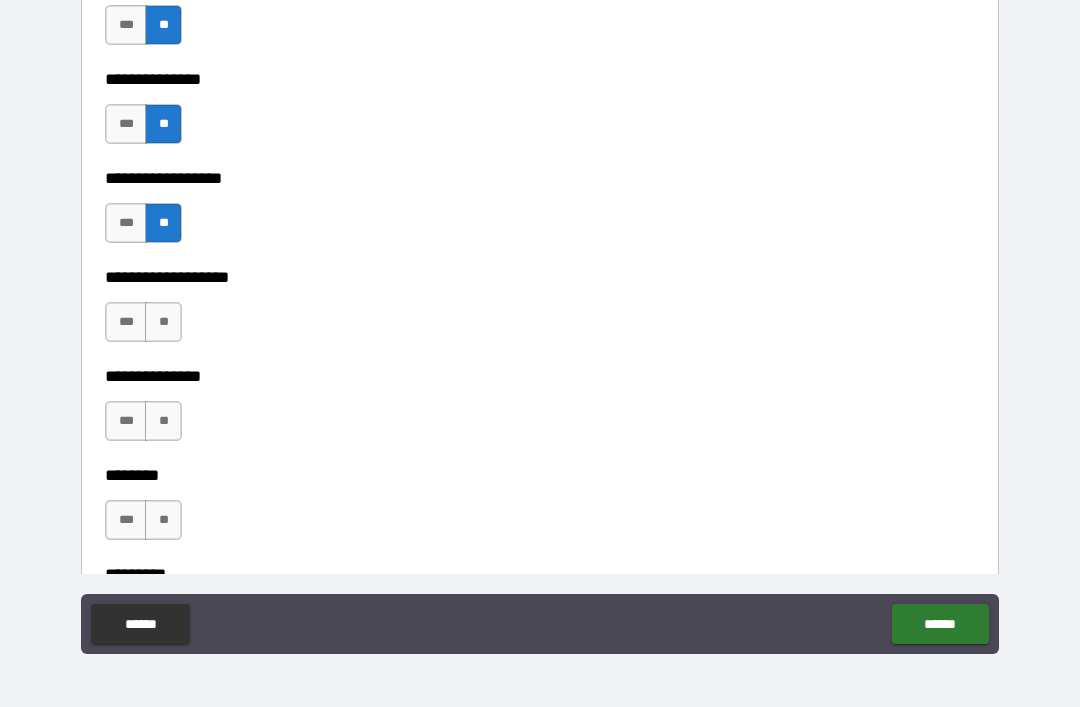 click on "**" at bounding box center (163, 322) 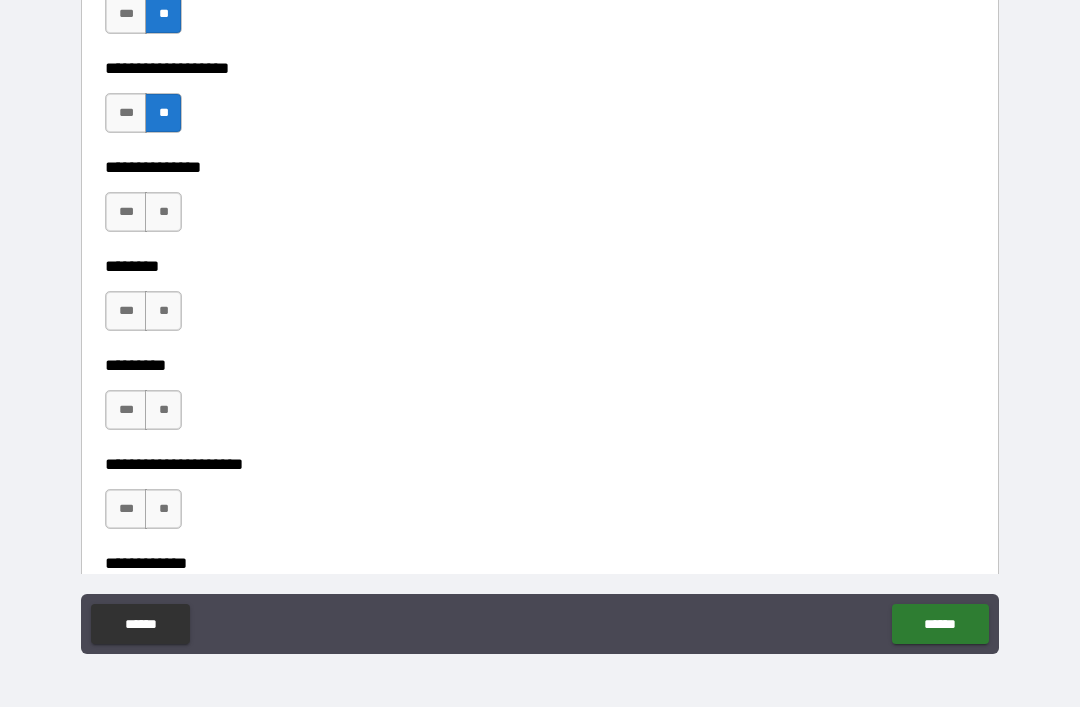 scroll, scrollTop: 5523, scrollLeft: 0, axis: vertical 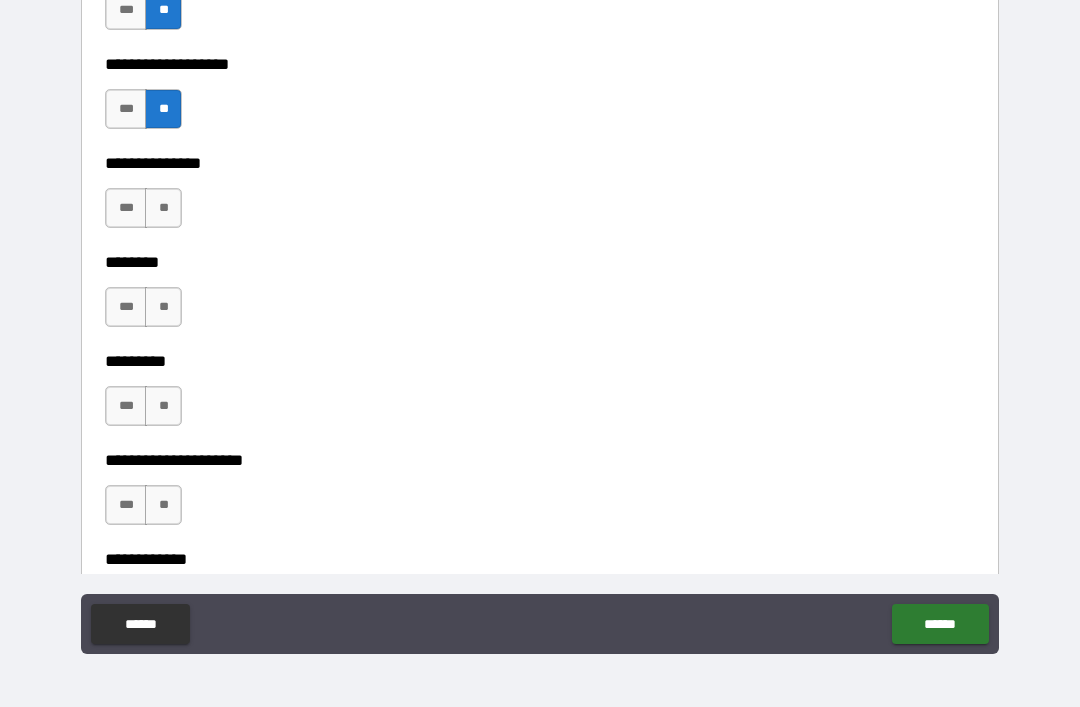 click on "**" at bounding box center [163, 208] 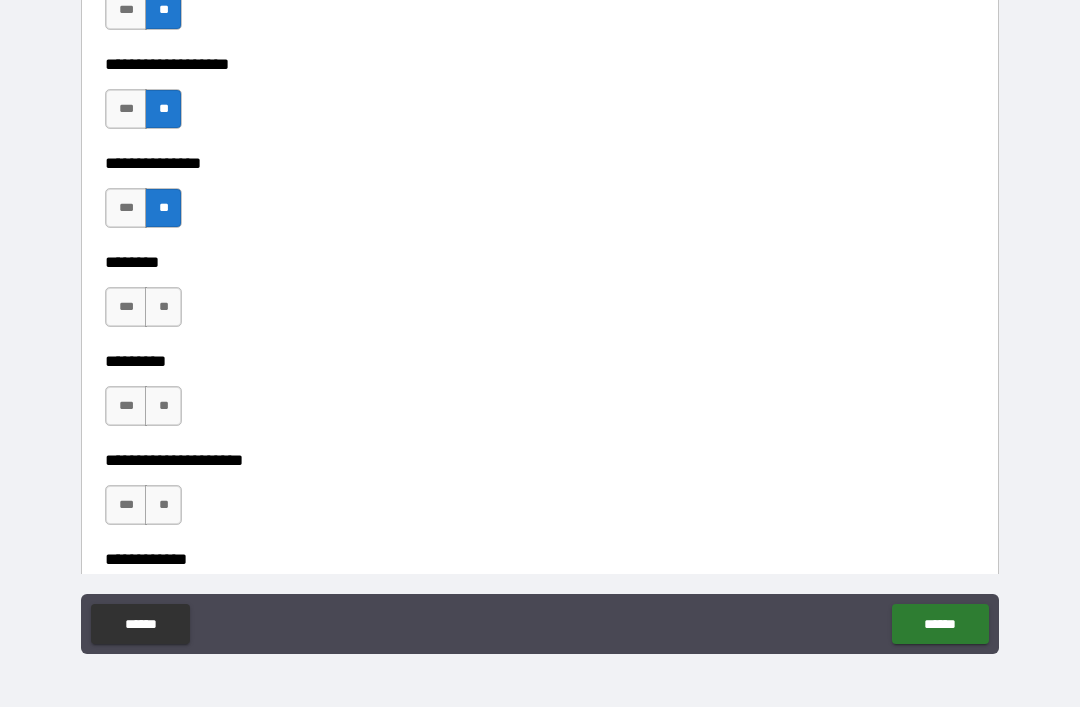 click on "**" at bounding box center [163, 307] 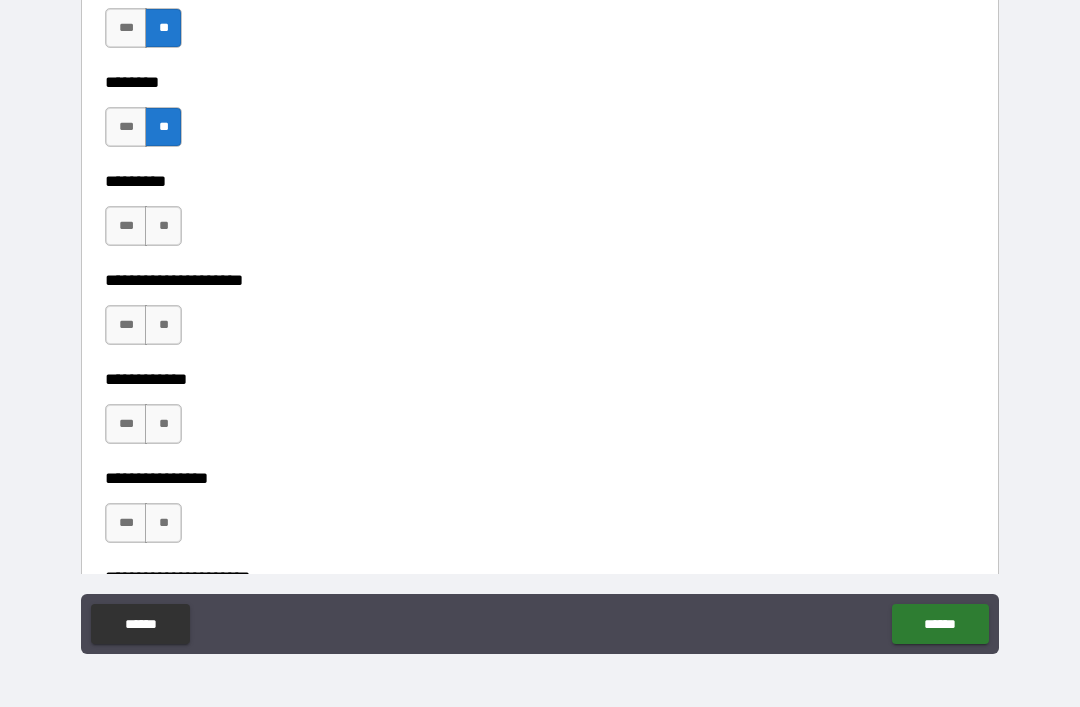scroll, scrollTop: 5702, scrollLeft: 0, axis: vertical 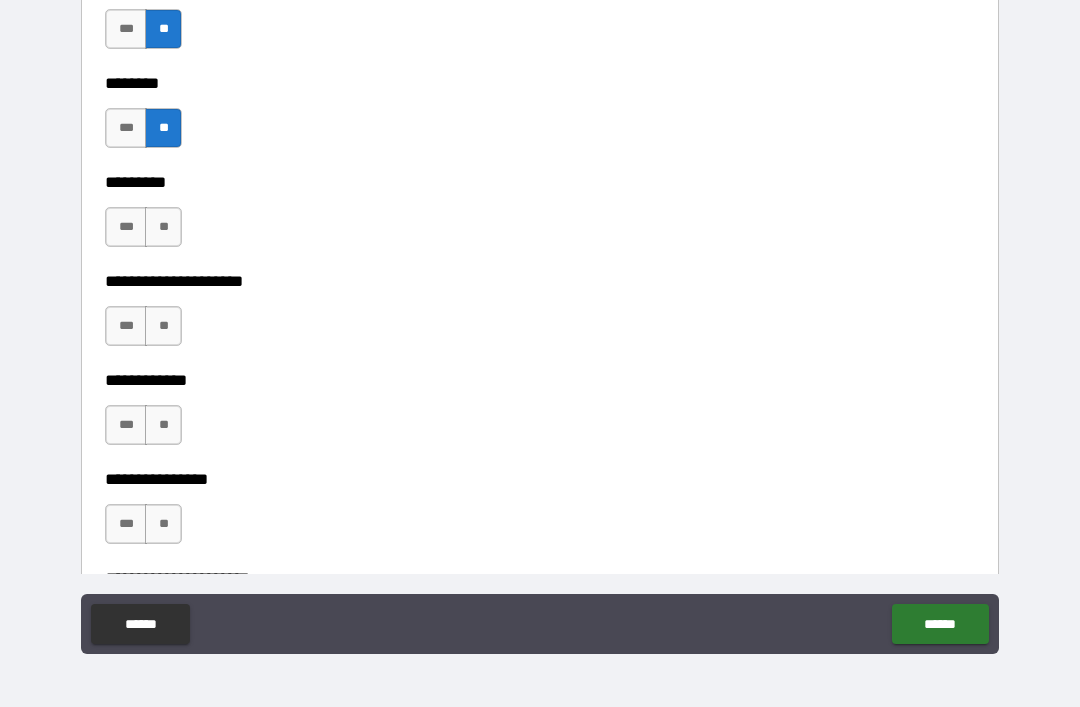 click on "**" at bounding box center [163, 227] 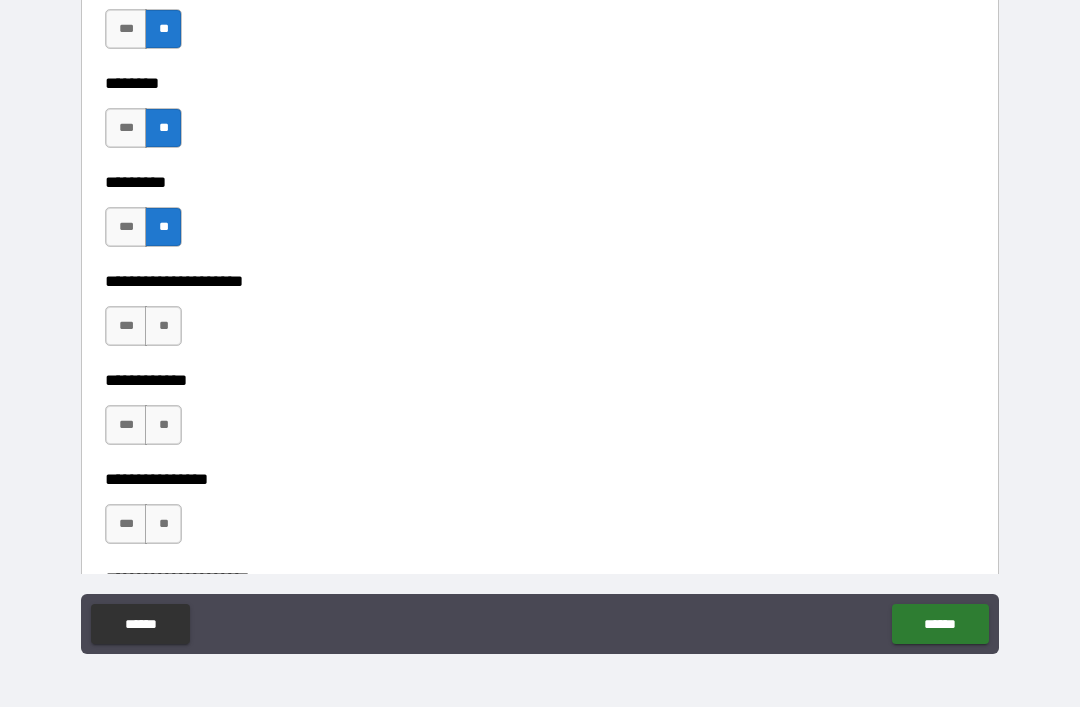 click on "**" at bounding box center [163, 326] 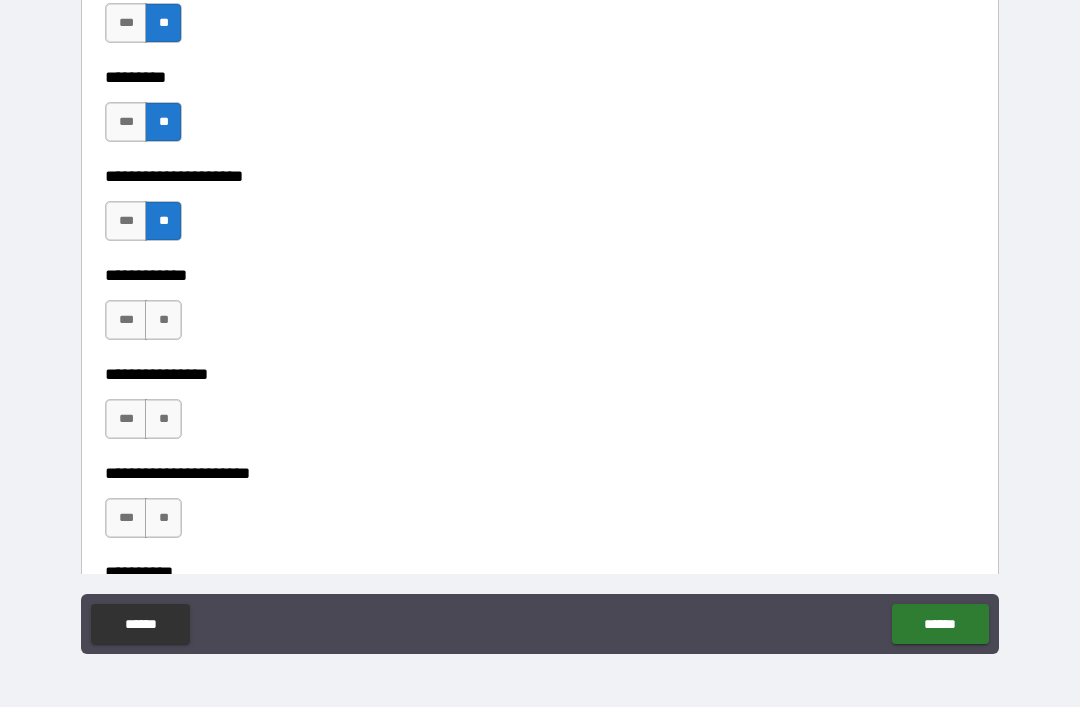 scroll, scrollTop: 5846, scrollLeft: 0, axis: vertical 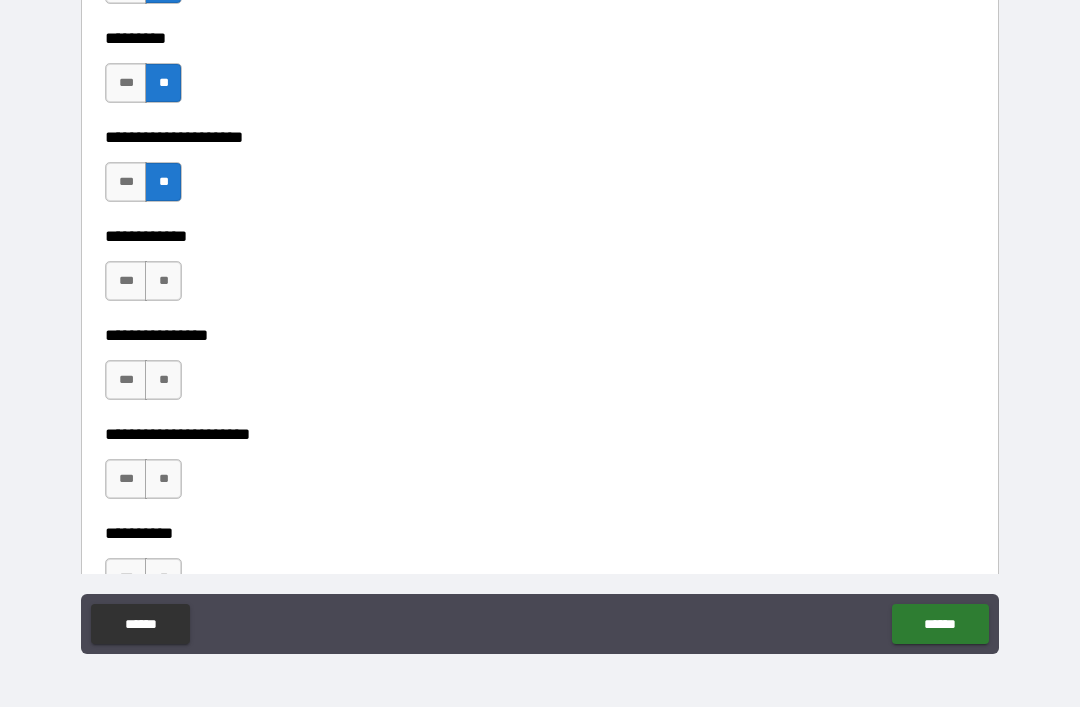 click on "**" at bounding box center (163, 281) 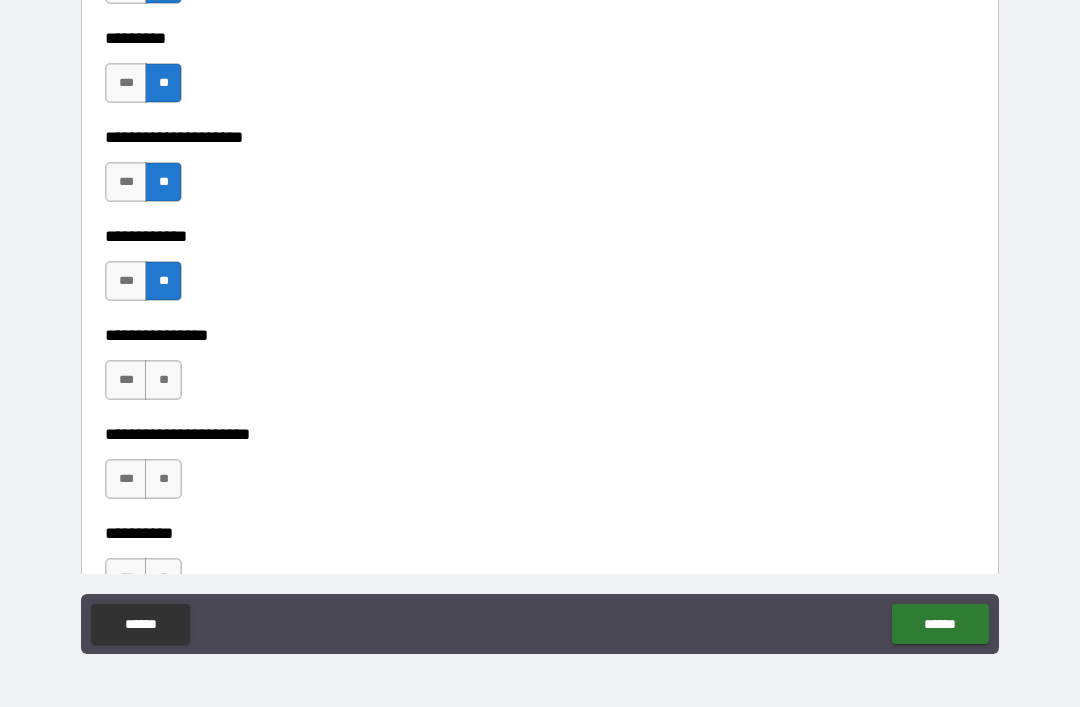 click on "**" at bounding box center (163, 380) 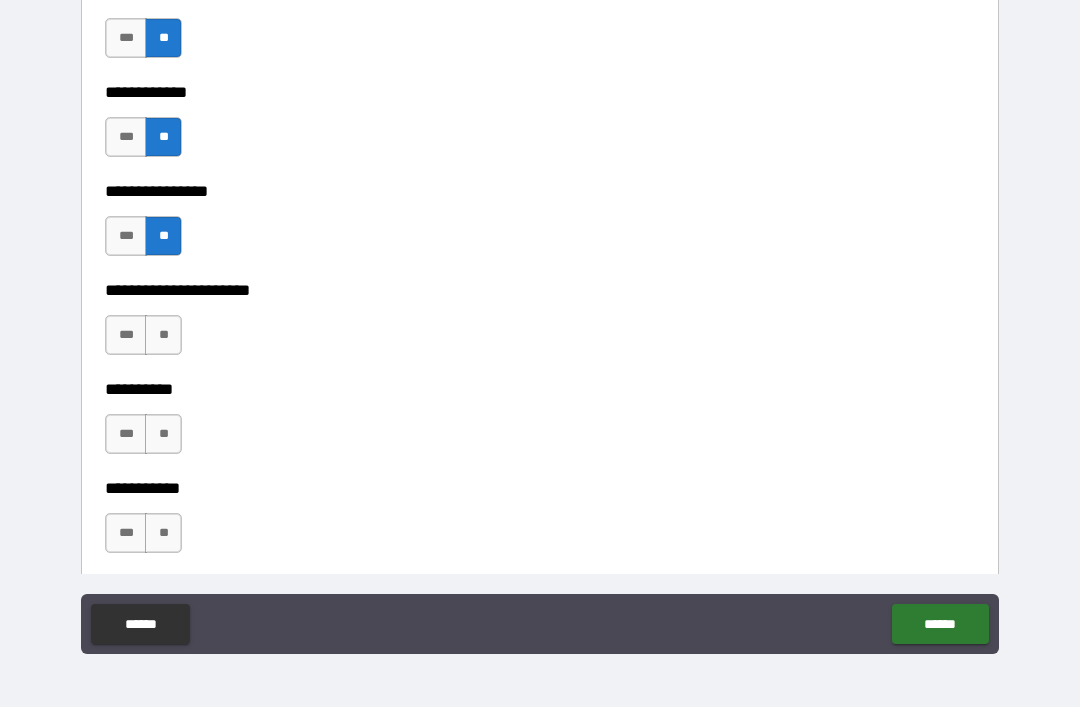 scroll, scrollTop: 6043, scrollLeft: 0, axis: vertical 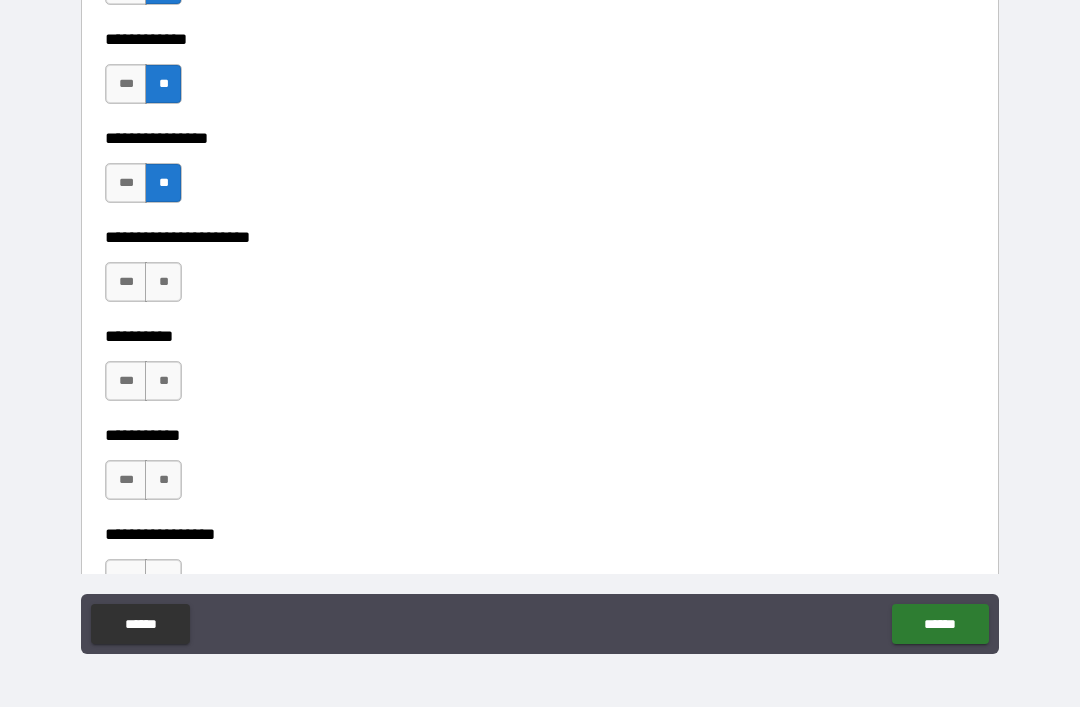 click on "**" at bounding box center [163, 282] 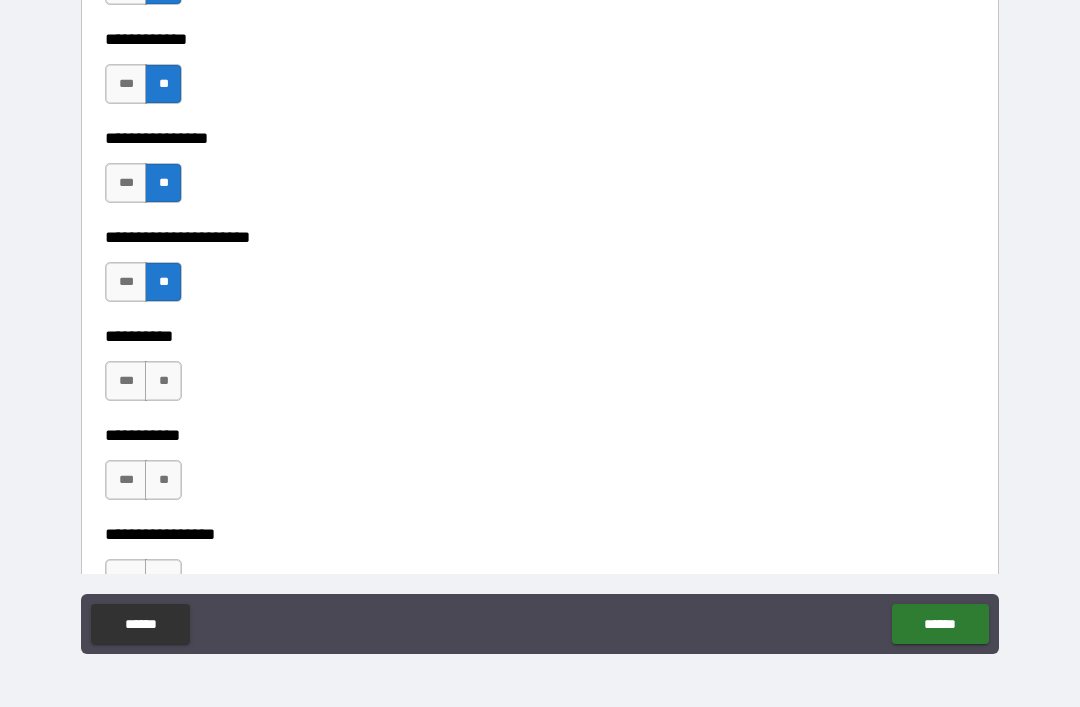 click on "**" at bounding box center [163, 381] 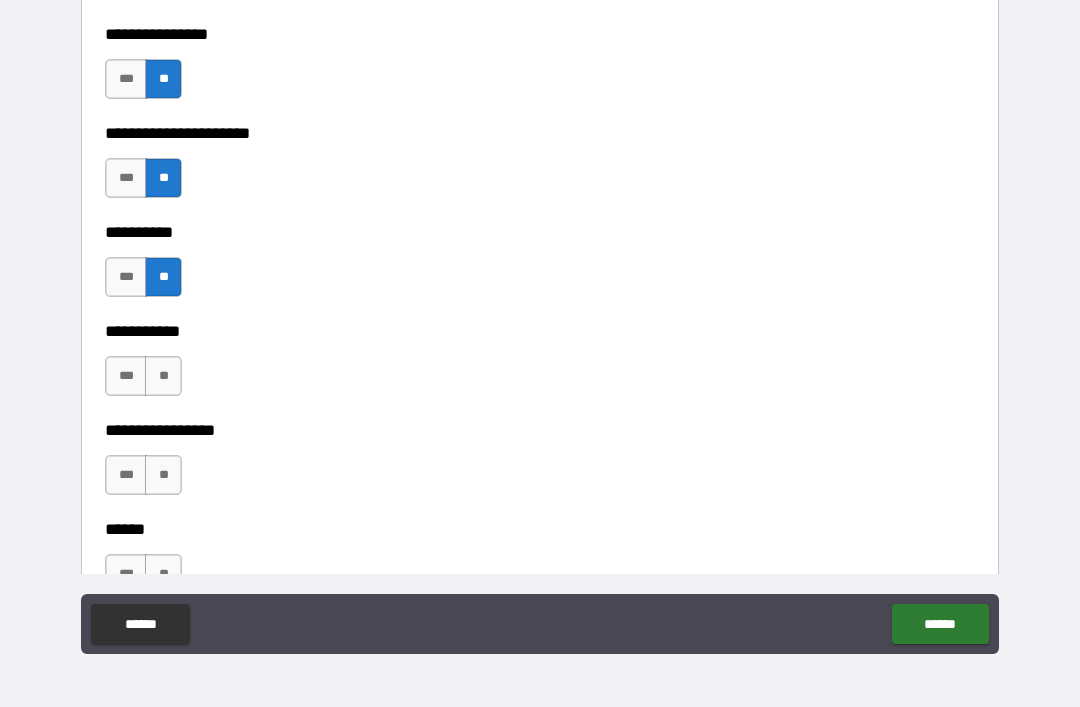 scroll, scrollTop: 6203, scrollLeft: 0, axis: vertical 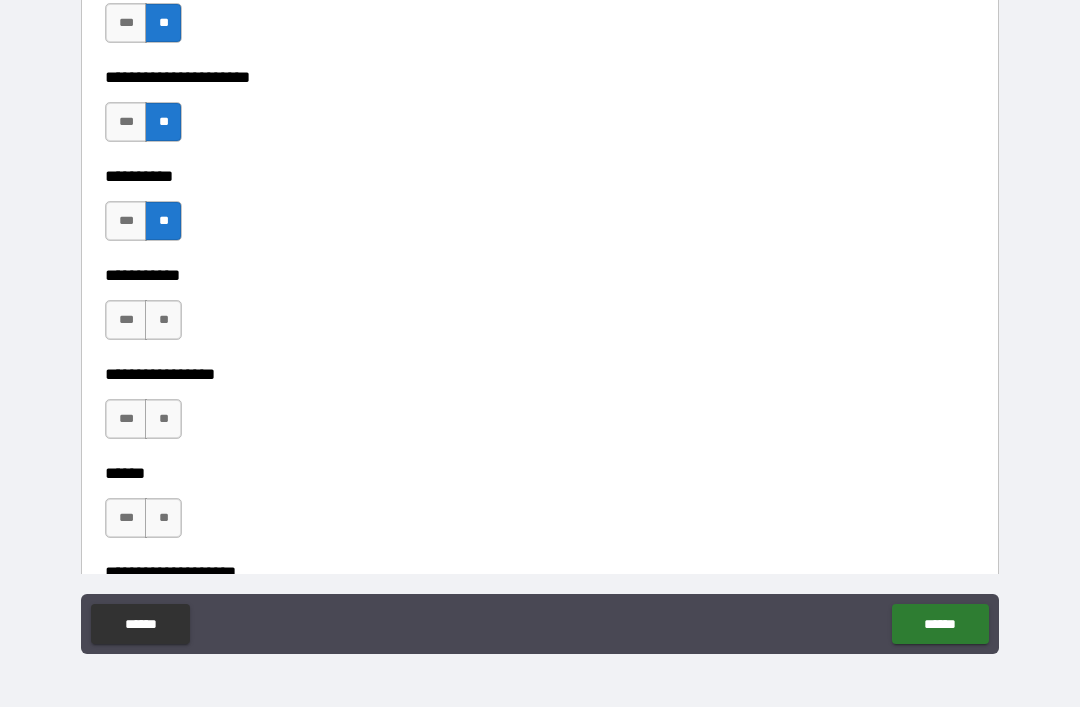 click on "**" at bounding box center [163, 320] 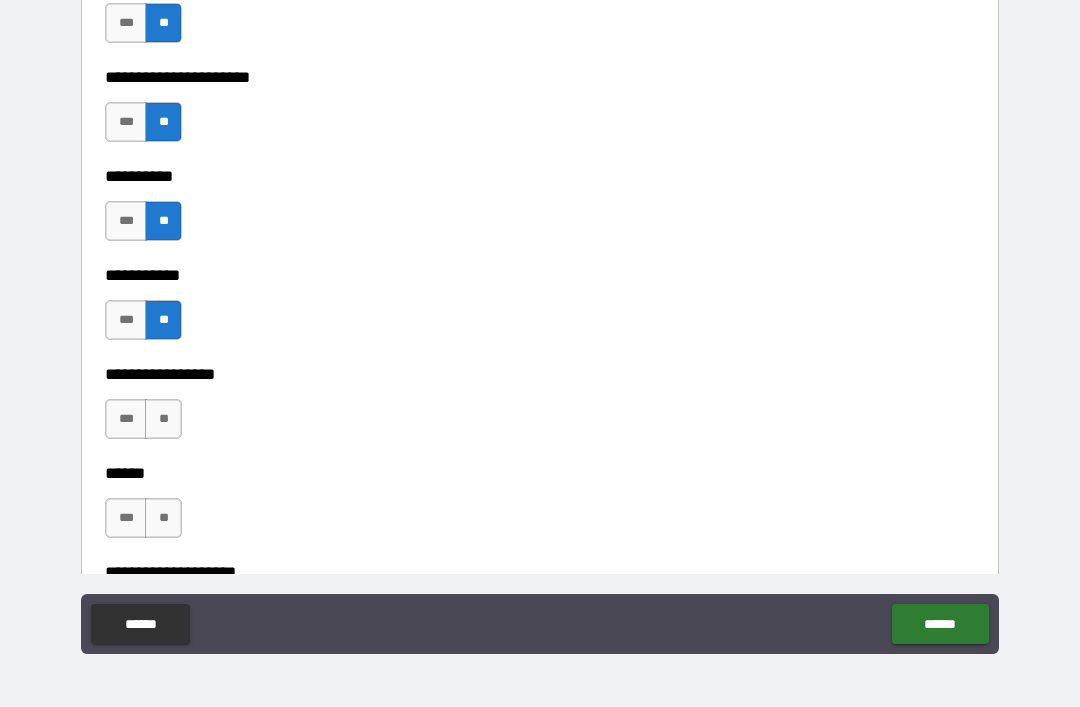 click on "**" at bounding box center (163, 419) 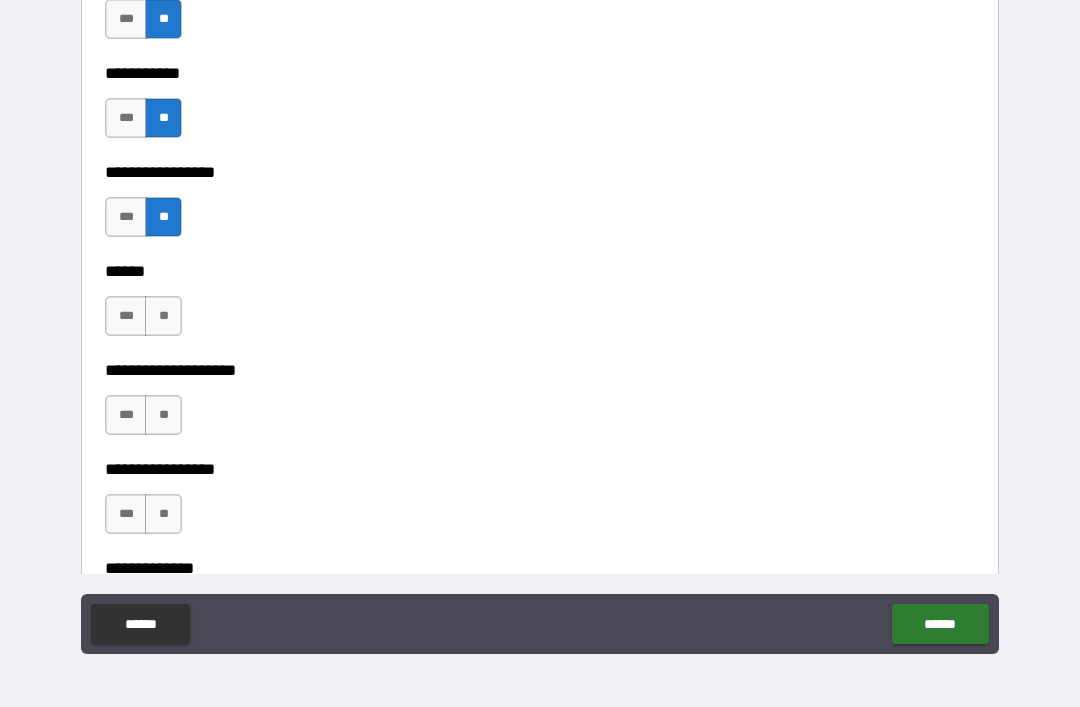 scroll, scrollTop: 6406, scrollLeft: 0, axis: vertical 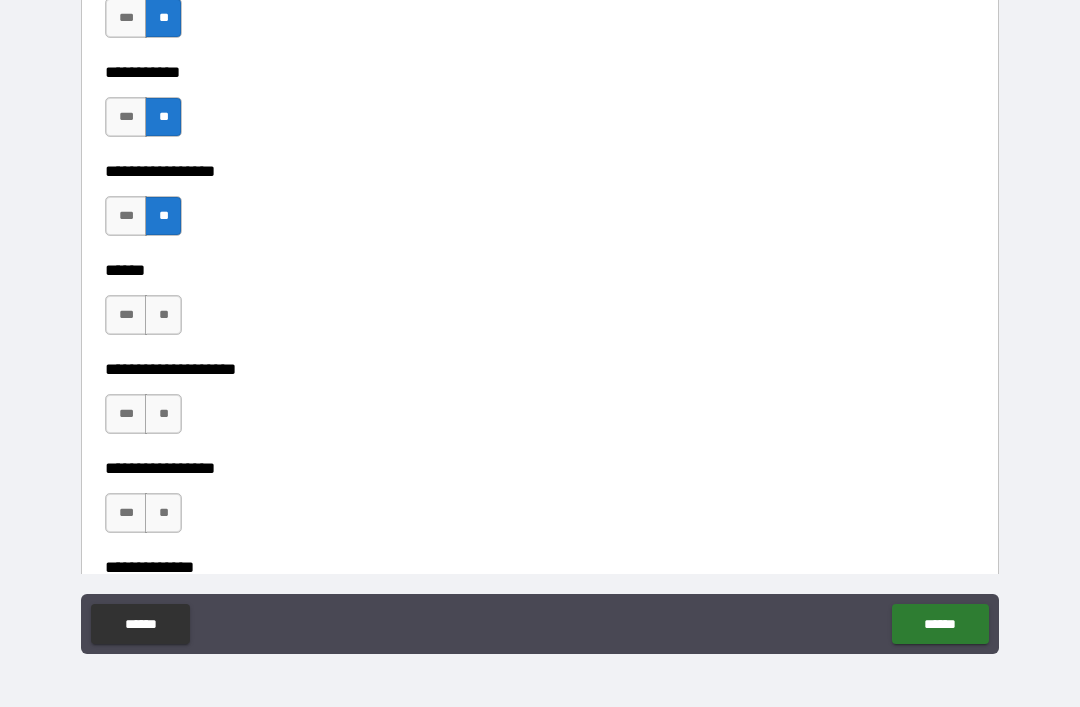 click on "**" at bounding box center [163, 315] 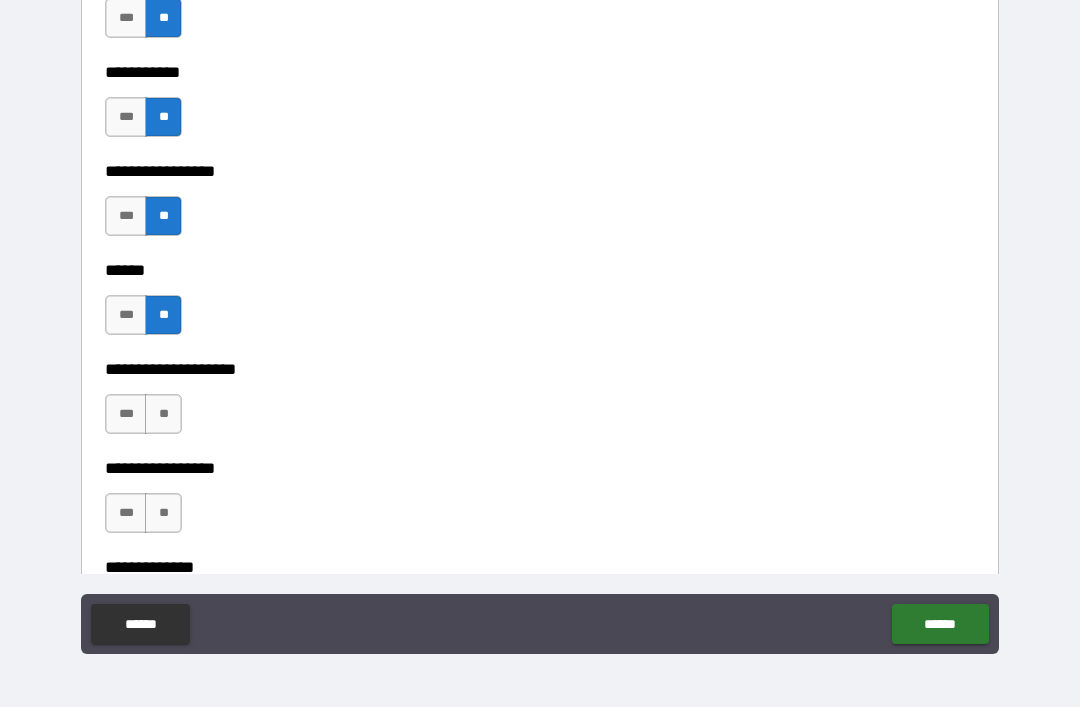 click on "**" at bounding box center (163, 414) 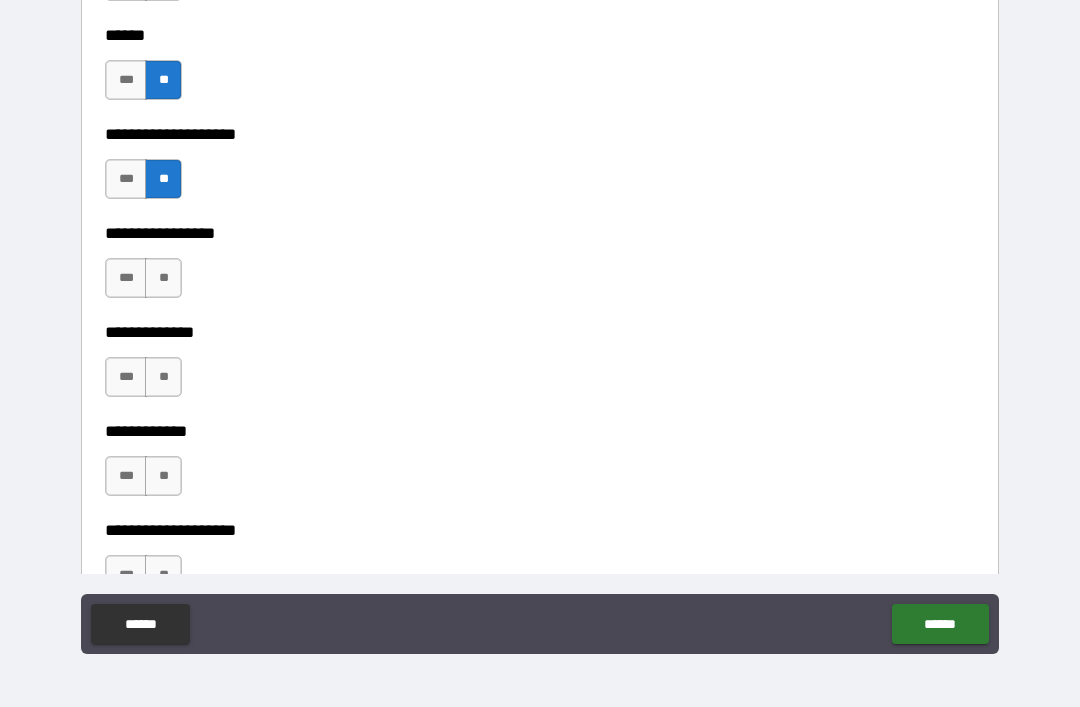 scroll, scrollTop: 6642, scrollLeft: 0, axis: vertical 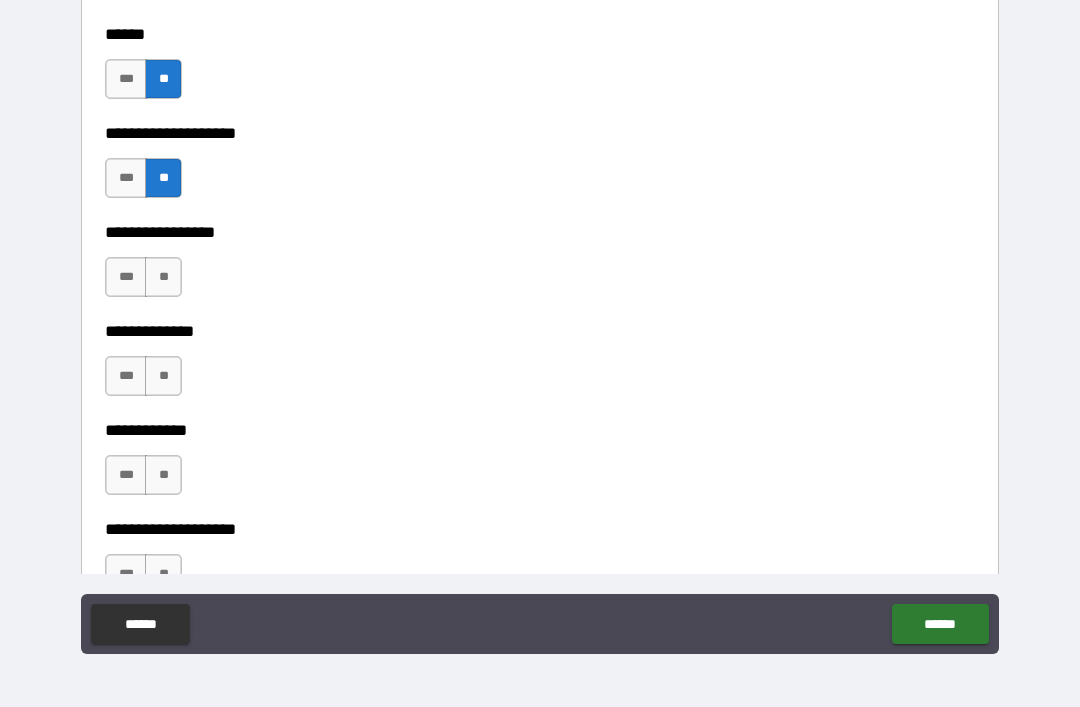 click on "**" at bounding box center [163, 277] 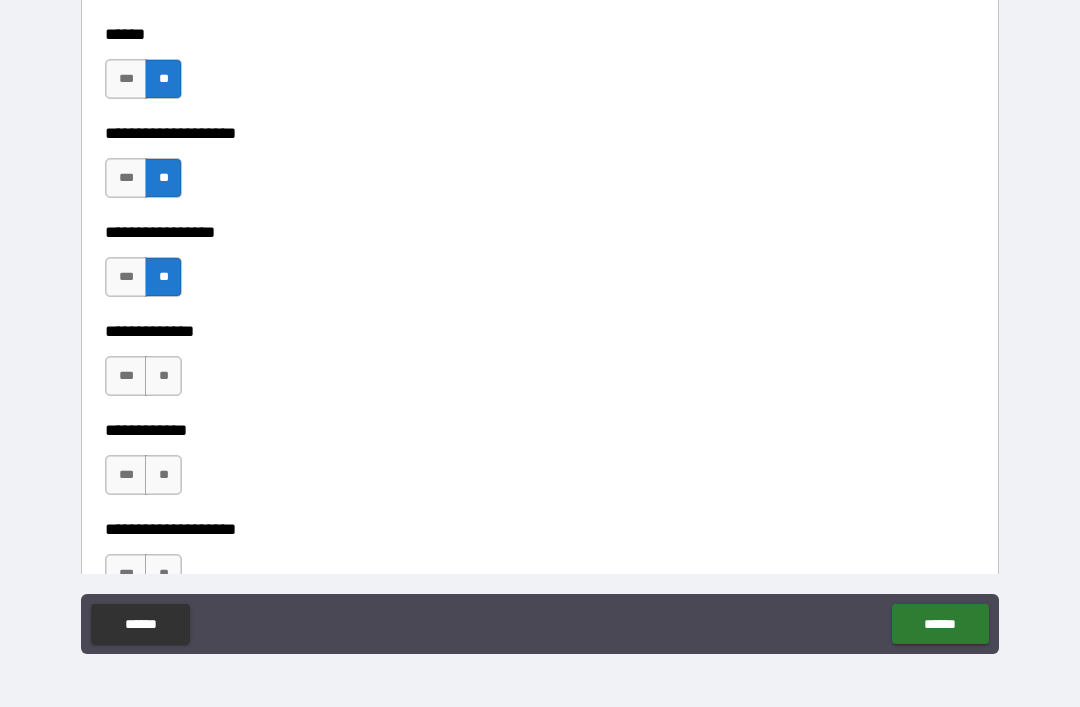 click on "***" at bounding box center [126, 178] 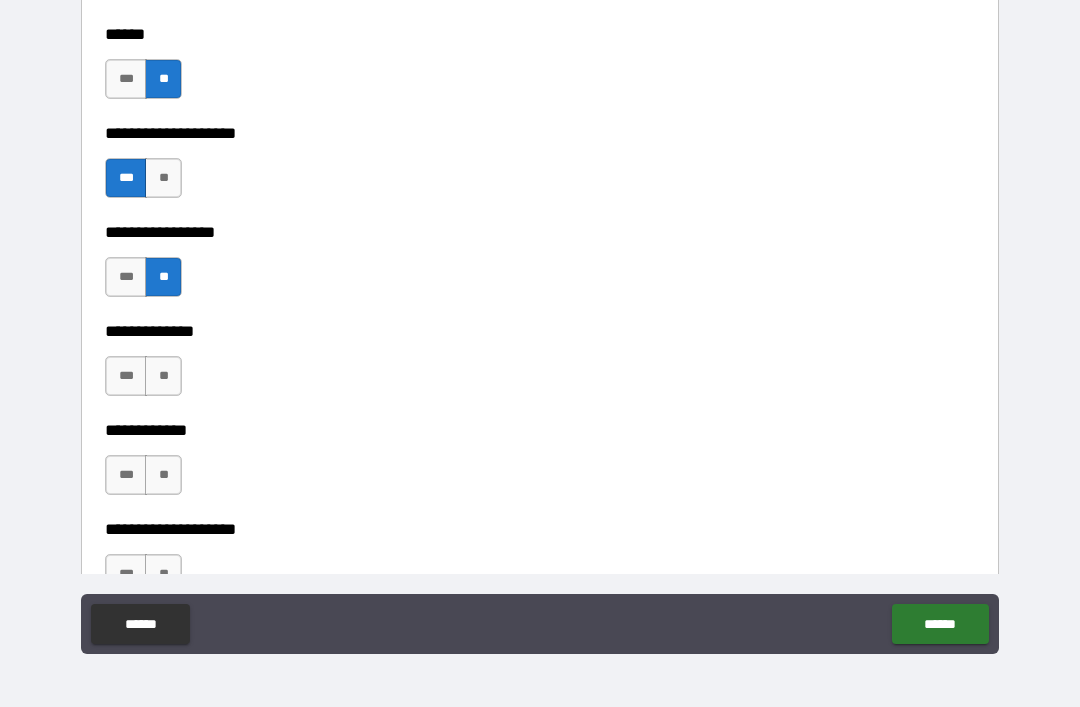 click on "**" at bounding box center [163, 376] 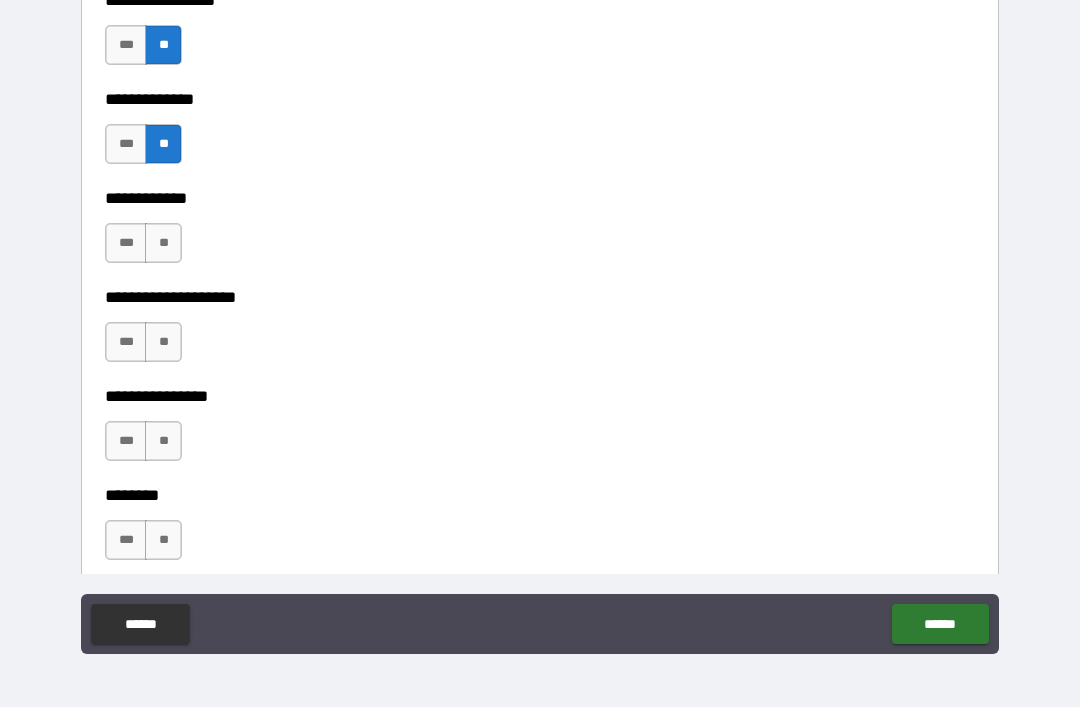 scroll, scrollTop: 6875, scrollLeft: 0, axis: vertical 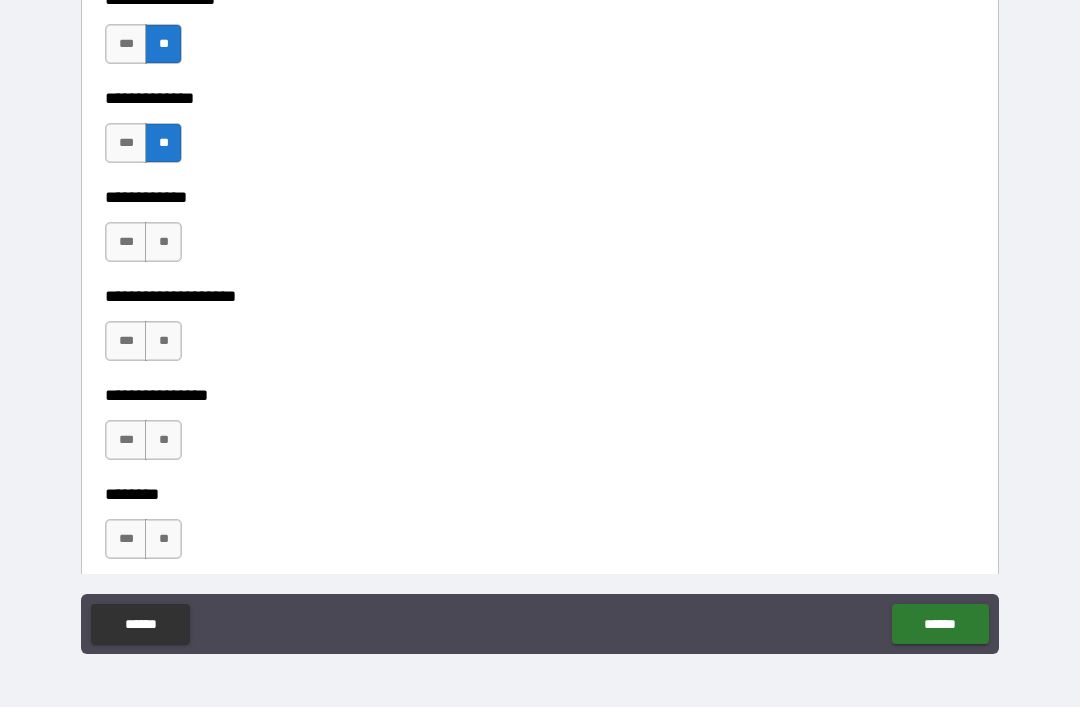 click on "**" at bounding box center (163, 242) 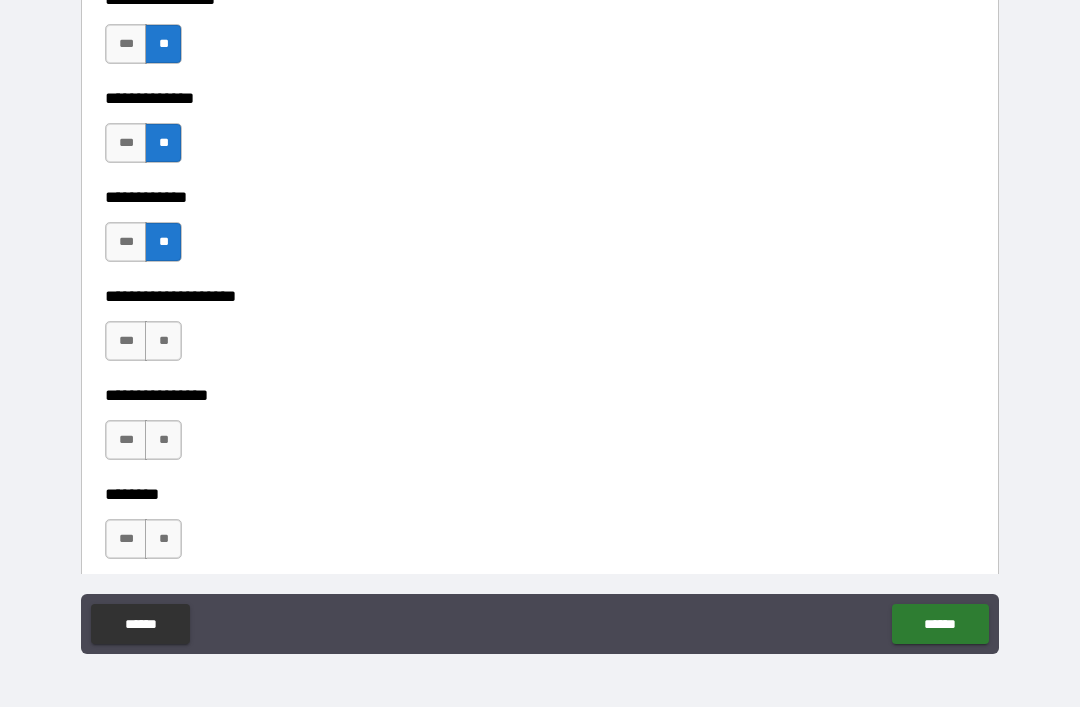 click on "**" at bounding box center [163, 341] 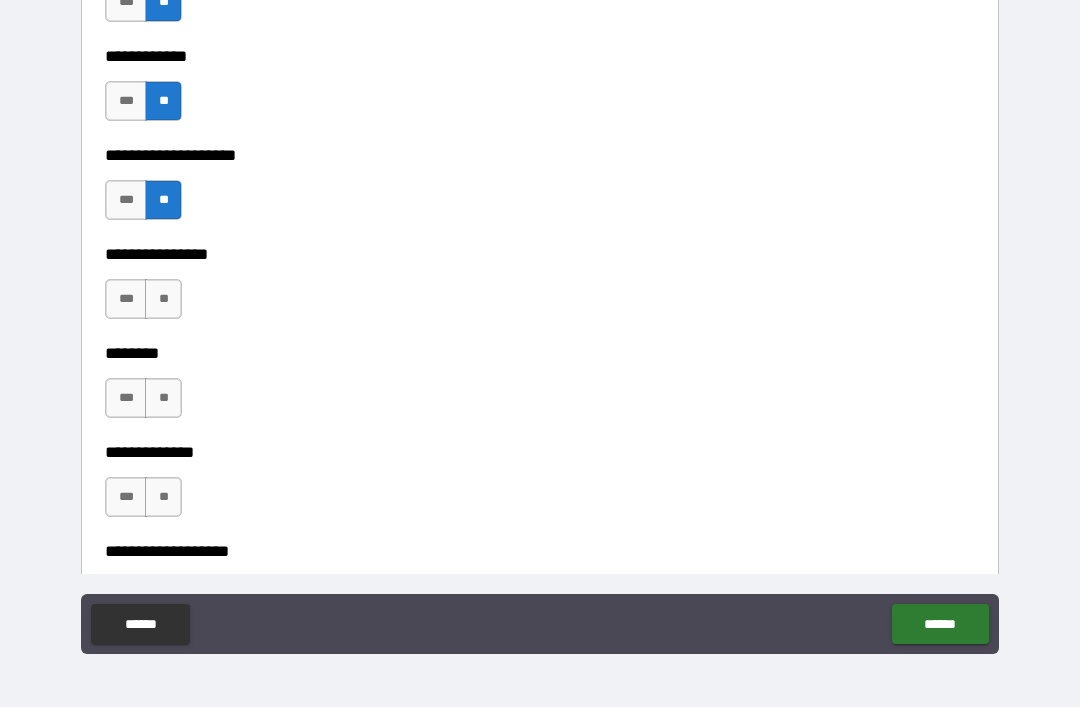 scroll, scrollTop: 7115, scrollLeft: 0, axis: vertical 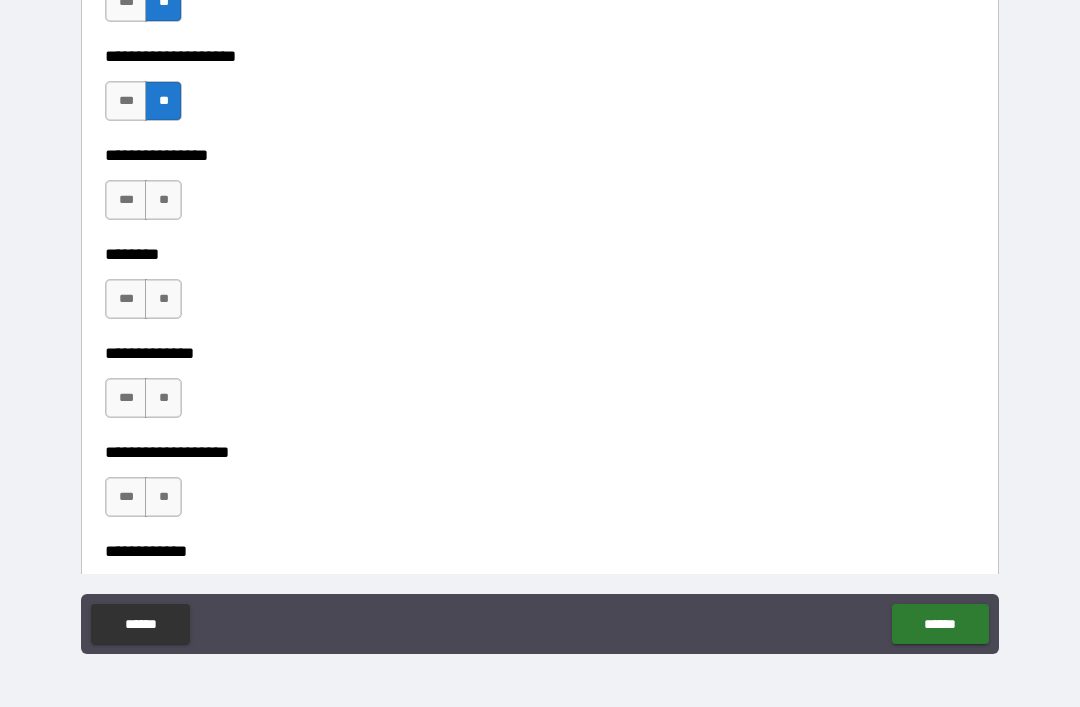 click on "**" at bounding box center [163, 200] 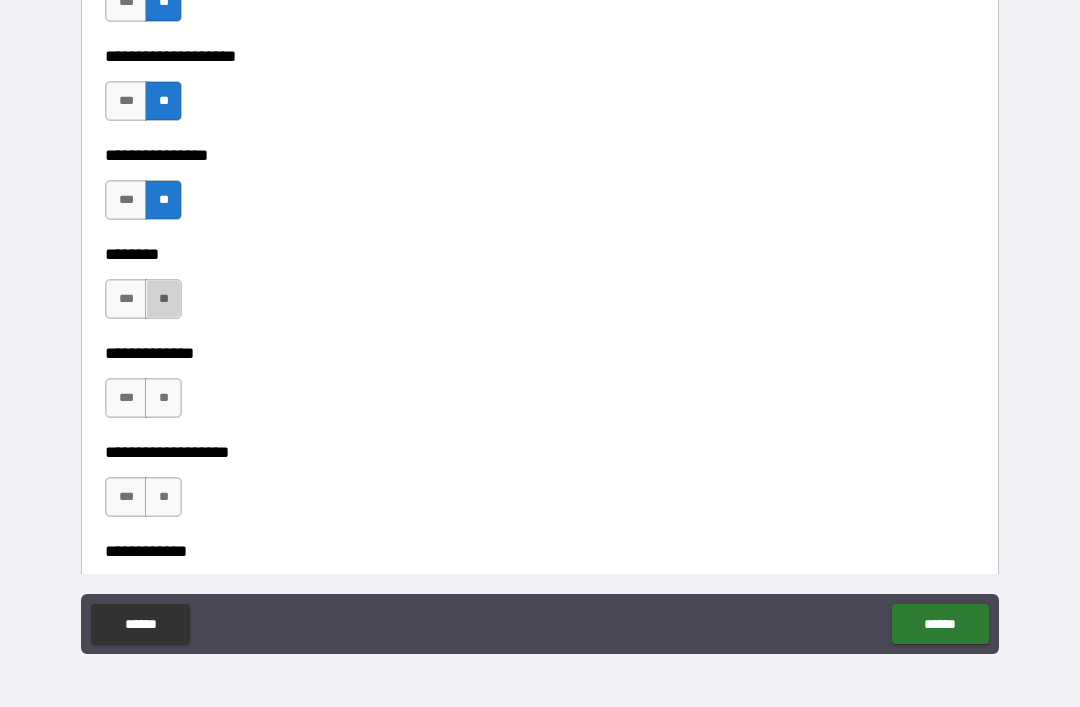 click on "**" at bounding box center (163, 299) 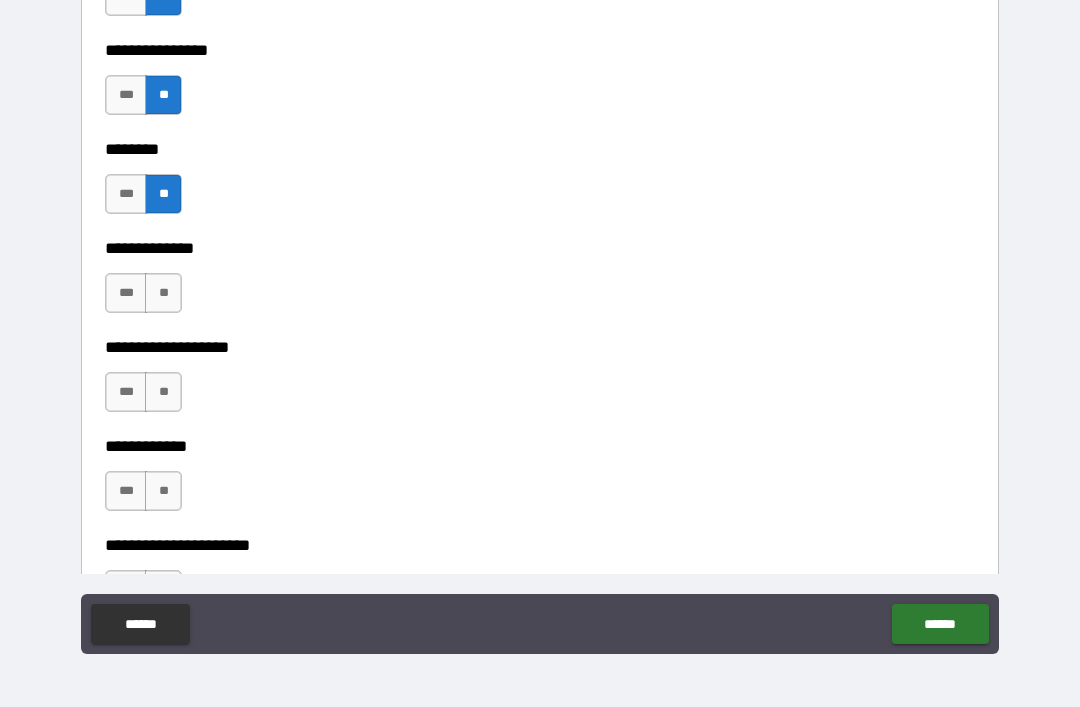 scroll, scrollTop: 7304, scrollLeft: 0, axis: vertical 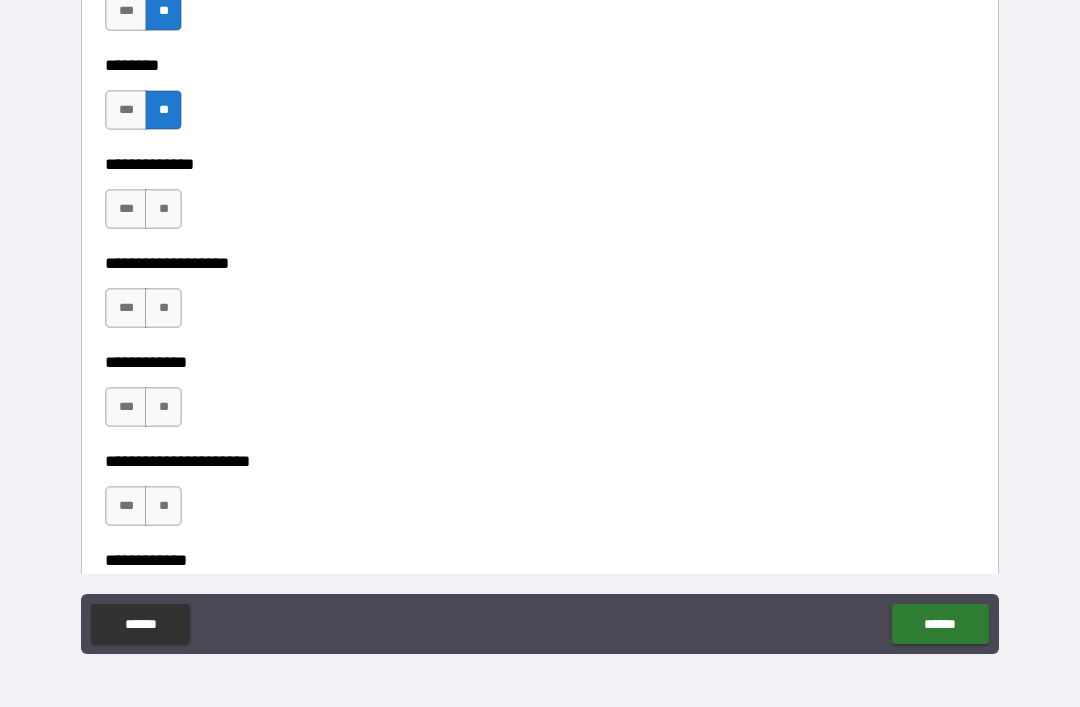 click on "**" at bounding box center (163, 209) 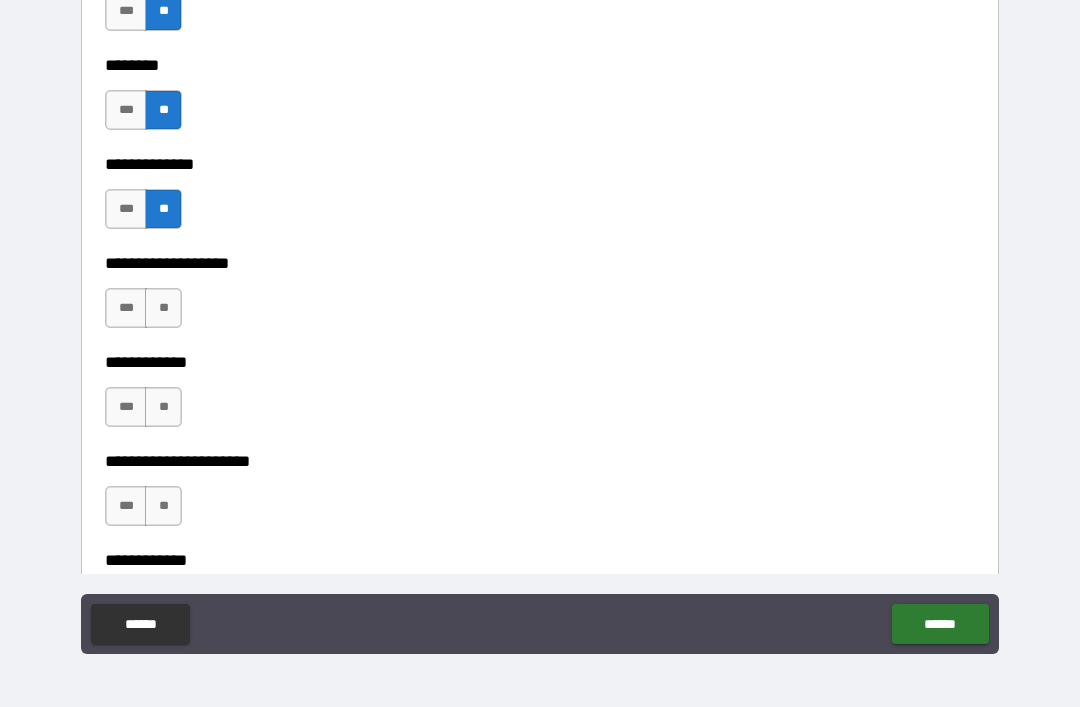 click on "**" at bounding box center (163, 308) 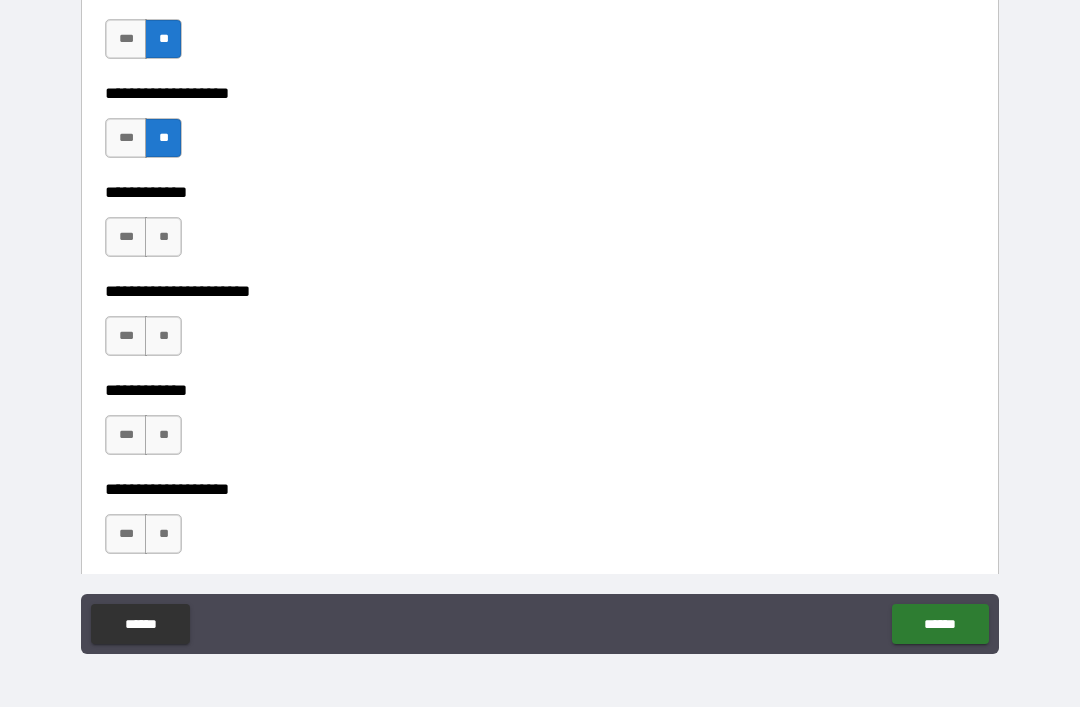 scroll, scrollTop: 7475, scrollLeft: 0, axis: vertical 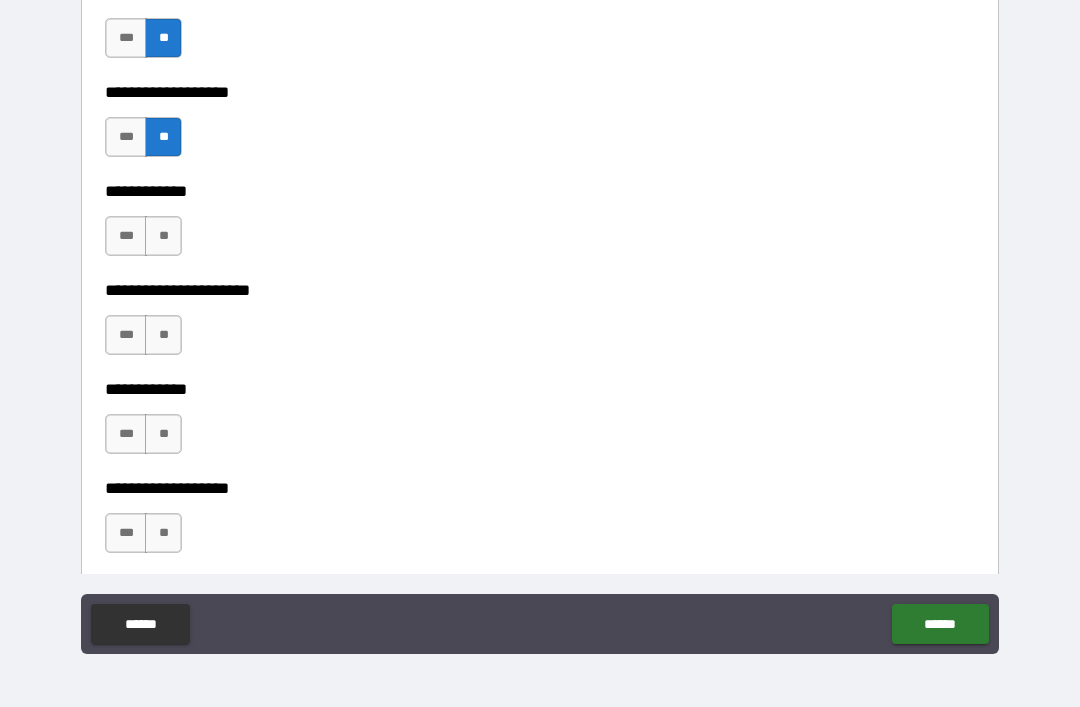 click on "**" at bounding box center (163, 236) 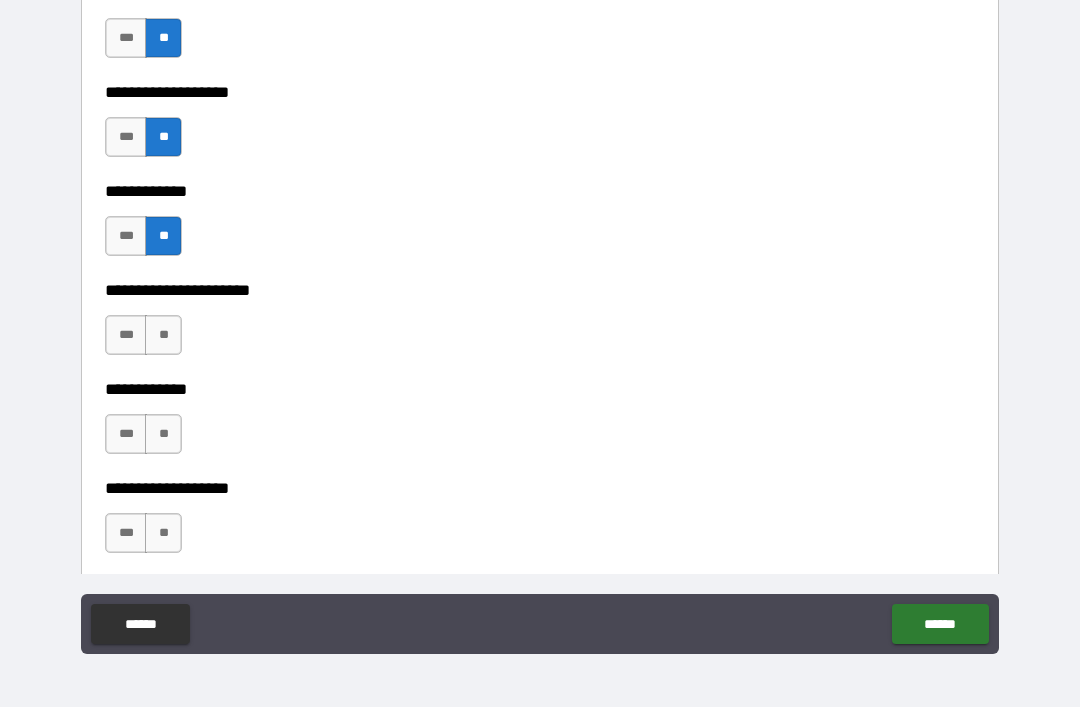 click on "**" at bounding box center [163, 335] 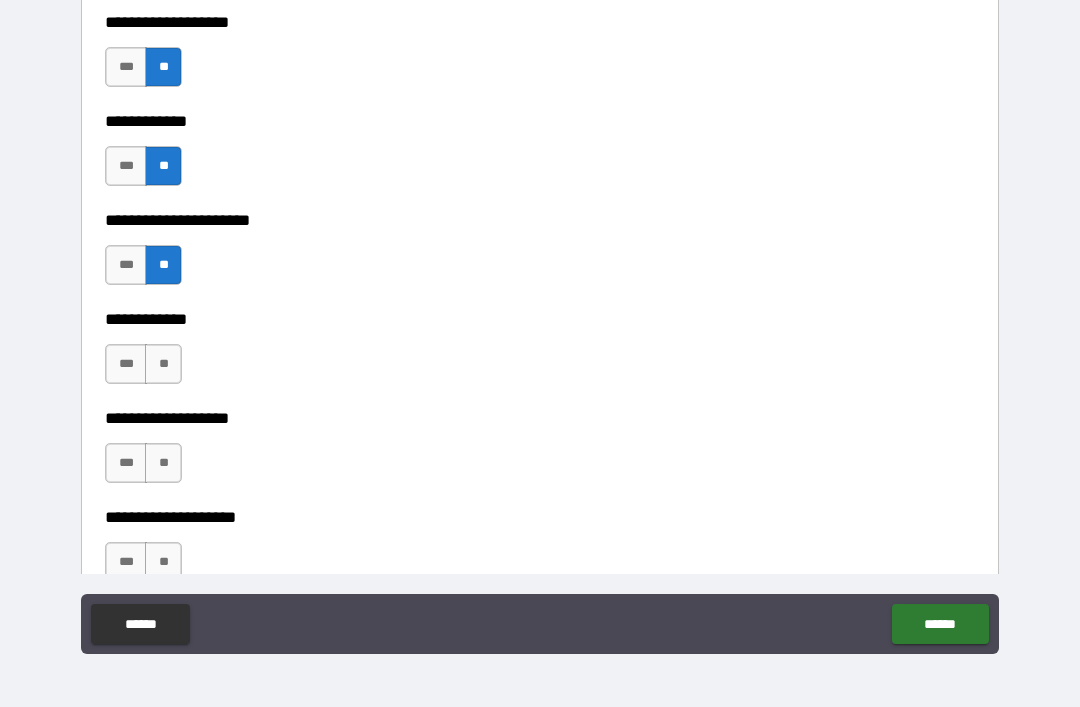 scroll, scrollTop: 7561, scrollLeft: 0, axis: vertical 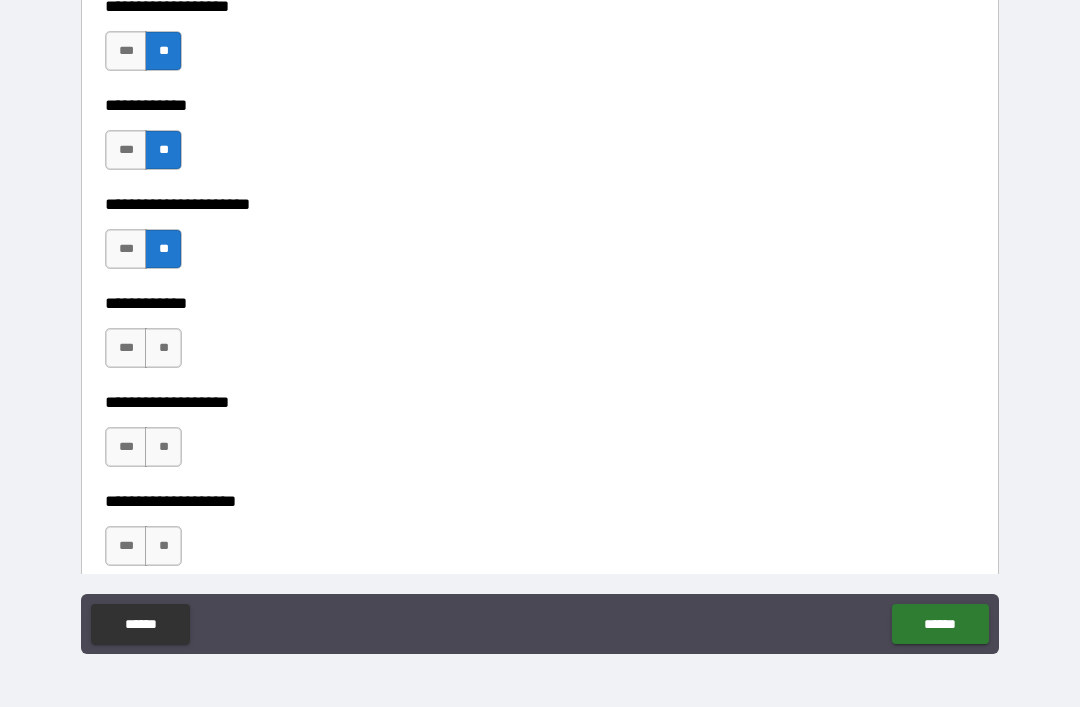click on "**" at bounding box center (163, 348) 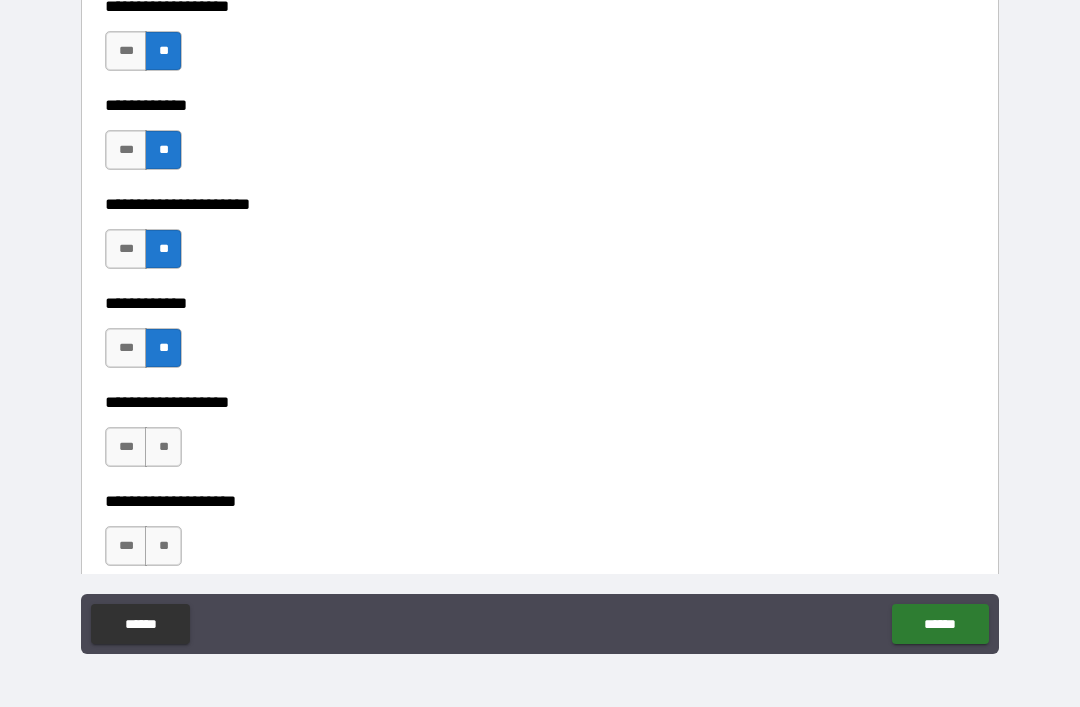 click on "**" at bounding box center (163, 447) 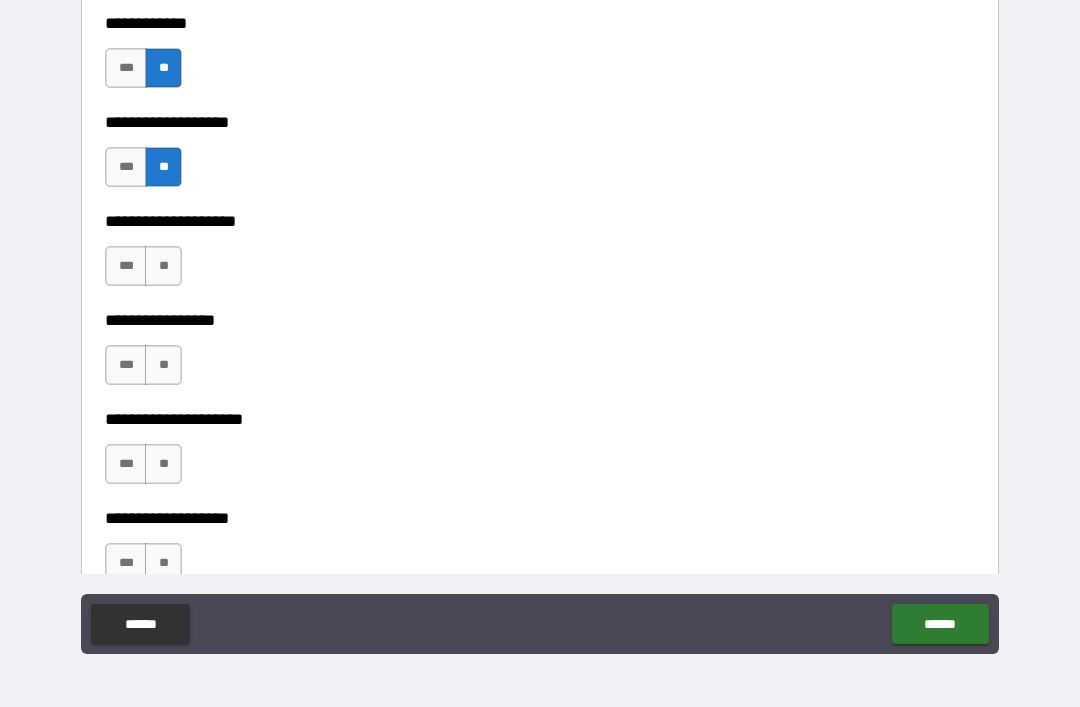 scroll, scrollTop: 7842, scrollLeft: 0, axis: vertical 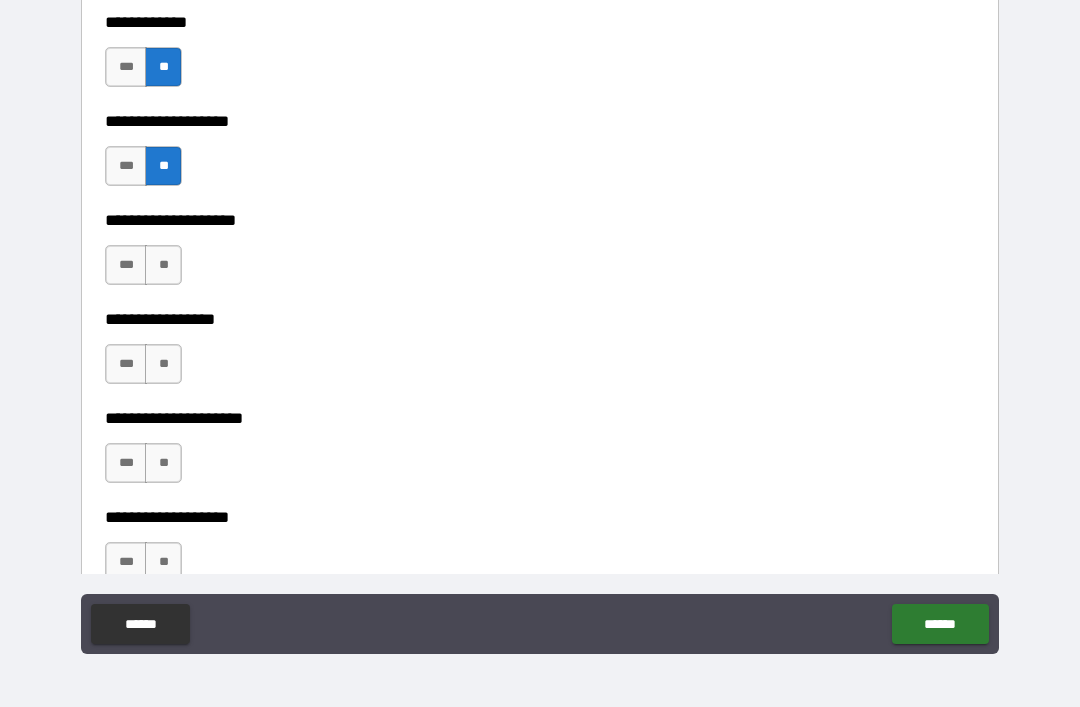 click on "**" at bounding box center [163, 265] 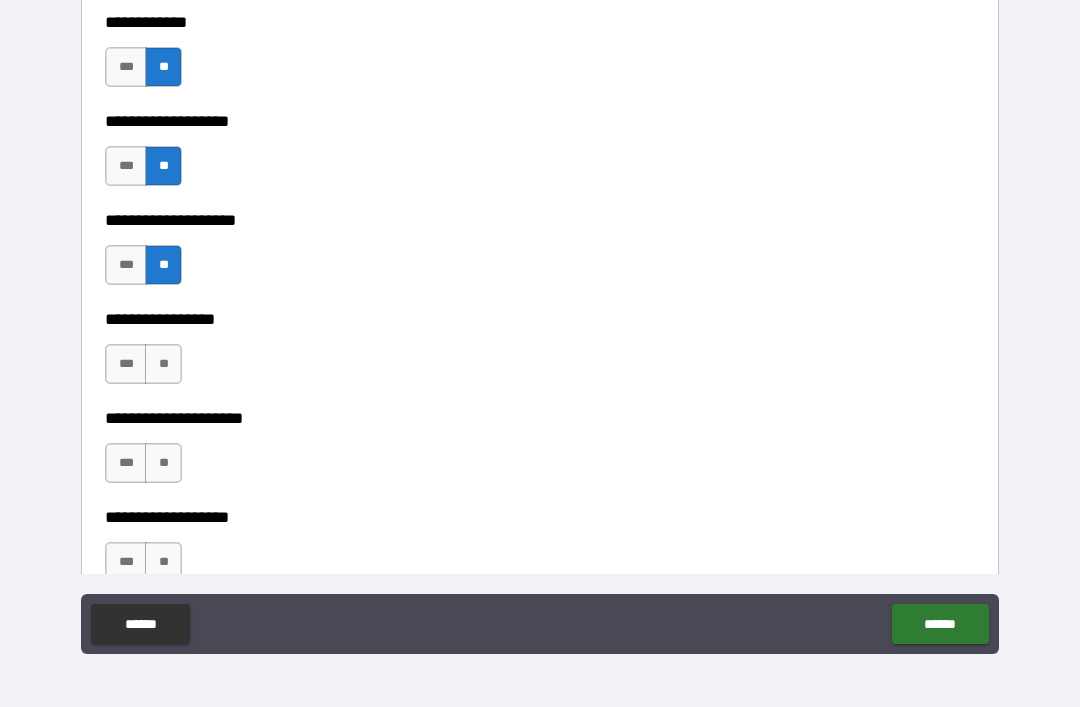 click on "**" at bounding box center [163, 364] 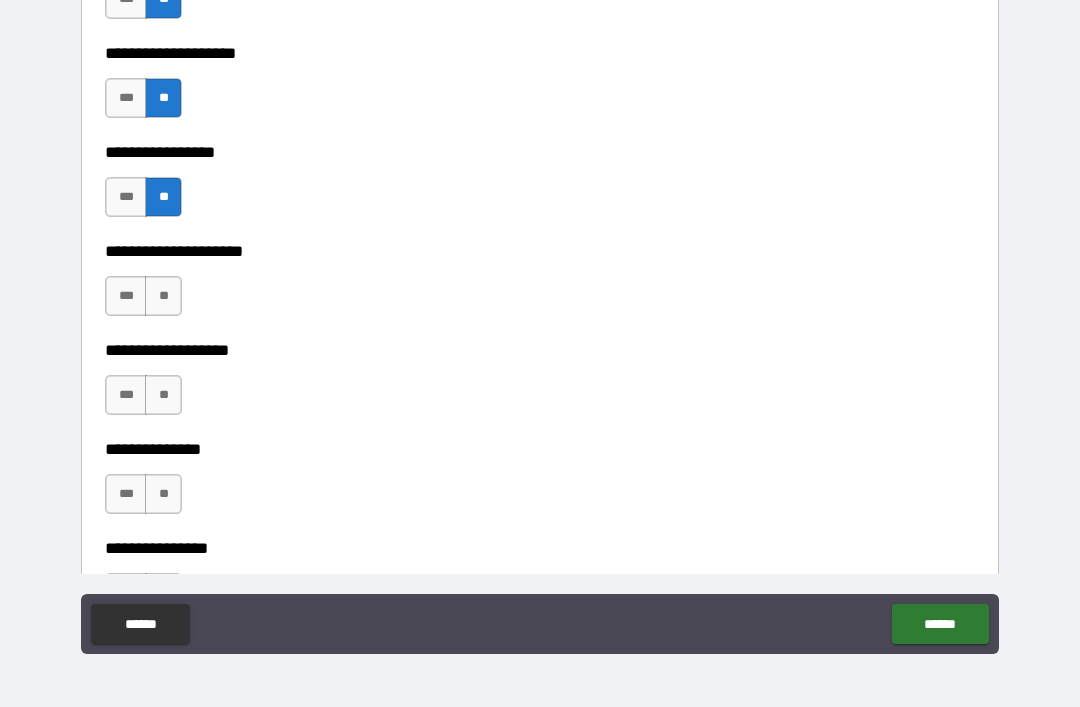scroll, scrollTop: 8020, scrollLeft: 0, axis: vertical 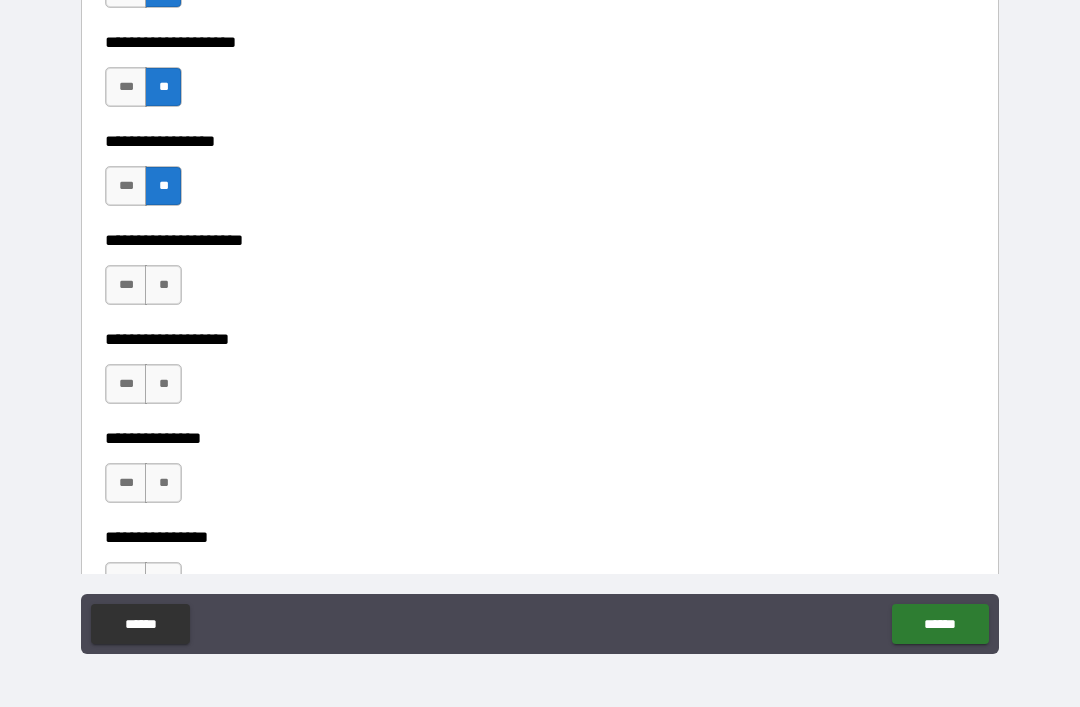 click on "***" at bounding box center (126, 285) 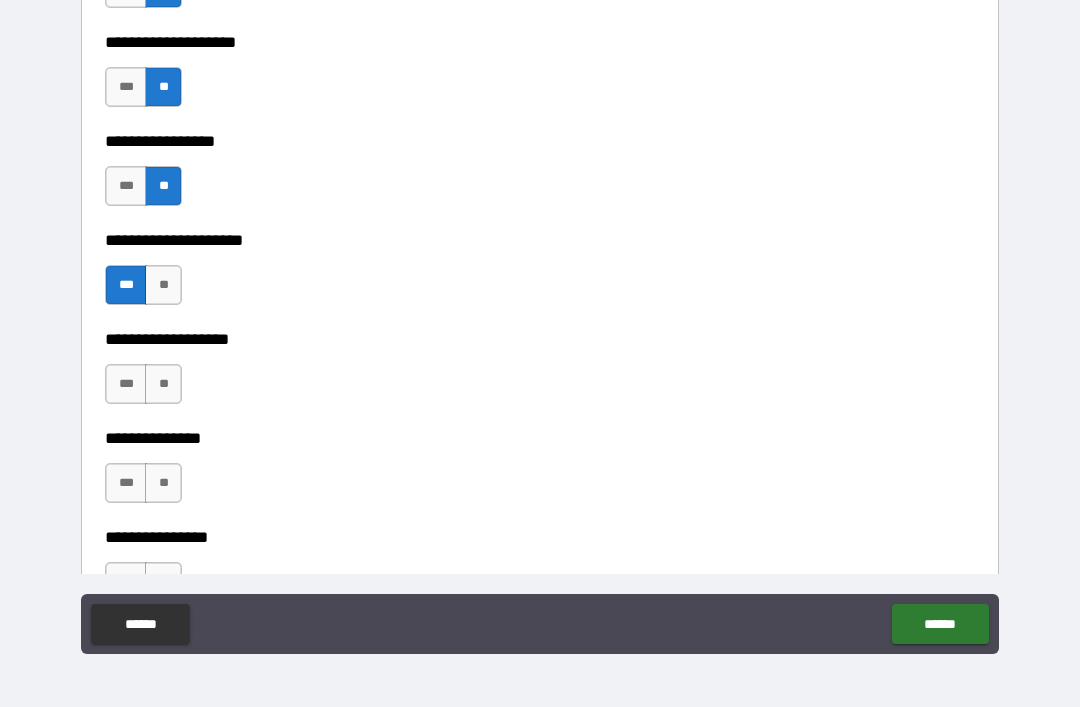 click on "**" at bounding box center [163, 384] 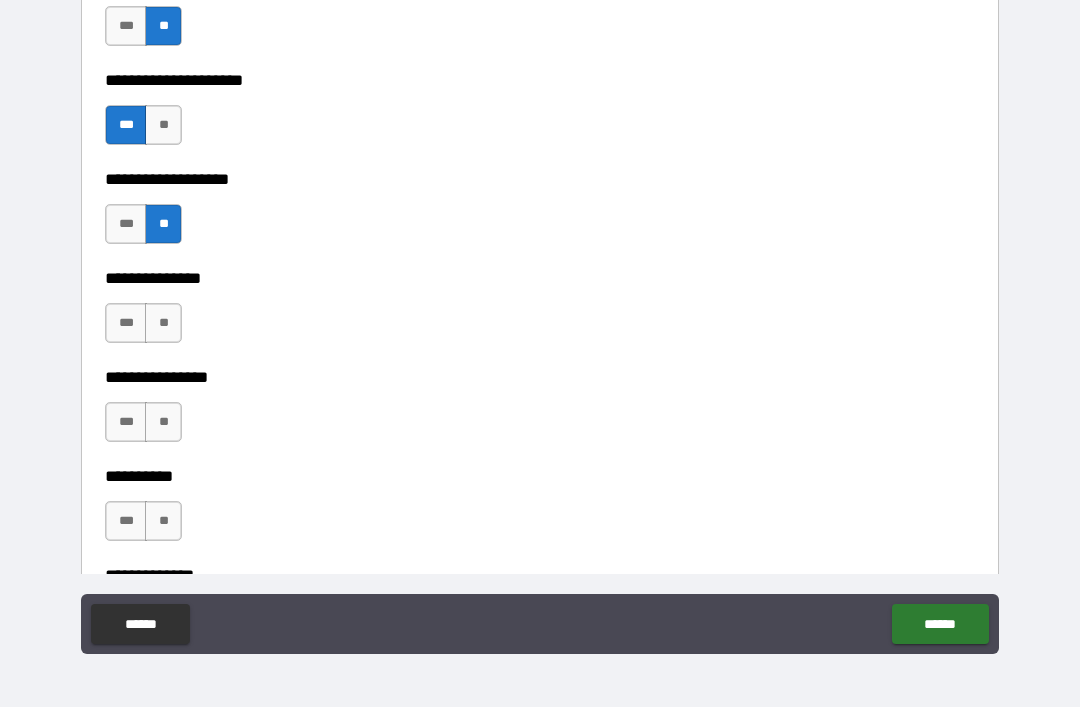 scroll, scrollTop: 8182, scrollLeft: 0, axis: vertical 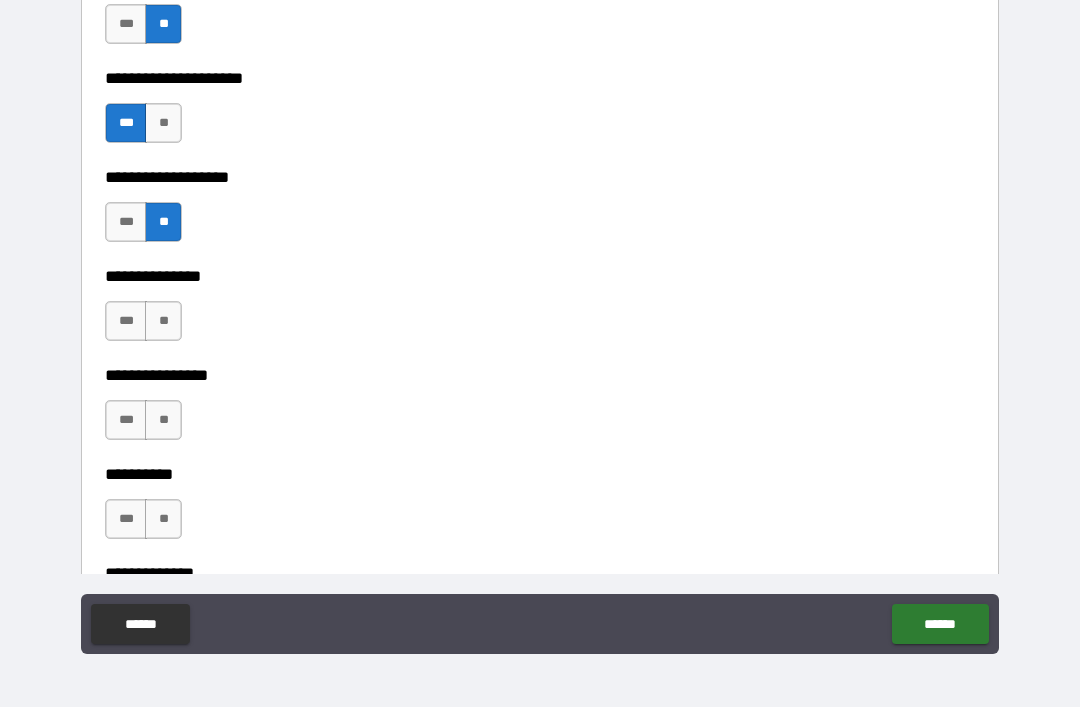 click on "**" at bounding box center [163, 321] 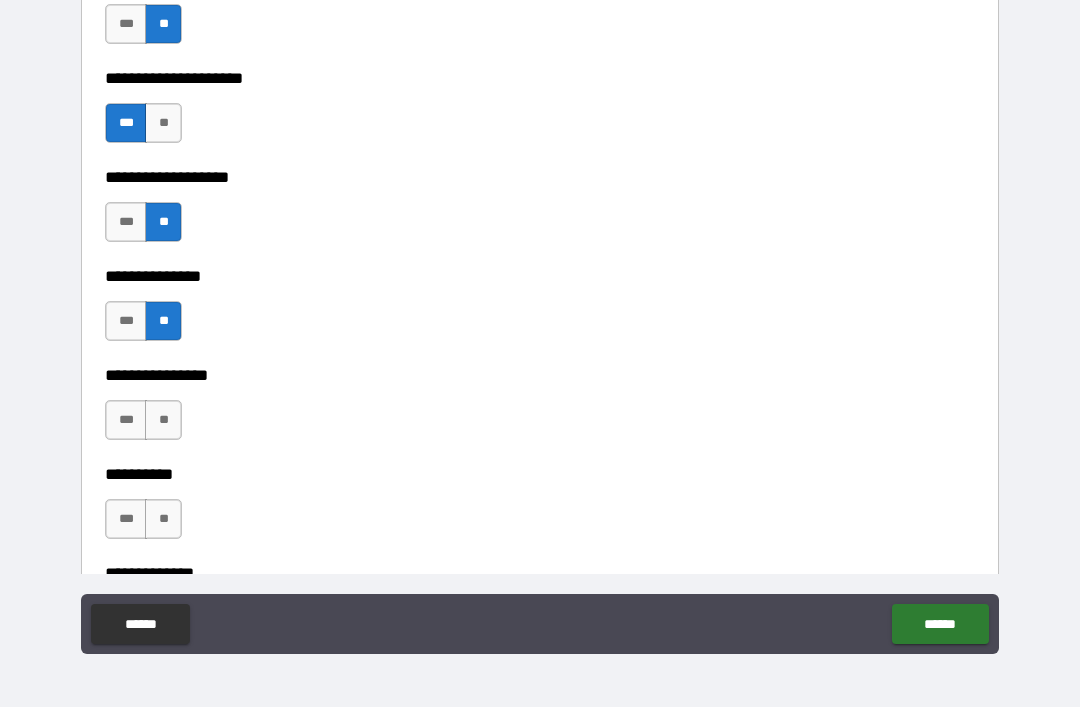 click on "**" at bounding box center (163, 420) 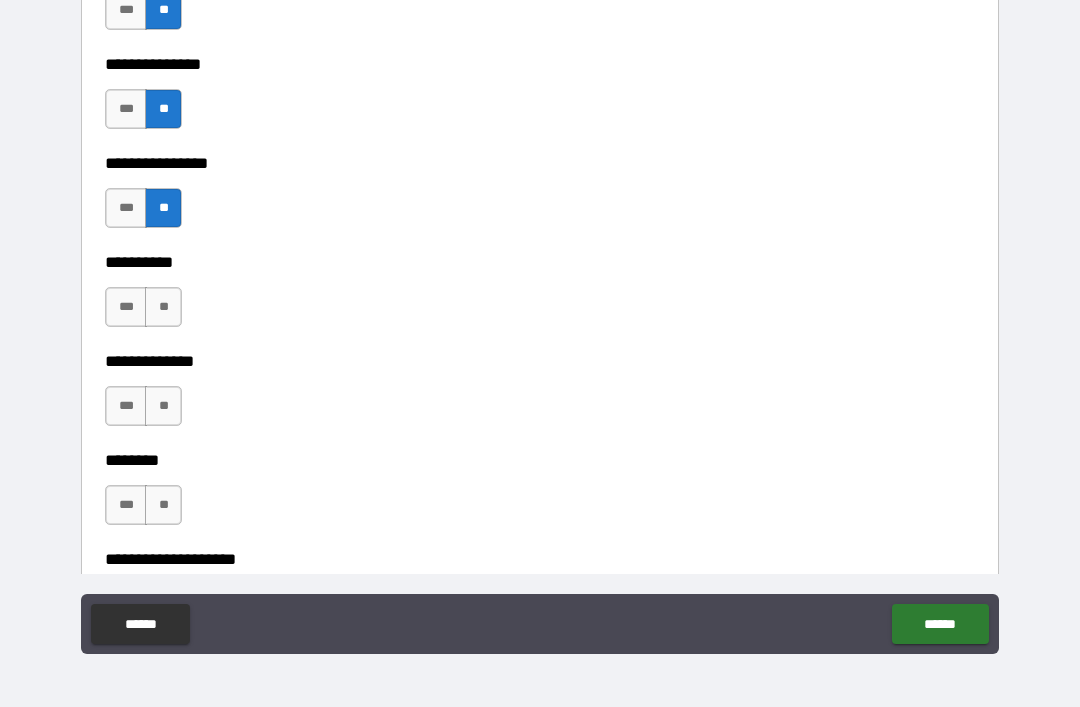 scroll, scrollTop: 8407, scrollLeft: 0, axis: vertical 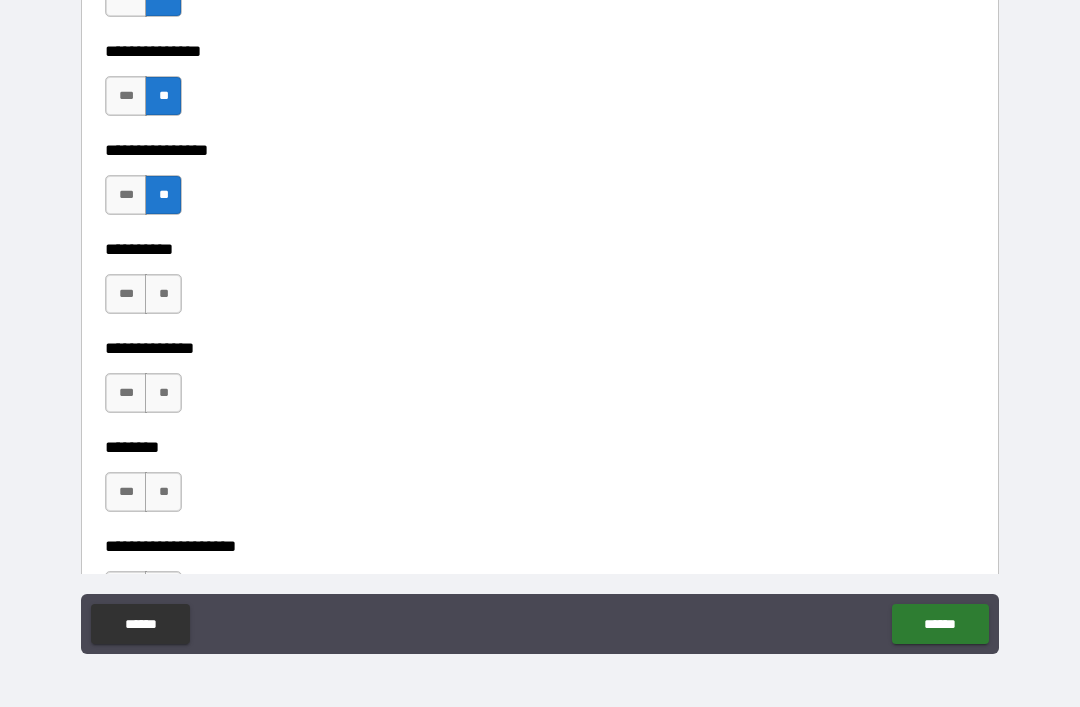 click on "**" at bounding box center (163, 294) 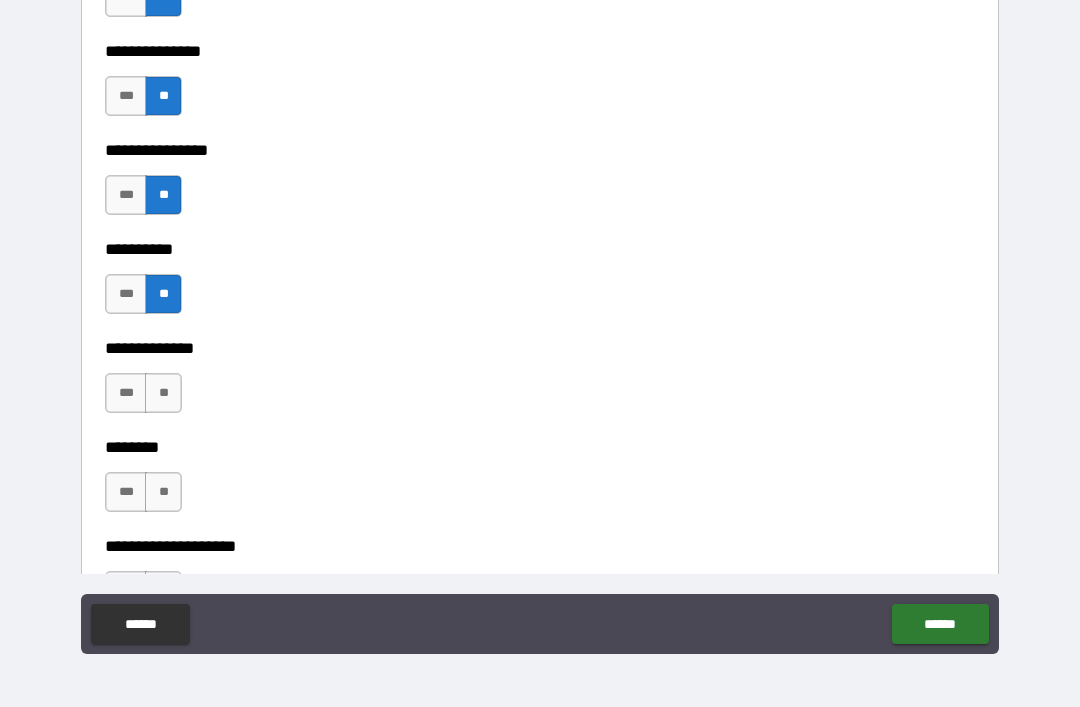 click on "**" at bounding box center [163, 393] 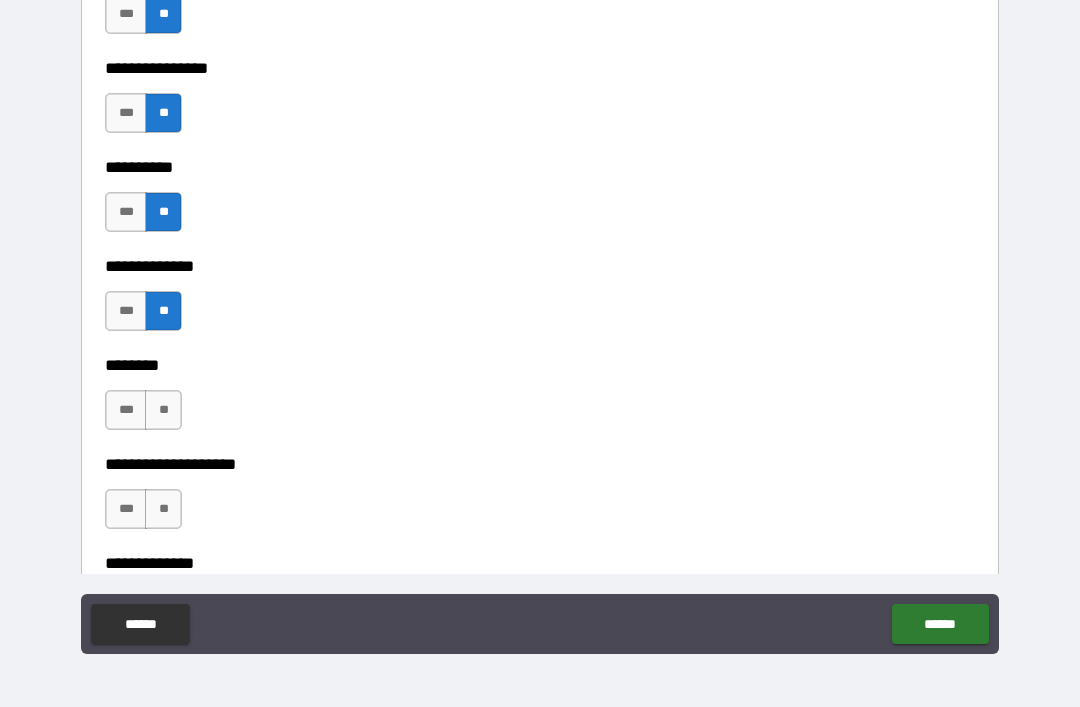 scroll, scrollTop: 8510, scrollLeft: 0, axis: vertical 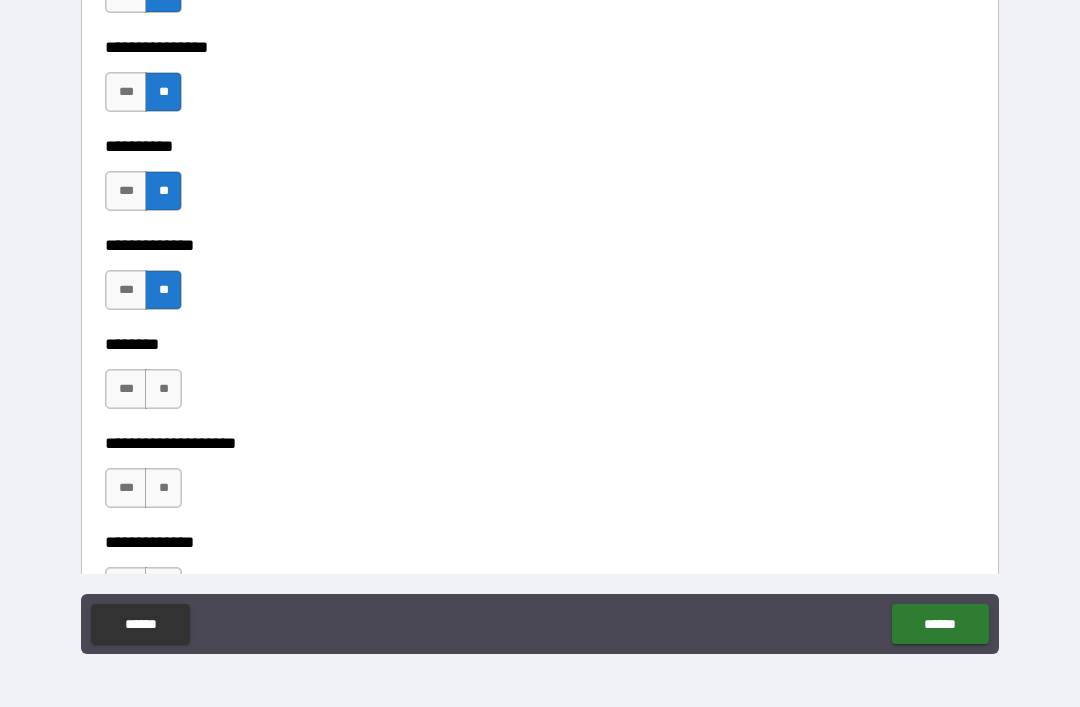 click on "**********" at bounding box center (540, 330) 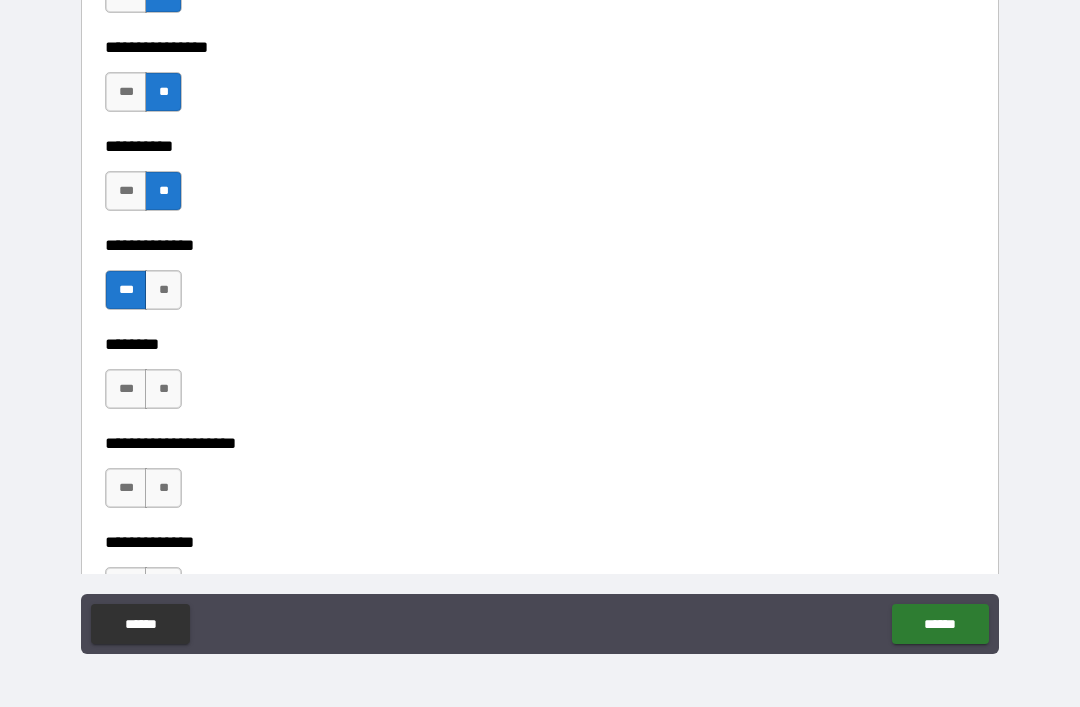 click on "**" at bounding box center [163, 389] 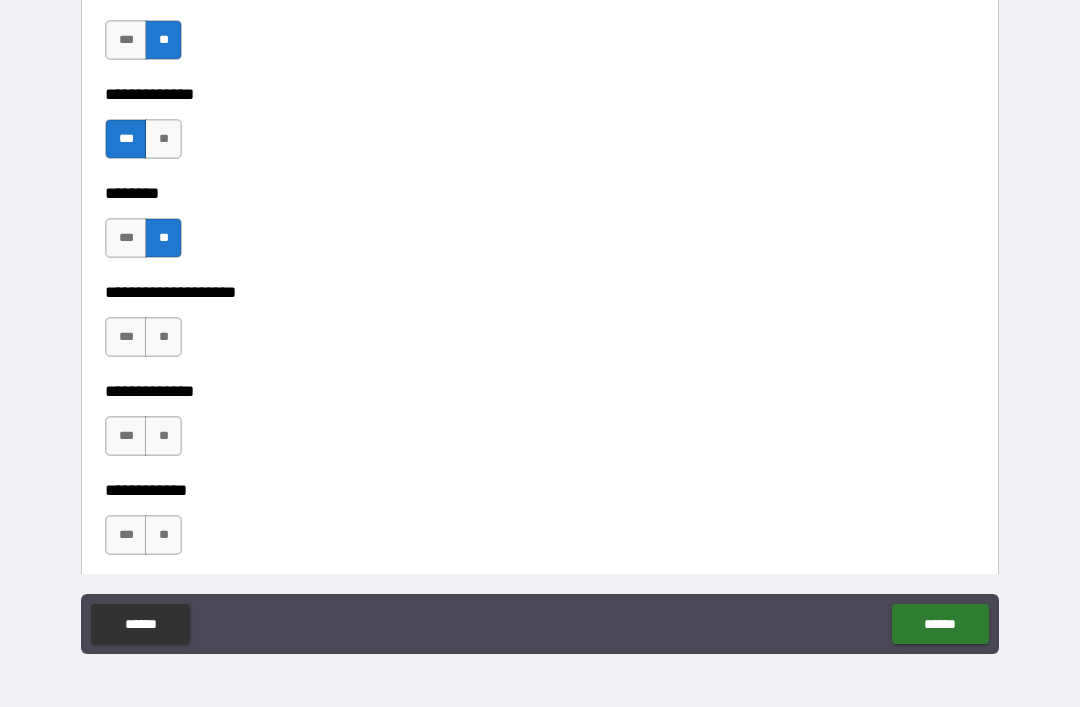 scroll, scrollTop: 8671, scrollLeft: 0, axis: vertical 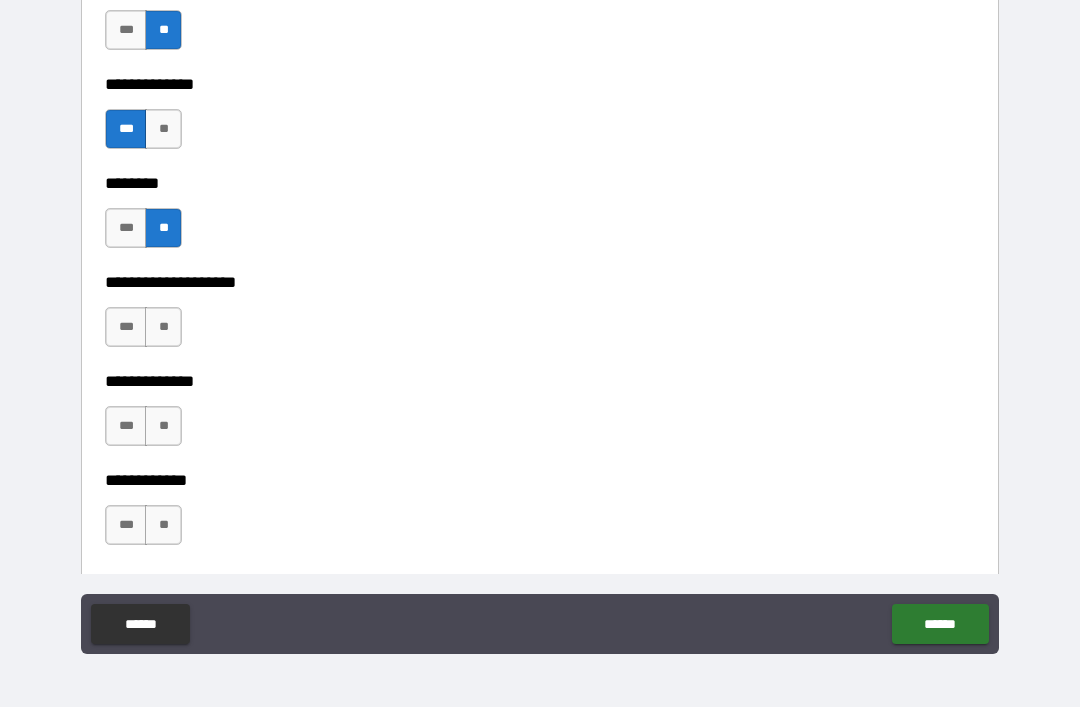 click on "**" at bounding box center [163, 327] 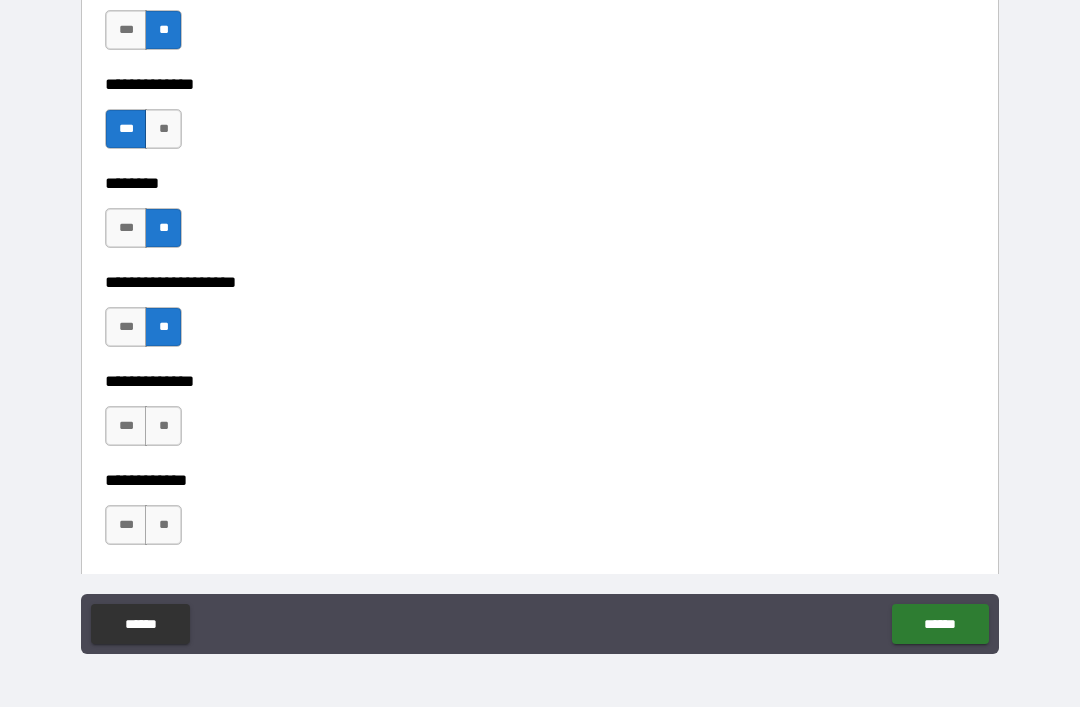 click on "**" at bounding box center [163, 426] 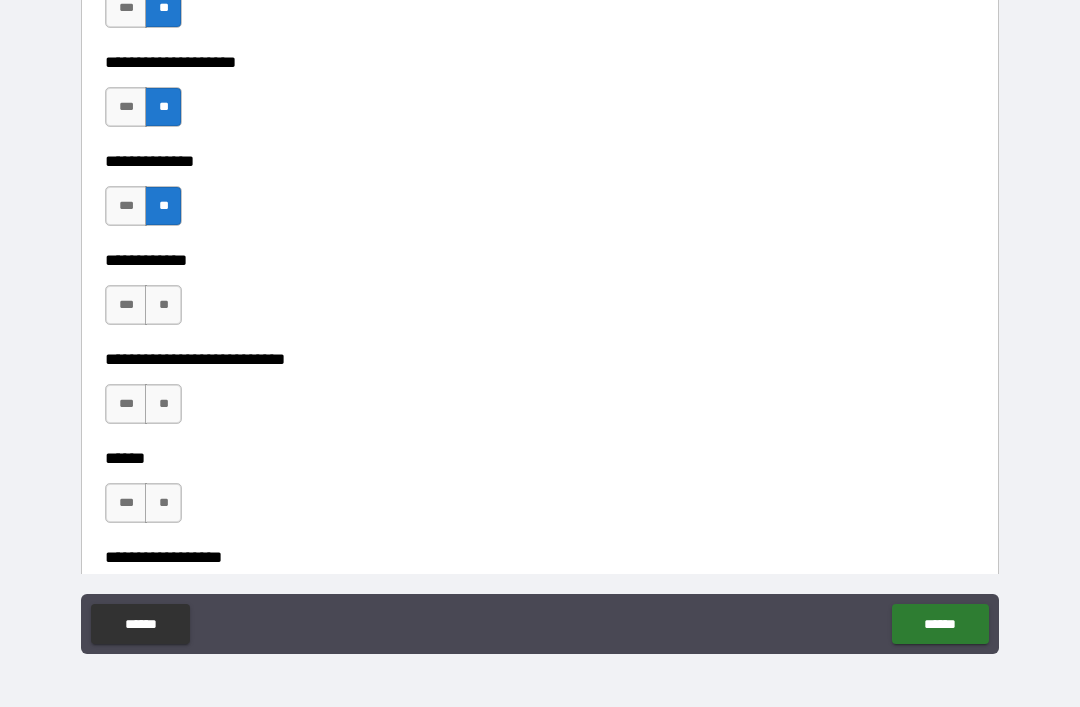 scroll, scrollTop: 8914, scrollLeft: 0, axis: vertical 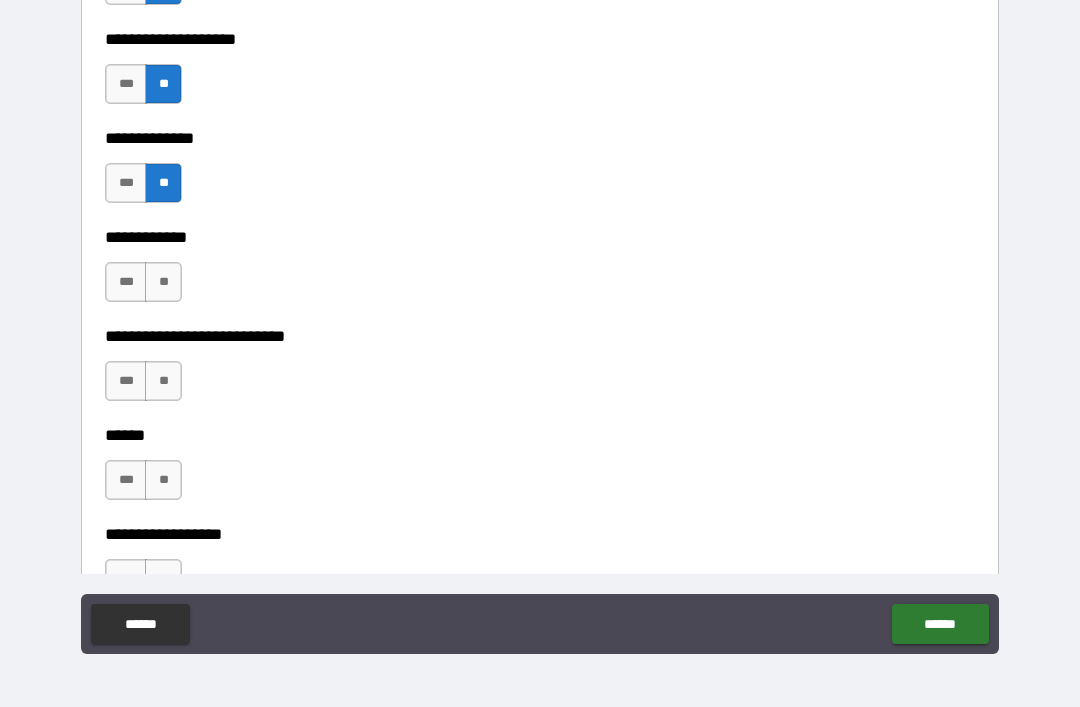click on "**" at bounding box center [163, 282] 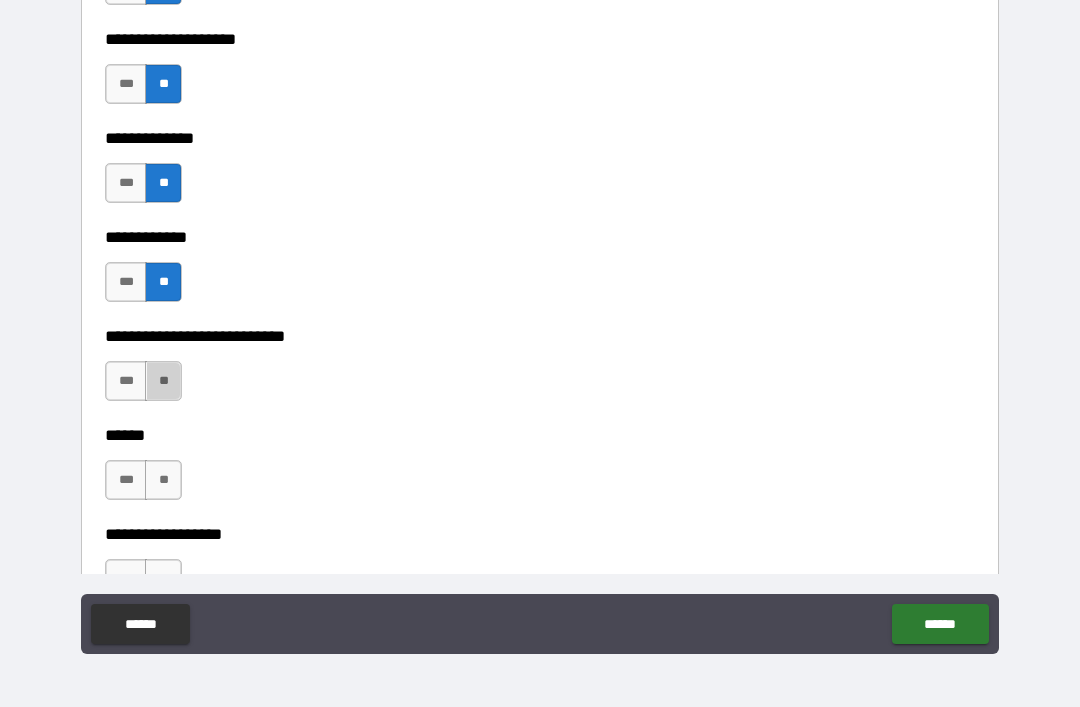 click on "**" at bounding box center [163, 381] 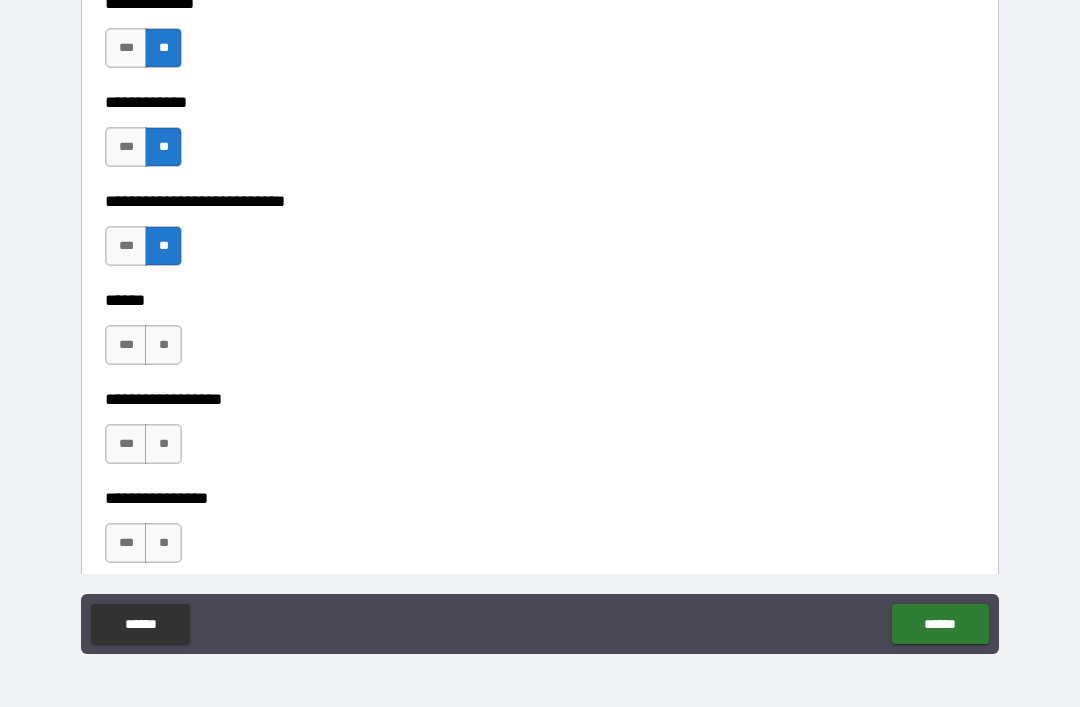scroll, scrollTop: 9050, scrollLeft: 0, axis: vertical 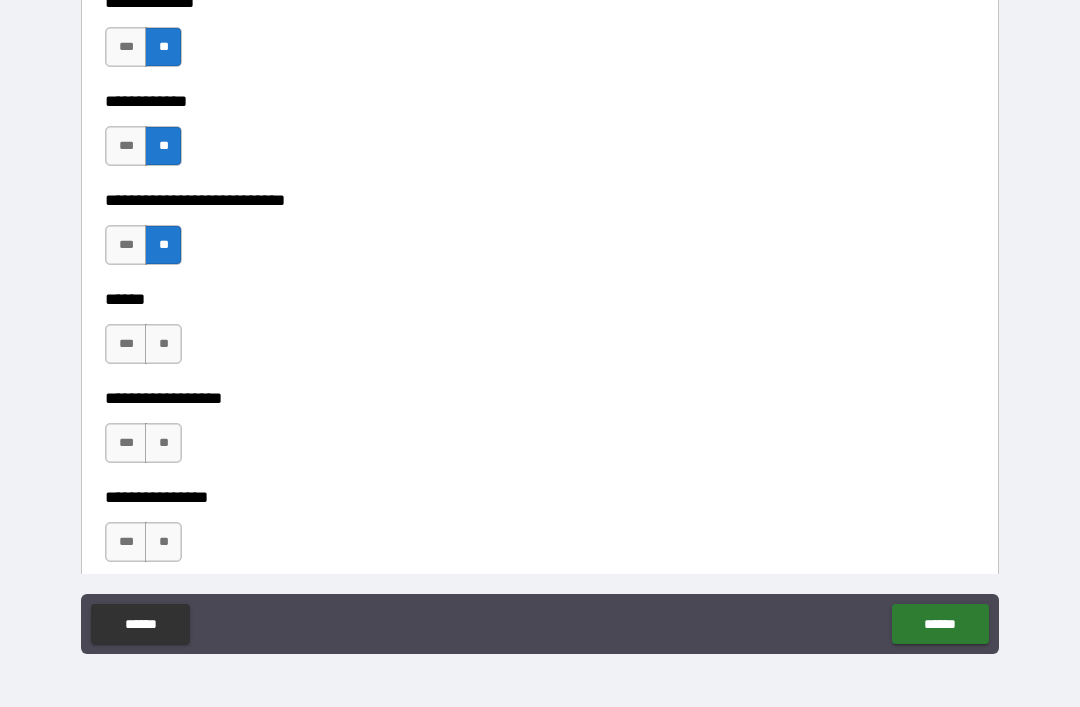 click on "**" at bounding box center [163, 344] 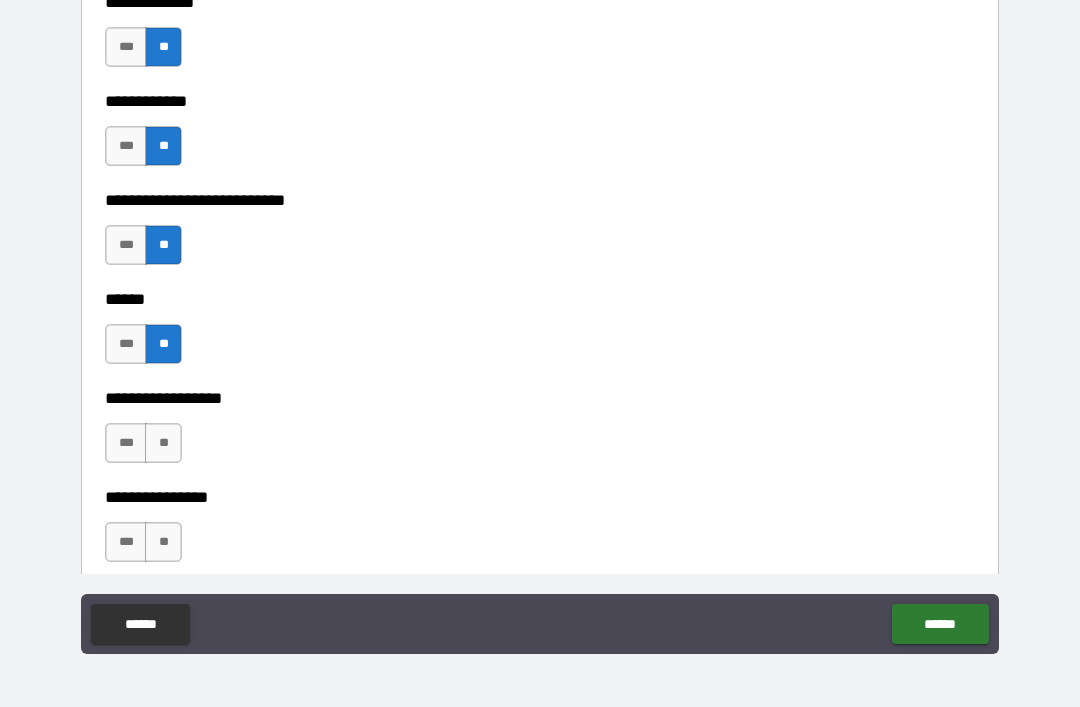 click on "**" at bounding box center [163, 443] 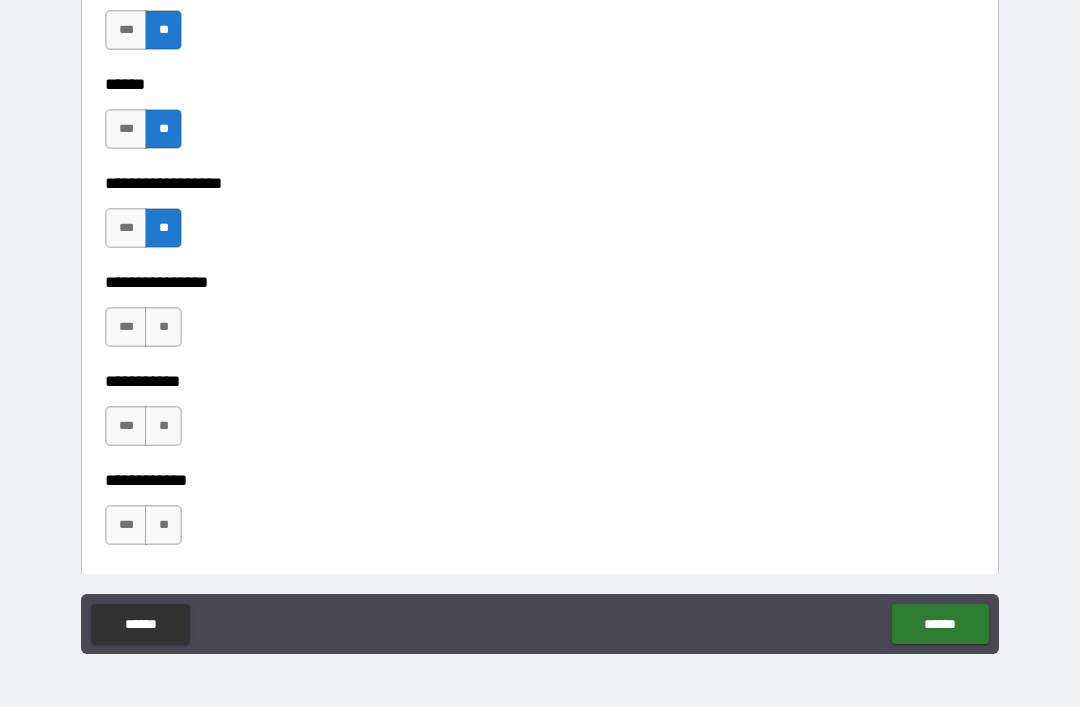 scroll, scrollTop: 9290, scrollLeft: 0, axis: vertical 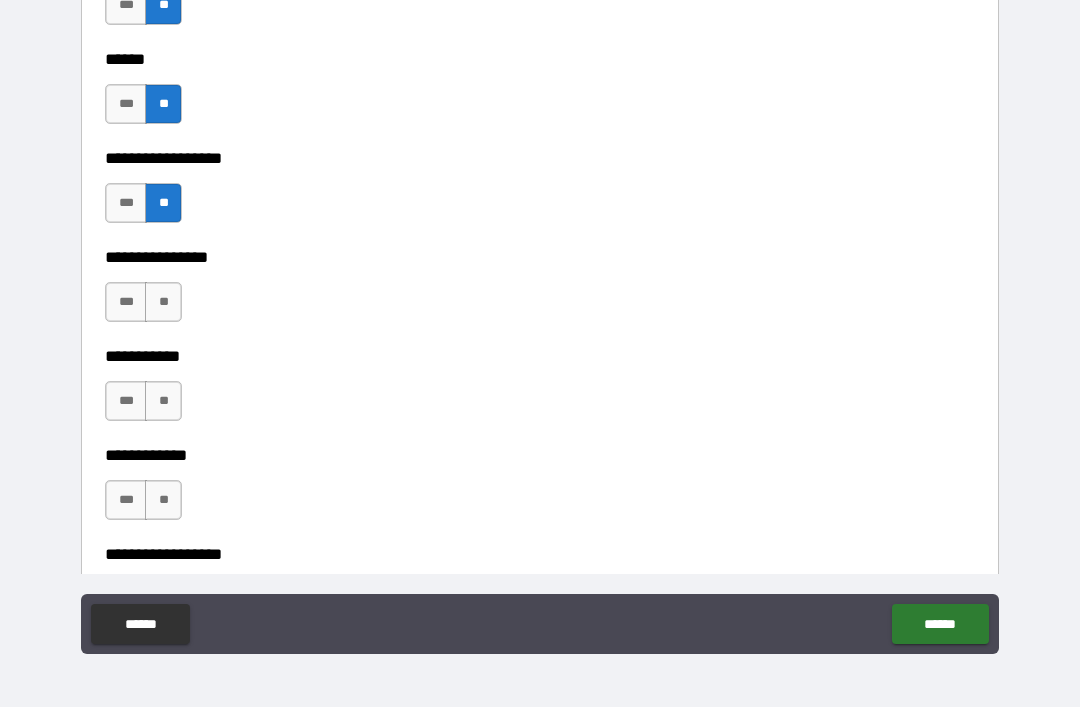 click on "**" at bounding box center (163, 302) 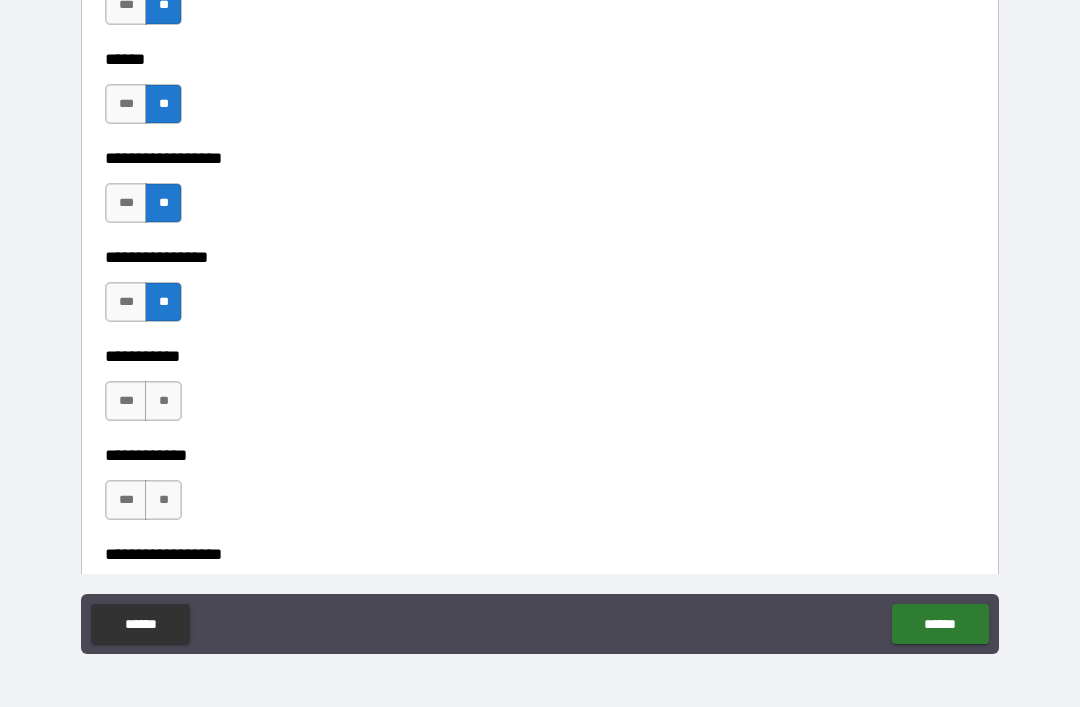 click on "**" at bounding box center (163, 401) 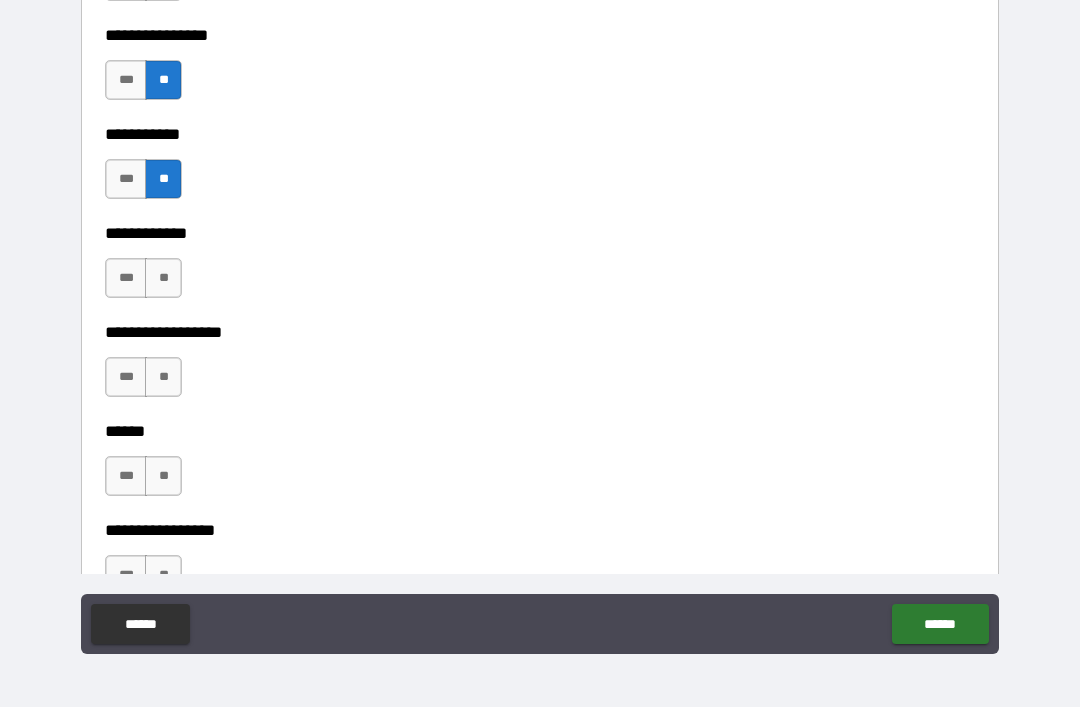 scroll, scrollTop: 9522, scrollLeft: 0, axis: vertical 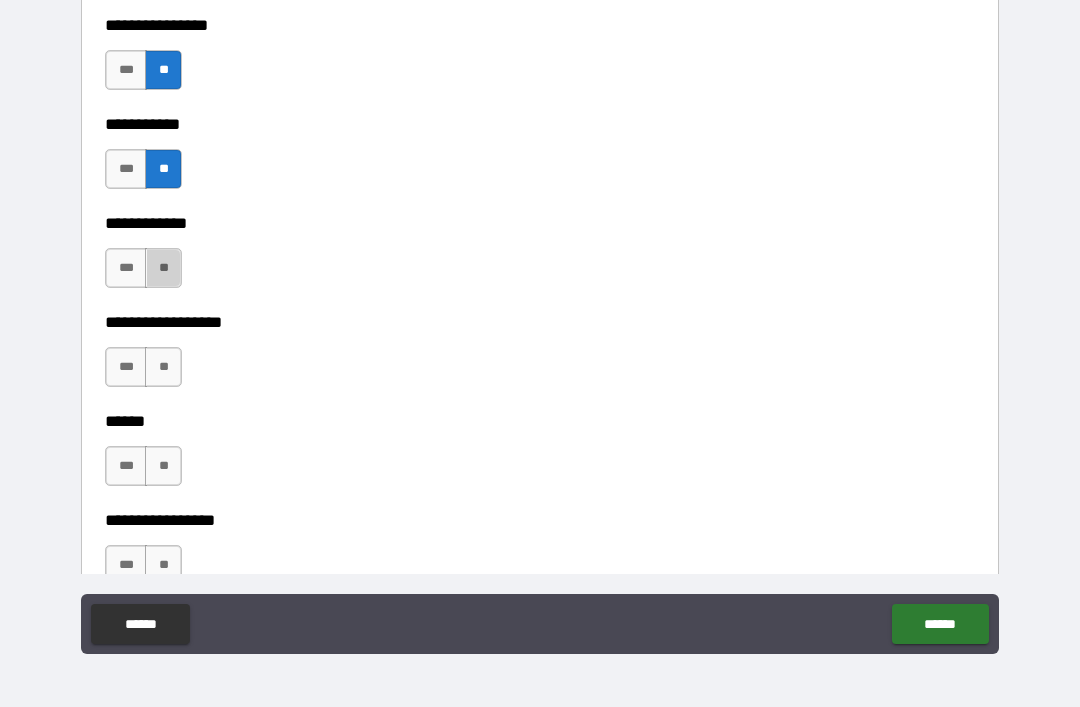 click on "**" at bounding box center [163, 268] 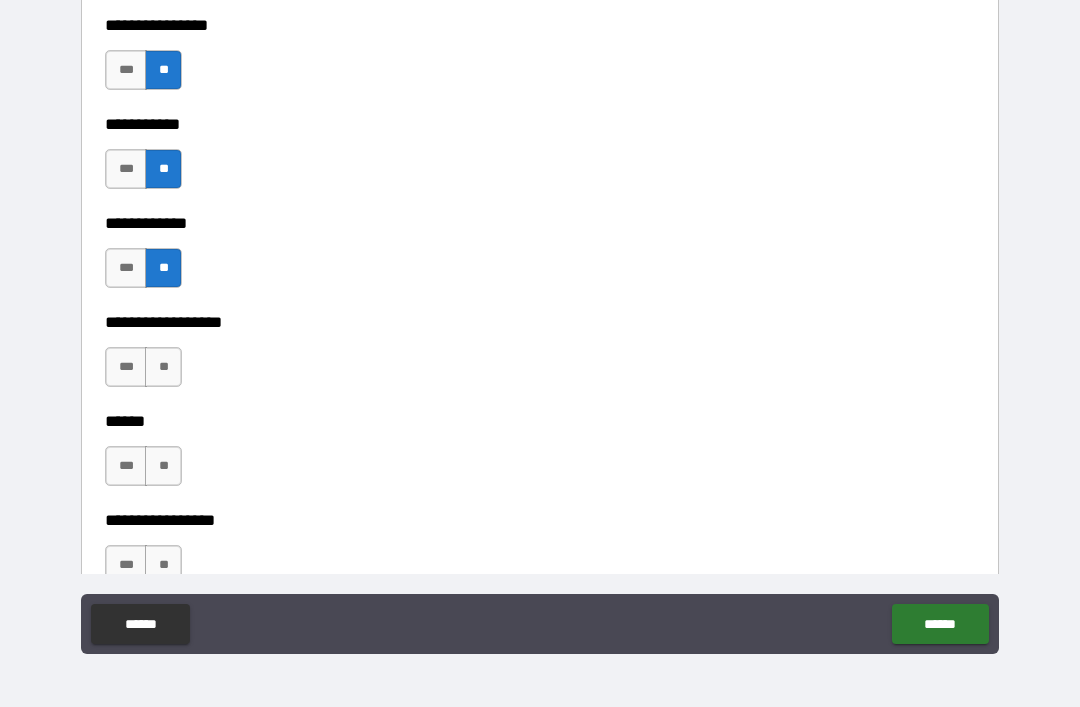 click on "**" at bounding box center (163, 367) 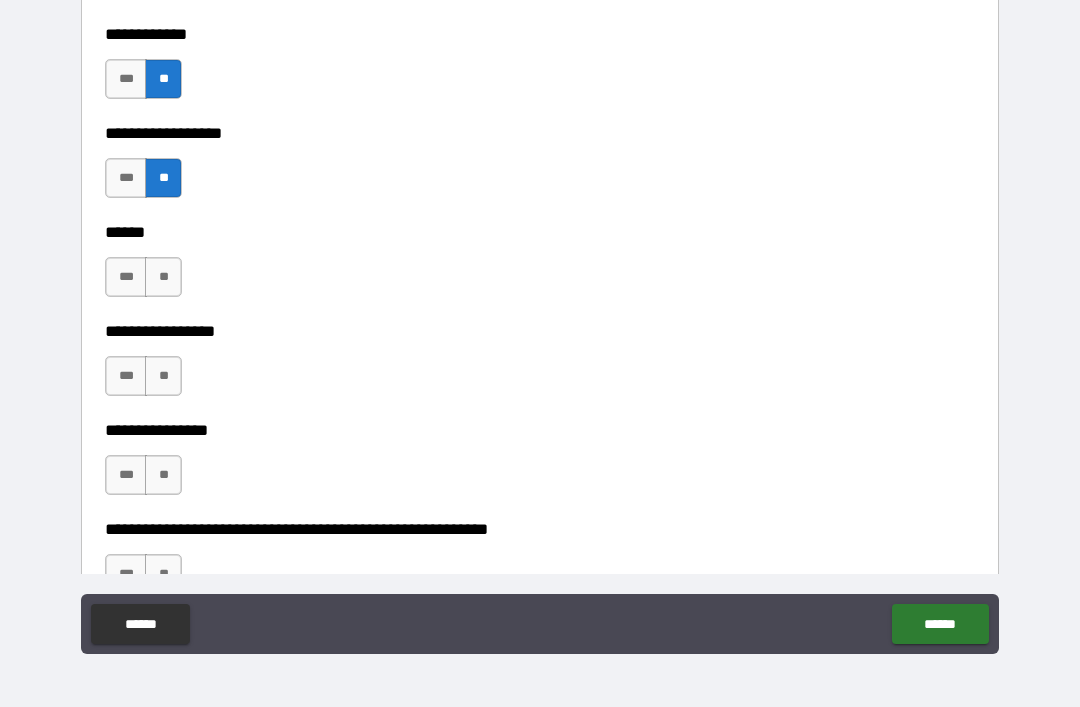 scroll, scrollTop: 9724, scrollLeft: 0, axis: vertical 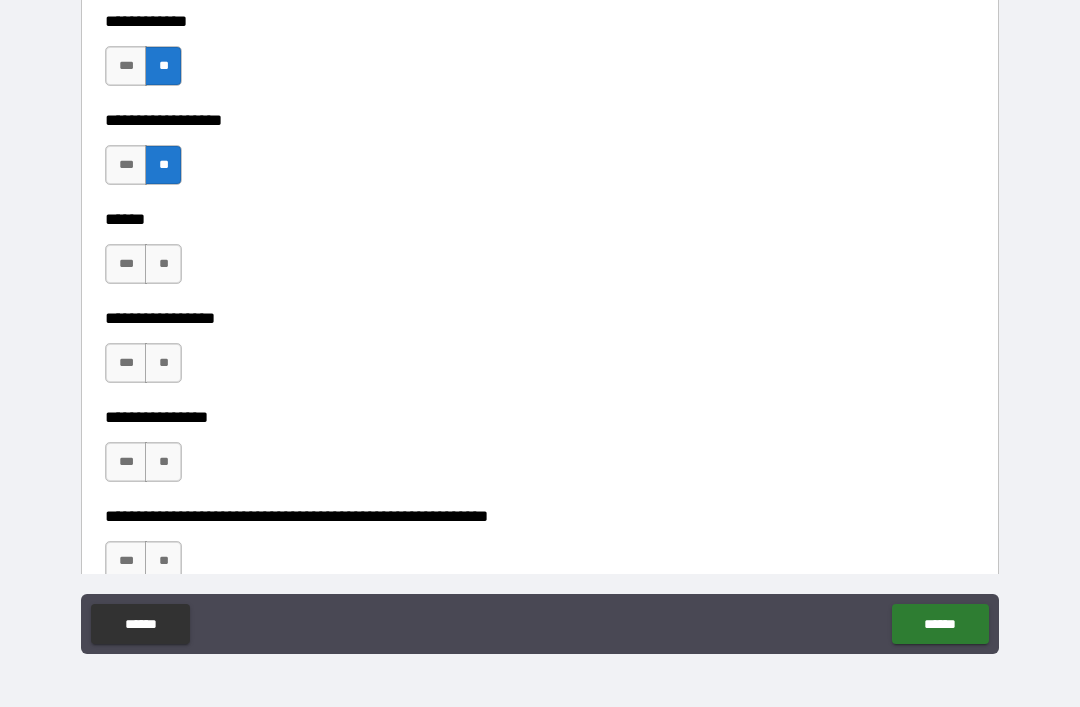 click on "**" at bounding box center (163, 264) 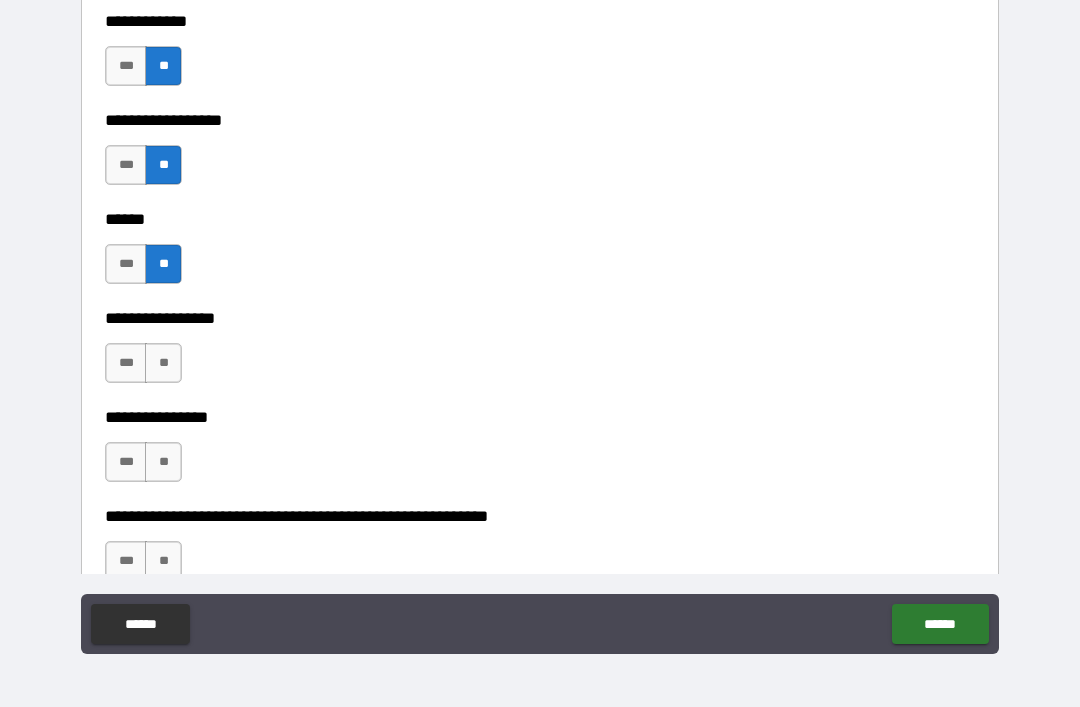 click on "**" at bounding box center (163, 363) 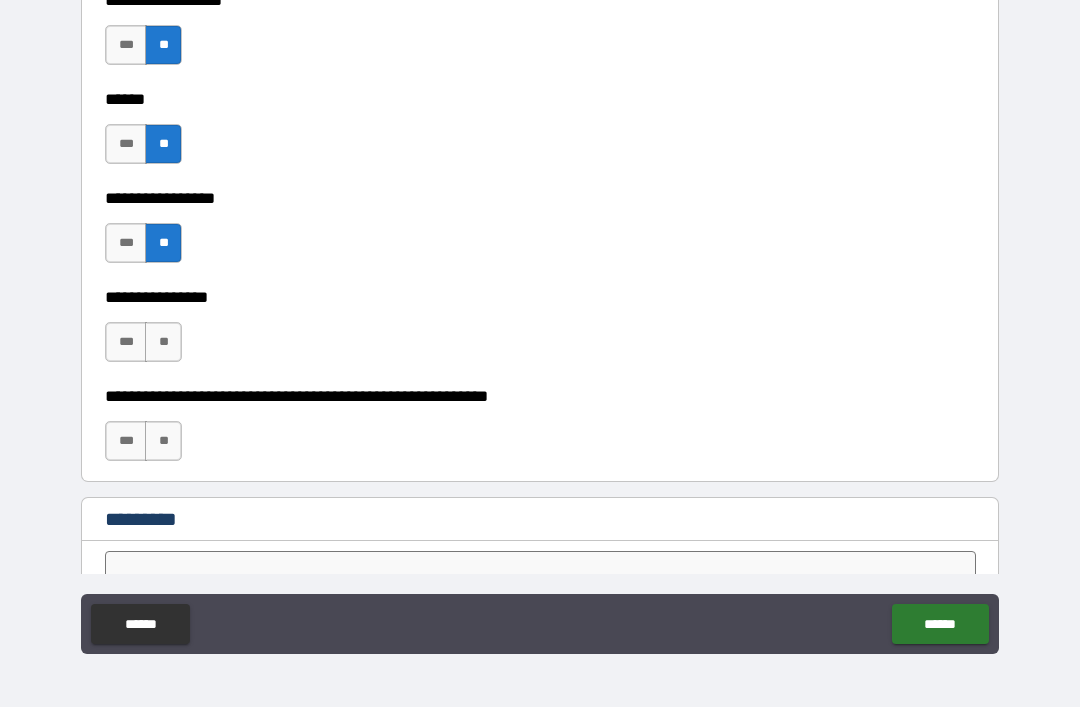 scroll, scrollTop: 9849, scrollLeft: 0, axis: vertical 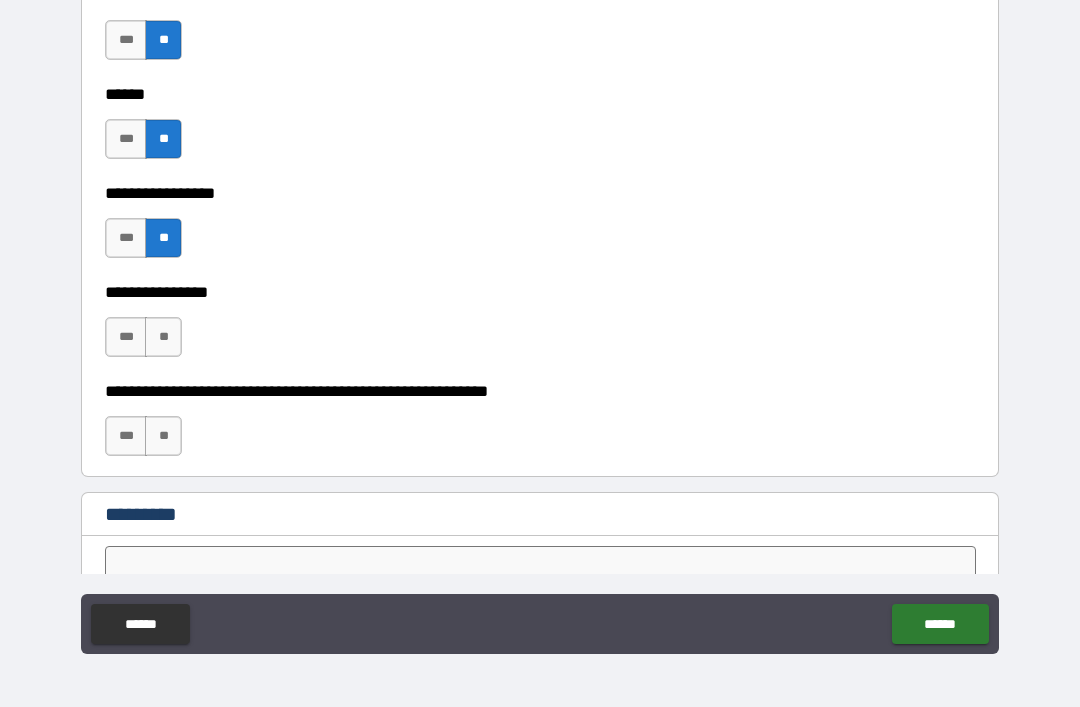 click on "**" at bounding box center [163, 337] 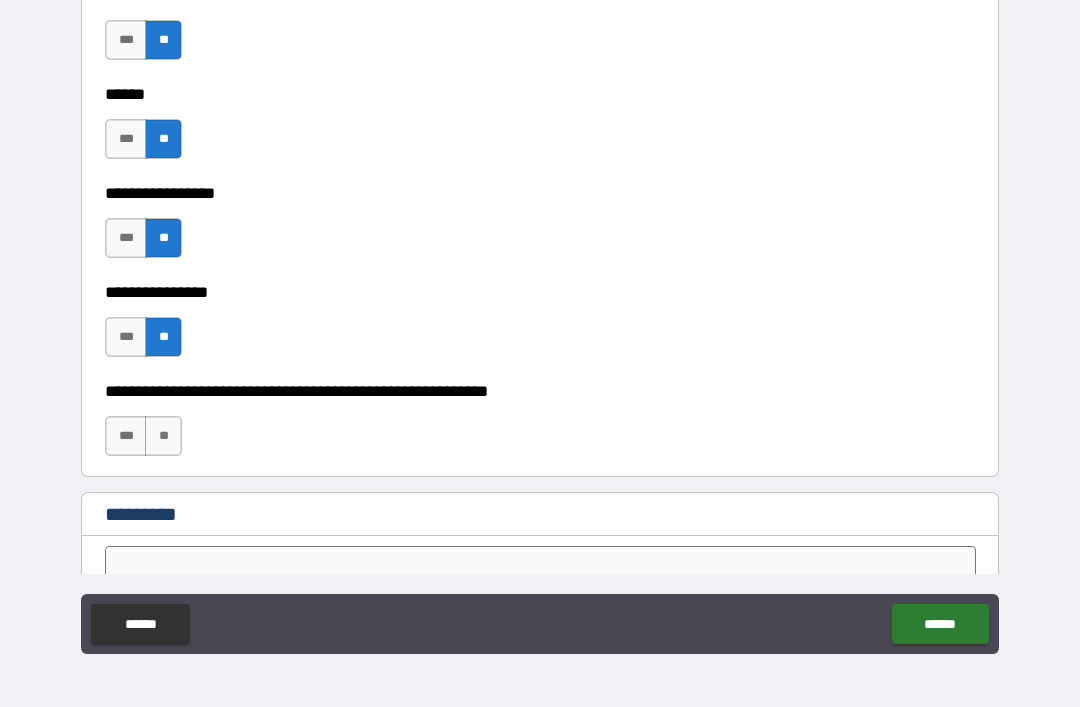 click on "**" at bounding box center [163, 436] 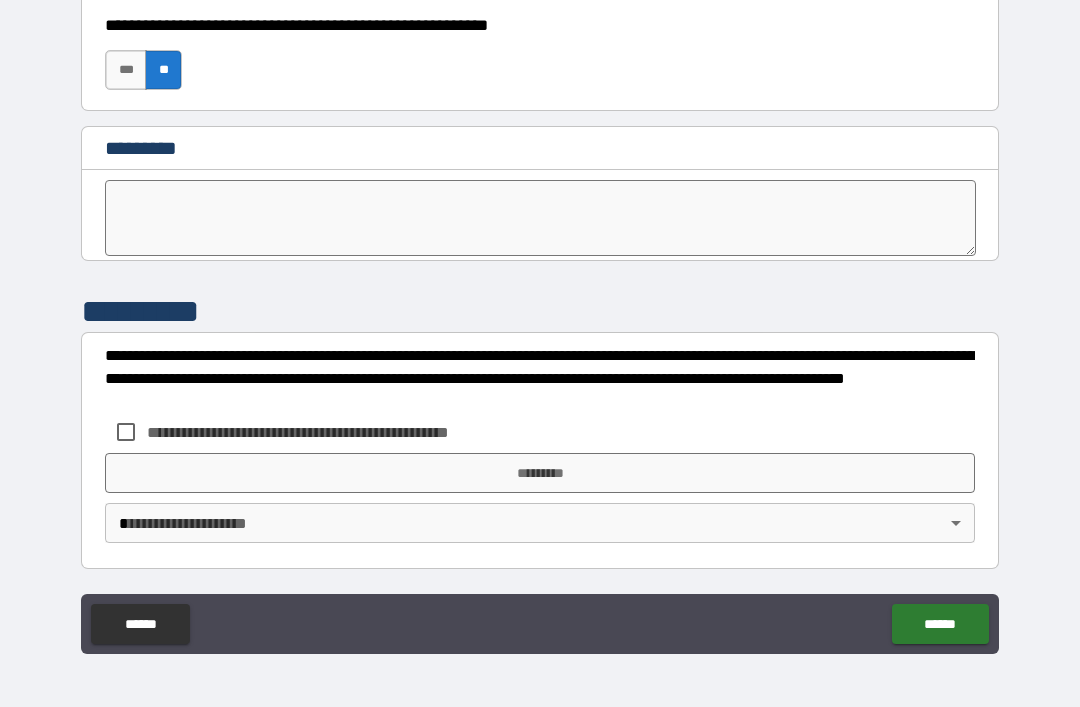 scroll, scrollTop: 10215, scrollLeft: 0, axis: vertical 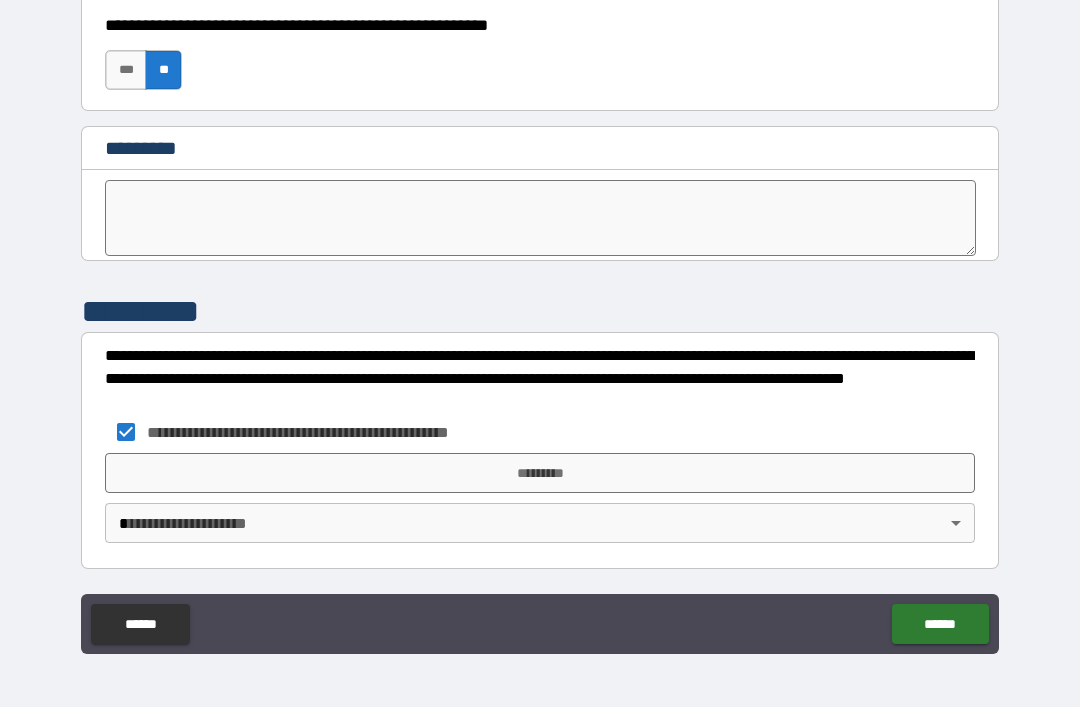 click on "*********" at bounding box center (540, 473) 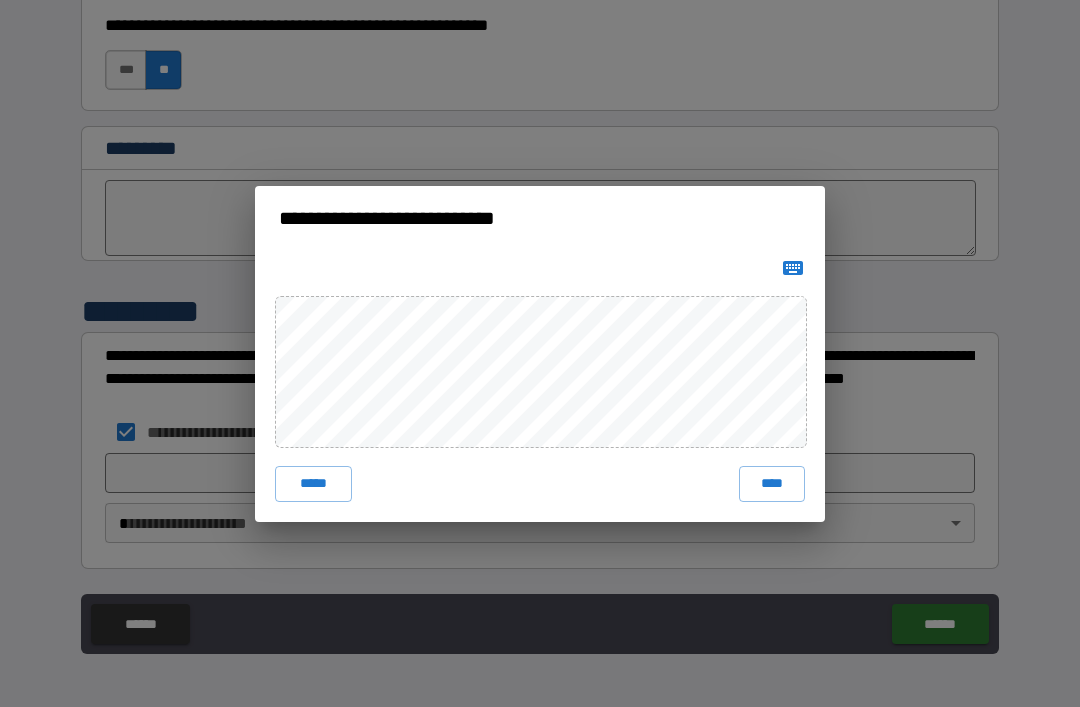 click on "****" at bounding box center (772, 484) 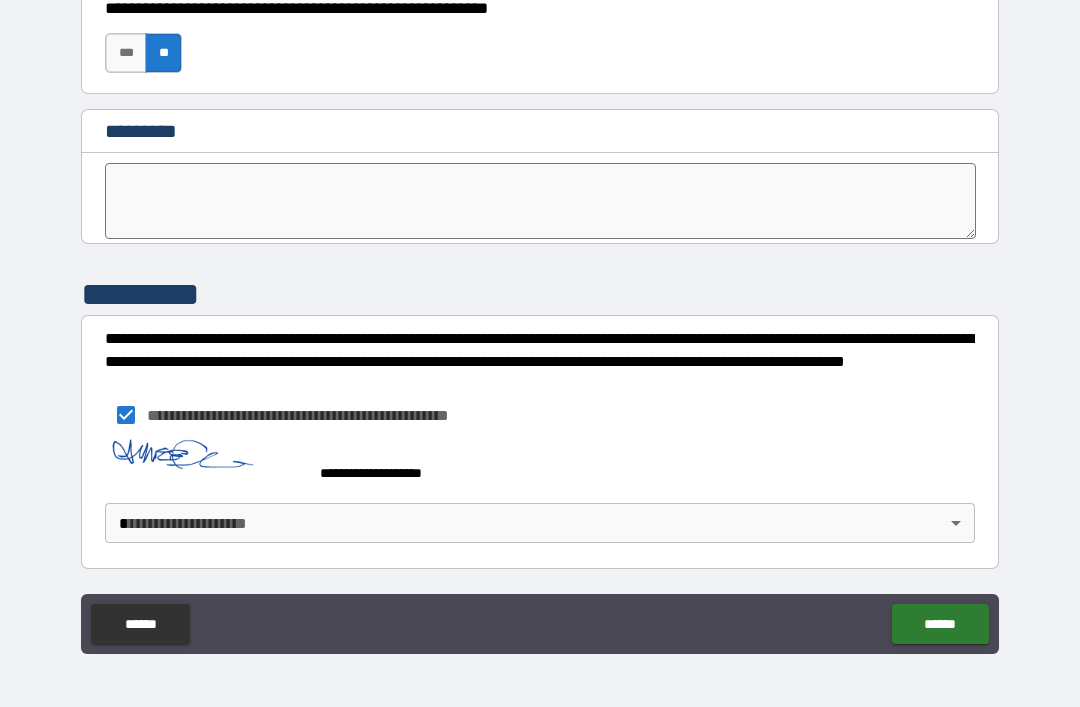scroll, scrollTop: 10232, scrollLeft: 0, axis: vertical 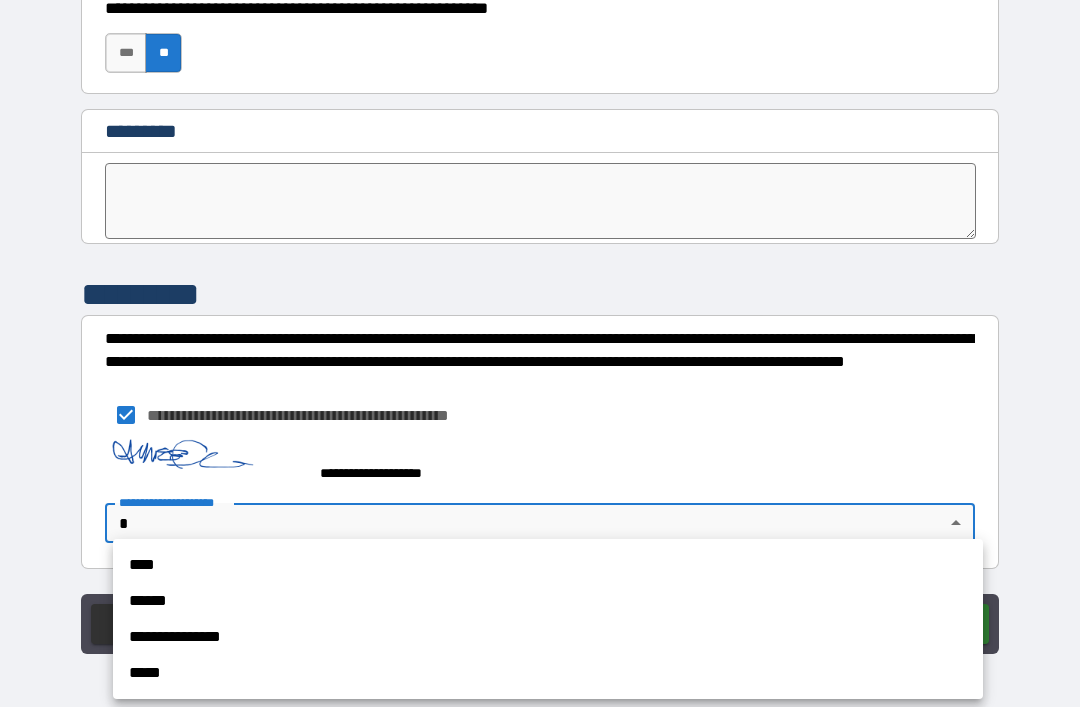 click on "****" at bounding box center [548, 565] 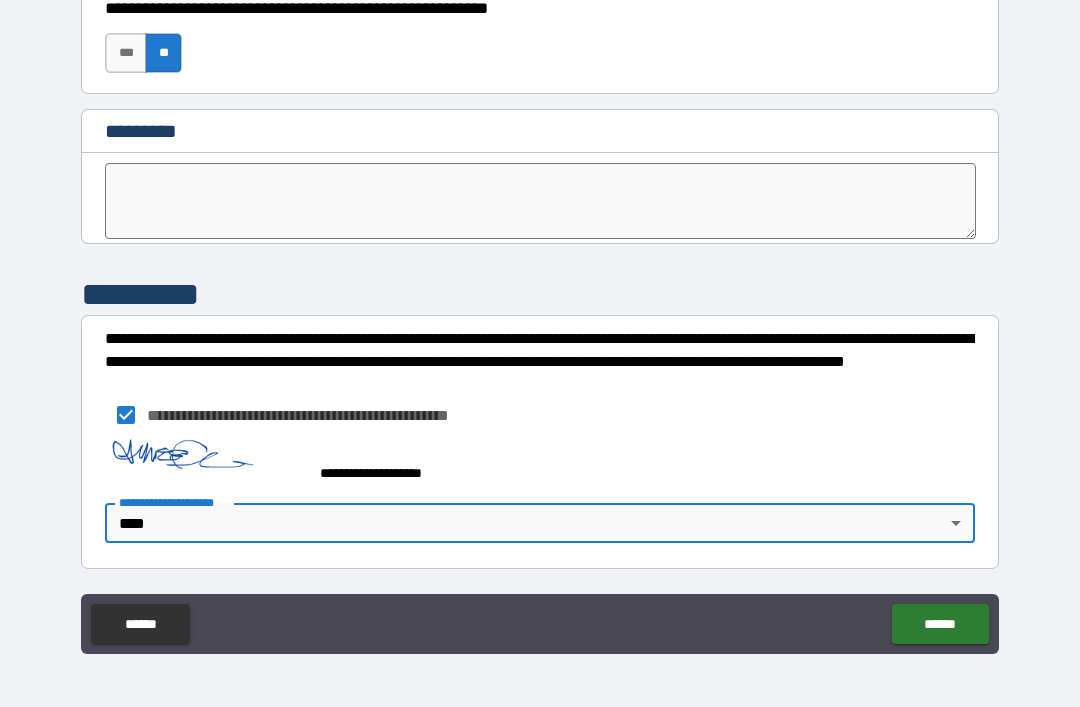 type on "****" 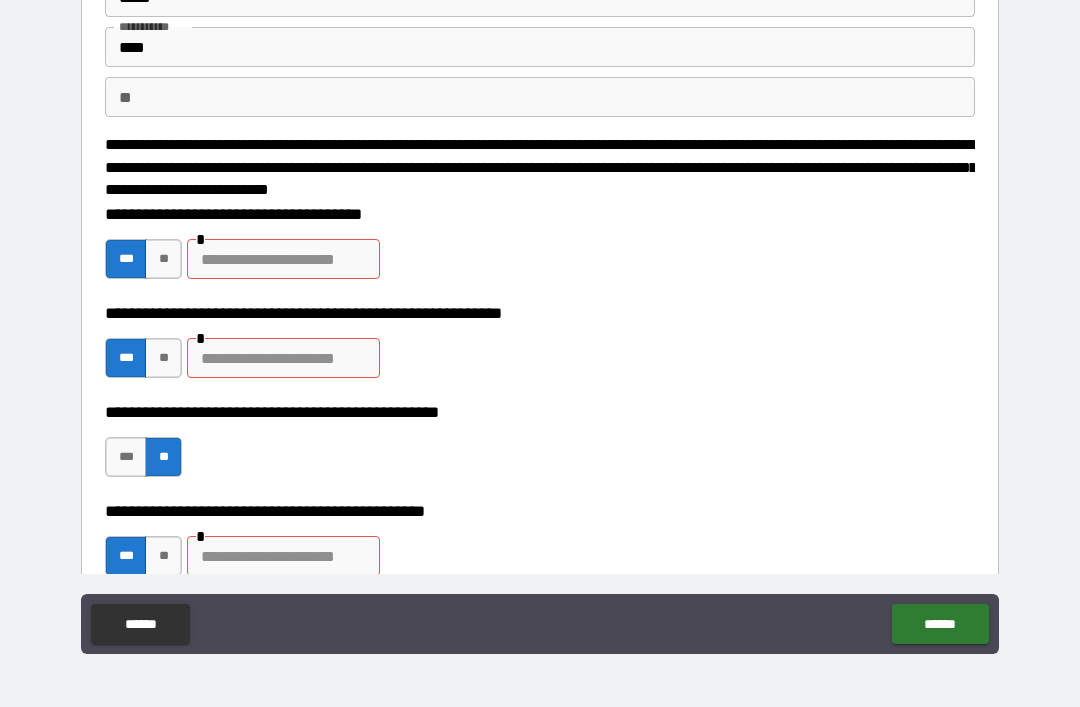 scroll, scrollTop: 115, scrollLeft: 0, axis: vertical 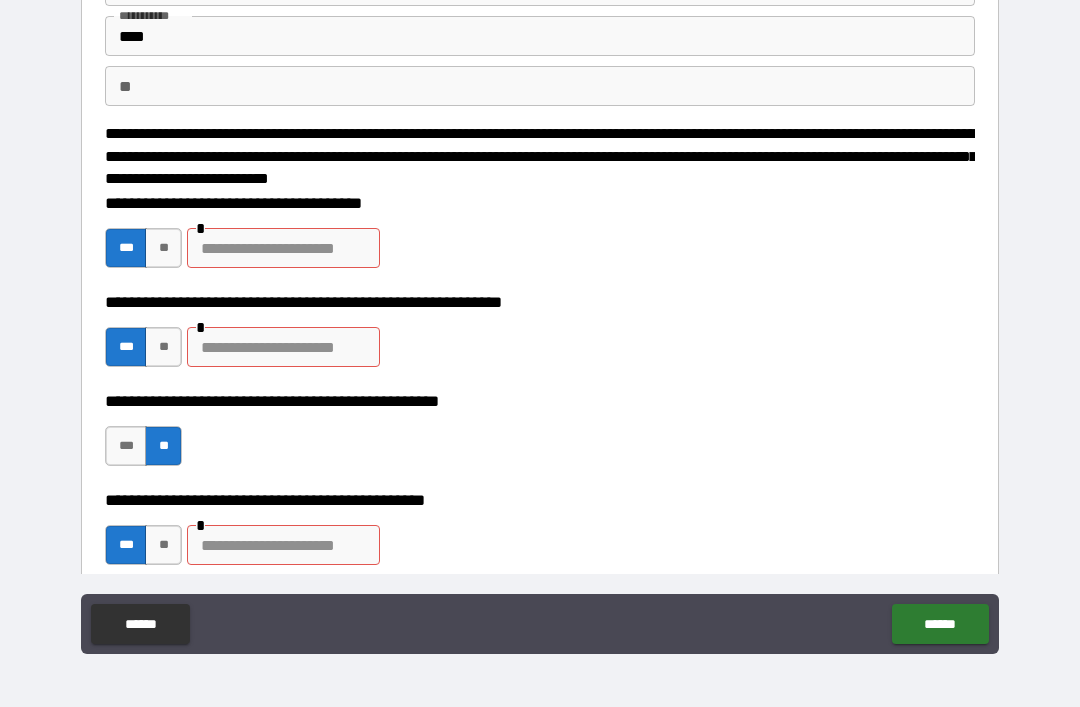 click at bounding box center (283, 248) 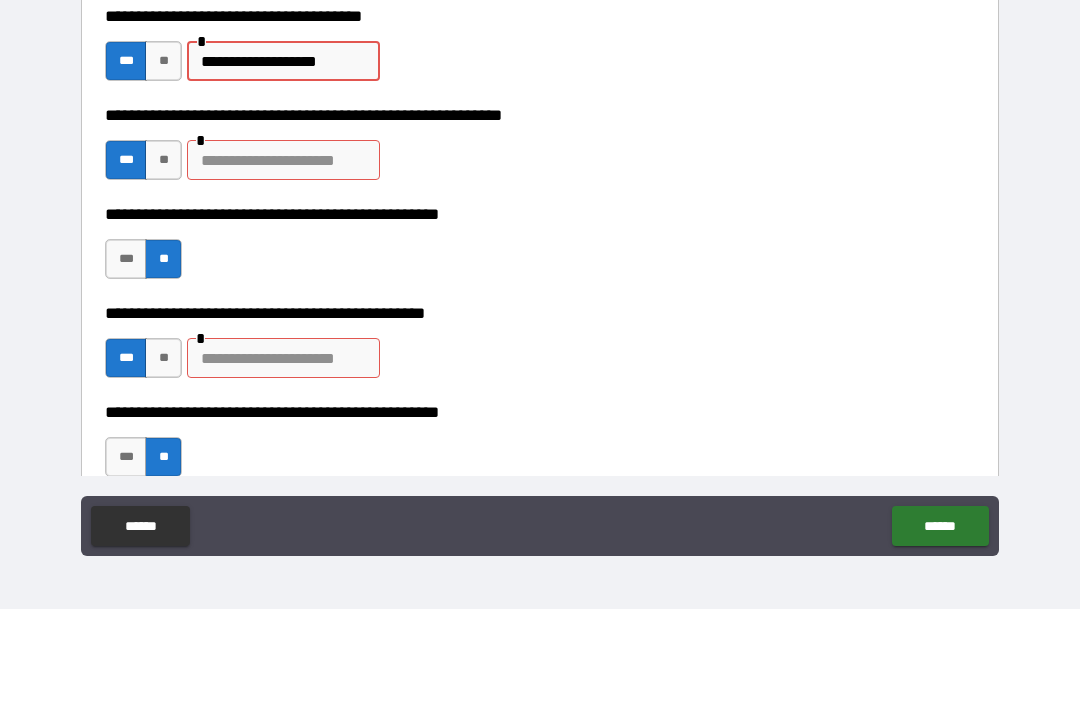 scroll, scrollTop: 203, scrollLeft: 0, axis: vertical 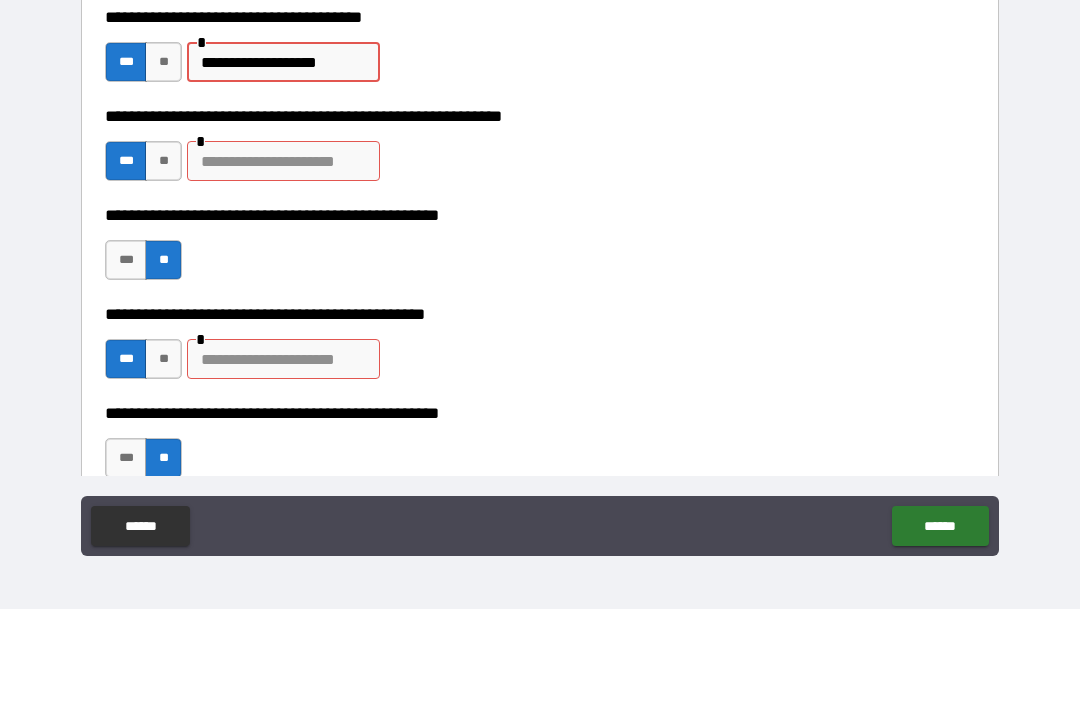type on "**********" 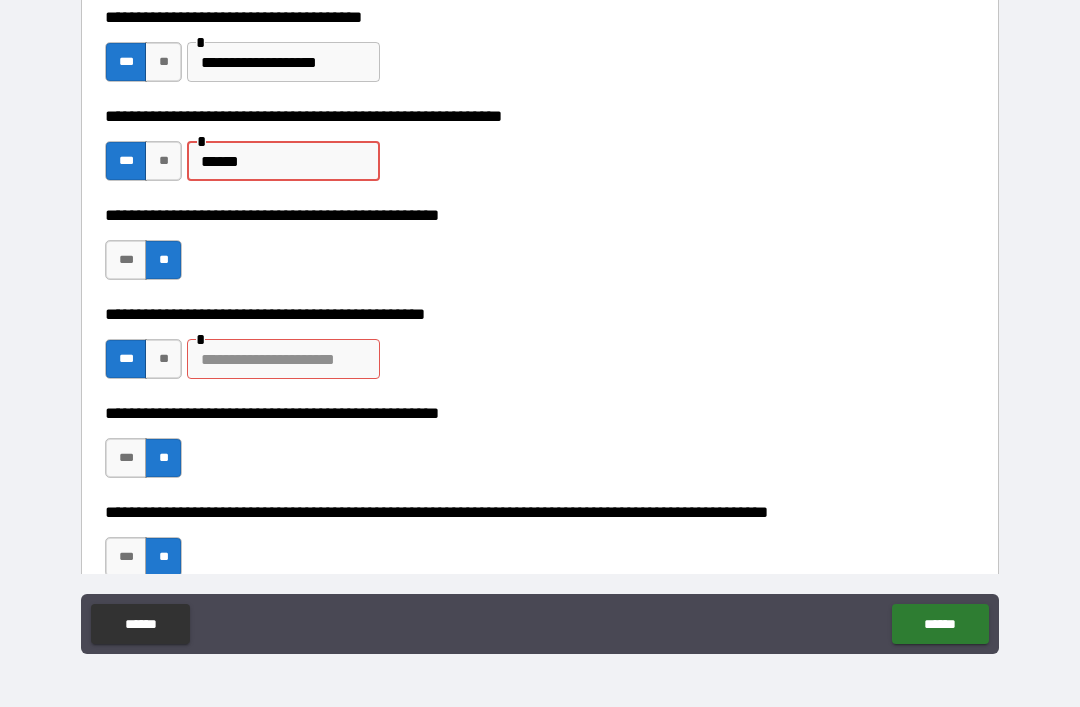 scroll, scrollTop: 331, scrollLeft: 0, axis: vertical 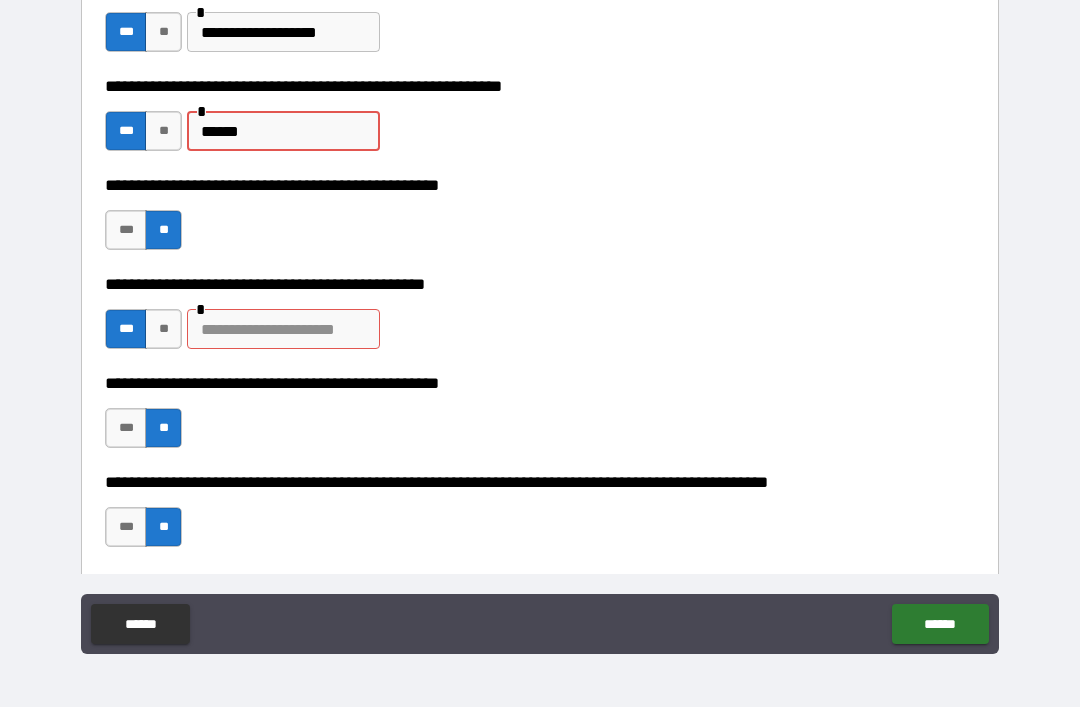 type on "******" 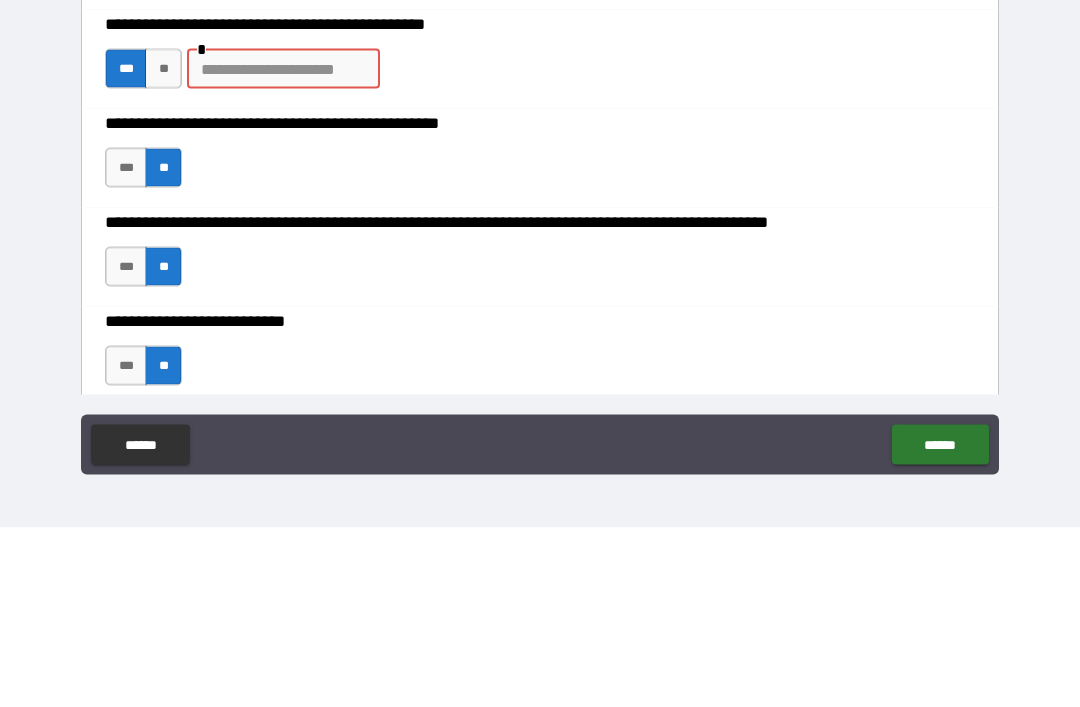 scroll, scrollTop: 413, scrollLeft: 0, axis: vertical 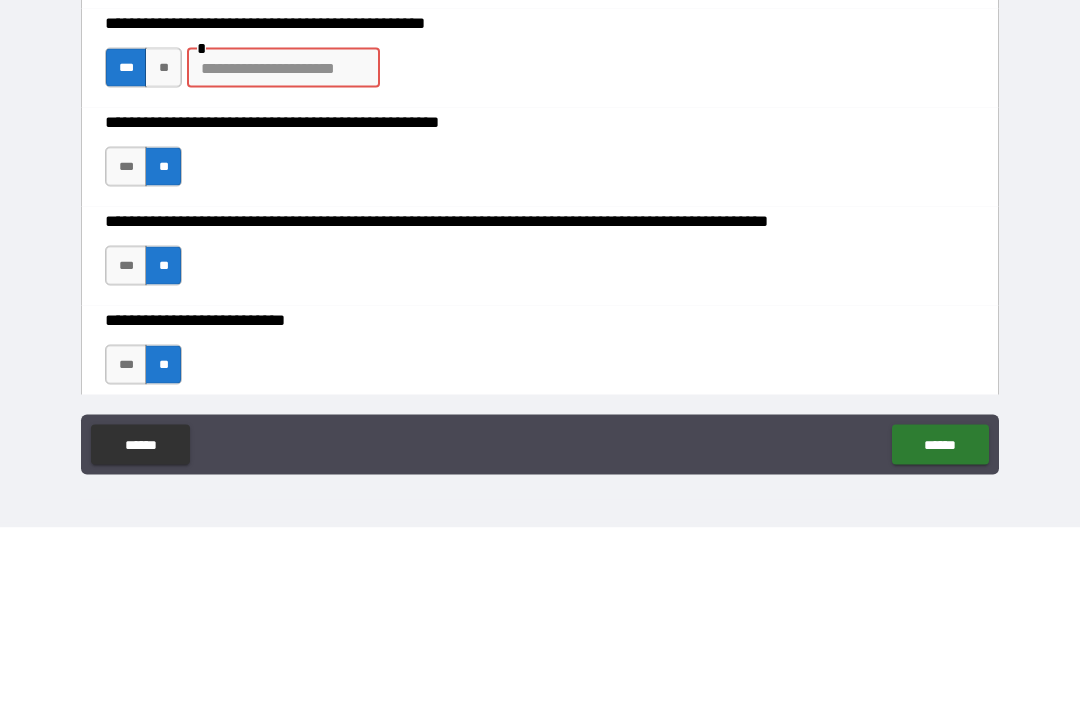 click at bounding box center (283, 247) 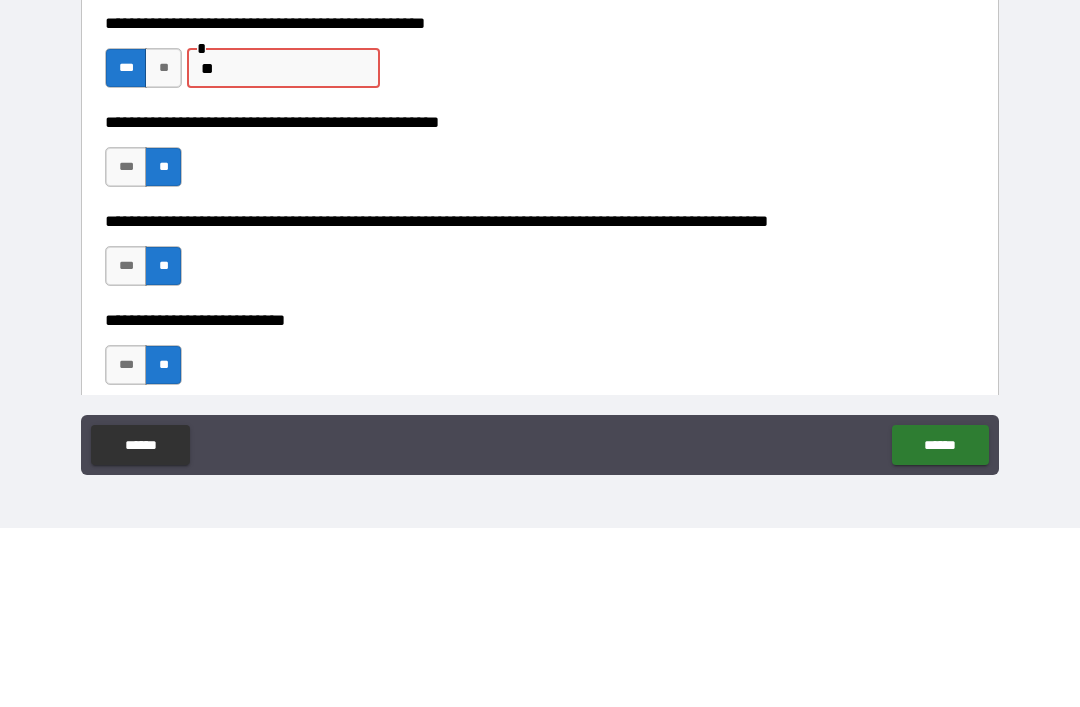 type on "*" 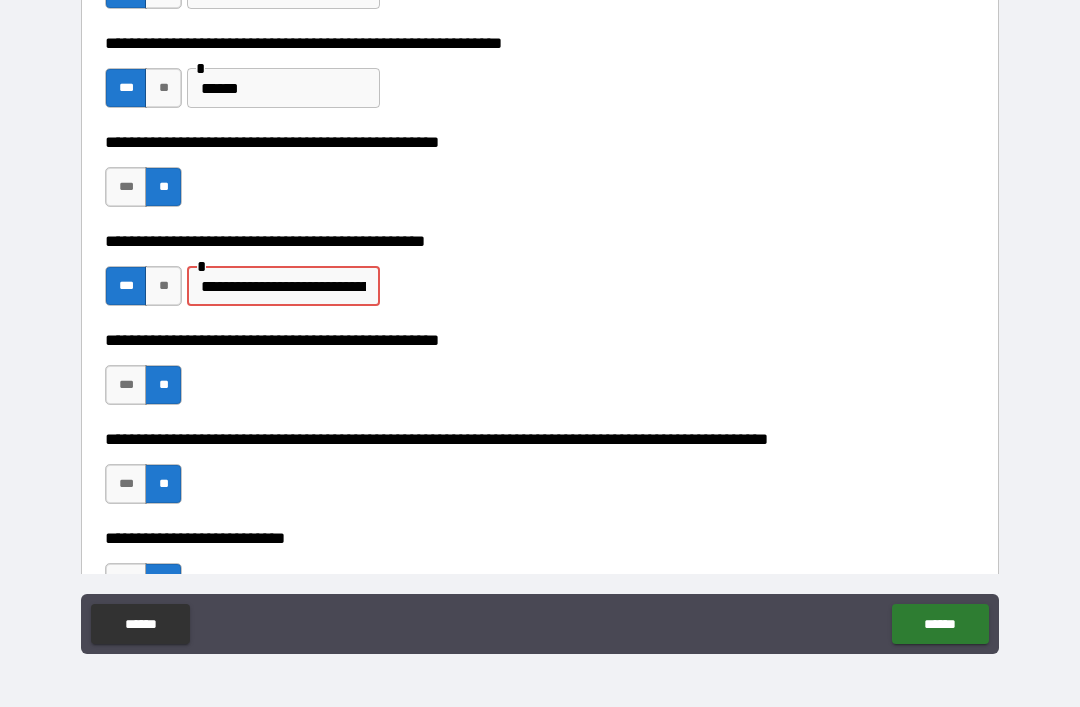 scroll, scrollTop: 353, scrollLeft: 0, axis: vertical 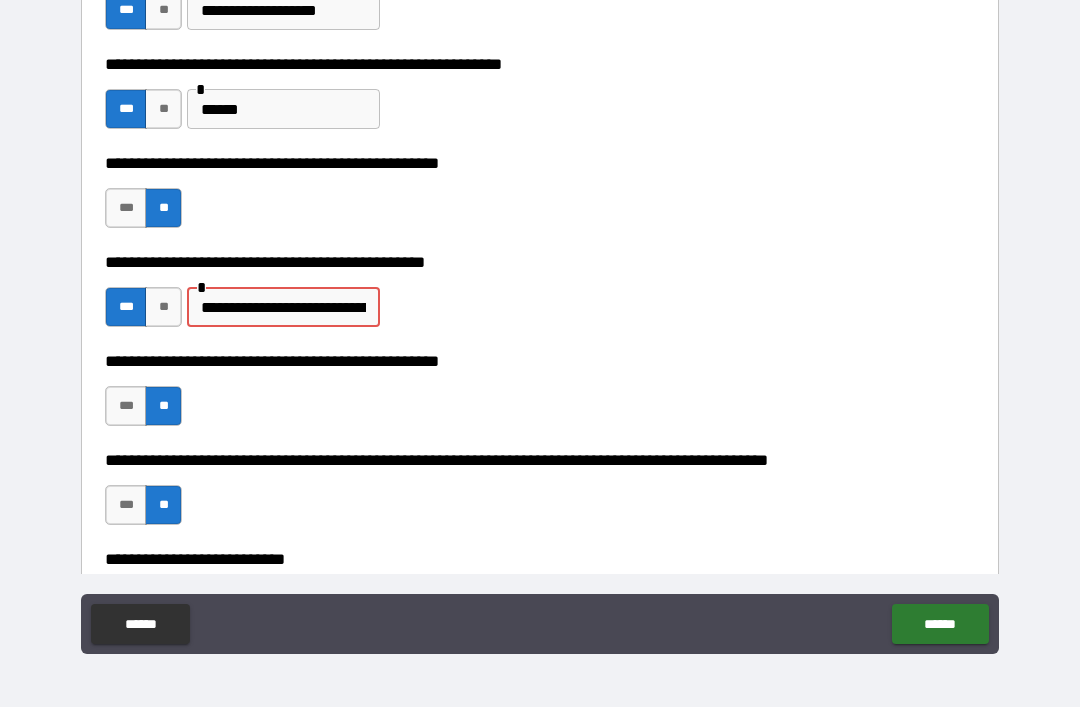 click on "**********" at bounding box center [283, 307] 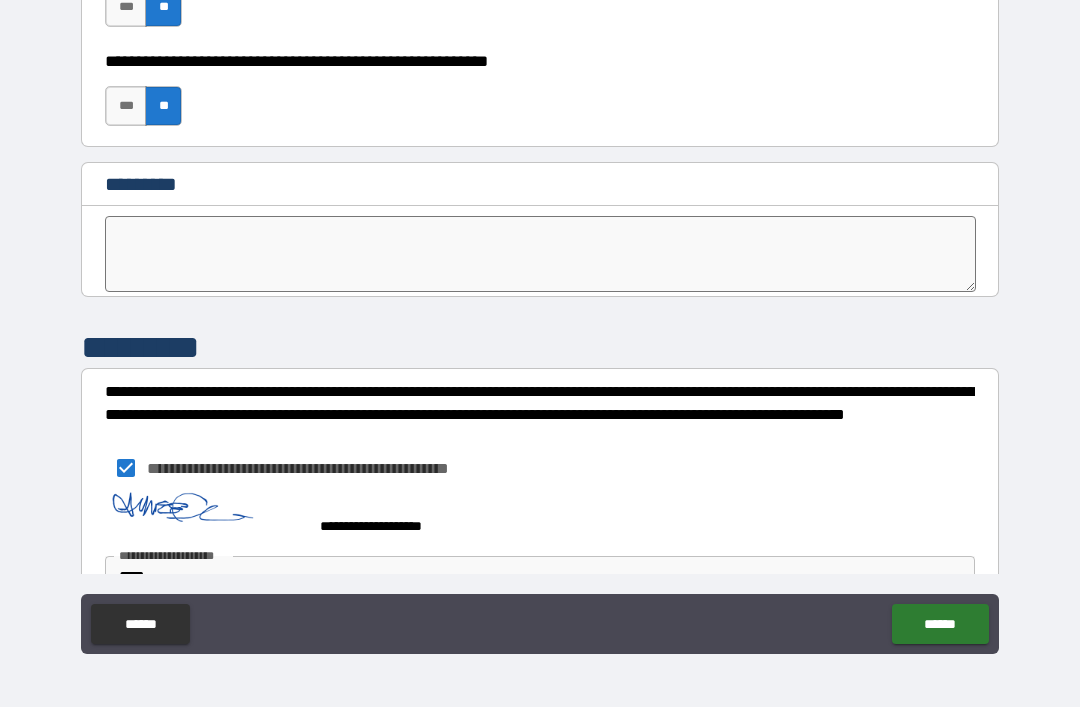 scroll, scrollTop: 10182, scrollLeft: 0, axis: vertical 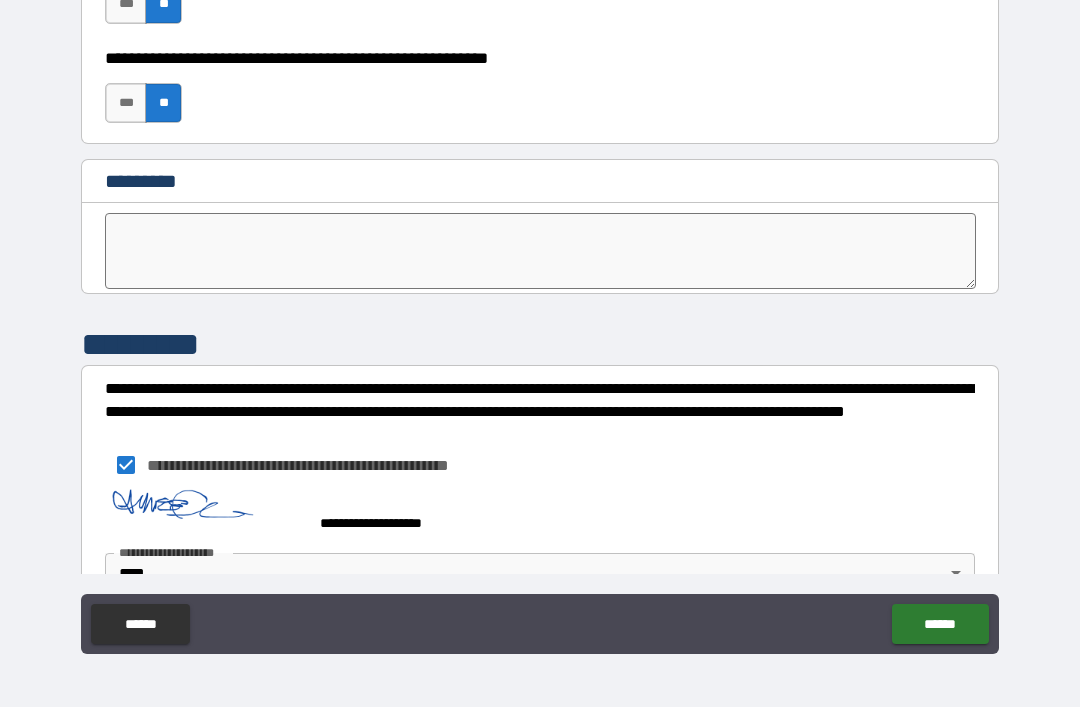 type on "**********" 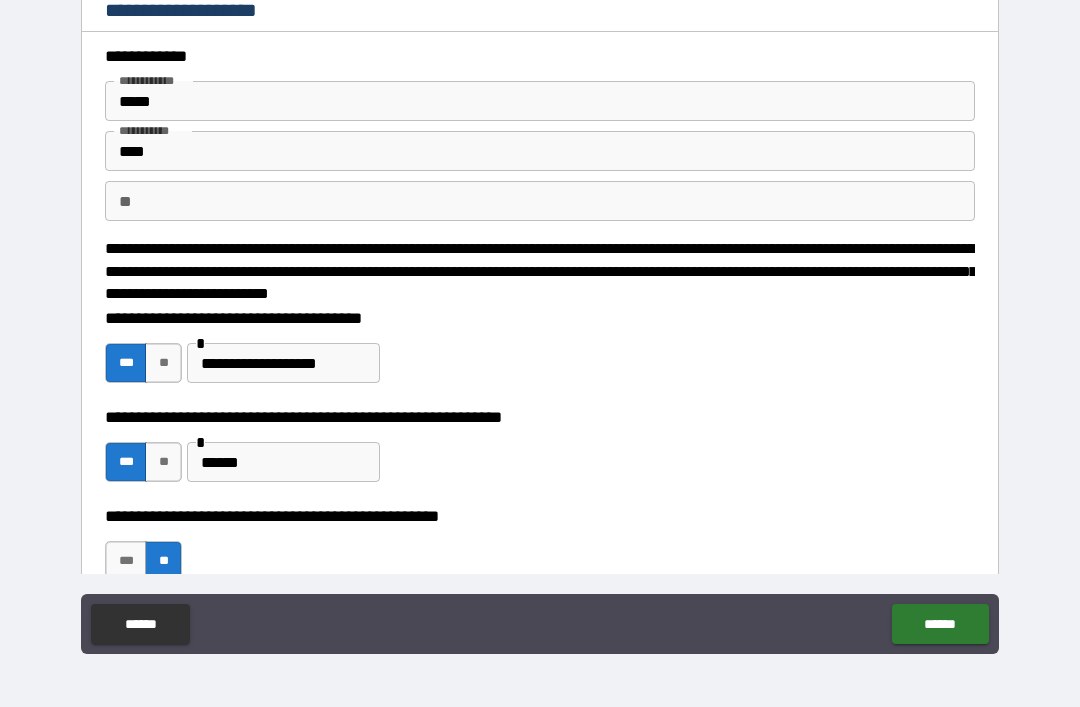 scroll, scrollTop: -77, scrollLeft: 0, axis: vertical 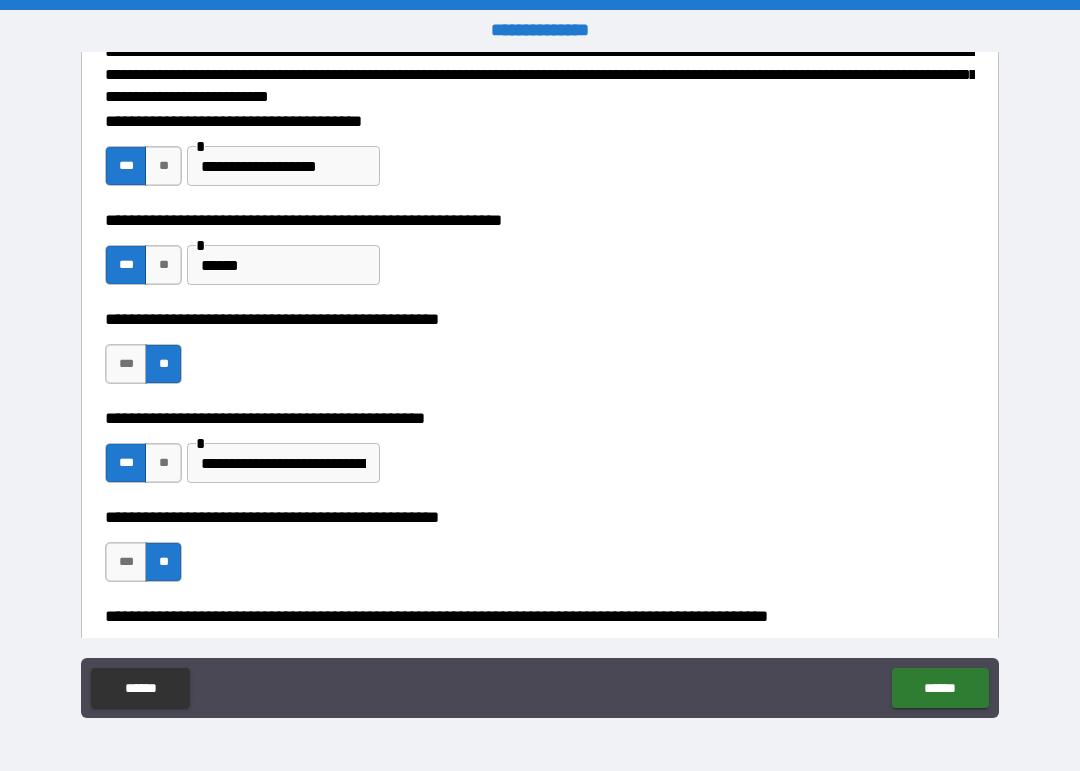 click on "**********" at bounding box center (283, 166) 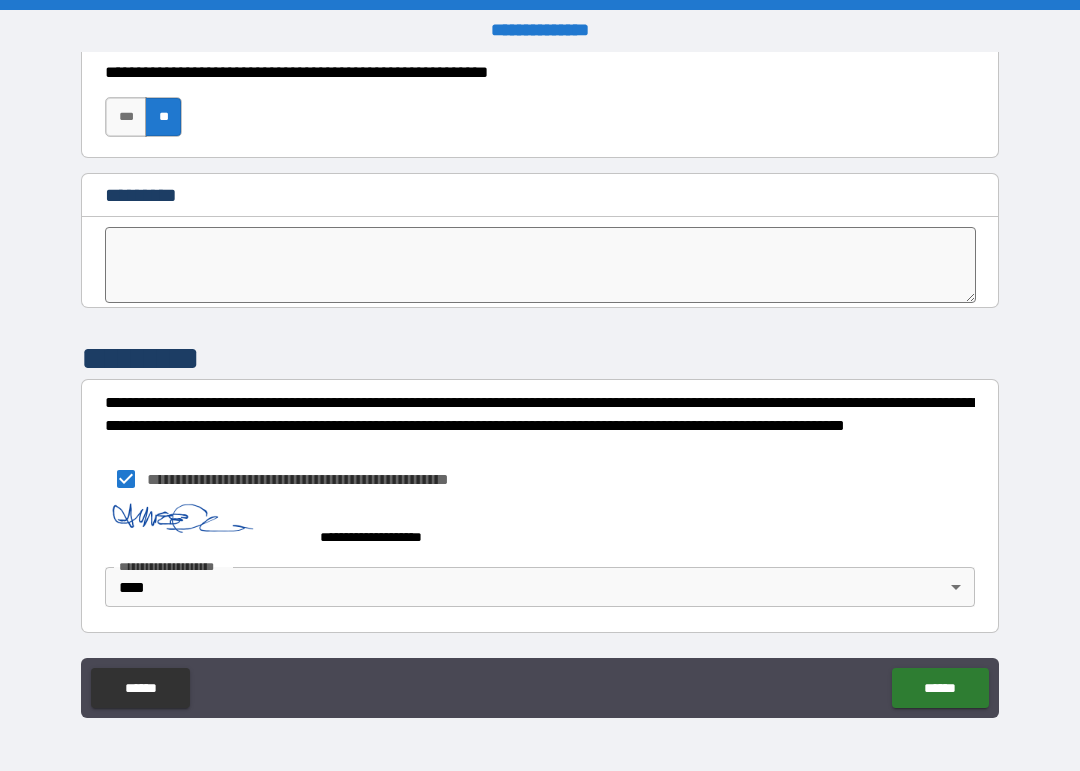 scroll, scrollTop: 10232, scrollLeft: 0, axis: vertical 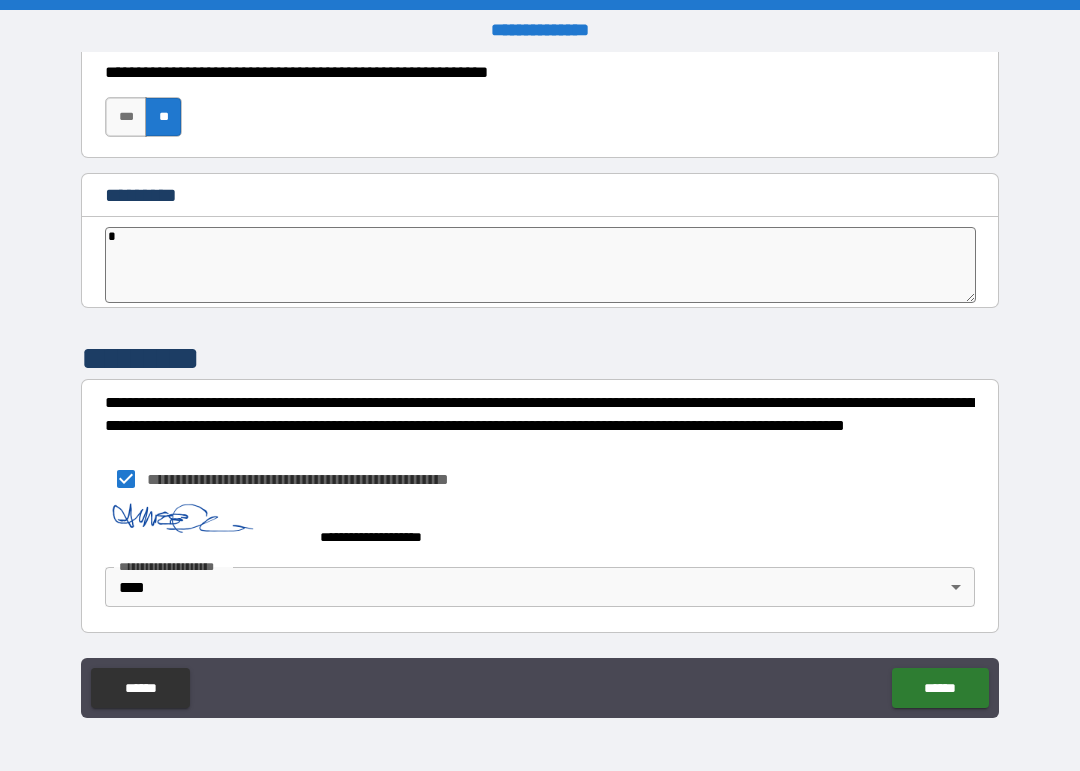 type on "*" 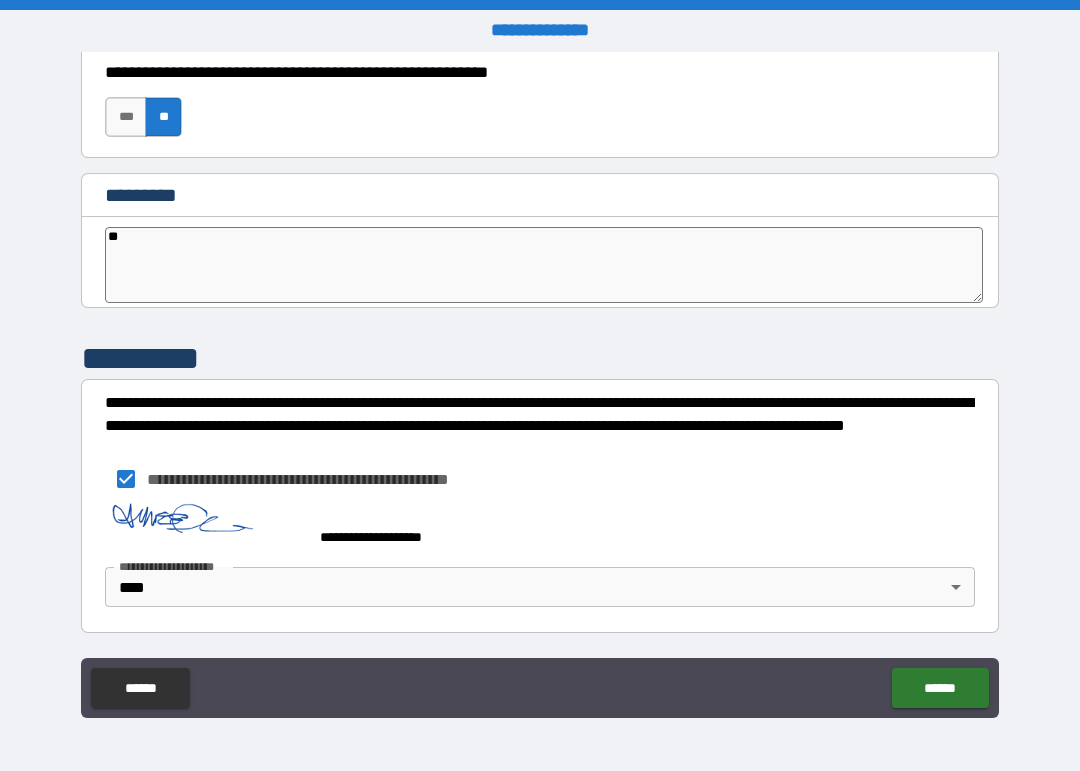 type on "***" 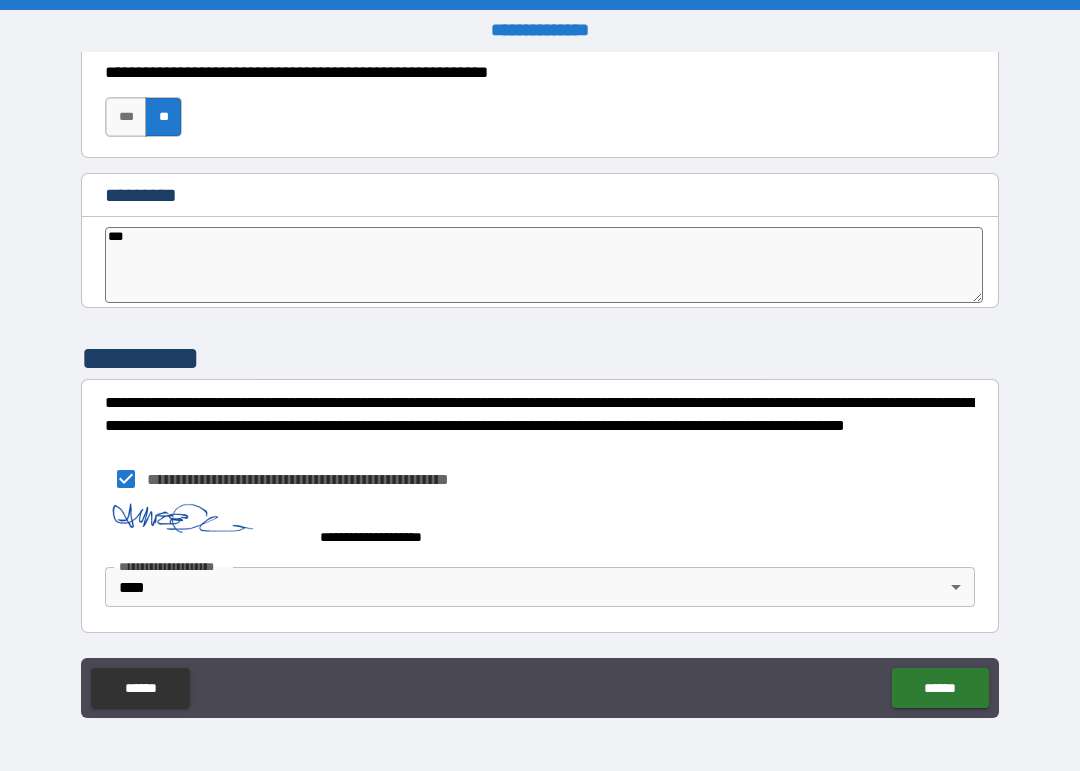 type on "*" 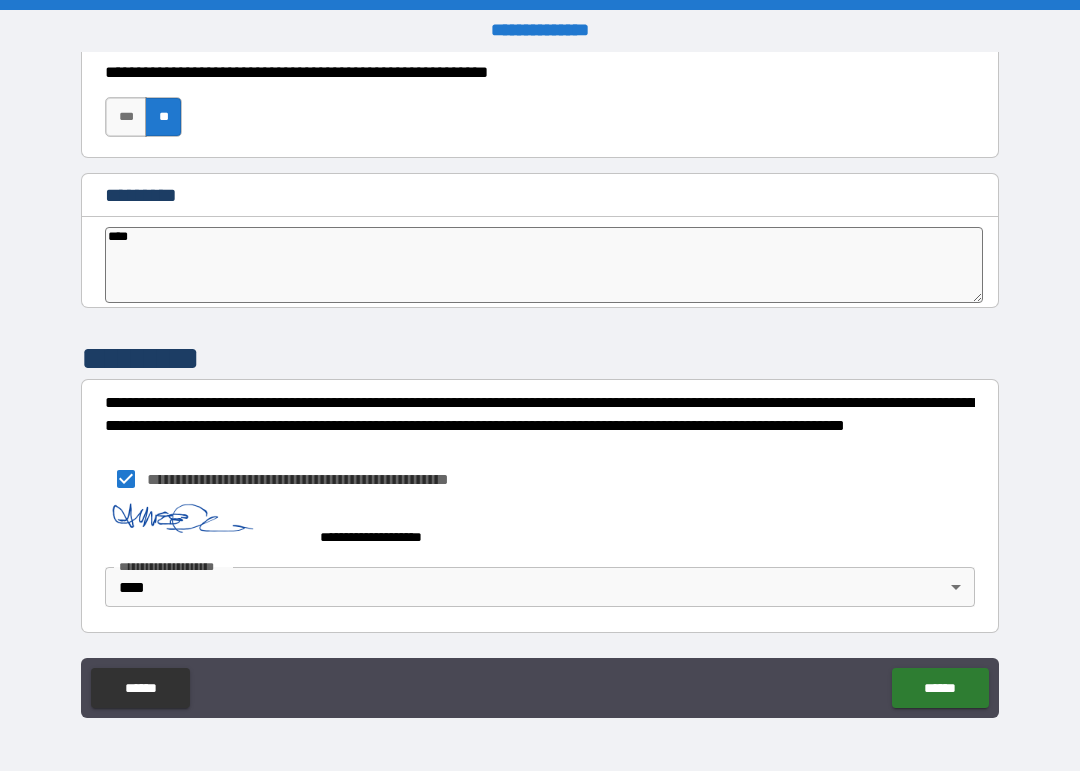 type on "*****" 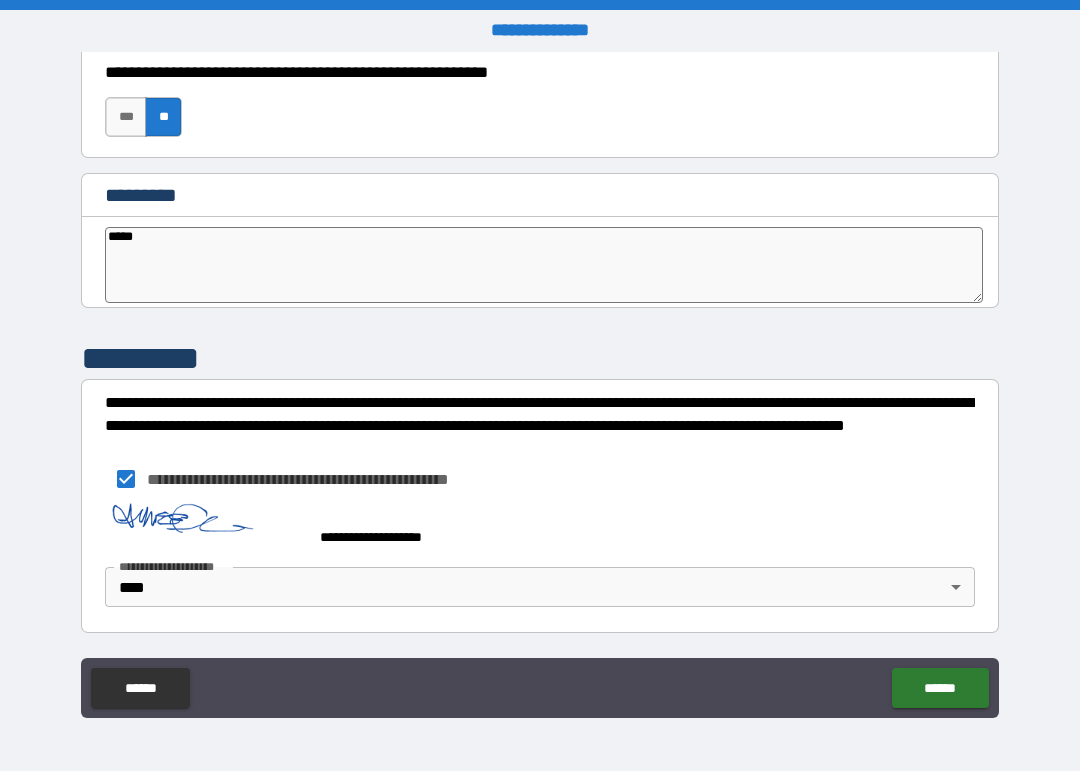 type on "*" 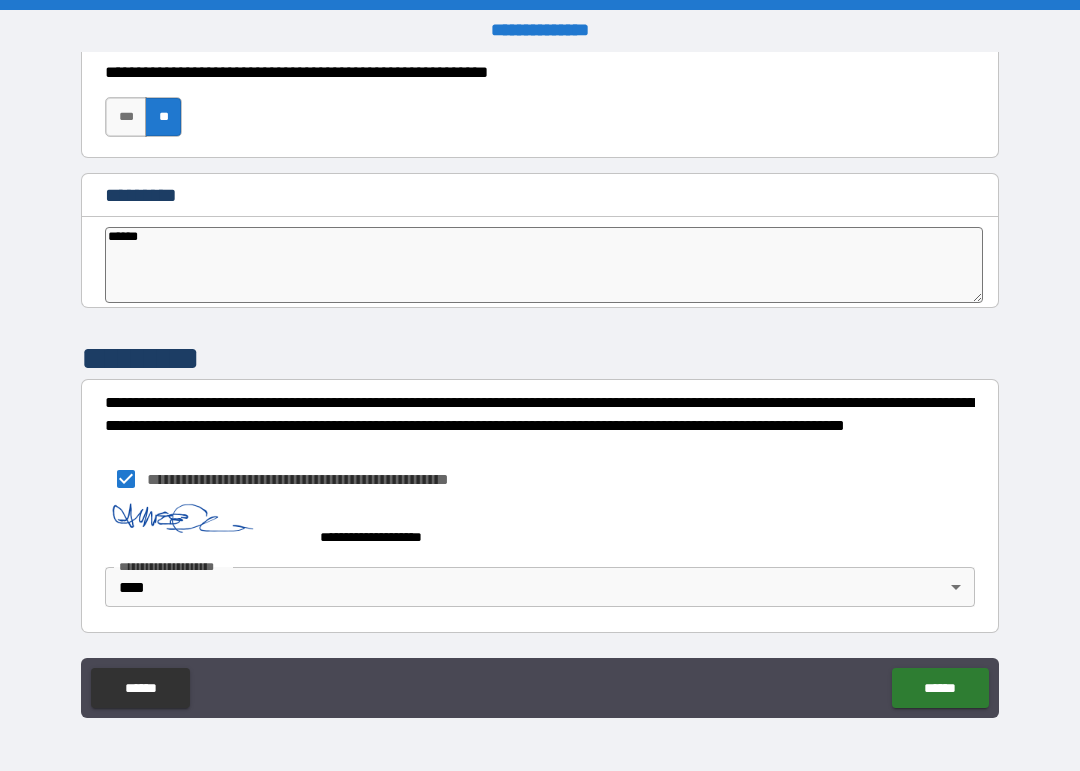 type on "******" 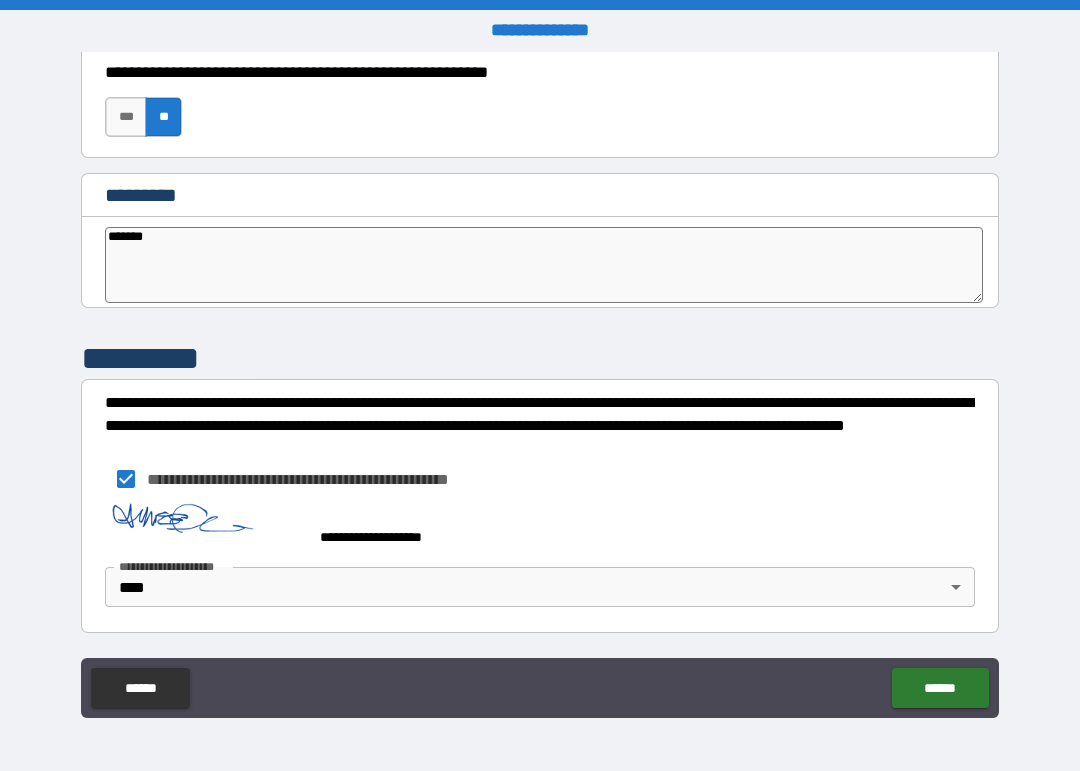 type on "*" 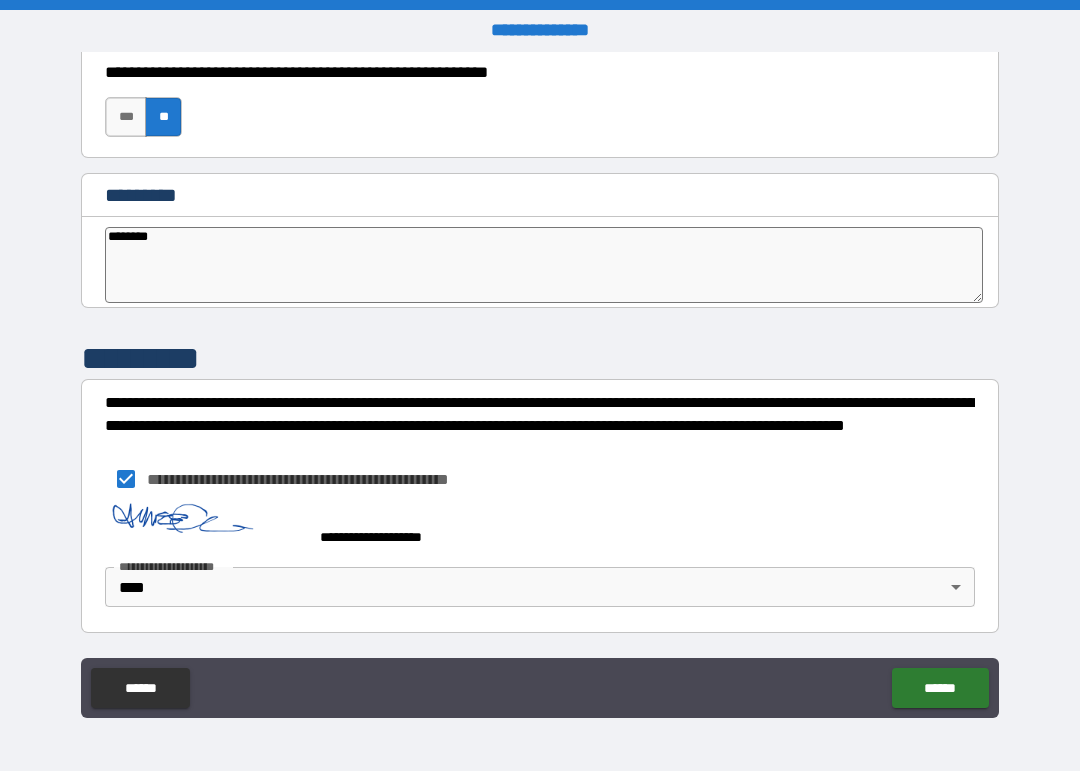 type on "*" 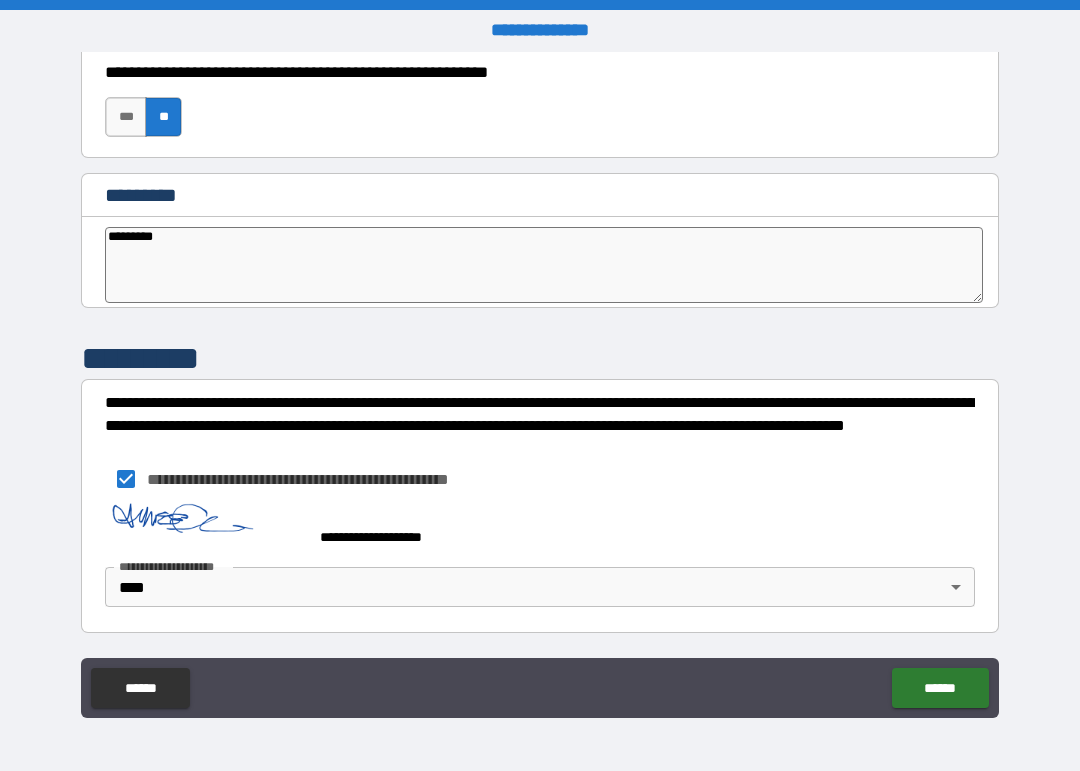 type on "*" 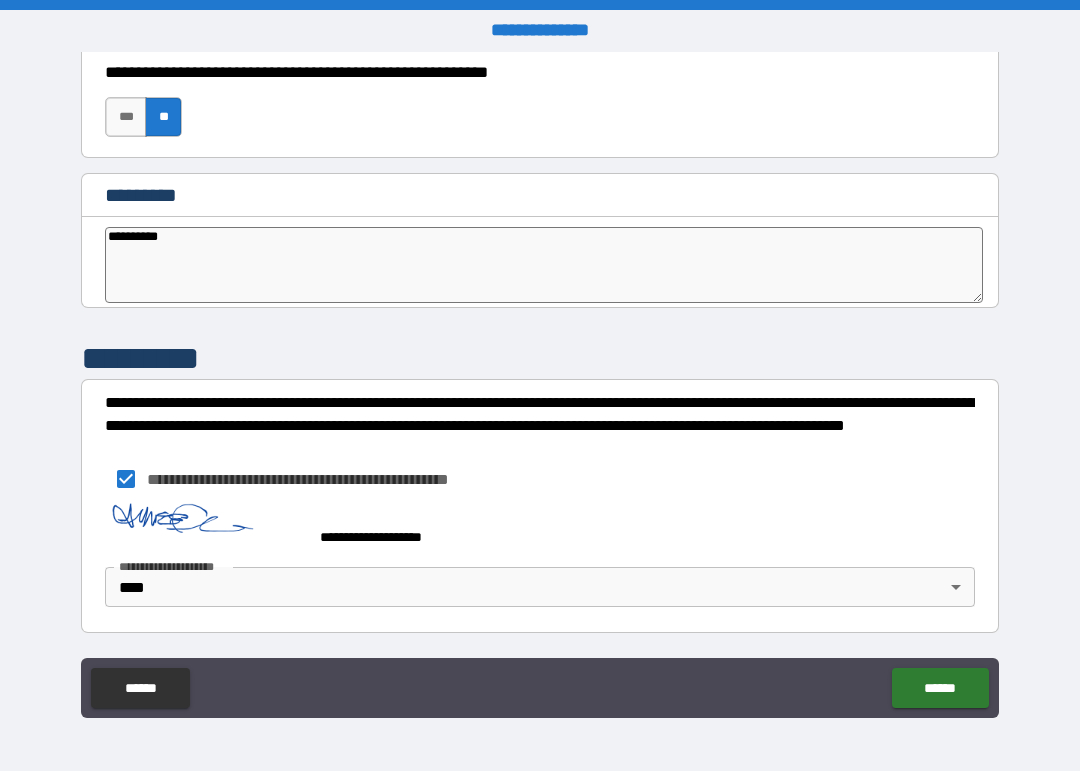 type on "*" 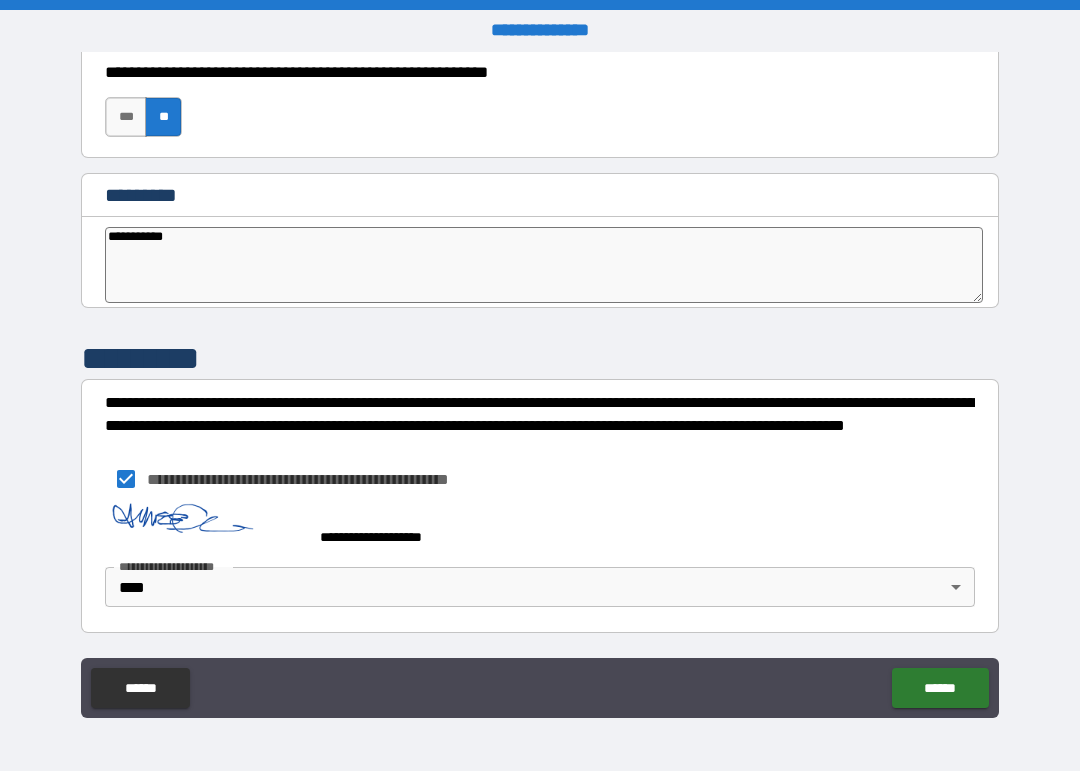 type on "*" 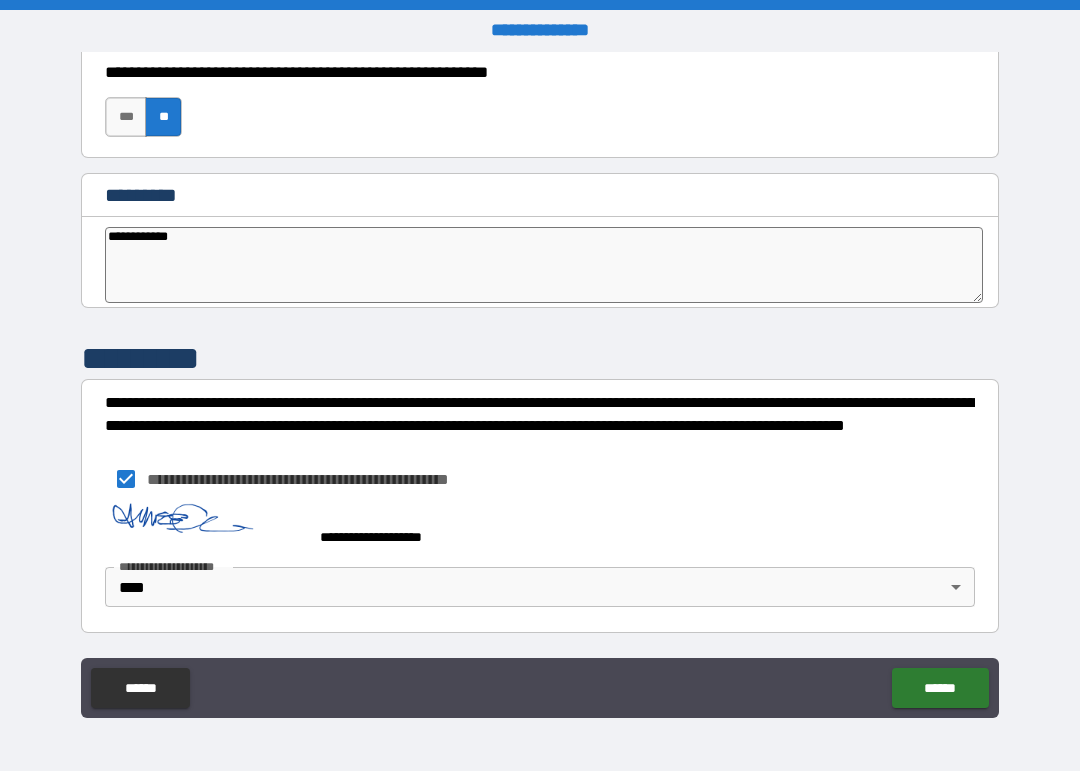 type on "*" 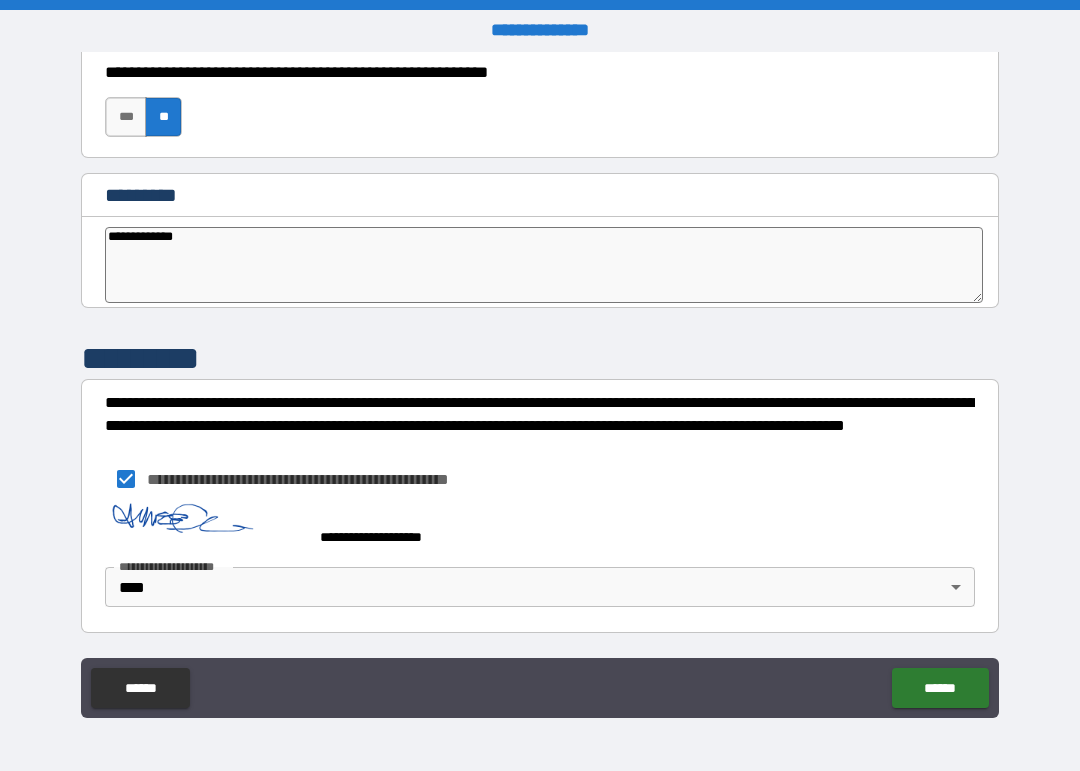 type on "*" 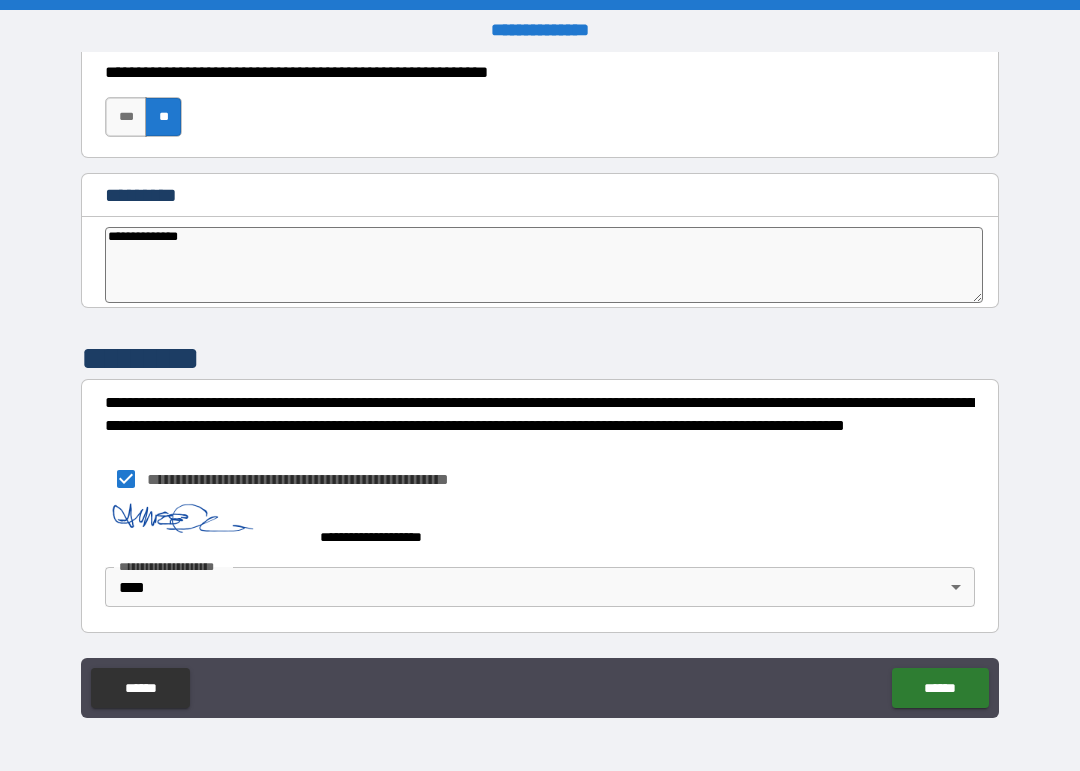 type on "*" 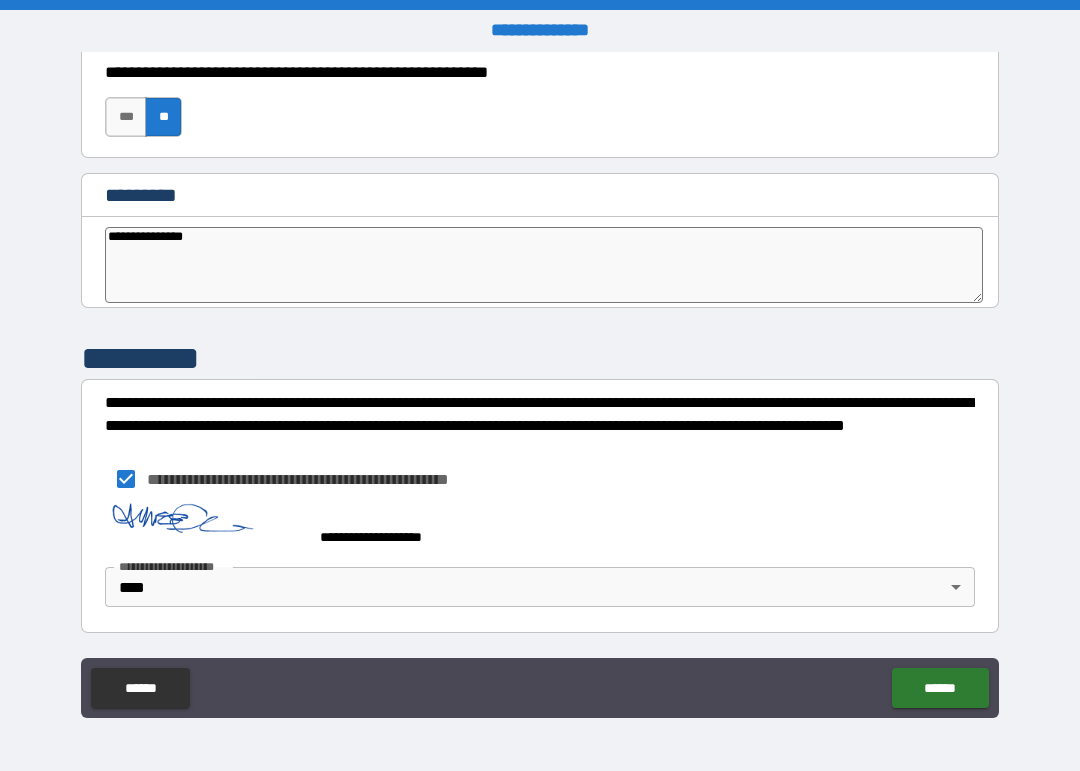 type on "*" 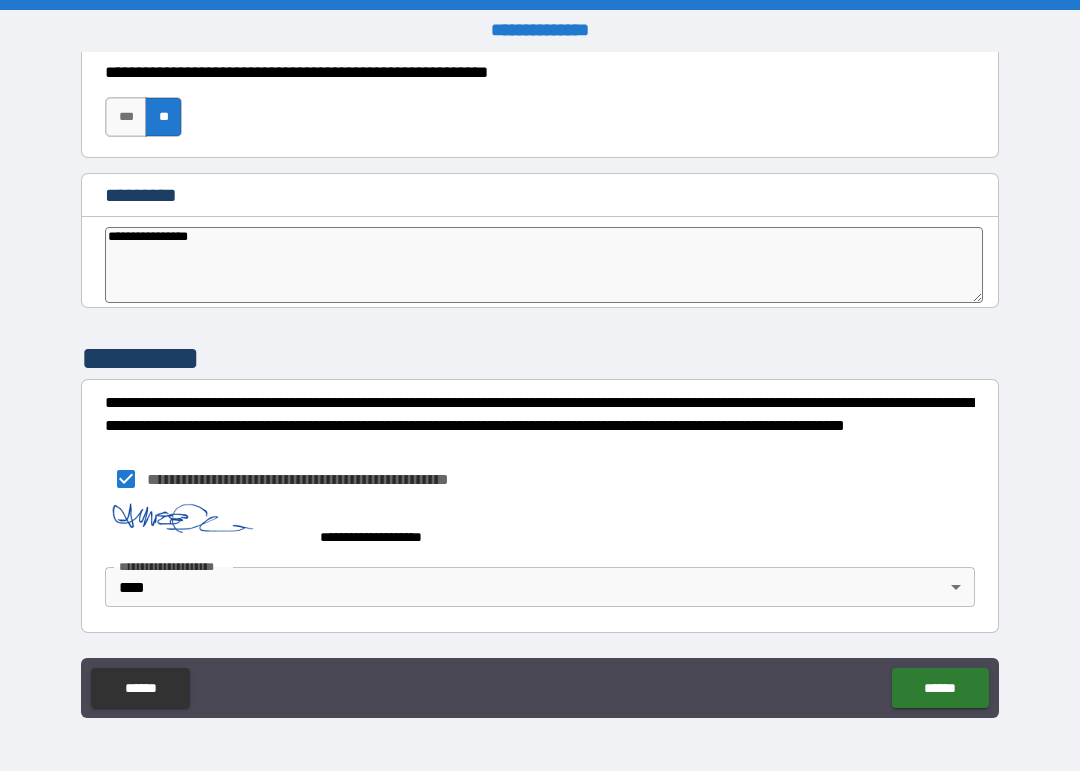 type on "*" 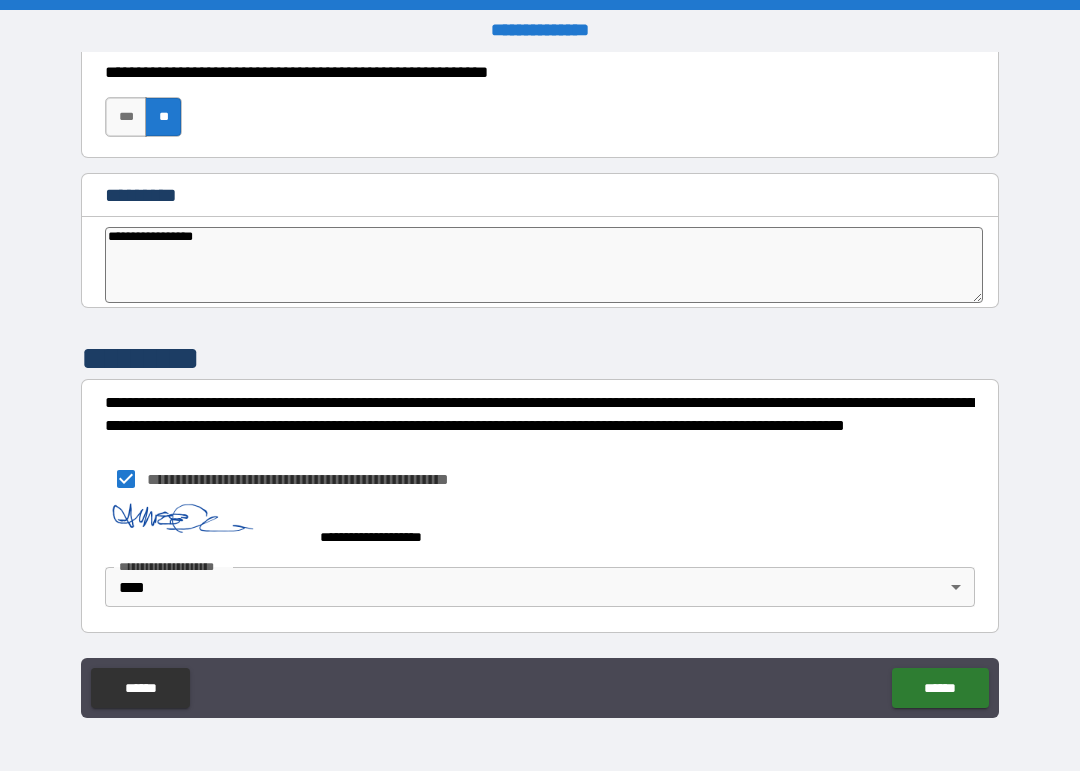 type on "**********" 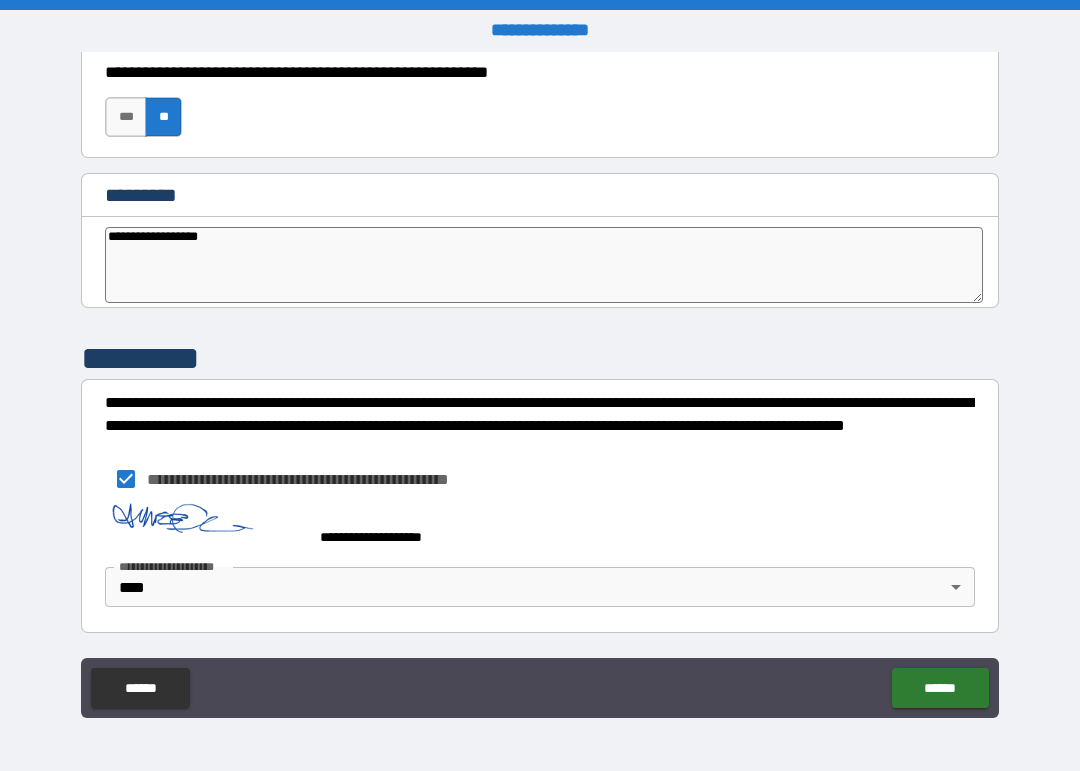 type on "*" 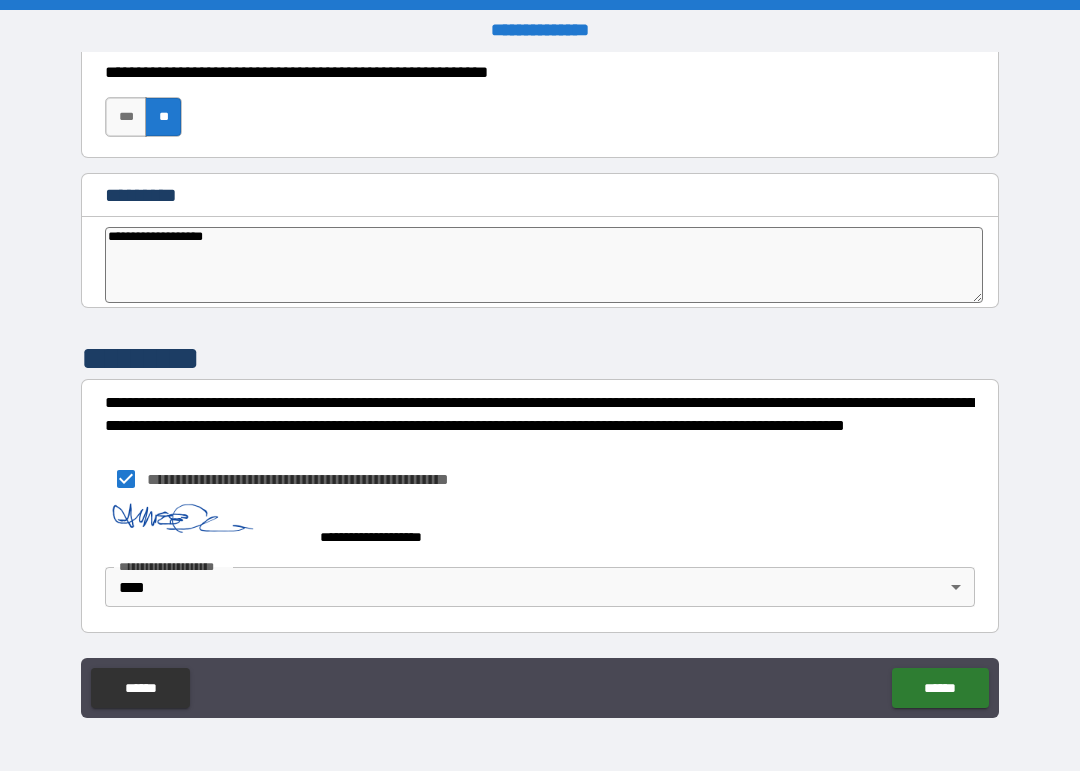 type on "*" 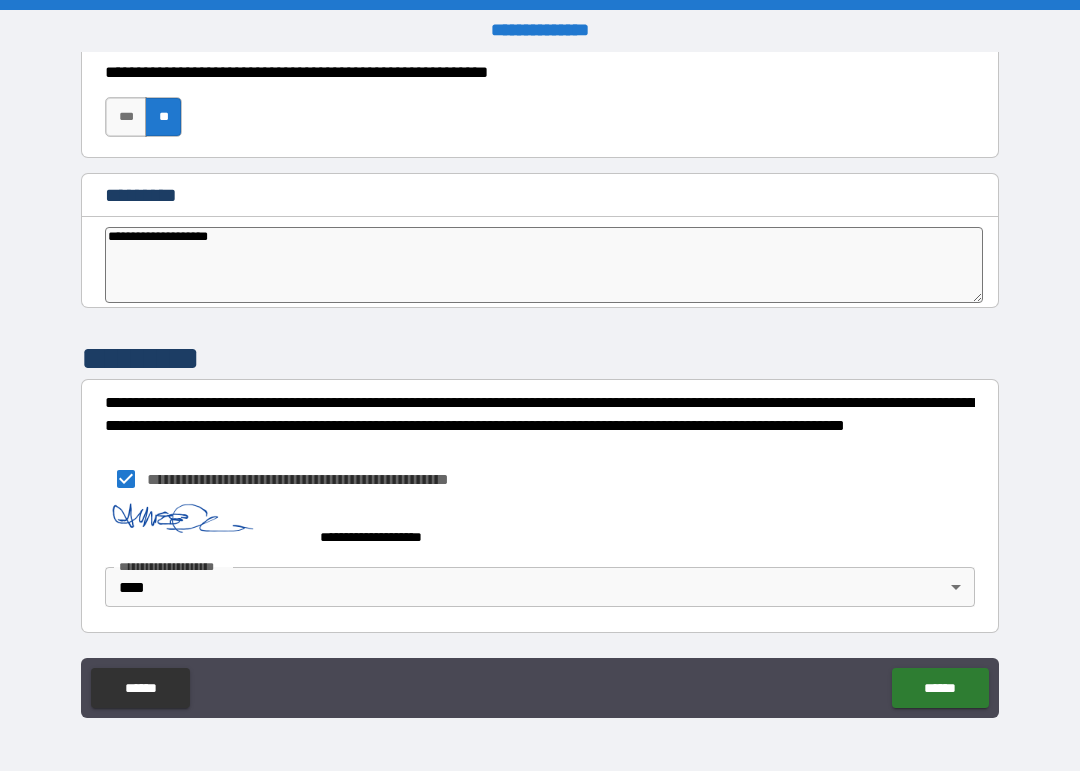 type on "**********" 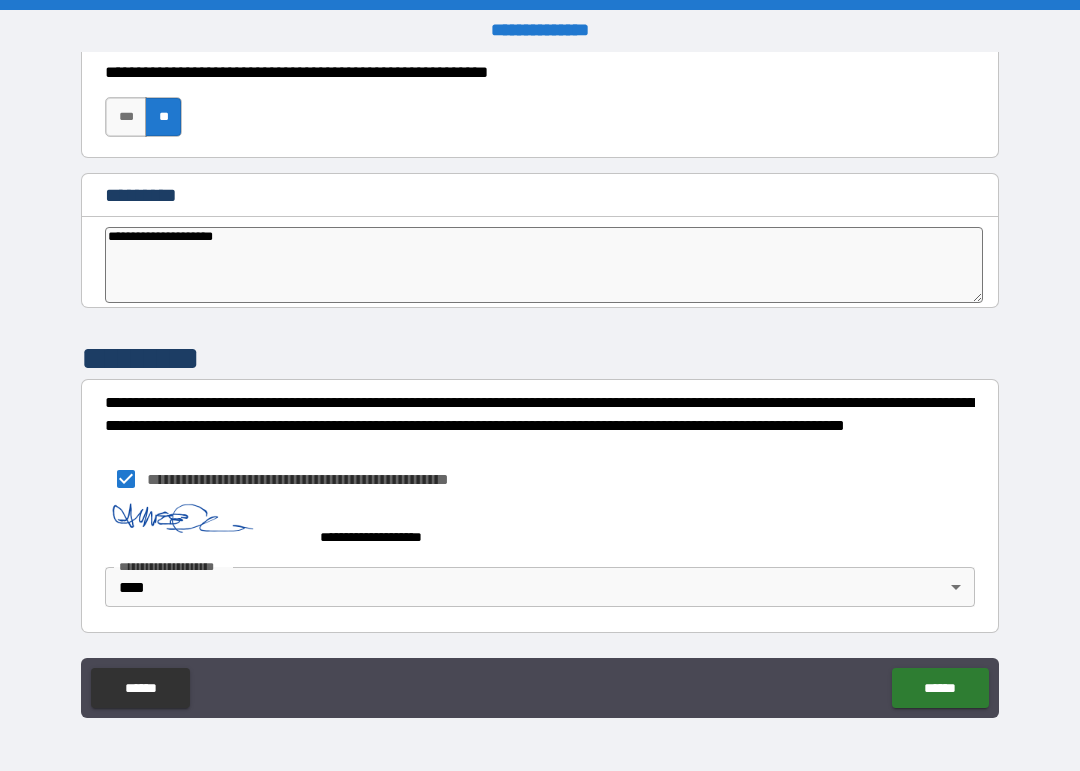 type on "*" 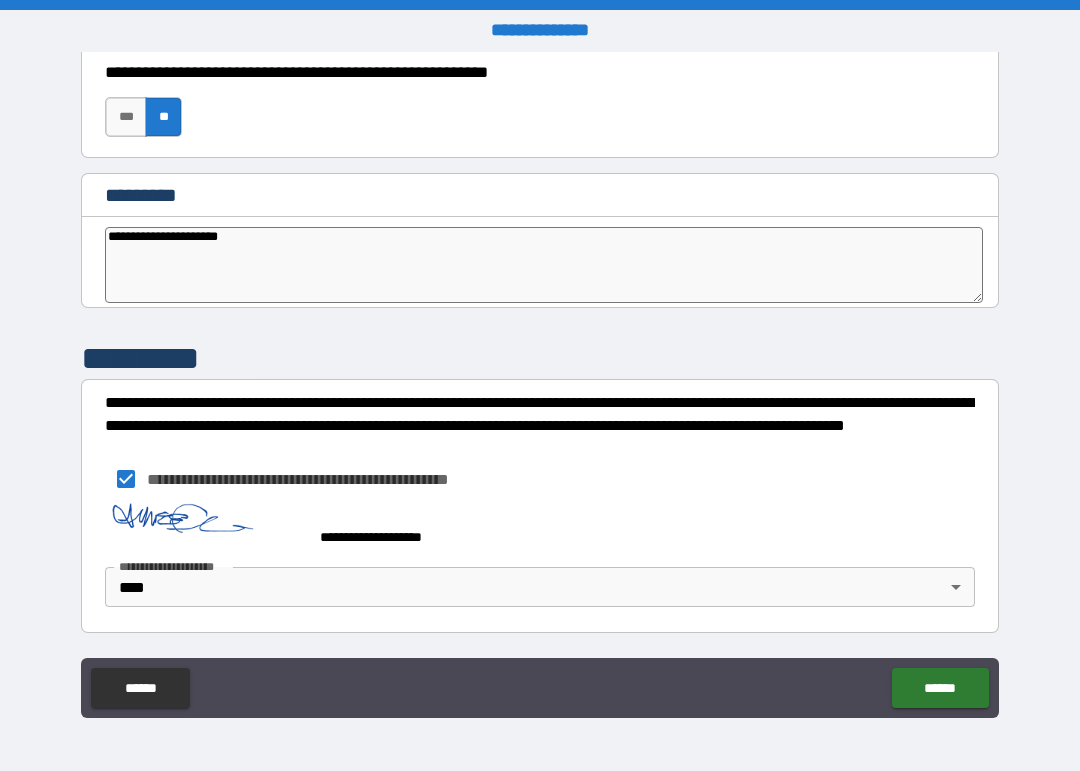 type on "*" 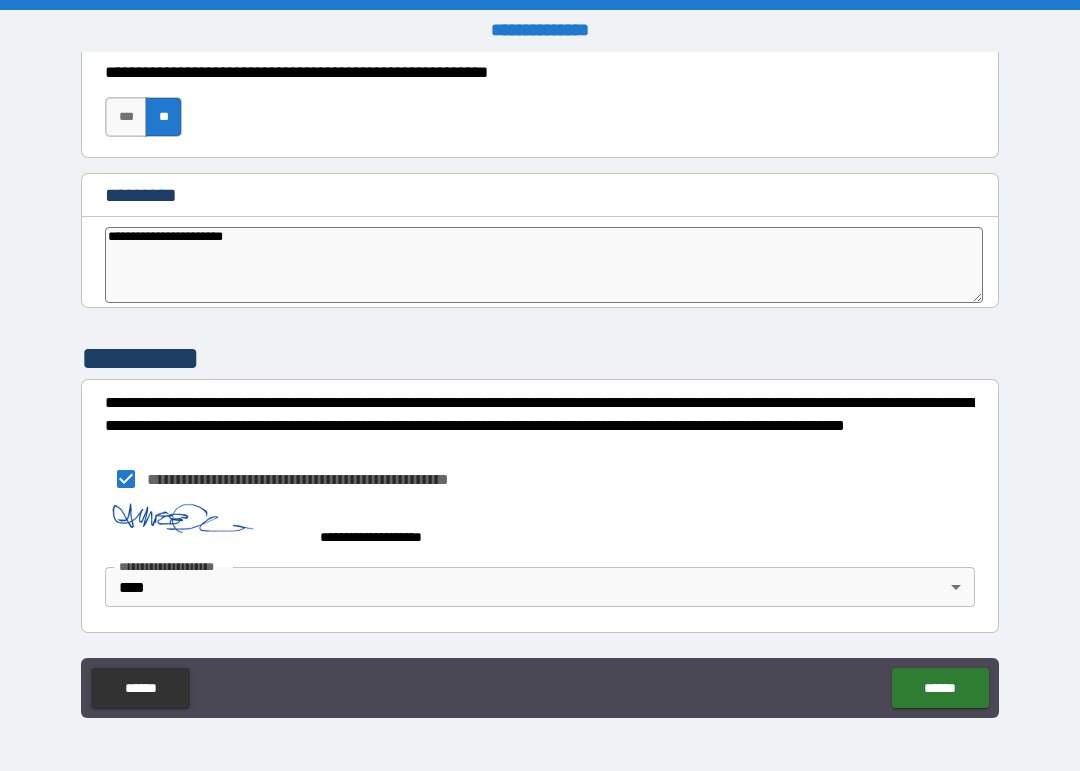 type on "*" 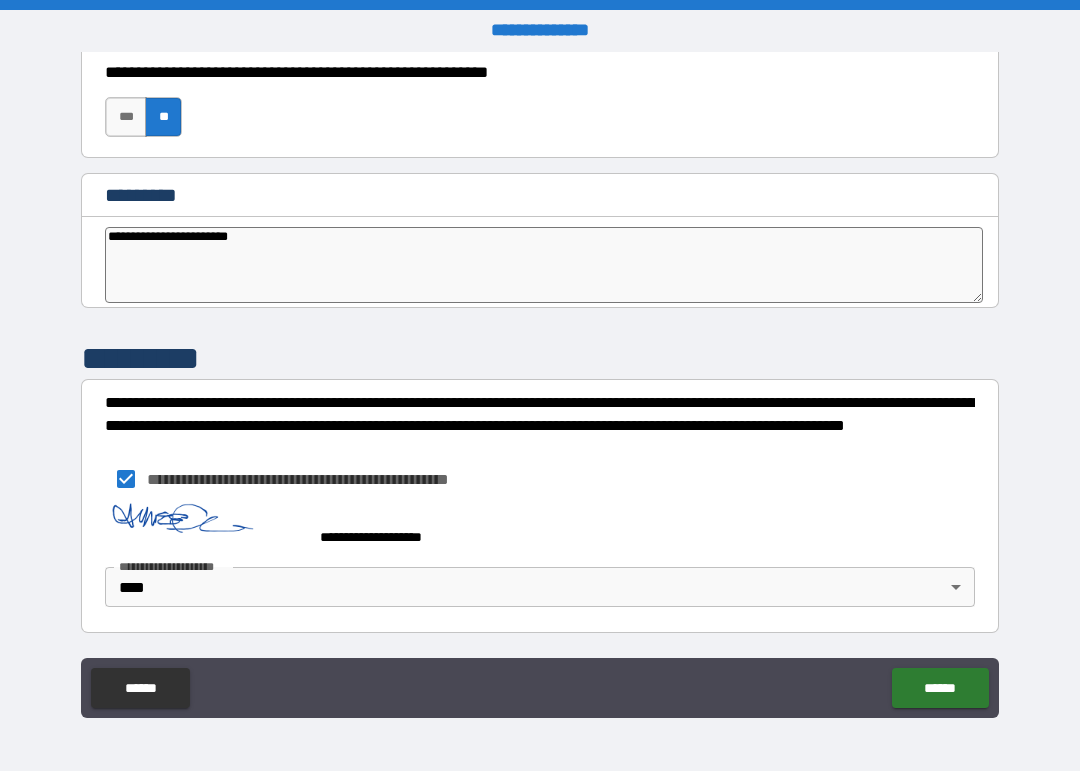 type on "**********" 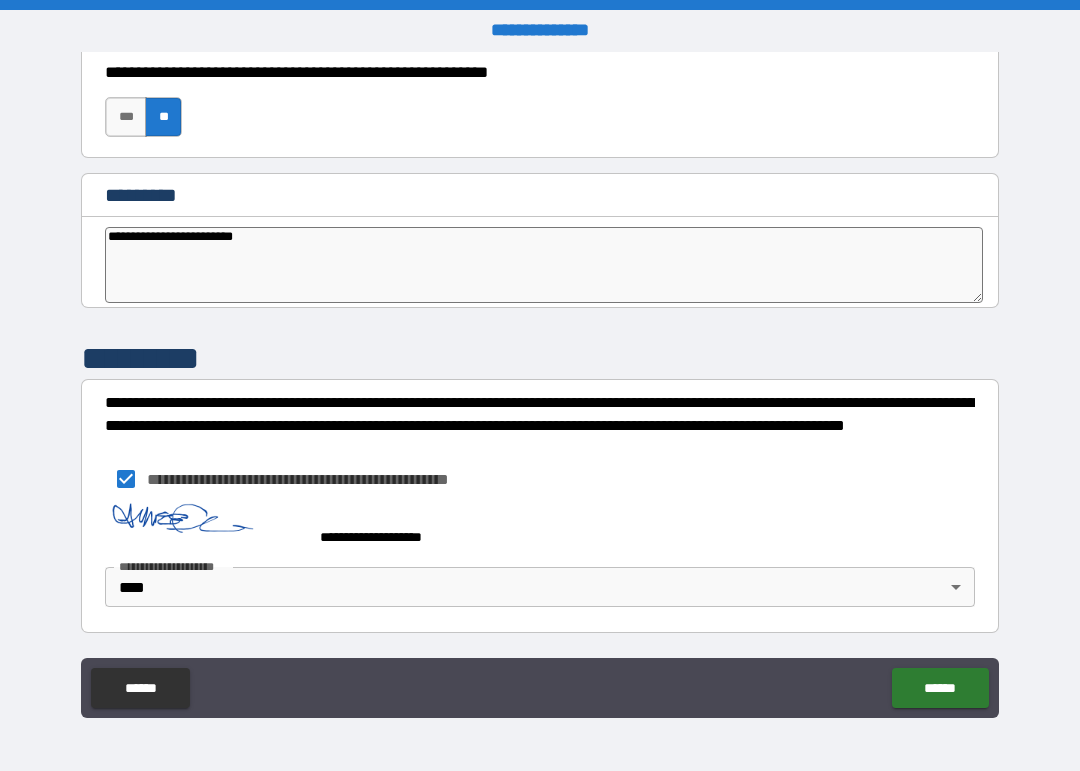 type on "**********" 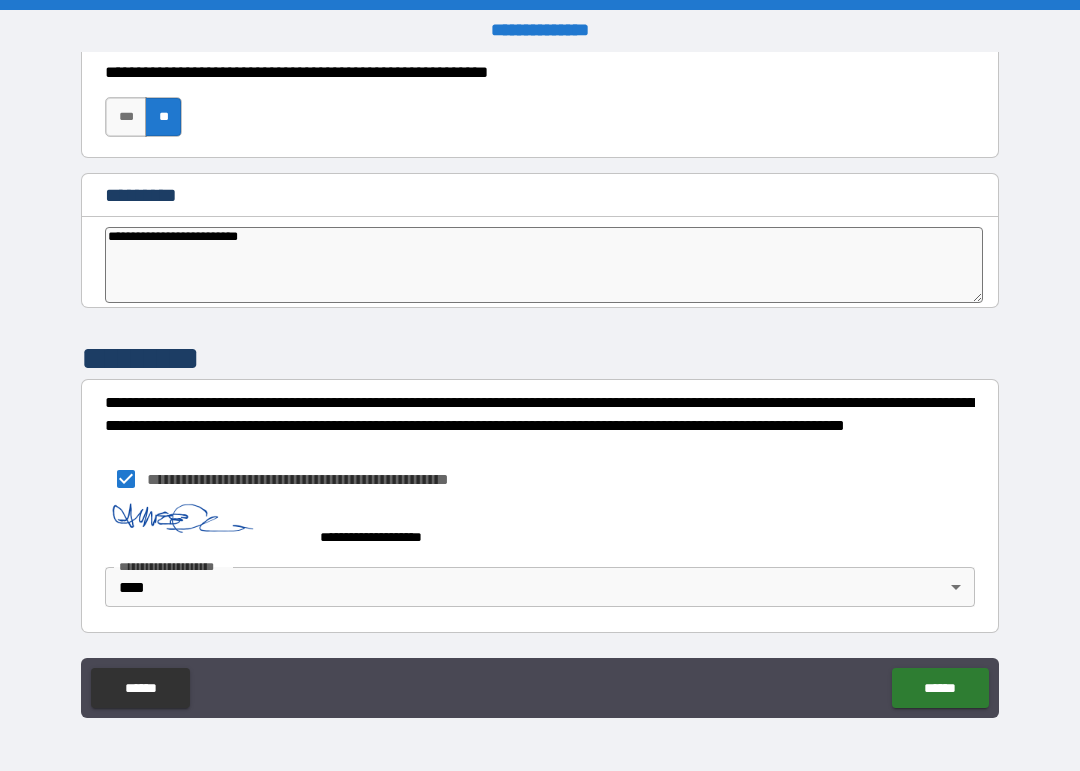 type on "*" 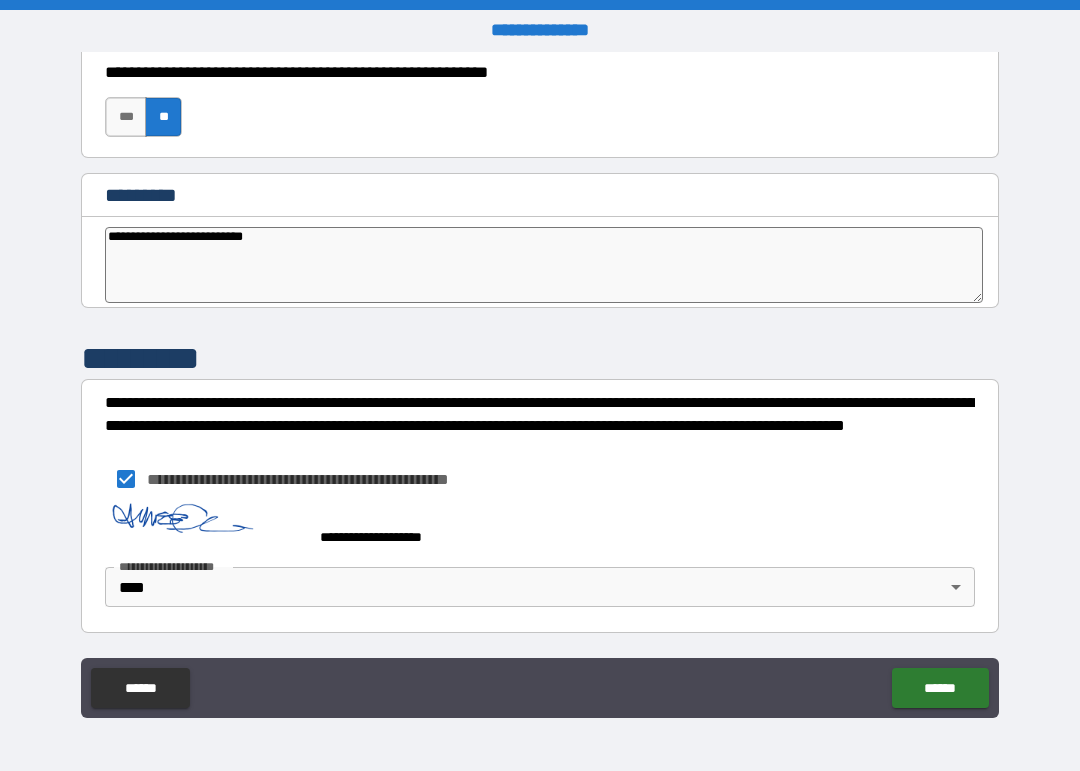 type on "*" 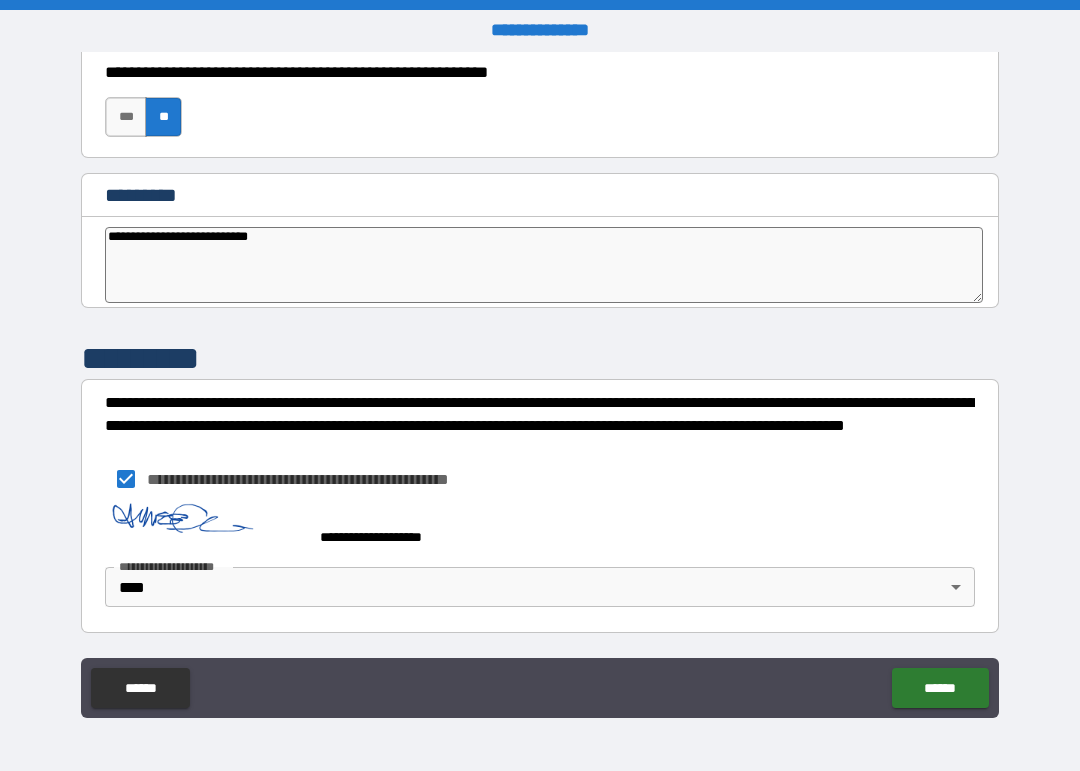 type on "**********" 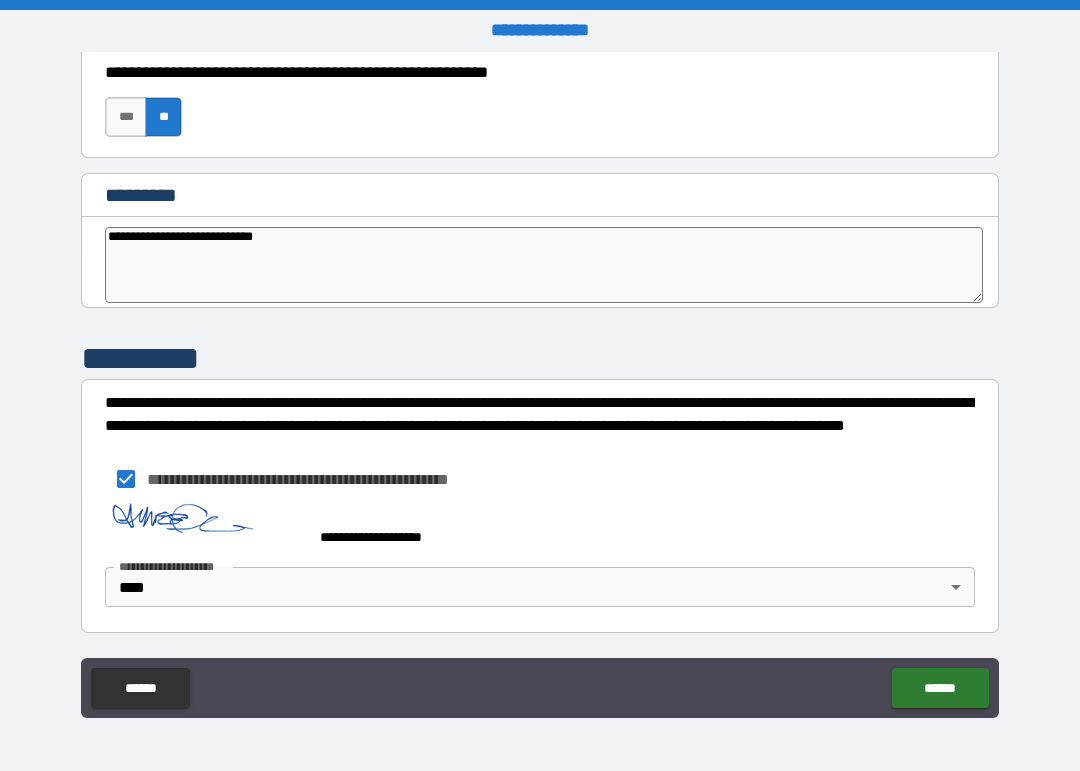 type on "**********" 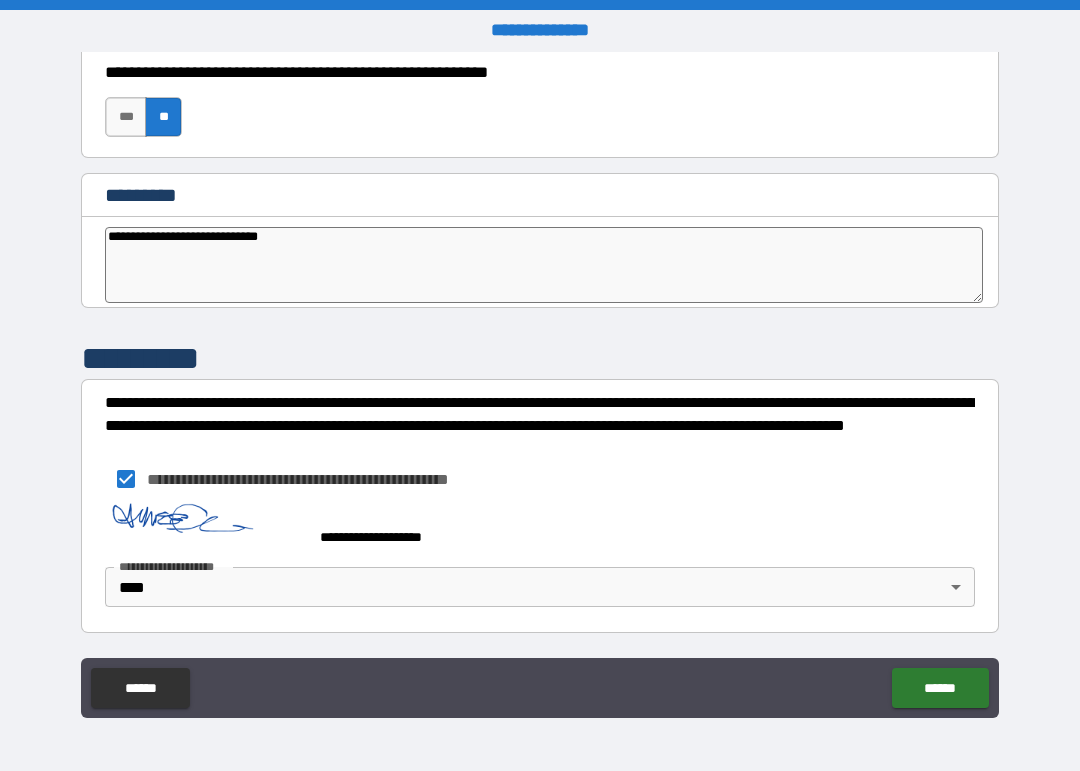 type on "*" 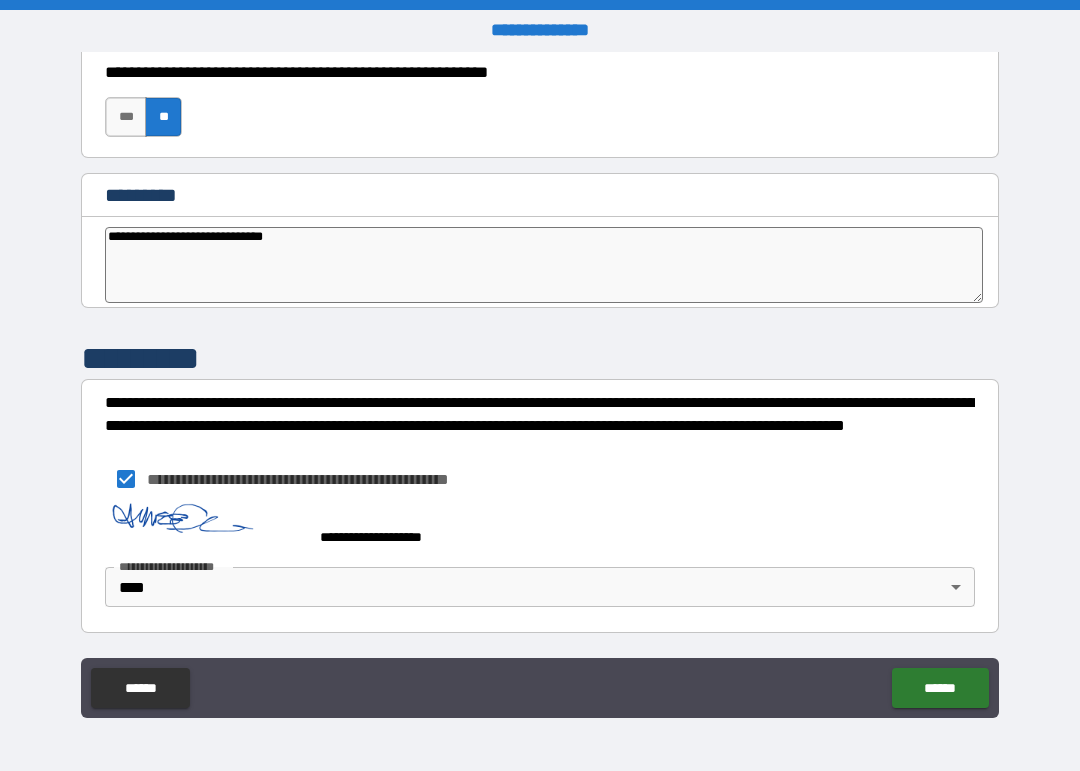type on "*" 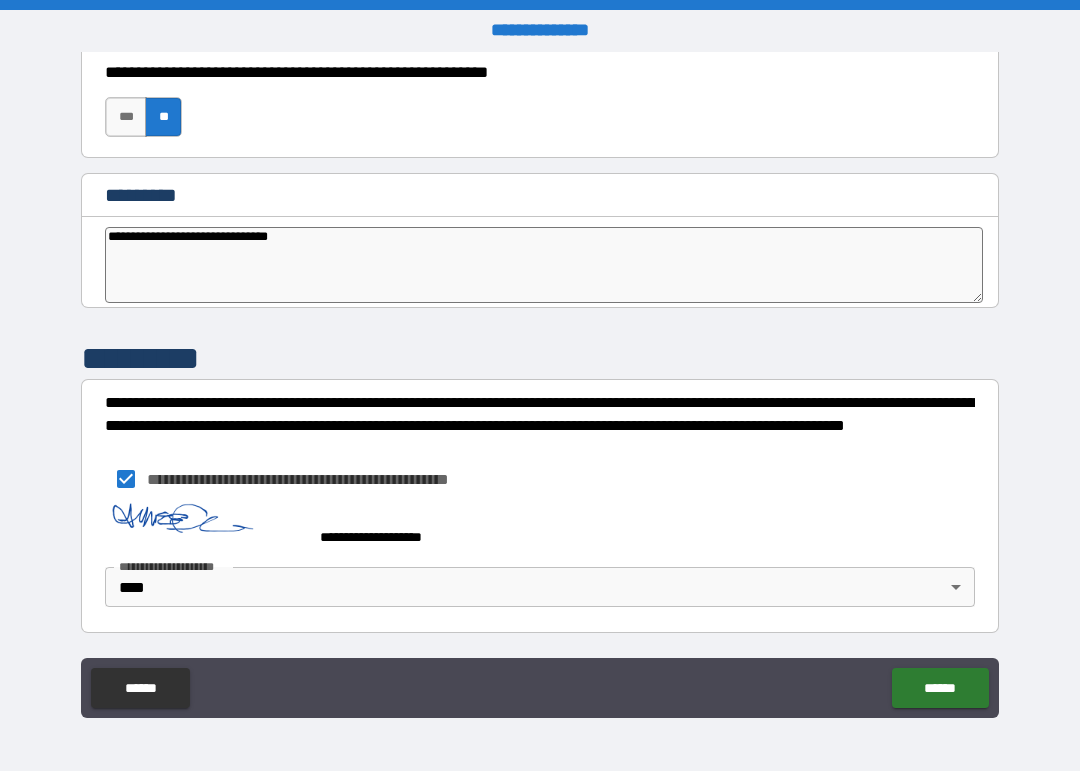 type on "*" 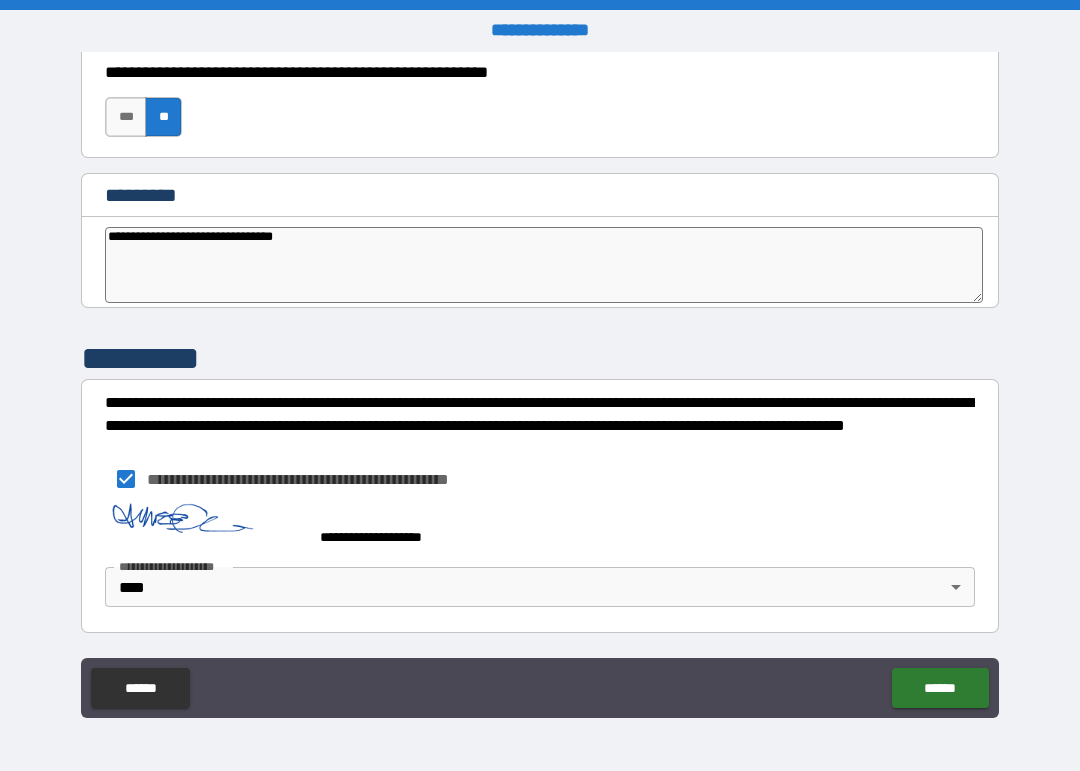 type on "*" 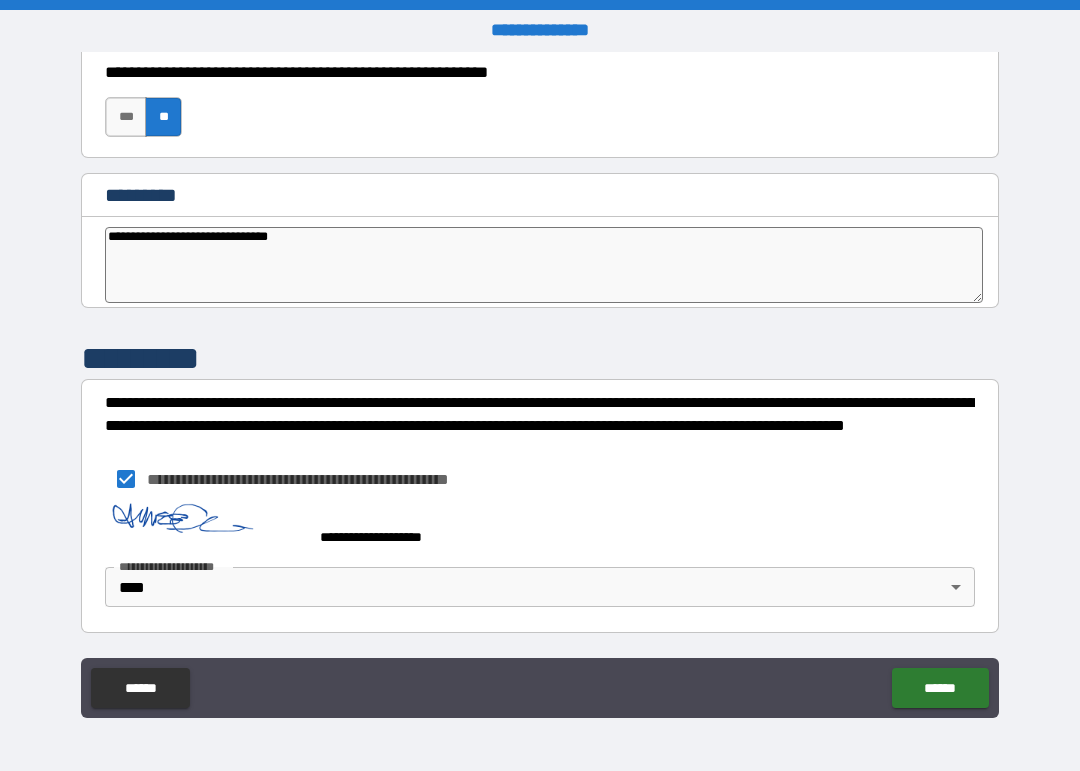 type on "*" 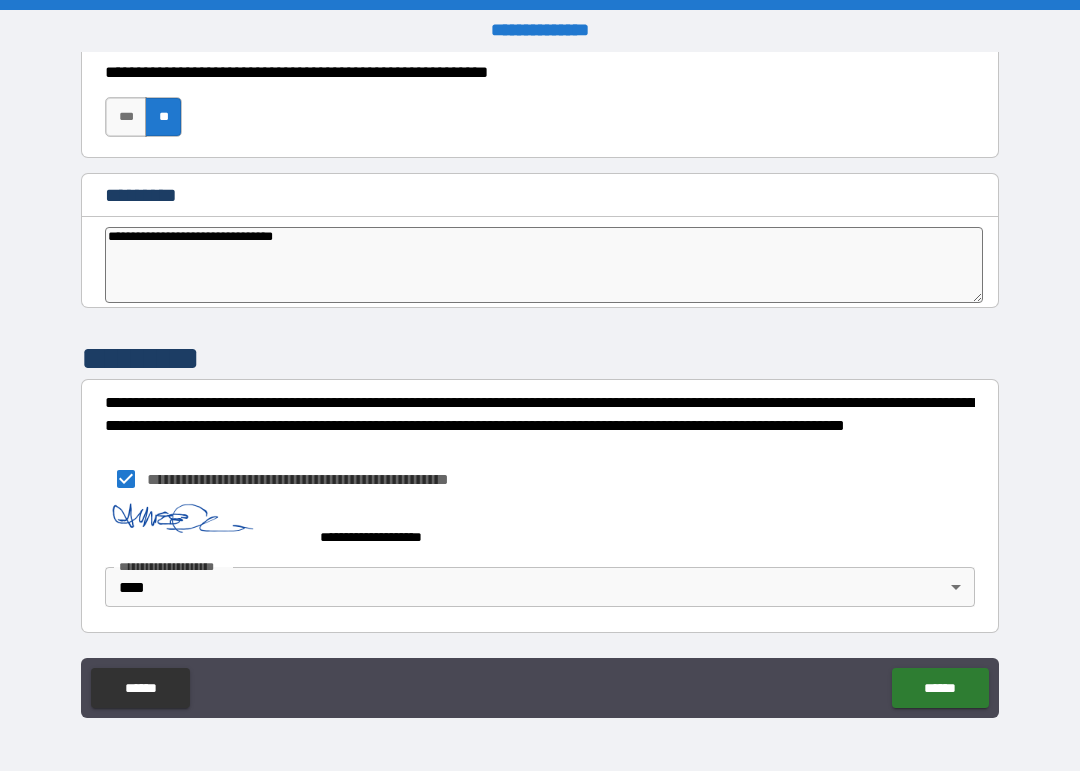type on "*" 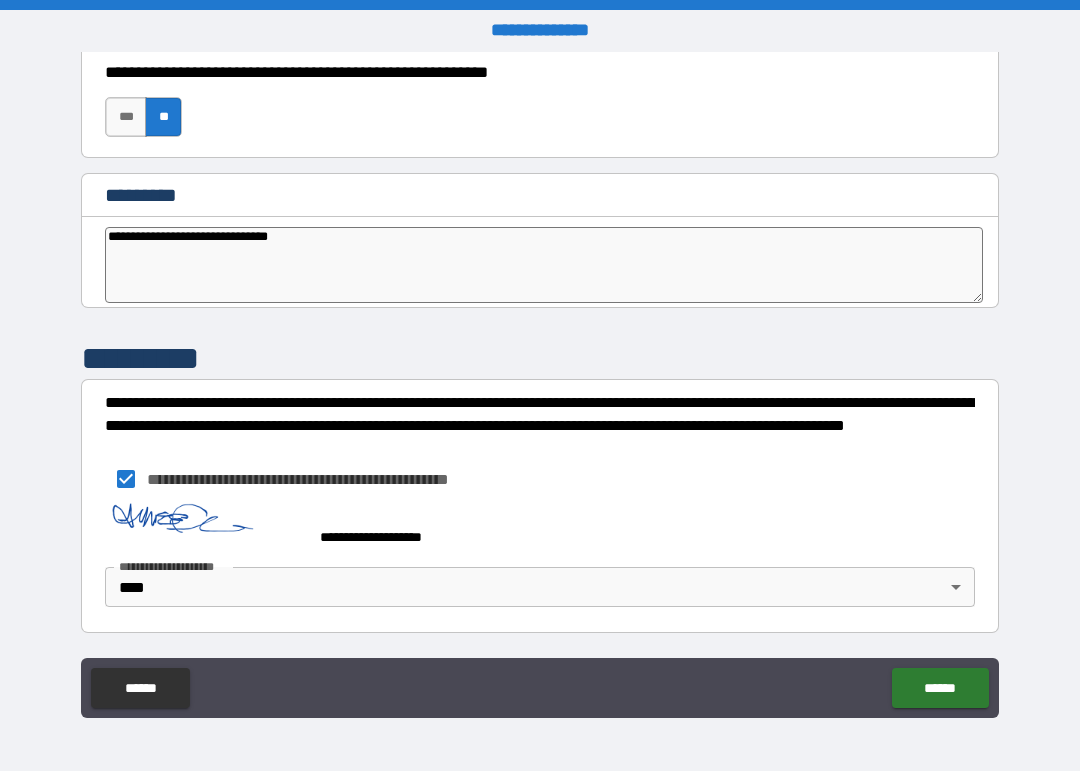 type on "*" 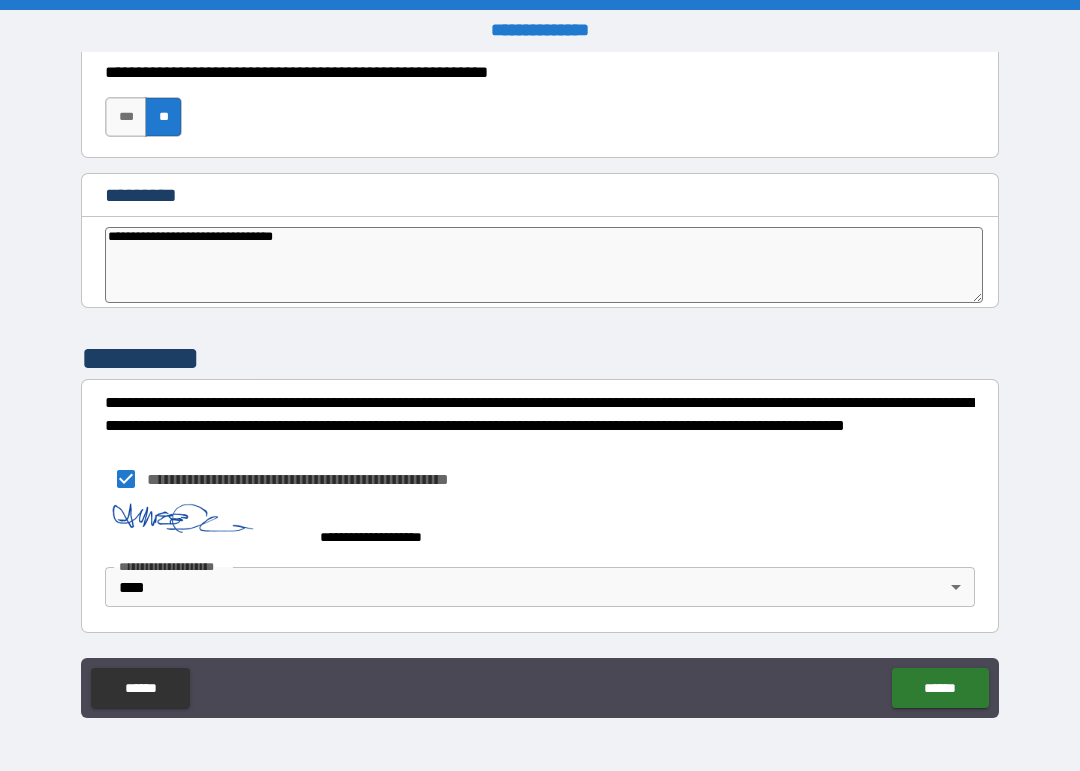 type on "*" 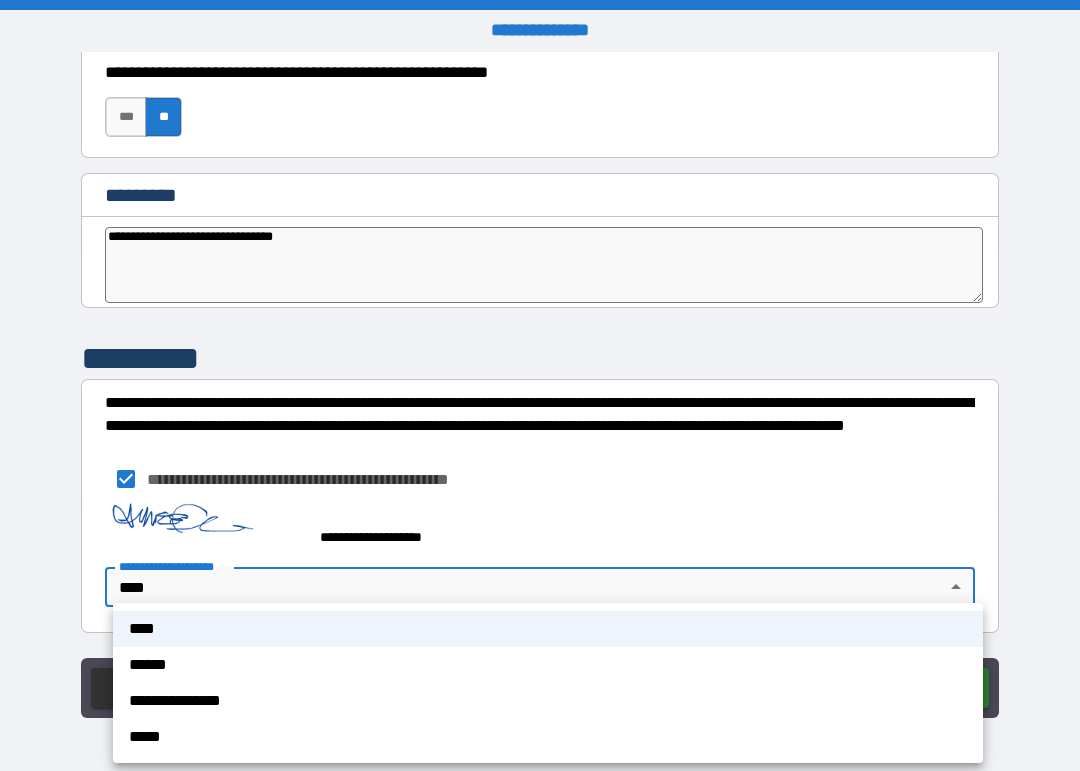 click on "****" at bounding box center (548, 629) 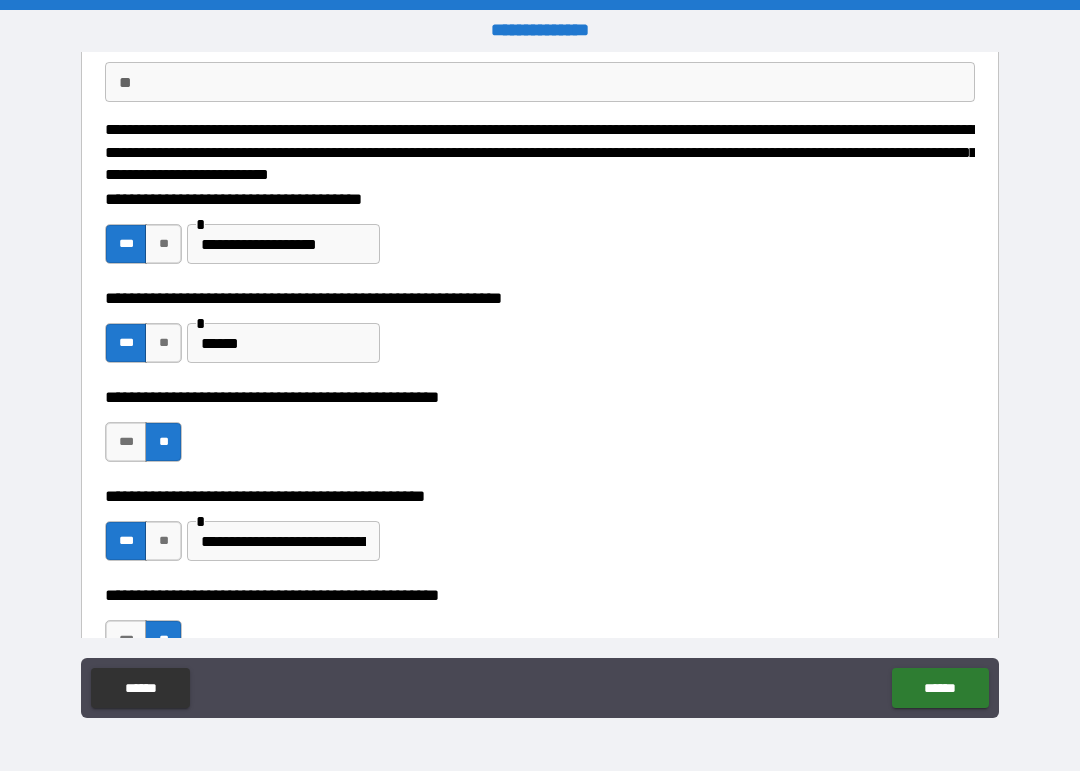 scroll, scrollTop: 279, scrollLeft: 0, axis: vertical 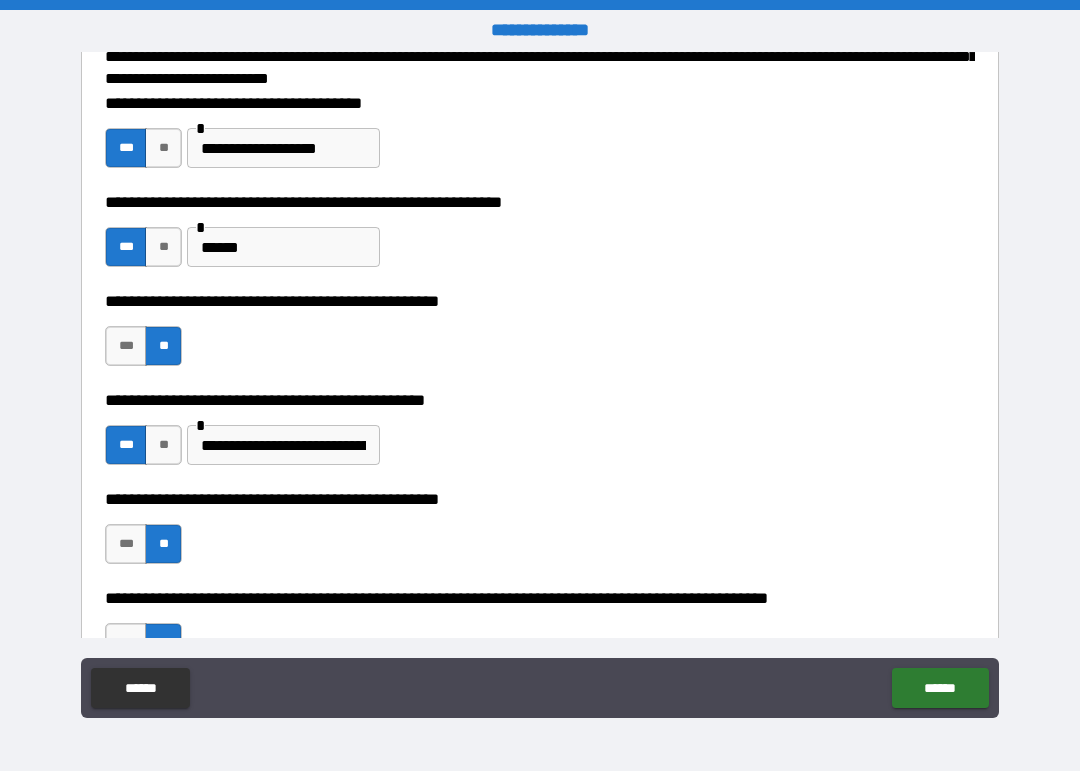 click on "******" at bounding box center [940, 688] 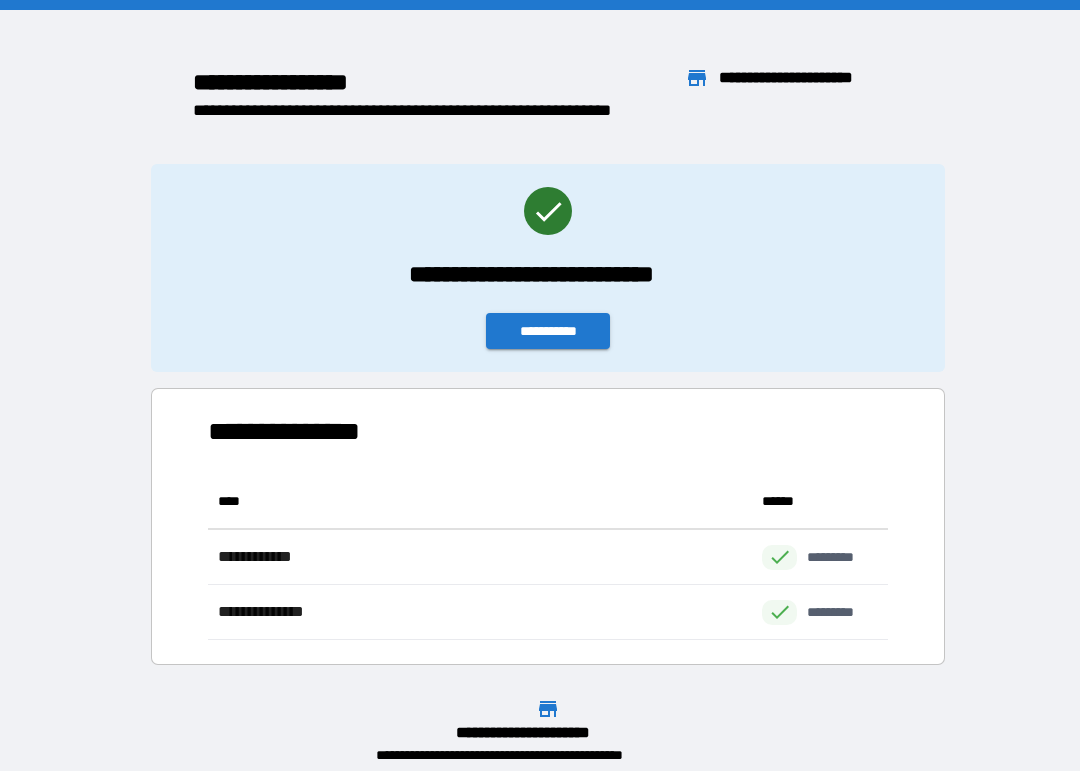 scroll, scrollTop: 1, scrollLeft: 1, axis: both 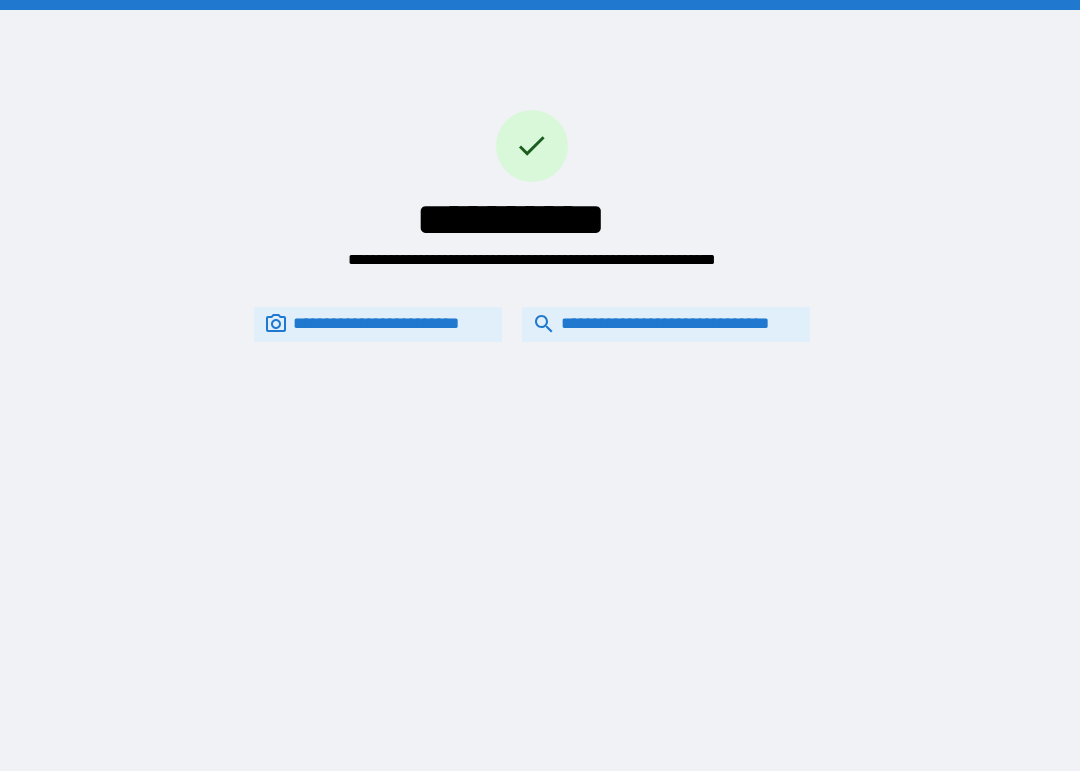 click on "**********" at bounding box center (666, 324) 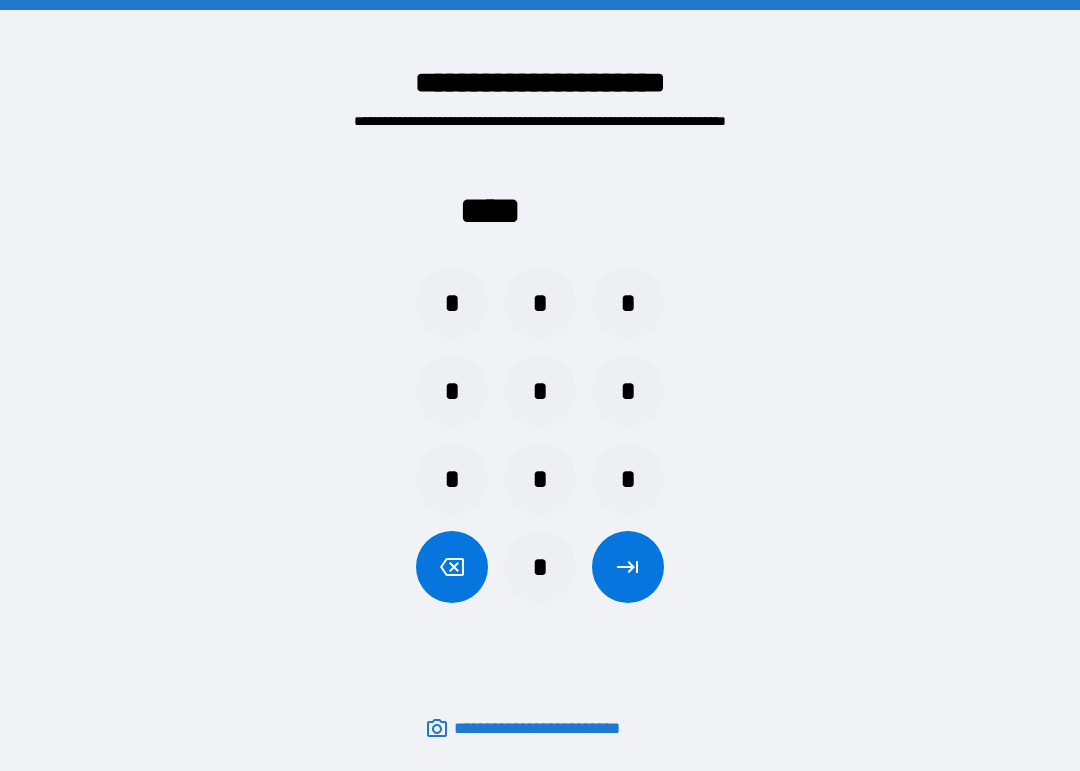 click on "*" at bounding box center (540, 567) 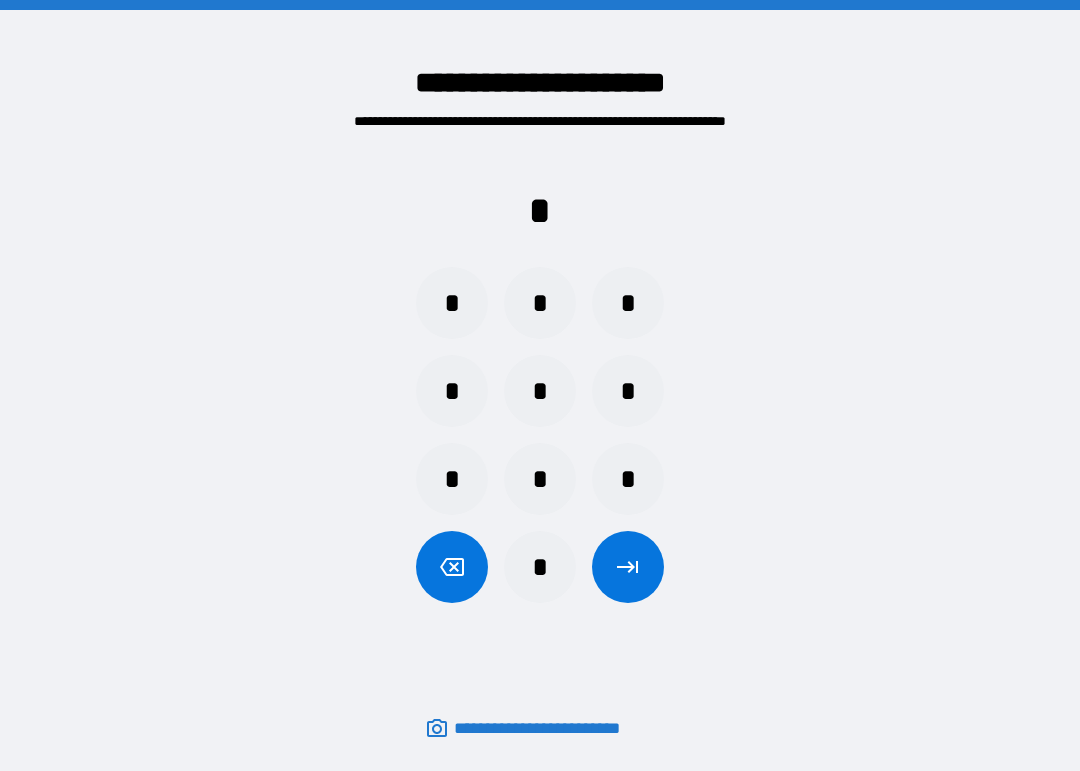 click on "*" at bounding box center [628, 479] 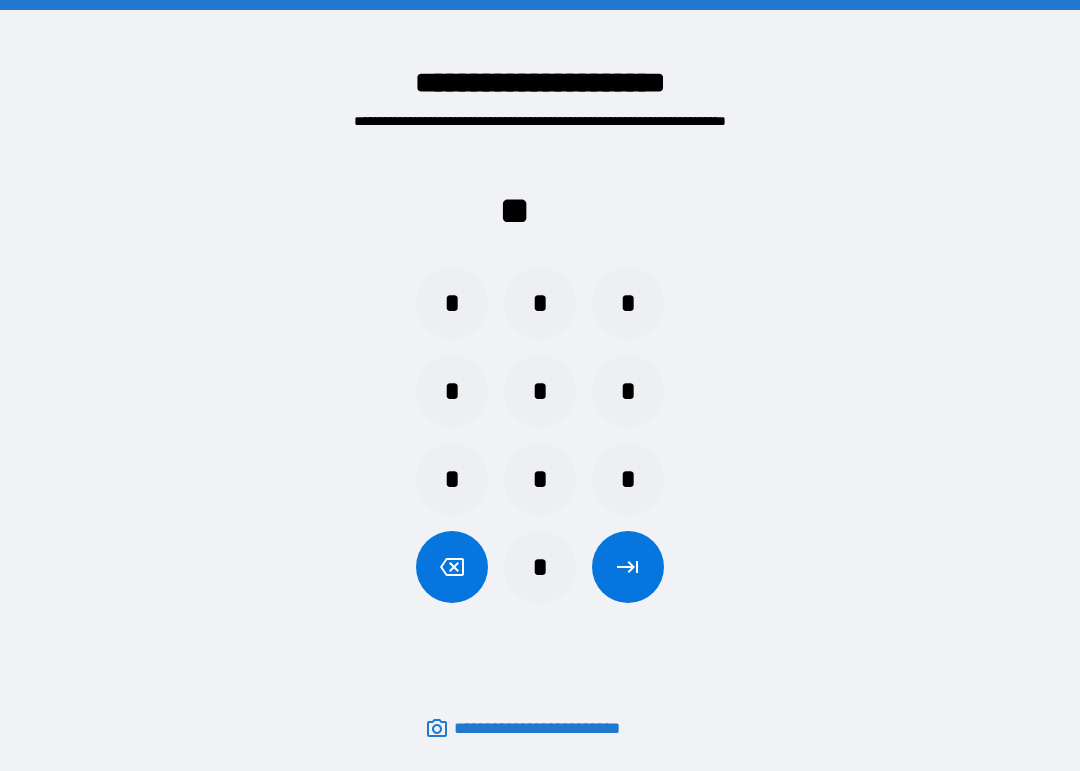 click 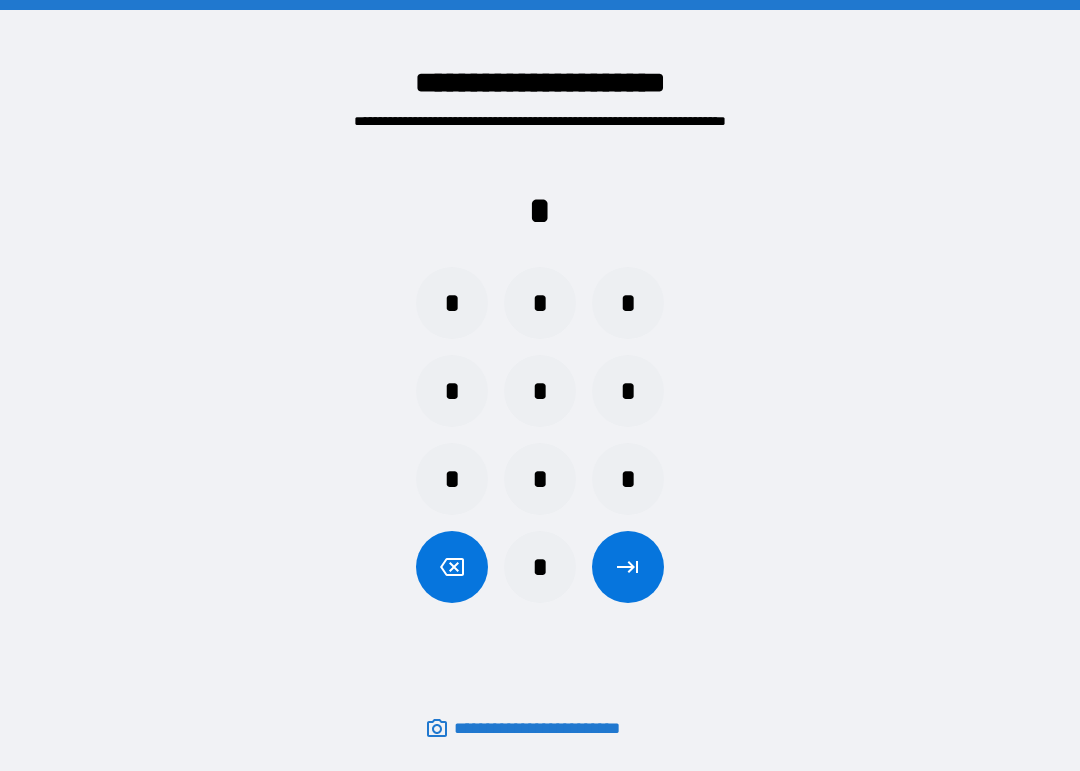 click on "*" at bounding box center [452, 391] 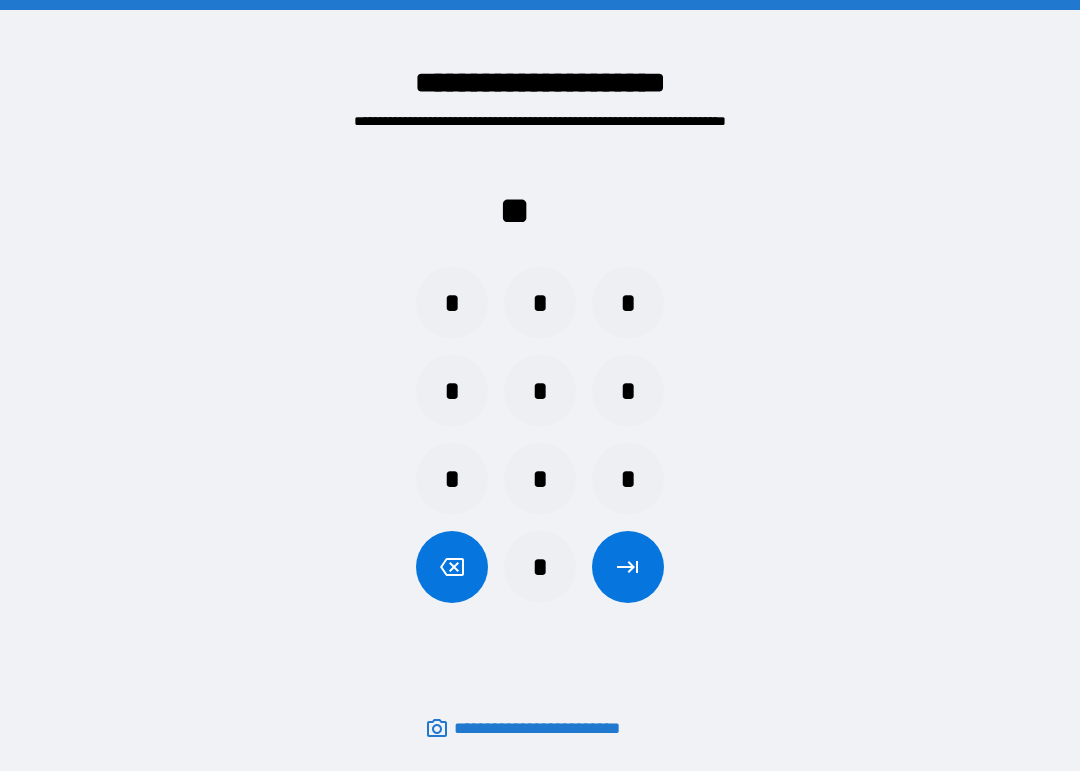 click on "*" at bounding box center [628, 479] 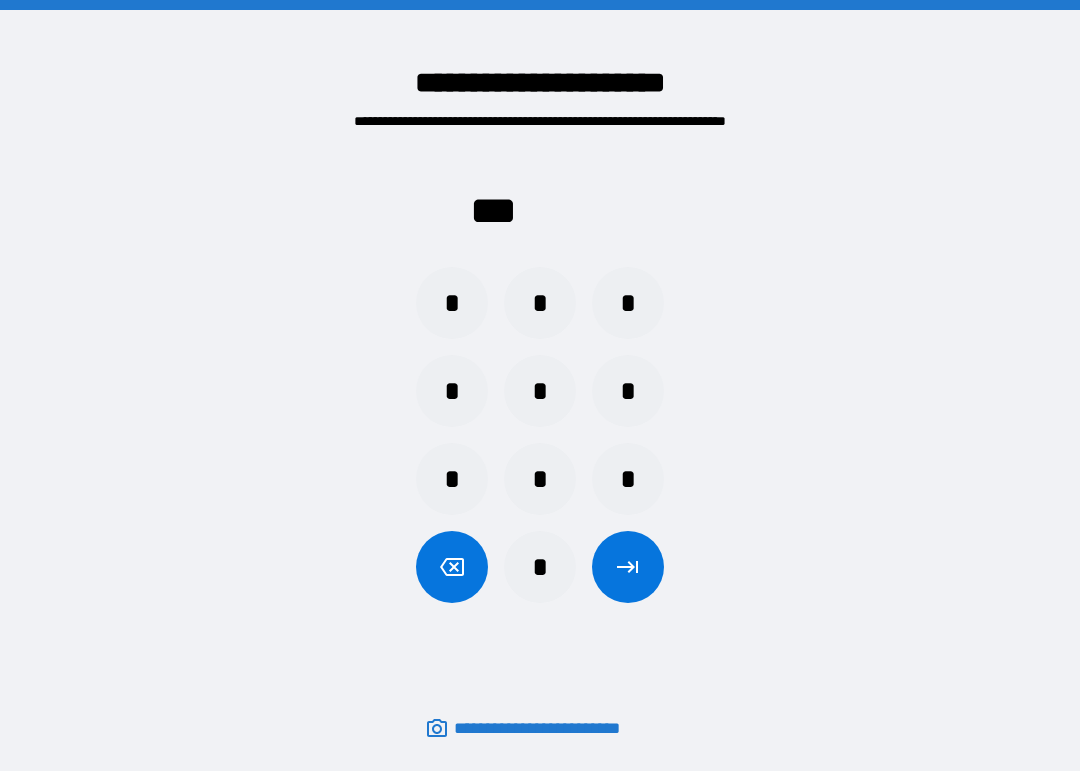 click 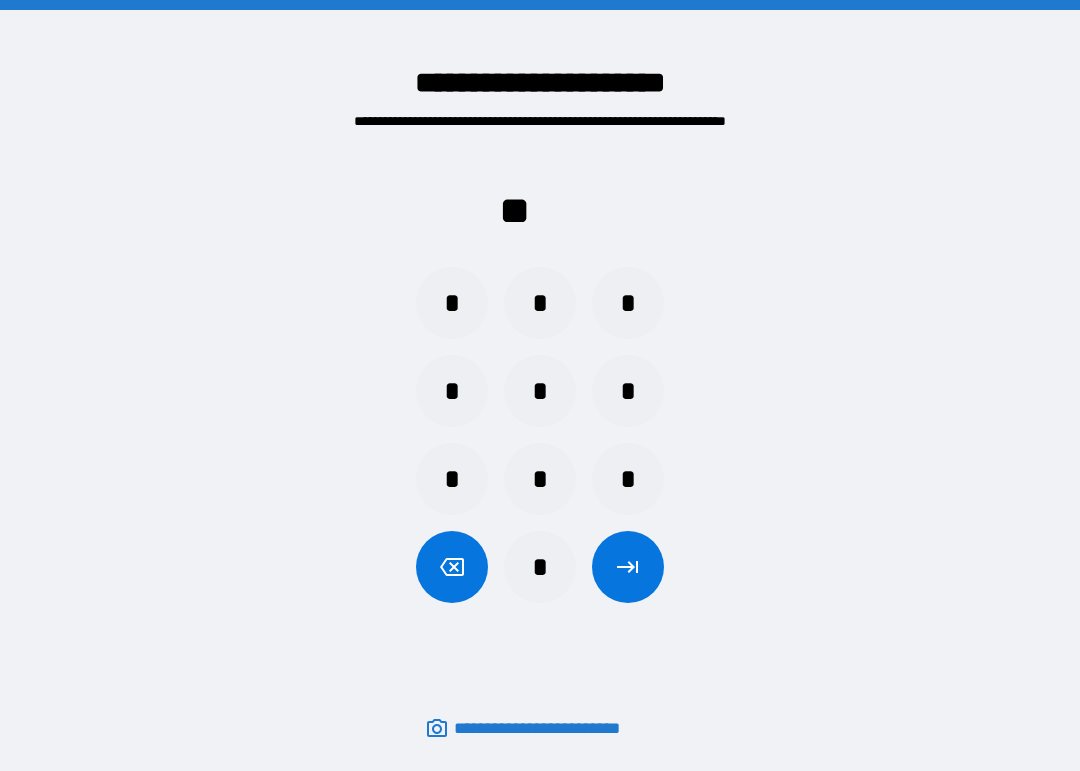 click 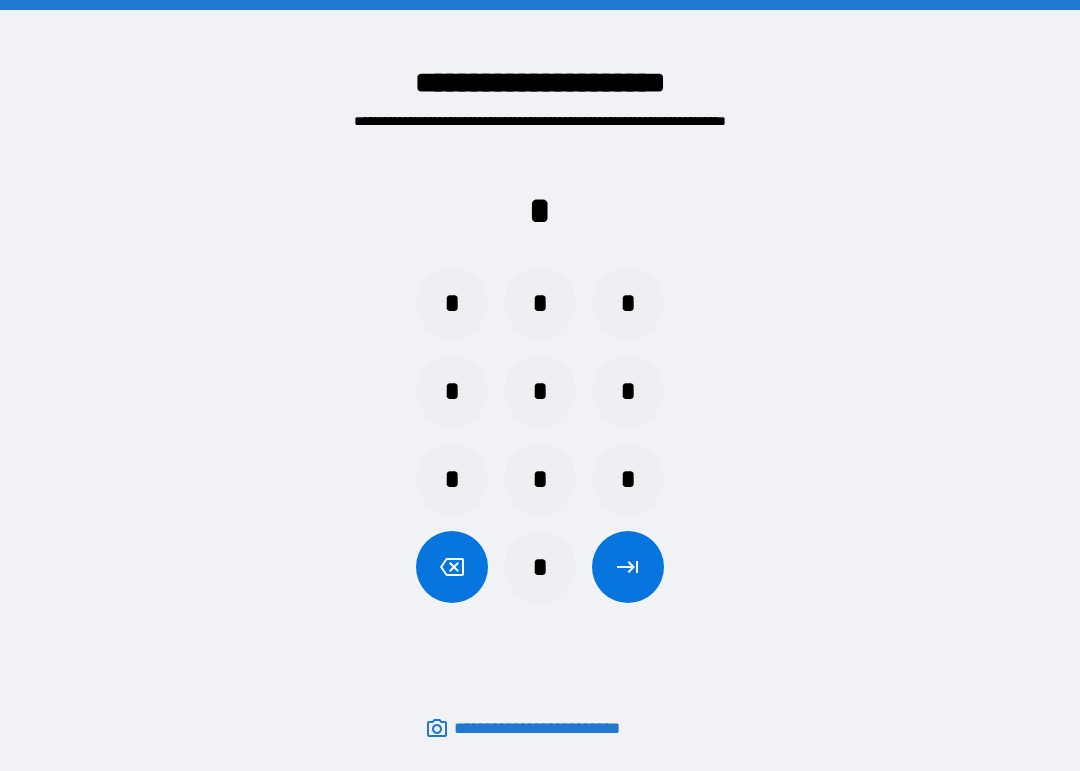 click 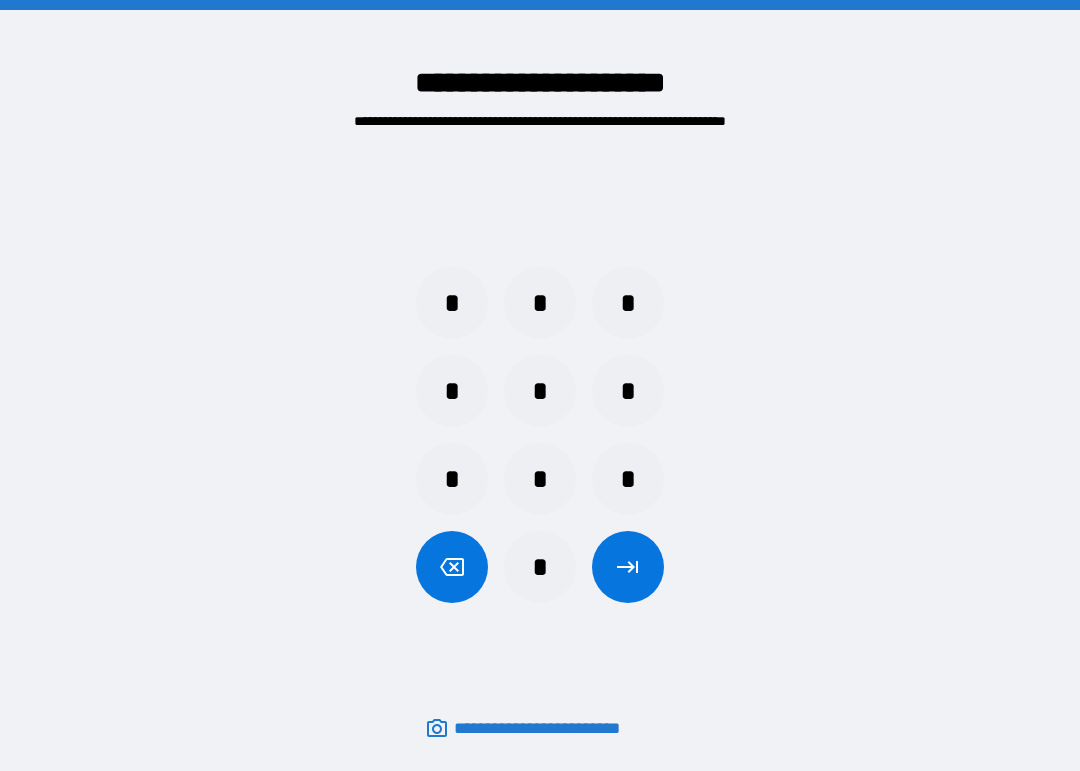 click on "*" at bounding box center (540, 567) 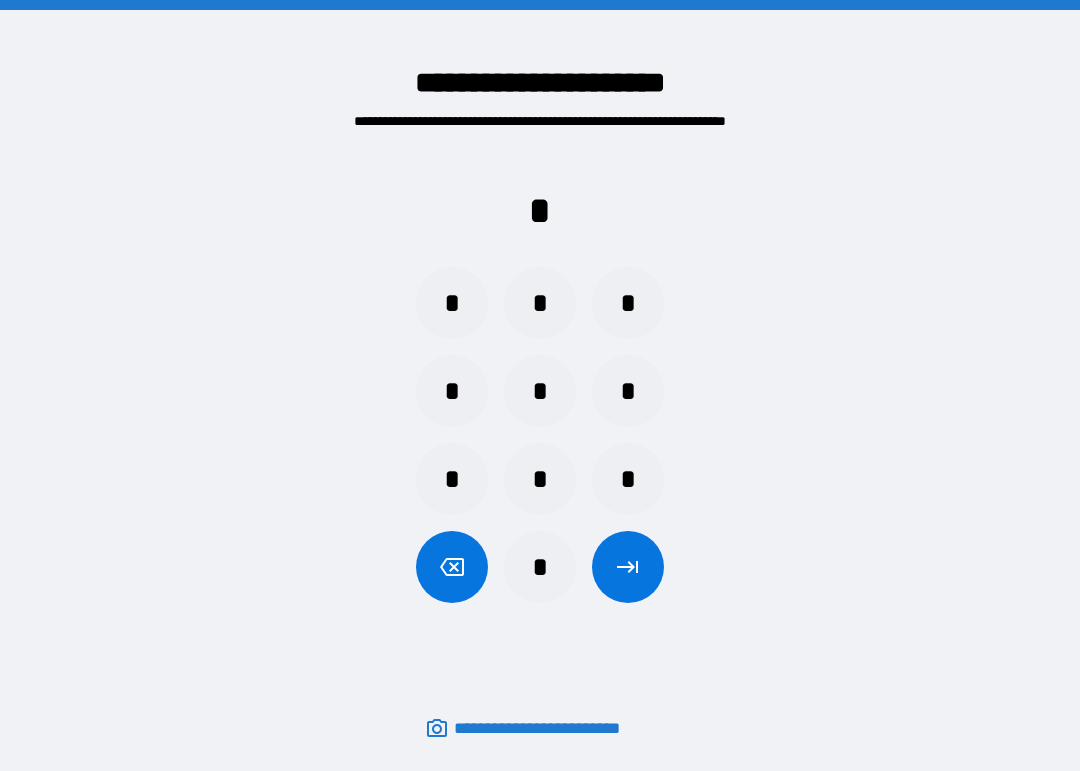click on "*" at bounding box center [452, 391] 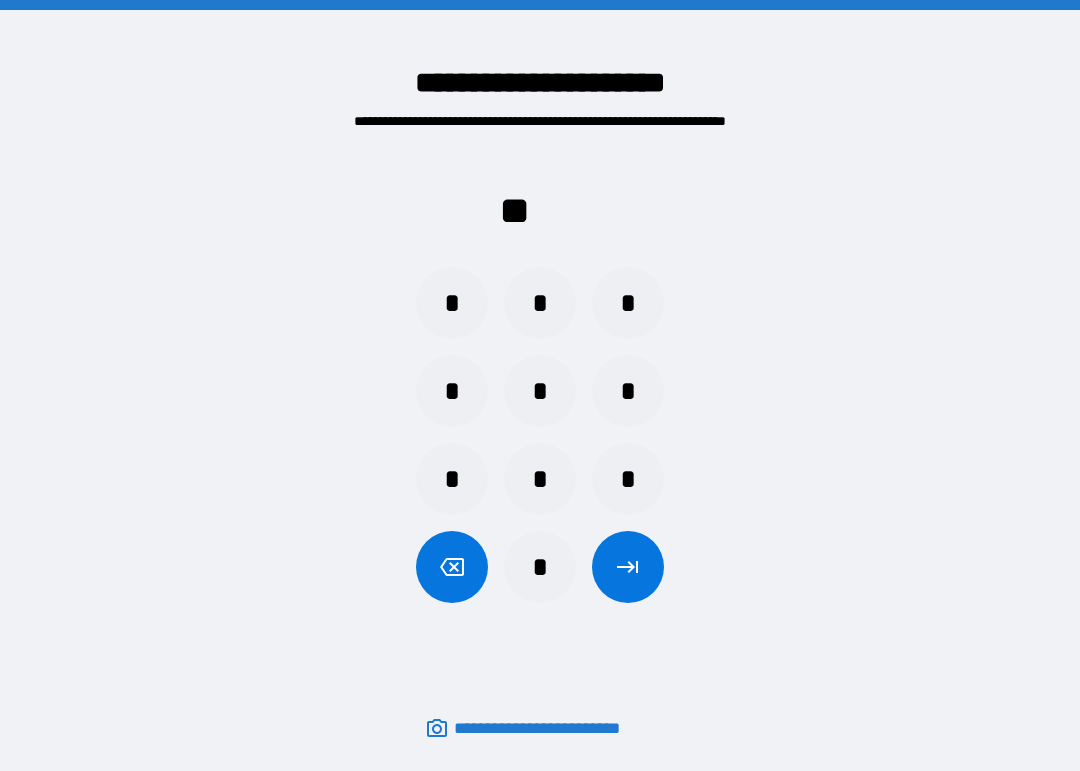 click on "*" at bounding box center (628, 303) 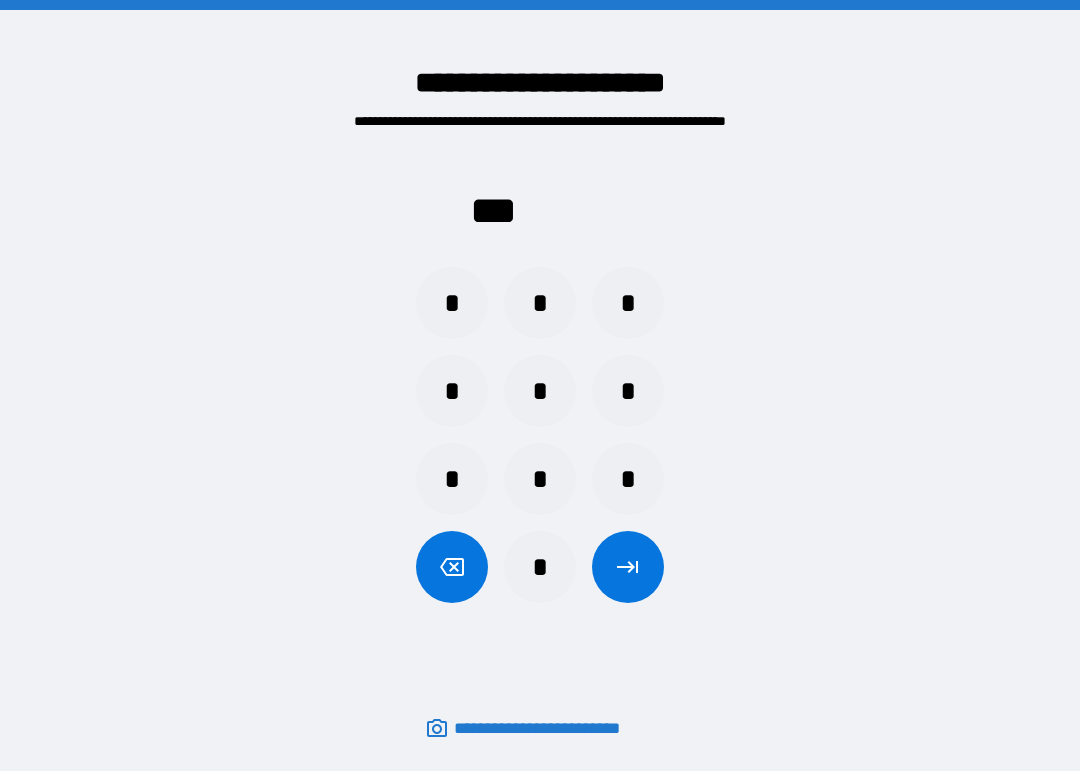 click on "*" at bounding box center (628, 479) 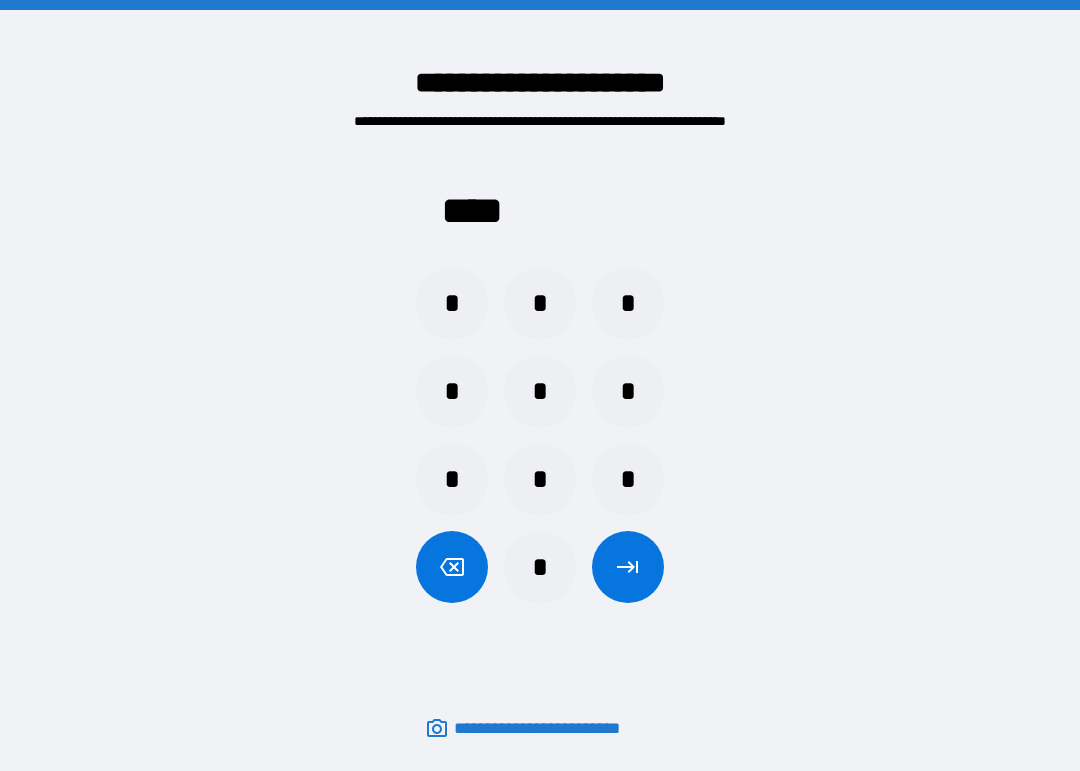 click 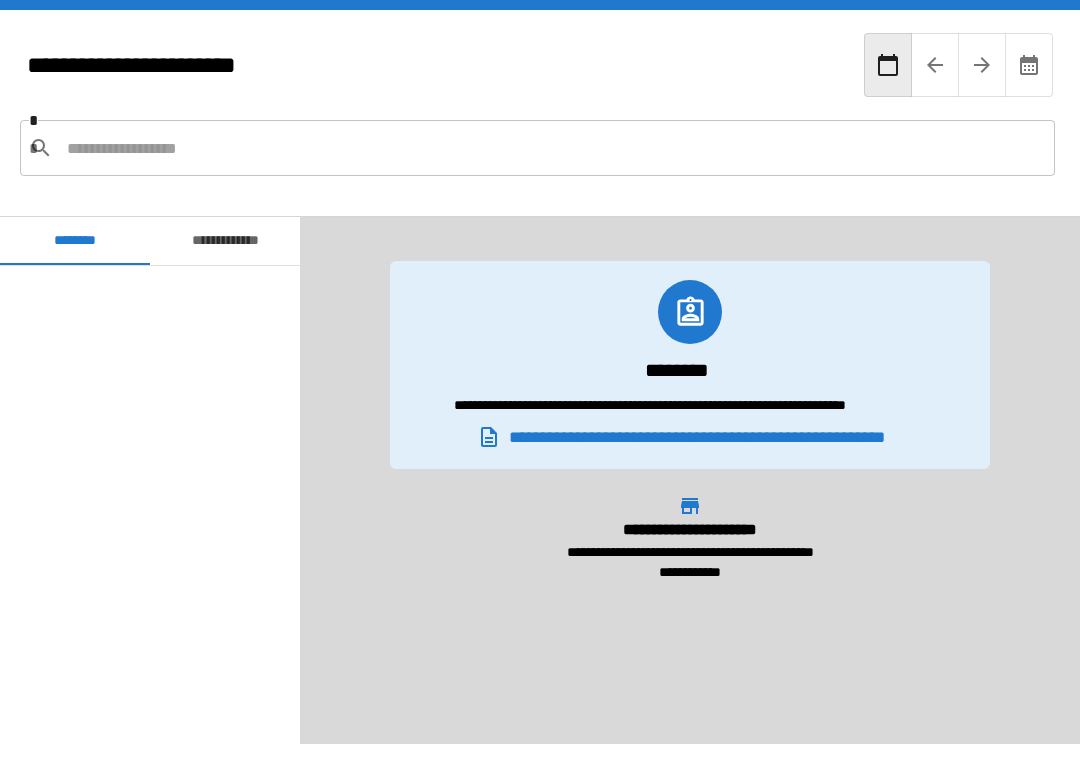 scroll, scrollTop: 720, scrollLeft: 0, axis: vertical 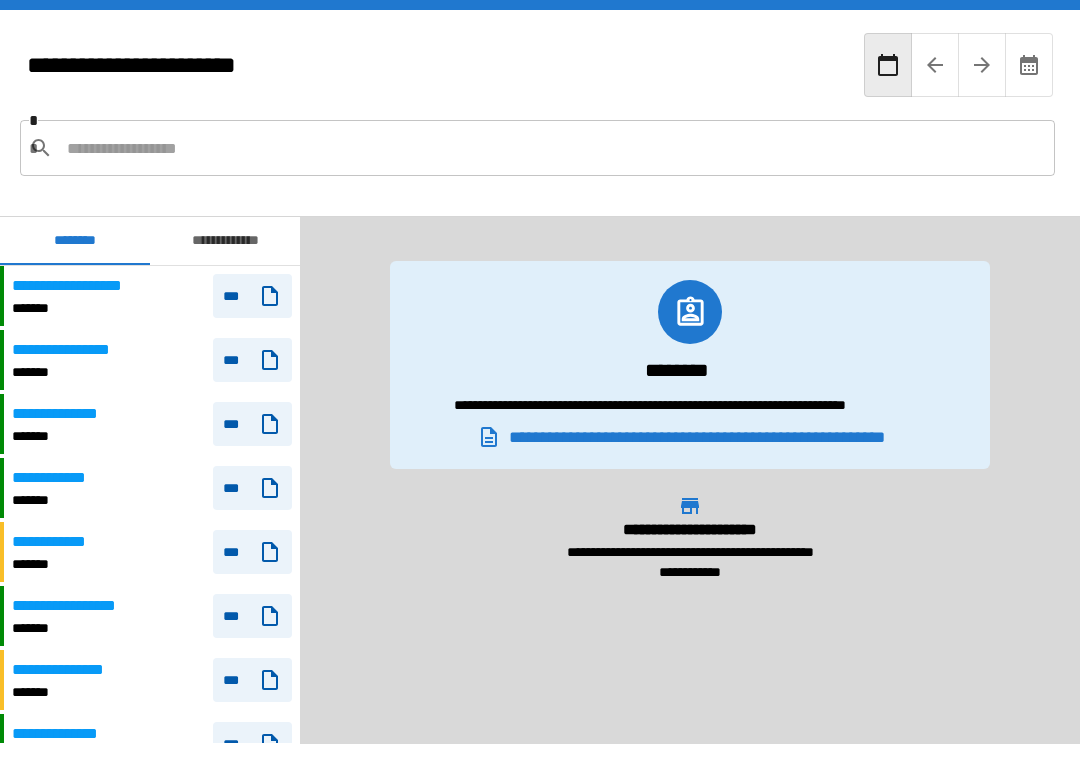 click 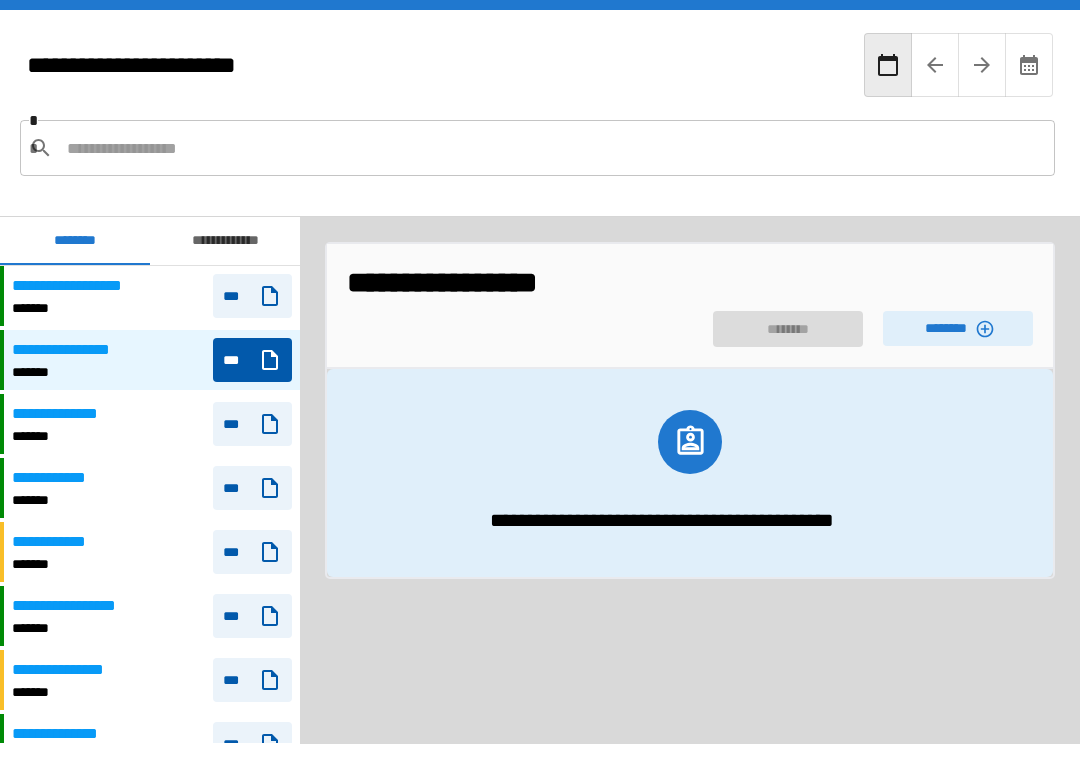 click on "********" at bounding box center [958, 328] 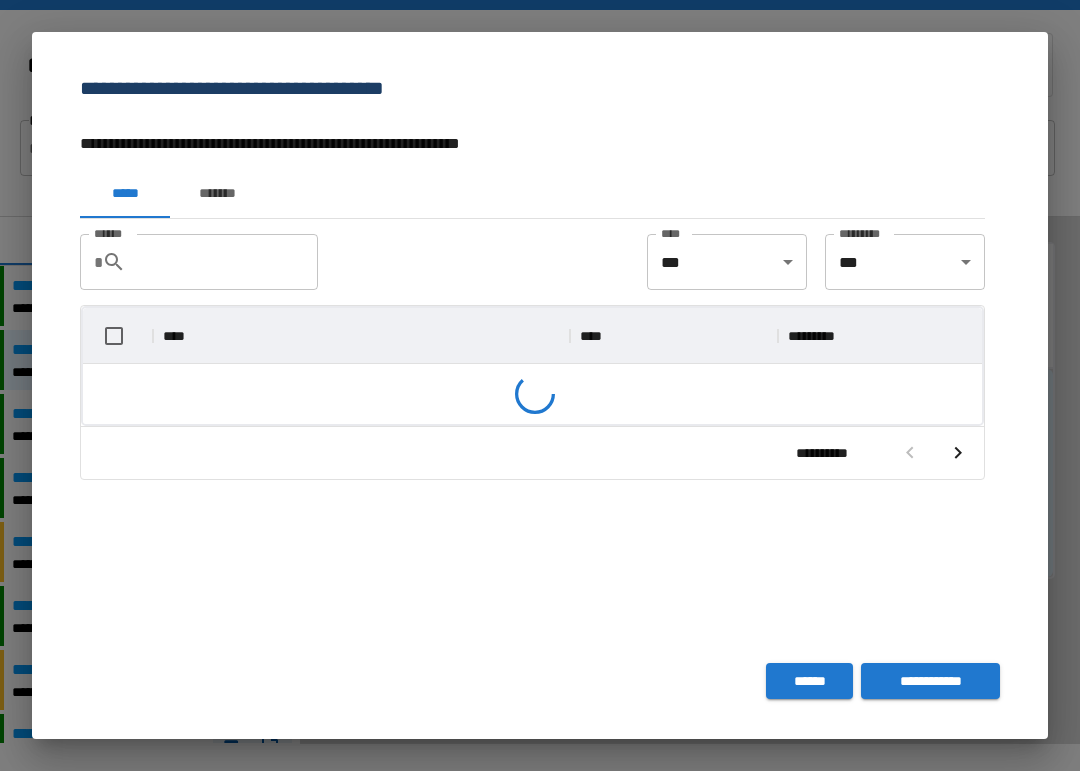 scroll, scrollTop: 1, scrollLeft: 1, axis: both 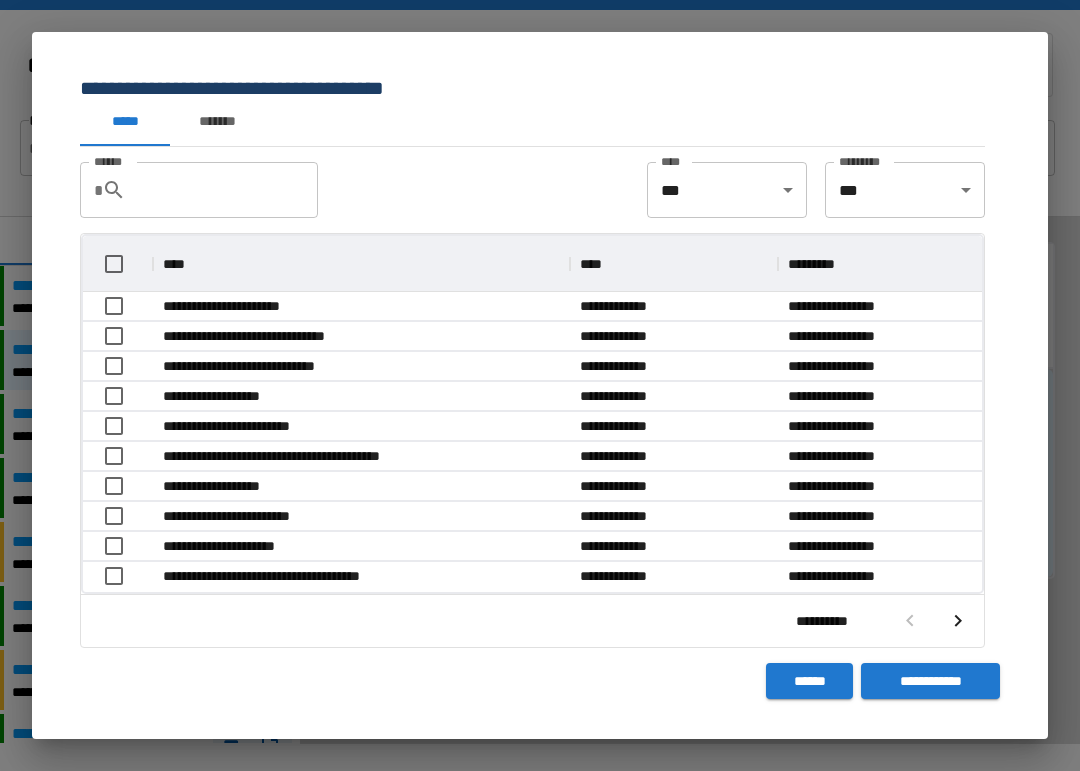 click 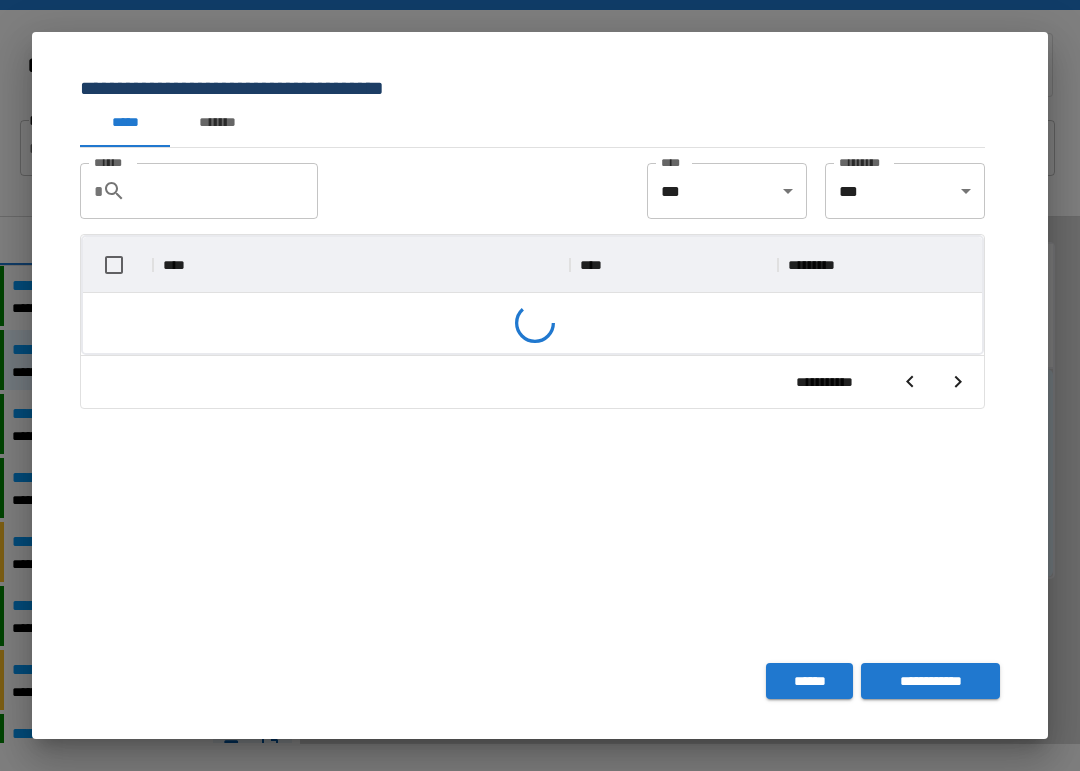 scroll, scrollTop: 356, scrollLeft: 899, axis: both 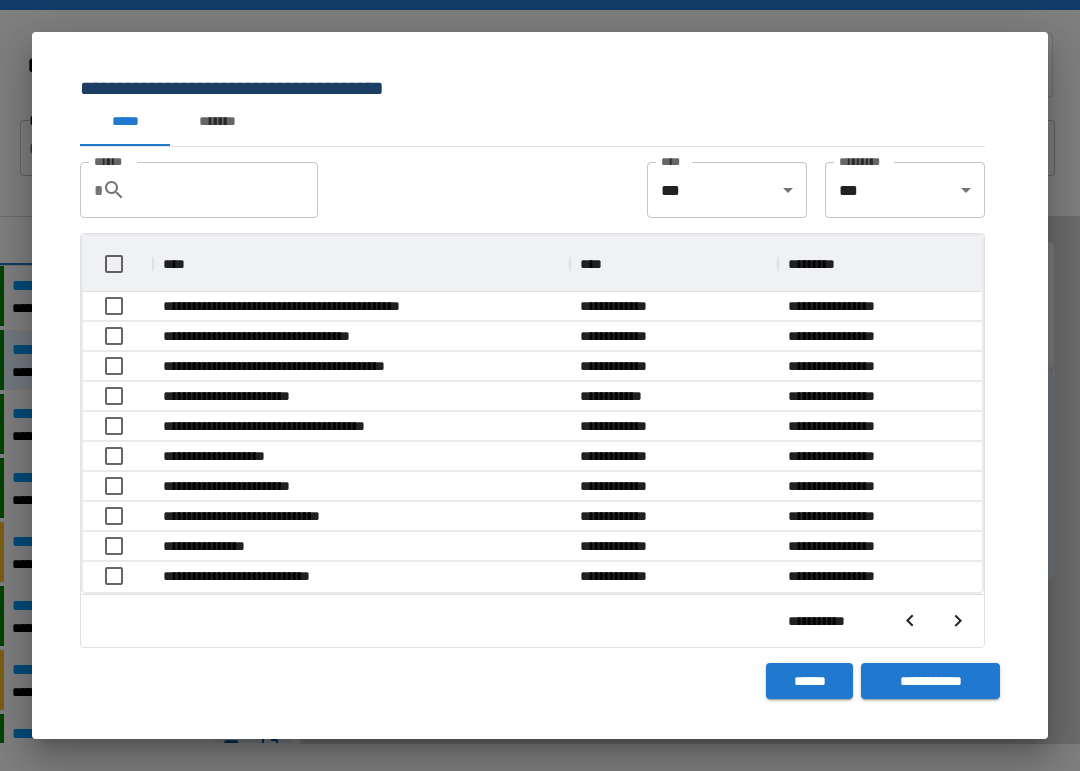 click 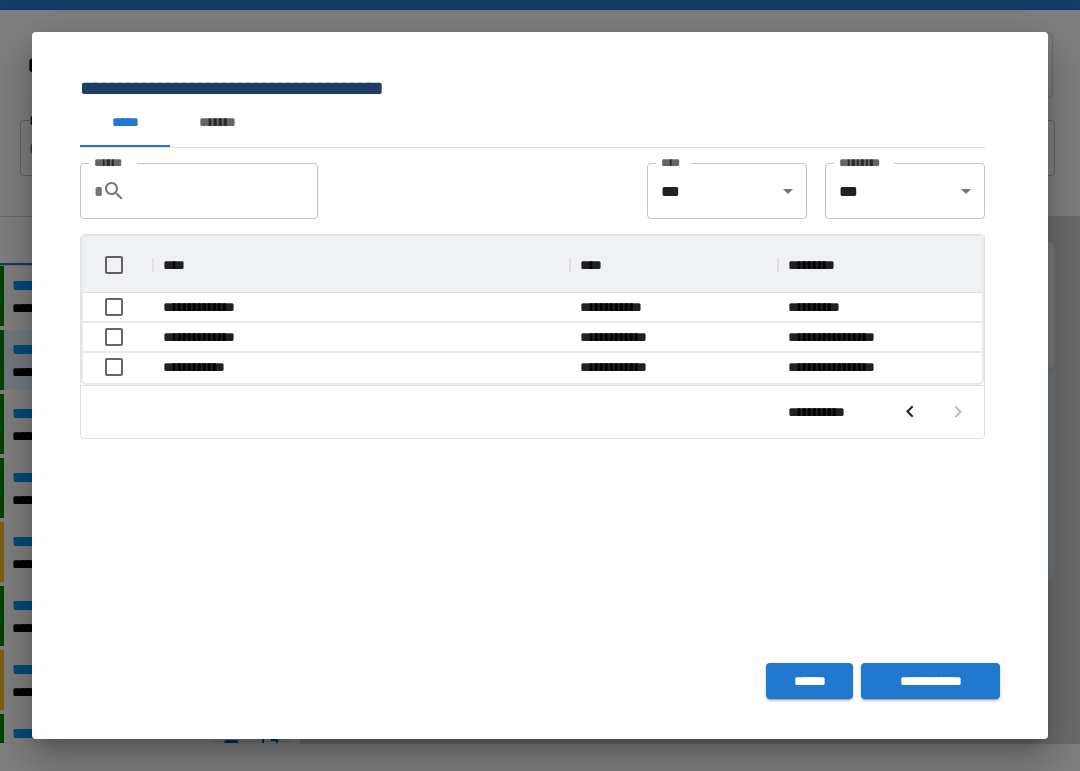 scroll, scrollTop: 146, scrollLeft: 899, axis: both 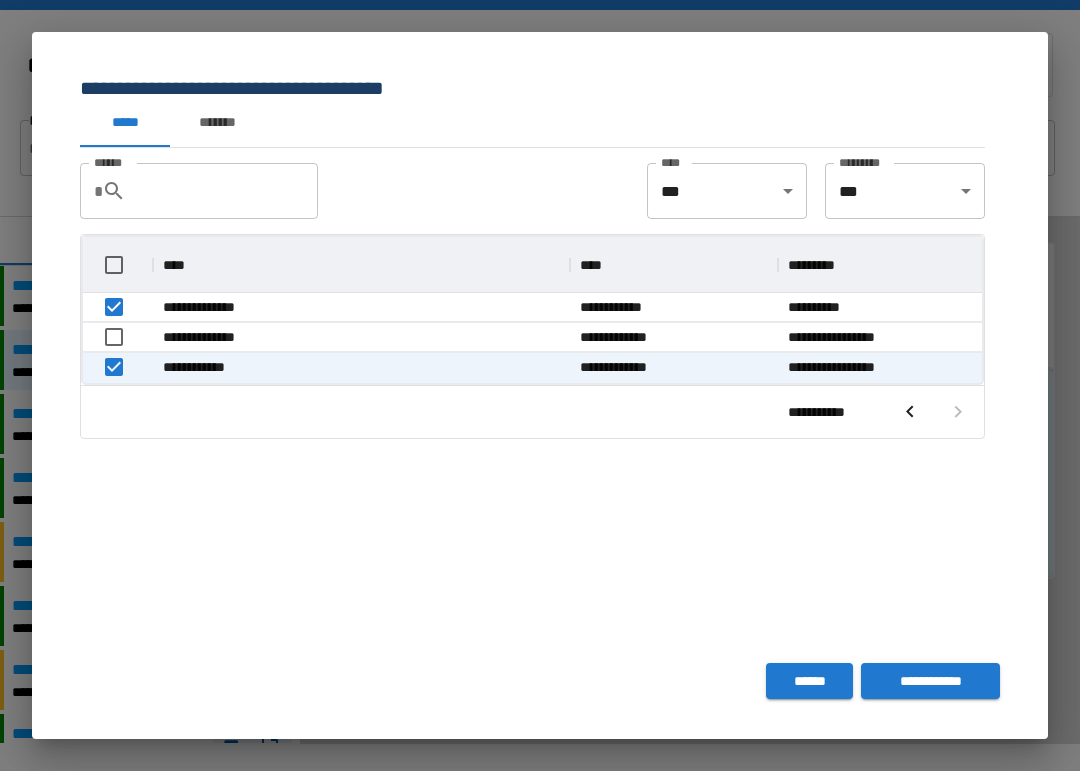 click on "**********" at bounding box center [930, 681] 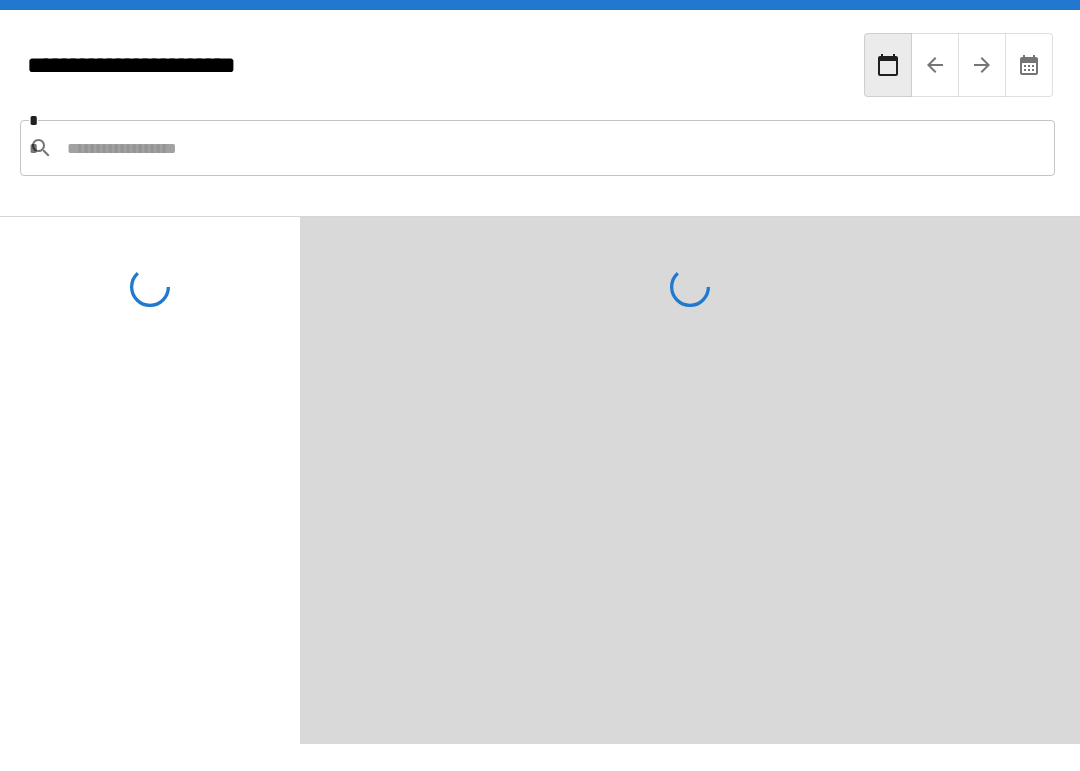 scroll, scrollTop: 71, scrollLeft: 0, axis: vertical 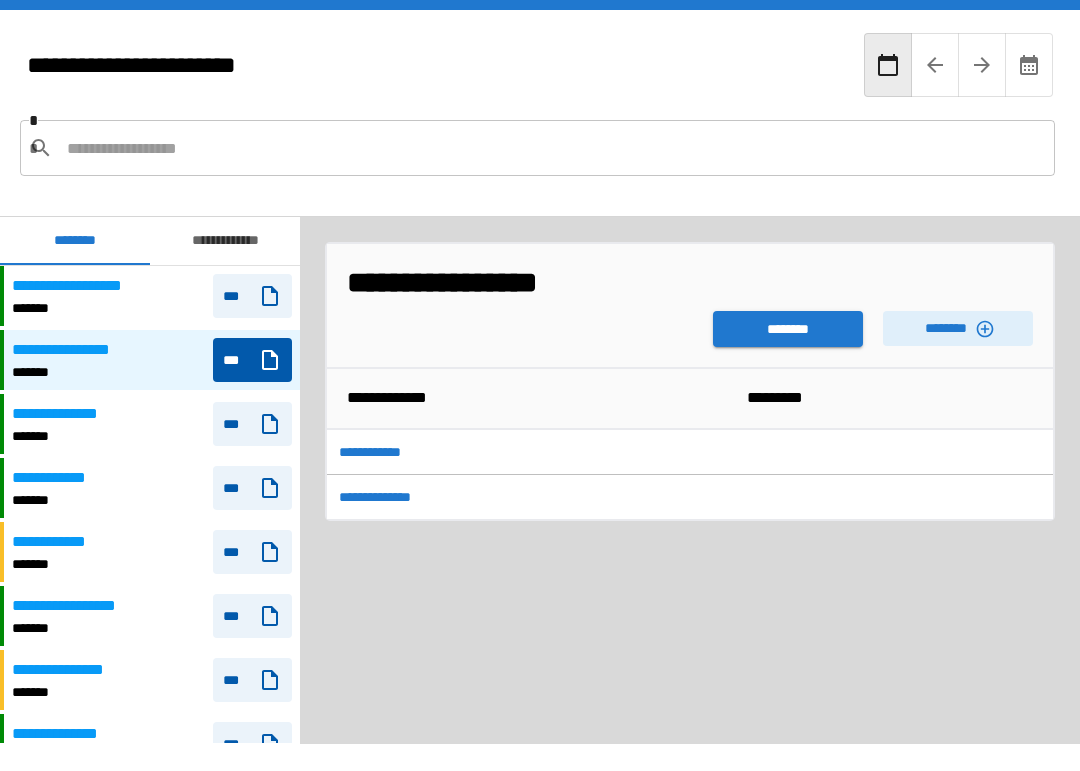 click on "********" at bounding box center (788, 329) 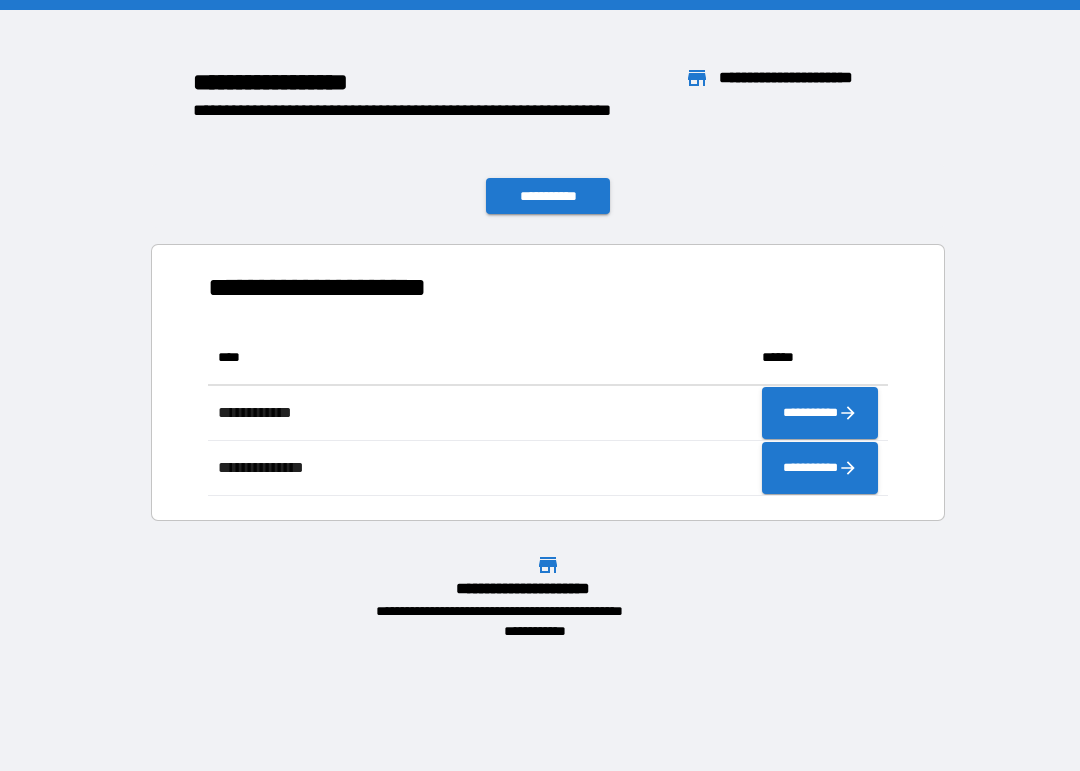 scroll, scrollTop: 166, scrollLeft: 680, axis: both 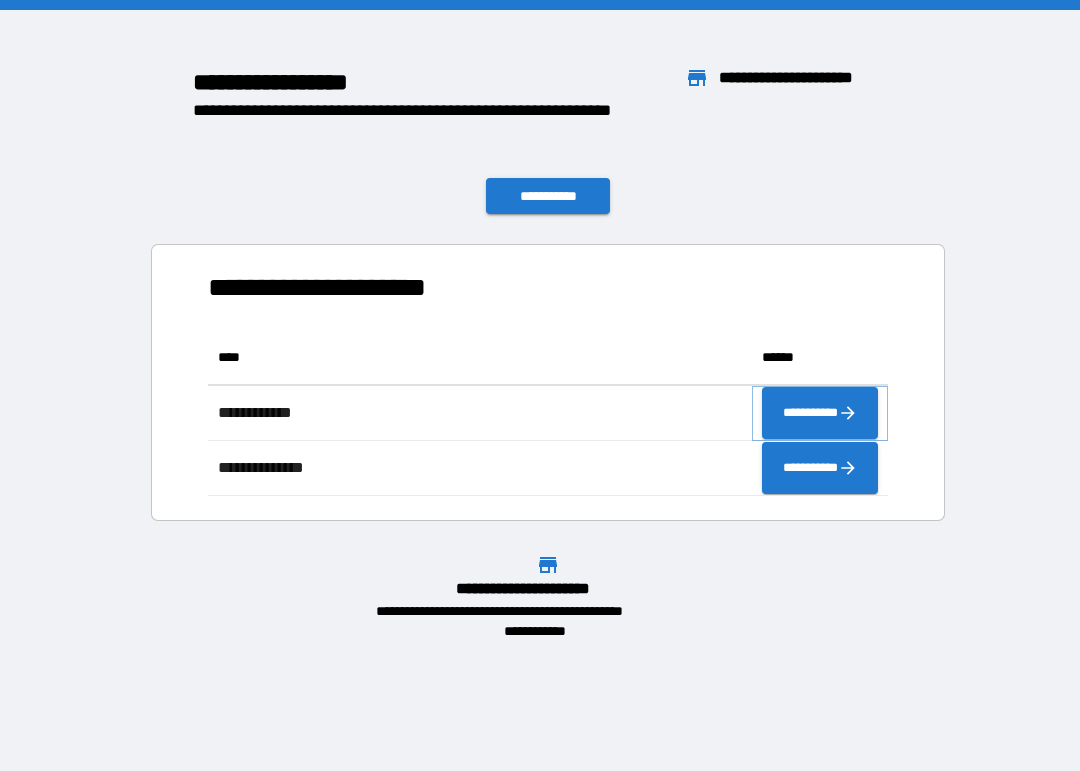 click on "**********" at bounding box center (820, 413) 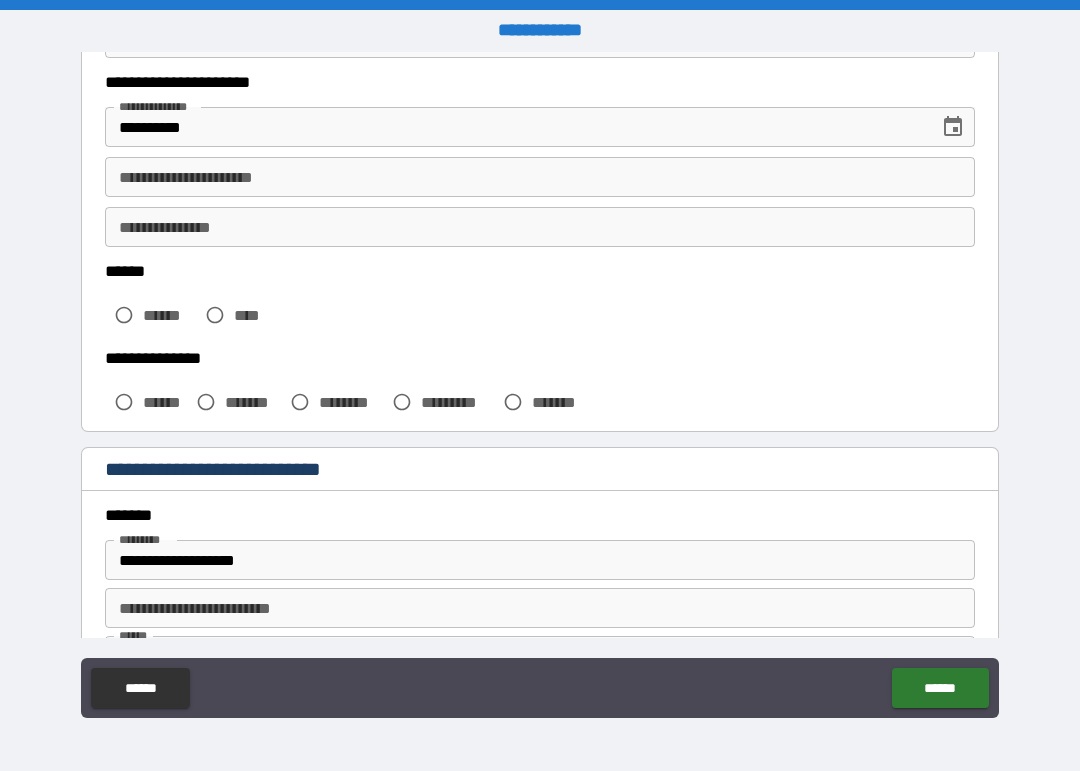 scroll, scrollTop: 333, scrollLeft: 0, axis: vertical 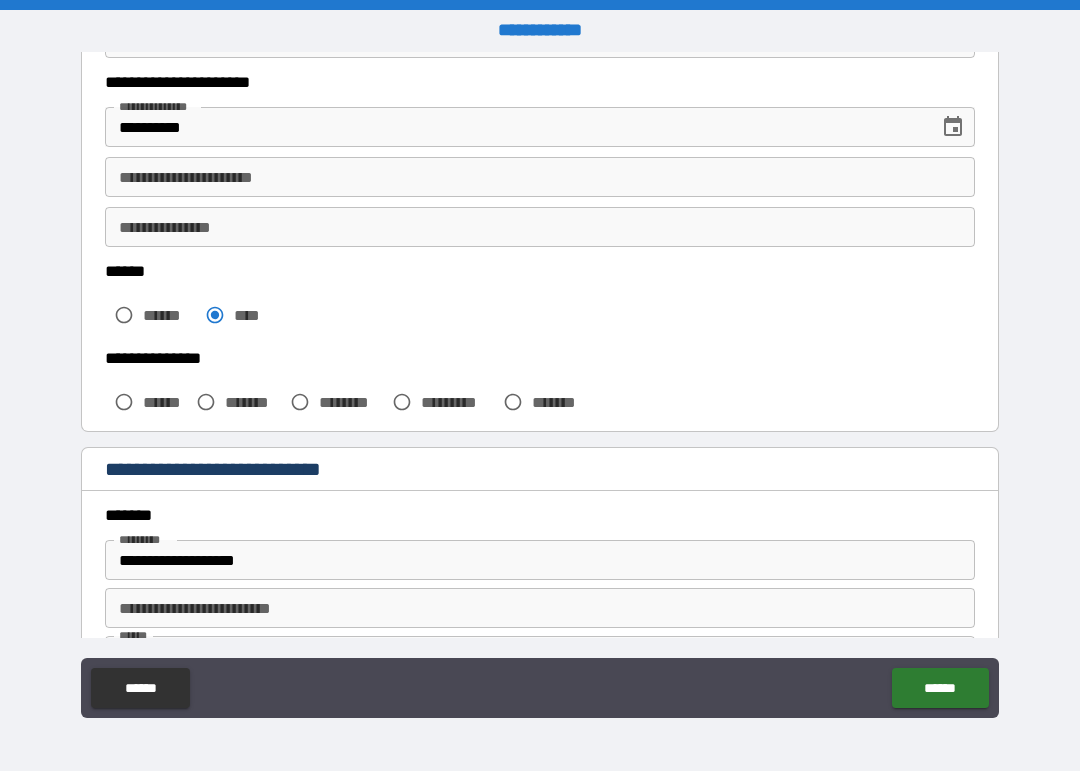 click on "**********" at bounding box center (231, 469) 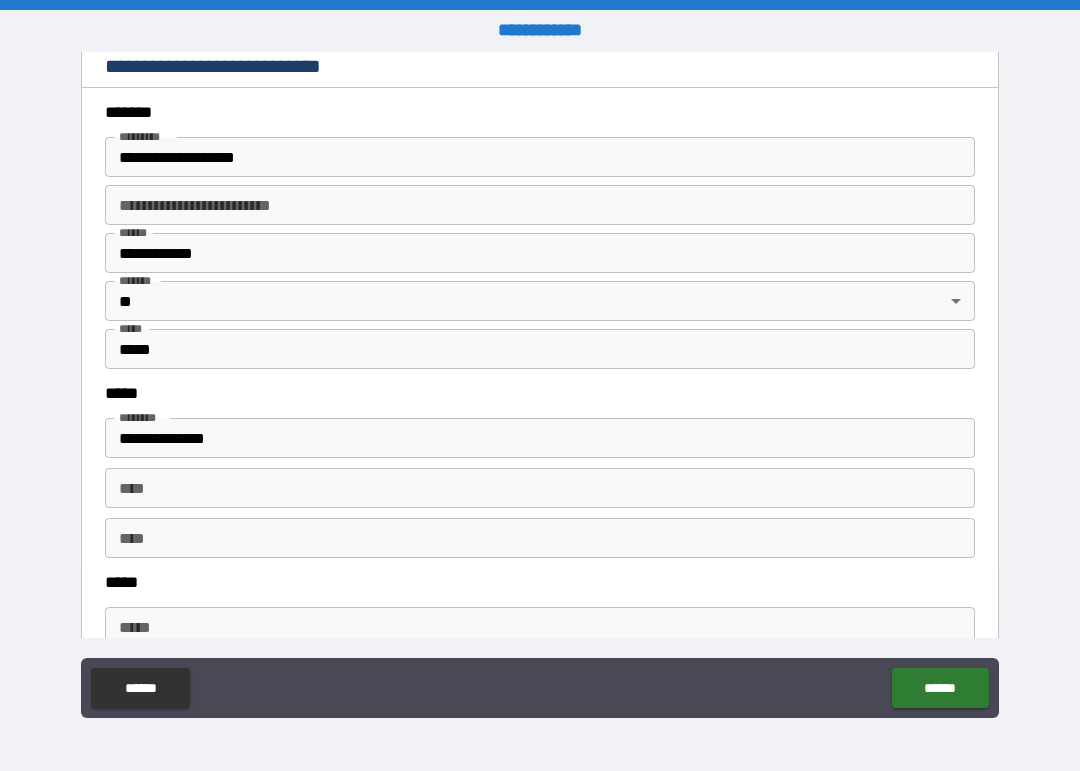 scroll, scrollTop: 737, scrollLeft: 0, axis: vertical 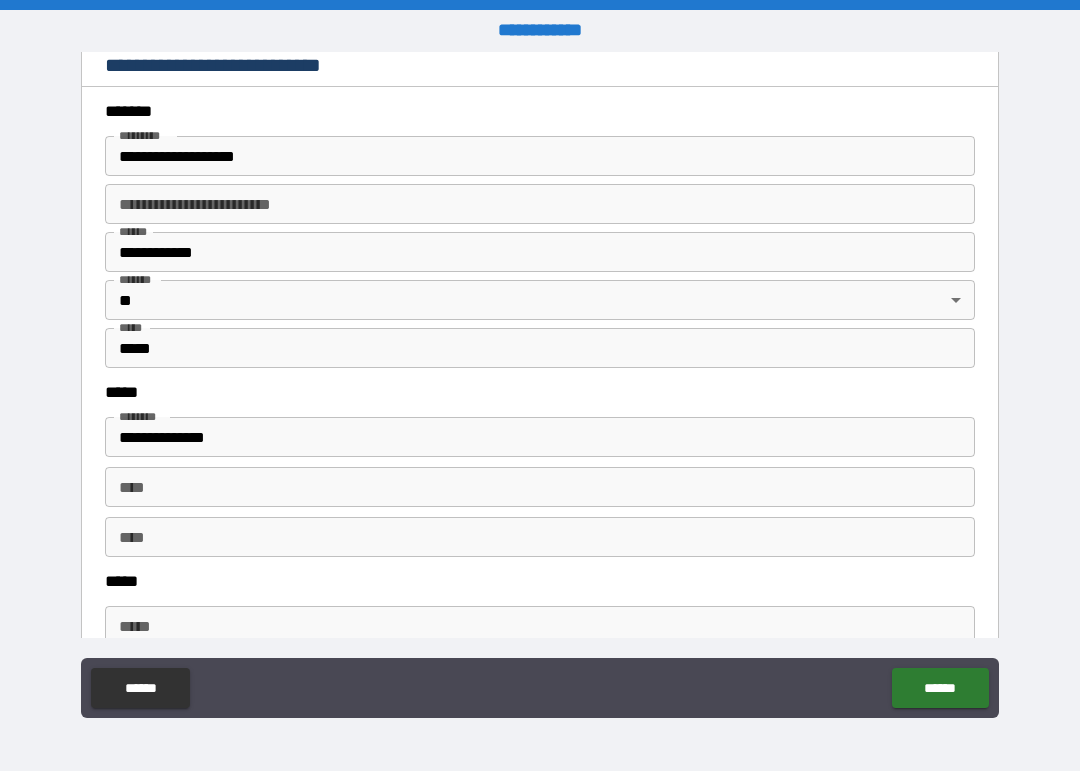 click on "**********" at bounding box center [540, 437] 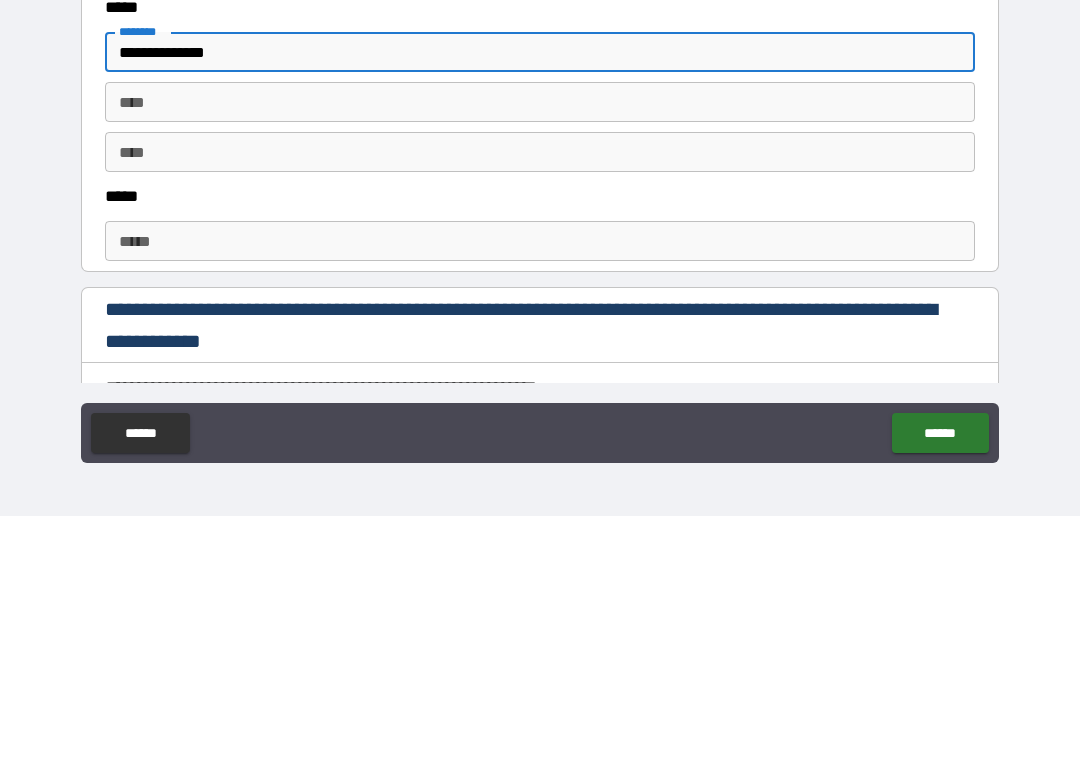 scroll, scrollTop: 872, scrollLeft: 0, axis: vertical 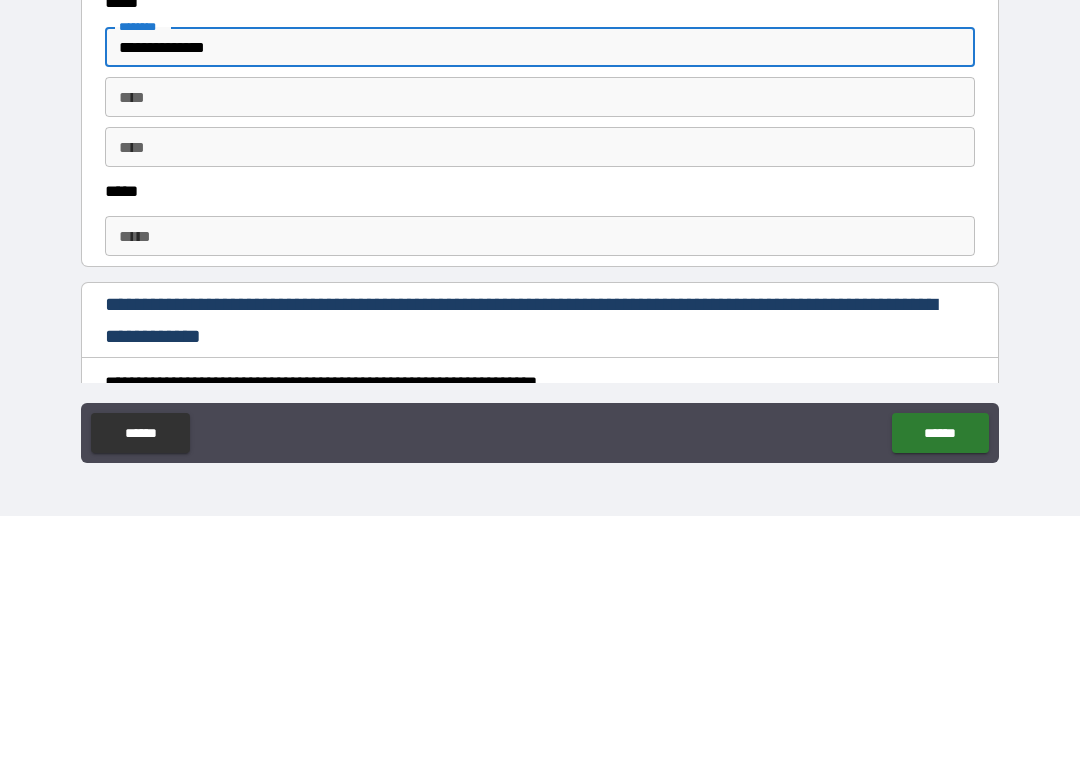 type on "**********" 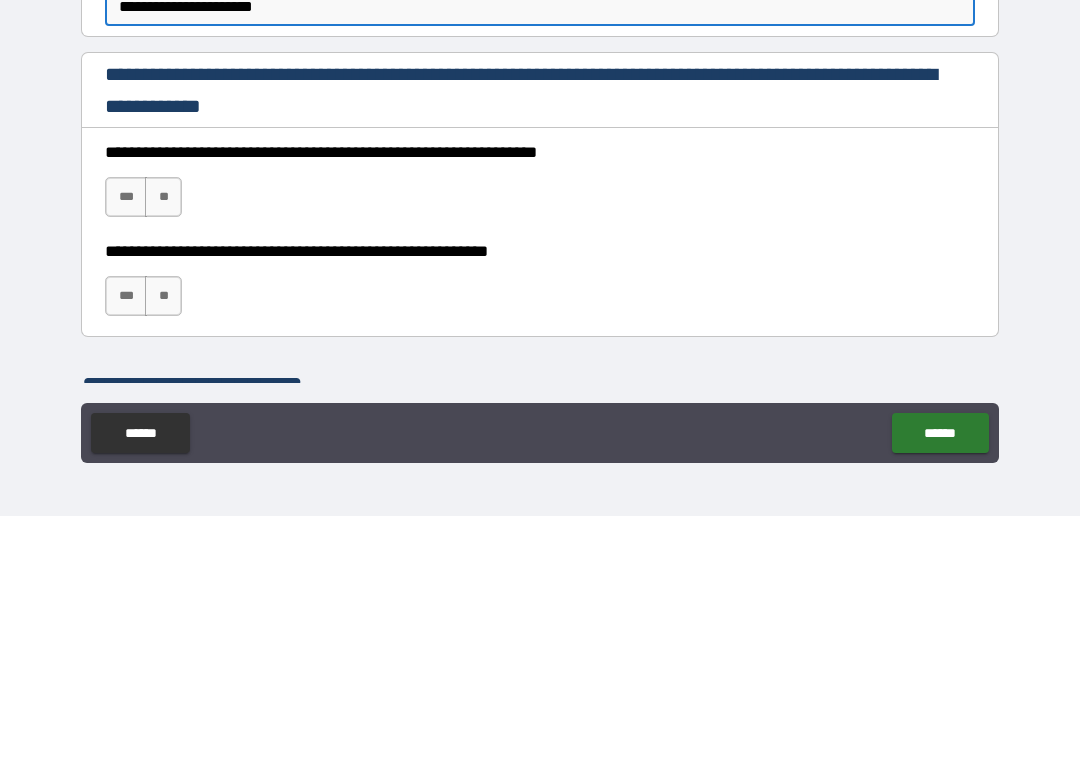 scroll, scrollTop: 1160, scrollLeft: 0, axis: vertical 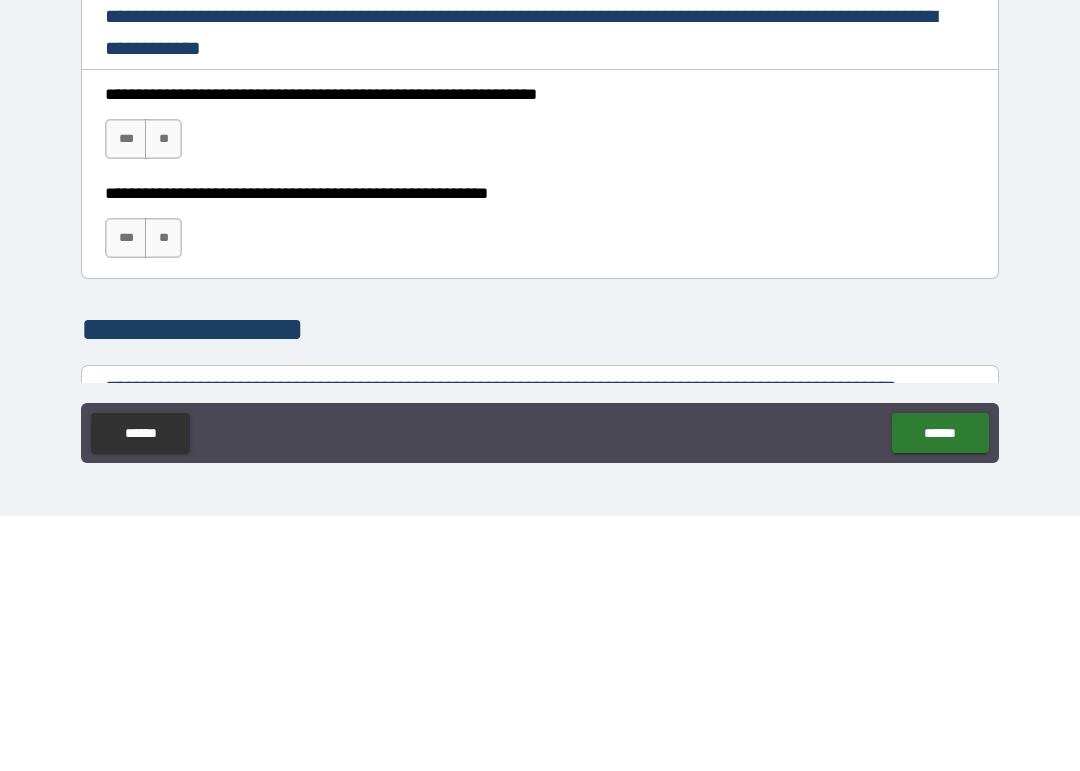 type on "**********" 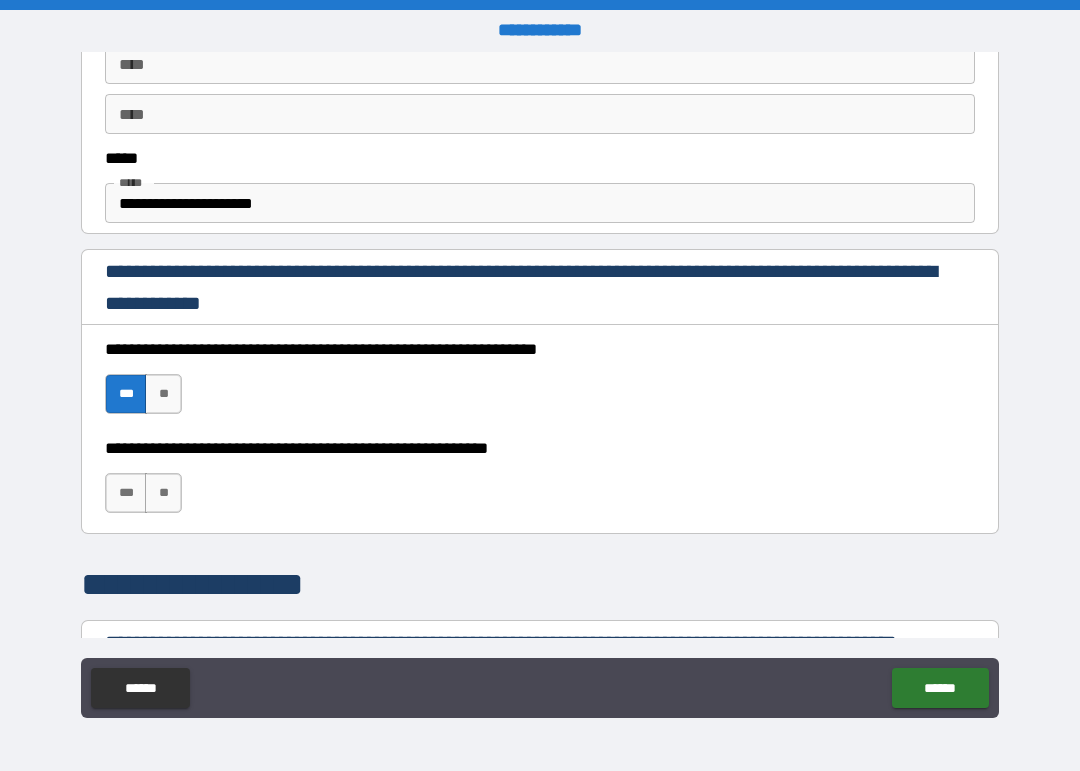 click on "***" at bounding box center [126, 493] 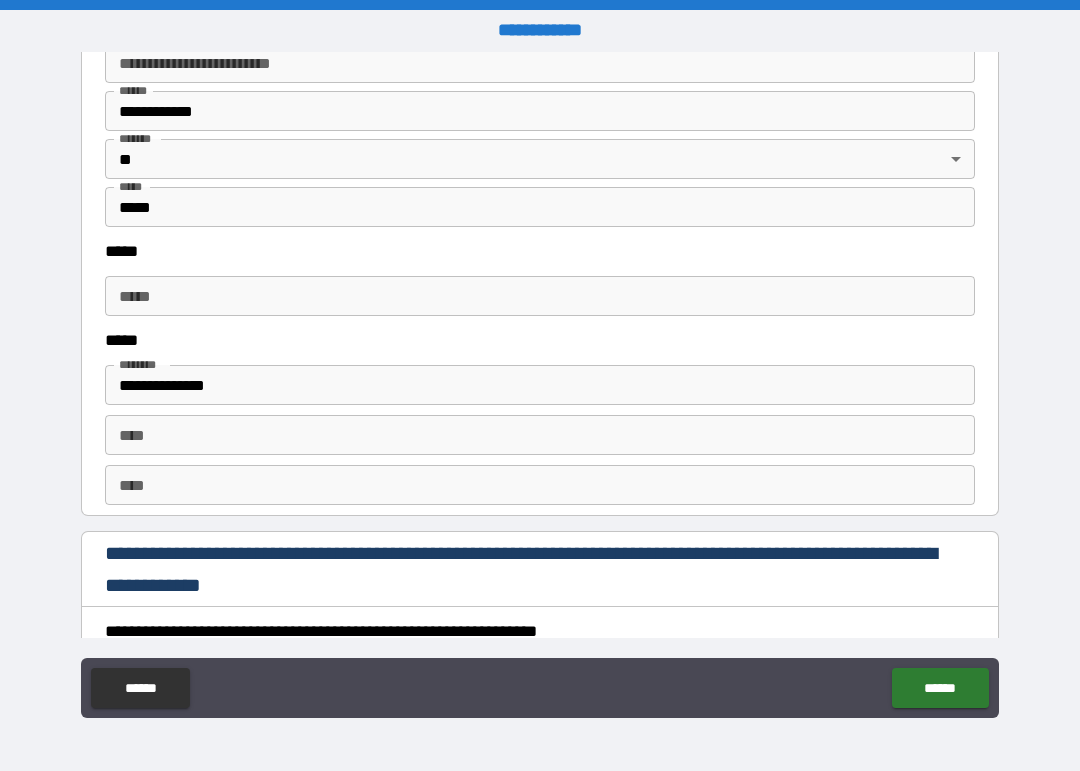 scroll, scrollTop: 2516, scrollLeft: 0, axis: vertical 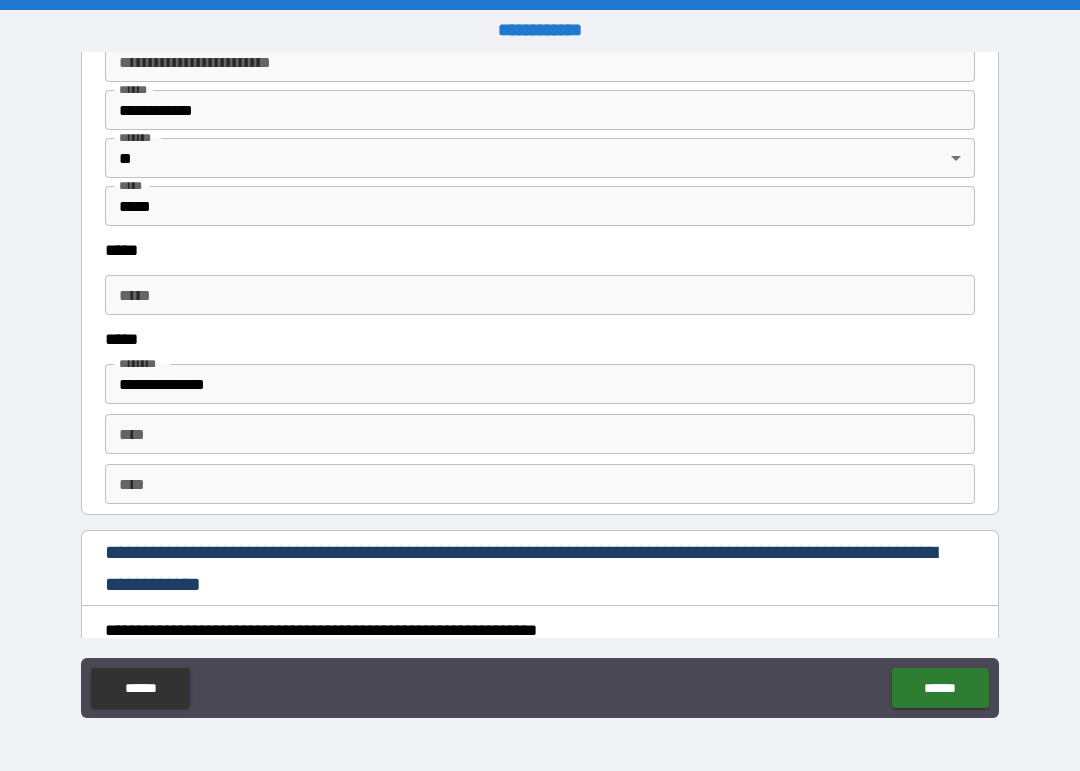 click on "*****" at bounding box center (540, 295) 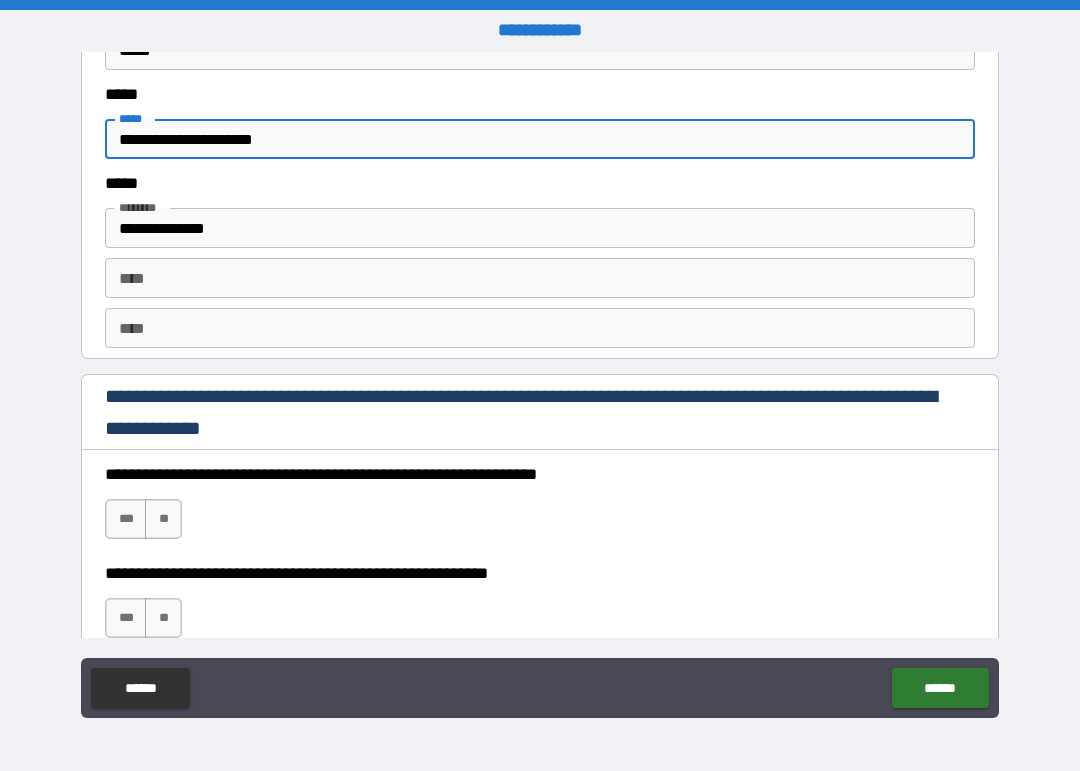 scroll, scrollTop: 2675, scrollLeft: 0, axis: vertical 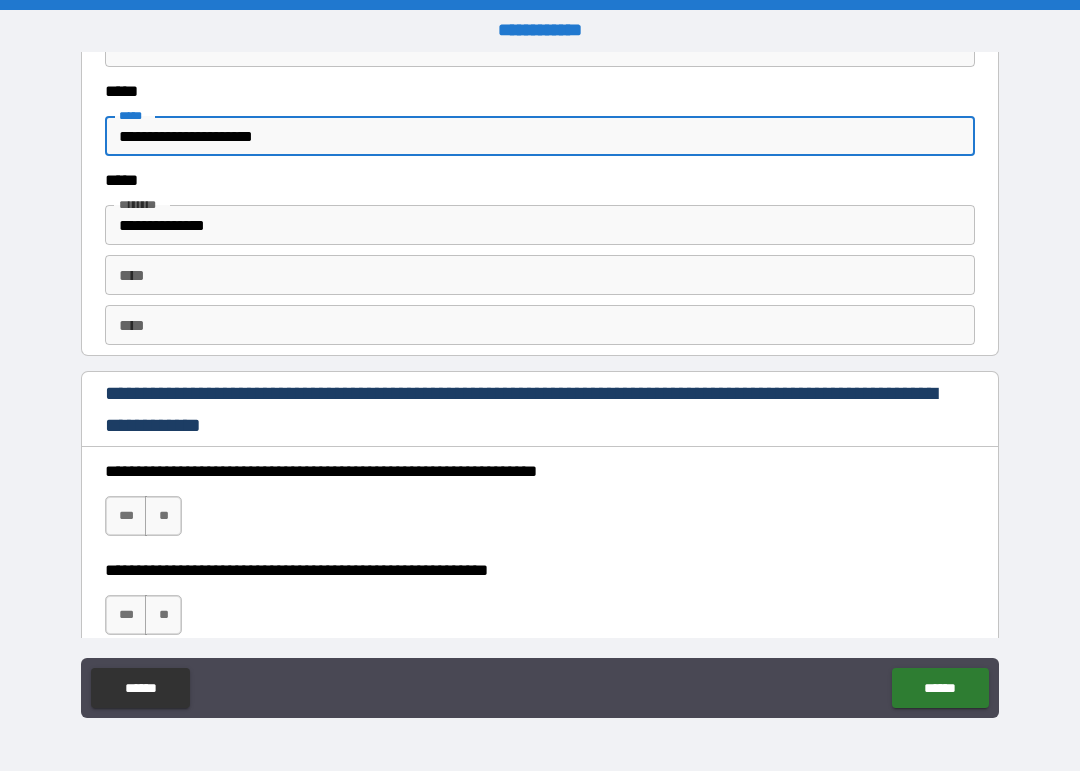 type on "**********" 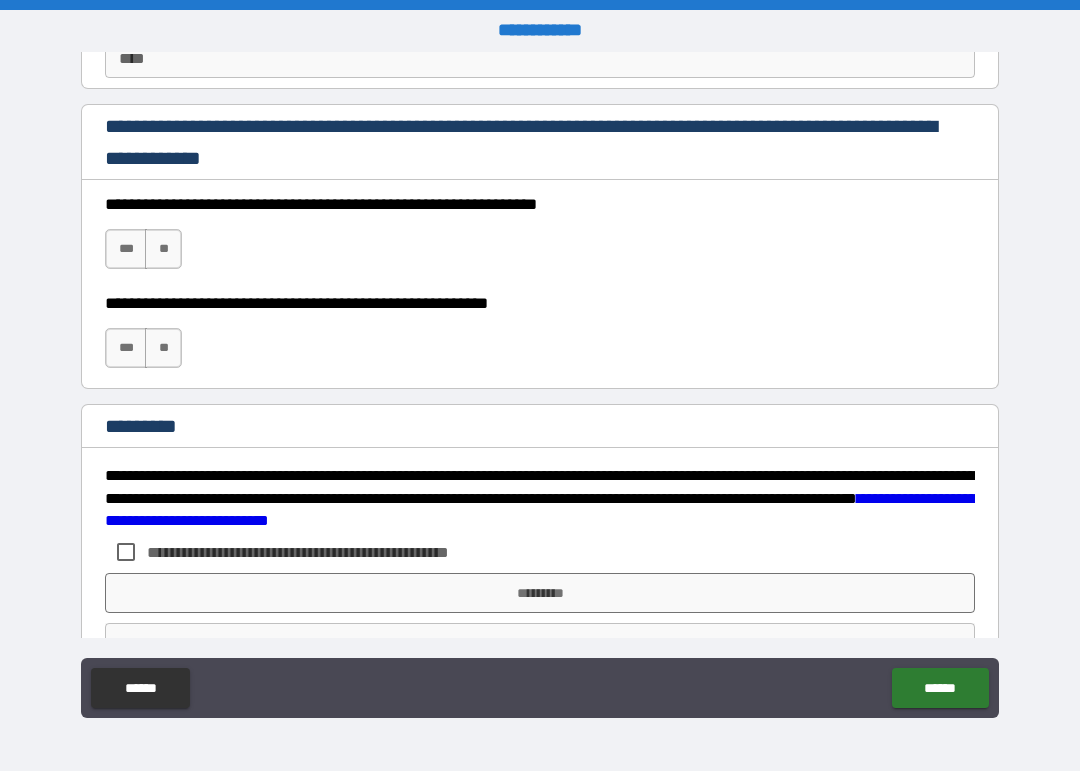 scroll, scrollTop: 2949, scrollLeft: 0, axis: vertical 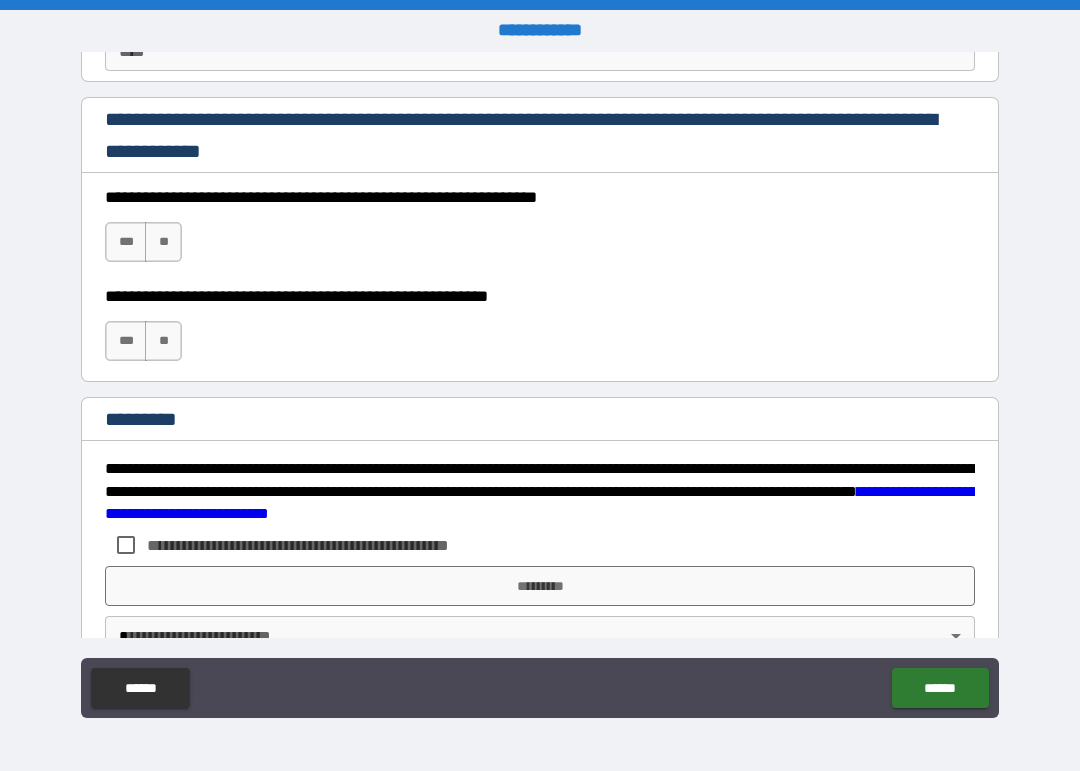 type on "**********" 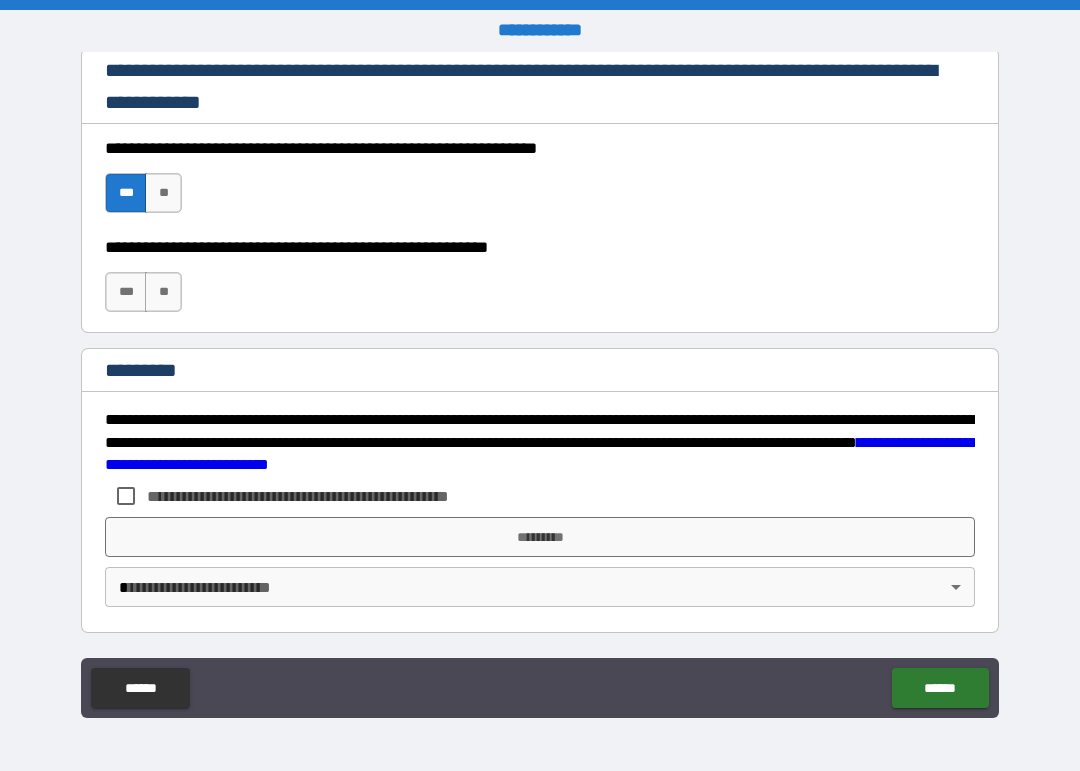 scroll, scrollTop: 2998, scrollLeft: 0, axis: vertical 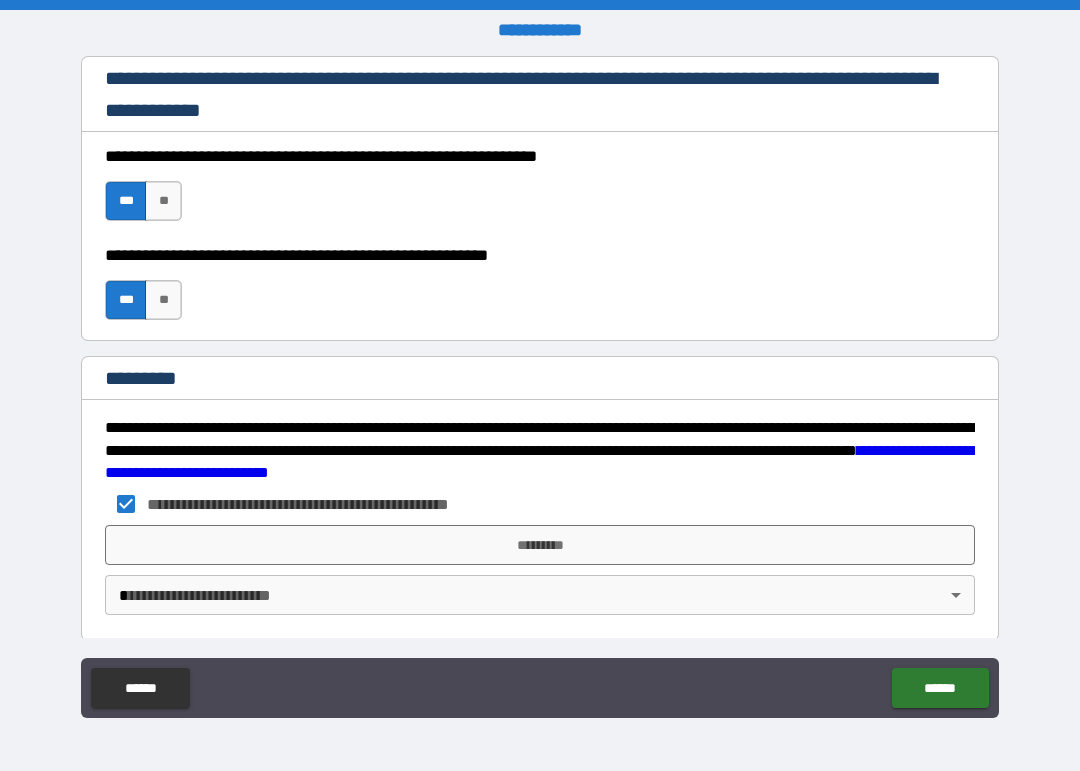 click on "*********" at bounding box center (540, 545) 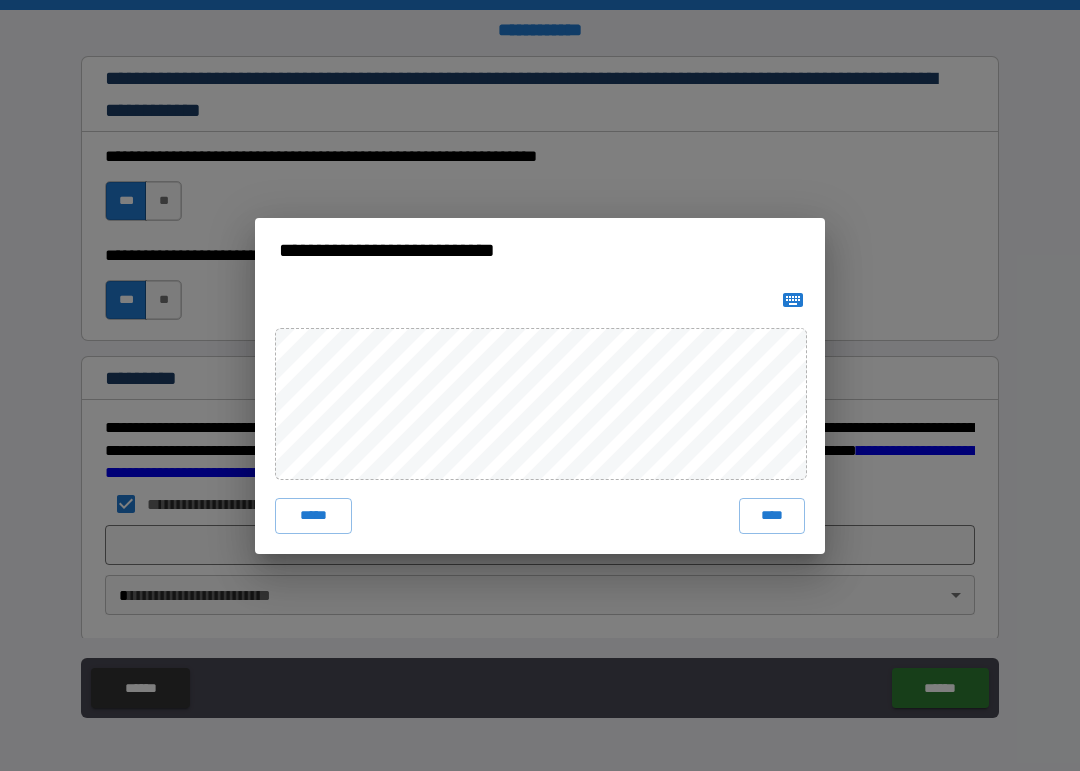 click on "****" at bounding box center (772, 516) 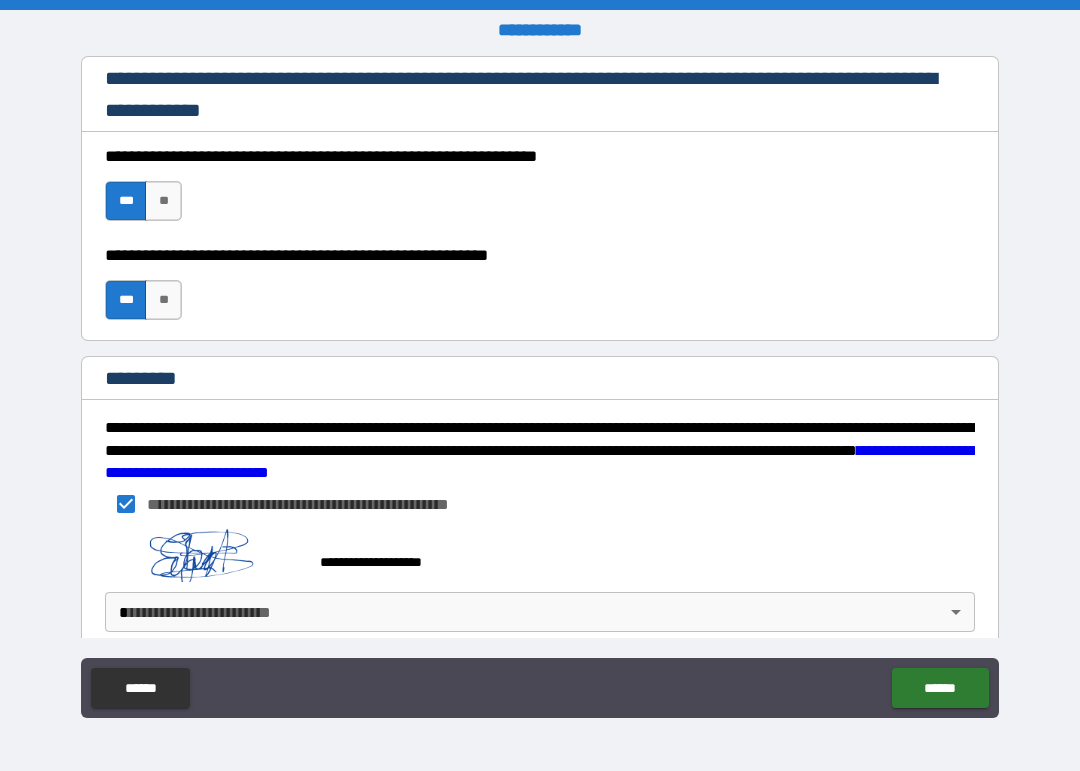 click on "******" at bounding box center [940, 688] 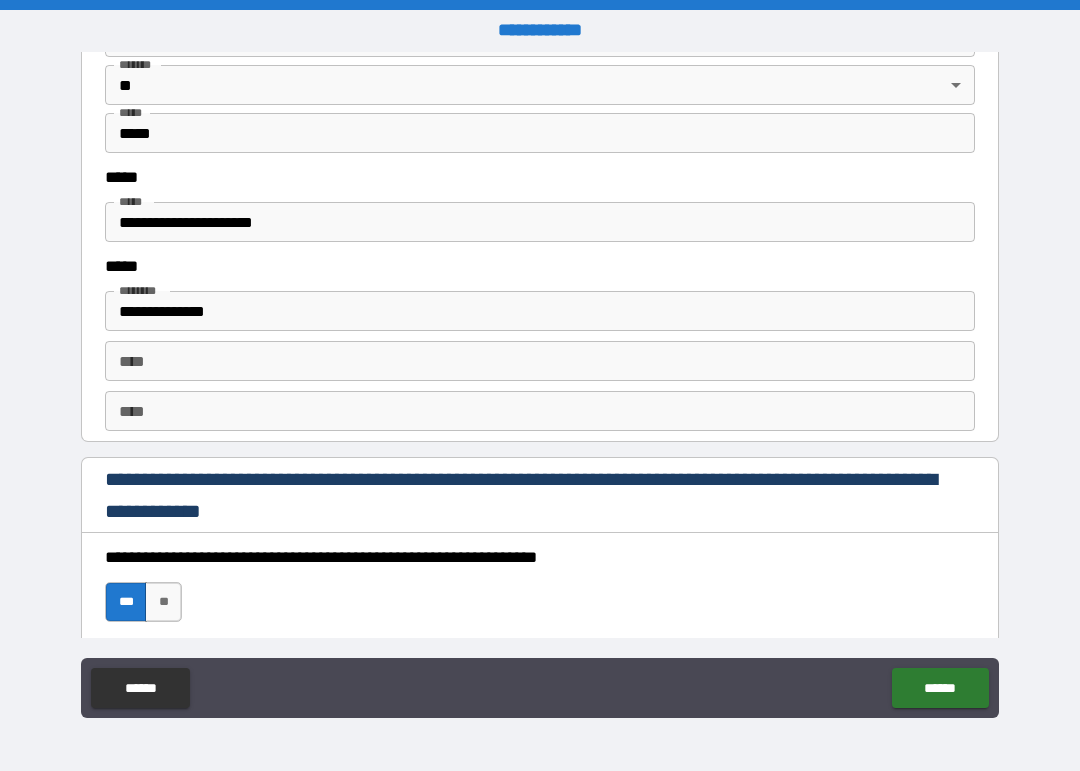 scroll, scrollTop: 2590, scrollLeft: 0, axis: vertical 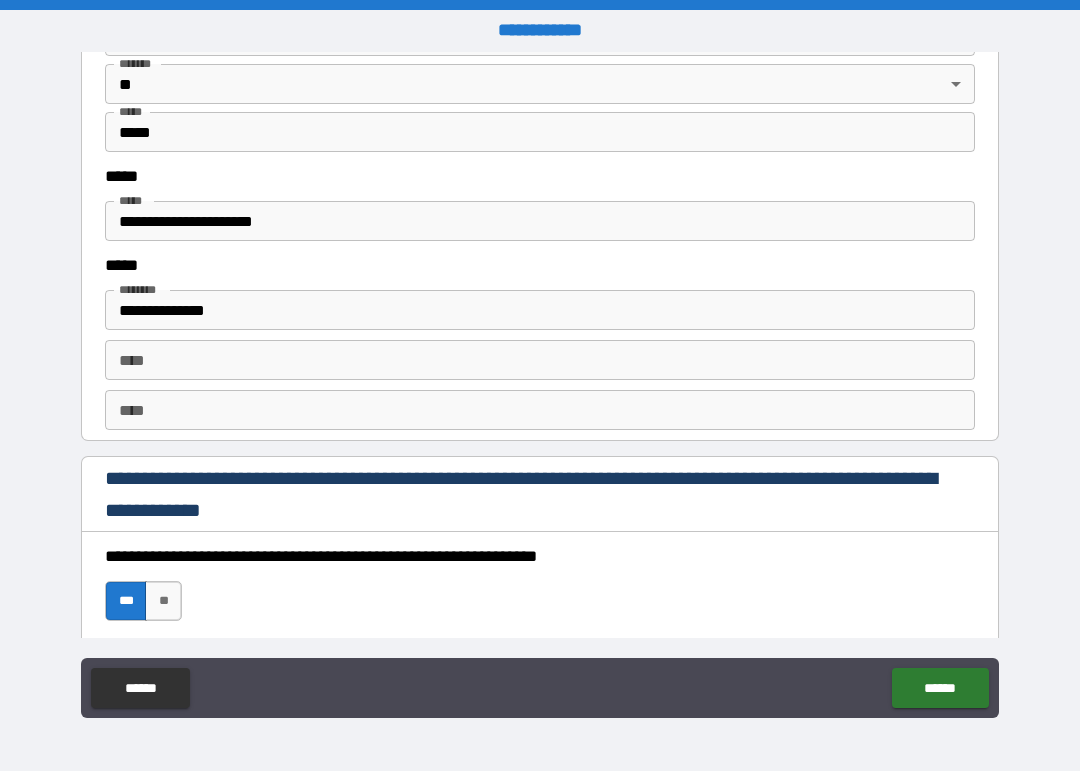 click on "******" at bounding box center [940, 688] 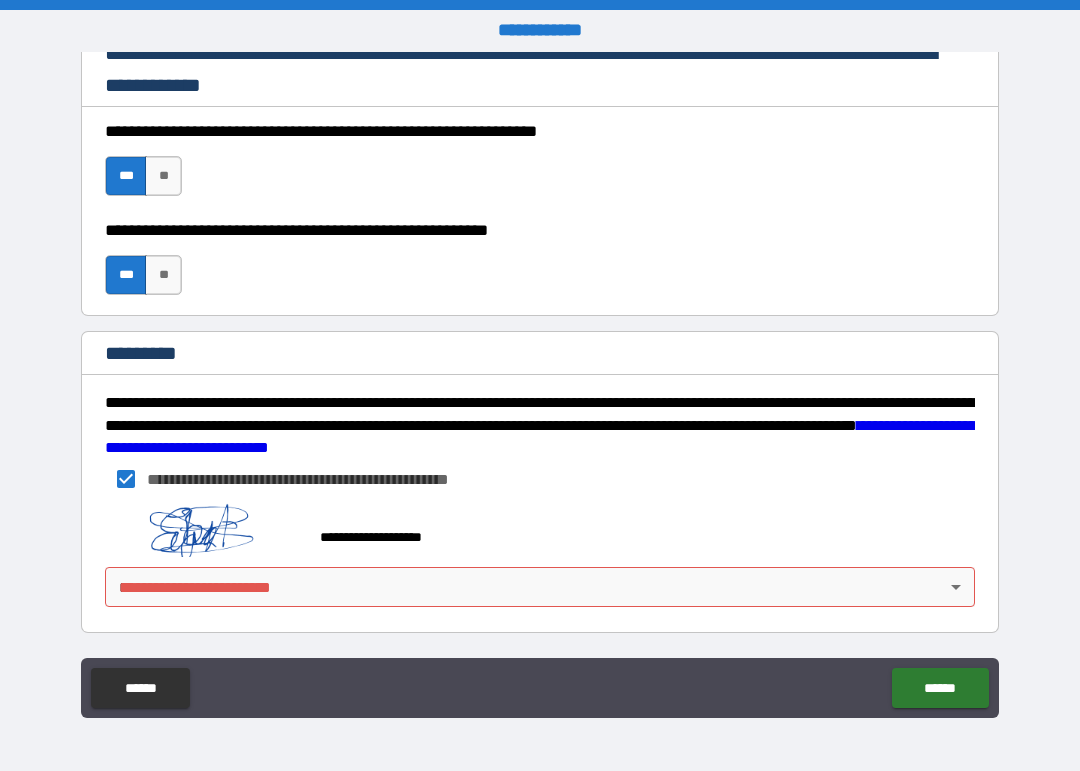 scroll, scrollTop: 3015, scrollLeft: 0, axis: vertical 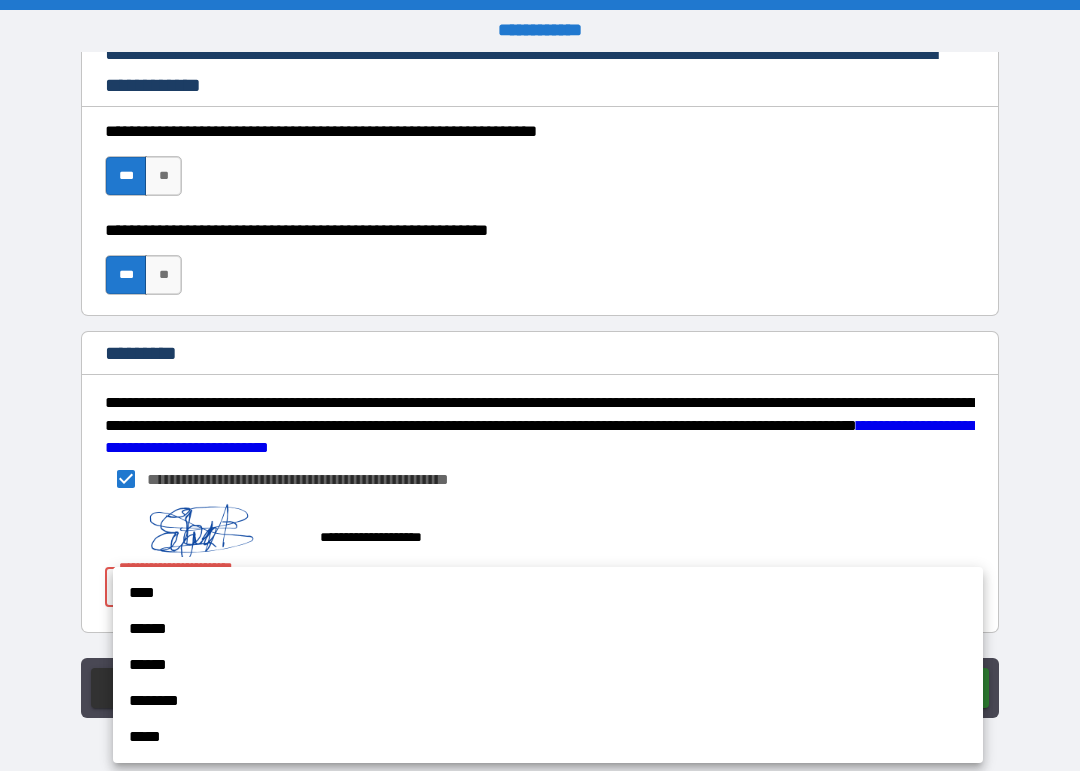 click on "****" at bounding box center (548, 593) 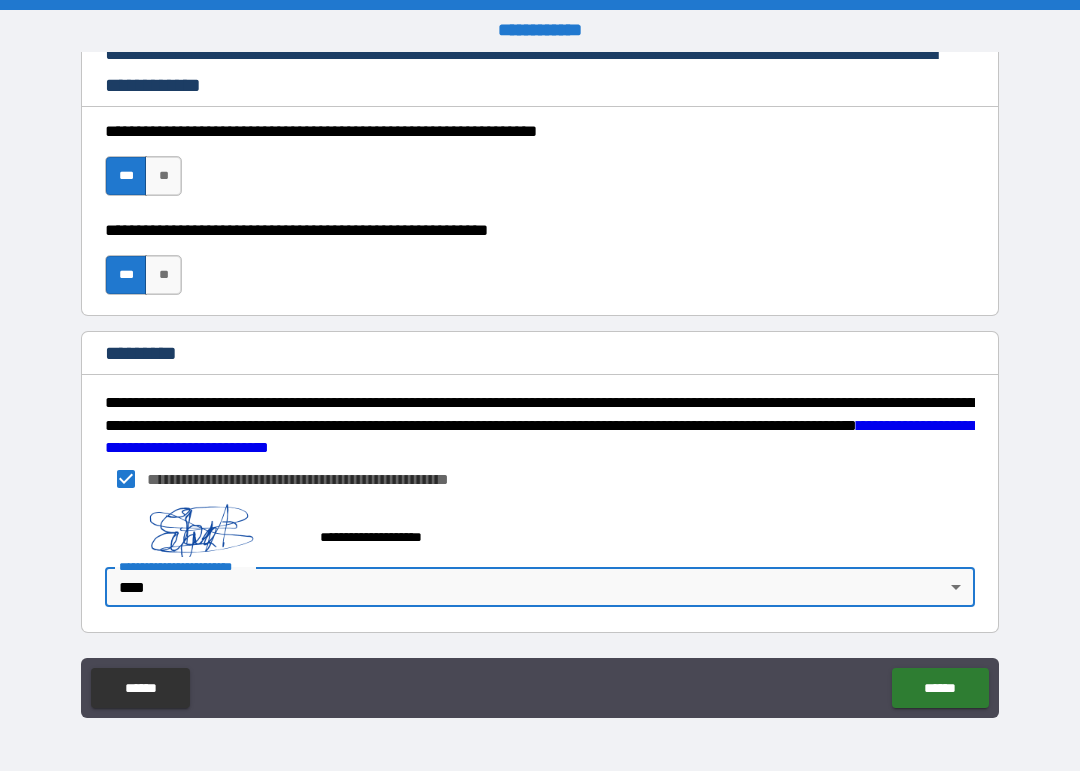 type on "*" 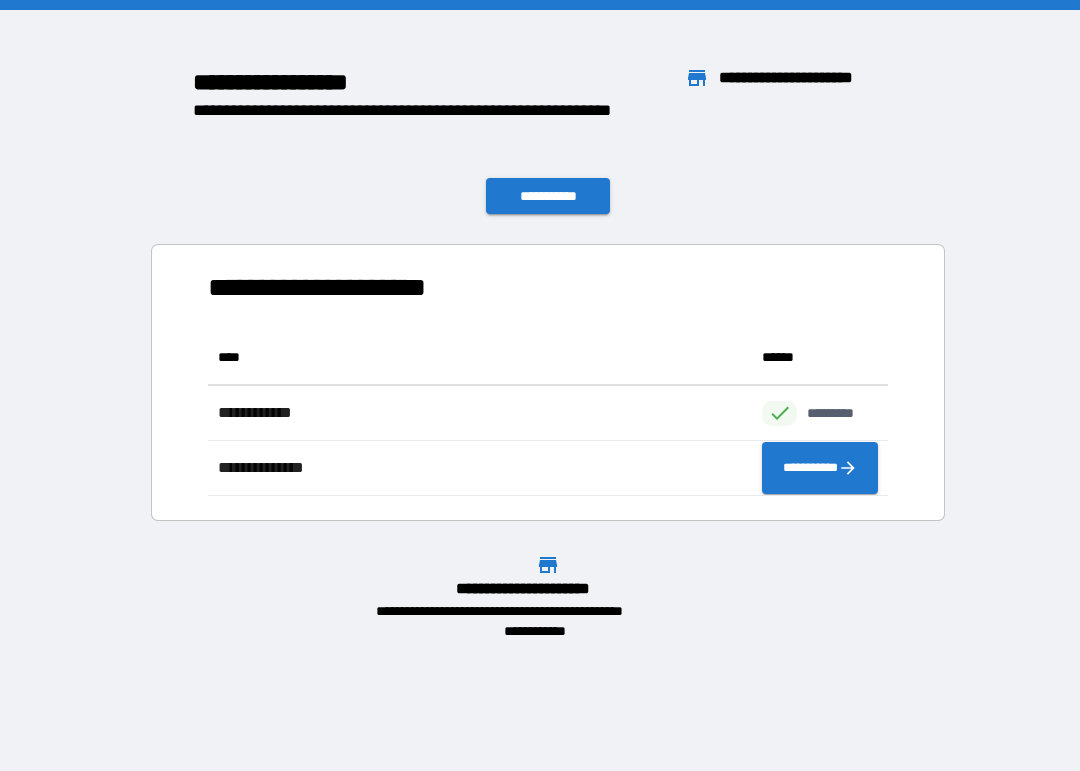 scroll, scrollTop: 1, scrollLeft: 1, axis: both 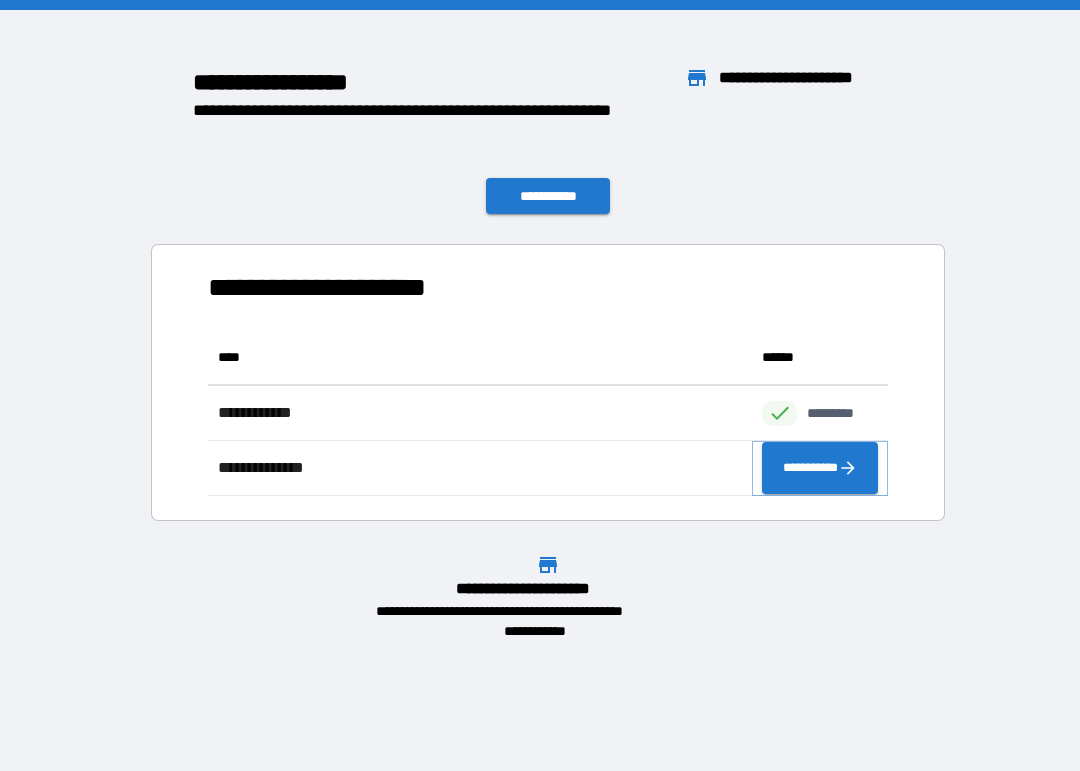click on "**********" at bounding box center [820, 468] 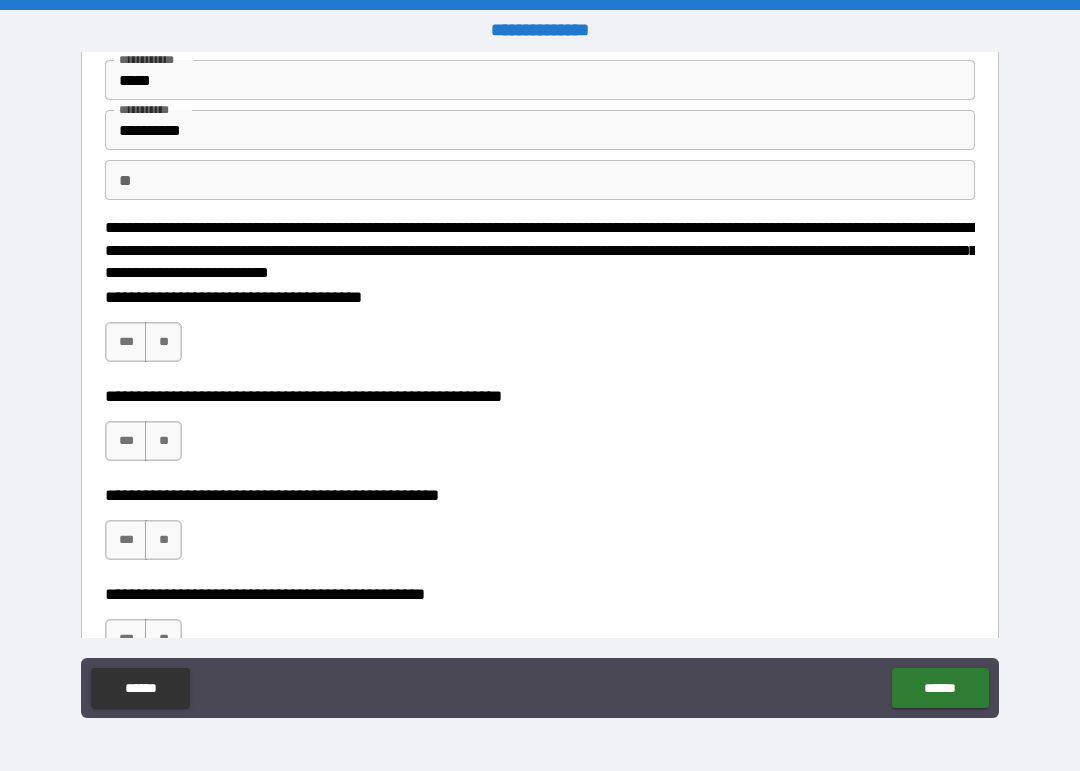 scroll, scrollTop: 101, scrollLeft: 0, axis: vertical 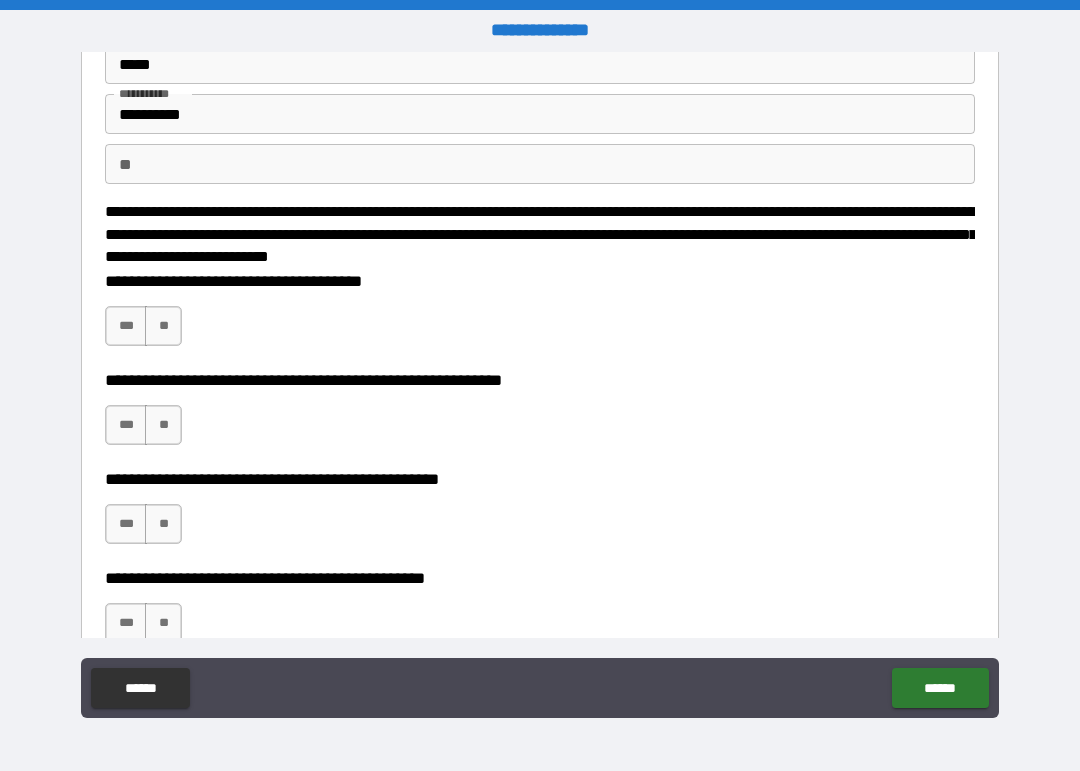 click on "**" at bounding box center (163, 326) 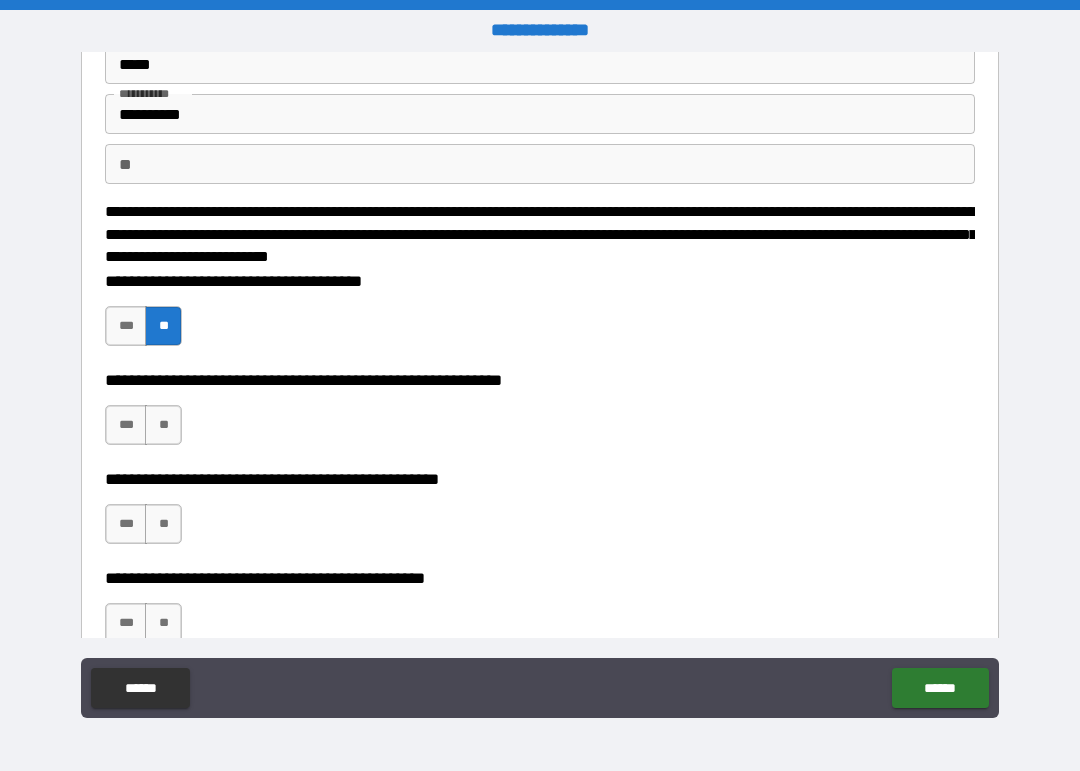 click on "**" at bounding box center [163, 425] 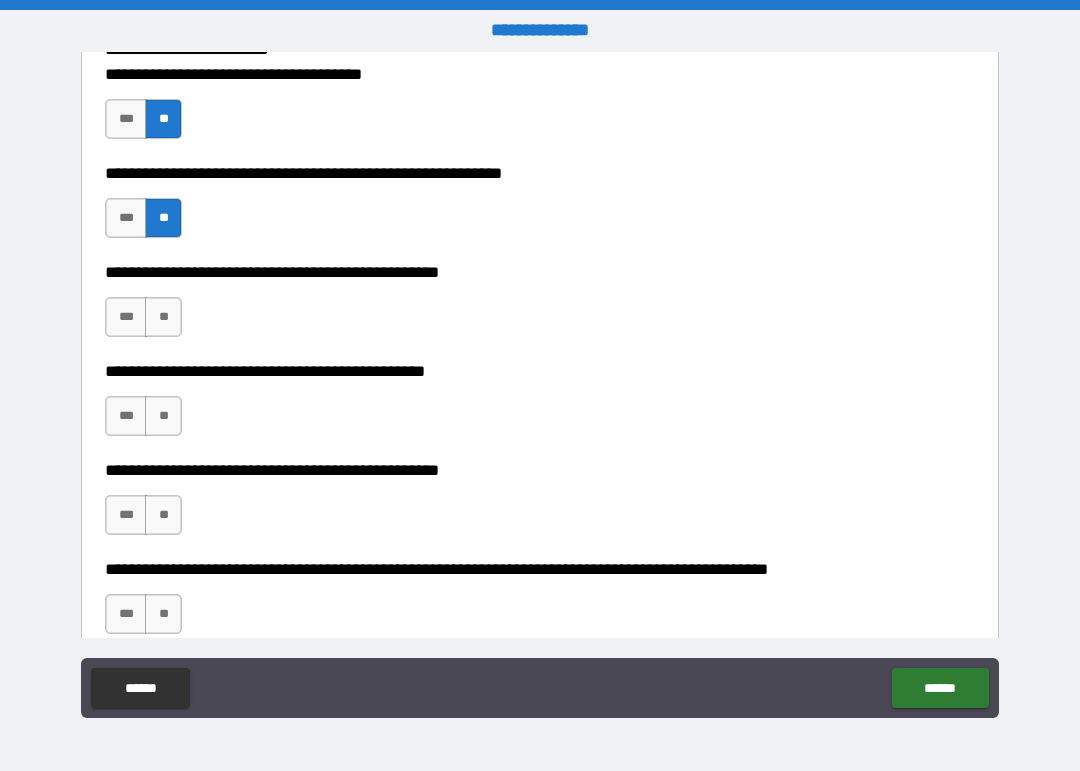 scroll, scrollTop: 309, scrollLeft: 0, axis: vertical 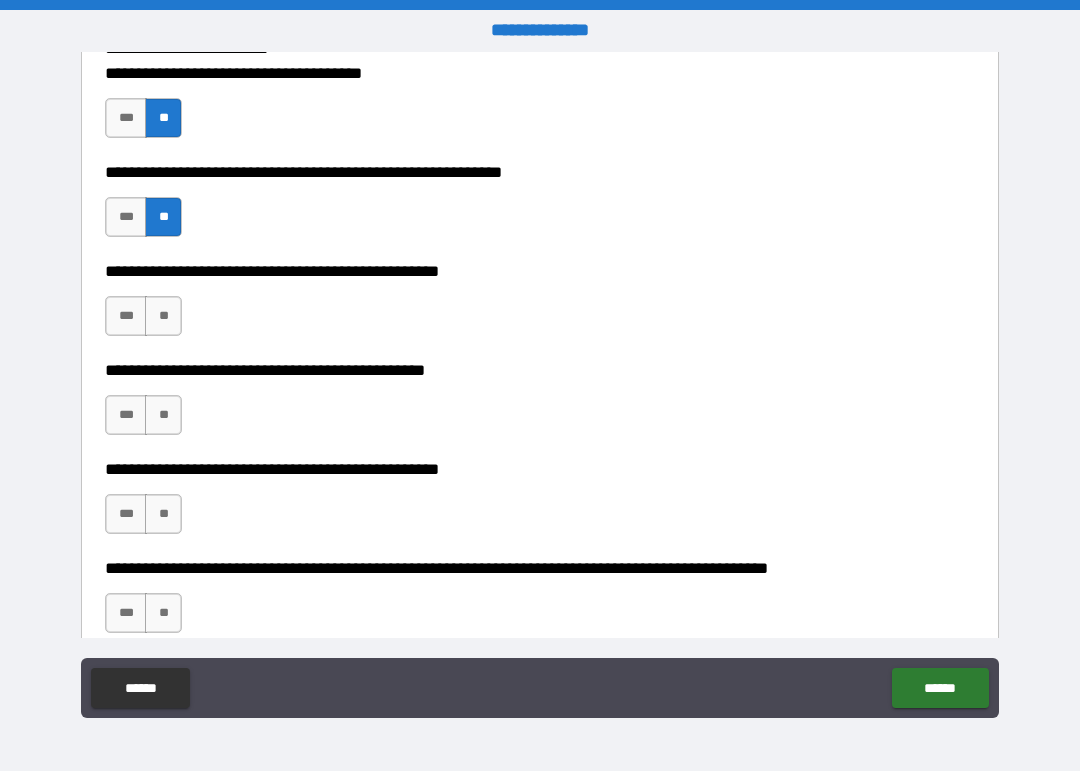 click on "**" at bounding box center (163, 415) 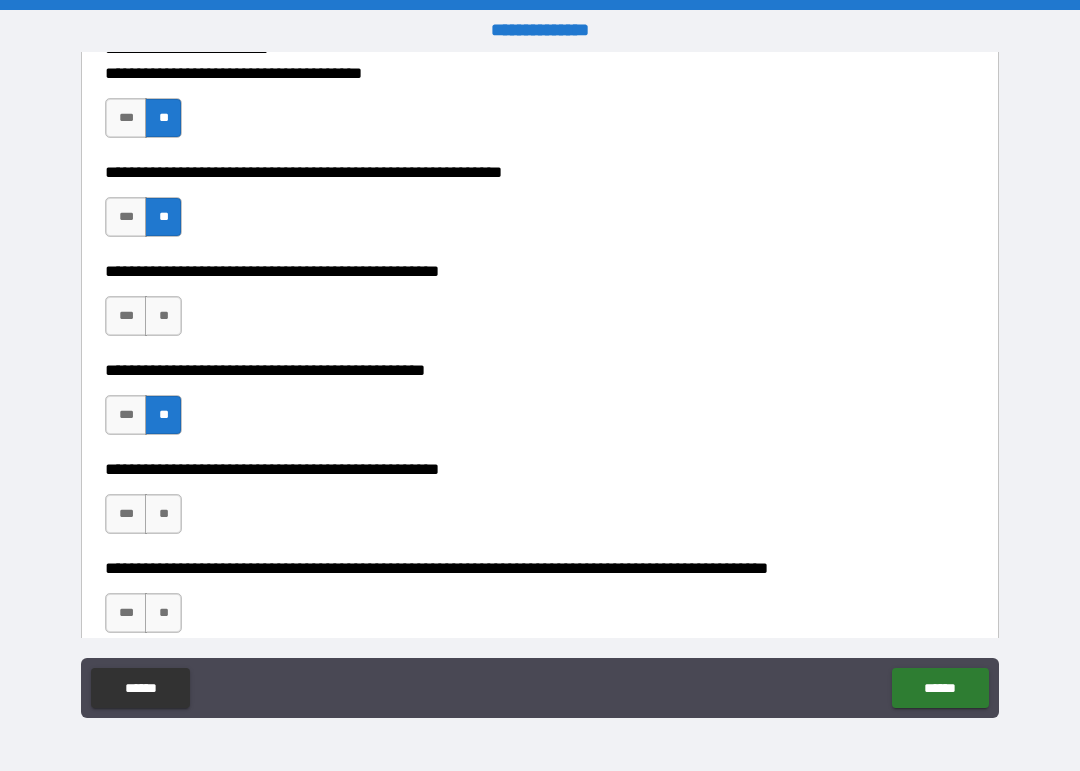 click on "**" at bounding box center (163, 316) 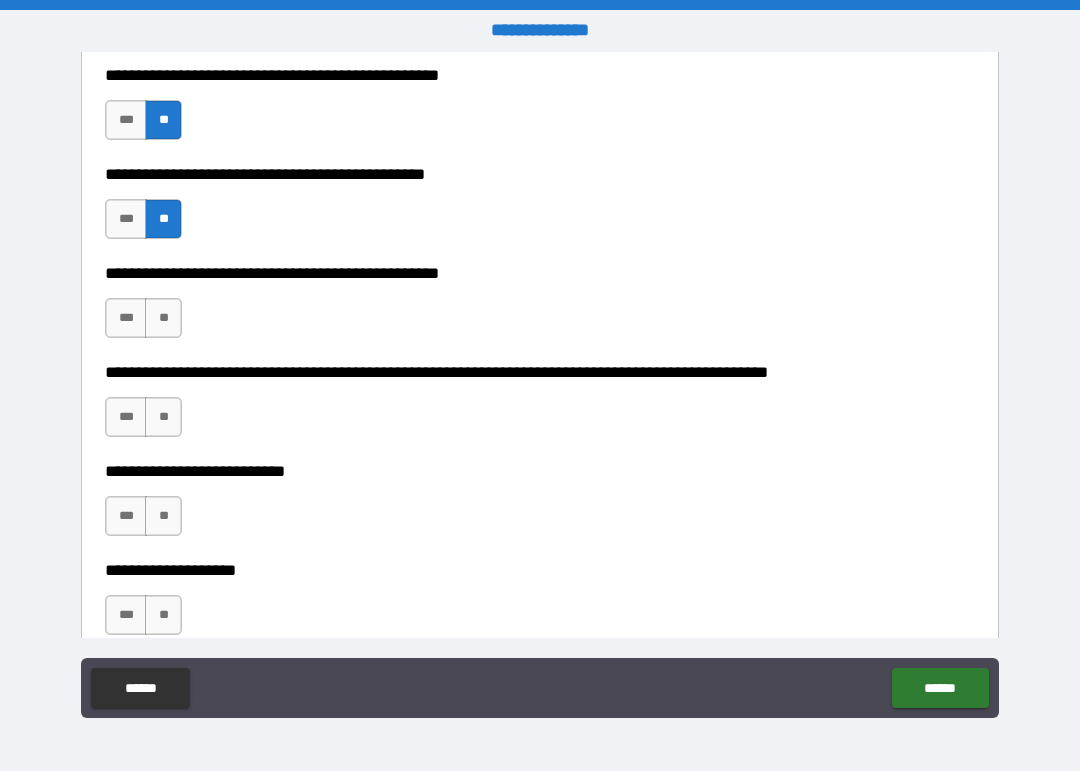 scroll, scrollTop: 537, scrollLeft: 0, axis: vertical 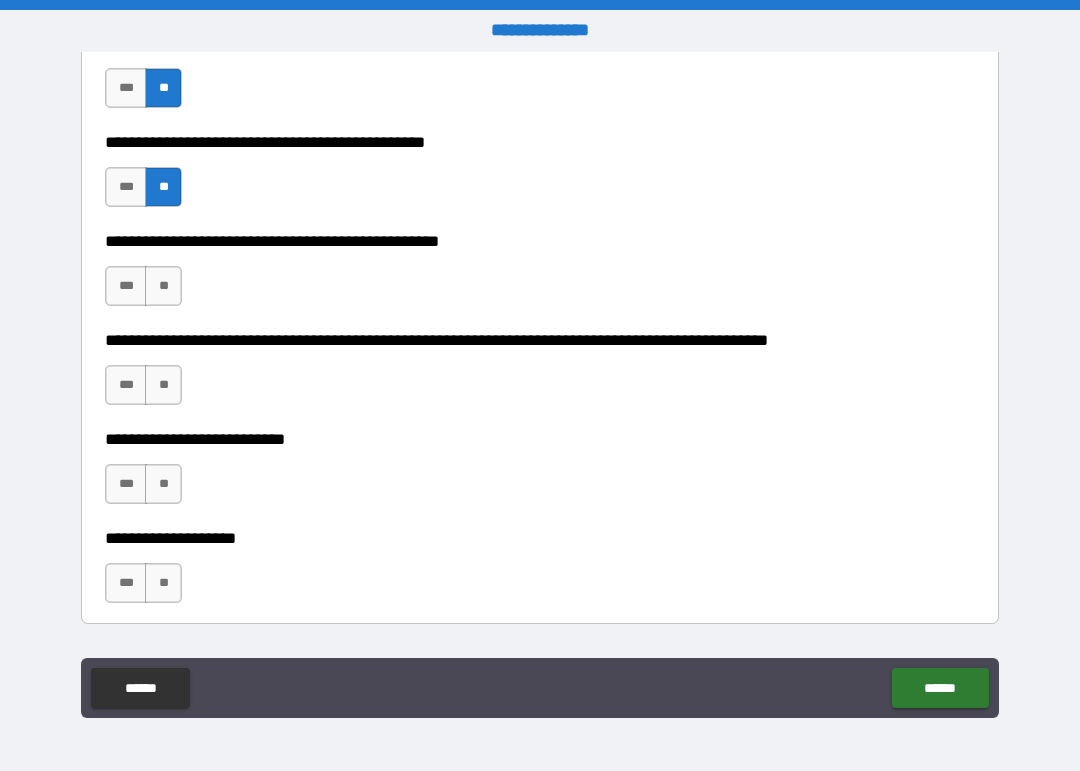 click on "**" at bounding box center (163, 286) 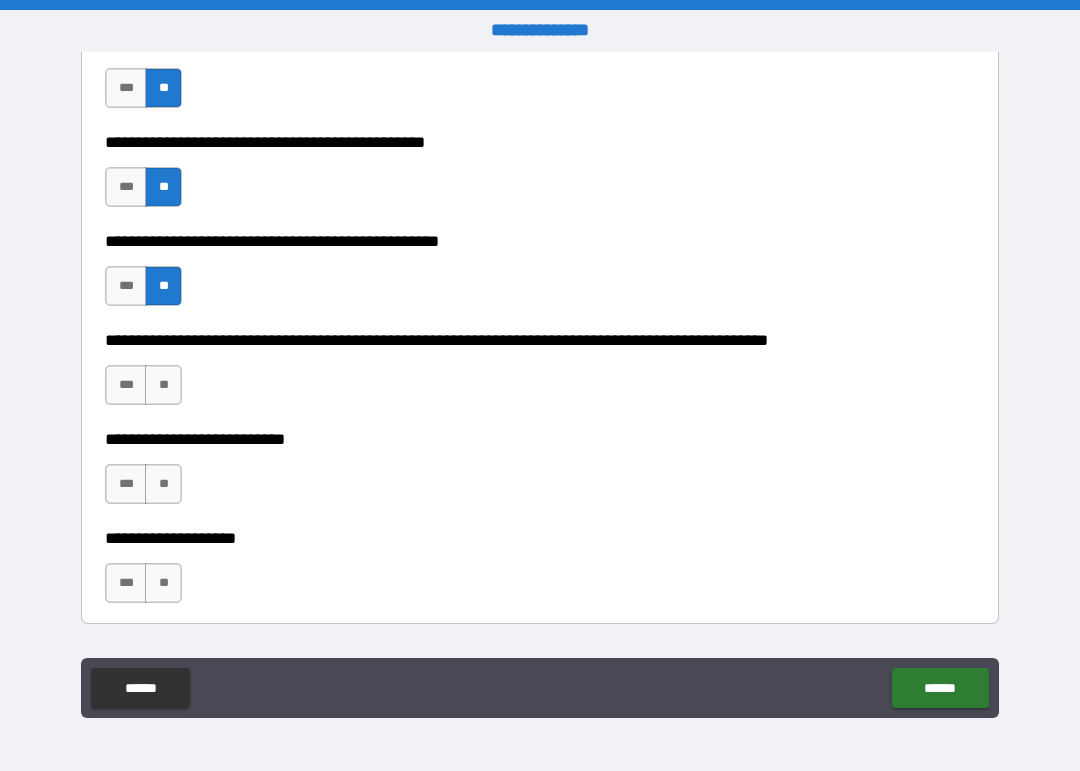 click on "**" at bounding box center [163, 385] 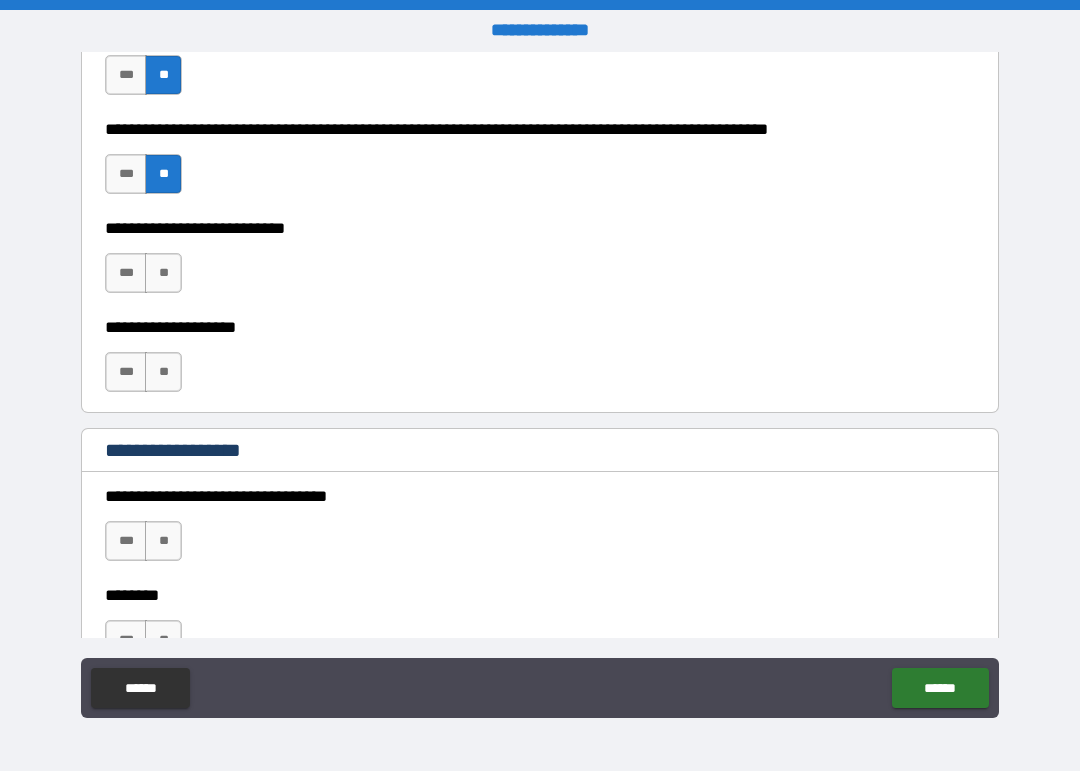 scroll, scrollTop: 767, scrollLeft: 0, axis: vertical 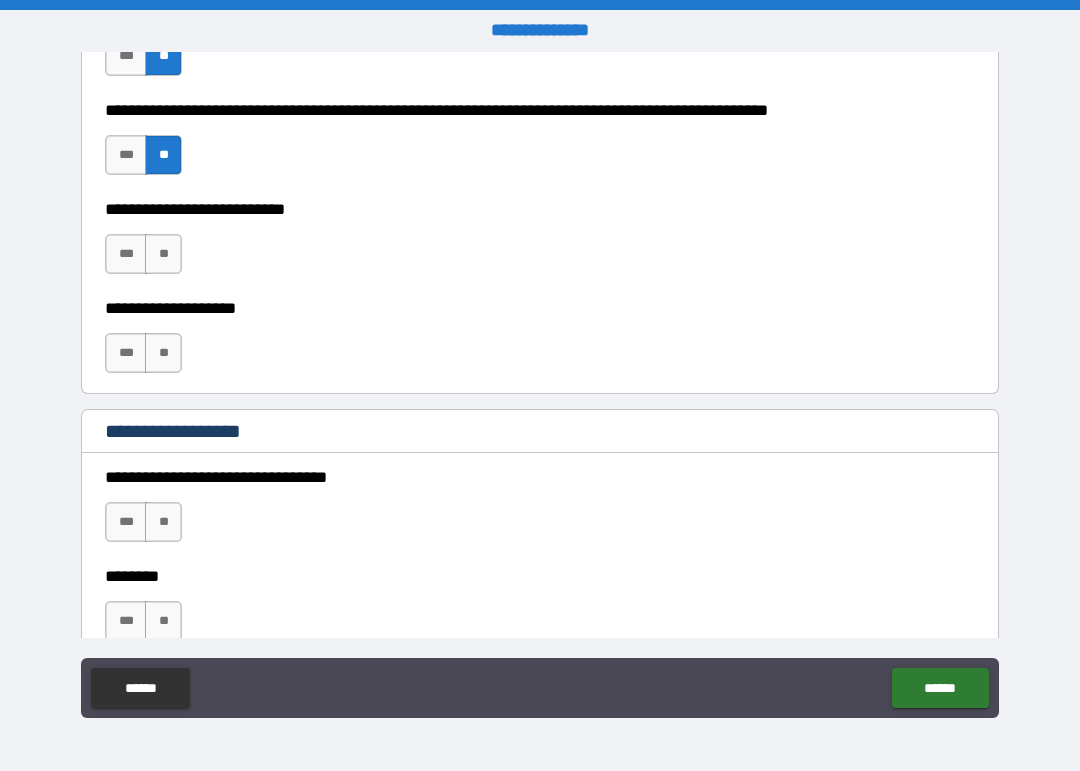 click on "**" at bounding box center [163, 353] 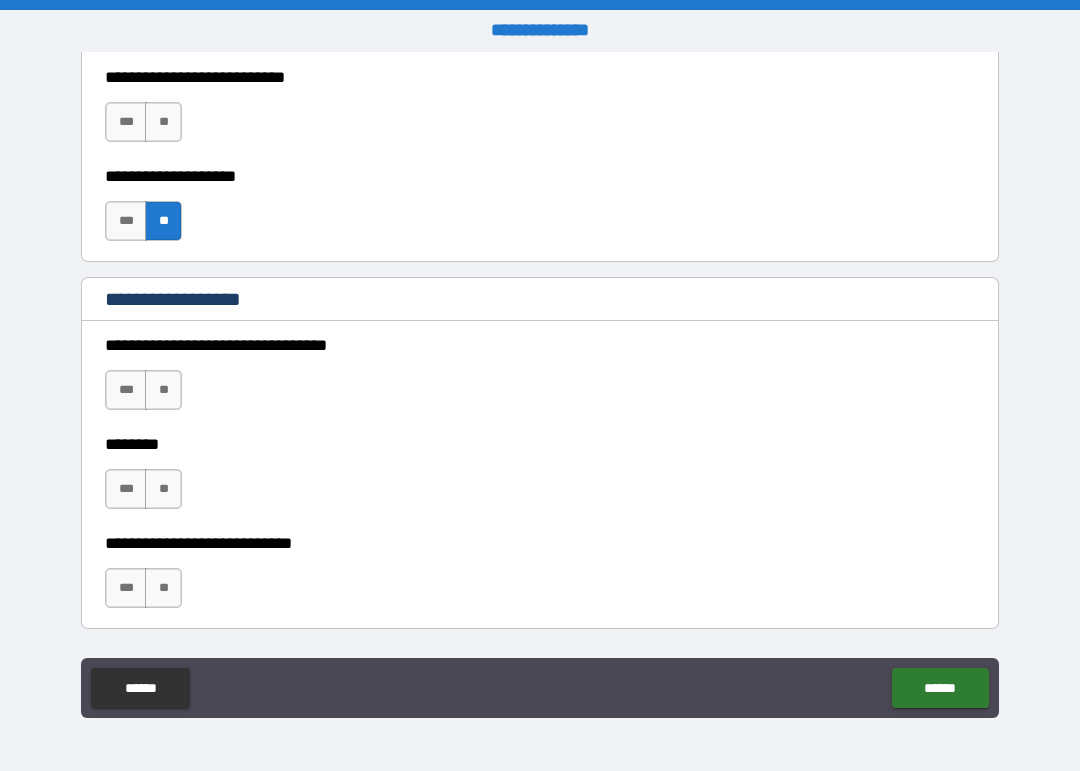 scroll, scrollTop: 915, scrollLeft: 0, axis: vertical 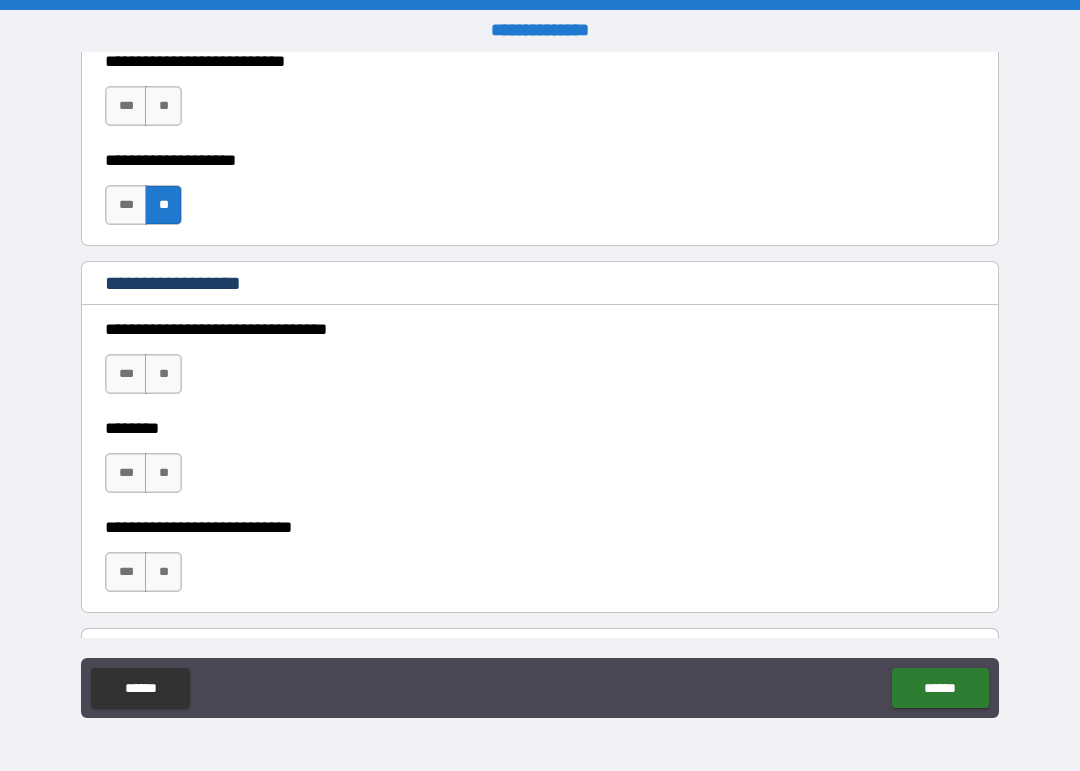 click on "**" at bounding box center [163, 106] 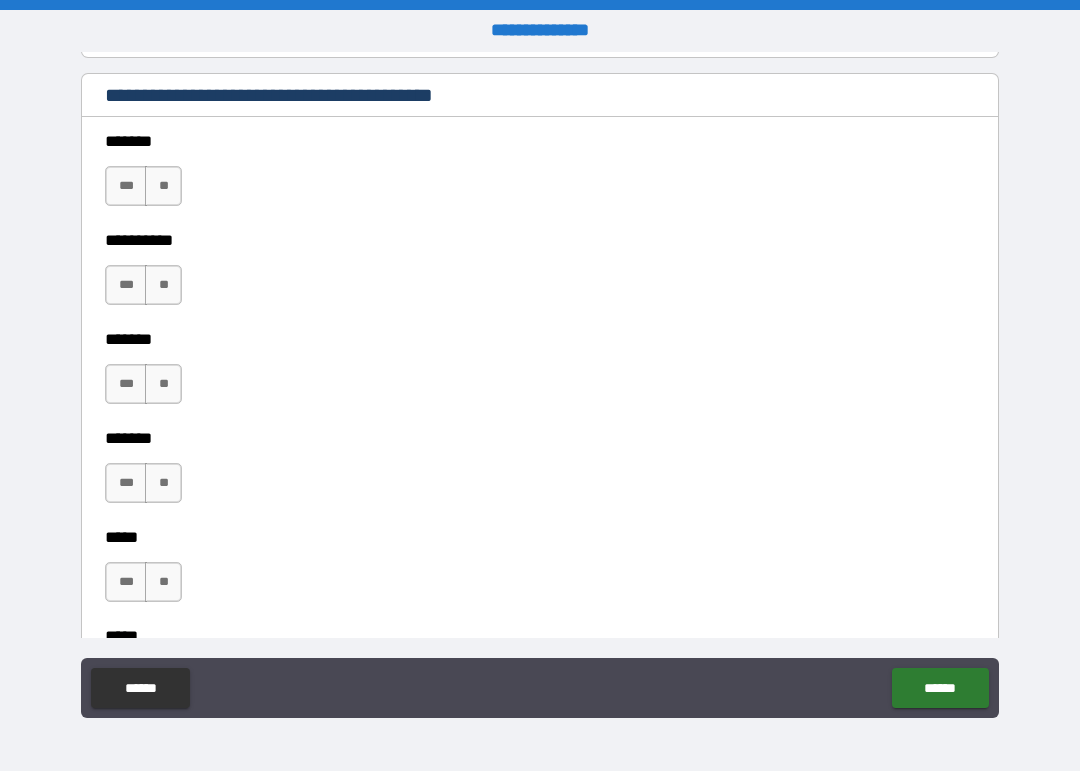 scroll, scrollTop: 1487, scrollLeft: 0, axis: vertical 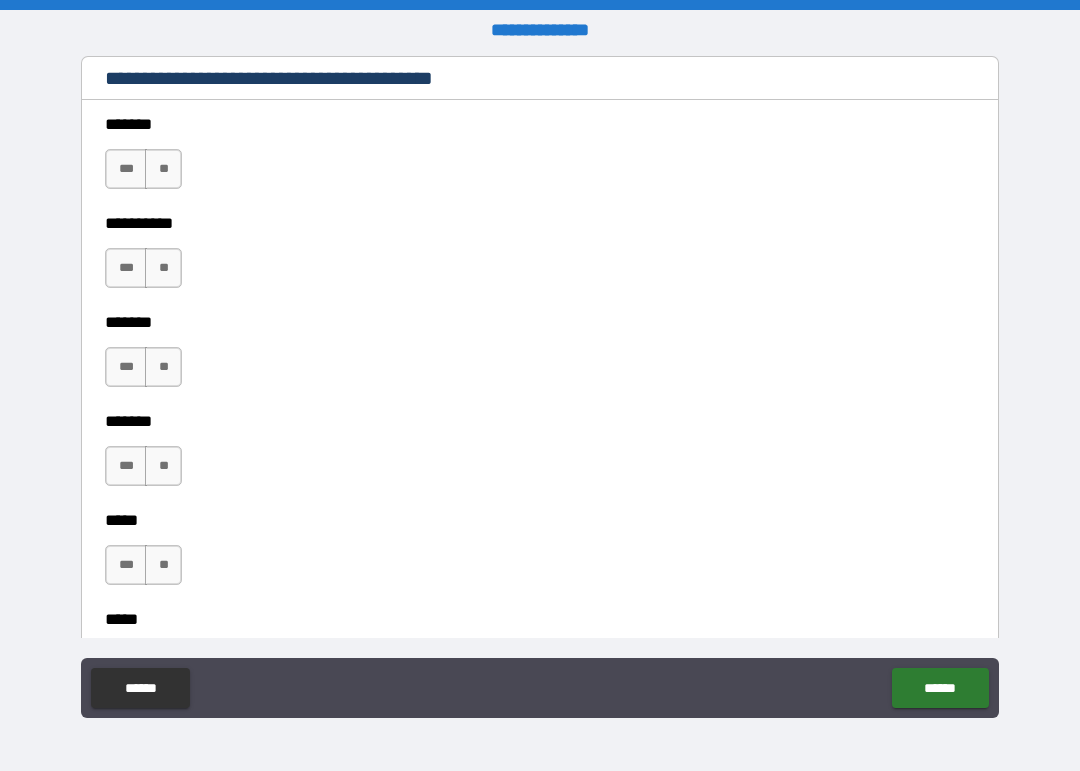 click on "**" at bounding box center [163, 169] 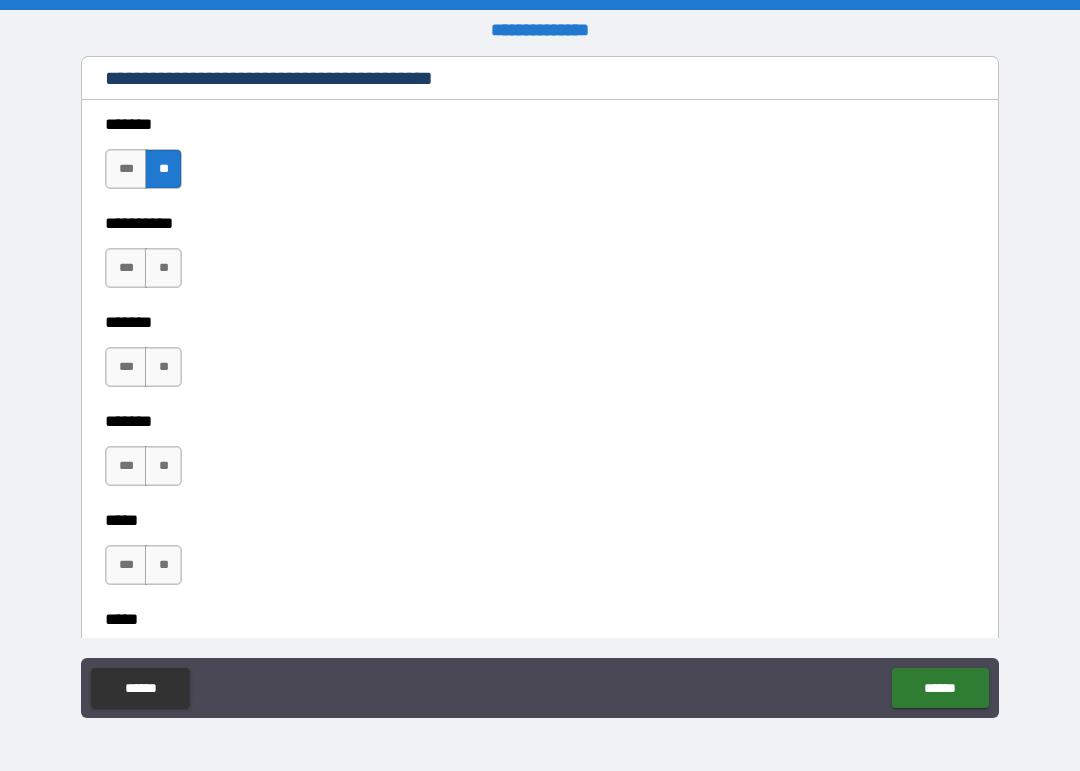 click on "**" at bounding box center [163, 268] 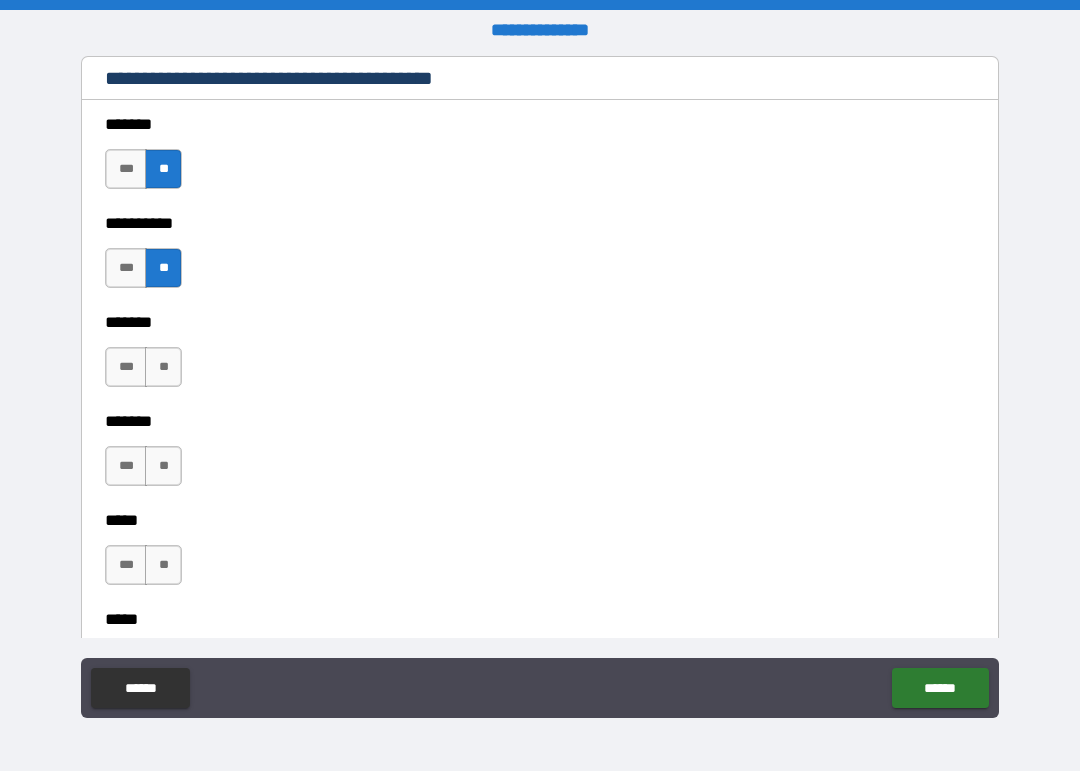click on "**" at bounding box center [163, 367] 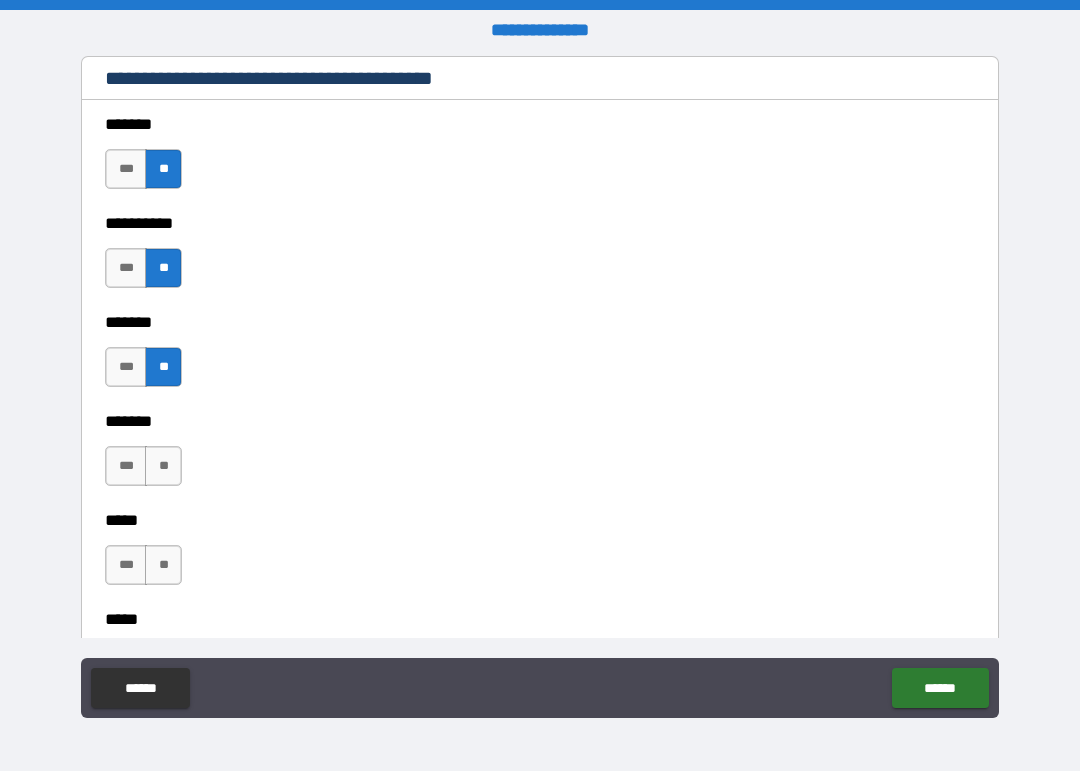 click on "**" at bounding box center (163, 466) 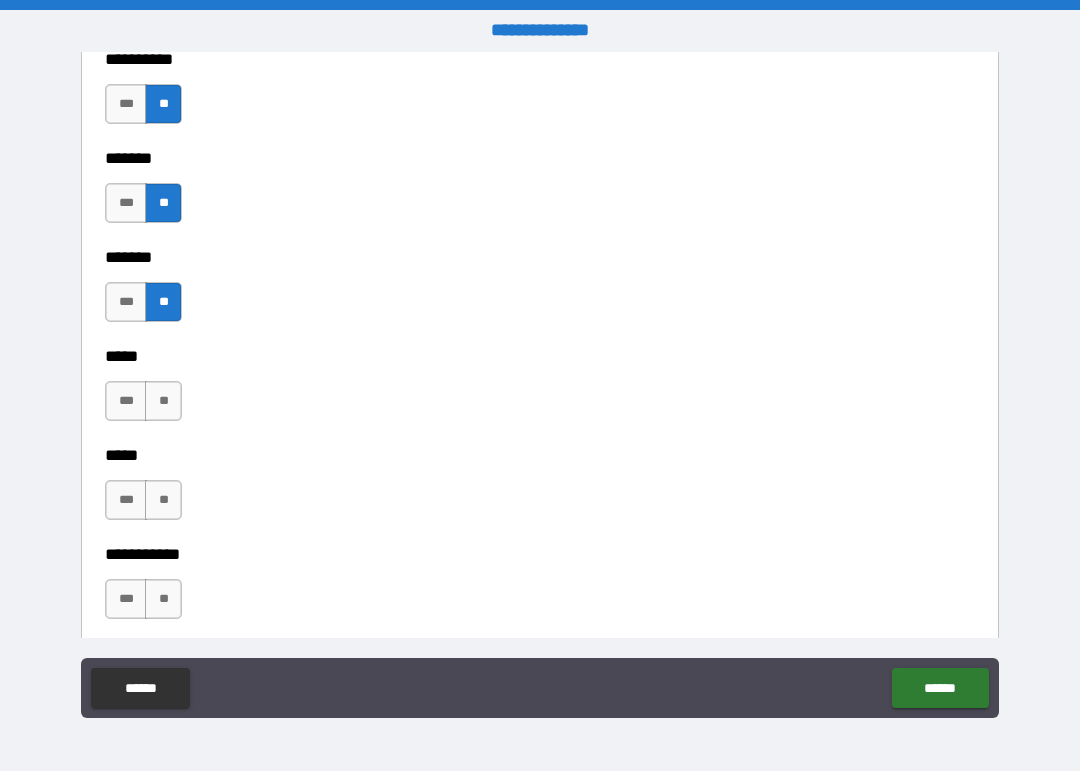 scroll, scrollTop: 1659, scrollLeft: 0, axis: vertical 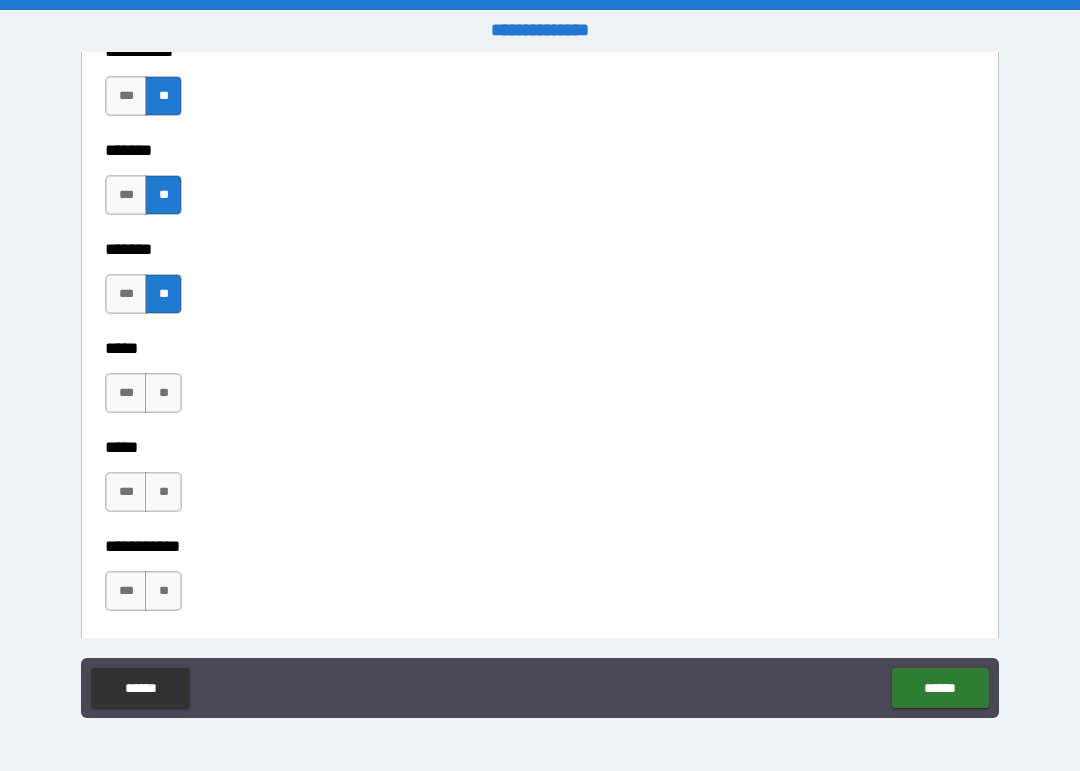 click on "**" at bounding box center [163, 393] 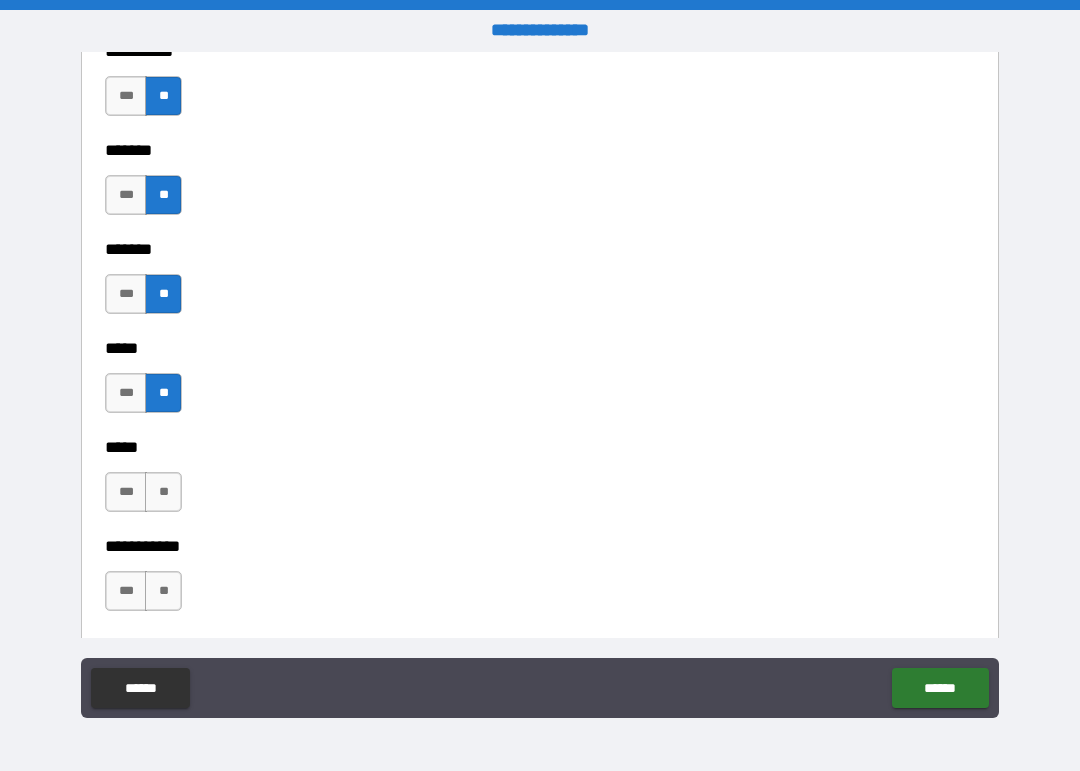 click on "**" at bounding box center [163, 492] 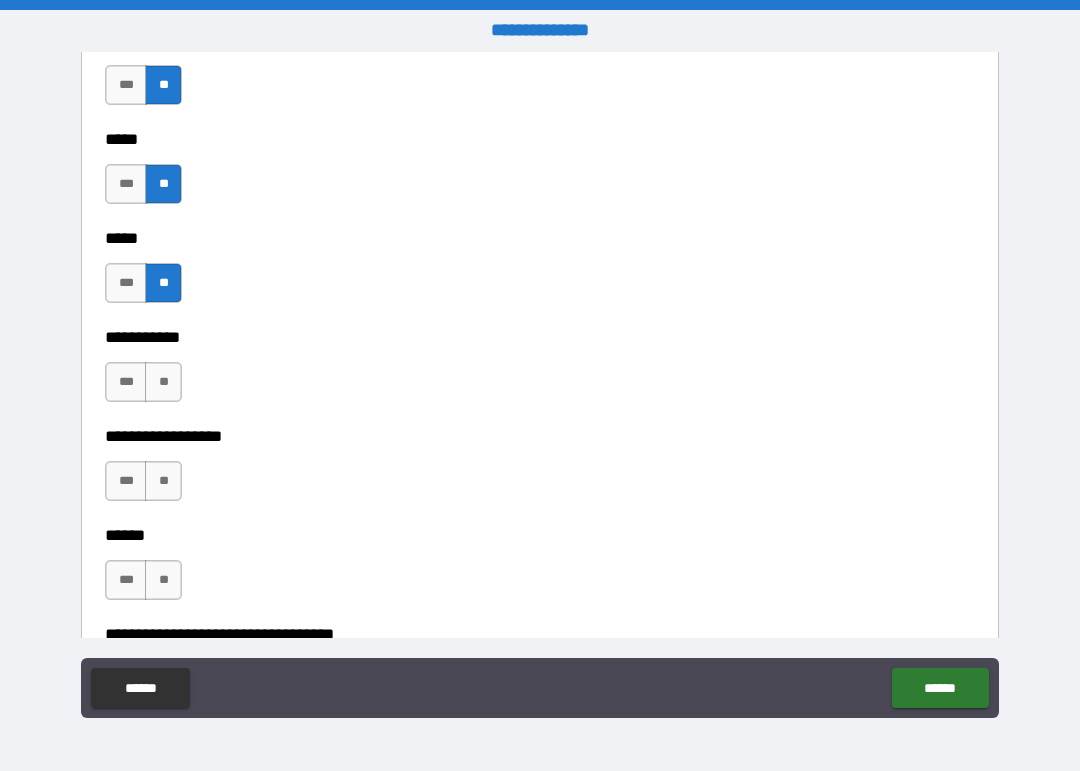 scroll, scrollTop: 1880, scrollLeft: 0, axis: vertical 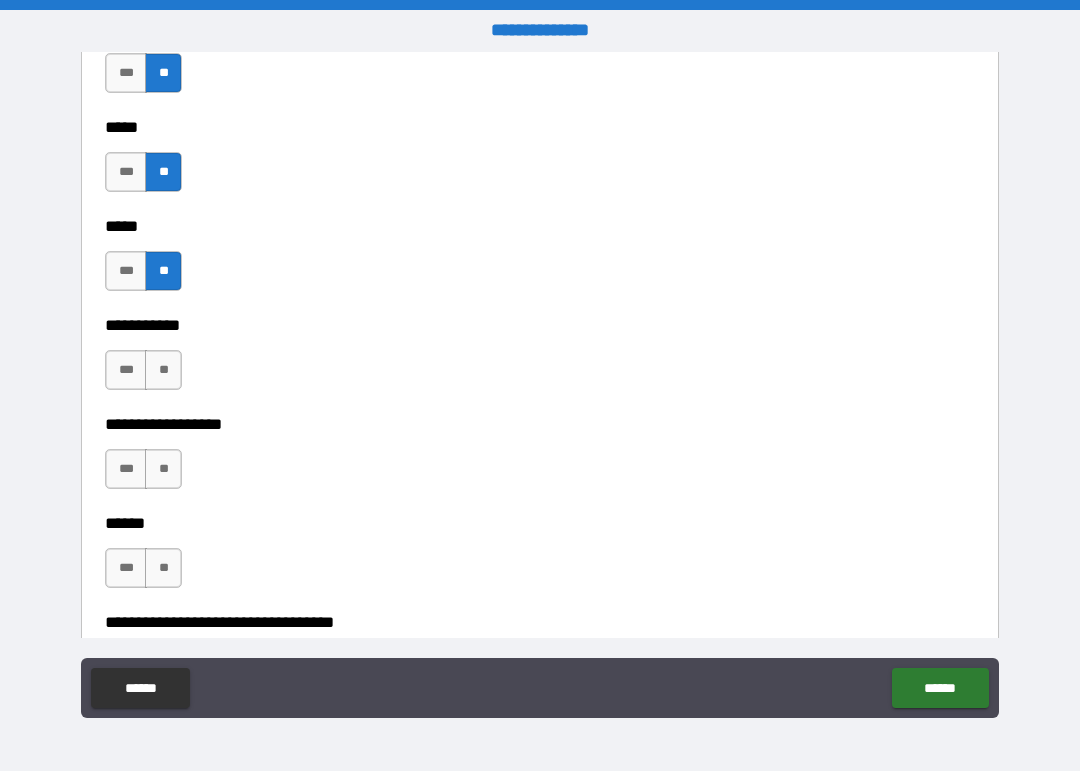 click on "**" at bounding box center (163, 370) 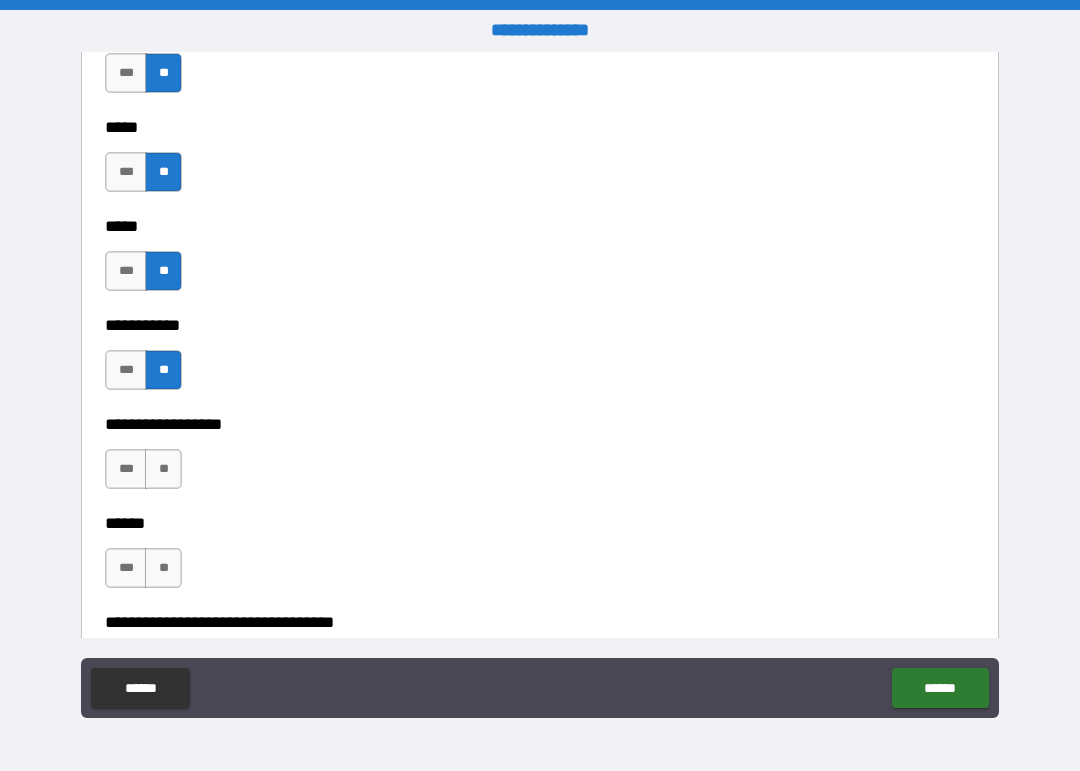 click on "**" at bounding box center (163, 469) 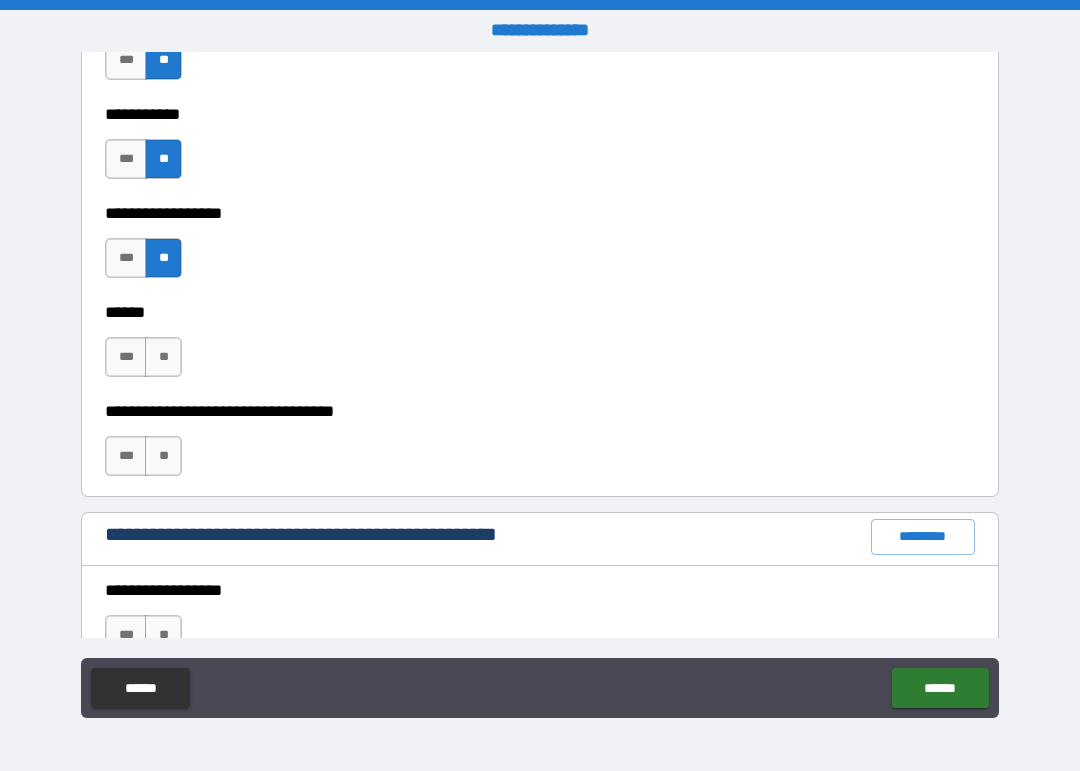 scroll, scrollTop: 2095, scrollLeft: 0, axis: vertical 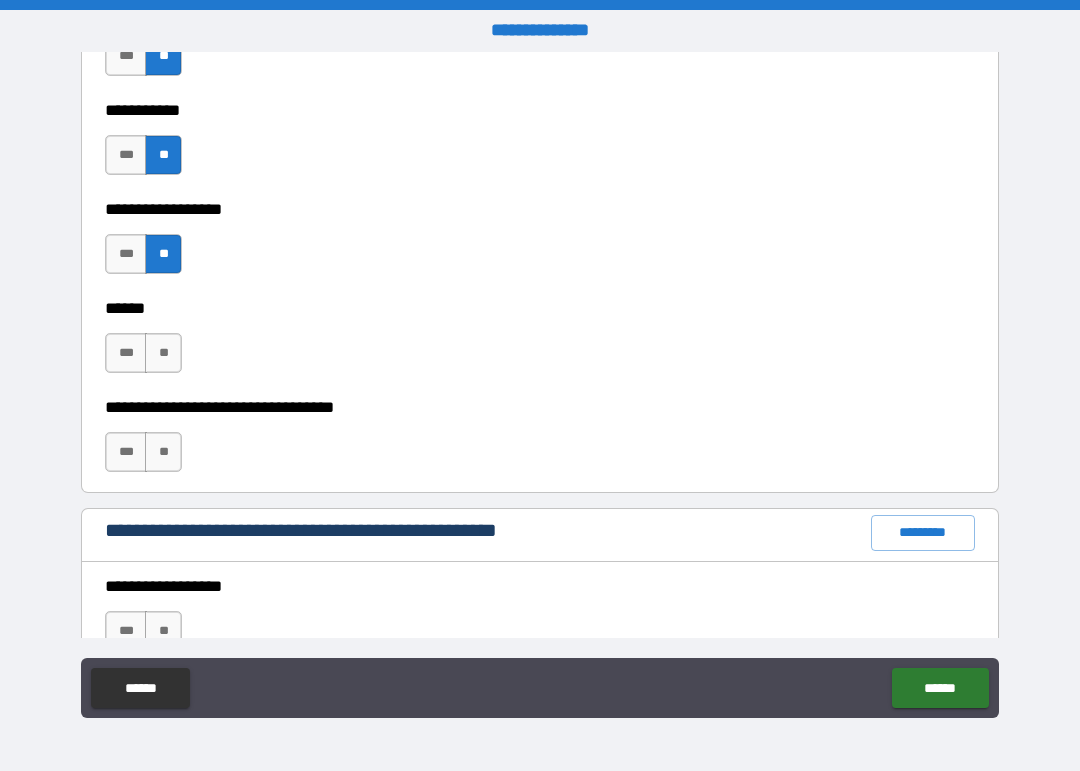click on "**" at bounding box center (163, 353) 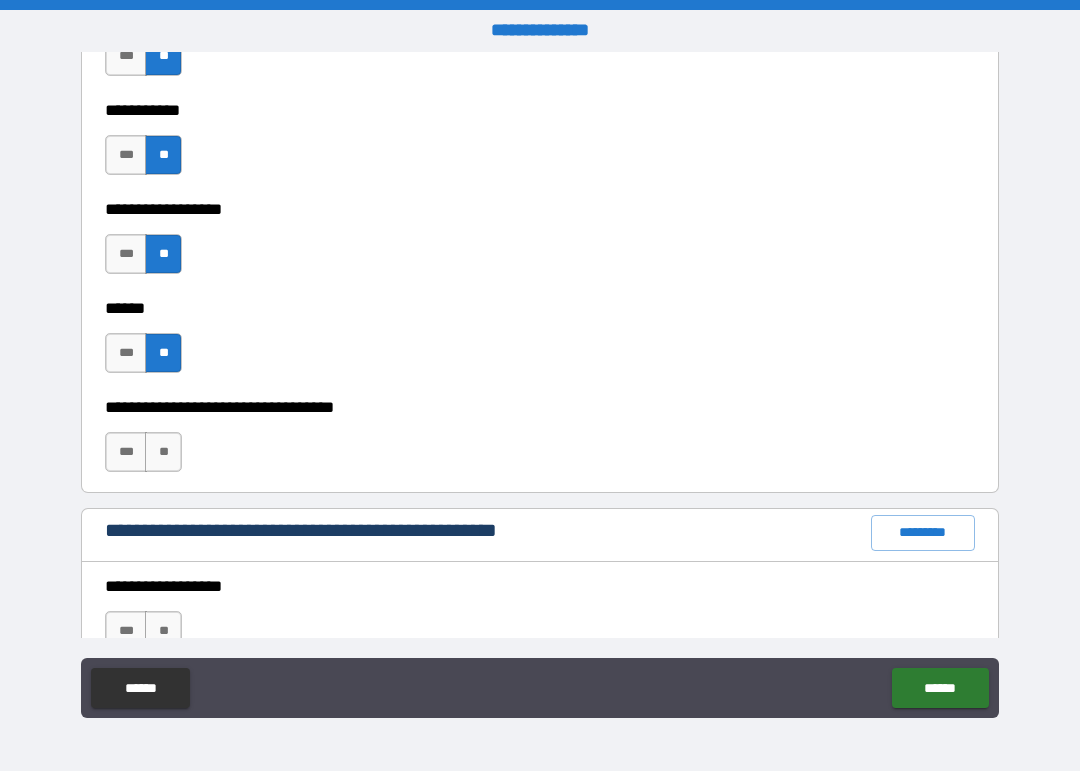 click on "**" at bounding box center [163, 353] 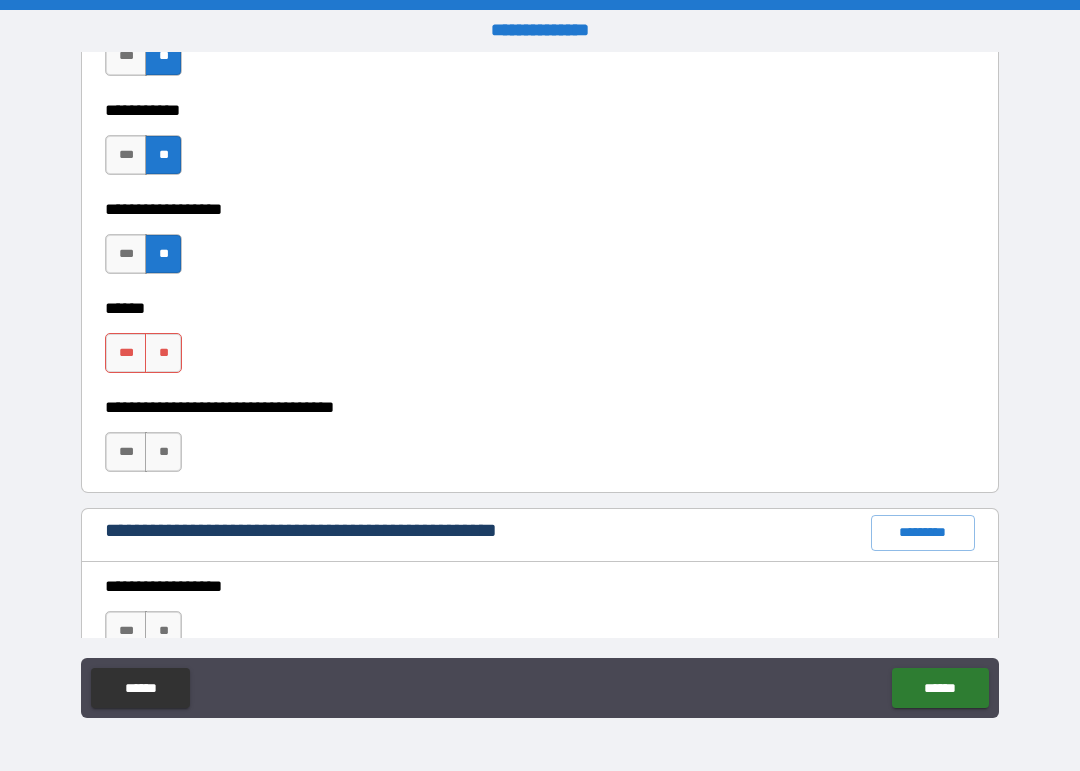 click on "**" at bounding box center [163, 452] 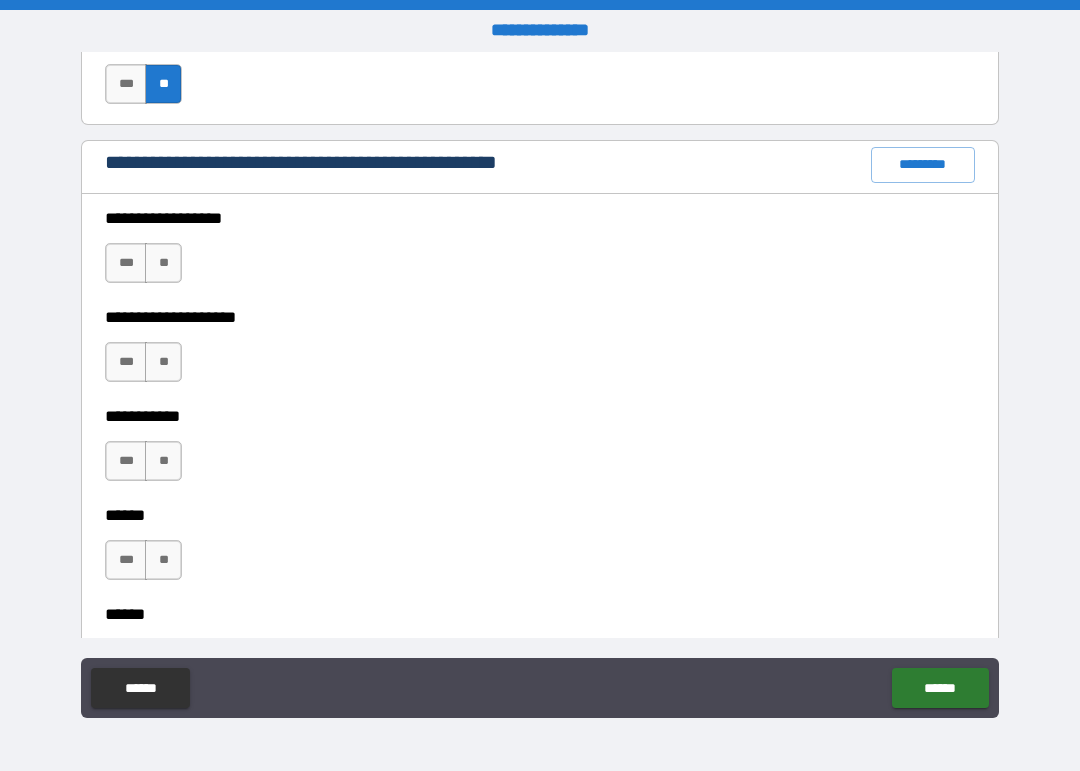 scroll, scrollTop: 2465, scrollLeft: 0, axis: vertical 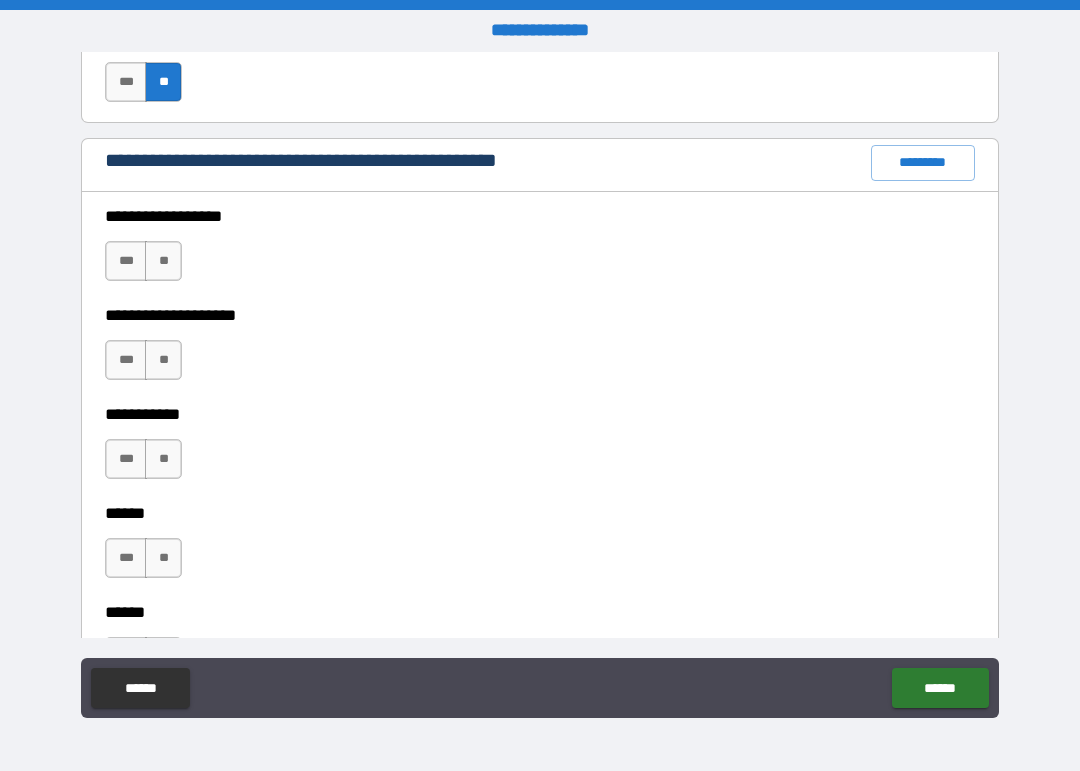 click on "**" at bounding box center (163, 261) 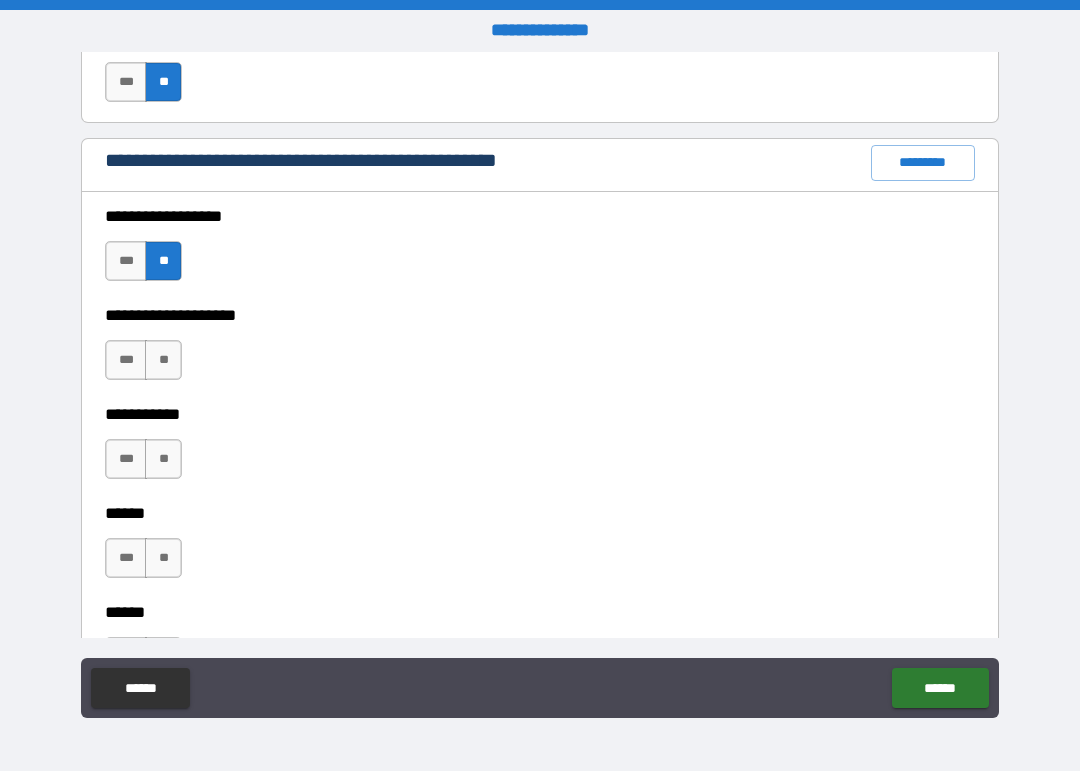 click on "**" at bounding box center (163, 360) 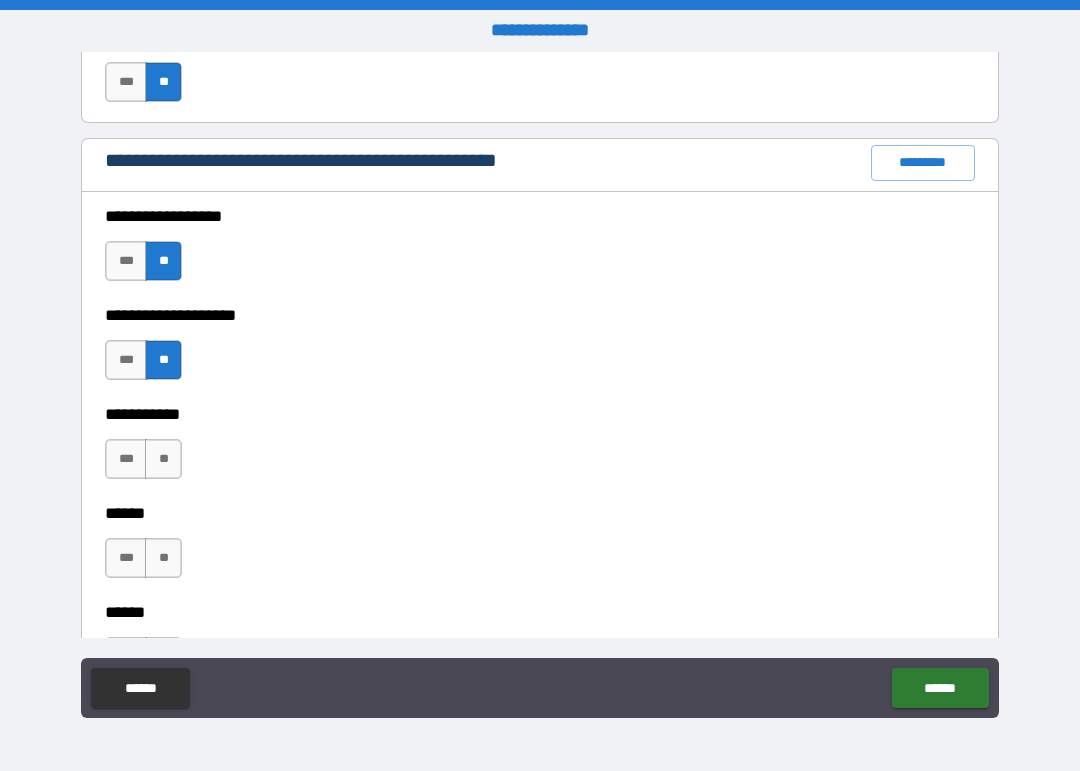 click on "**" at bounding box center [163, 459] 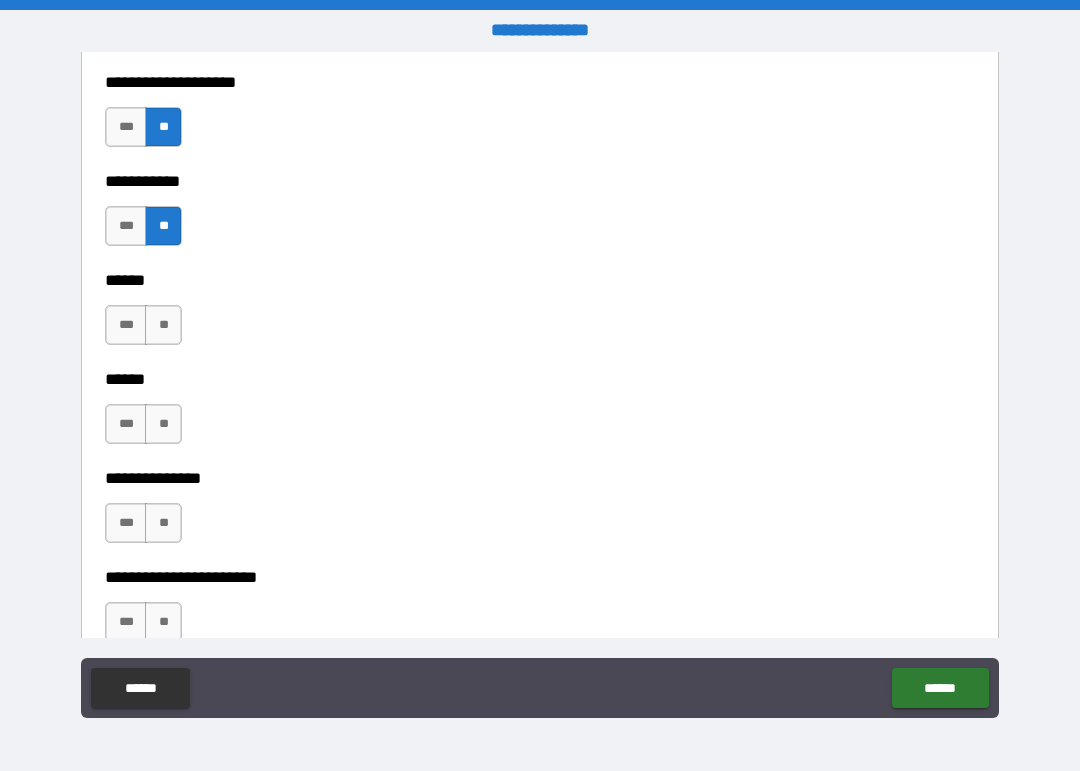 scroll, scrollTop: 2700, scrollLeft: 0, axis: vertical 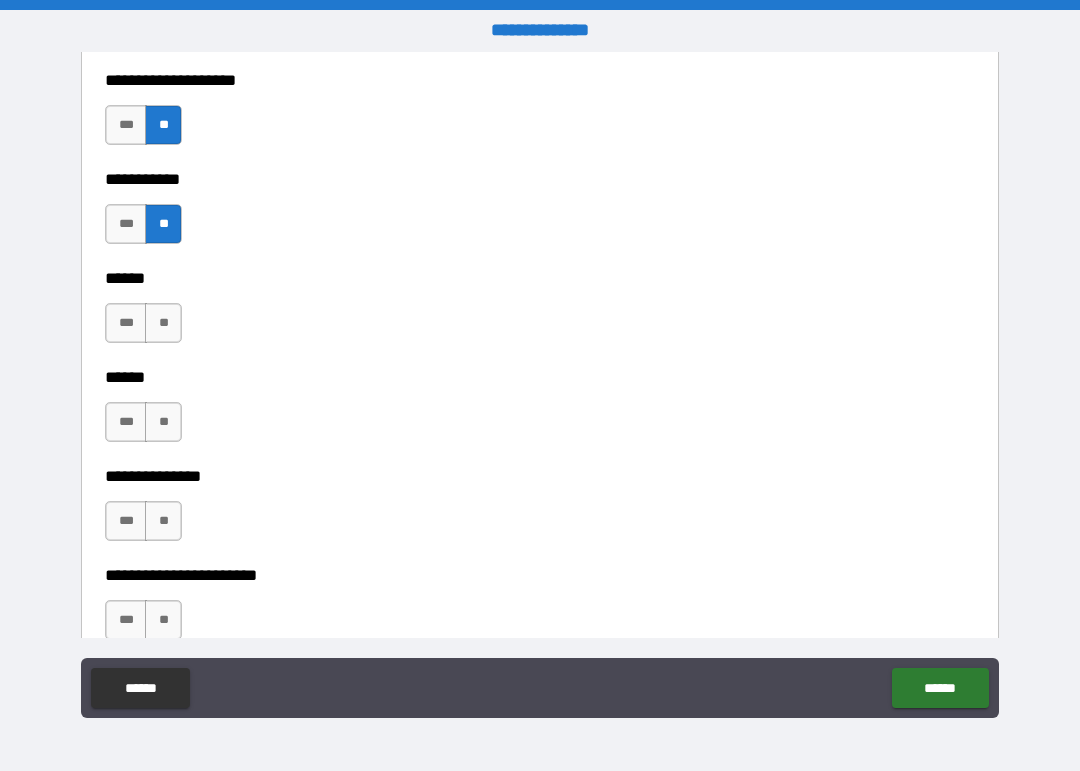 click on "**" at bounding box center (163, 323) 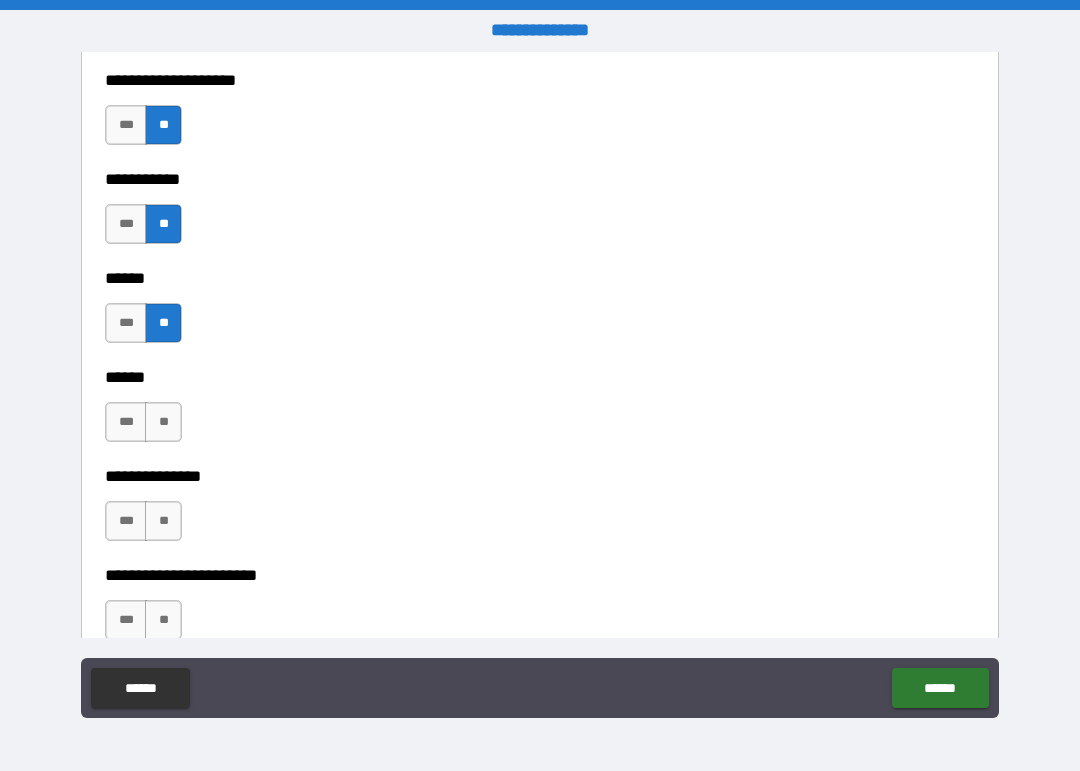 click on "**" at bounding box center (163, 422) 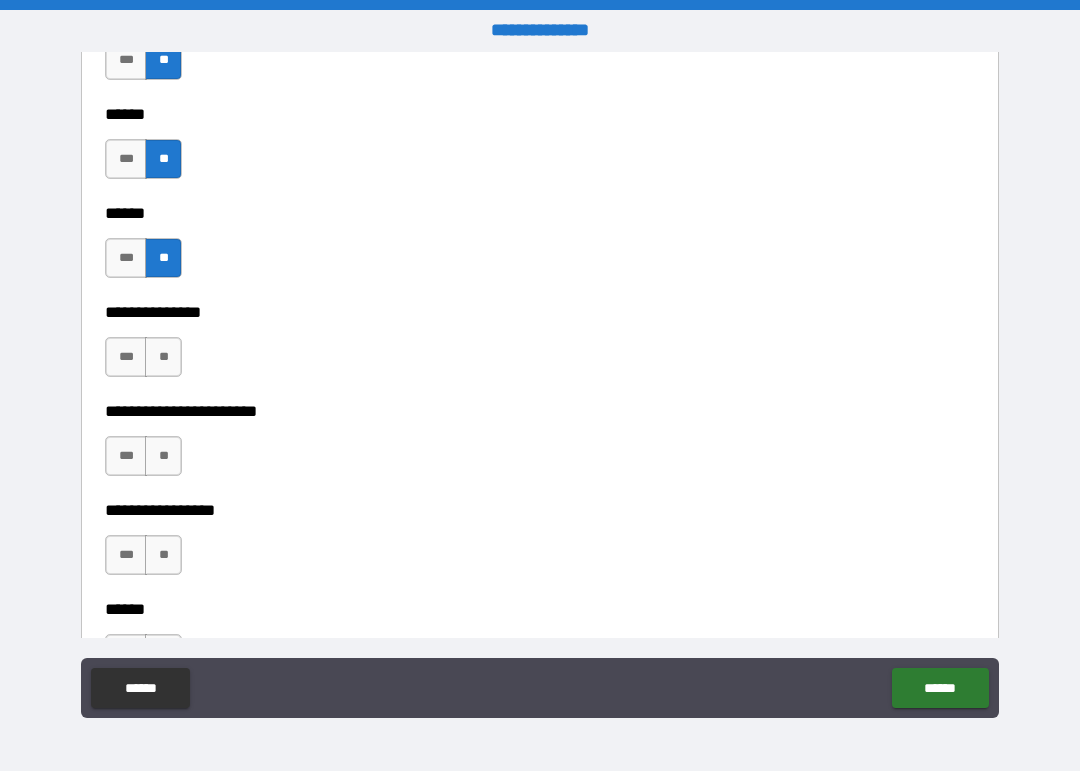 scroll, scrollTop: 2885, scrollLeft: 0, axis: vertical 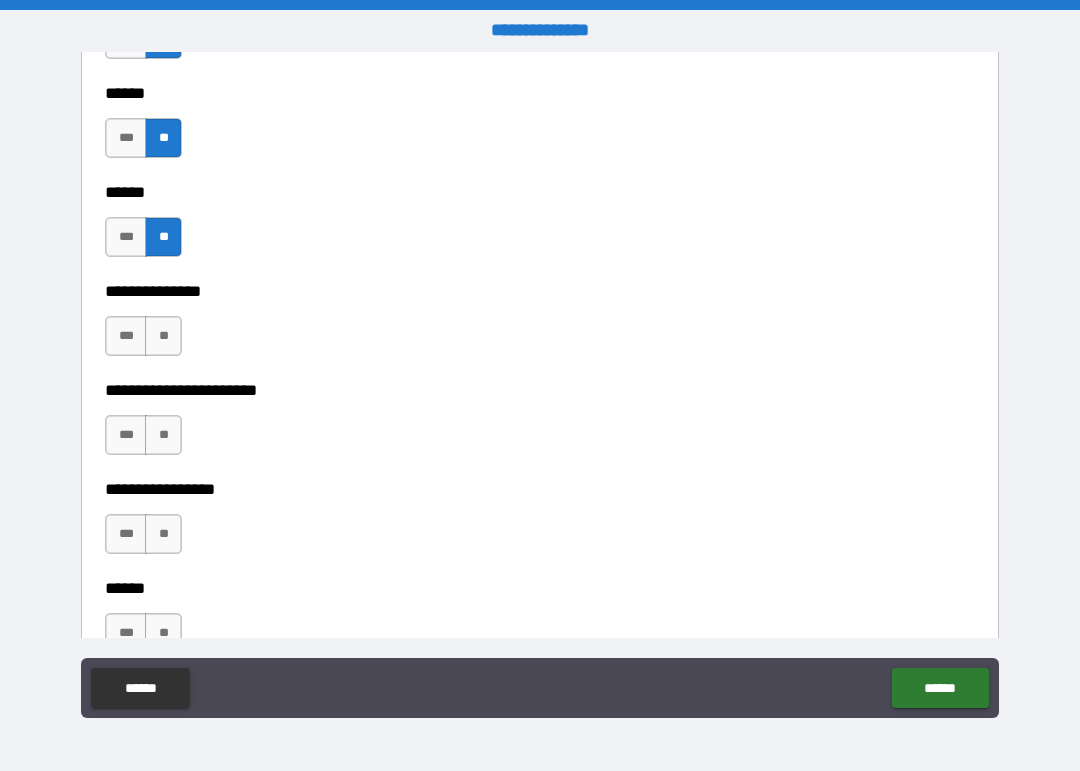 click on "**" at bounding box center [163, 336] 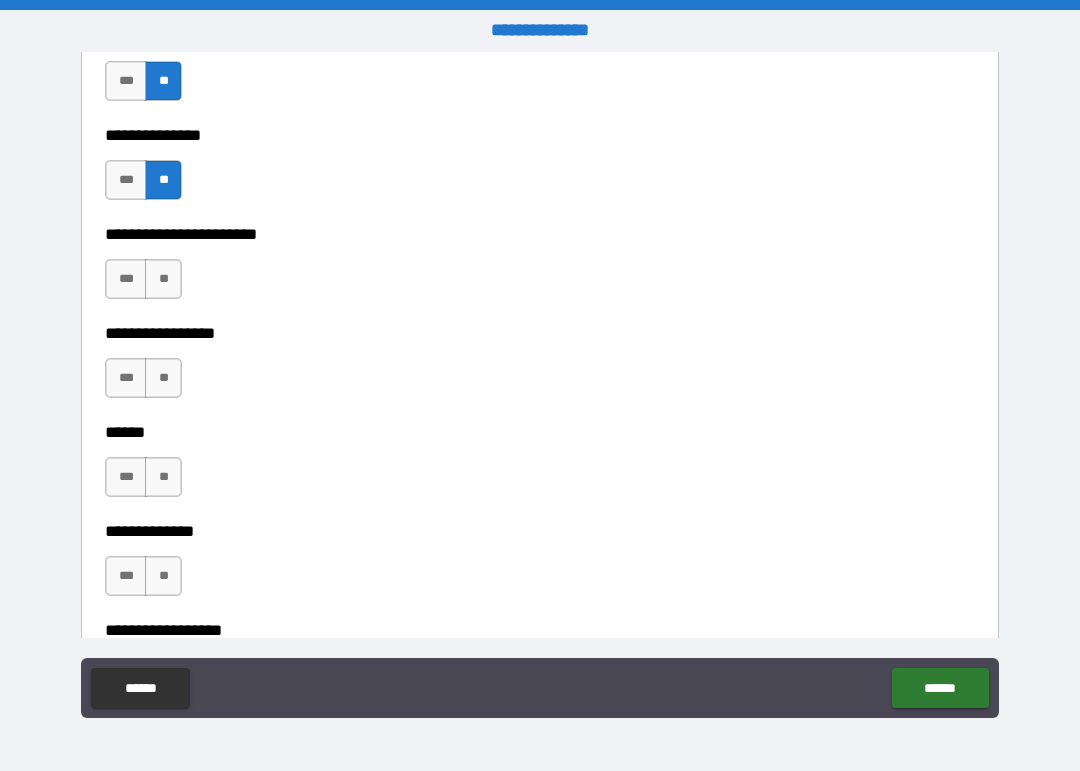 scroll, scrollTop: 3043, scrollLeft: 0, axis: vertical 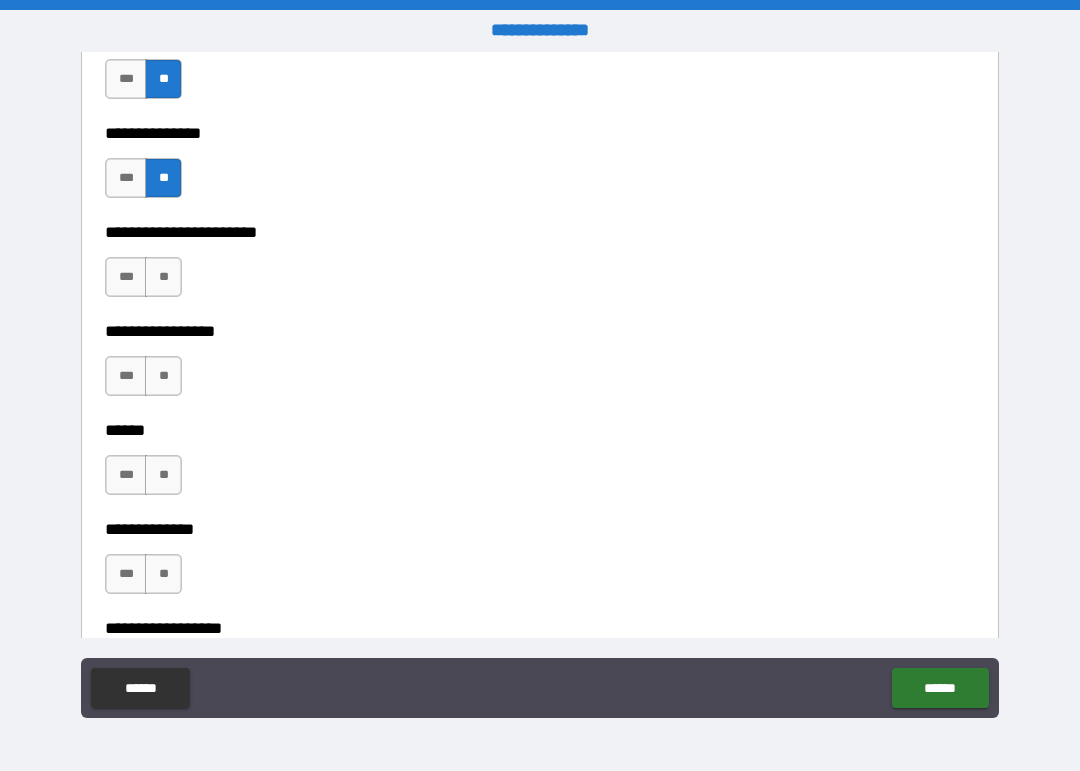 click on "**" at bounding box center [163, 277] 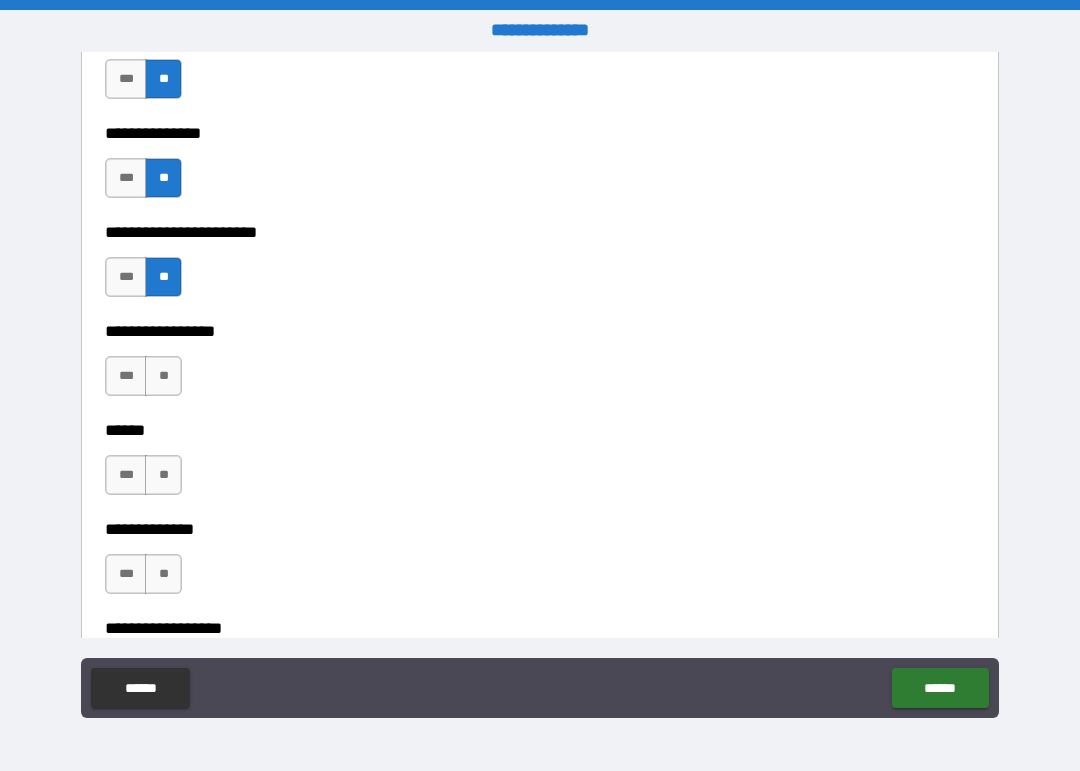 click on "**" at bounding box center [163, 376] 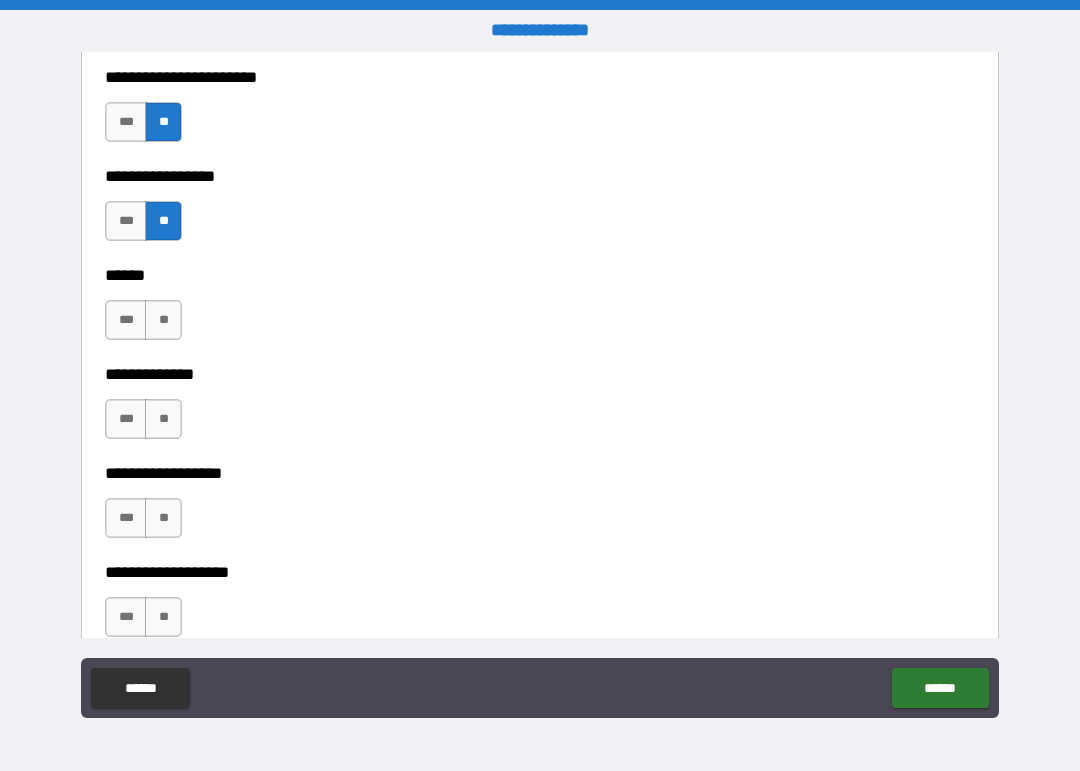 scroll, scrollTop: 3211, scrollLeft: 0, axis: vertical 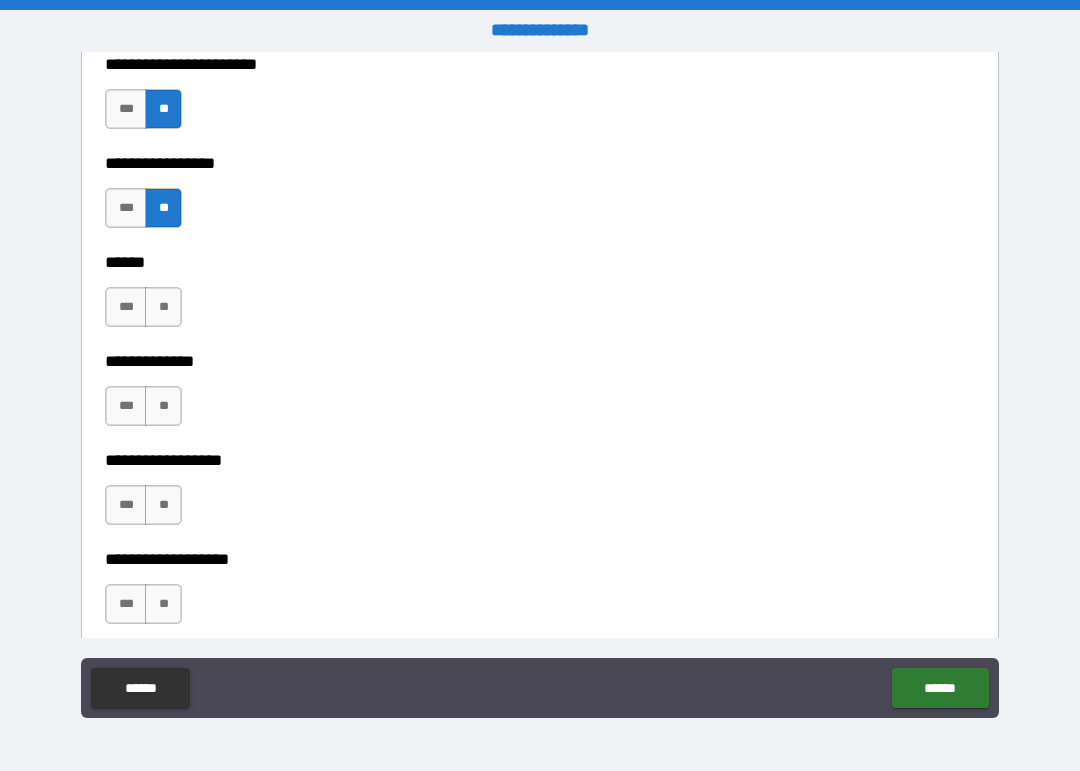 click on "**" at bounding box center [163, 307] 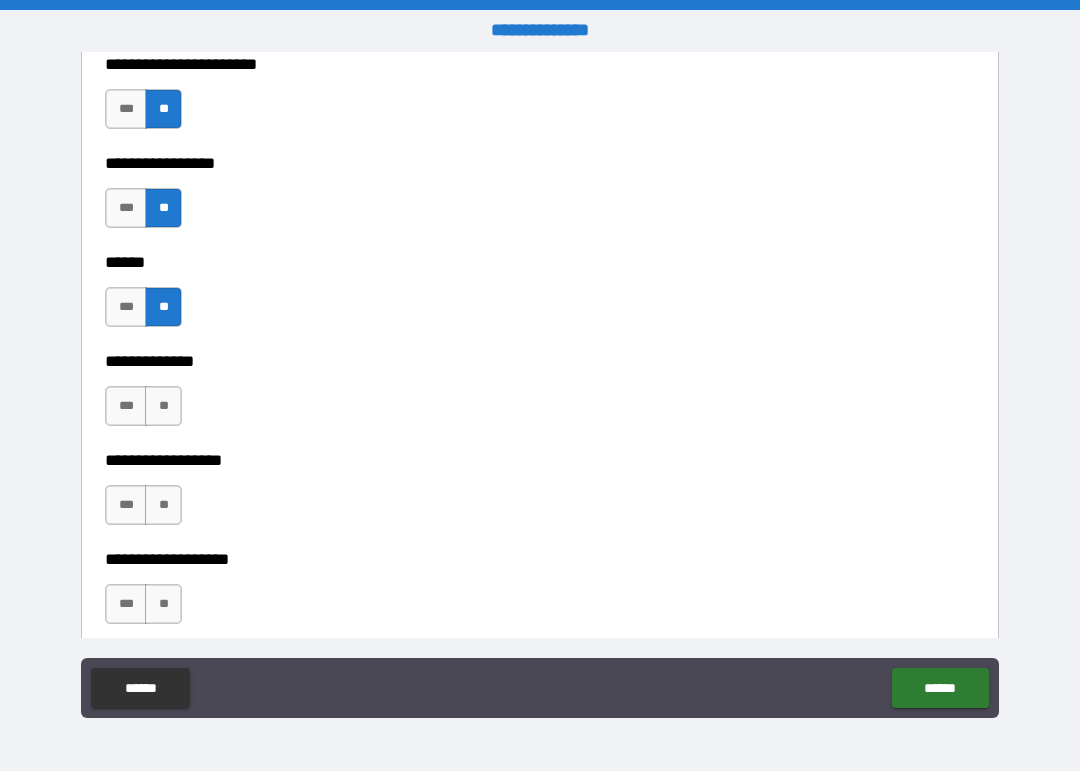 click on "**" at bounding box center (163, 406) 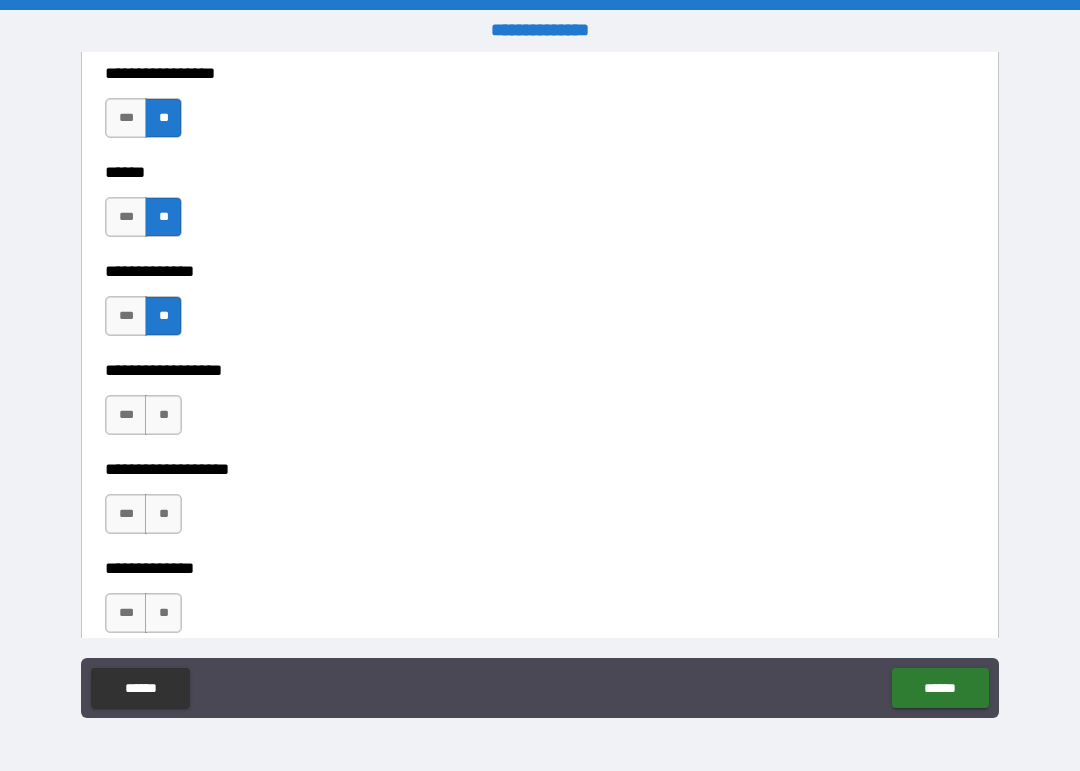 scroll, scrollTop: 3313, scrollLeft: 0, axis: vertical 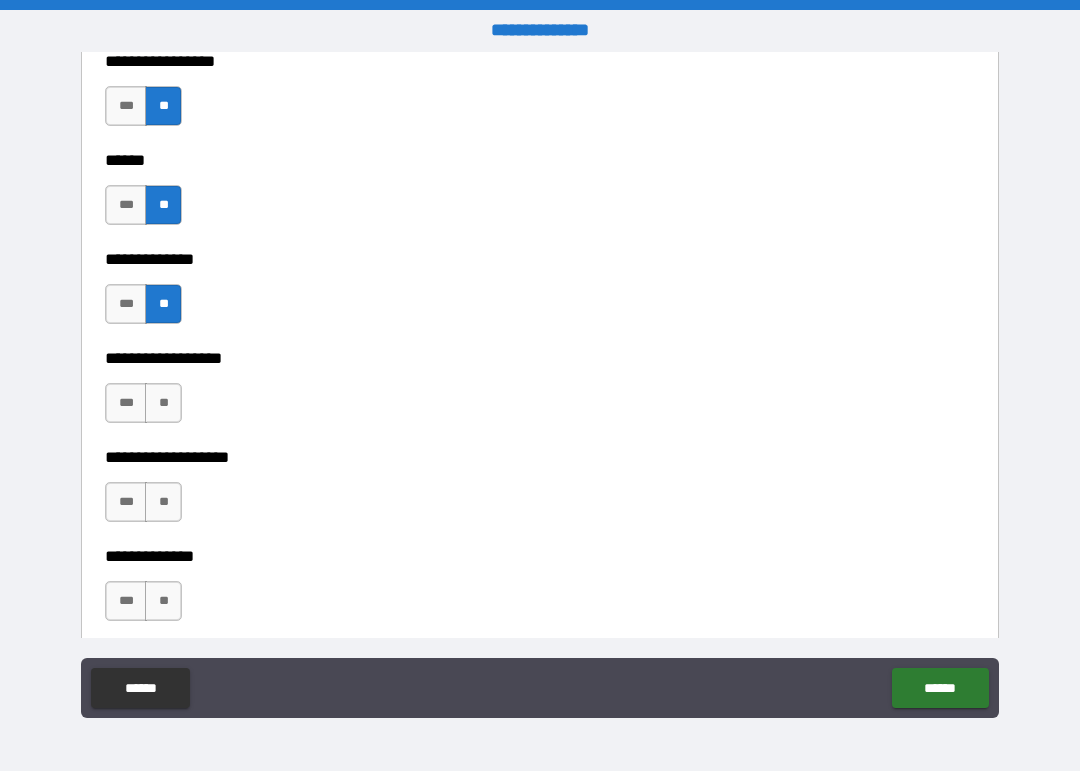 click on "**" at bounding box center [163, 403] 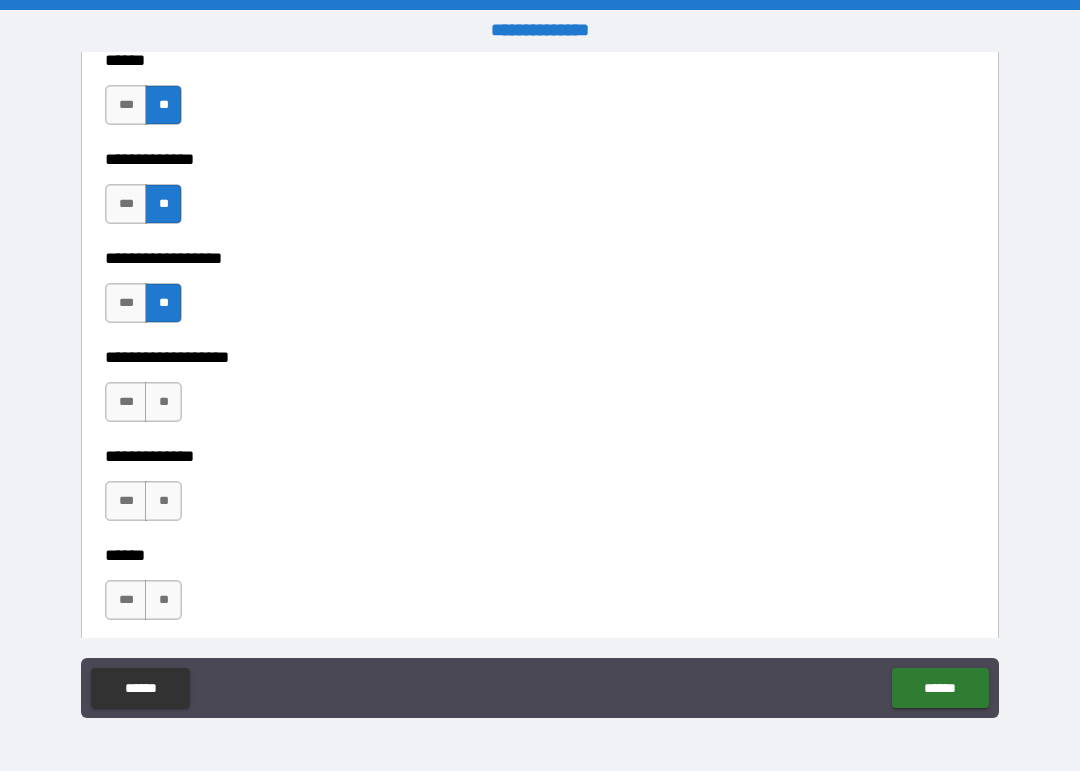 scroll, scrollTop: 3422, scrollLeft: 0, axis: vertical 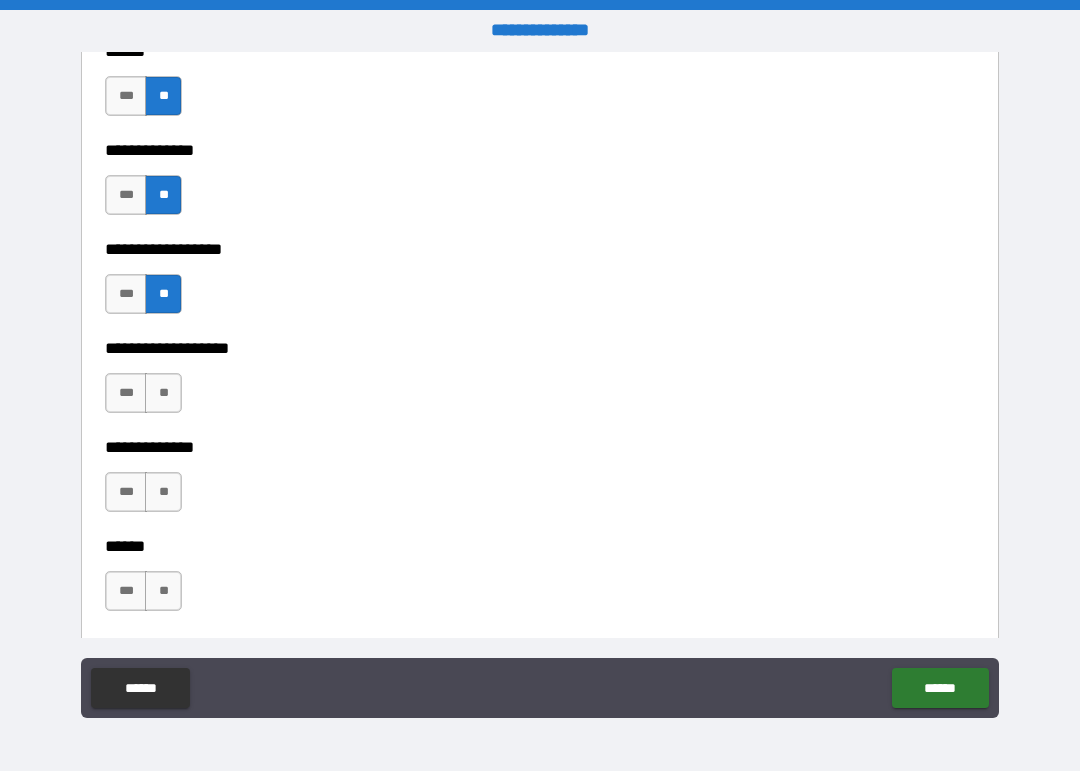 click on "**" at bounding box center (163, 393) 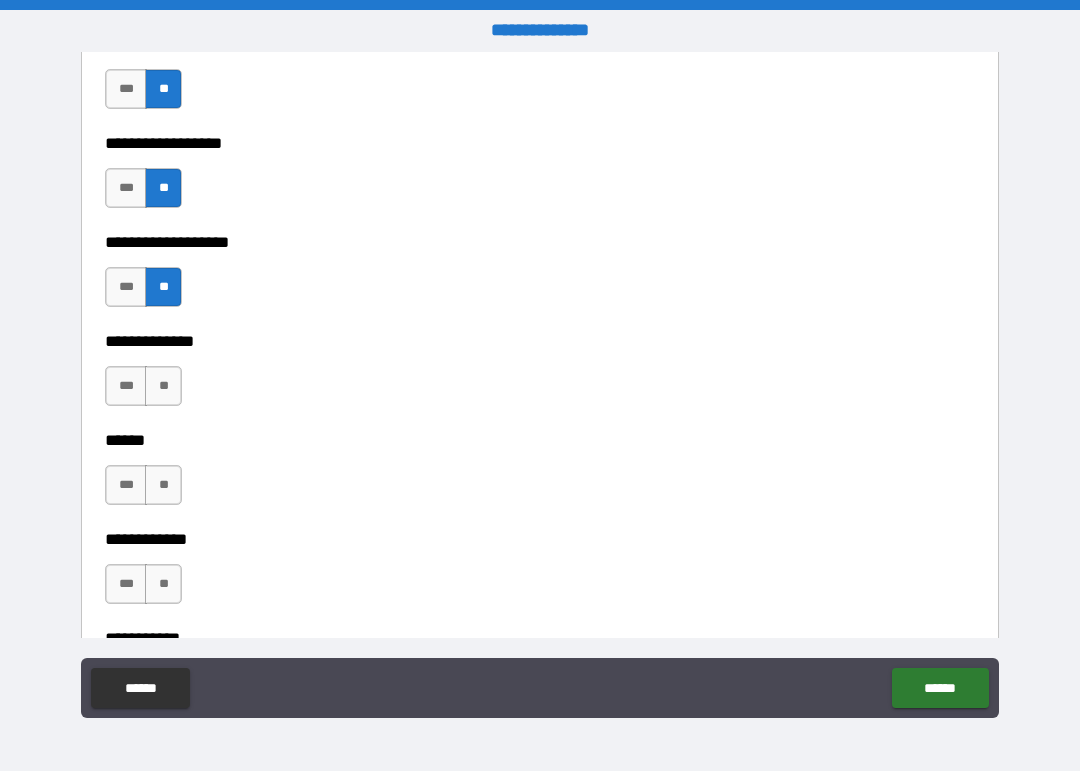 scroll, scrollTop: 3530, scrollLeft: 0, axis: vertical 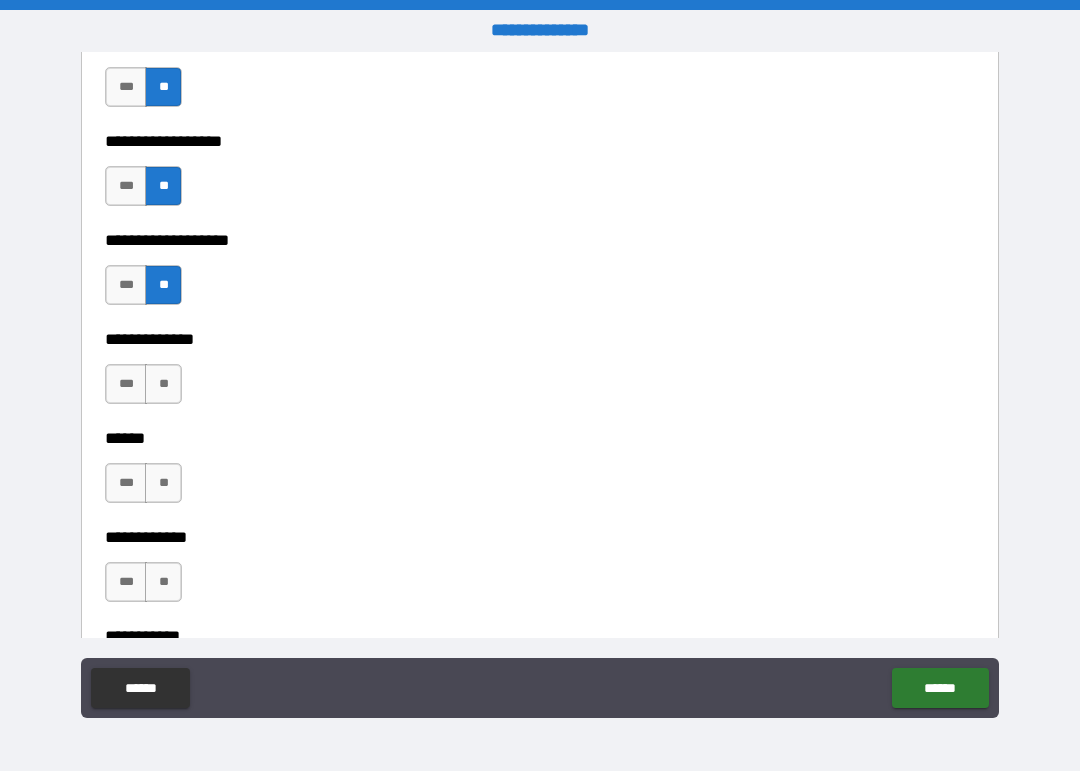 click on "**" at bounding box center [163, 384] 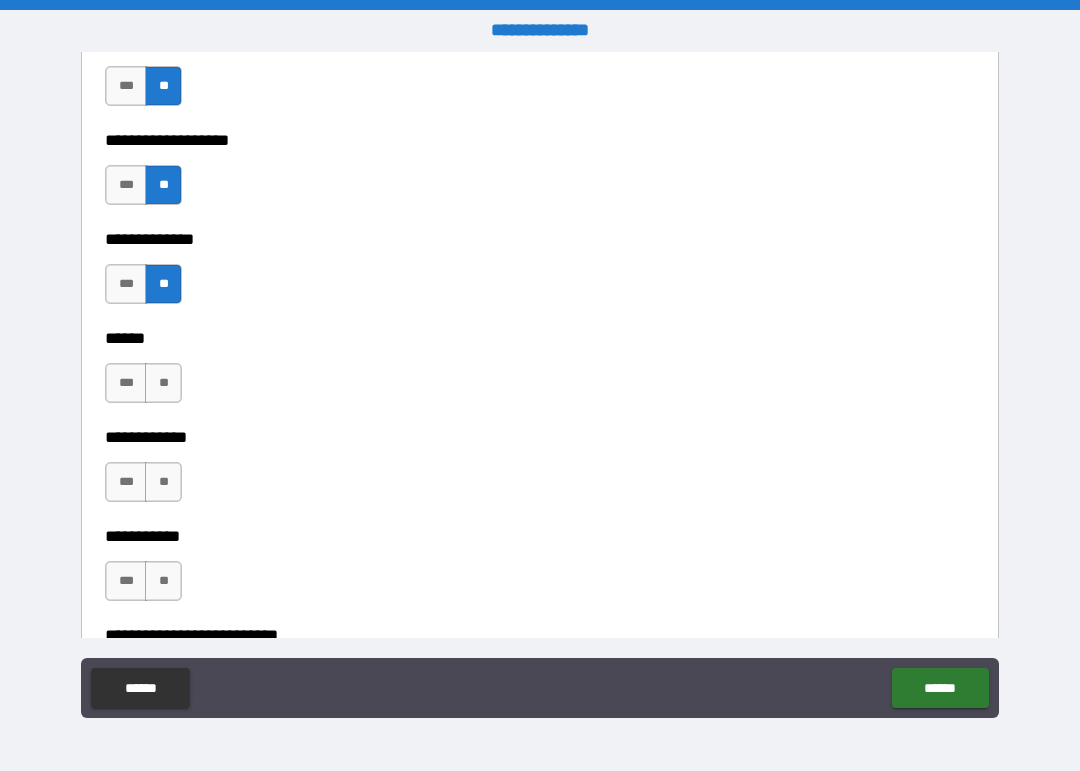 scroll, scrollTop: 3632, scrollLeft: 0, axis: vertical 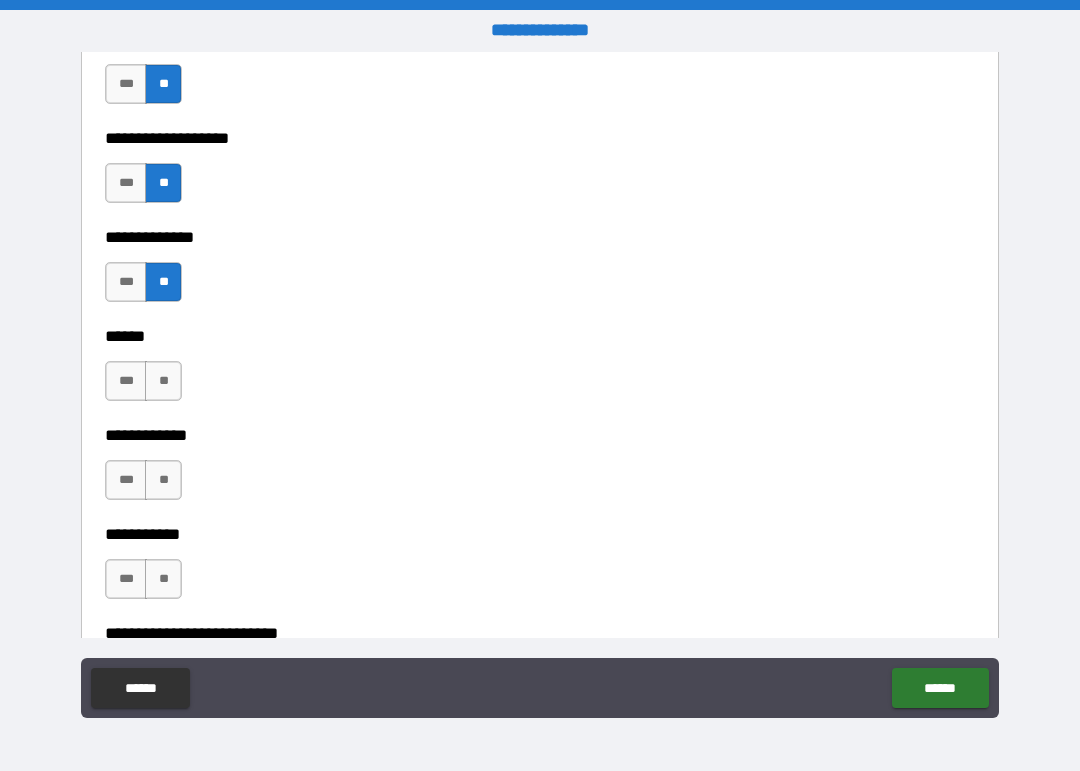 click on "**" at bounding box center [163, 381] 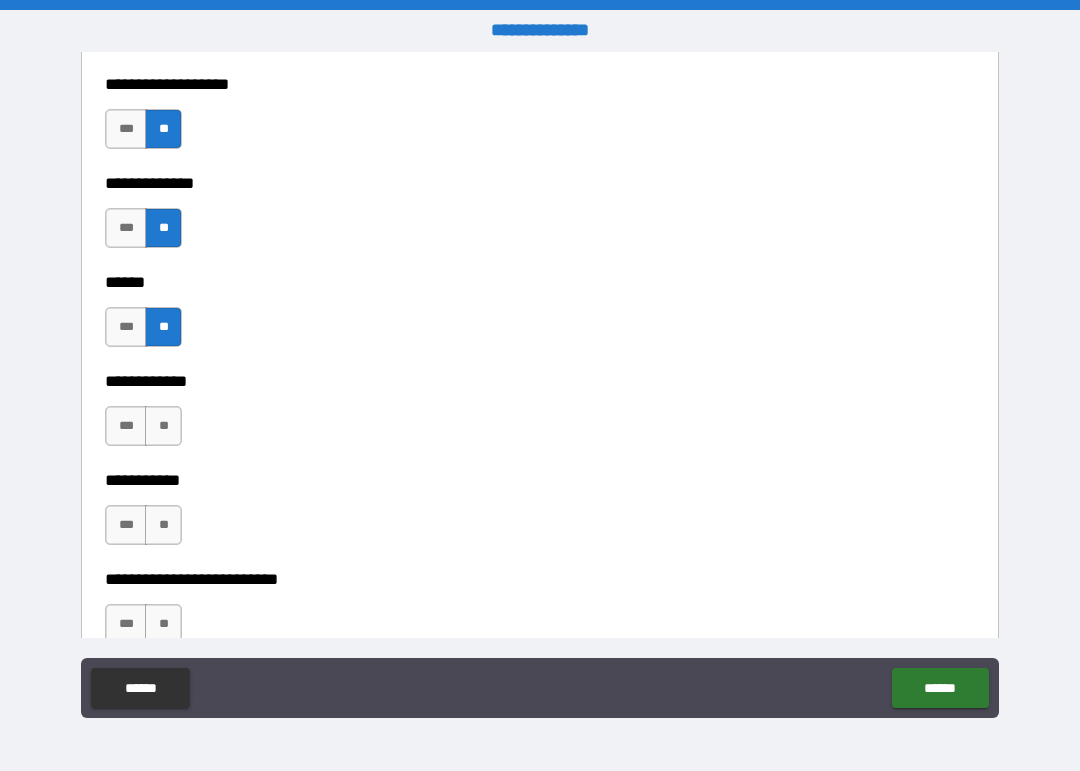 scroll, scrollTop: 3738, scrollLeft: 0, axis: vertical 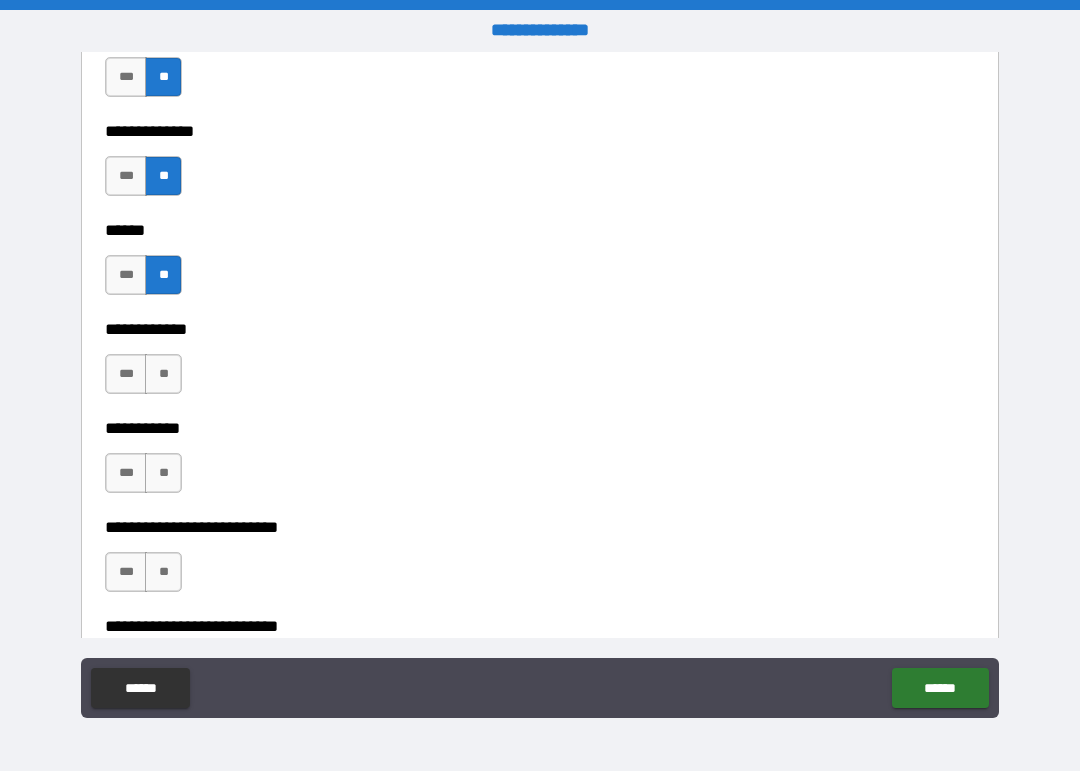 click on "**" at bounding box center [163, 374] 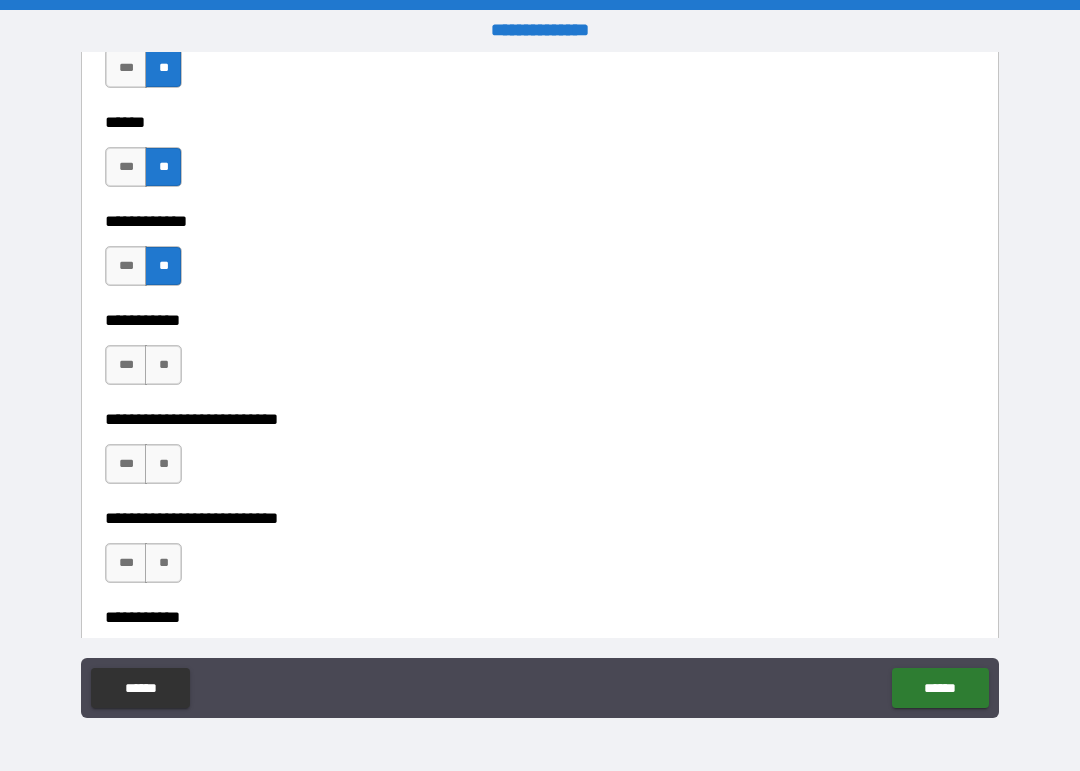 scroll, scrollTop: 3848, scrollLeft: 0, axis: vertical 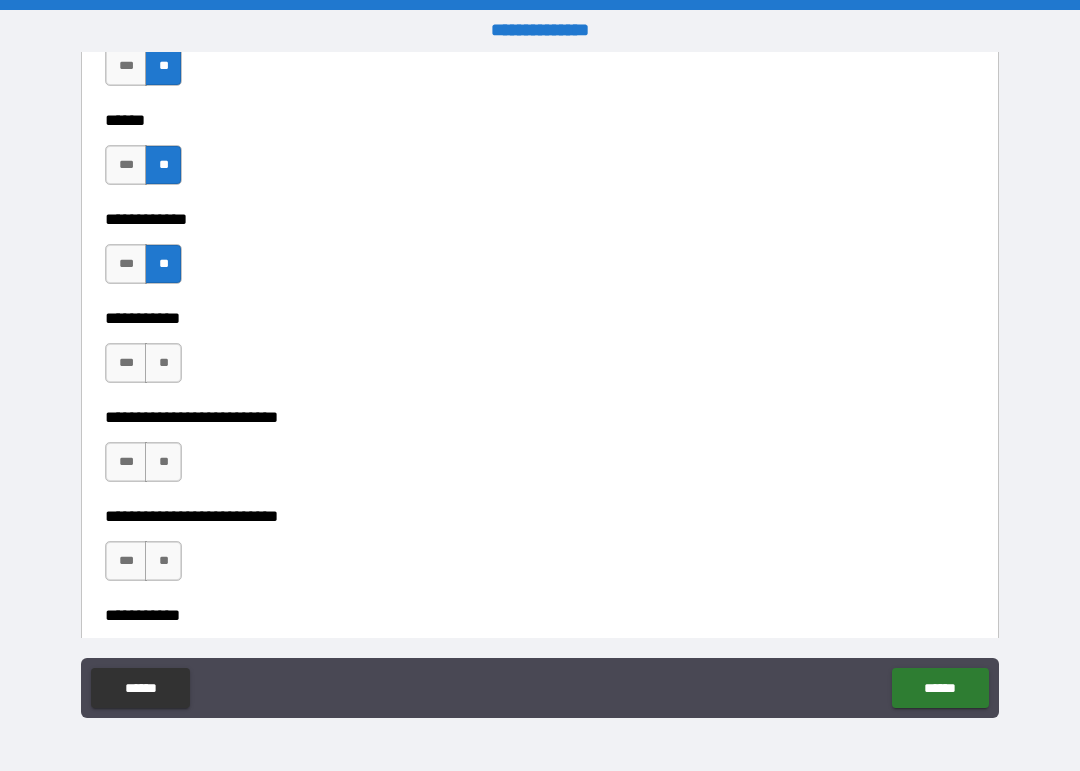 click on "**" at bounding box center (163, 363) 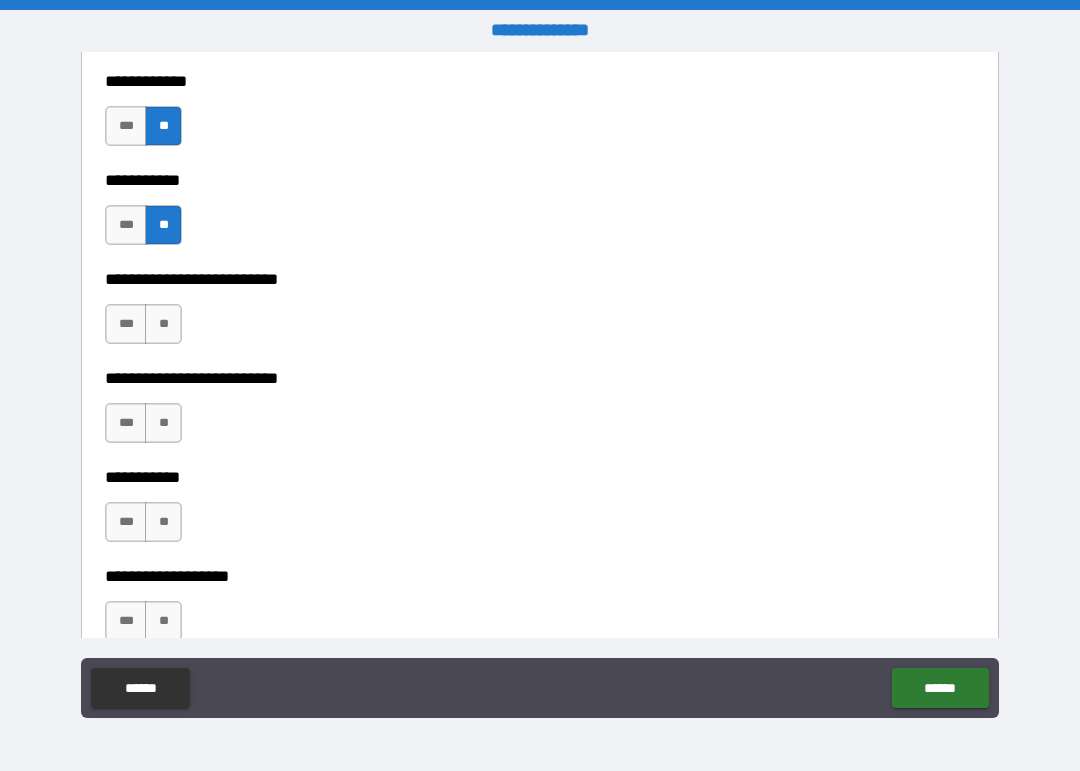 scroll, scrollTop: 3987, scrollLeft: 0, axis: vertical 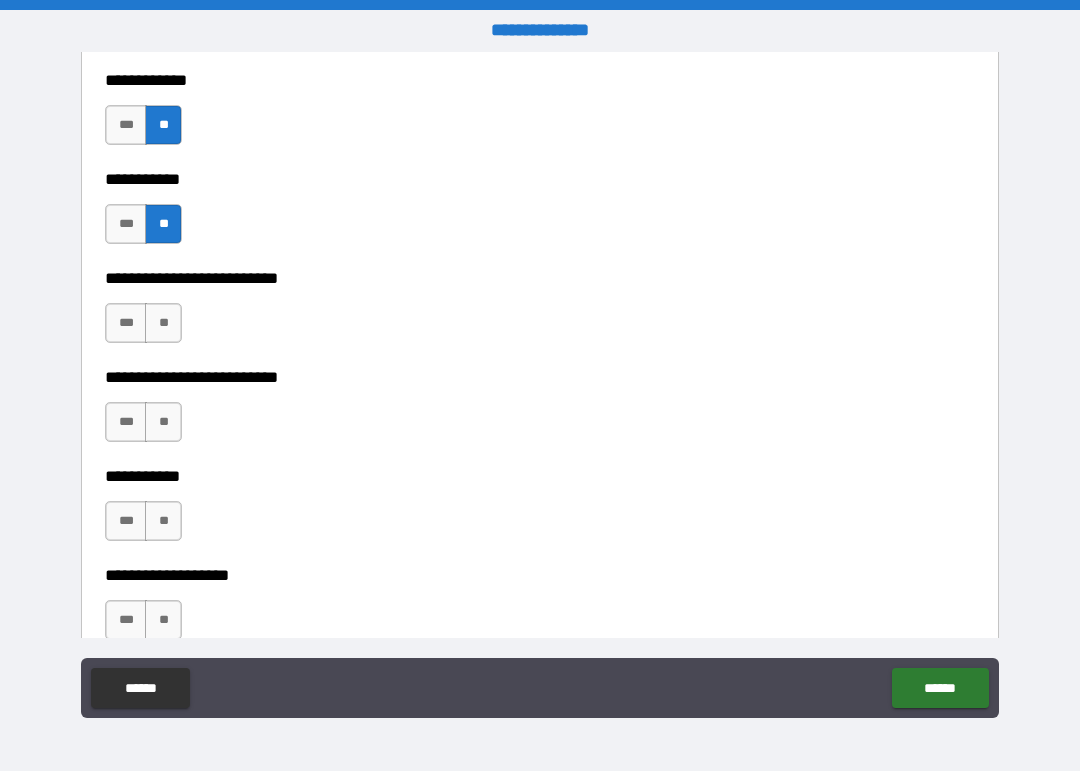 click on "**" at bounding box center (163, 422) 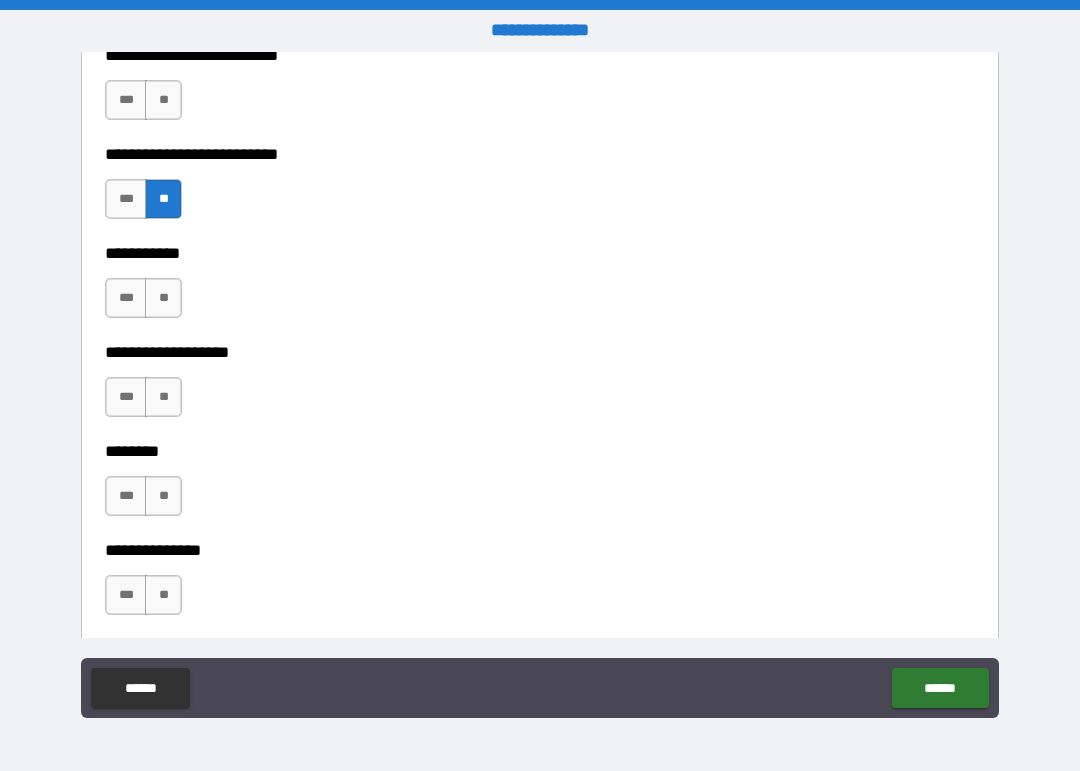 scroll, scrollTop: 4213, scrollLeft: 0, axis: vertical 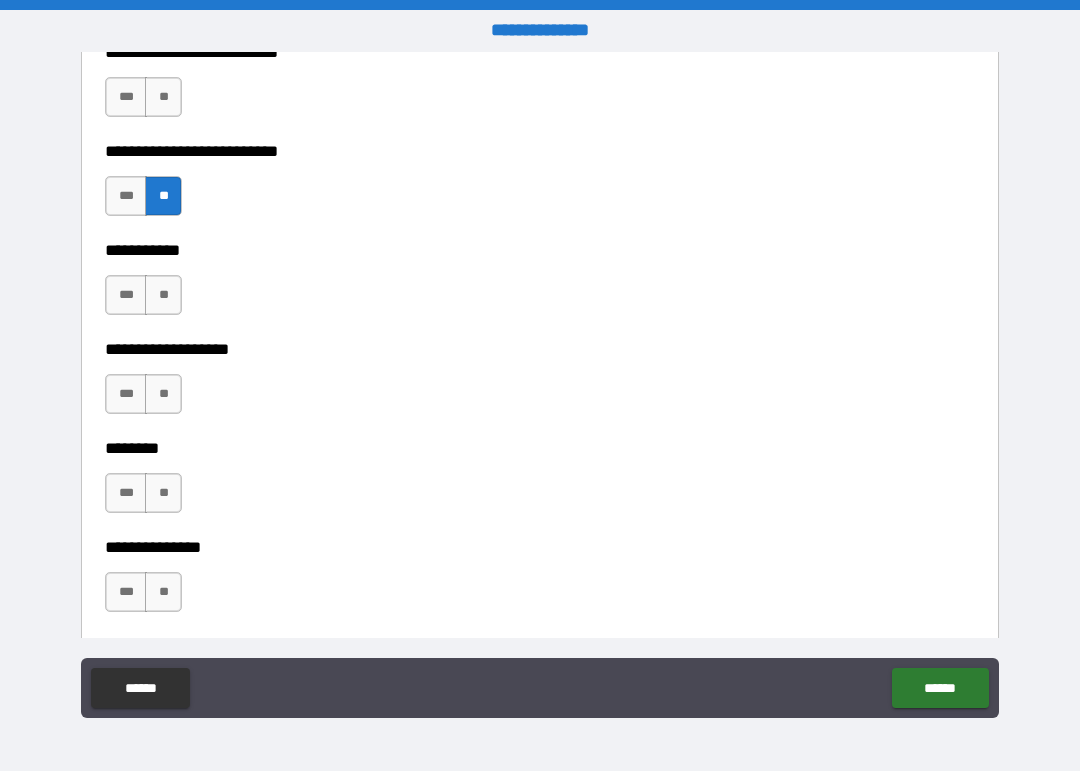 click on "**" at bounding box center (163, 295) 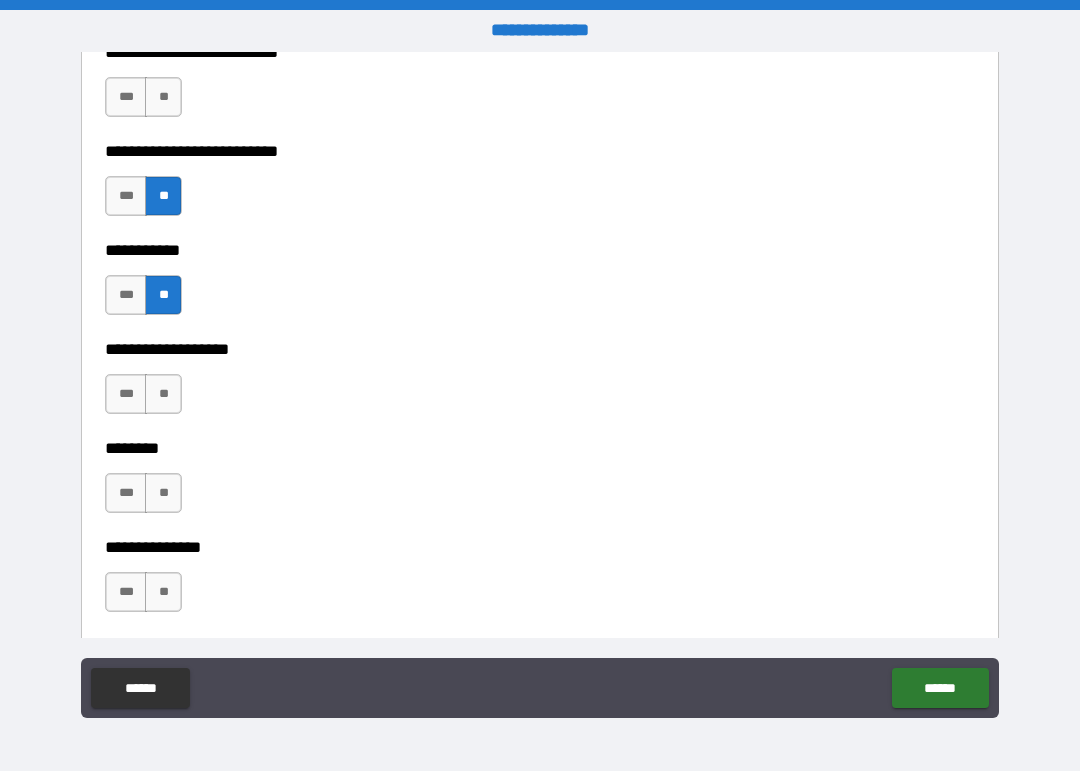 click on "**" at bounding box center [163, 394] 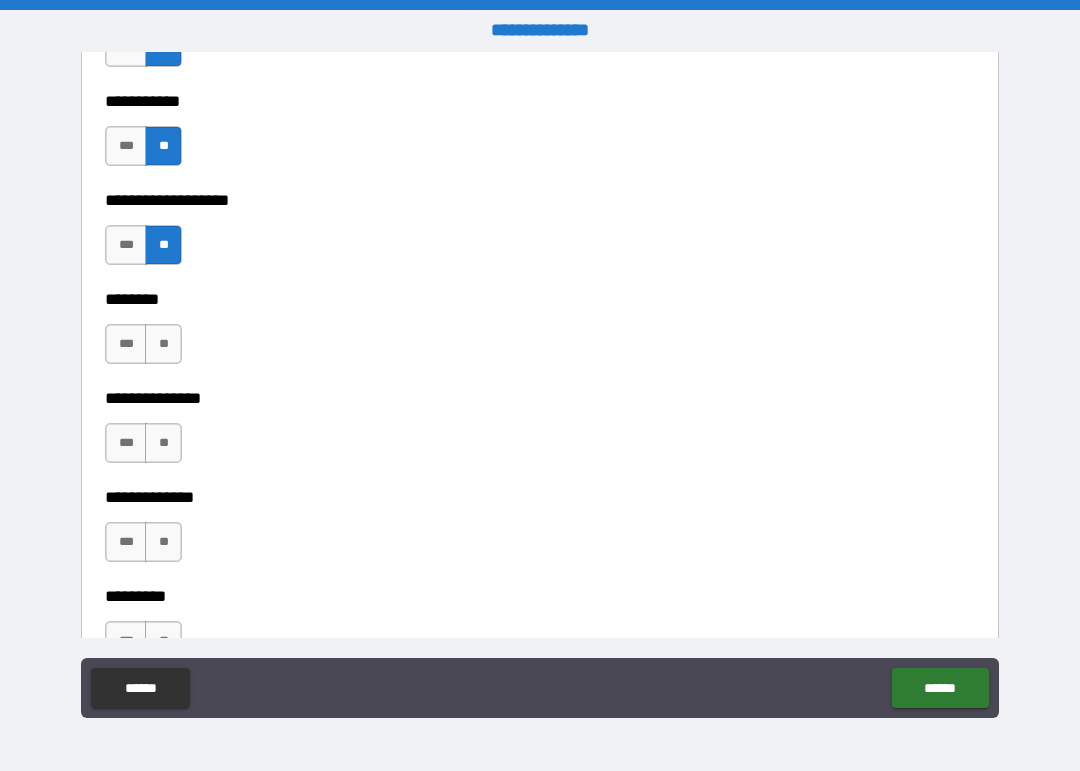 scroll, scrollTop: 4369, scrollLeft: 0, axis: vertical 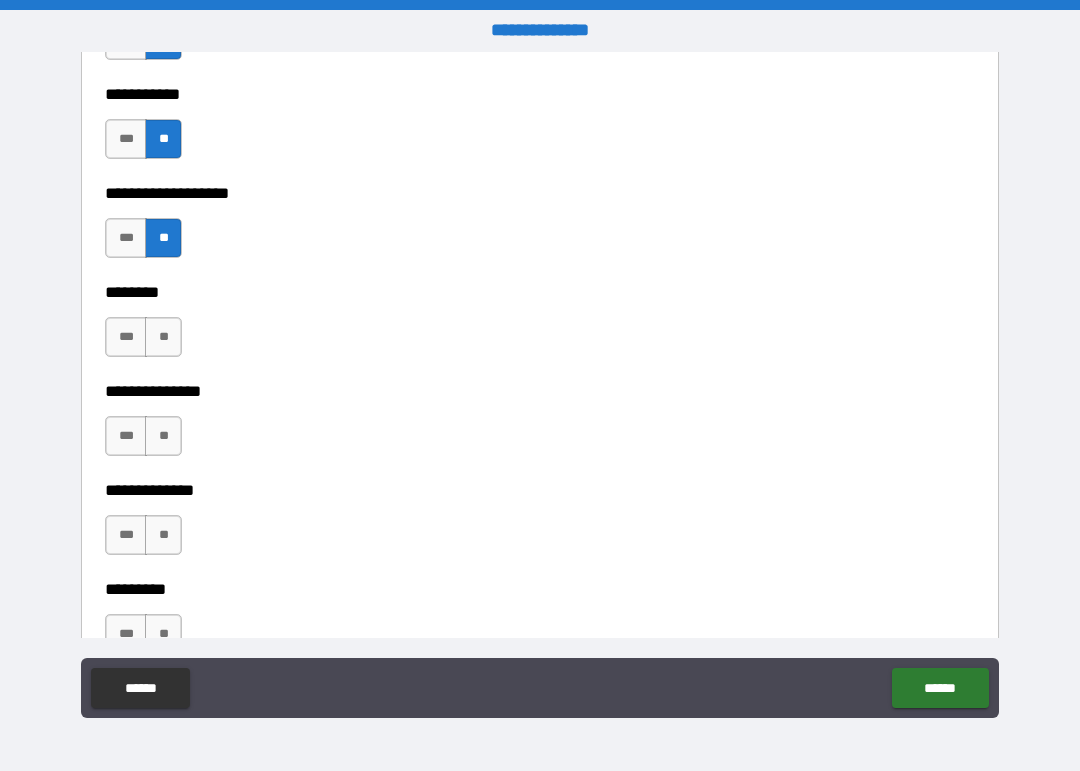 click on "**" at bounding box center (163, 436) 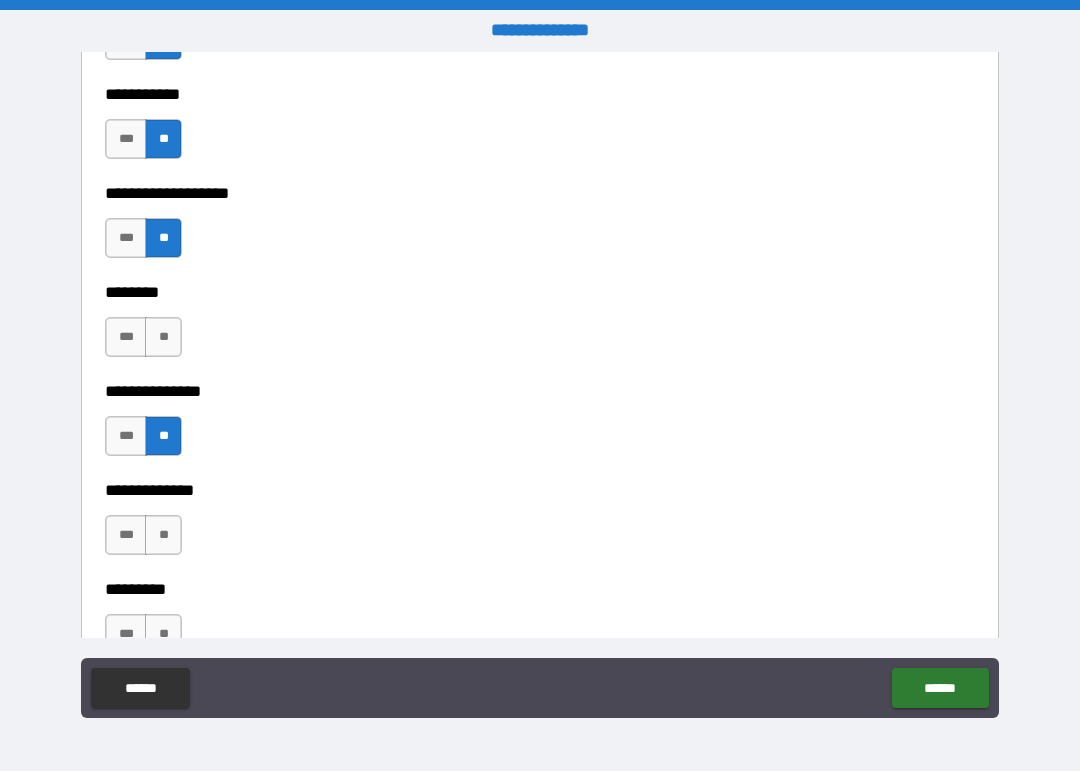 click on "**" at bounding box center [163, 337] 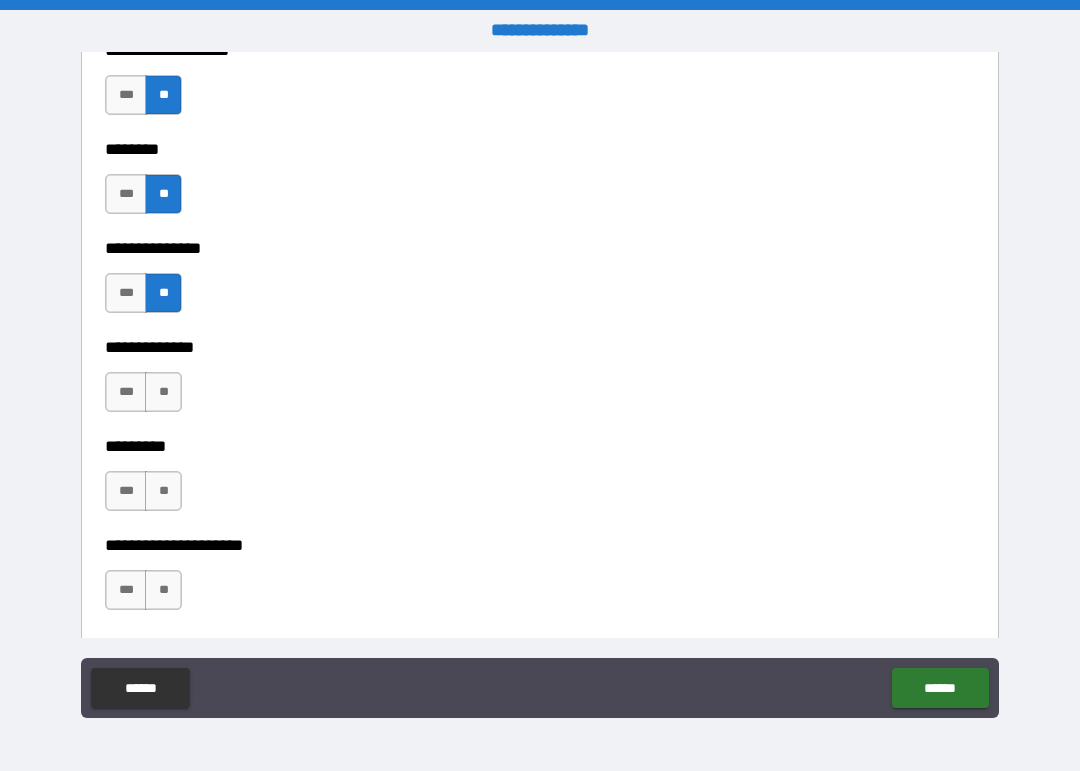 scroll, scrollTop: 4533, scrollLeft: 0, axis: vertical 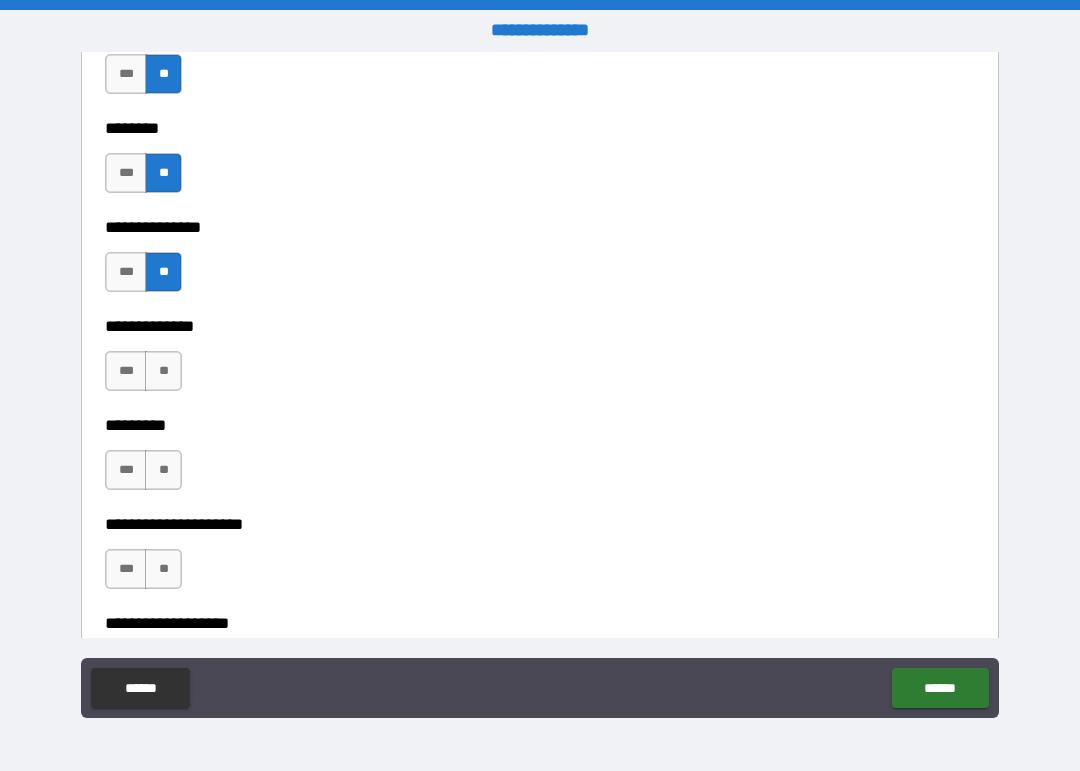 click on "**" at bounding box center (163, 371) 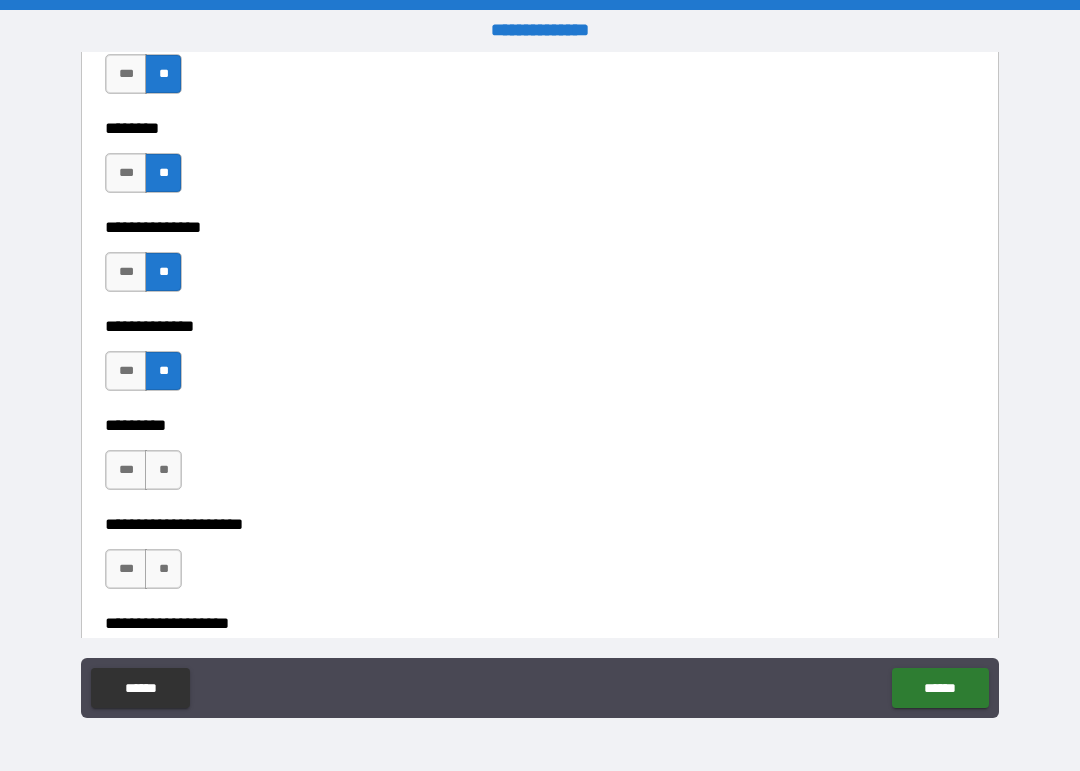 click on "**" at bounding box center (163, 470) 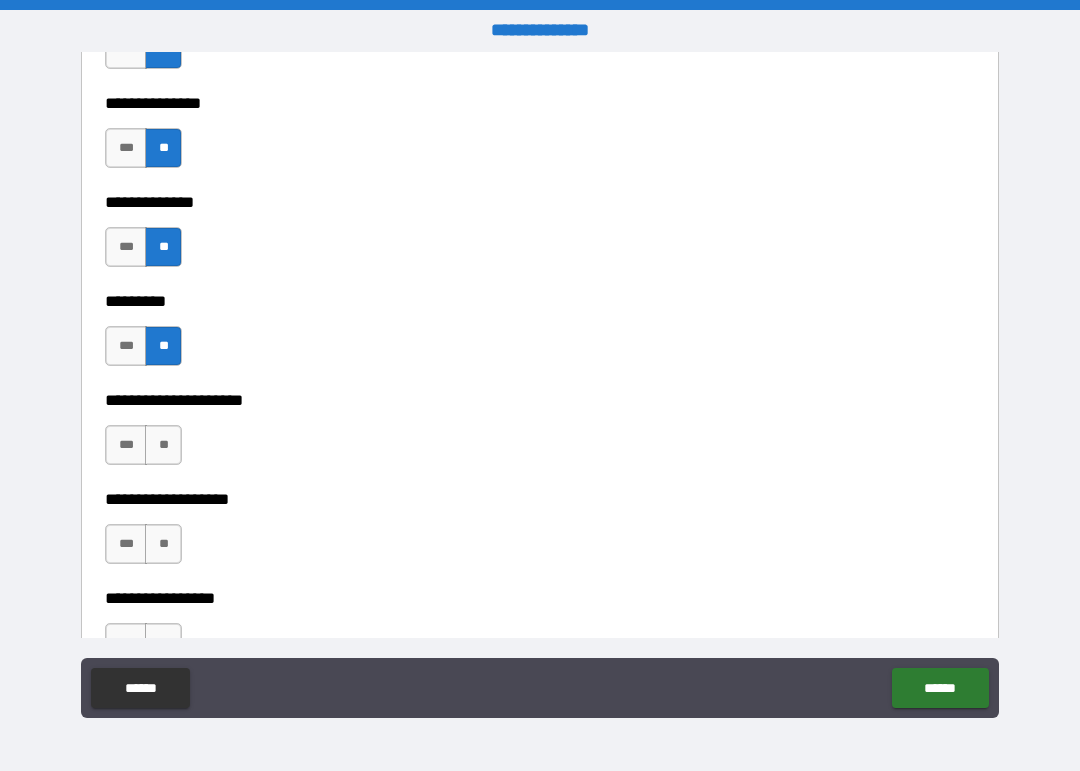 scroll, scrollTop: 4686, scrollLeft: 0, axis: vertical 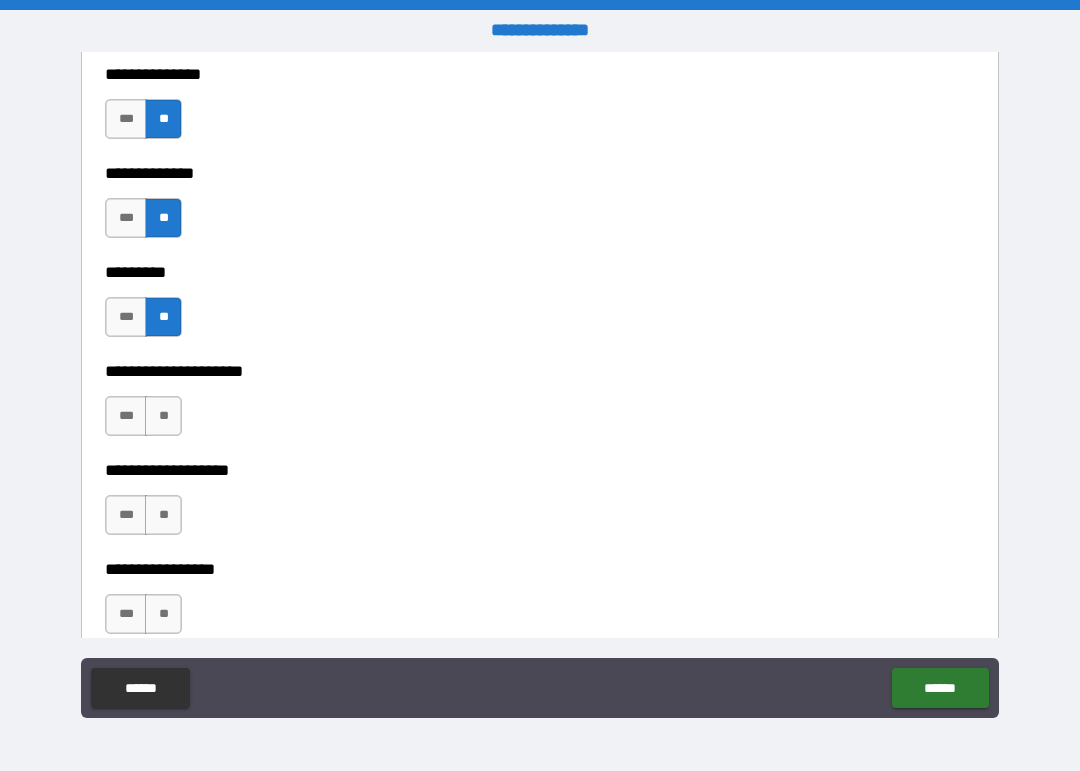 click on "**" at bounding box center (163, 416) 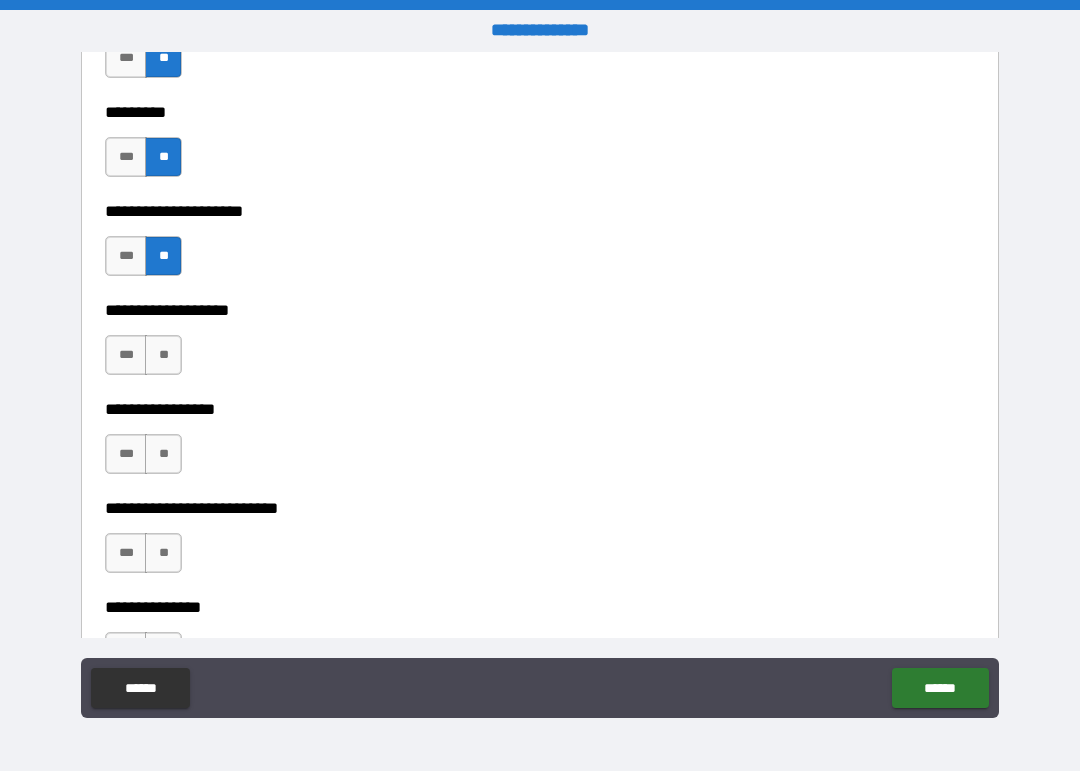 scroll, scrollTop: 4848, scrollLeft: 0, axis: vertical 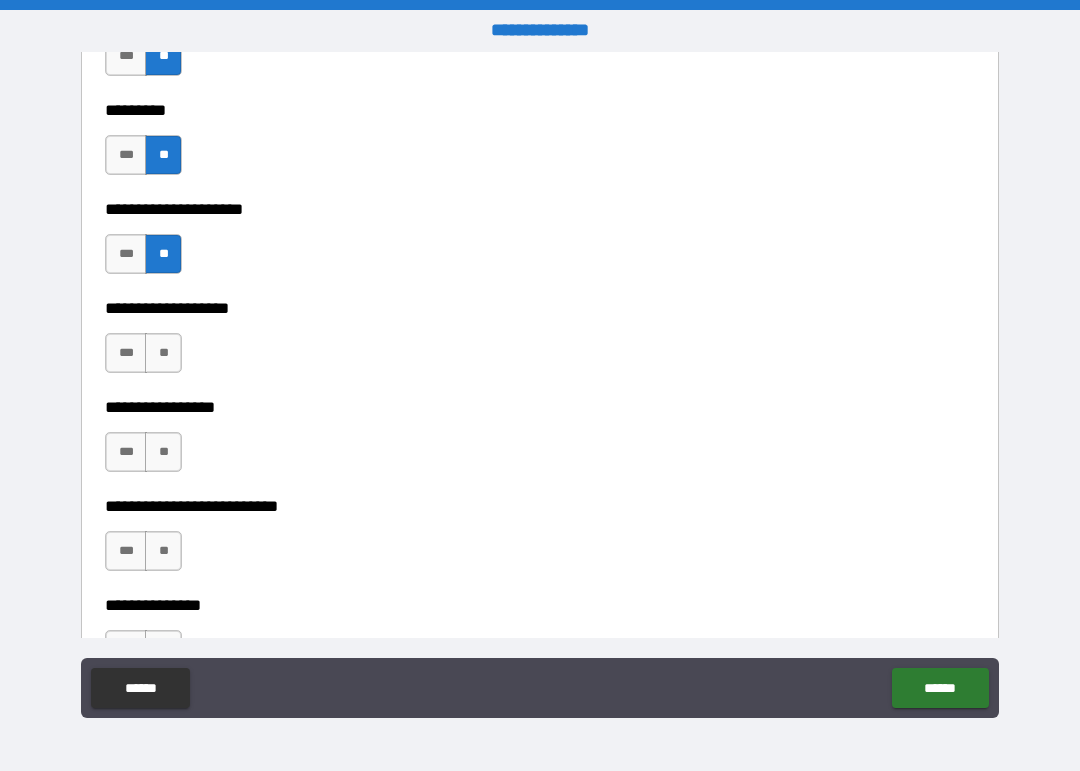 click on "**" at bounding box center (163, 353) 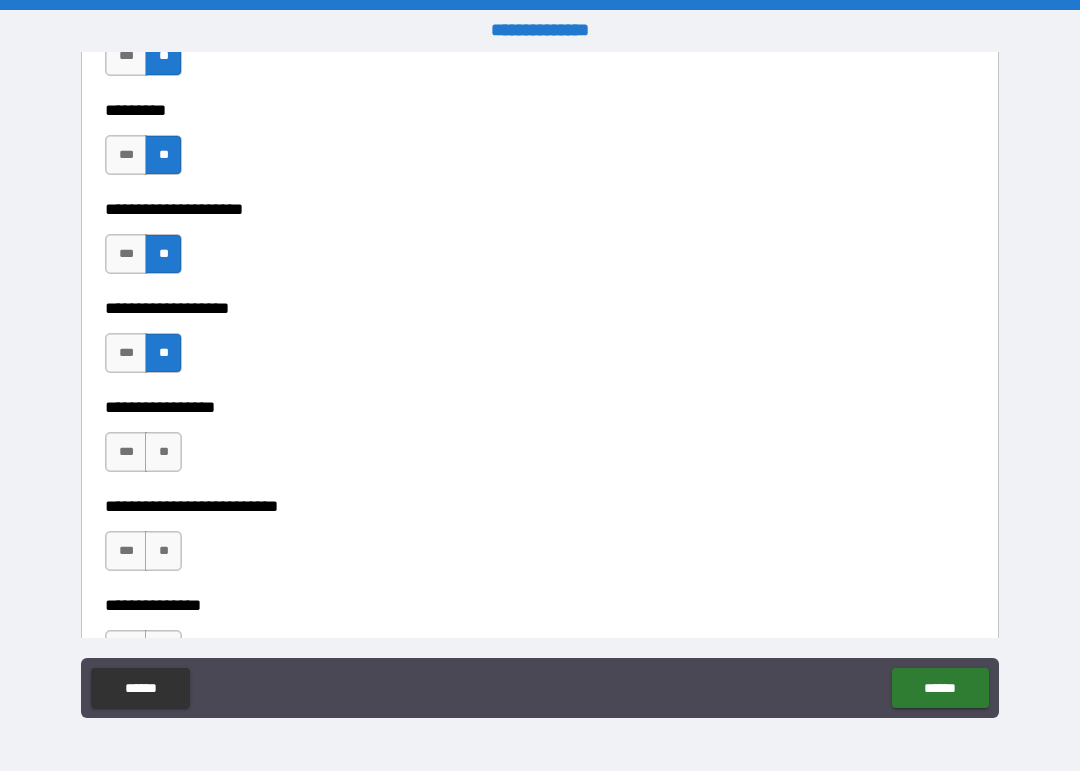click on "**" at bounding box center [163, 452] 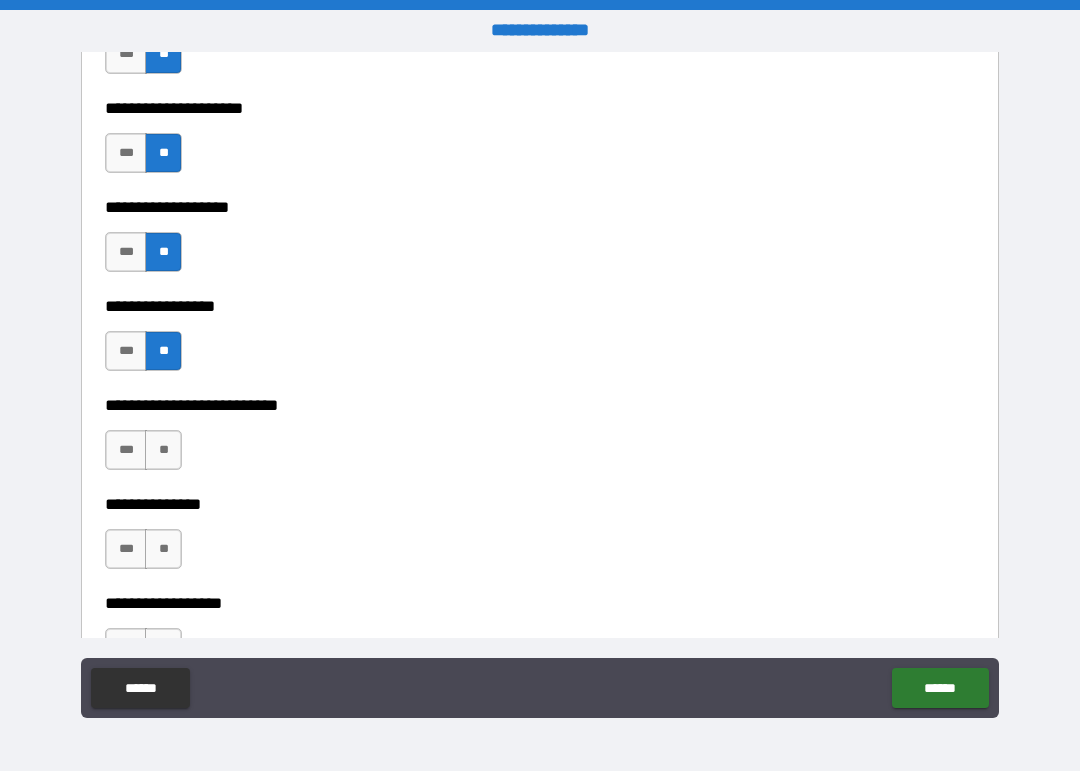 scroll, scrollTop: 4950, scrollLeft: 0, axis: vertical 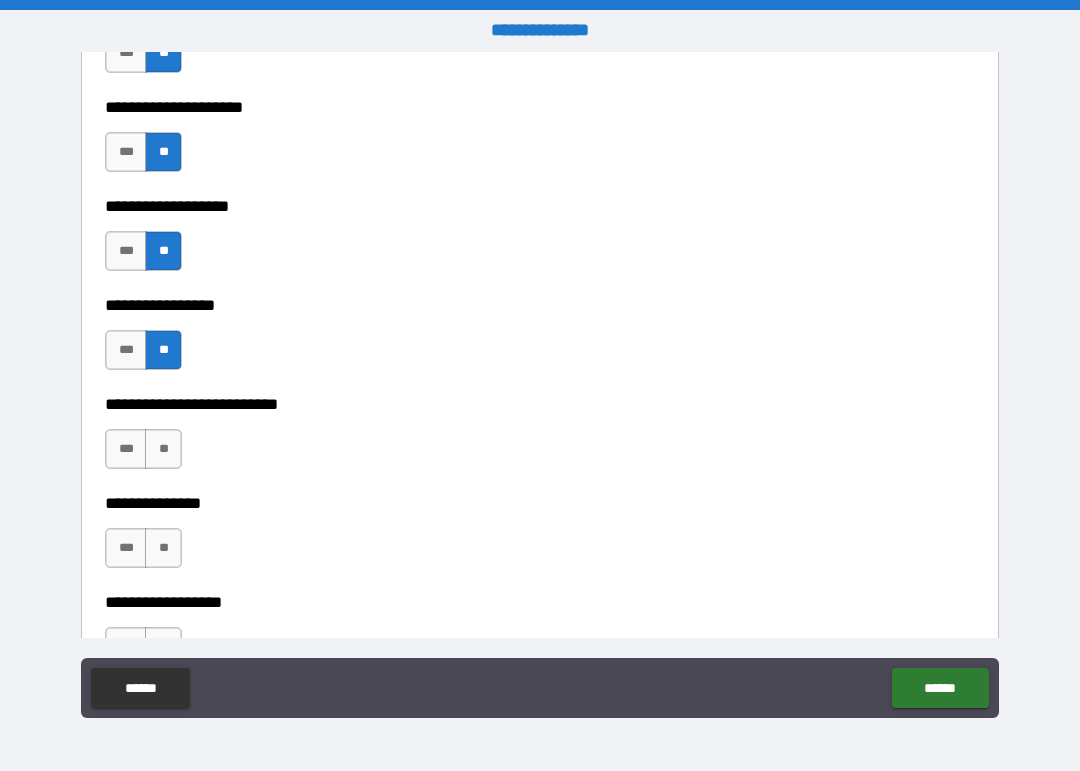 click on "**" at bounding box center (163, 449) 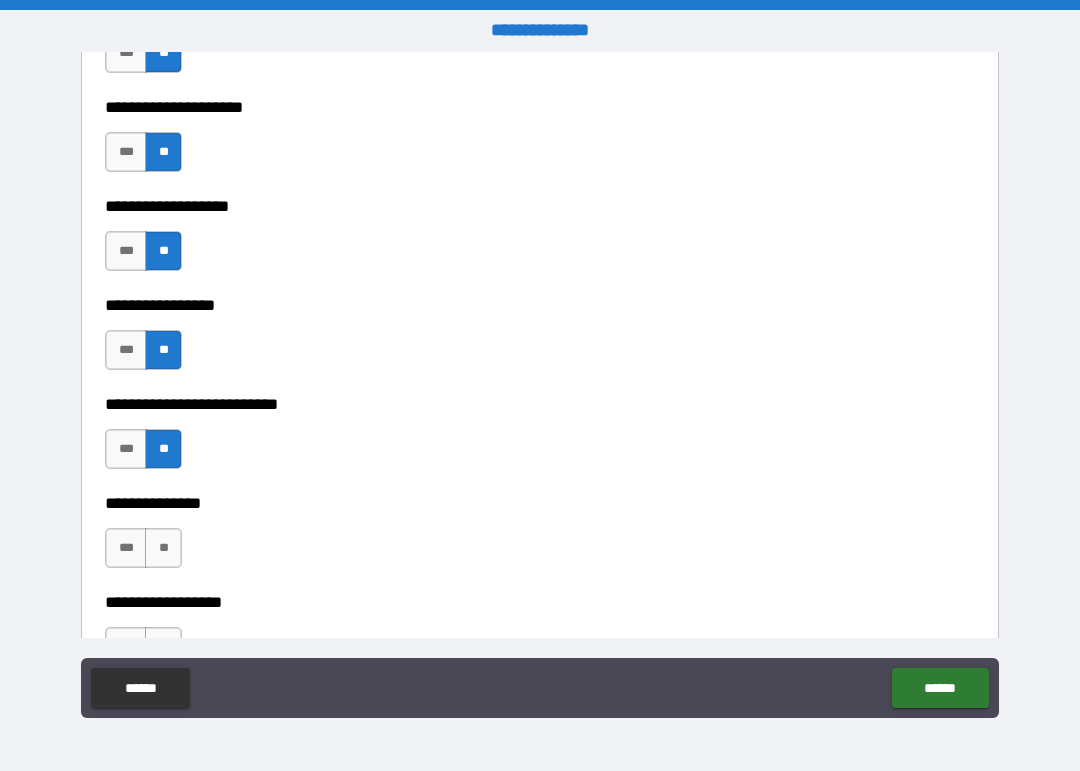 click on "**" at bounding box center [163, 548] 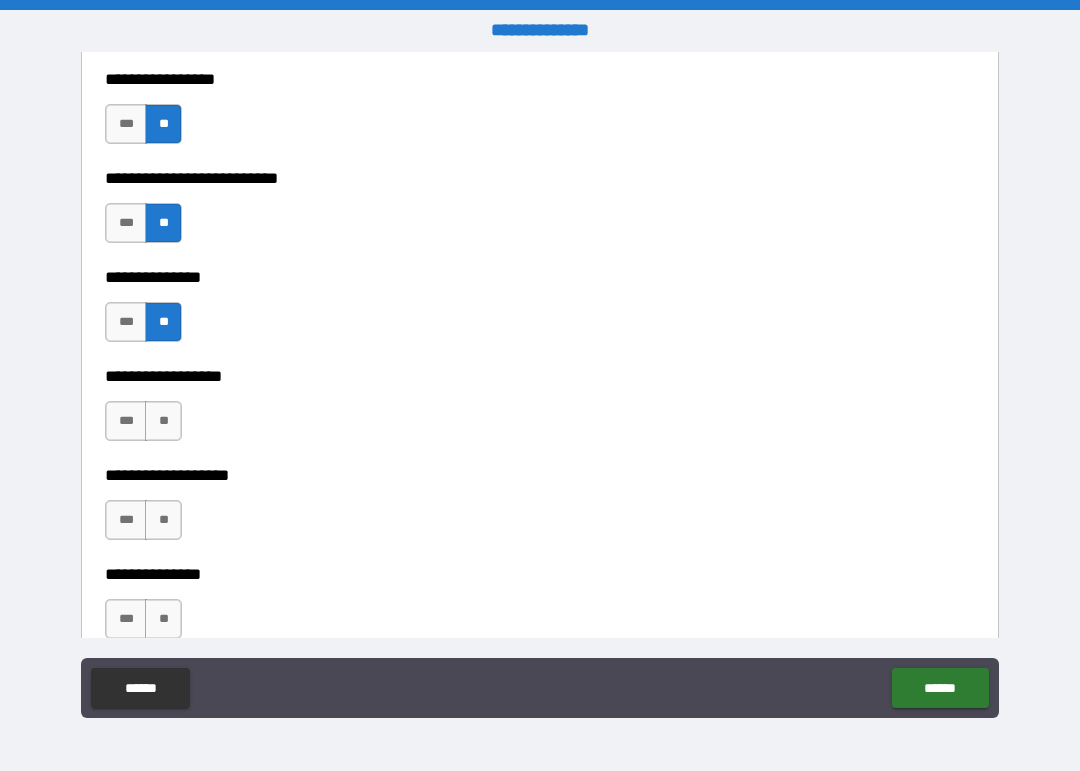 scroll, scrollTop: 5179, scrollLeft: 0, axis: vertical 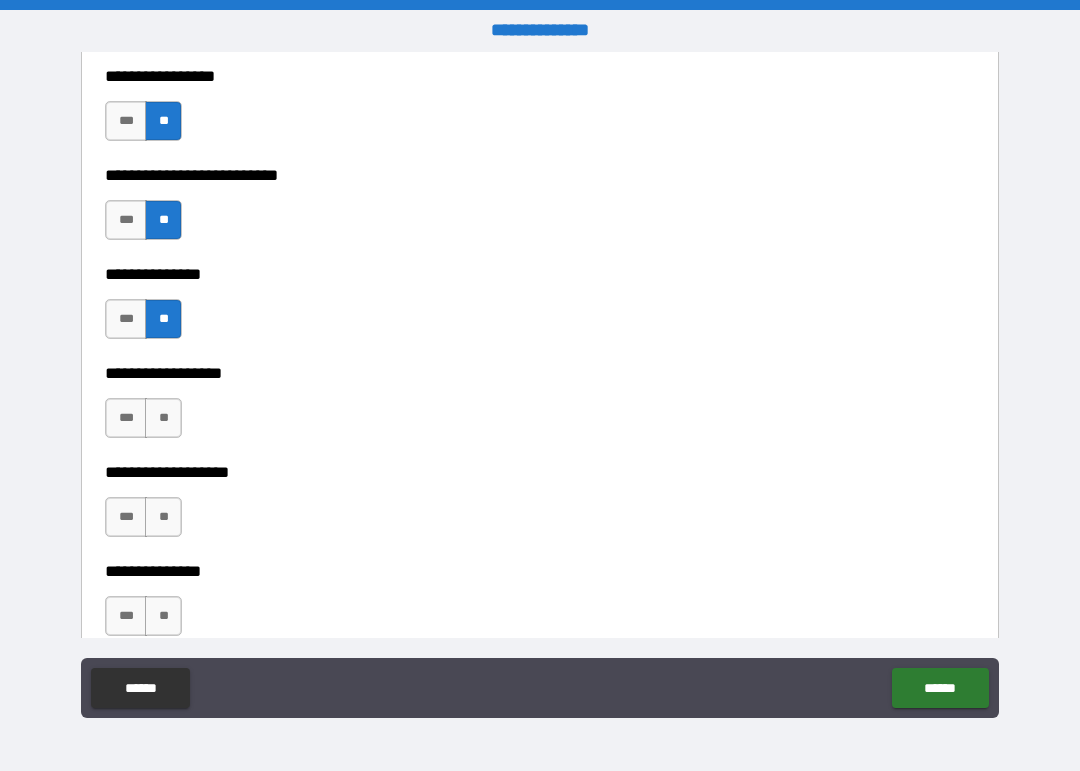 click on "**" at bounding box center (163, 418) 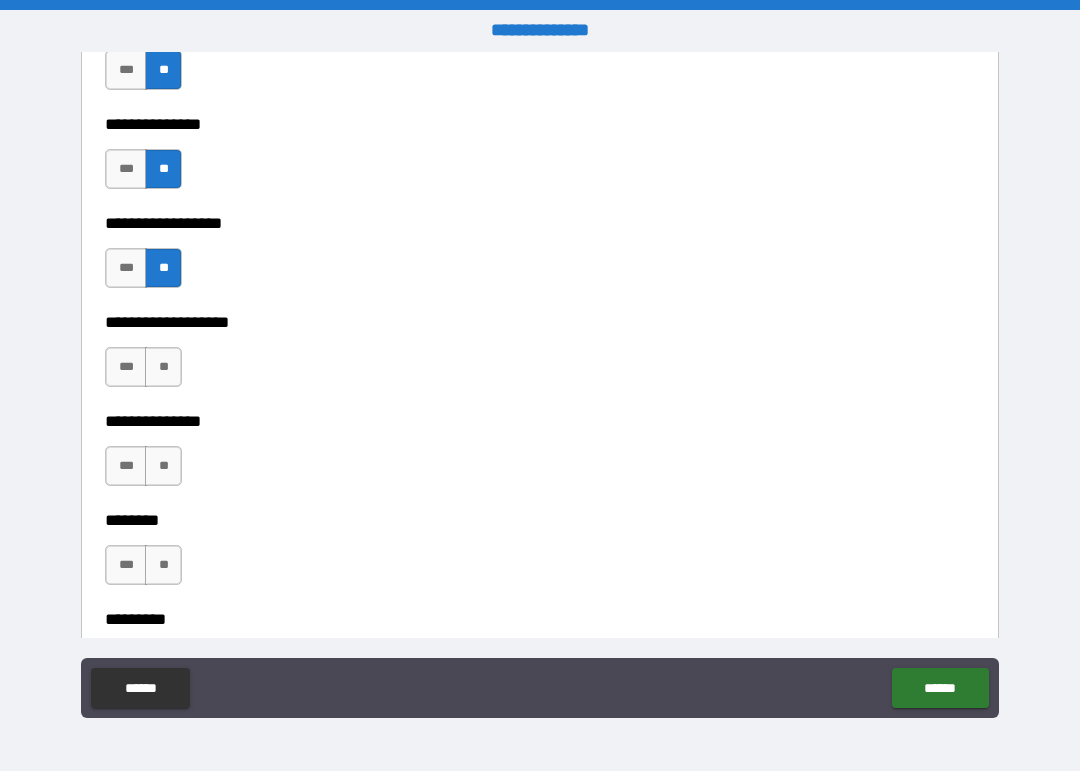 scroll, scrollTop: 5342, scrollLeft: 0, axis: vertical 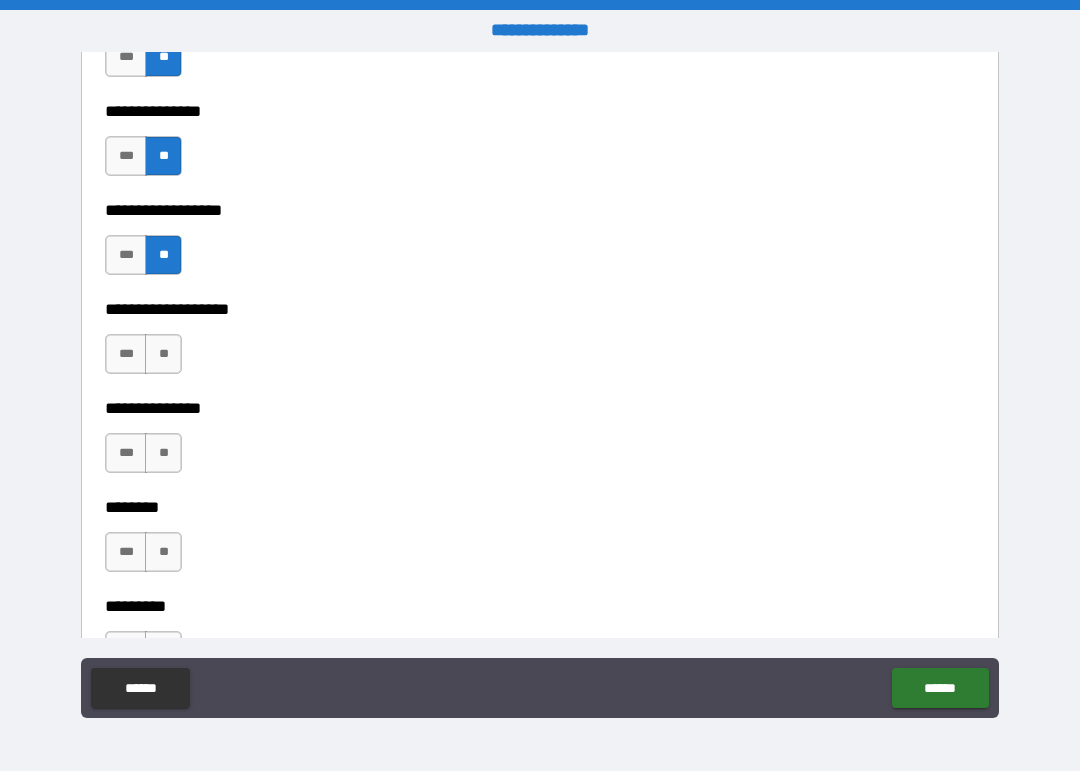 click on "**" at bounding box center (163, 354) 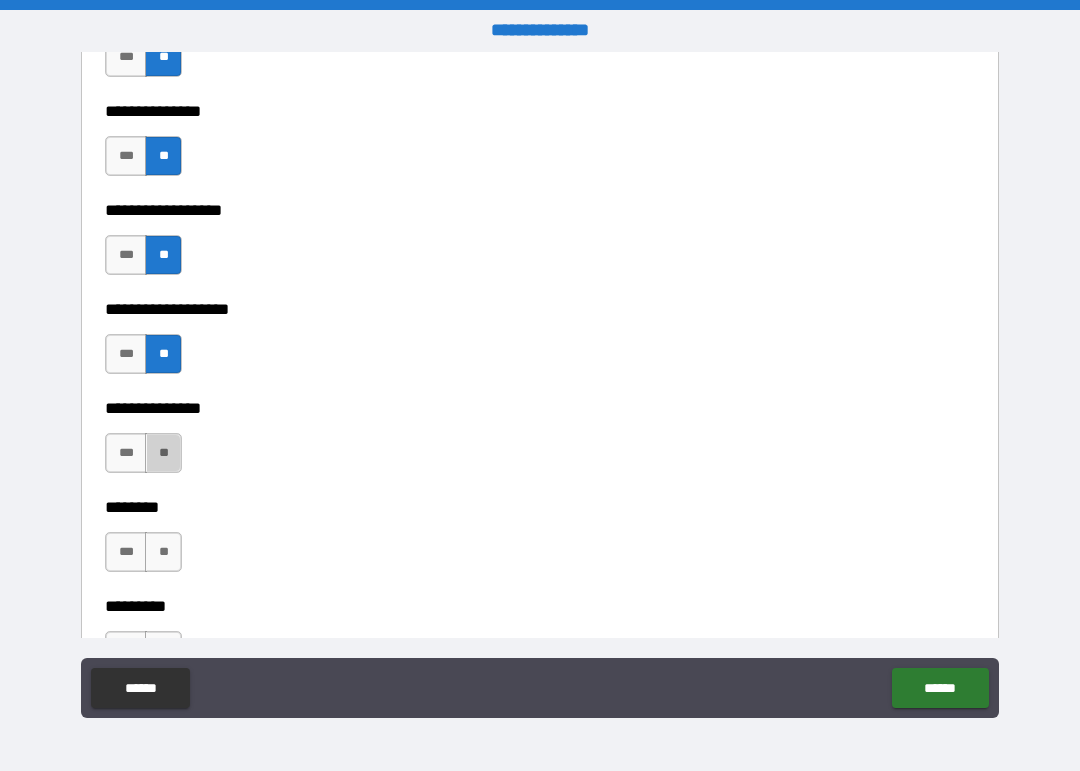 click on "**" at bounding box center [163, 453] 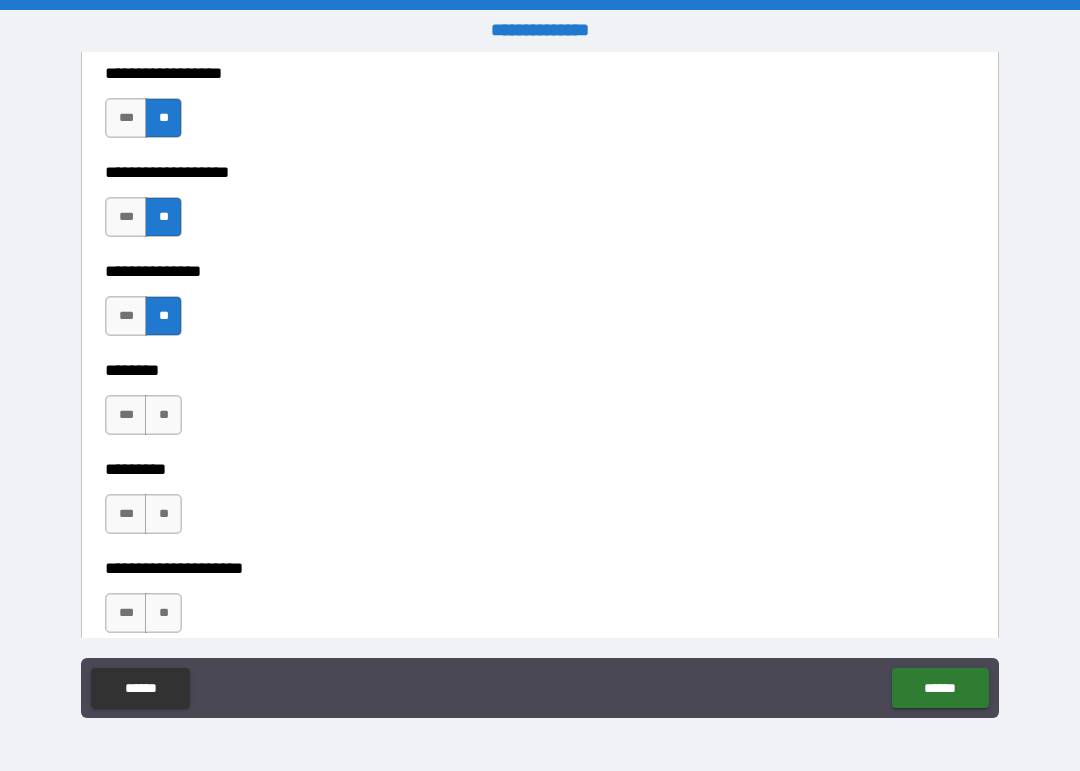 click on "**" at bounding box center (163, 415) 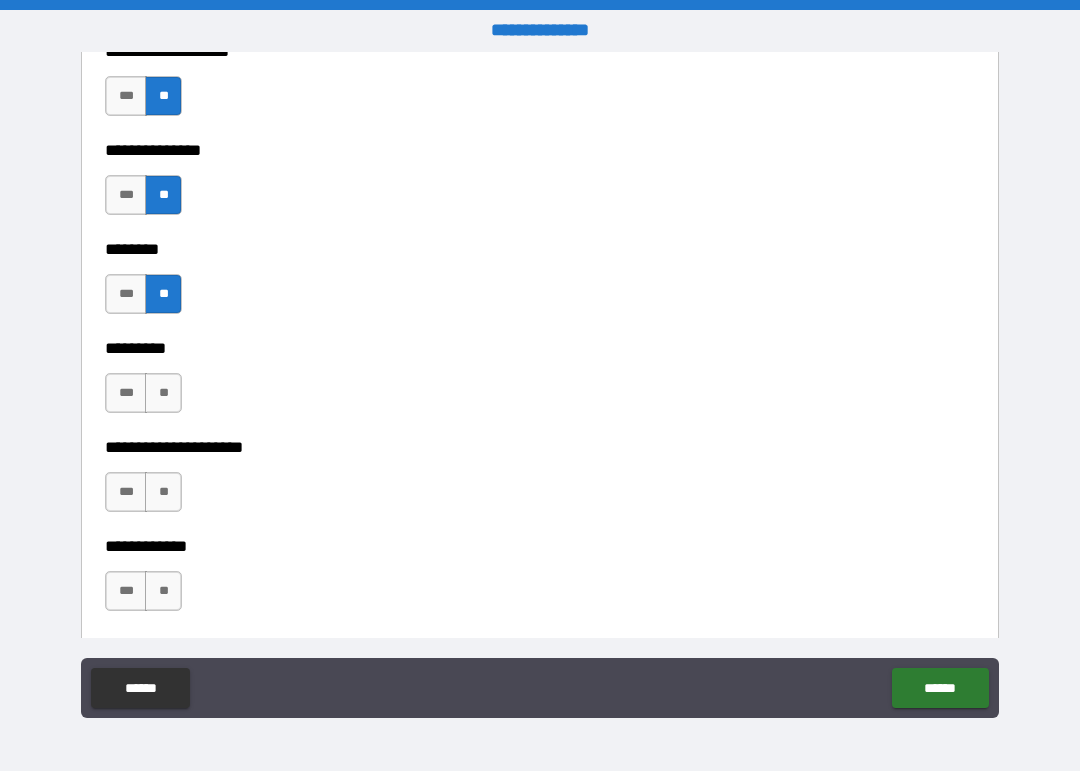 scroll, scrollTop: 5607, scrollLeft: 0, axis: vertical 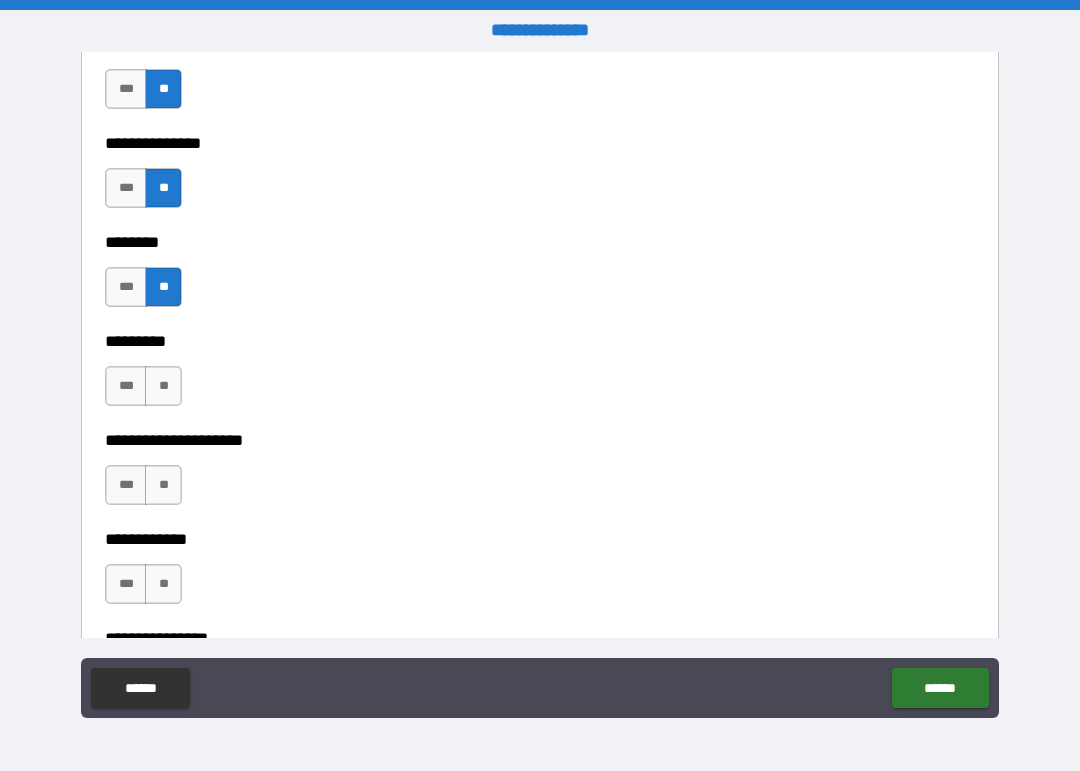 click on "**" at bounding box center (163, 386) 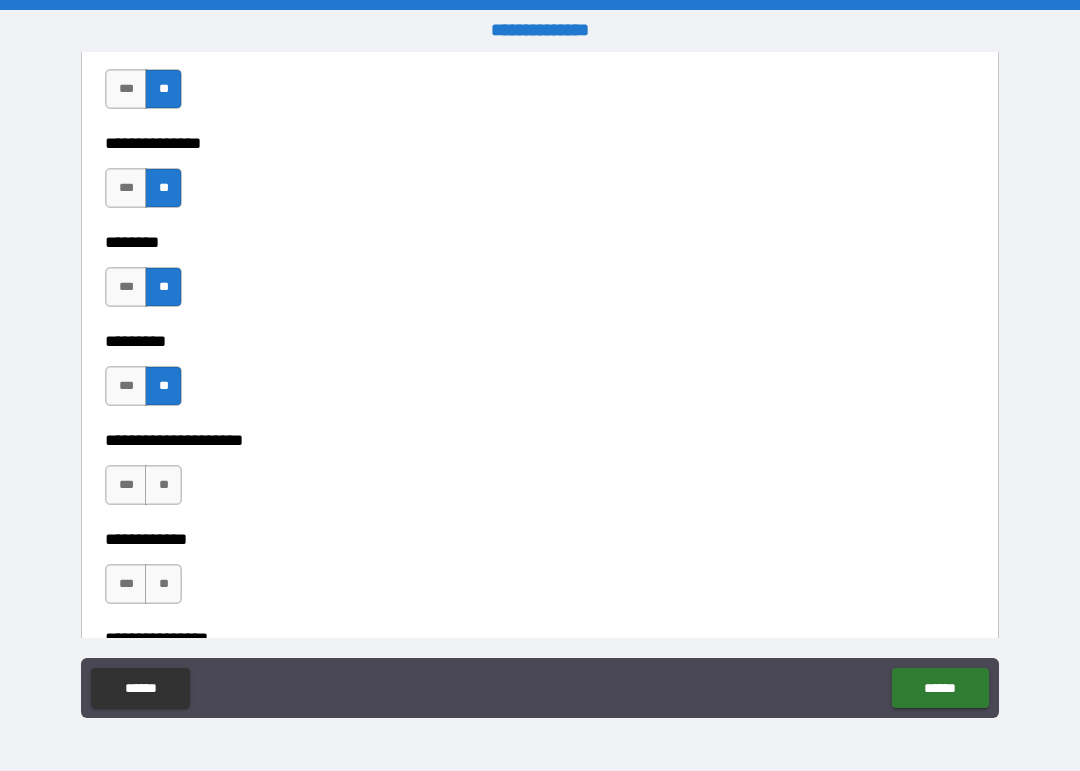 click on "**********" at bounding box center [540, 525] 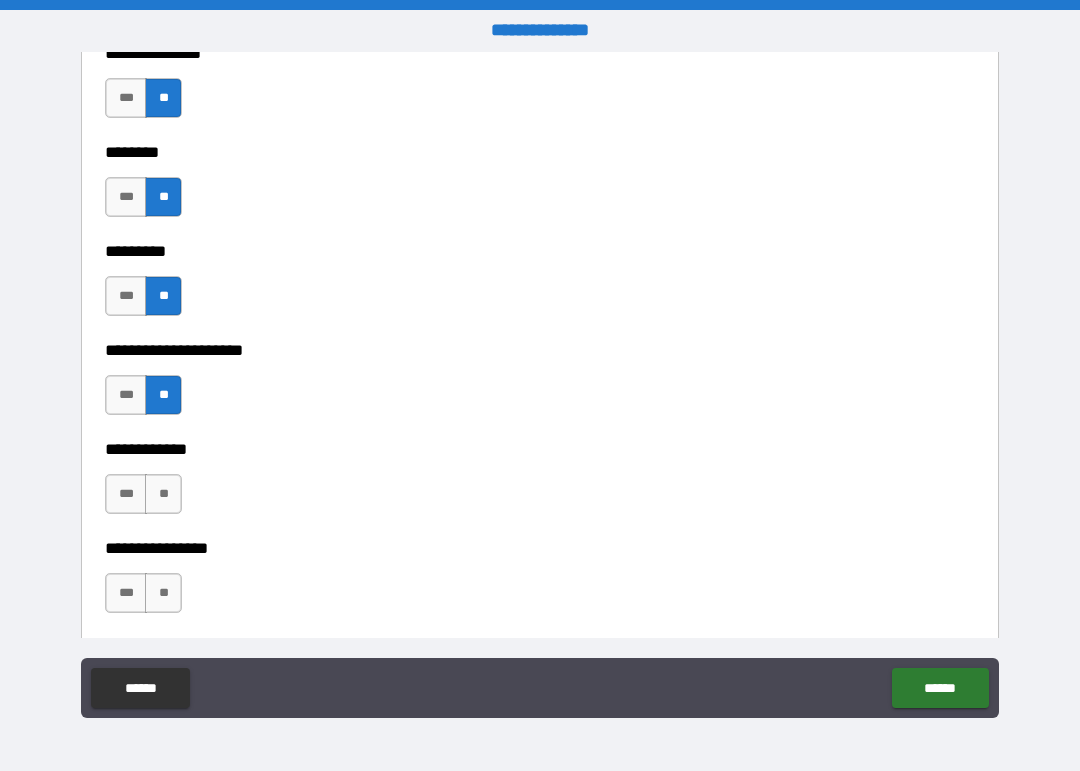 scroll, scrollTop: 5819, scrollLeft: 0, axis: vertical 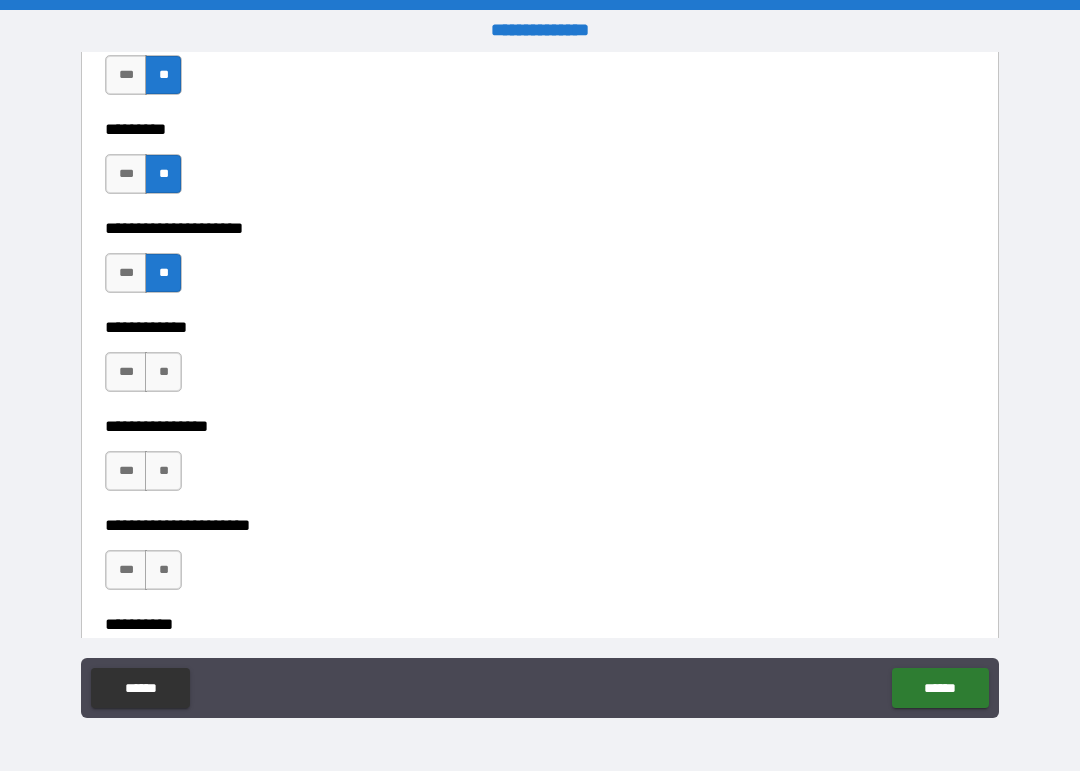 click on "**" at bounding box center (163, 372) 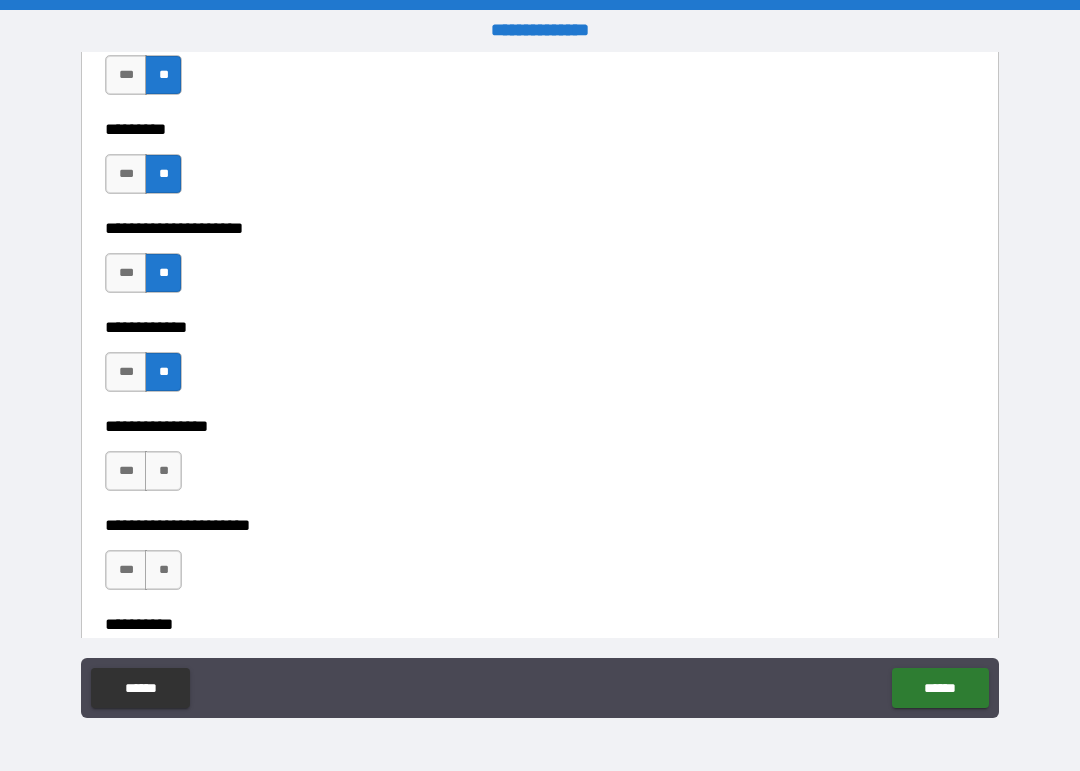 click on "**" at bounding box center (163, 471) 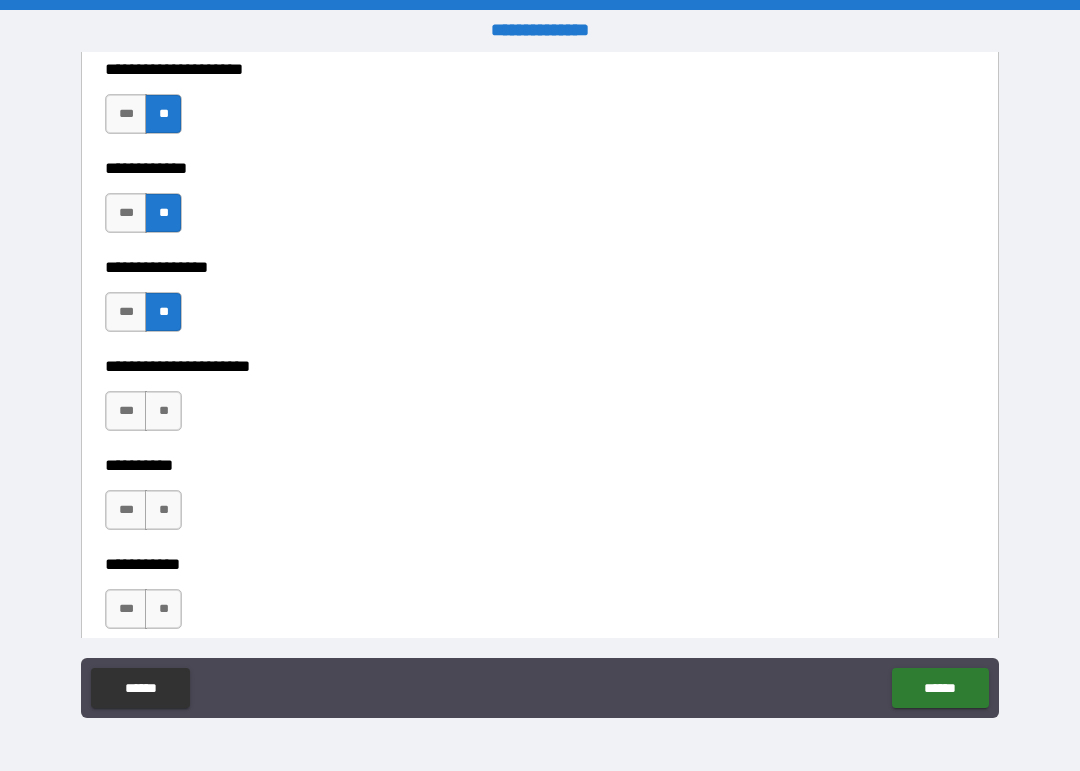scroll, scrollTop: 5982, scrollLeft: 0, axis: vertical 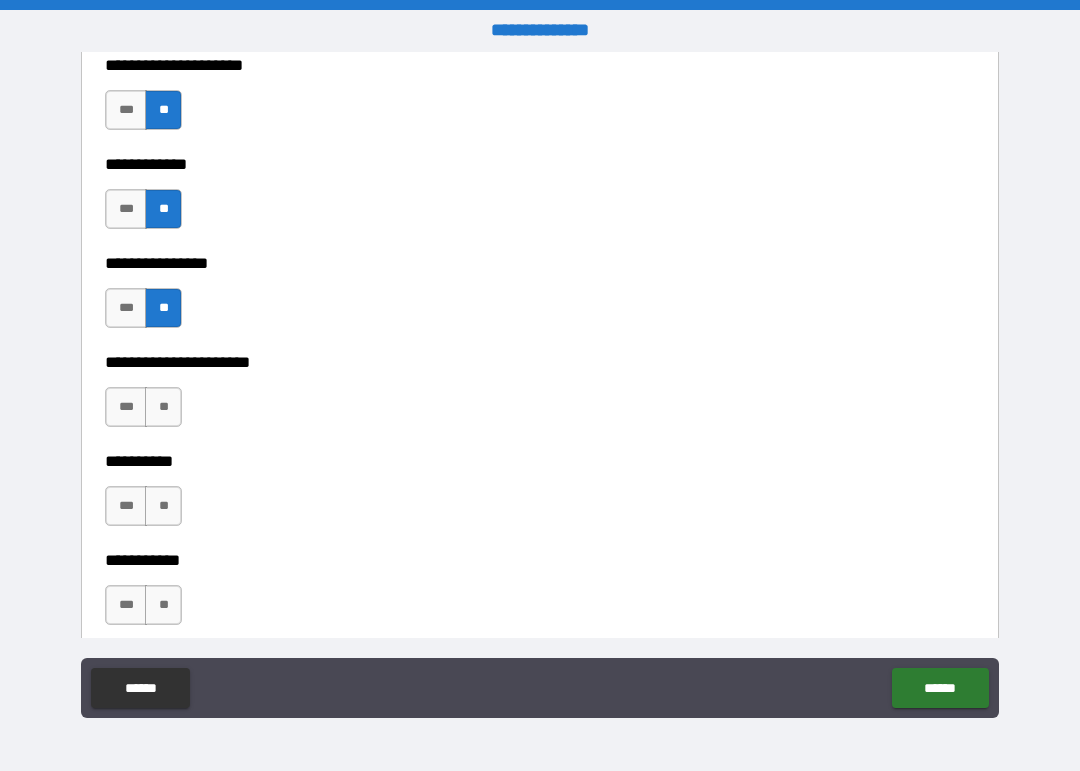 click on "**" at bounding box center (163, 407) 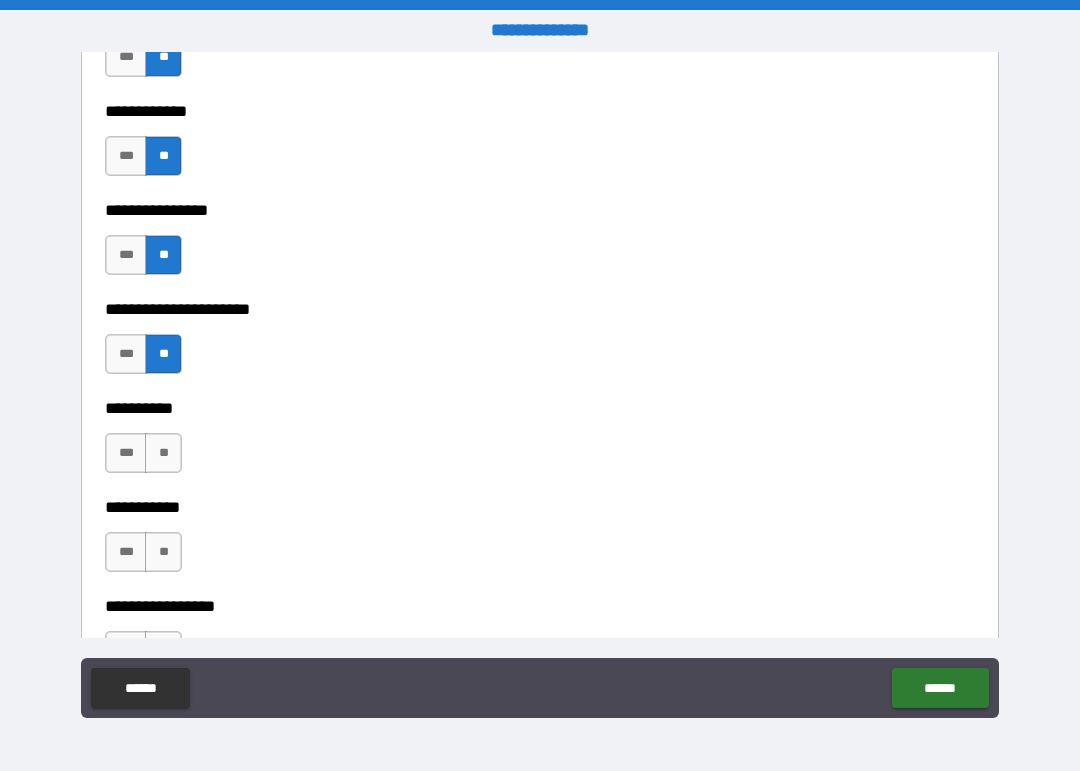 scroll, scrollTop: 6099, scrollLeft: 0, axis: vertical 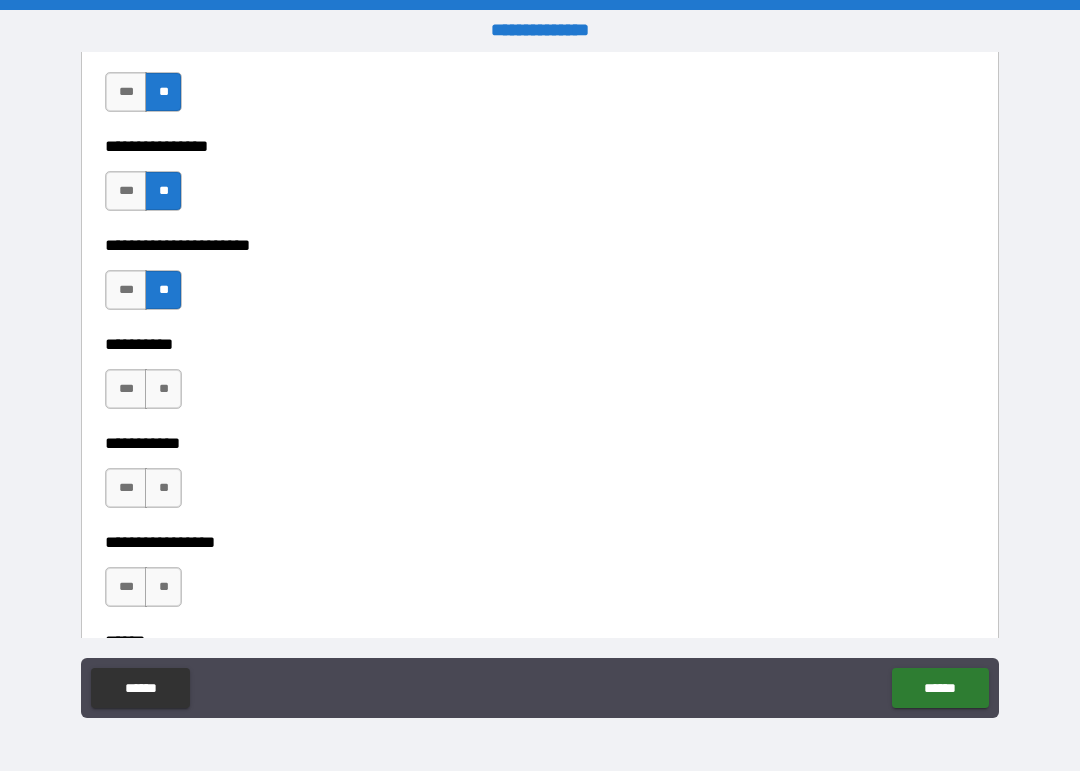 click on "**" at bounding box center [163, 389] 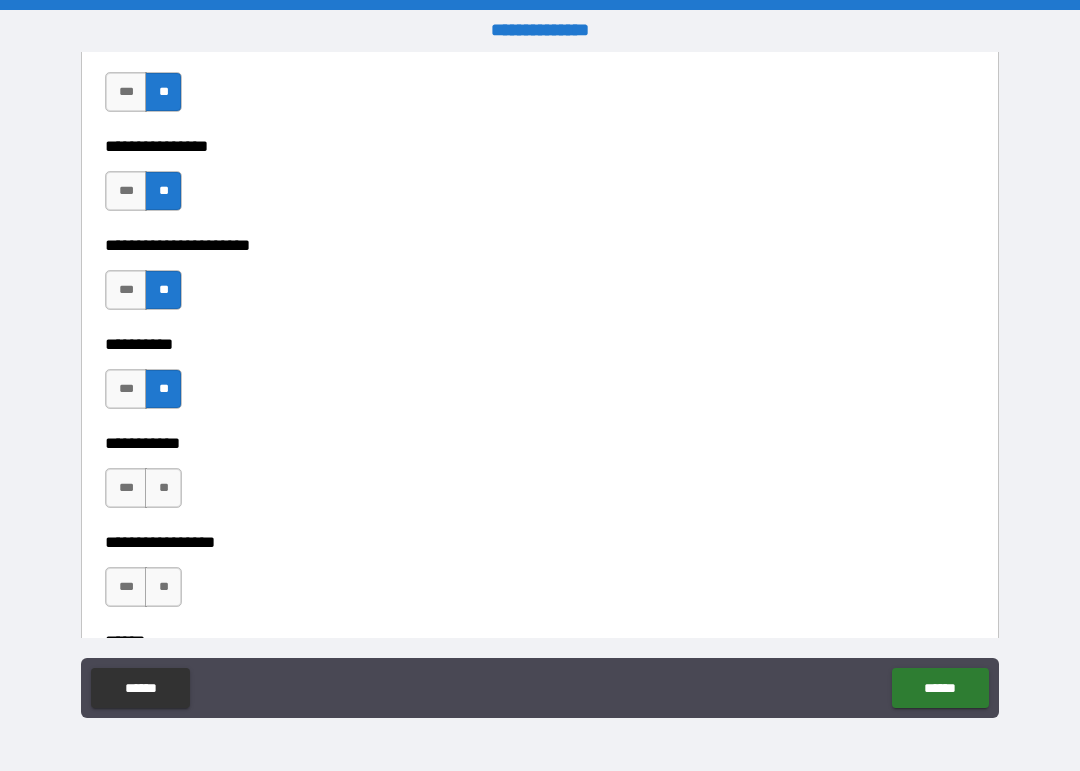 click on "**" at bounding box center (163, 488) 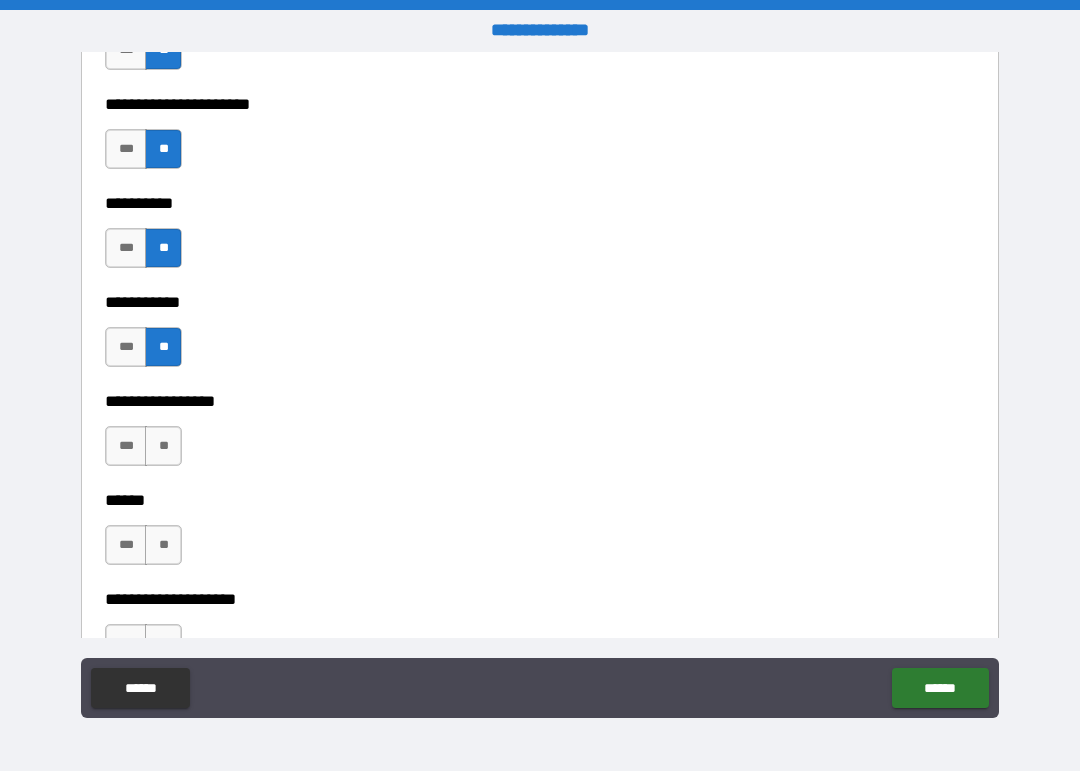 click on "**" at bounding box center [163, 446] 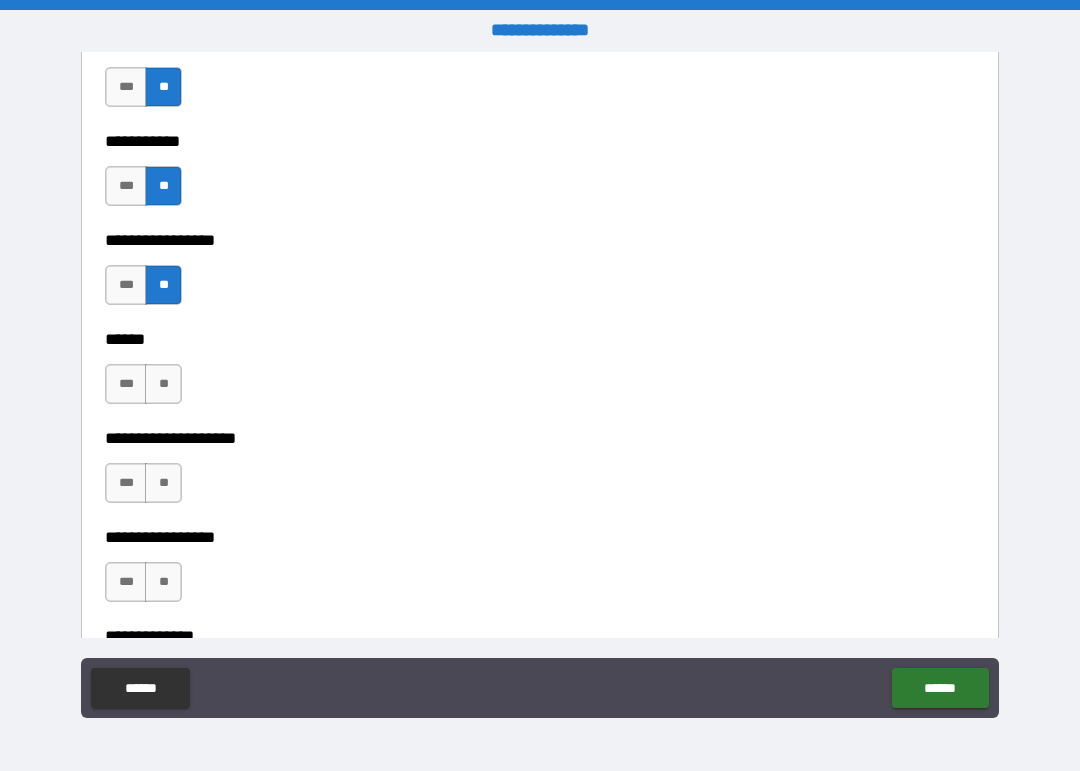 click on "**" at bounding box center [163, 384] 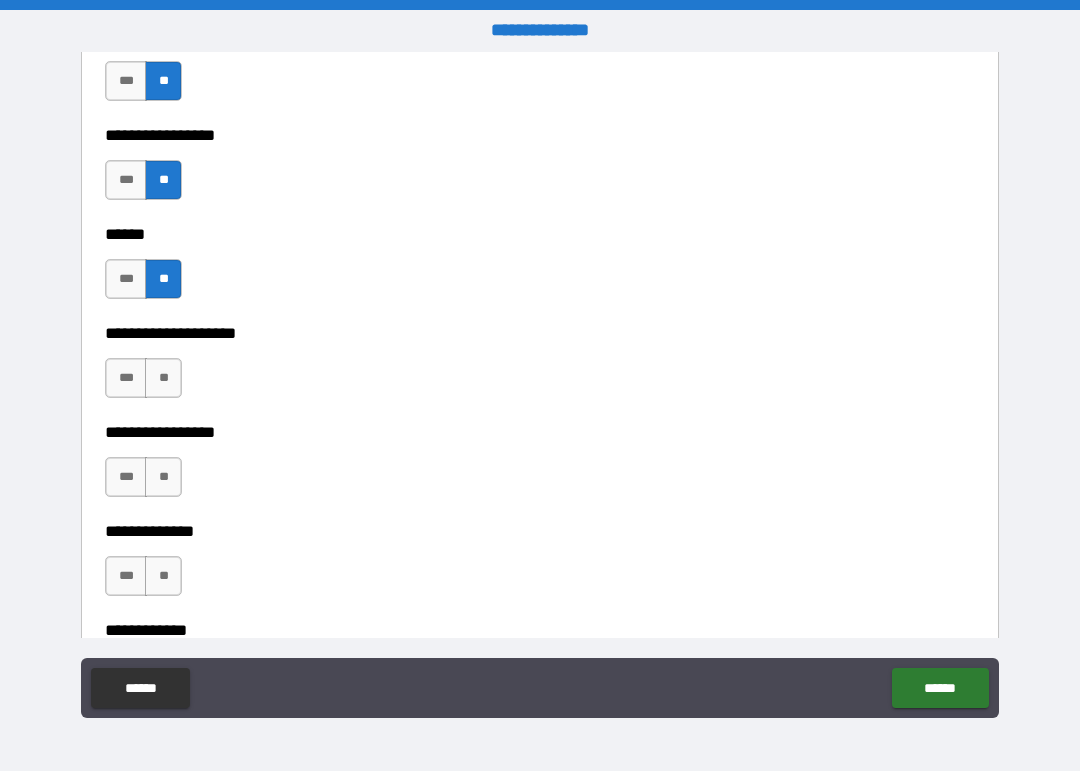 scroll, scrollTop: 6511, scrollLeft: 0, axis: vertical 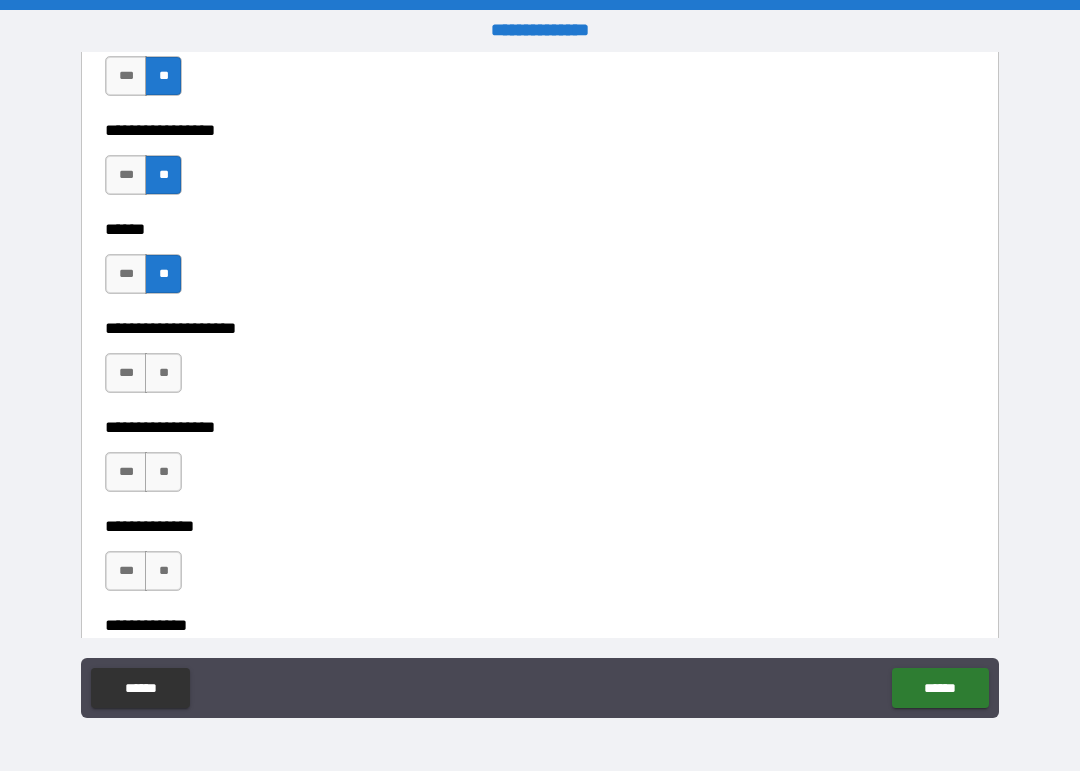 click on "**" at bounding box center (163, 373) 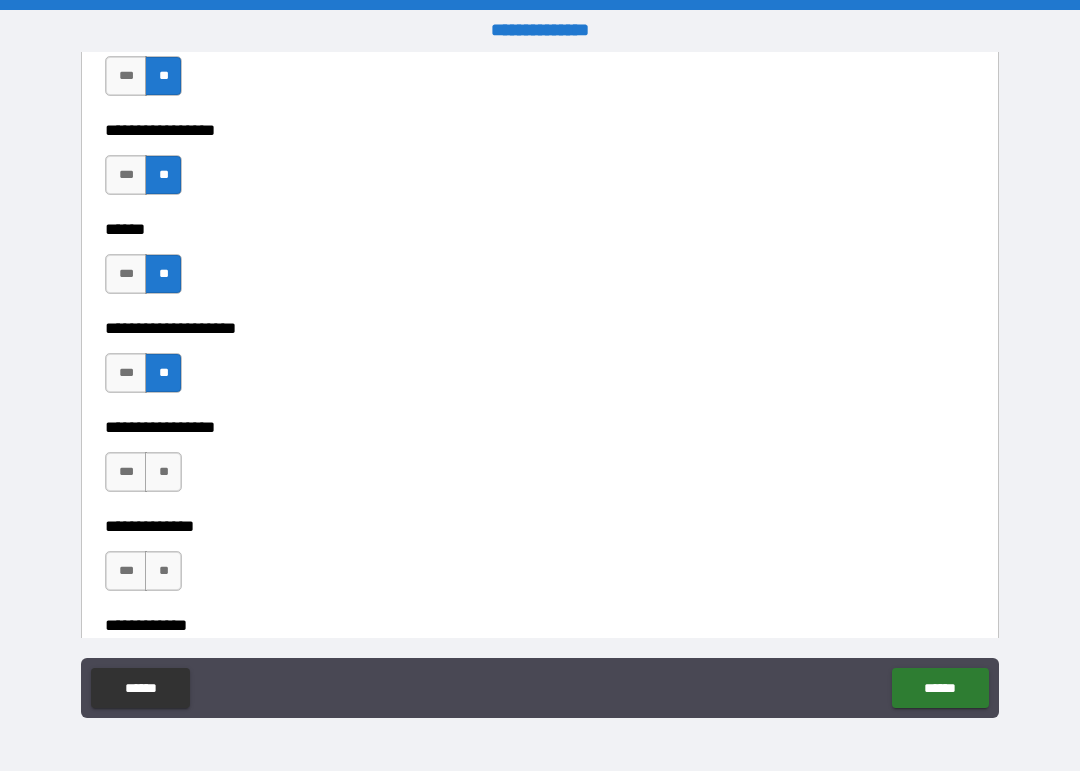 click on "**" at bounding box center (163, 472) 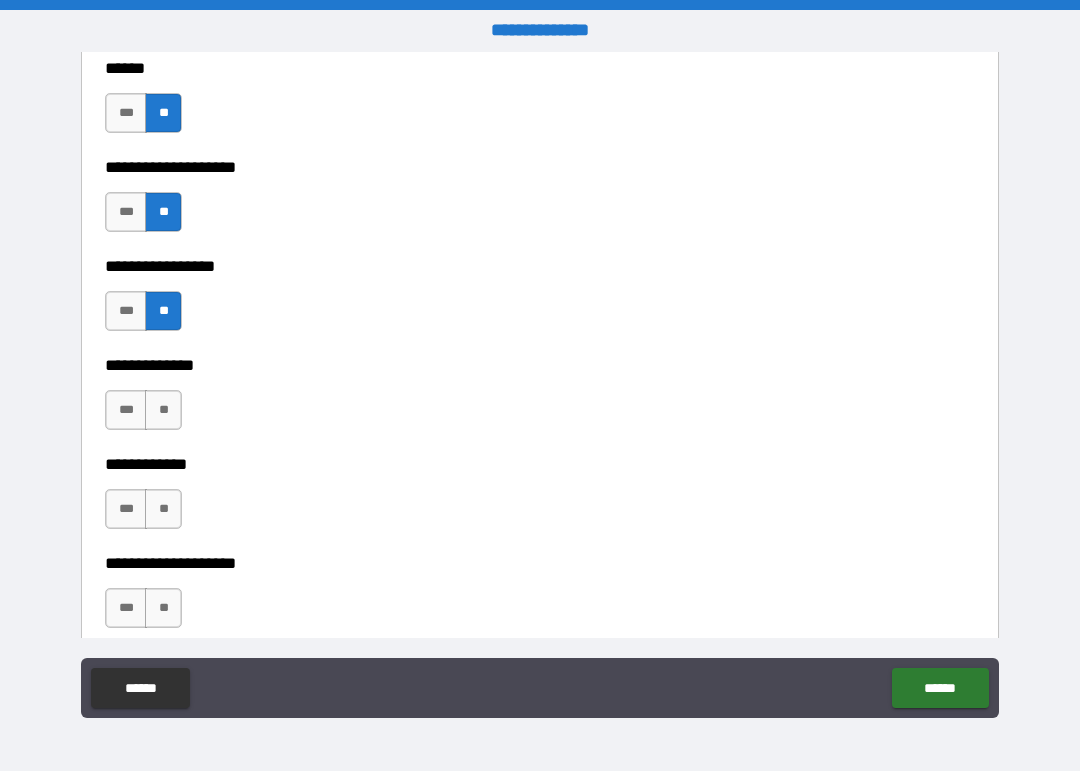 scroll, scrollTop: 6680, scrollLeft: 0, axis: vertical 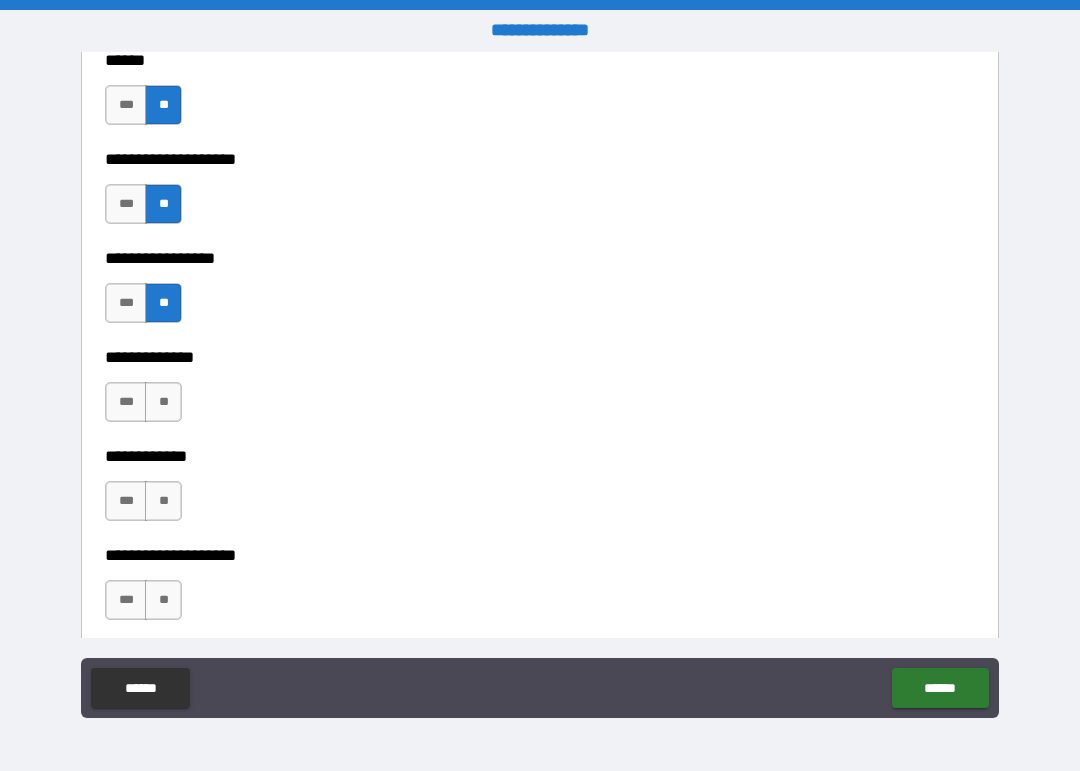 click on "**********" at bounding box center [540, 442] 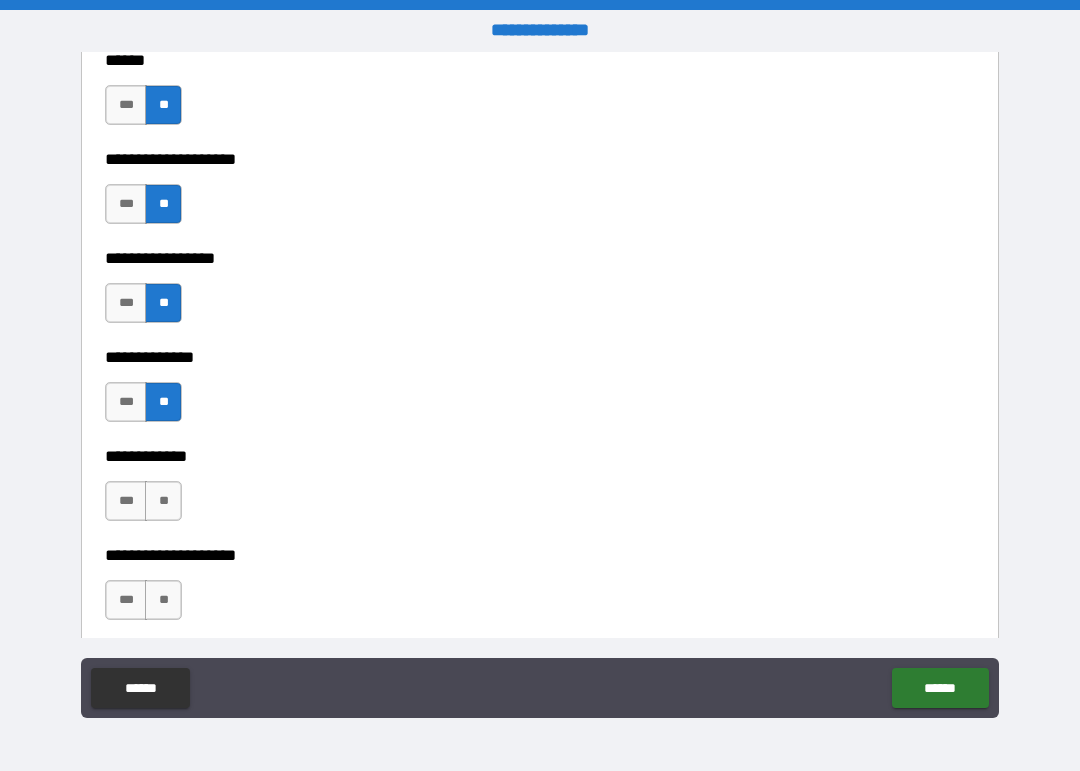 click on "**" at bounding box center [163, 501] 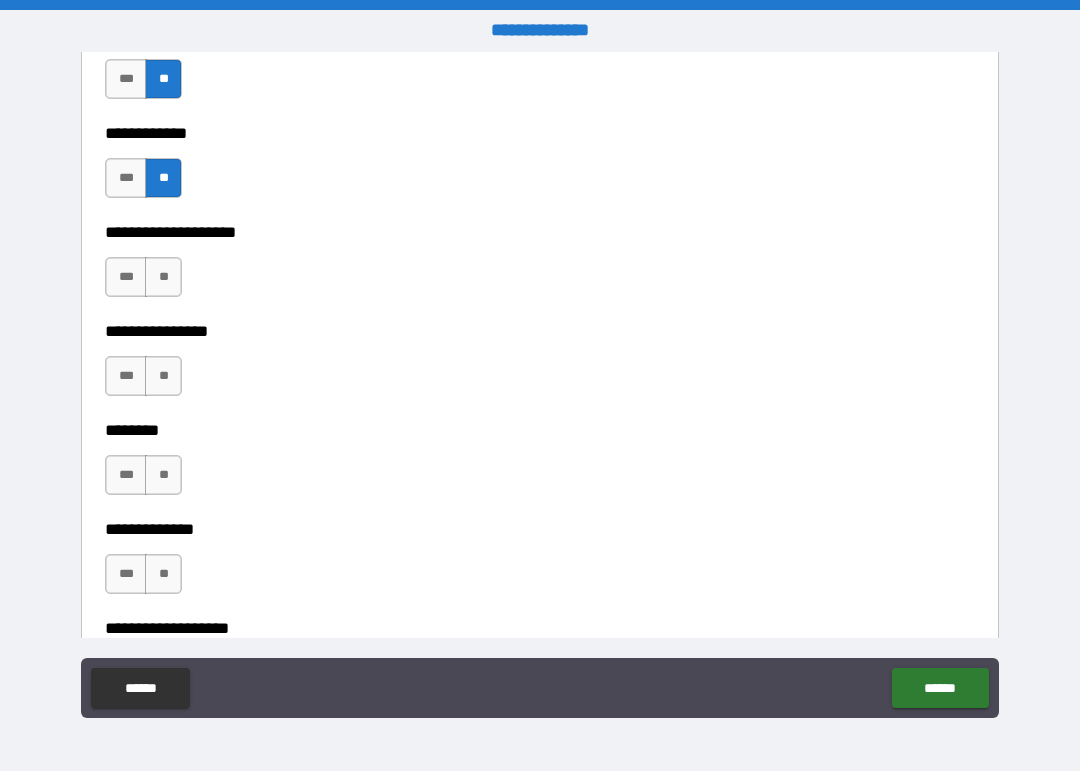 scroll, scrollTop: 7015, scrollLeft: 0, axis: vertical 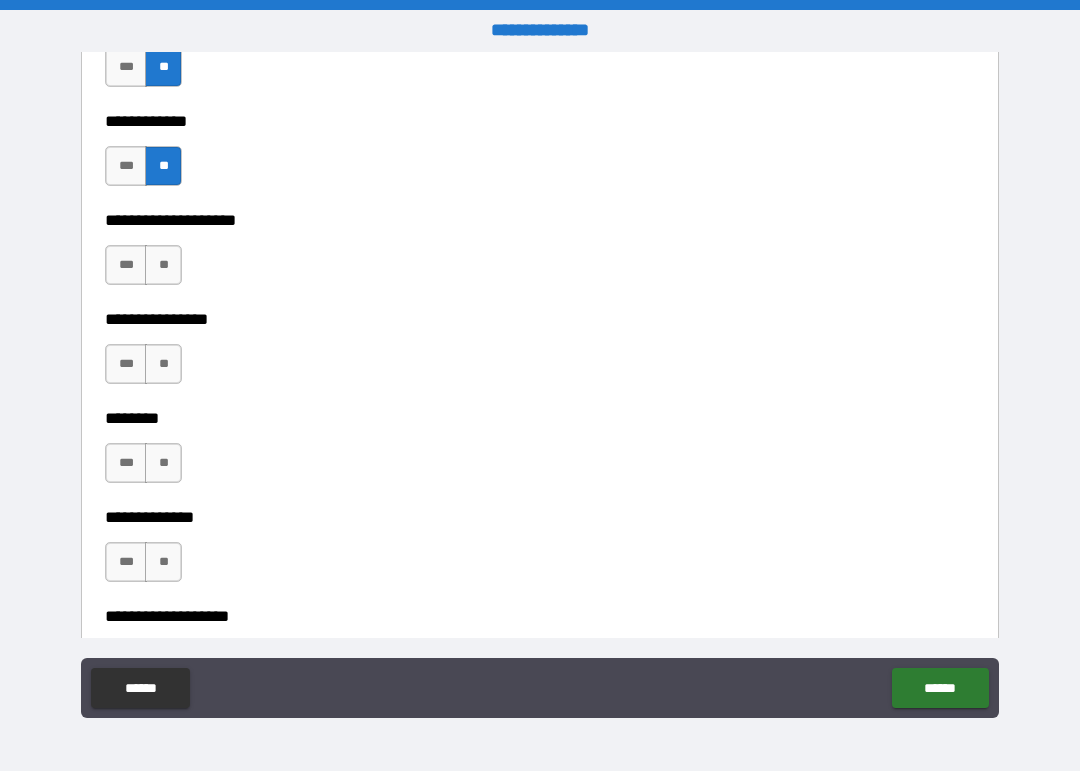 click on "**" at bounding box center (163, 364) 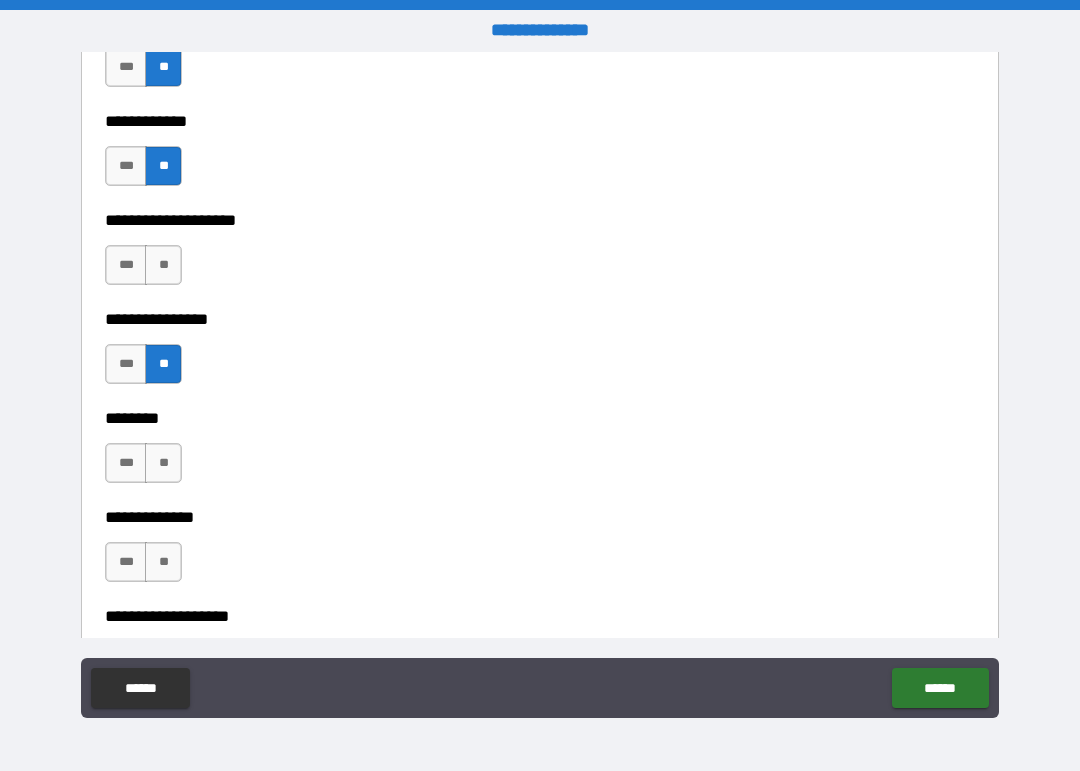 click on "**" at bounding box center (163, 265) 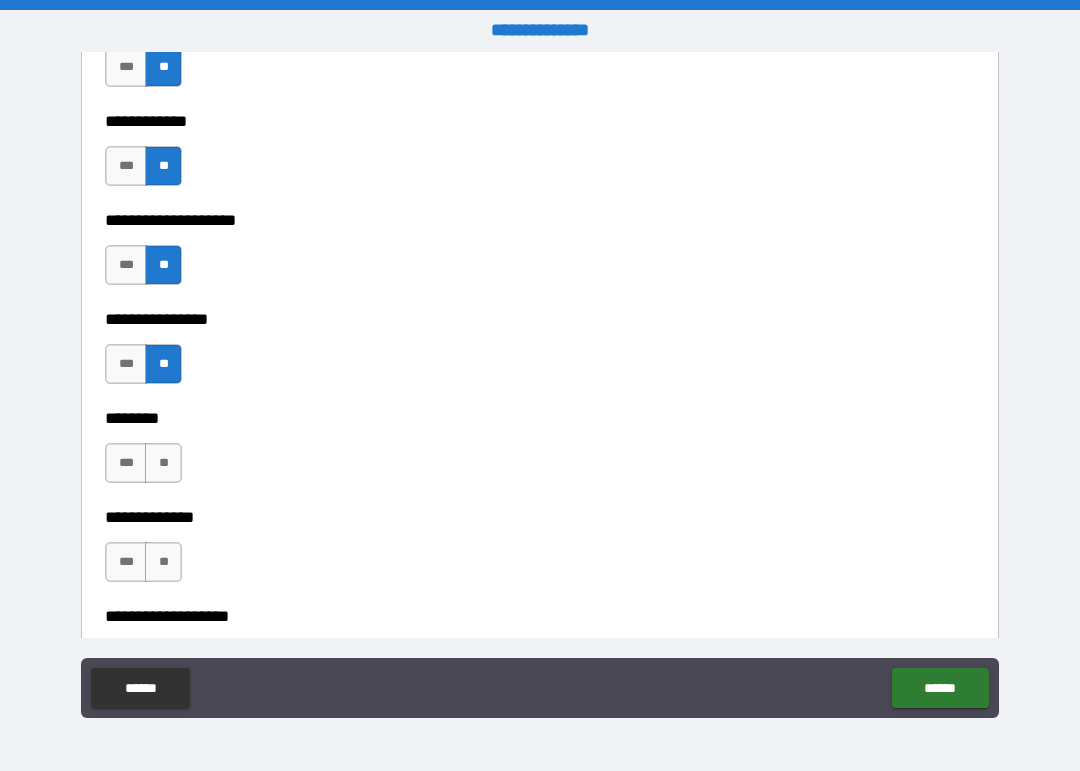 click on "**********" at bounding box center (540, 503) 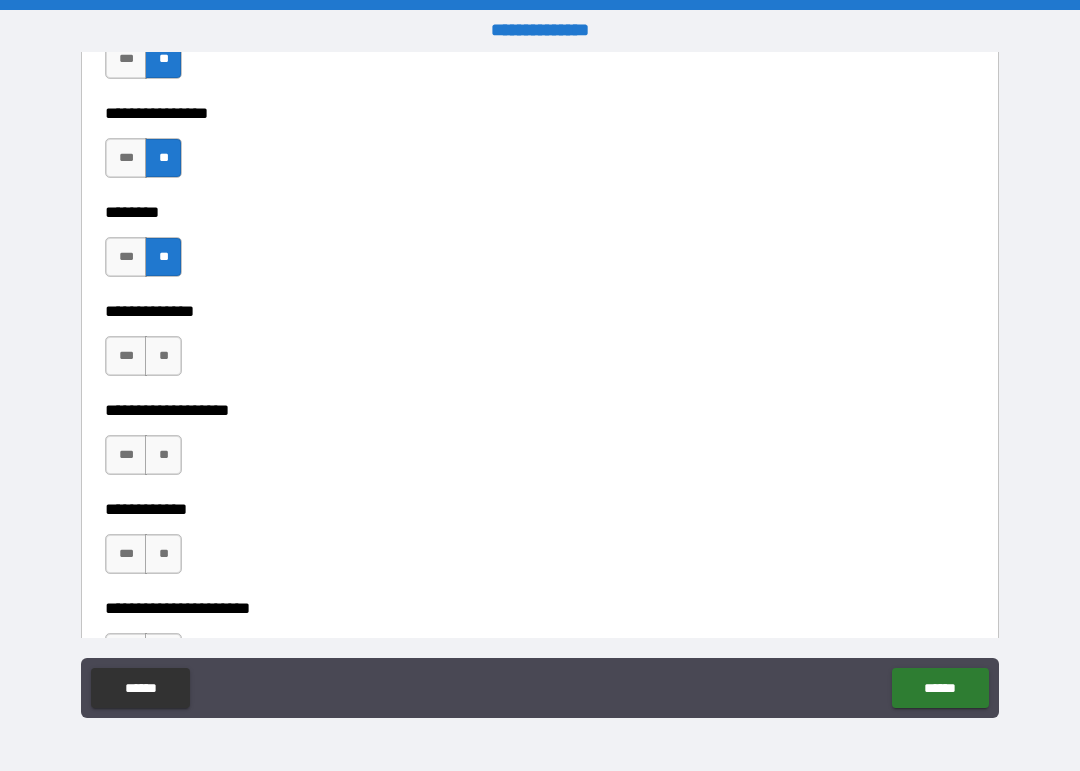 scroll, scrollTop: 7231, scrollLeft: 0, axis: vertical 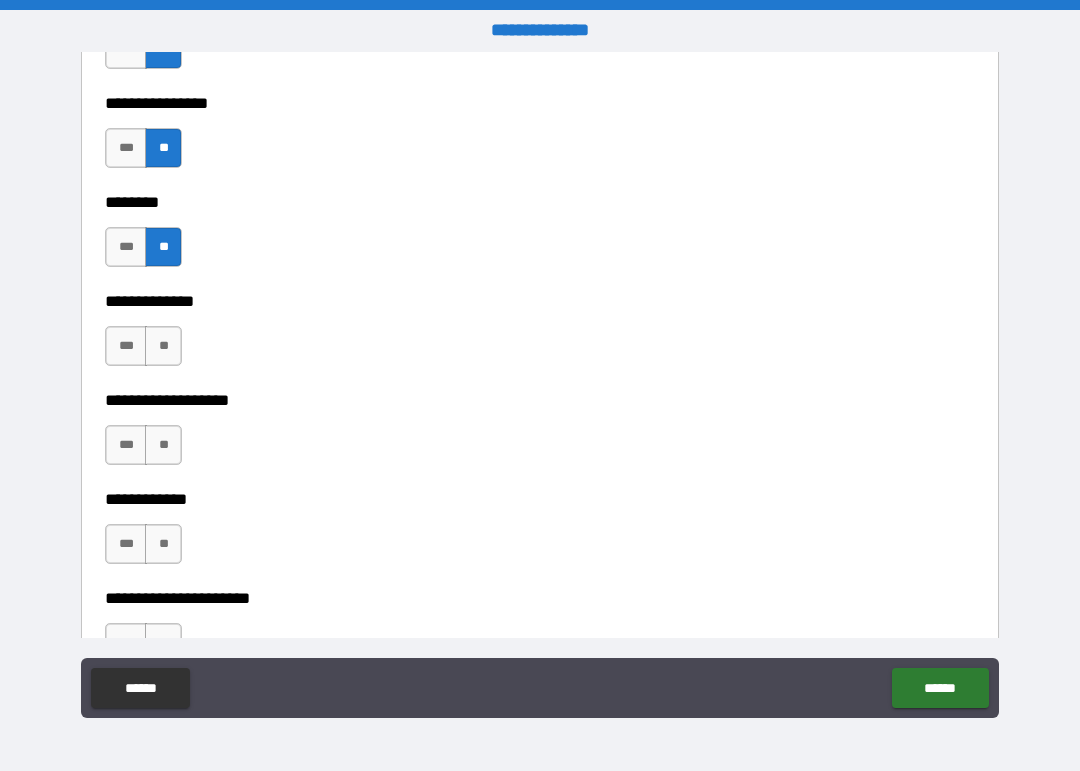 click on "**" at bounding box center [163, 346] 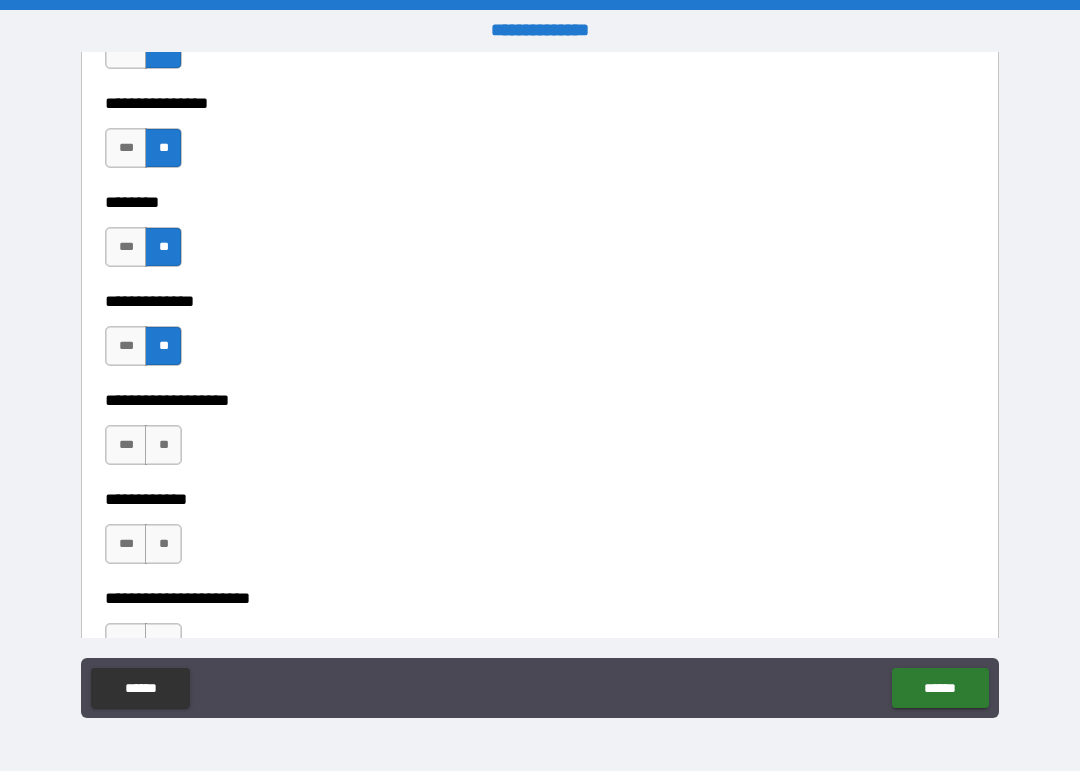 click on "**" at bounding box center [163, 445] 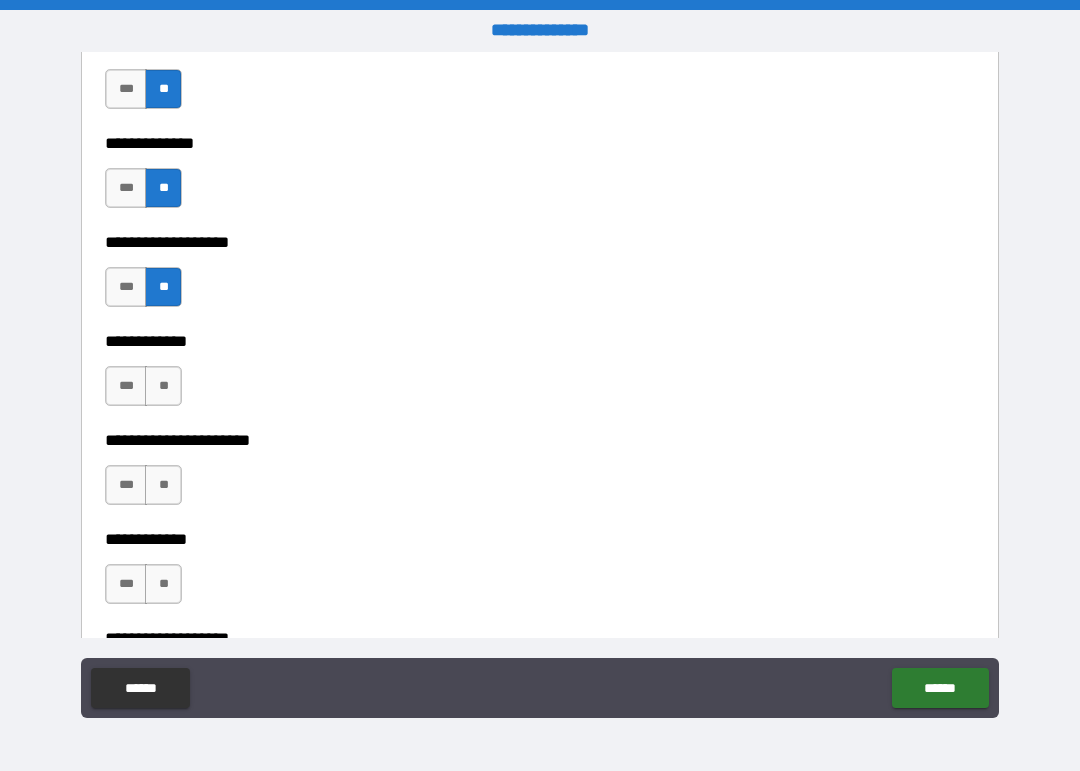 scroll, scrollTop: 7394, scrollLeft: 0, axis: vertical 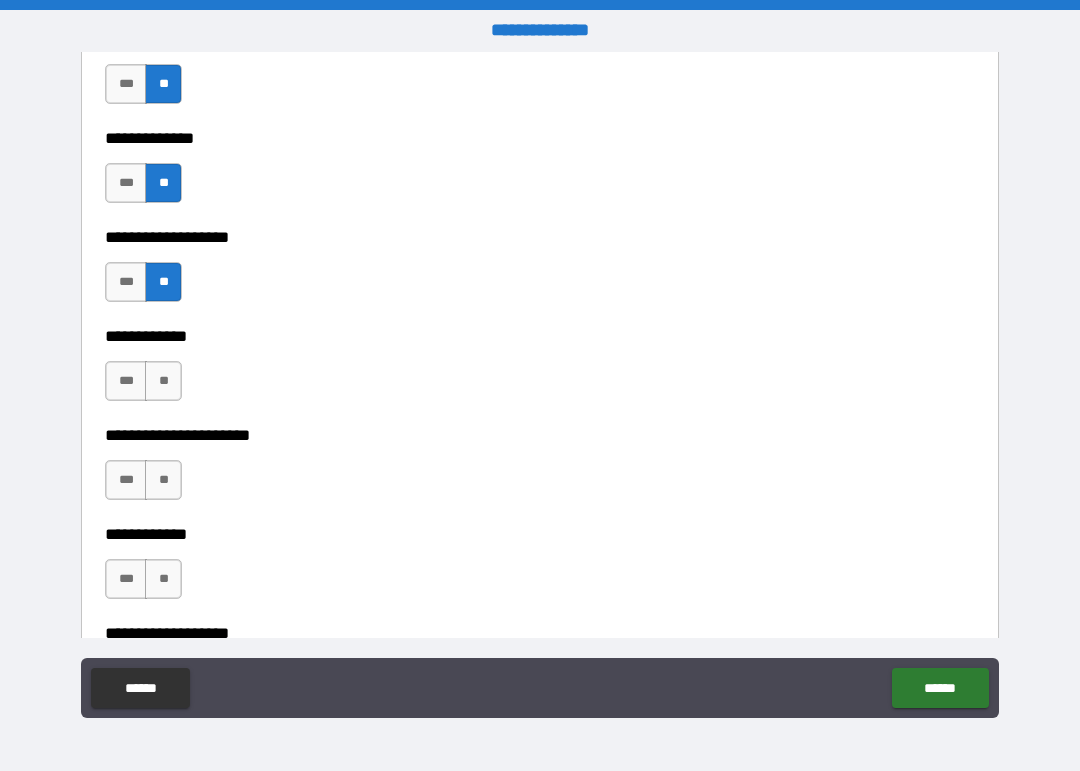 click on "**" at bounding box center (163, 480) 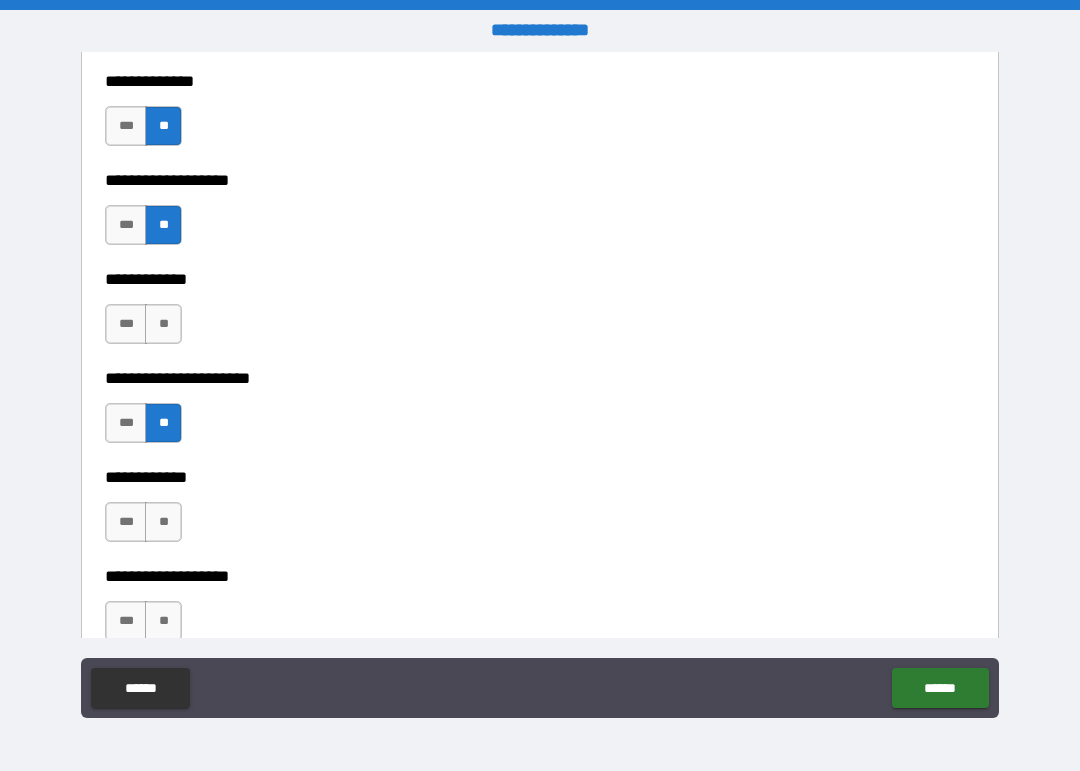 scroll, scrollTop: 7452, scrollLeft: 0, axis: vertical 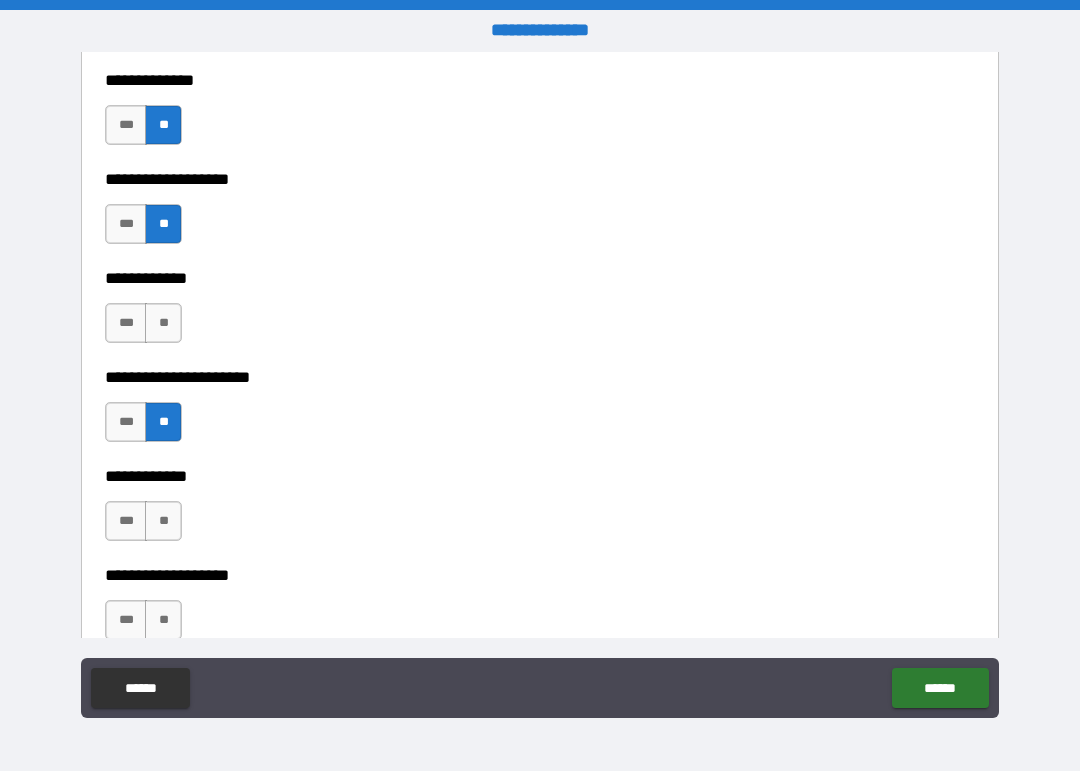 click on "**" at bounding box center [163, 323] 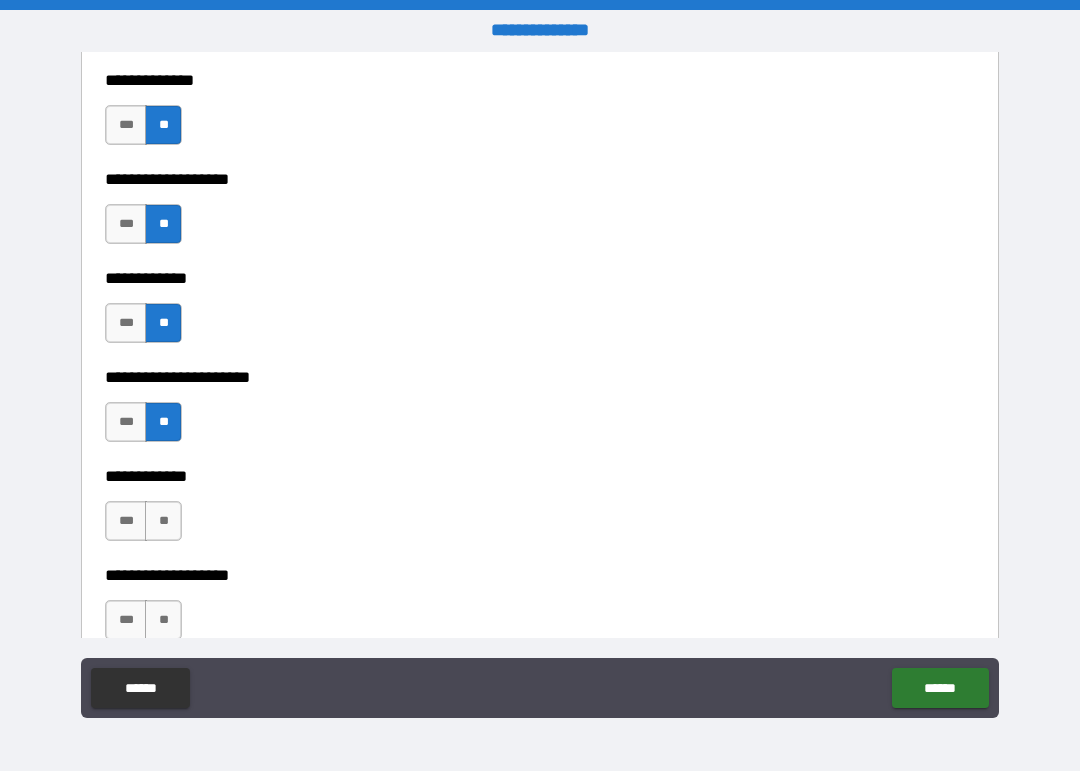 click on "**" at bounding box center (163, 521) 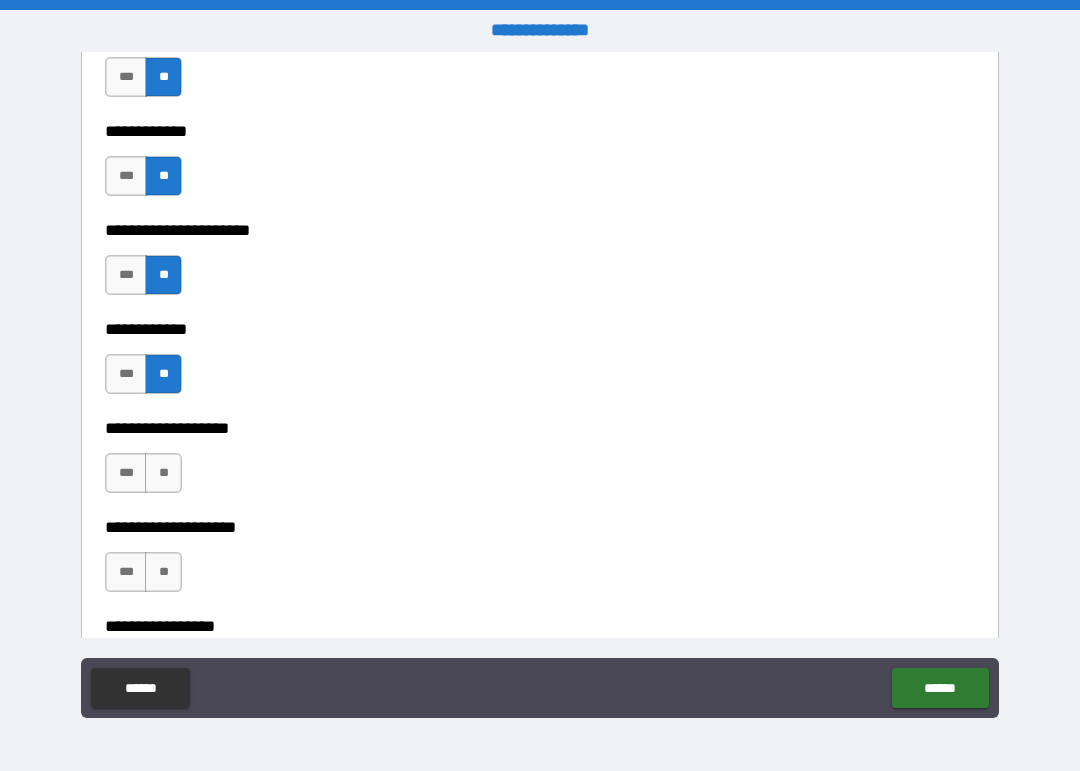 scroll, scrollTop: 7636, scrollLeft: 0, axis: vertical 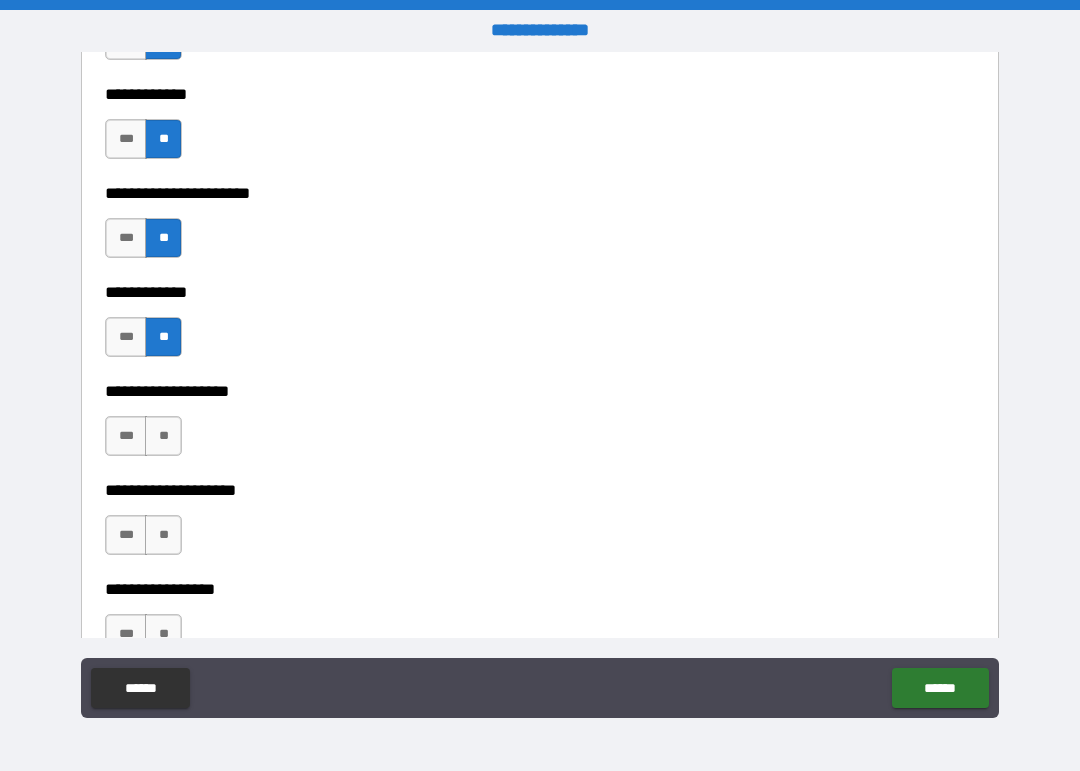 click on "**" at bounding box center [163, 436] 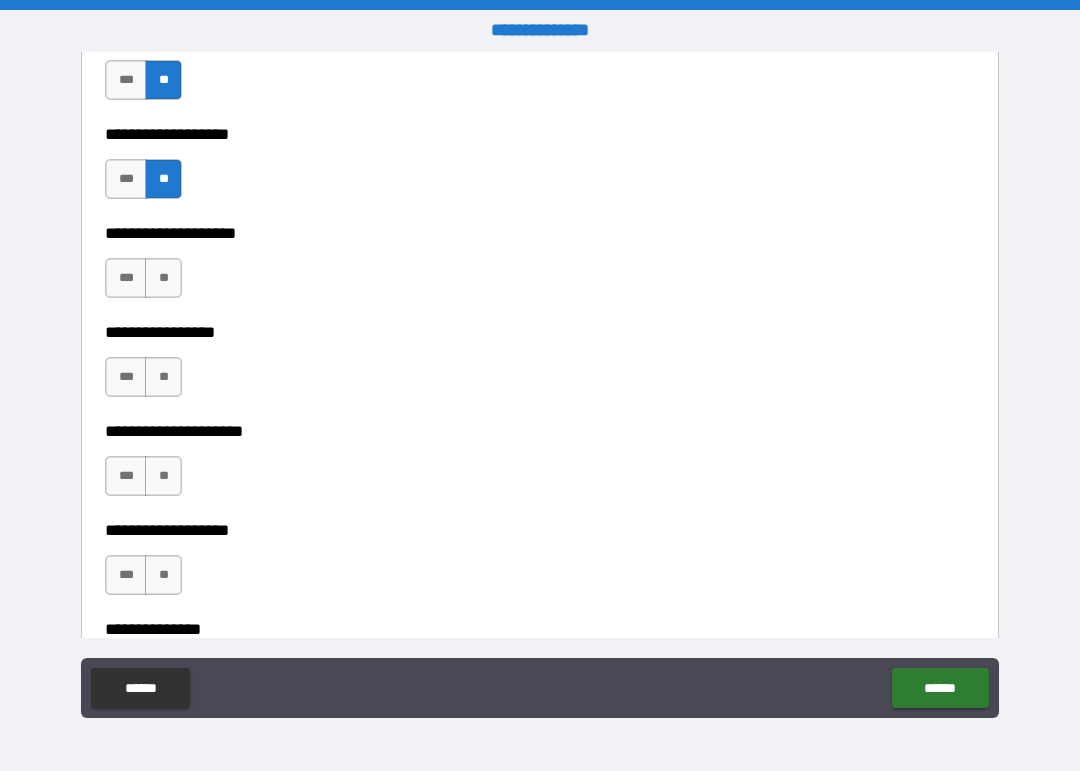 scroll, scrollTop: 7917, scrollLeft: 0, axis: vertical 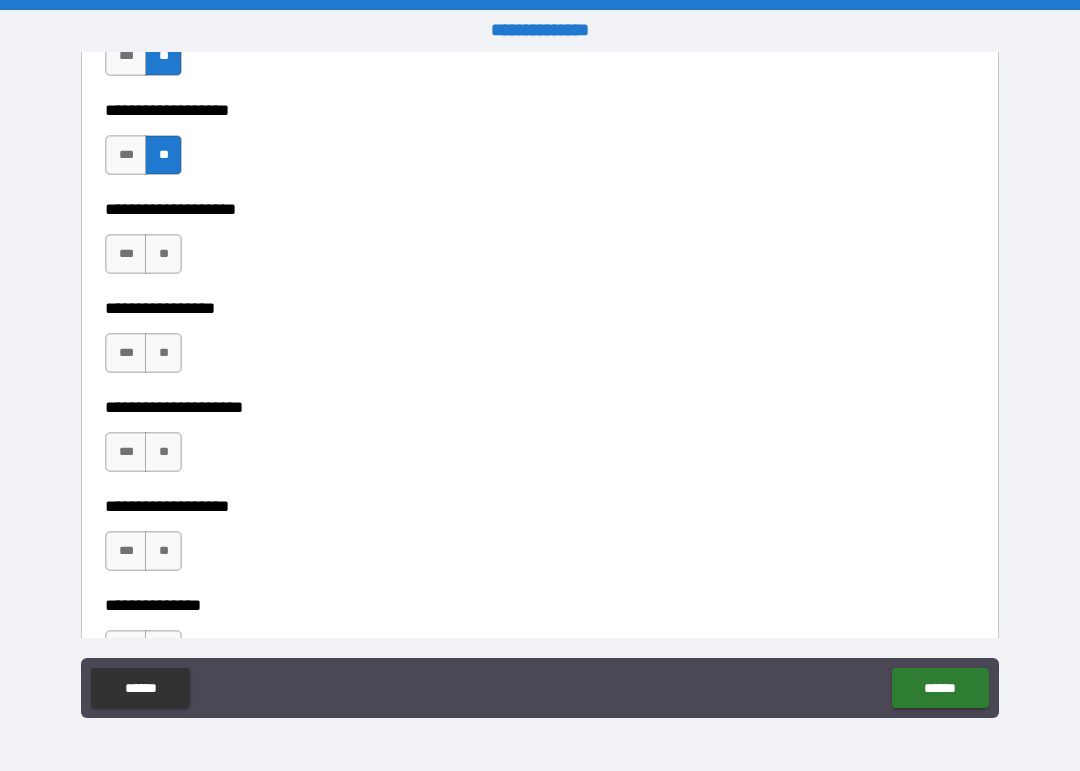 click on "**" at bounding box center [163, 353] 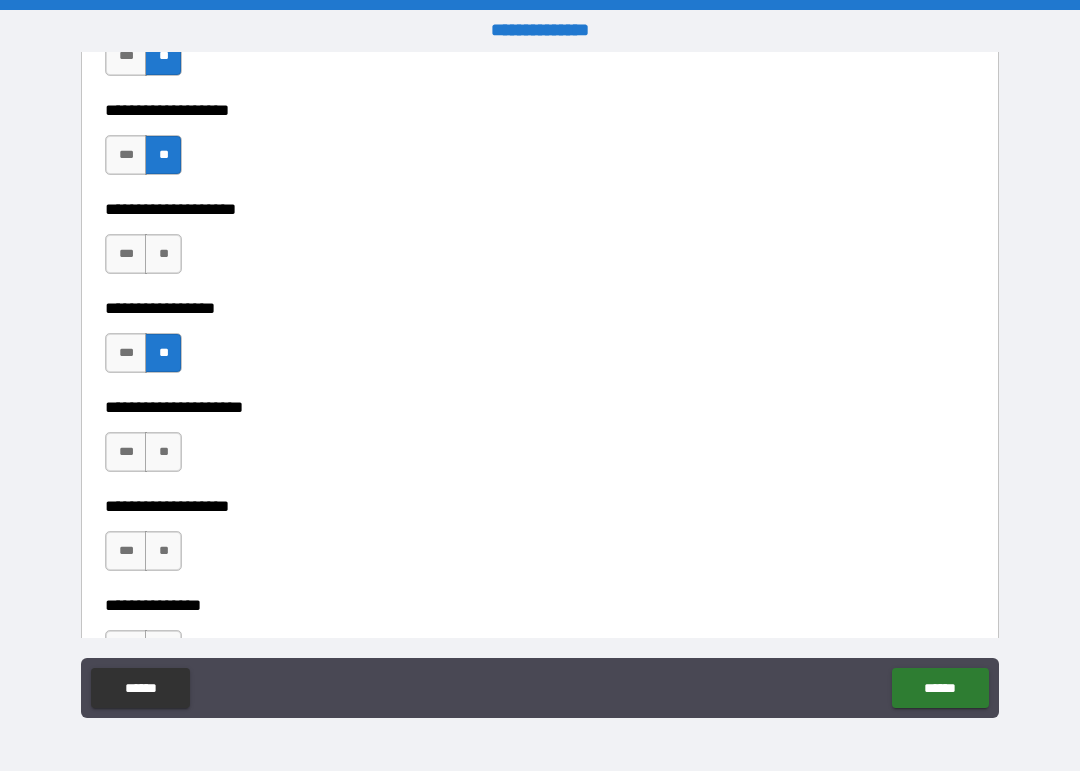 click on "**" at bounding box center [163, 254] 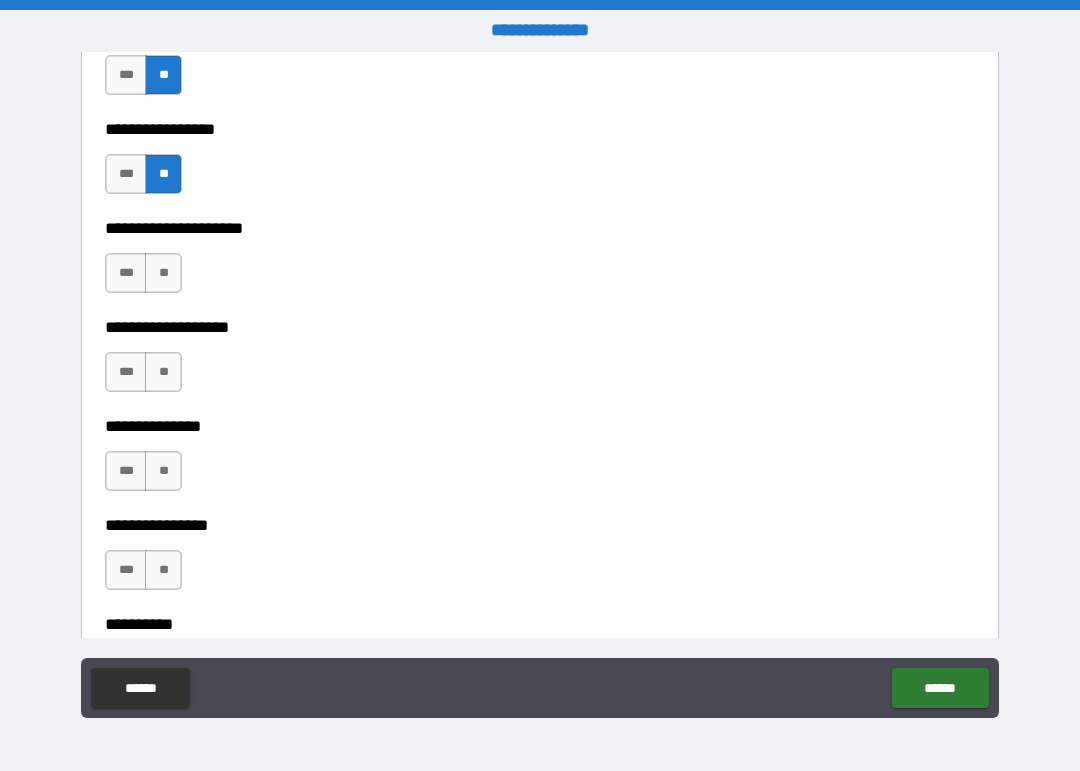 scroll, scrollTop: 8098, scrollLeft: 0, axis: vertical 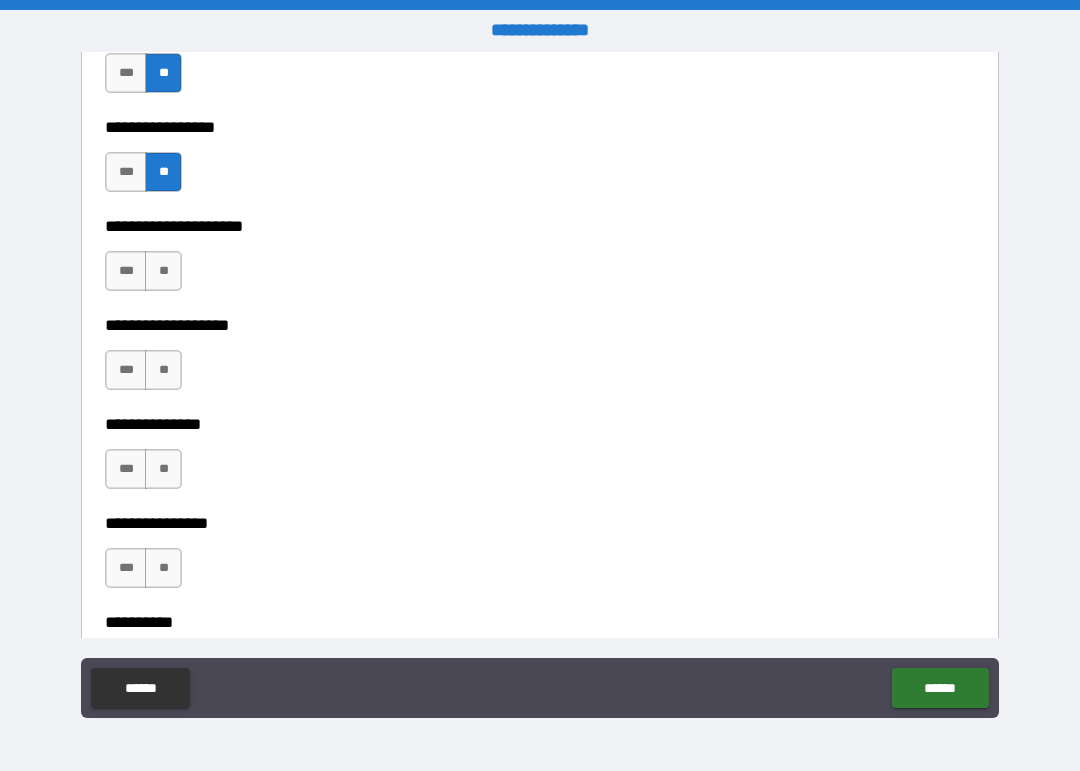 click on "**" at bounding box center (163, 271) 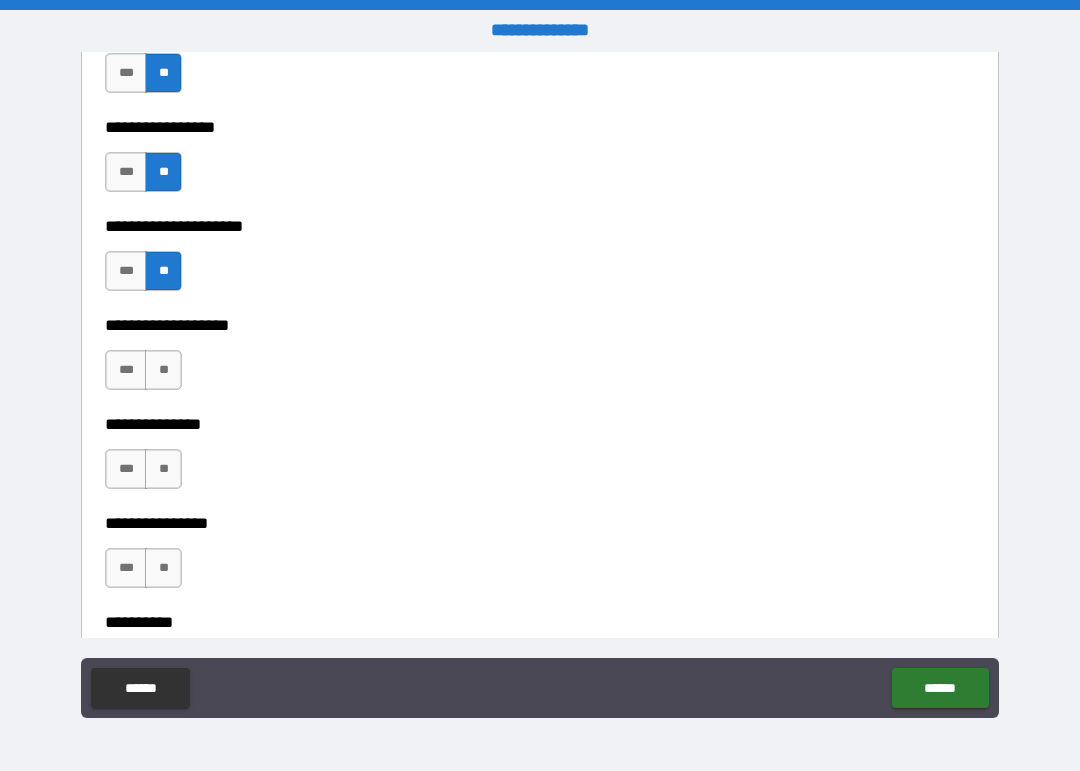 click on "**" at bounding box center (163, 370) 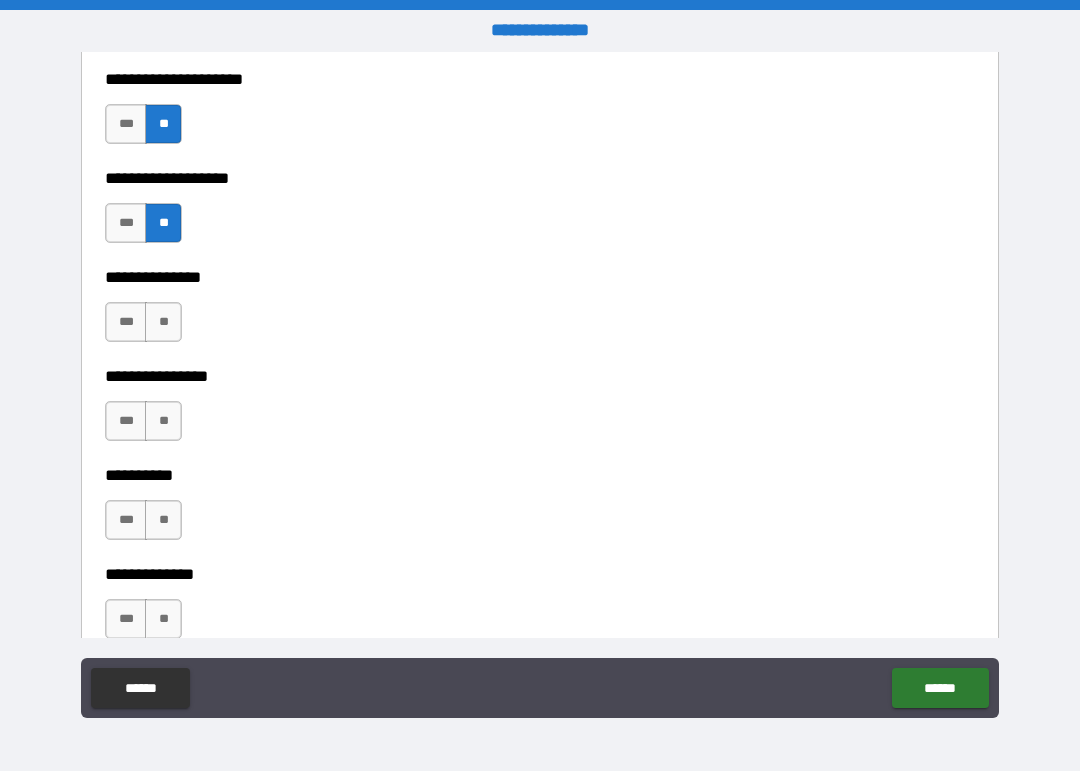 scroll, scrollTop: 8255, scrollLeft: 0, axis: vertical 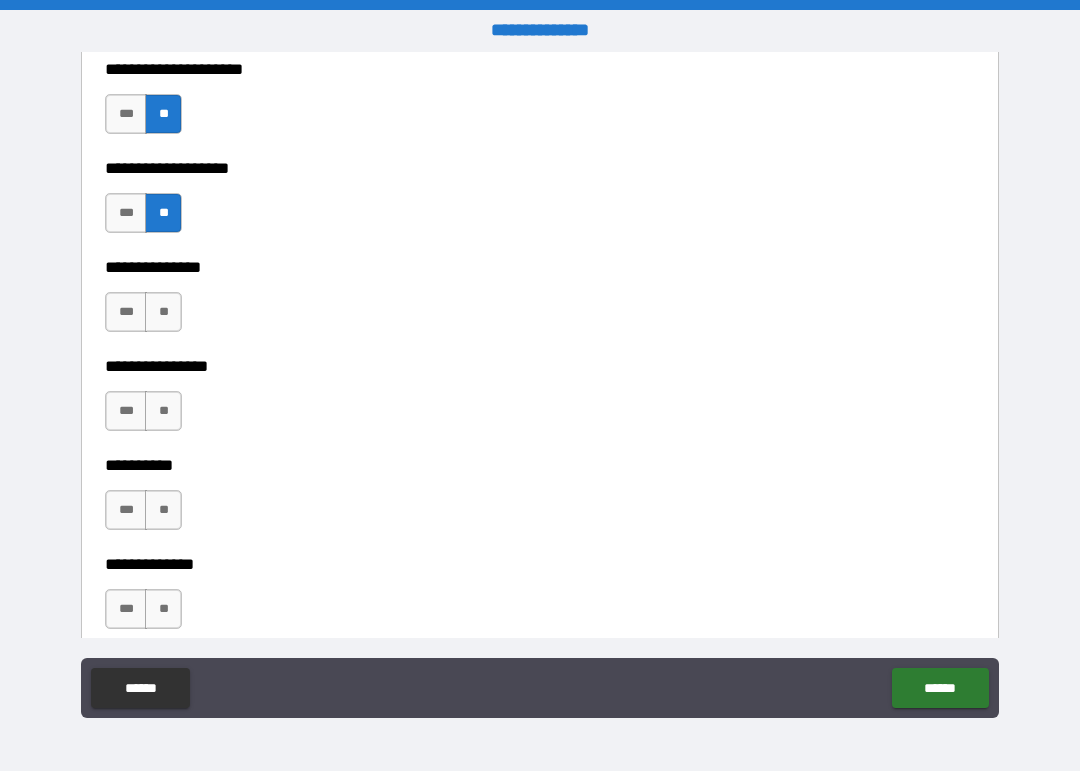 click on "**" at bounding box center (163, 312) 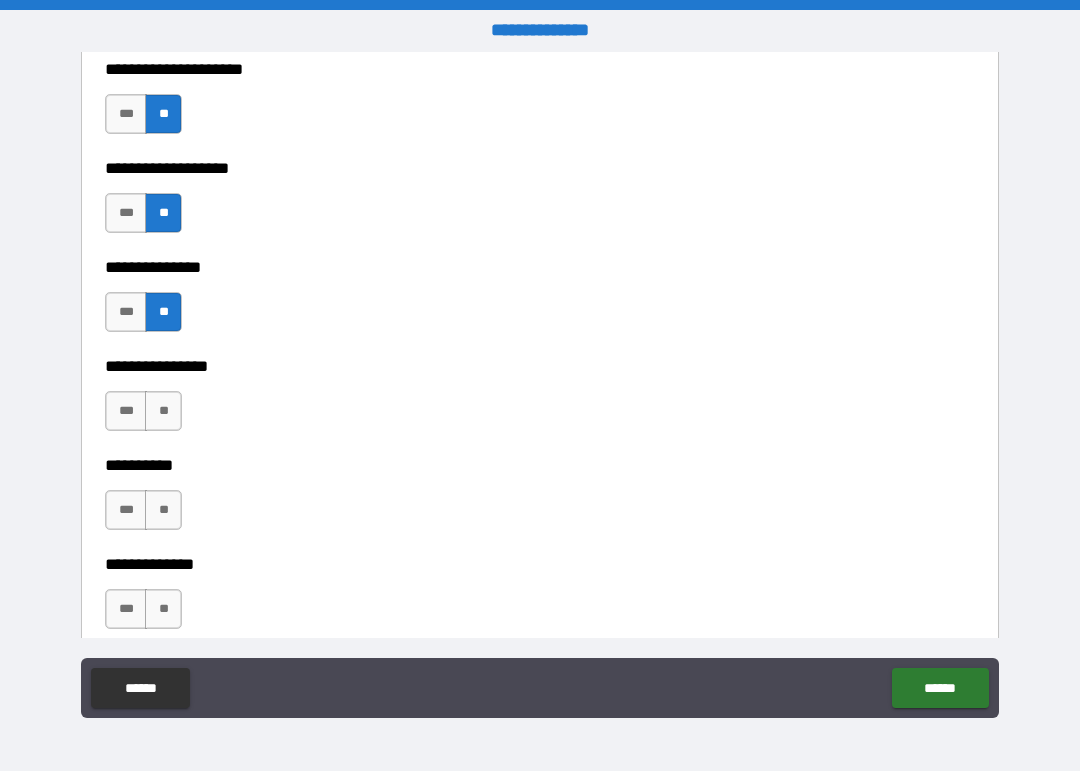 click on "**" at bounding box center (163, 411) 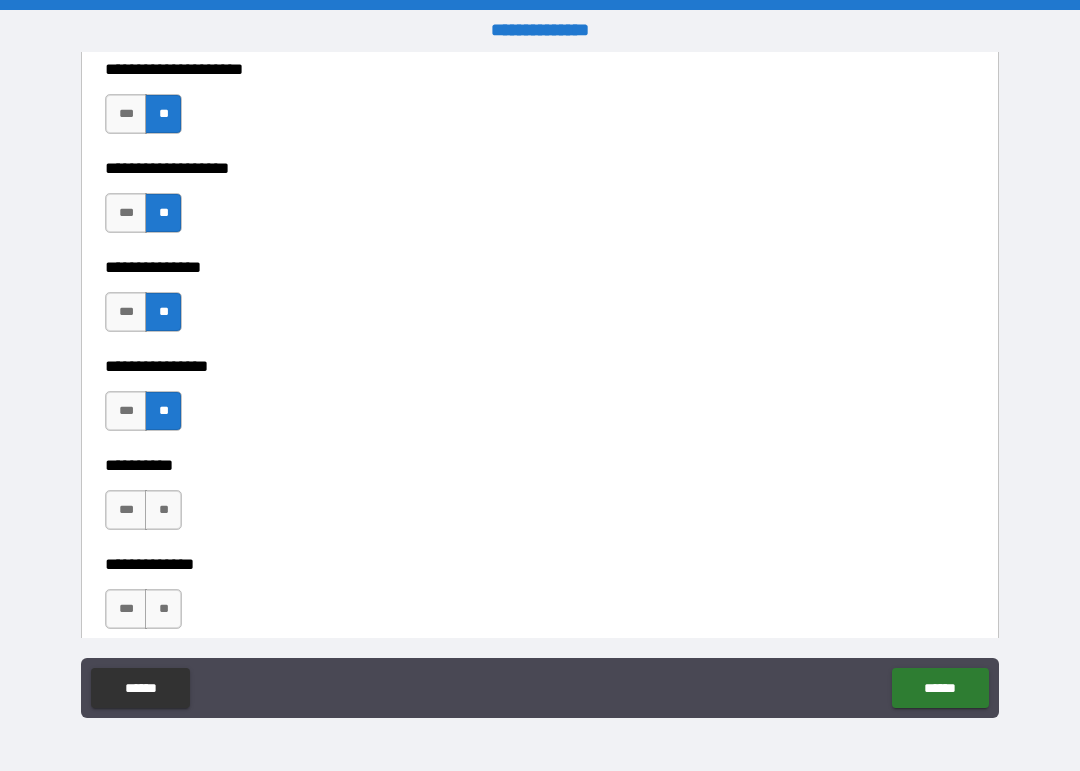 click on "**" at bounding box center (163, 510) 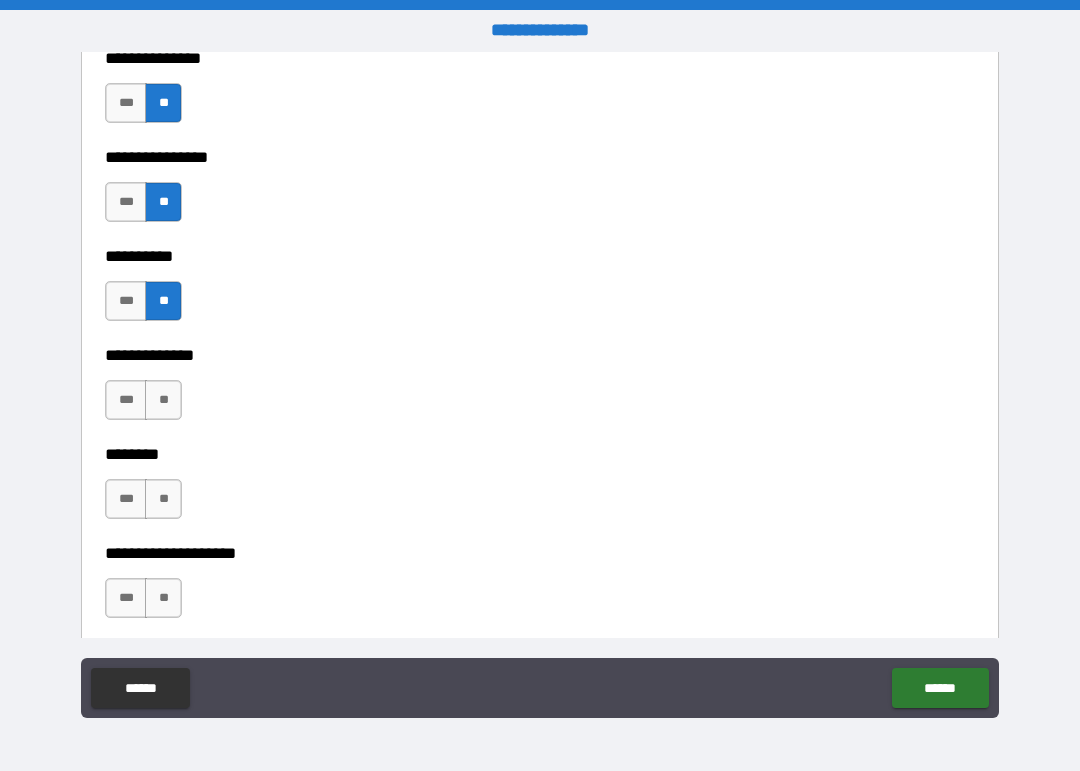 scroll, scrollTop: 8468, scrollLeft: 0, axis: vertical 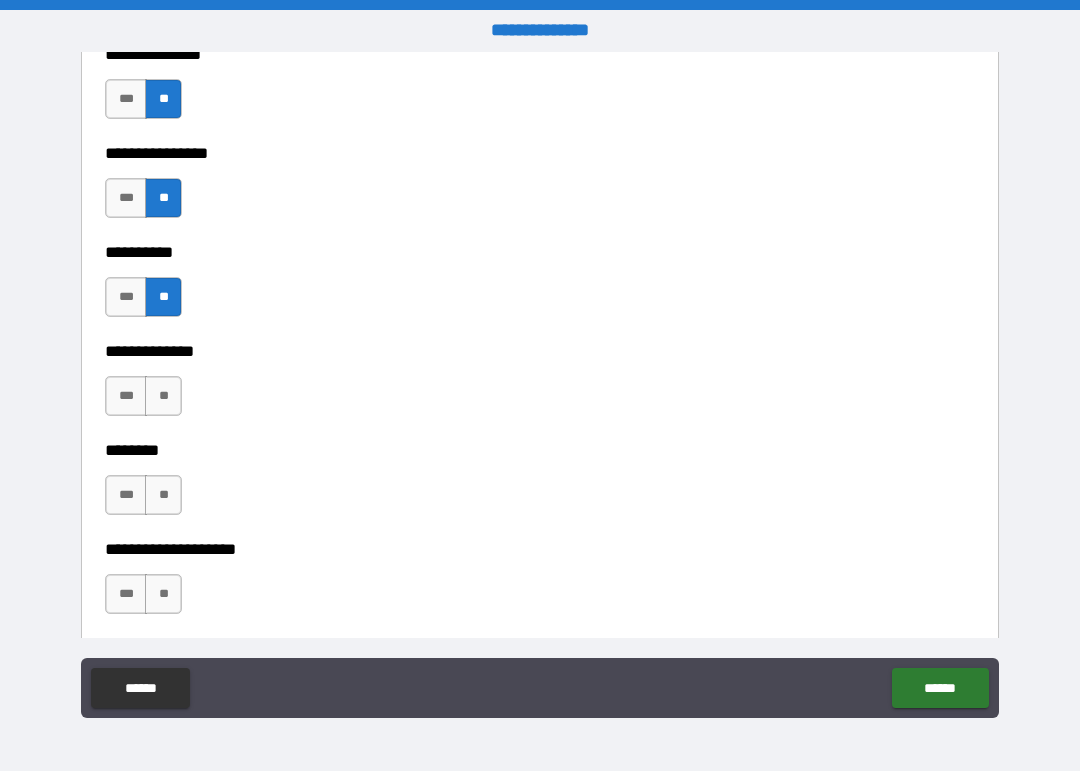 click on "**" at bounding box center (163, 396) 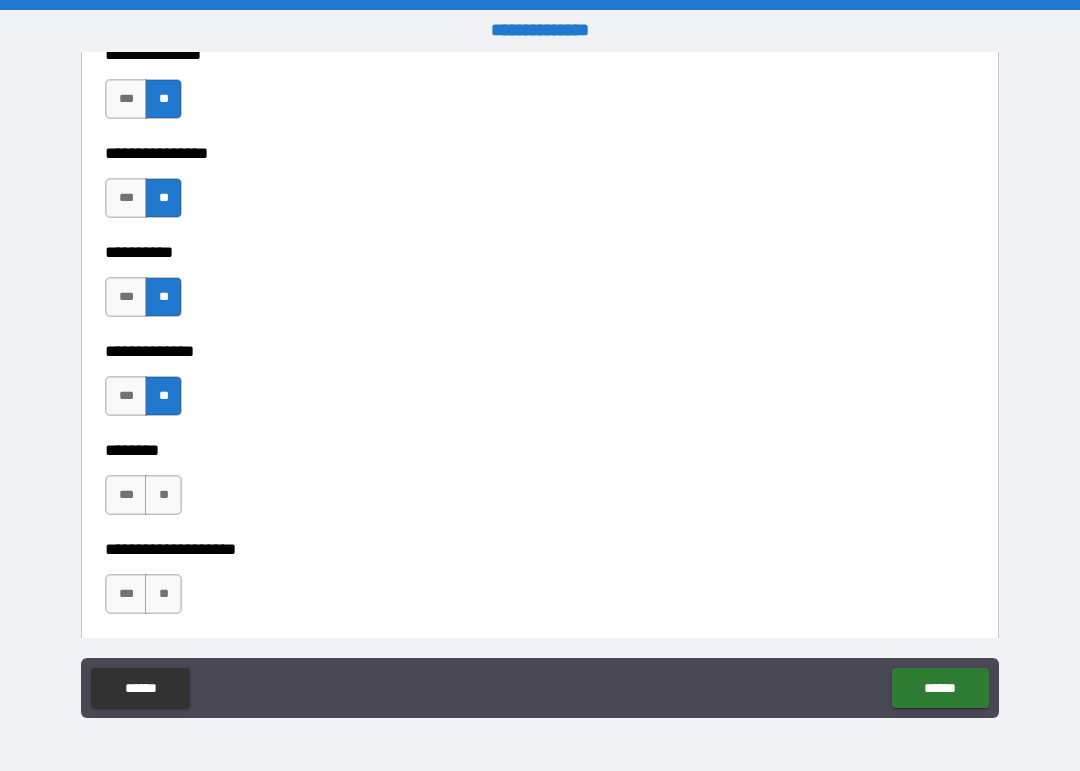 click on "**" at bounding box center (163, 495) 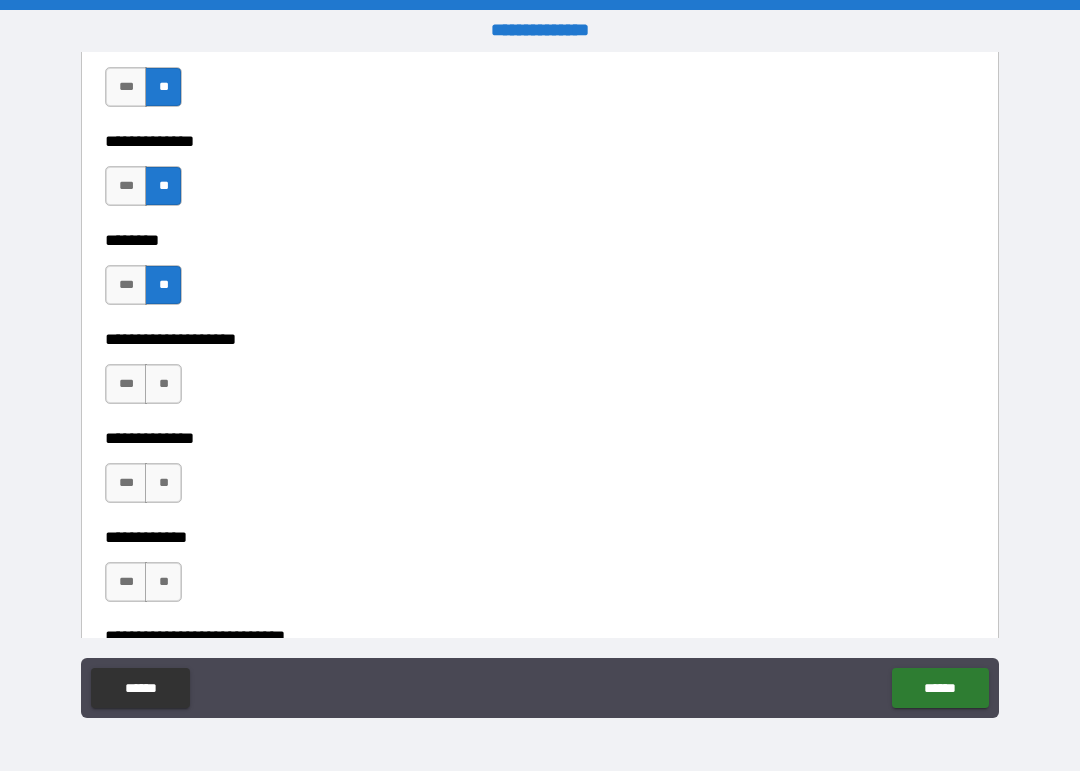 scroll, scrollTop: 8698, scrollLeft: 0, axis: vertical 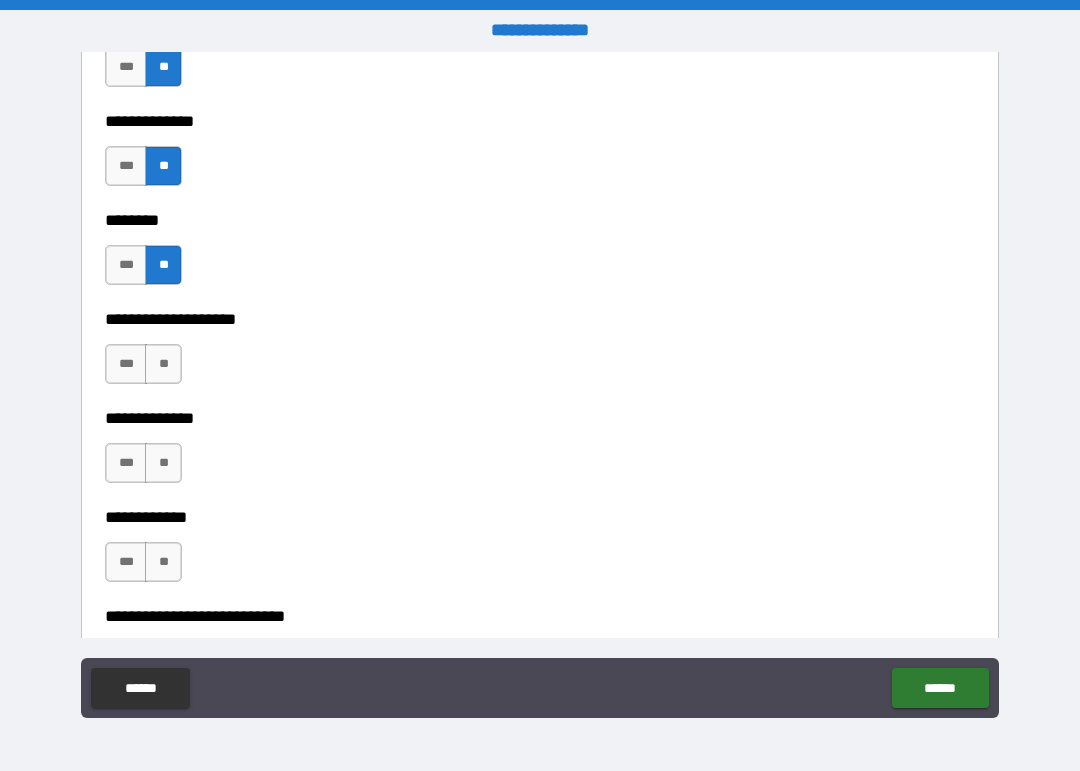 click on "**" at bounding box center [163, 364] 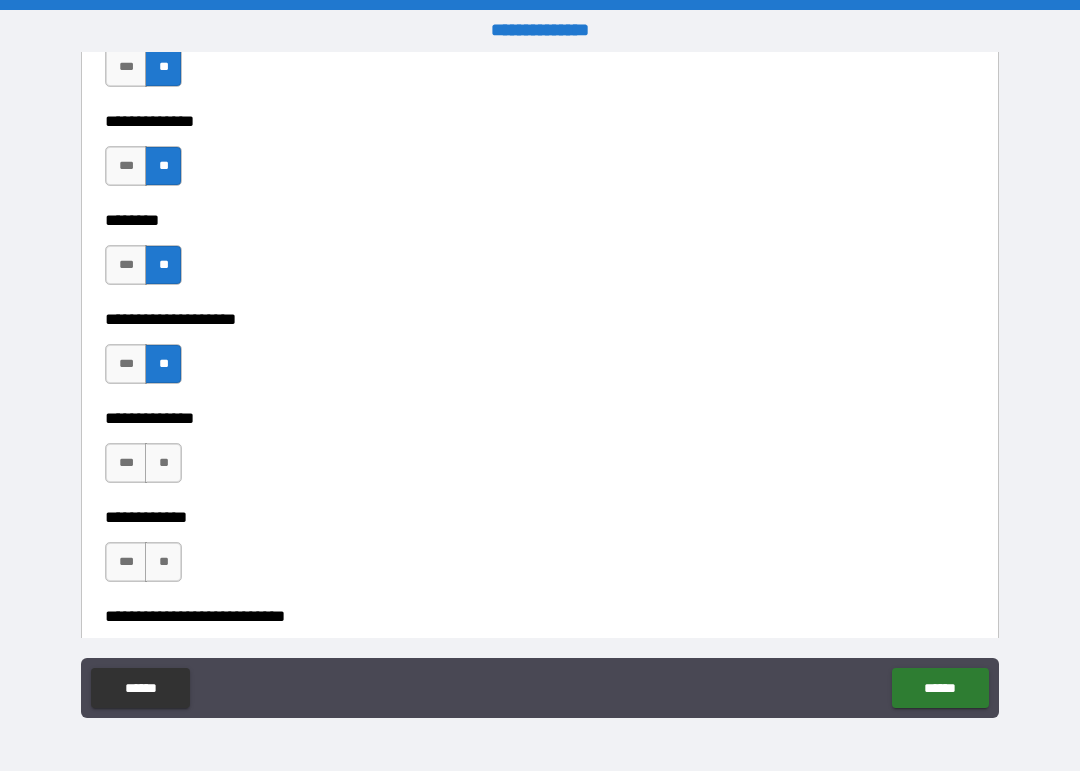 click on "**" at bounding box center [163, 463] 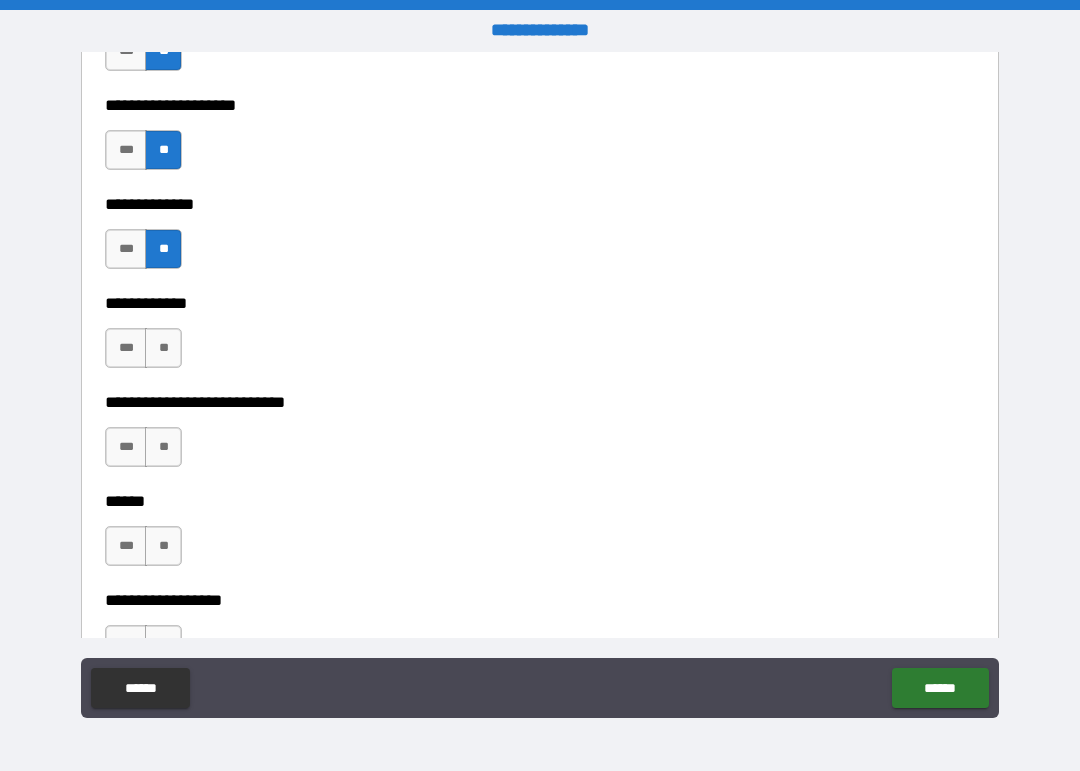 scroll, scrollTop: 8925, scrollLeft: 0, axis: vertical 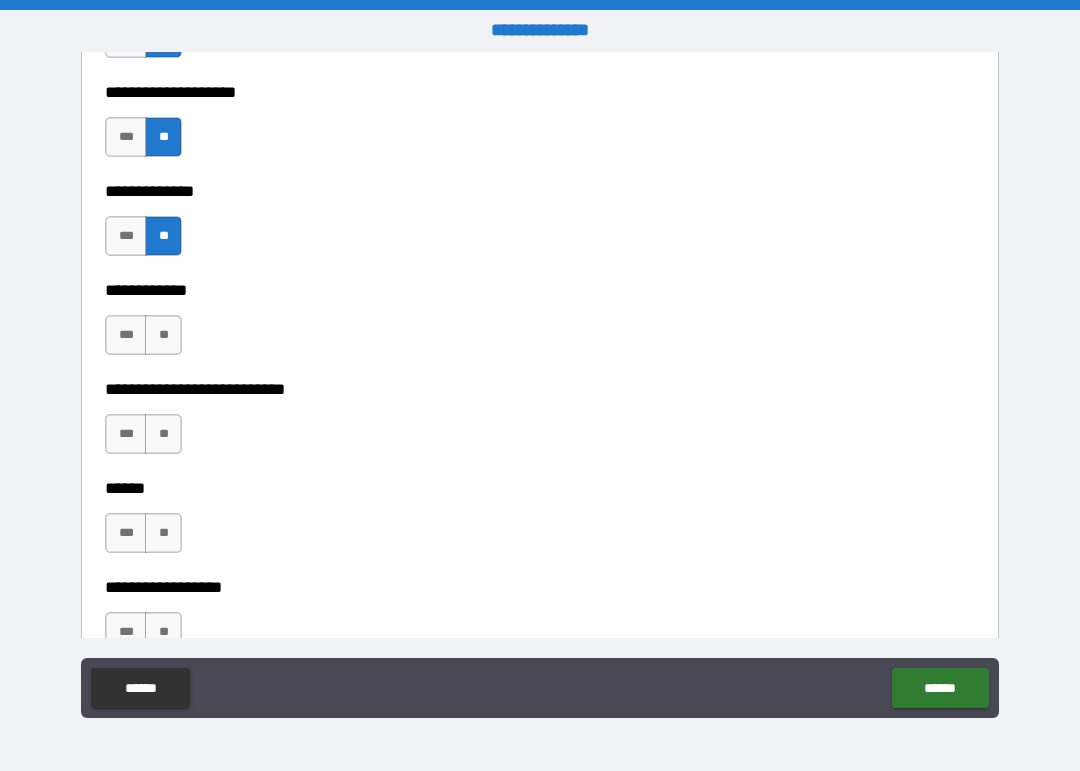 click on "**" at bounding box center (163, 335) 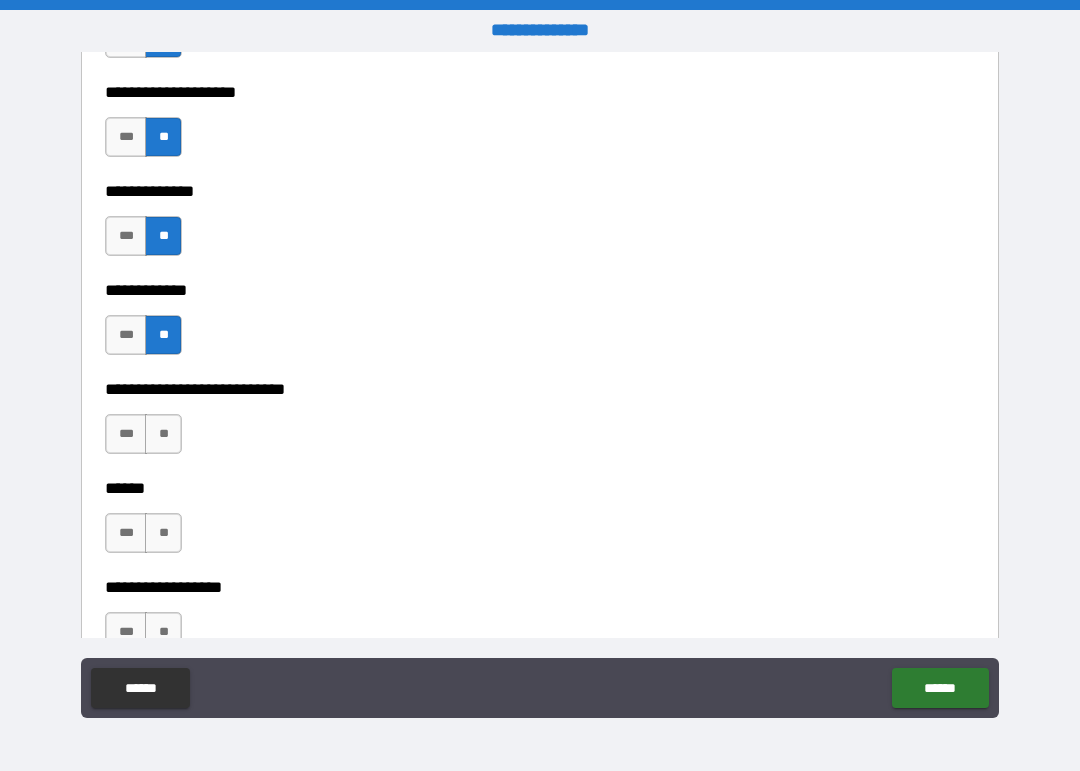 click on "**" at bounding box center (163, 434) 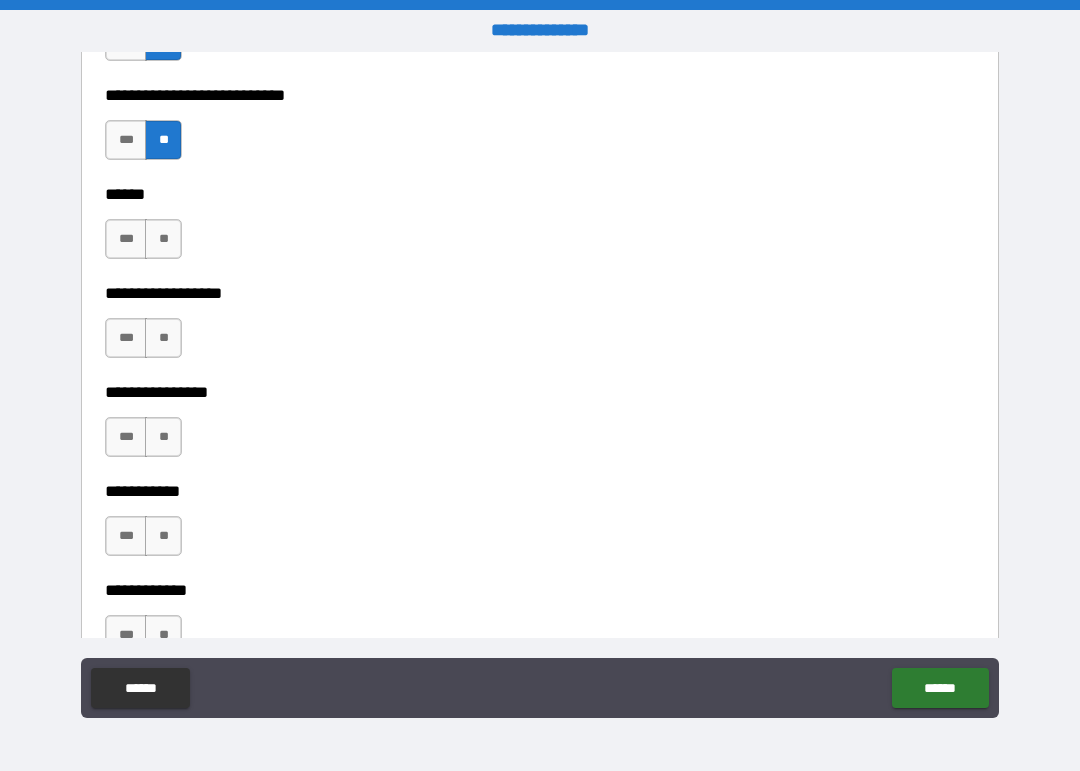 scroll, scrollTop: 9222, scrollLeft: 0, axis: vertical 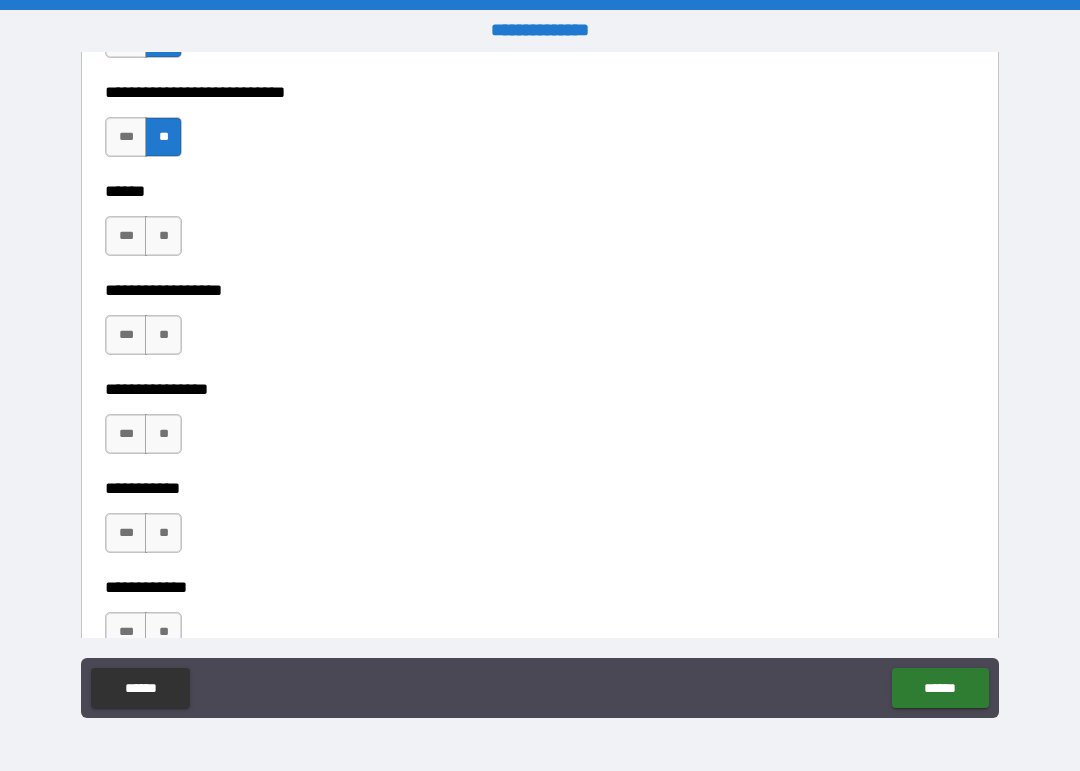 click on "**" at bounding box center (163, 335) 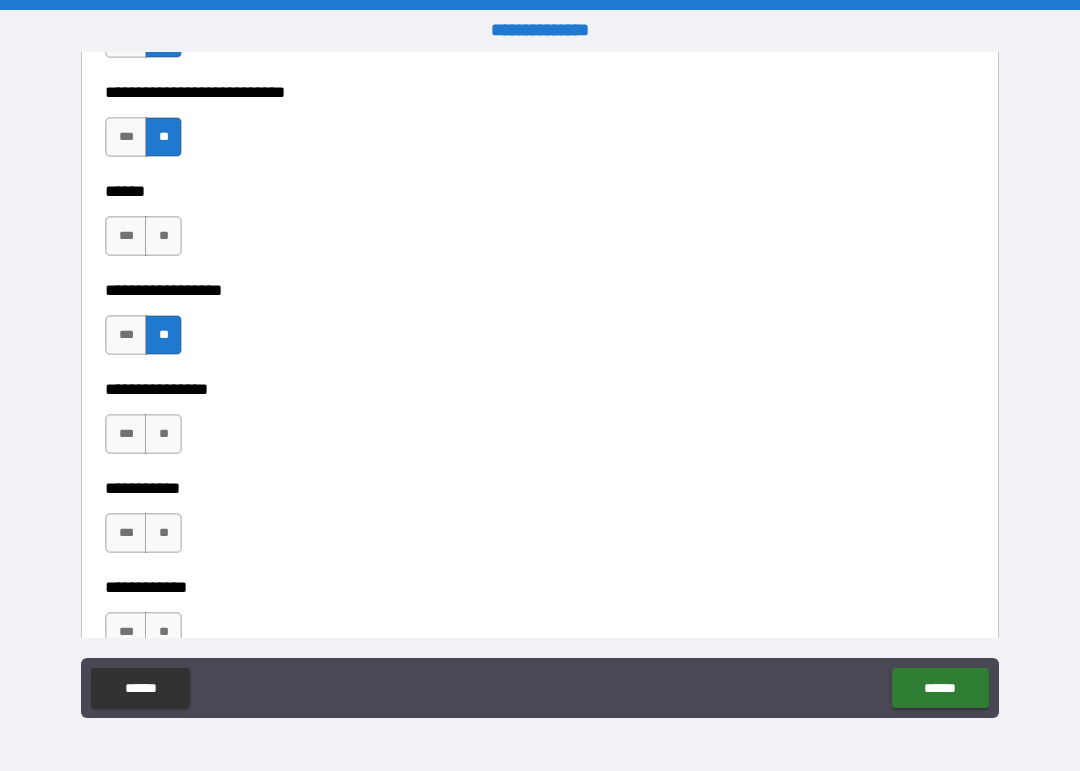 click on "**" at bounding box center (163, 236) 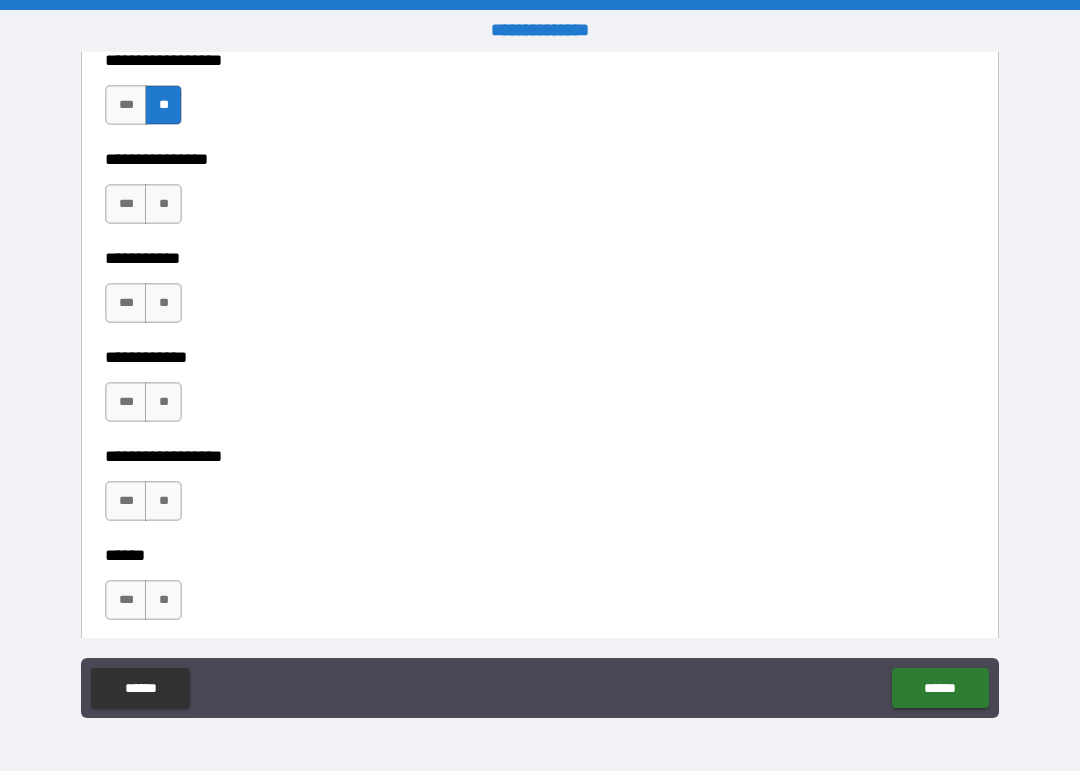 scroll, scrollTop: 9455, scrollLeft: 0, axis: vertical 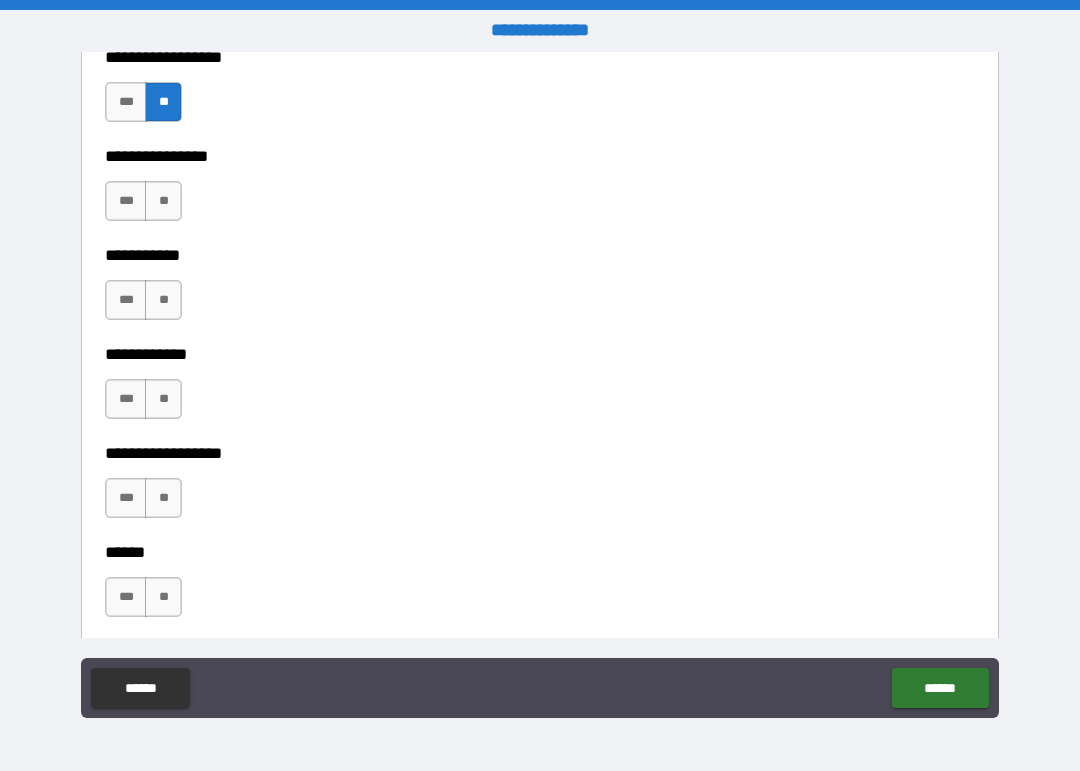 click on "**" at bounding box center [163, 300] 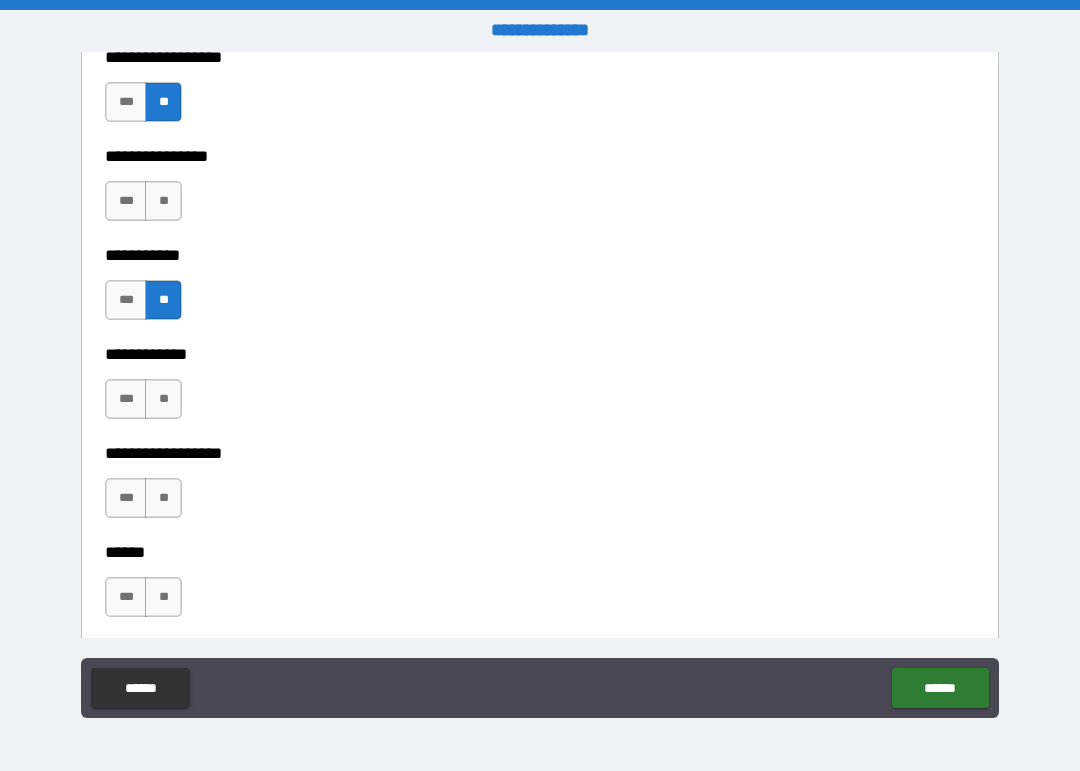 click on "**" at bounding box center (163, 201) 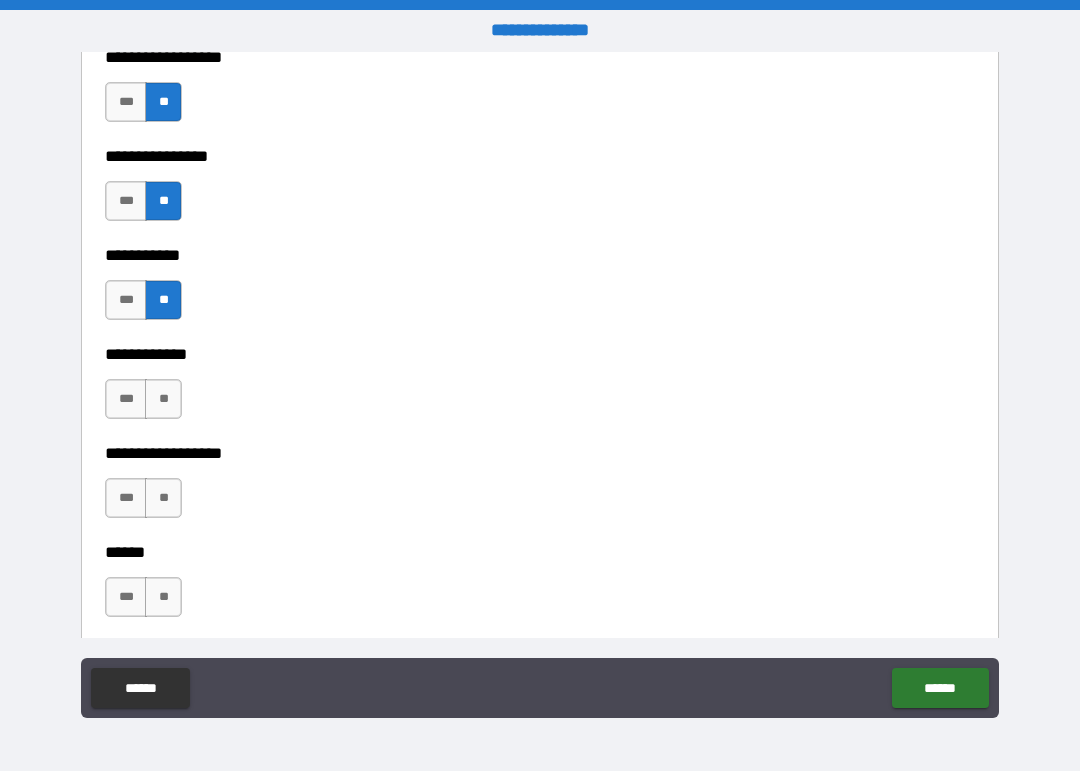 click on "**" at bounding box center (163, 399) 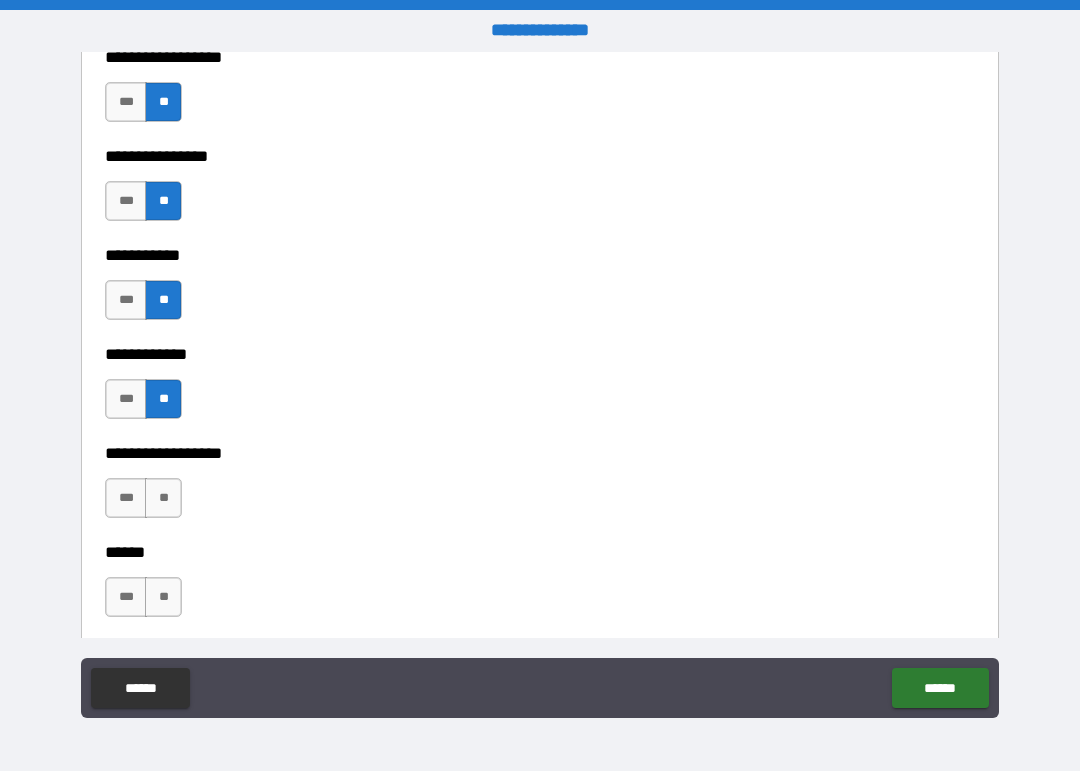 click on "**" at bounding box center [163, 498] 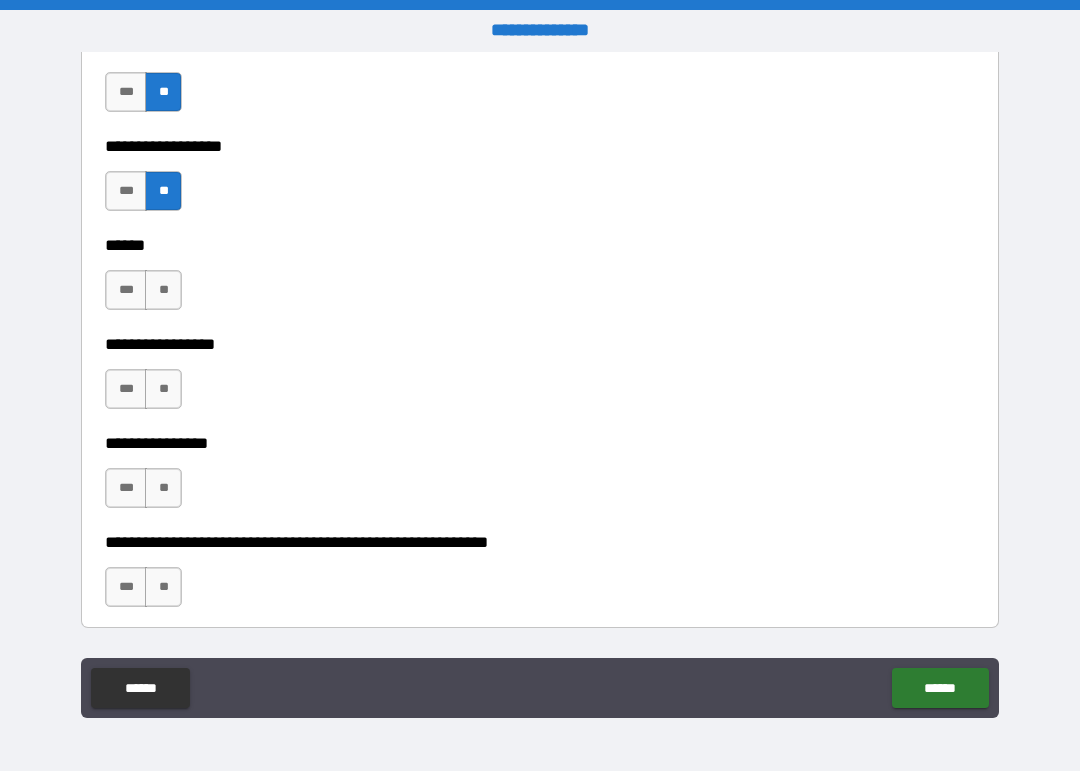 scroll, scrollTop: 9763, scrollLeft: 0, axis: vertical 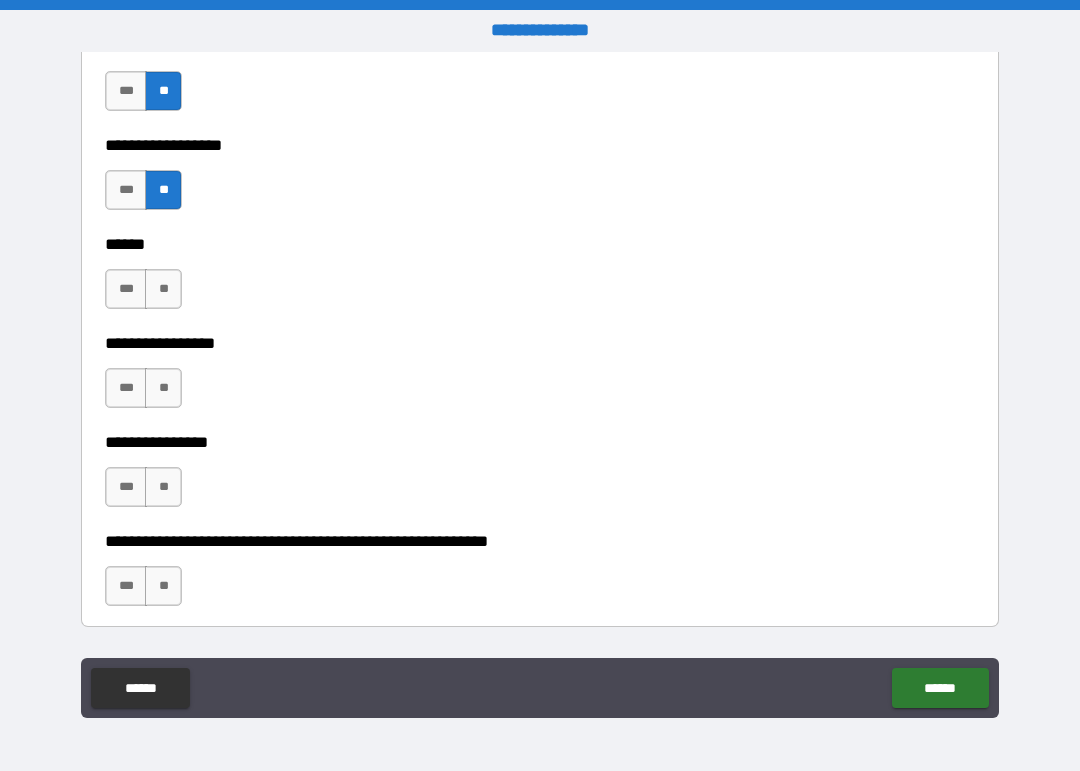 click on "**" at bounding box center [163, 289] 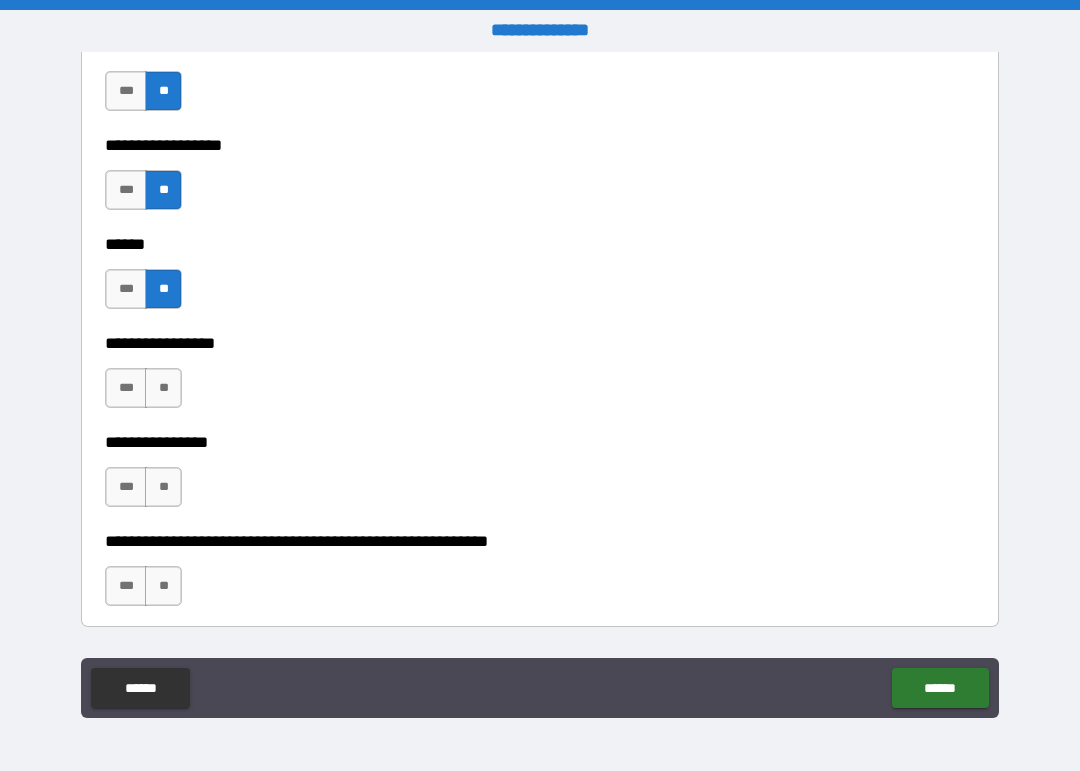 click on "**" at bounding box center [163, 388] 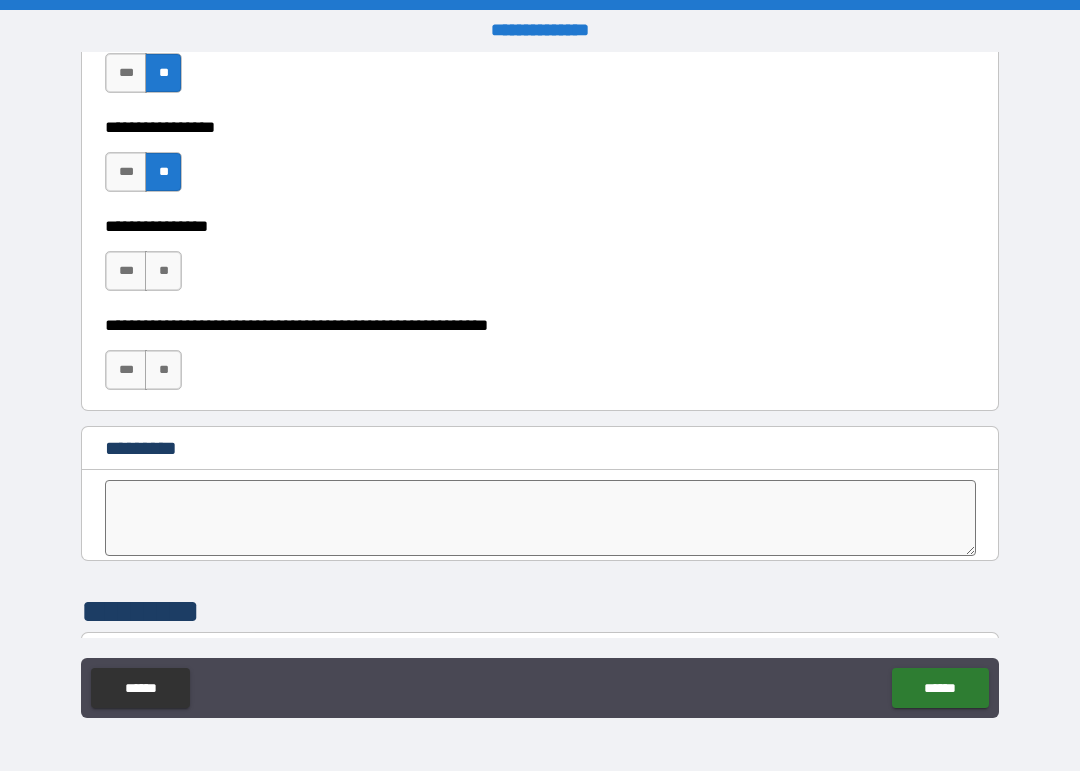 scroll, scrollTop: 9981, scrollLeft: 0, axis: vertical 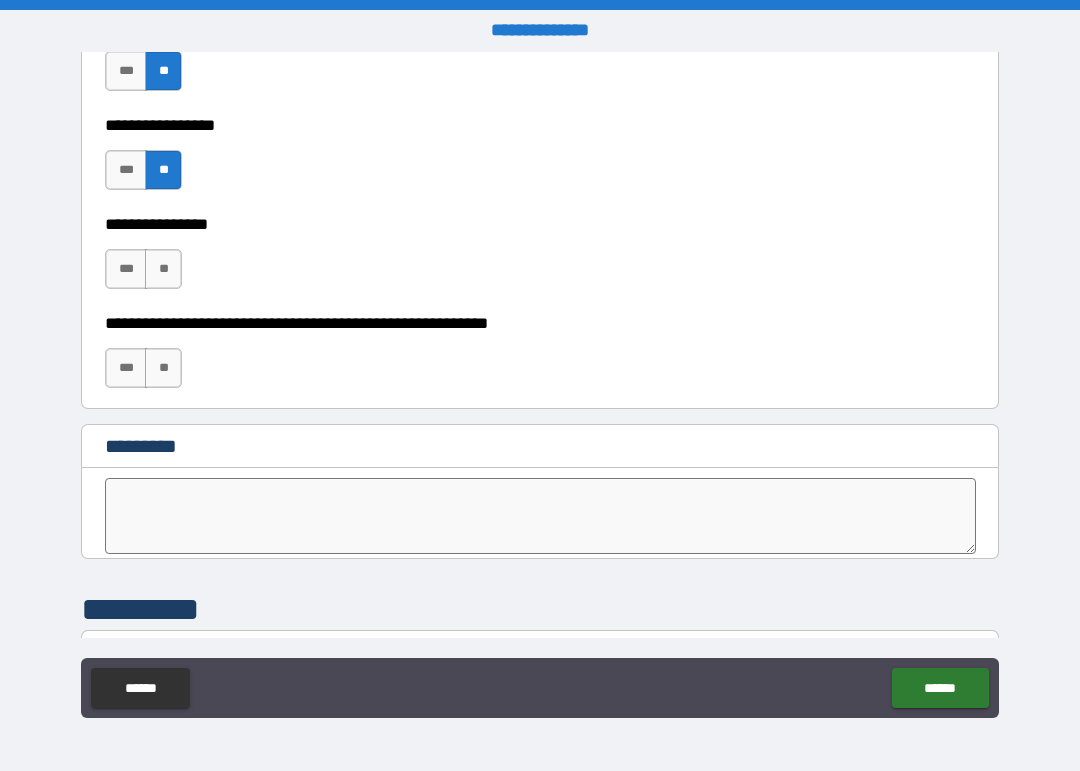 click on "**" at bounding box center (163, 269) 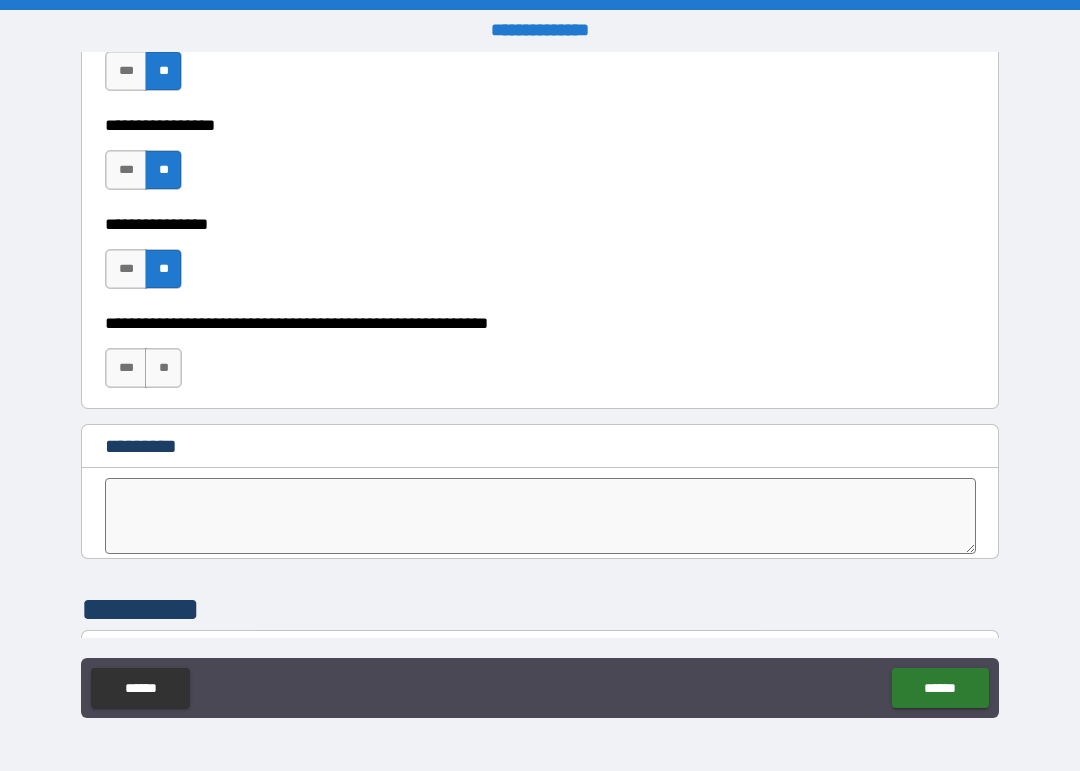 click on "**" at bounding box center (163, 368) 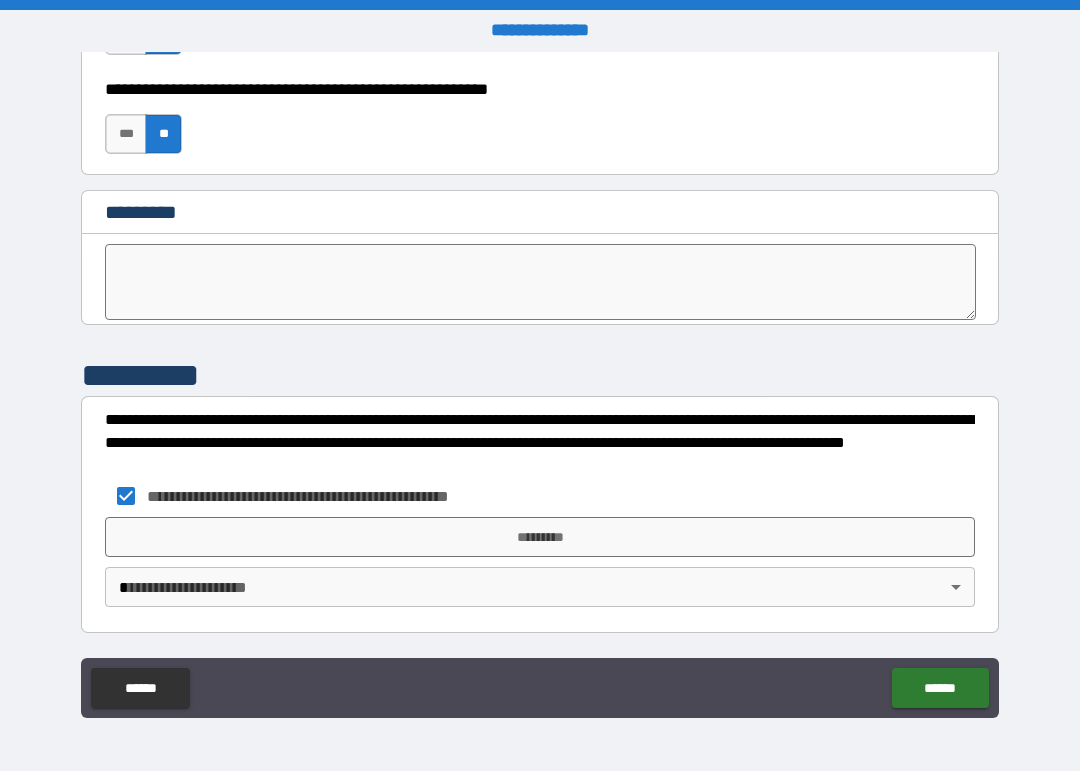 scroll, scrollTop: 10215, scrollLeft: 0, axis: vertical 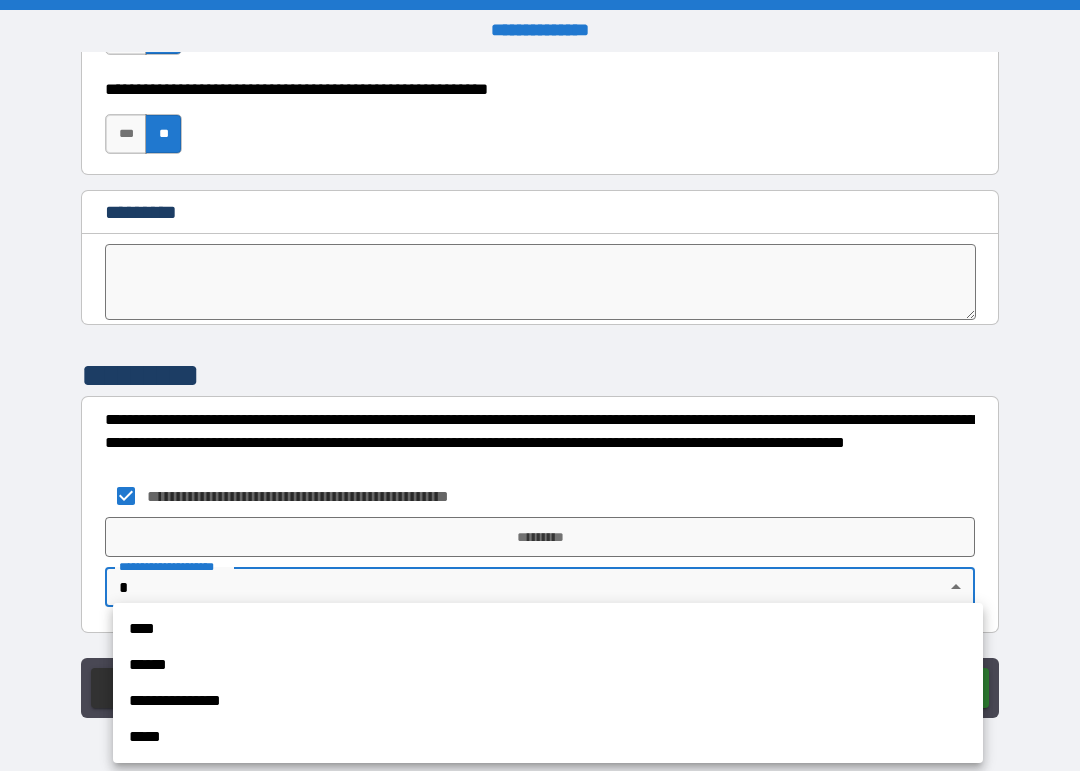 click on "****" at bounding box center (548, 629) 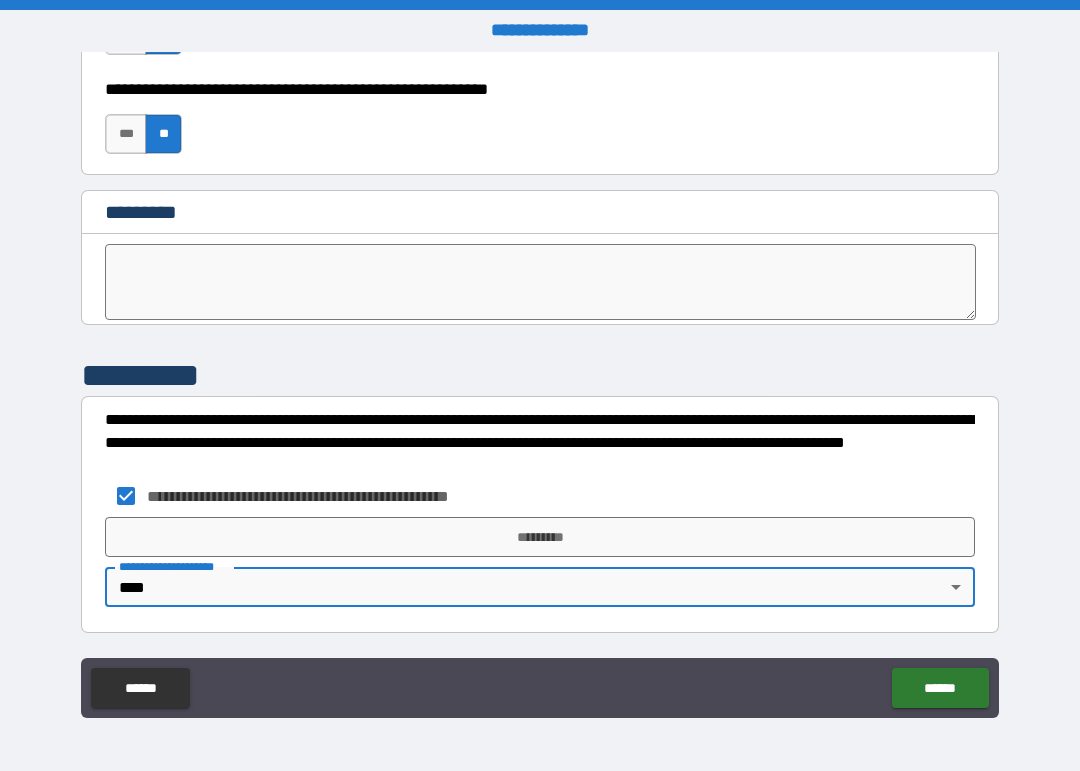 click on "*********" at bounding box center (540, 537) 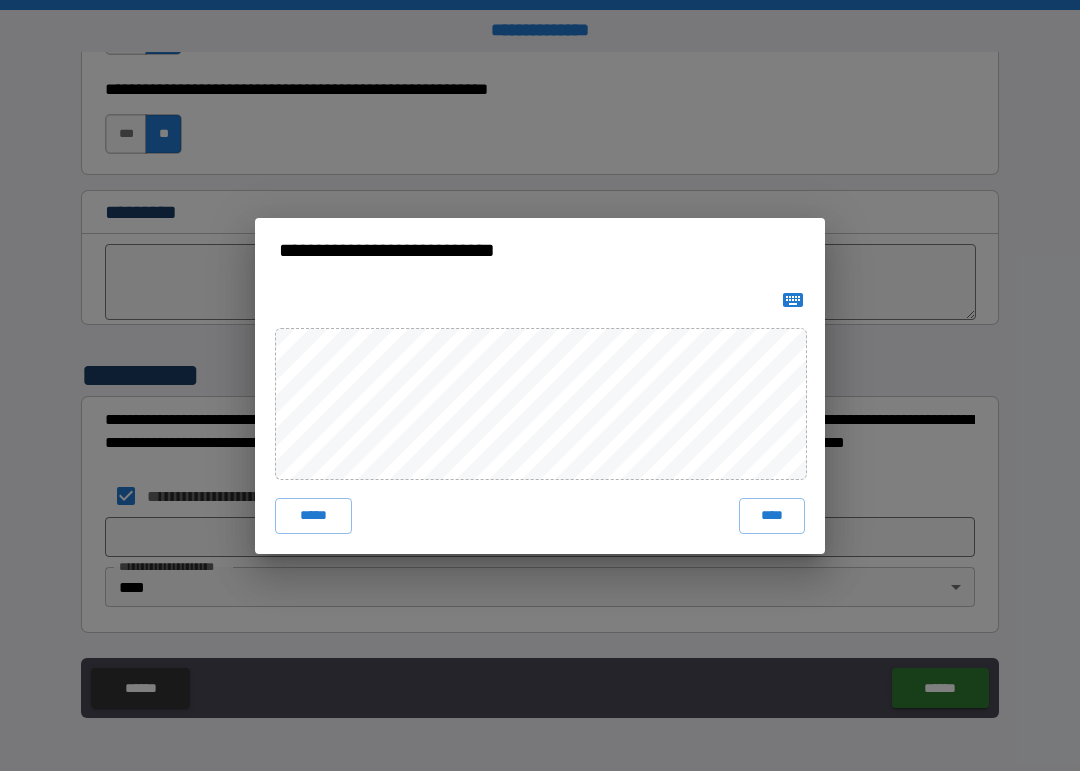 click on "****" at bounding box center (772, 516) 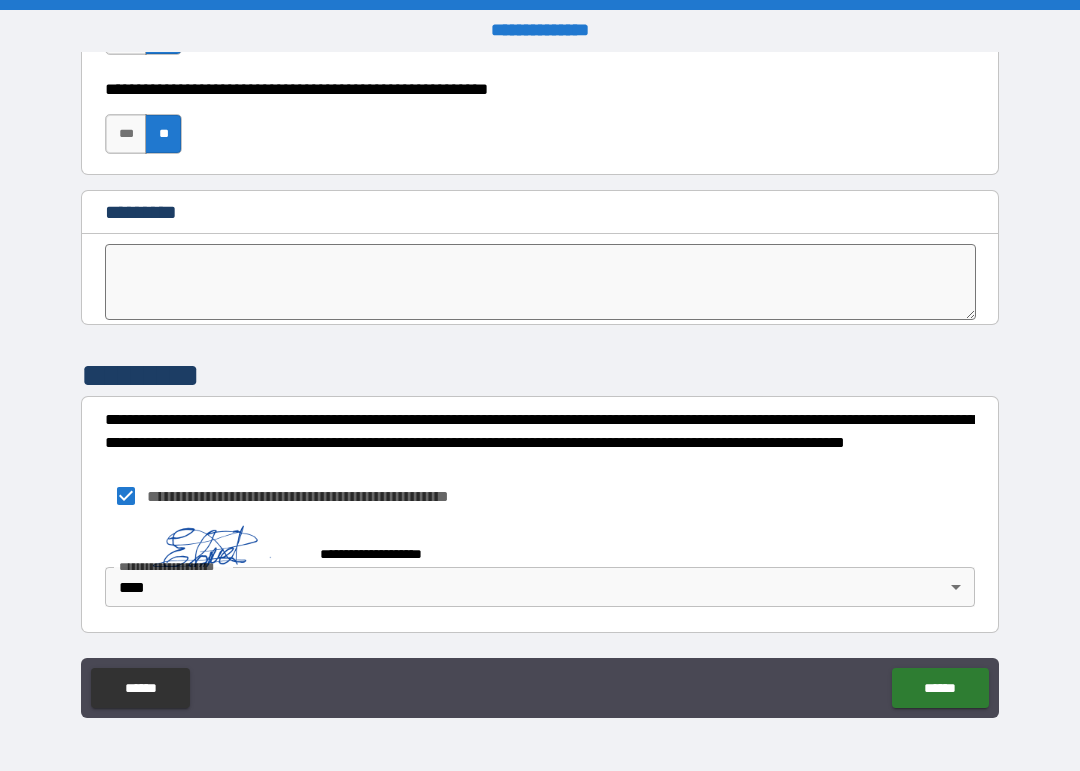 scroll, scrollTop: 10205, scrollLeft: 0, axis: vertical 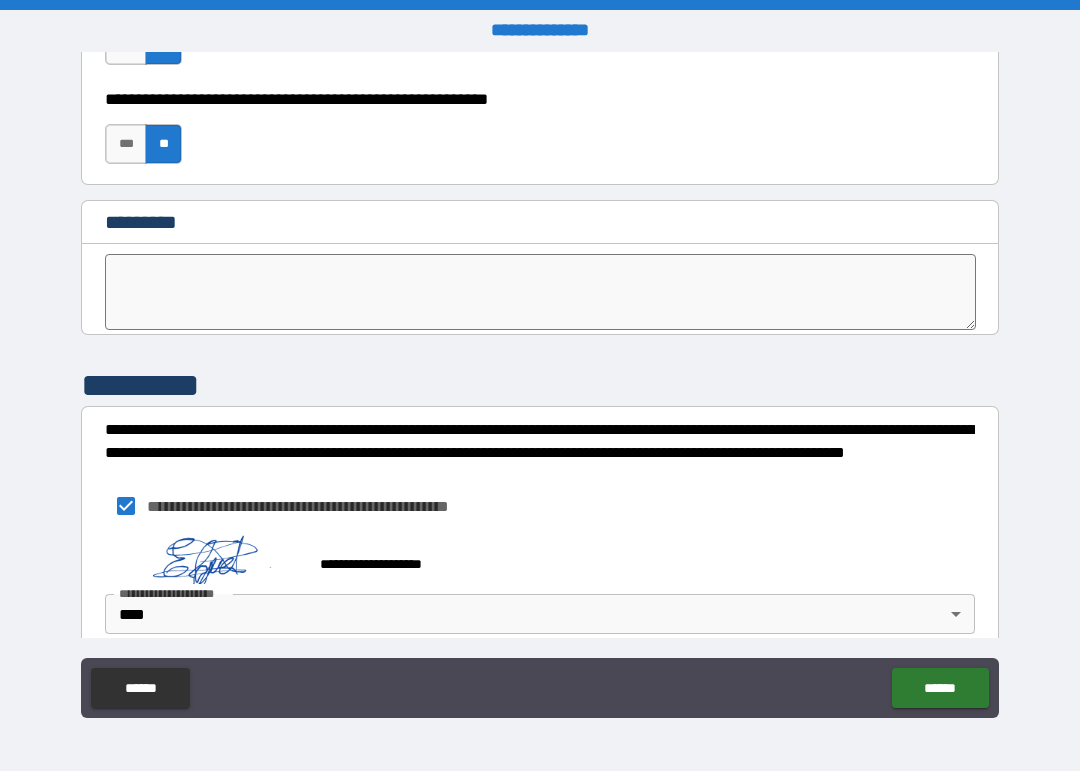 click on "******" at bounding box center (940, 688) 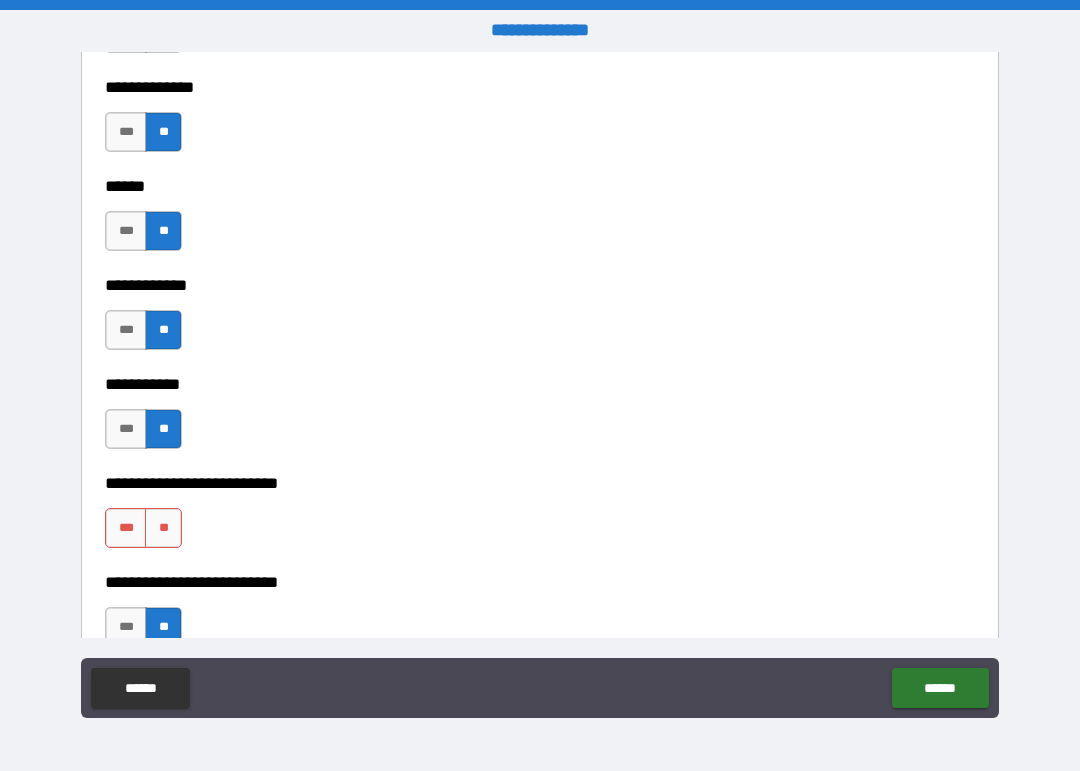 scroll, scrollTop: 3852, scrollLeft: 0, axis: vertical 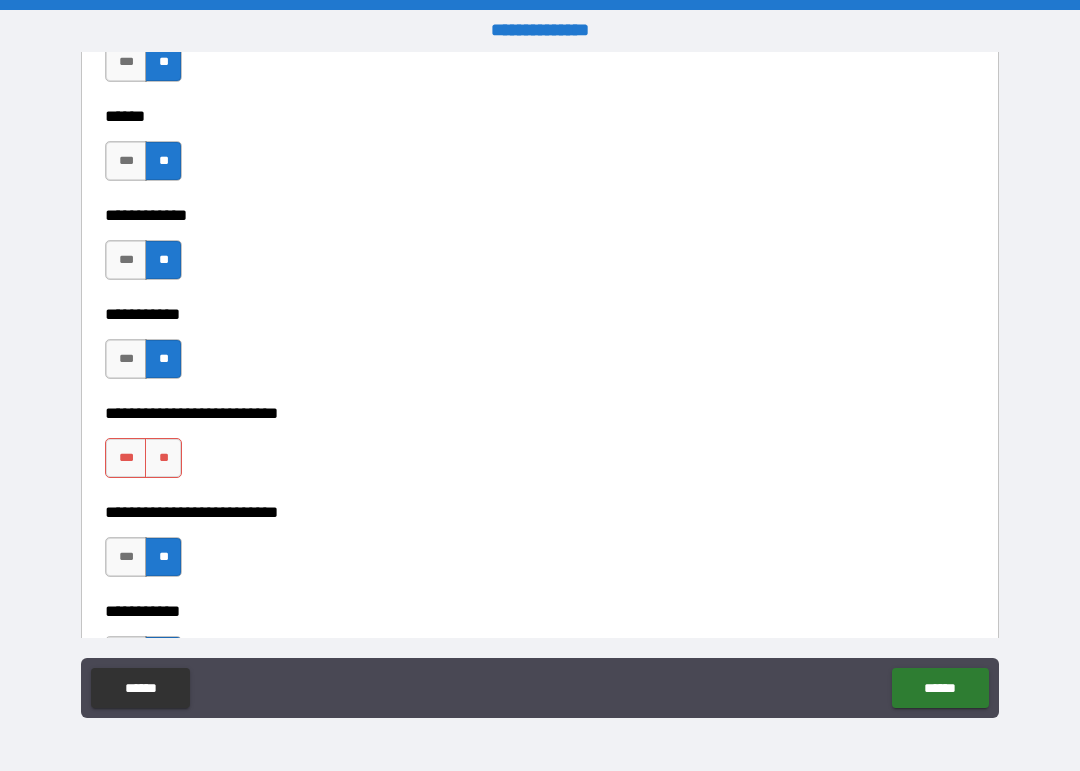 click on "**" at bounding box center [163, 458] 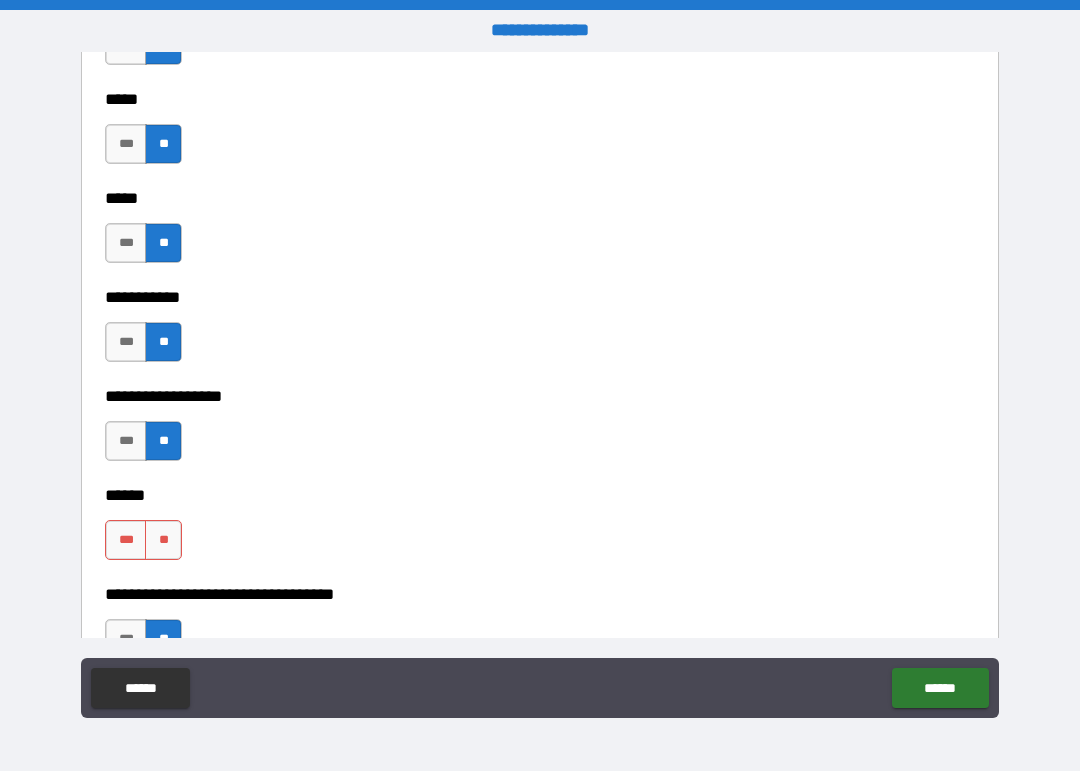 scroll, scrollTop: 1954, scrollLeft: 0, axis: vertical 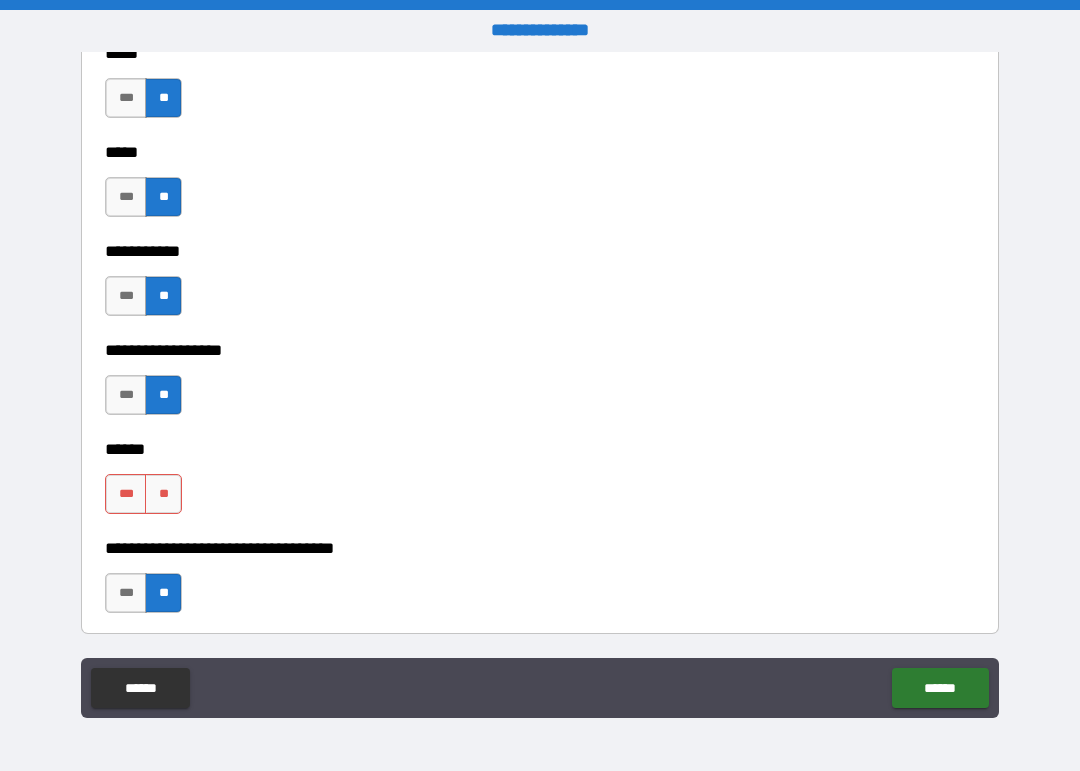 click on "**" at bounding box center [163, 494] 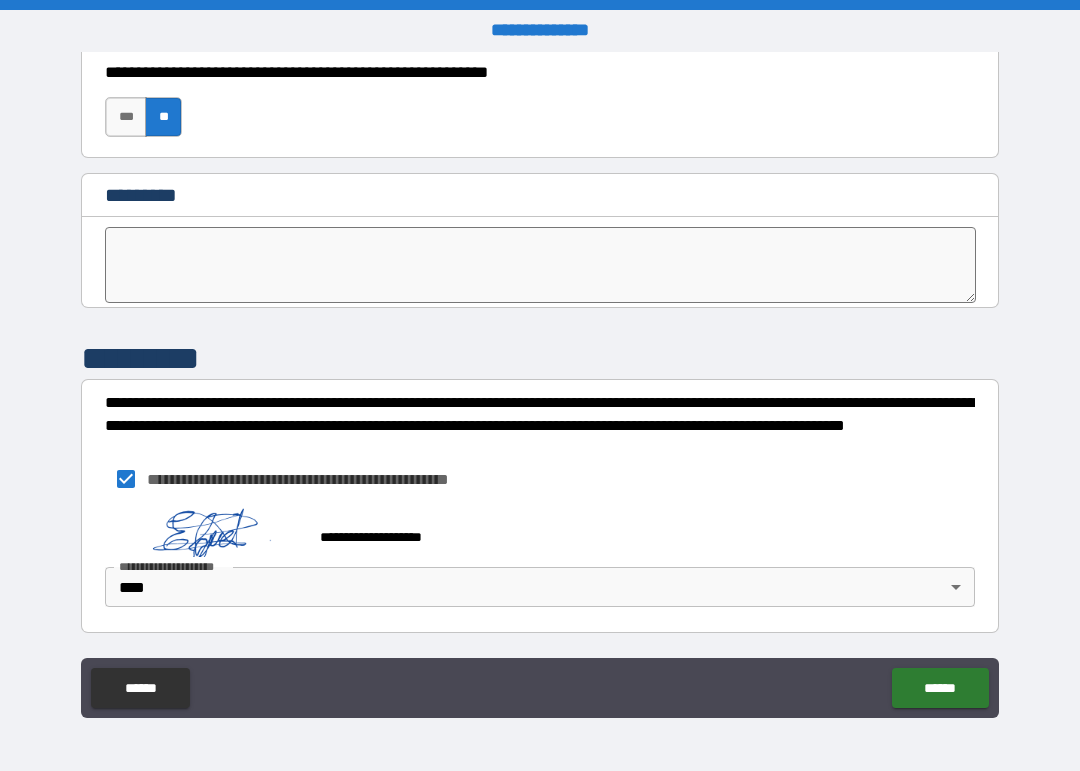 scroll, scrollTop: 10232, scrollLeft: 0, axis: vertical 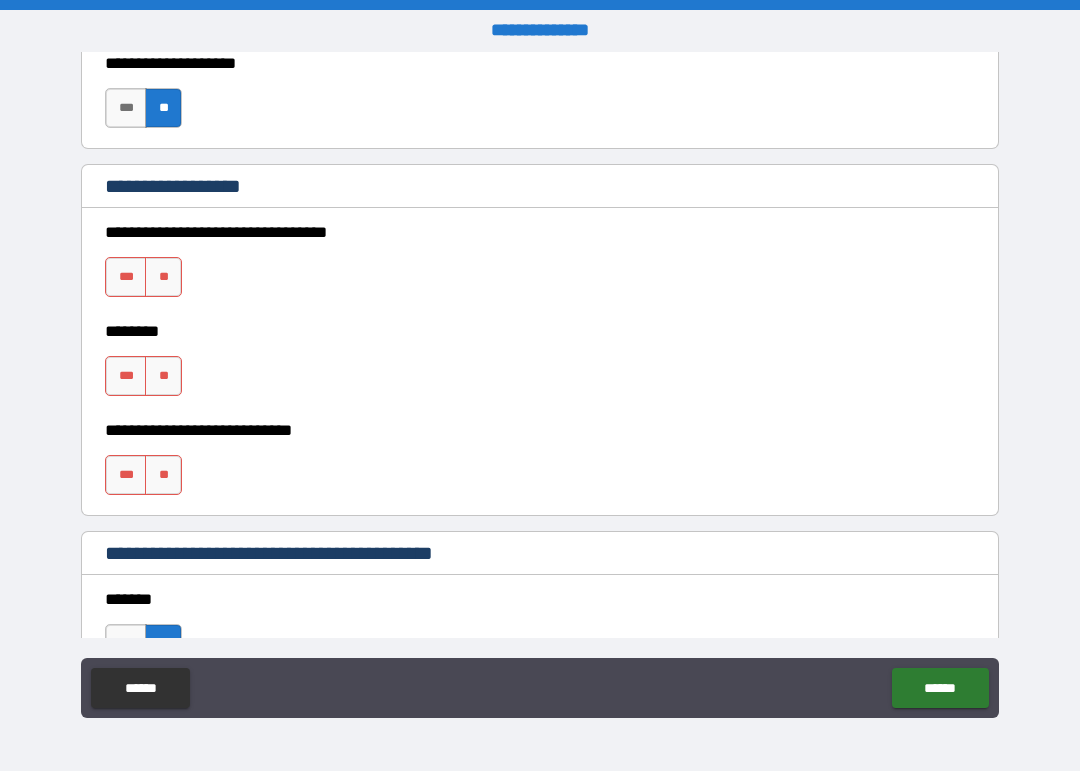 click on "**" at bounding box center [163, 277] 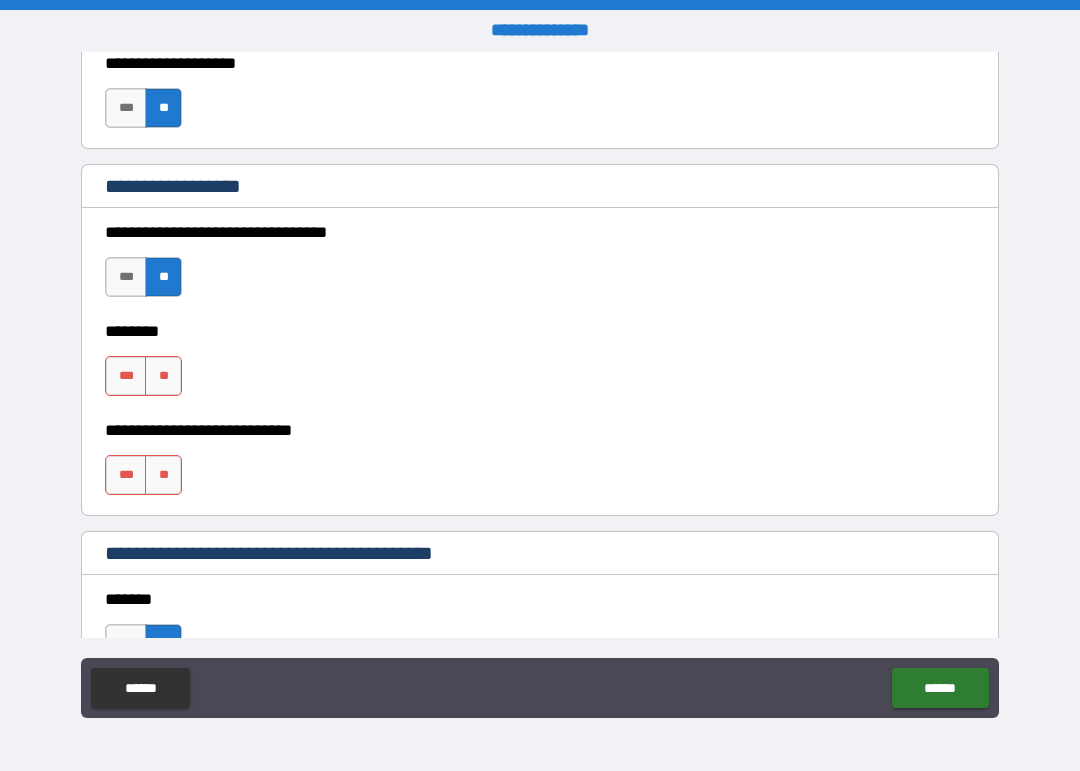 click on "**" at bounding box center [163, 376] 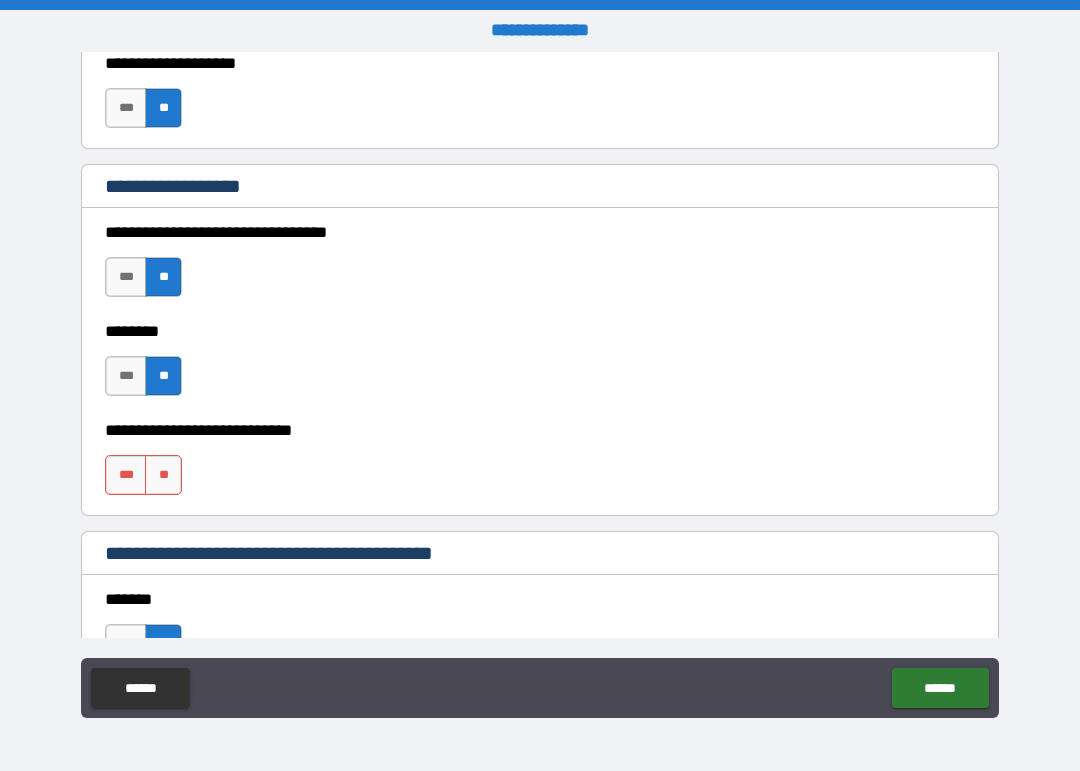 click on "**" at bounding box center [163, 475] 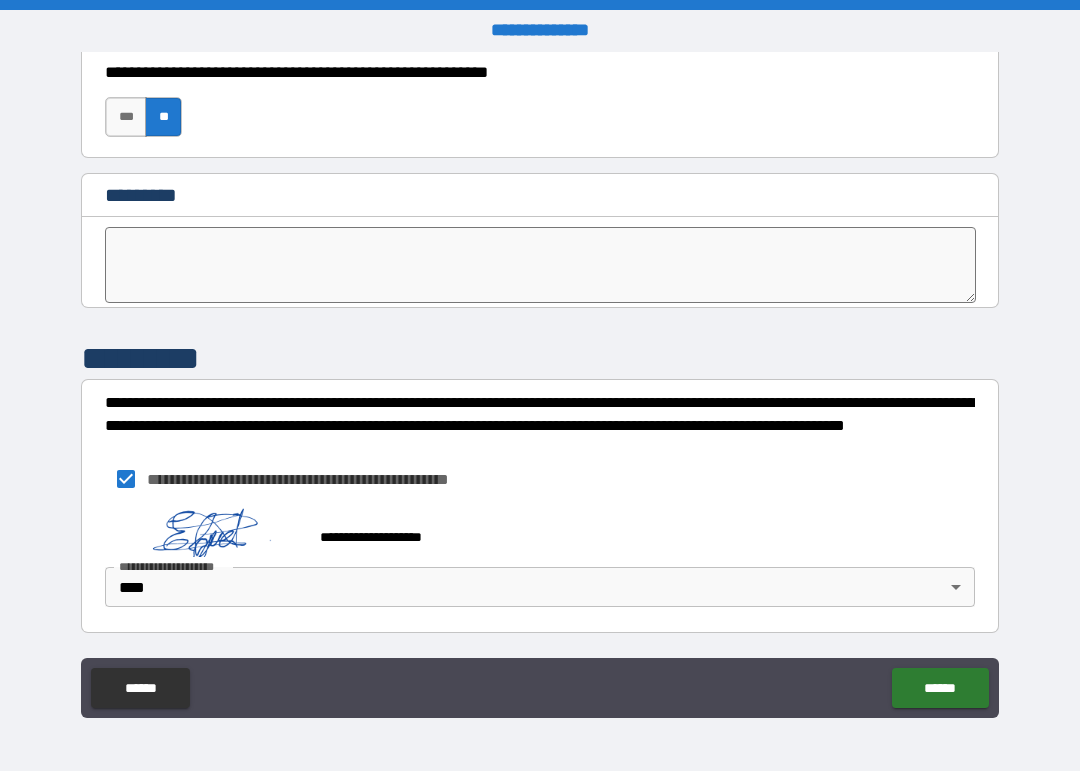 scroll, scrollTop: 10232, scrollLeft: 0, axis: vertical 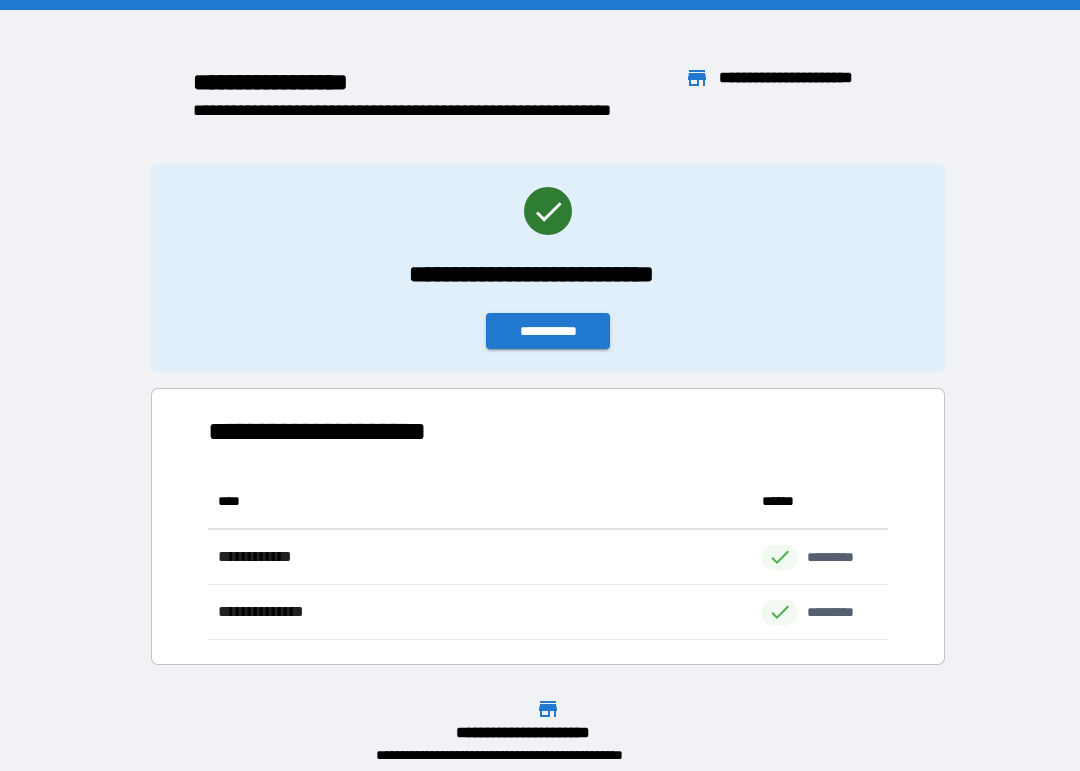 click on "**********" at bounding box center [548, 331] 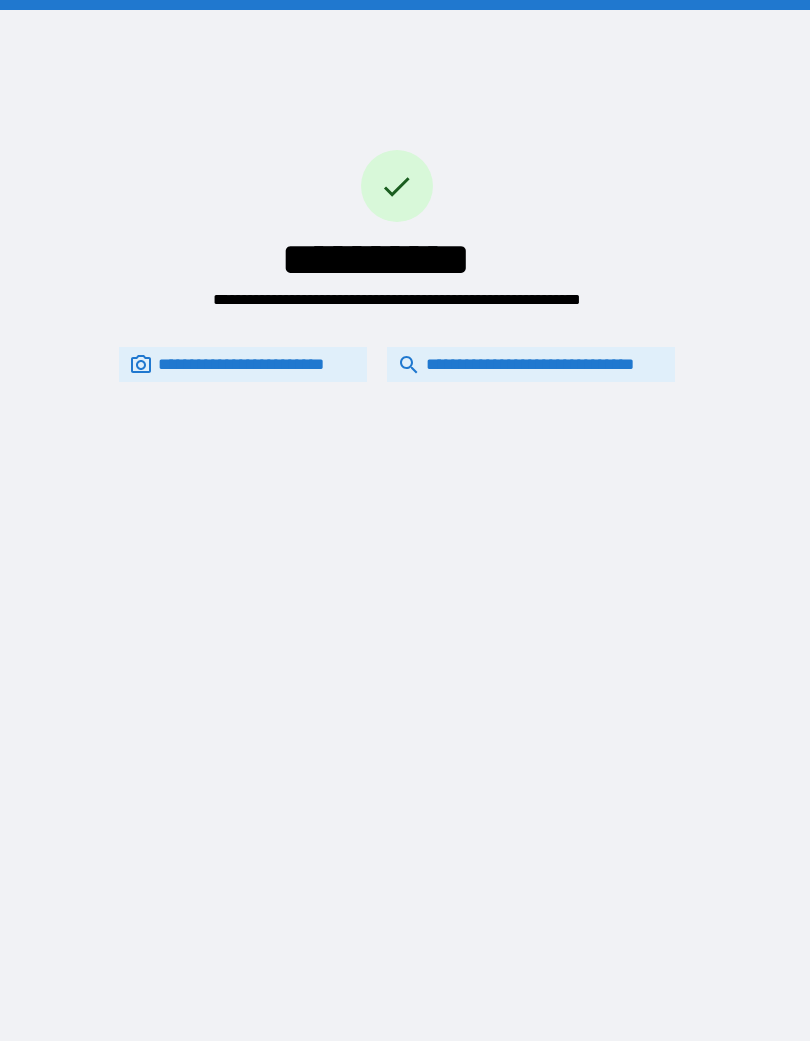 click on "**********" at bounding box center [531, 364] 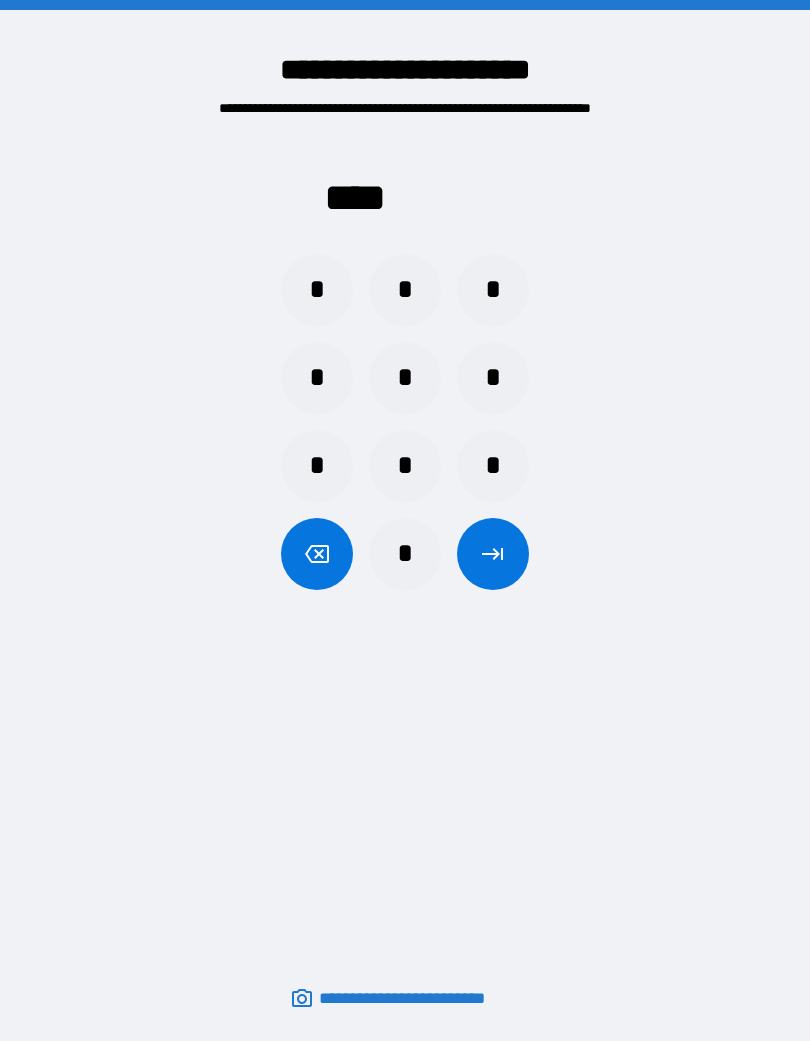 click on "*" at bounding box center (405, 554) 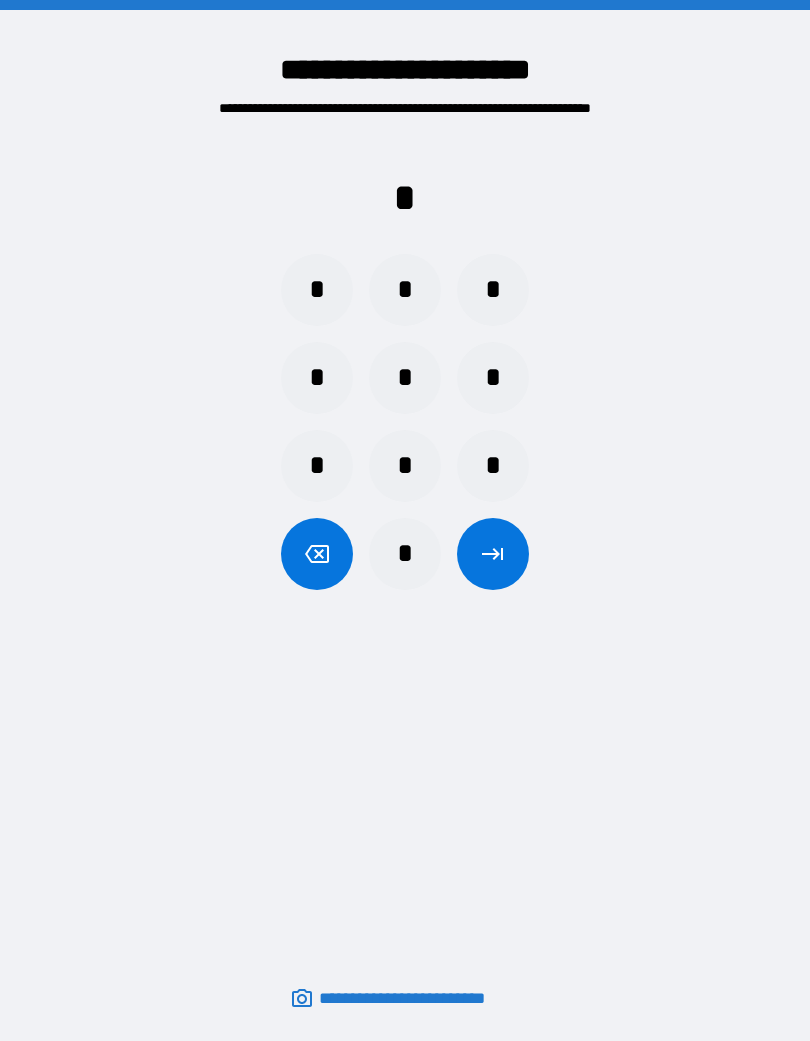 click on "*" at bounding box center [317, 378] 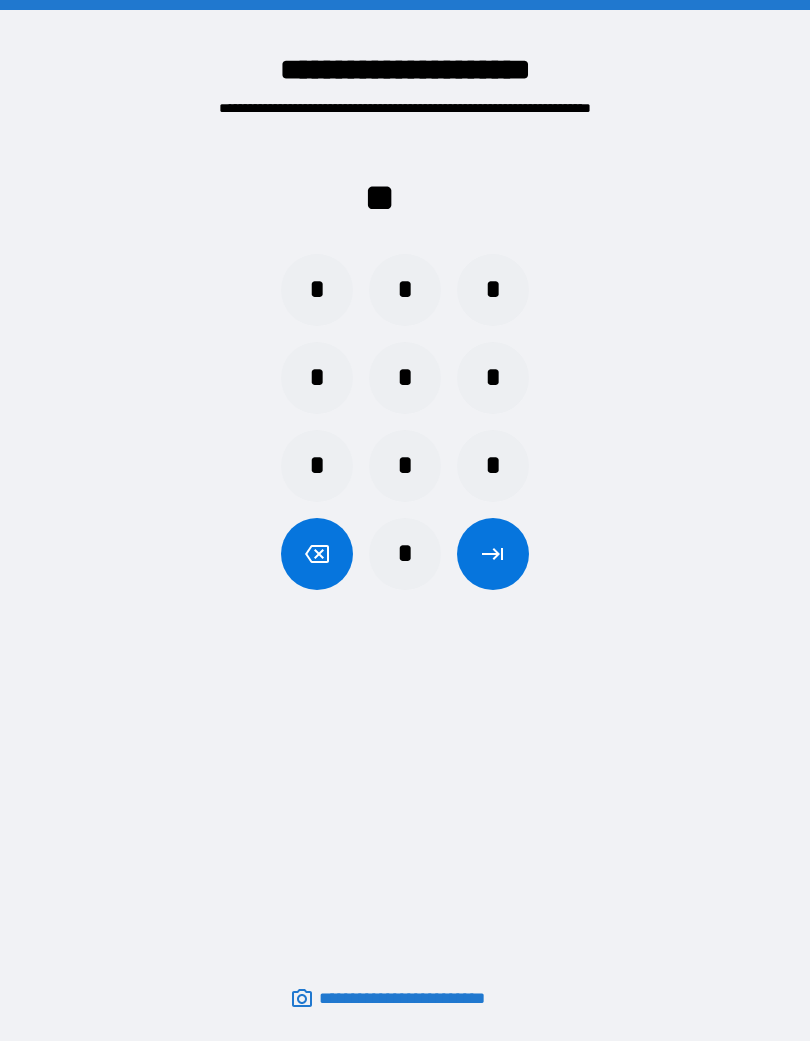 click on "*" at bounding box center (493, 290) 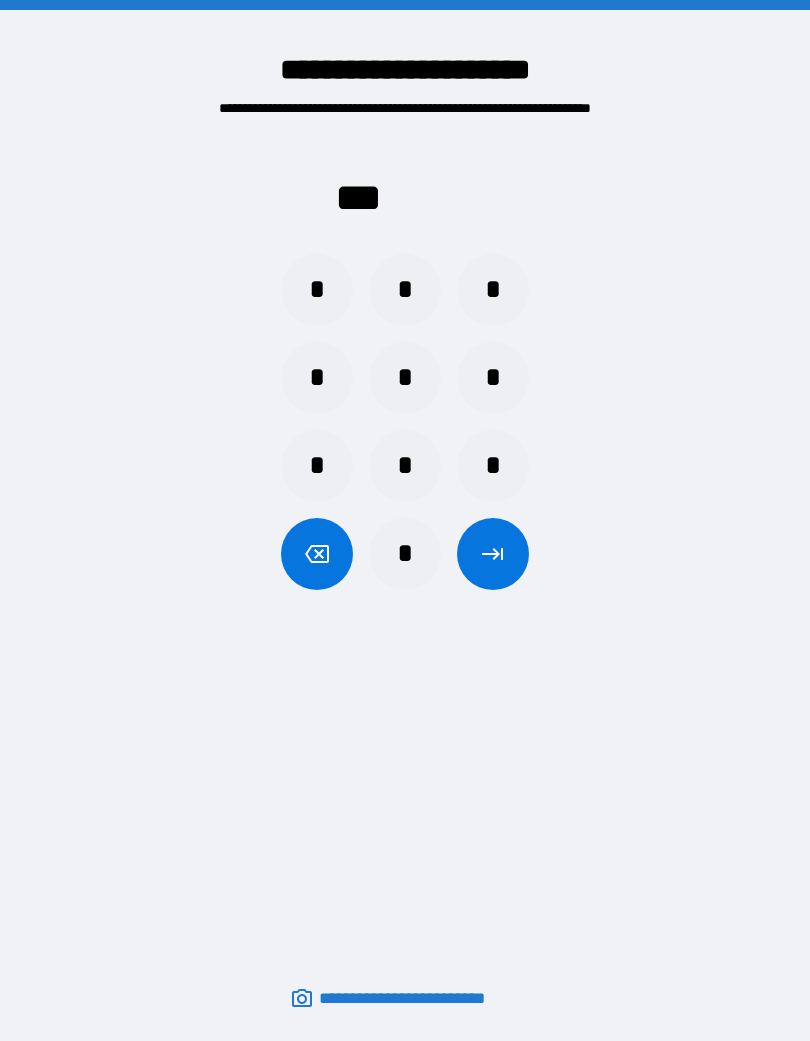 click on "*" at bounding box center [493, 466] 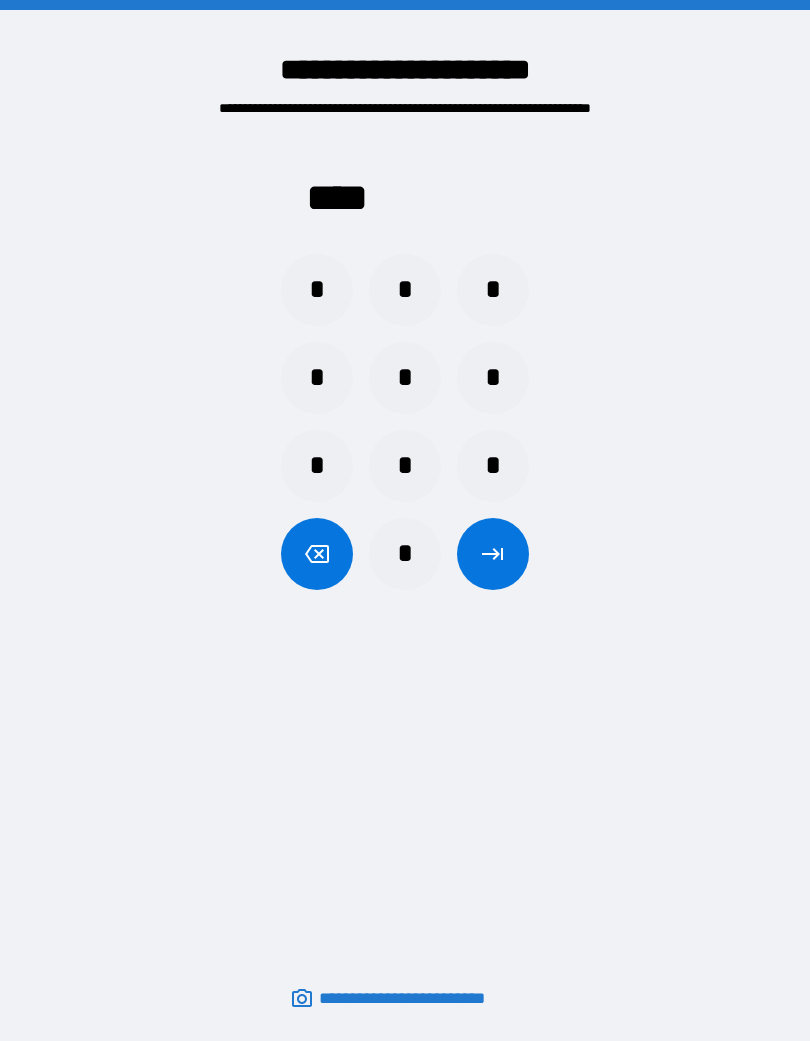 click at bounding box center (493, 554) 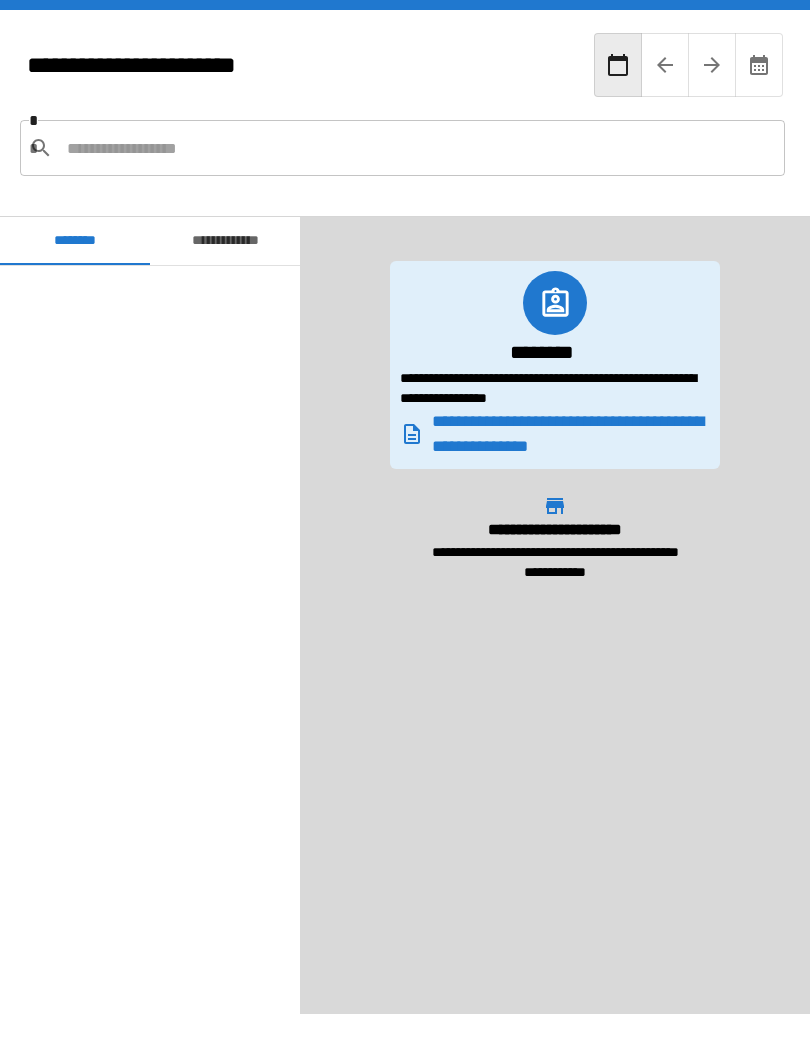 scroll, scrollTop: 840, scrollLeft: 0, axis: vertical 